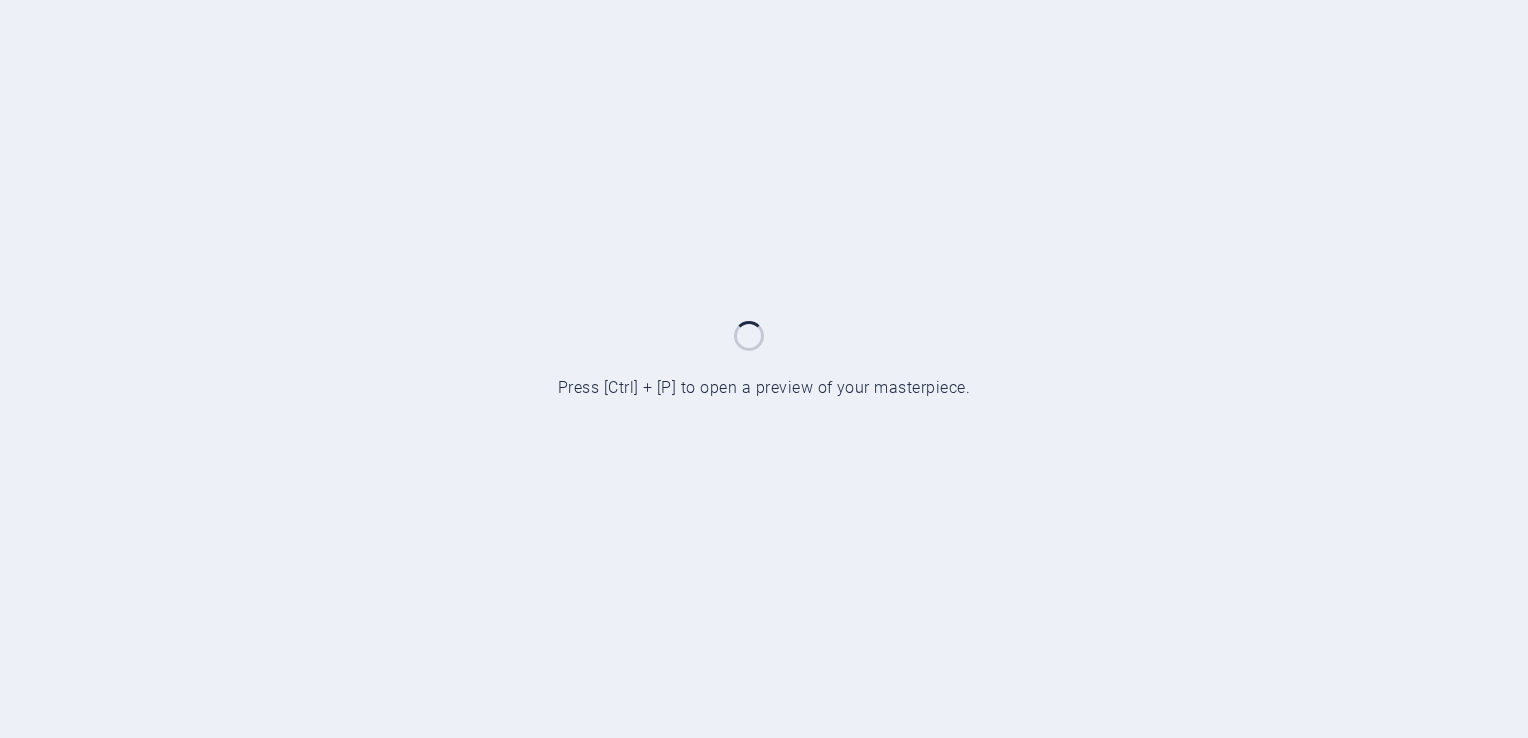 scroll, scrollTop: 0, scrollLeft: 0, axis: both 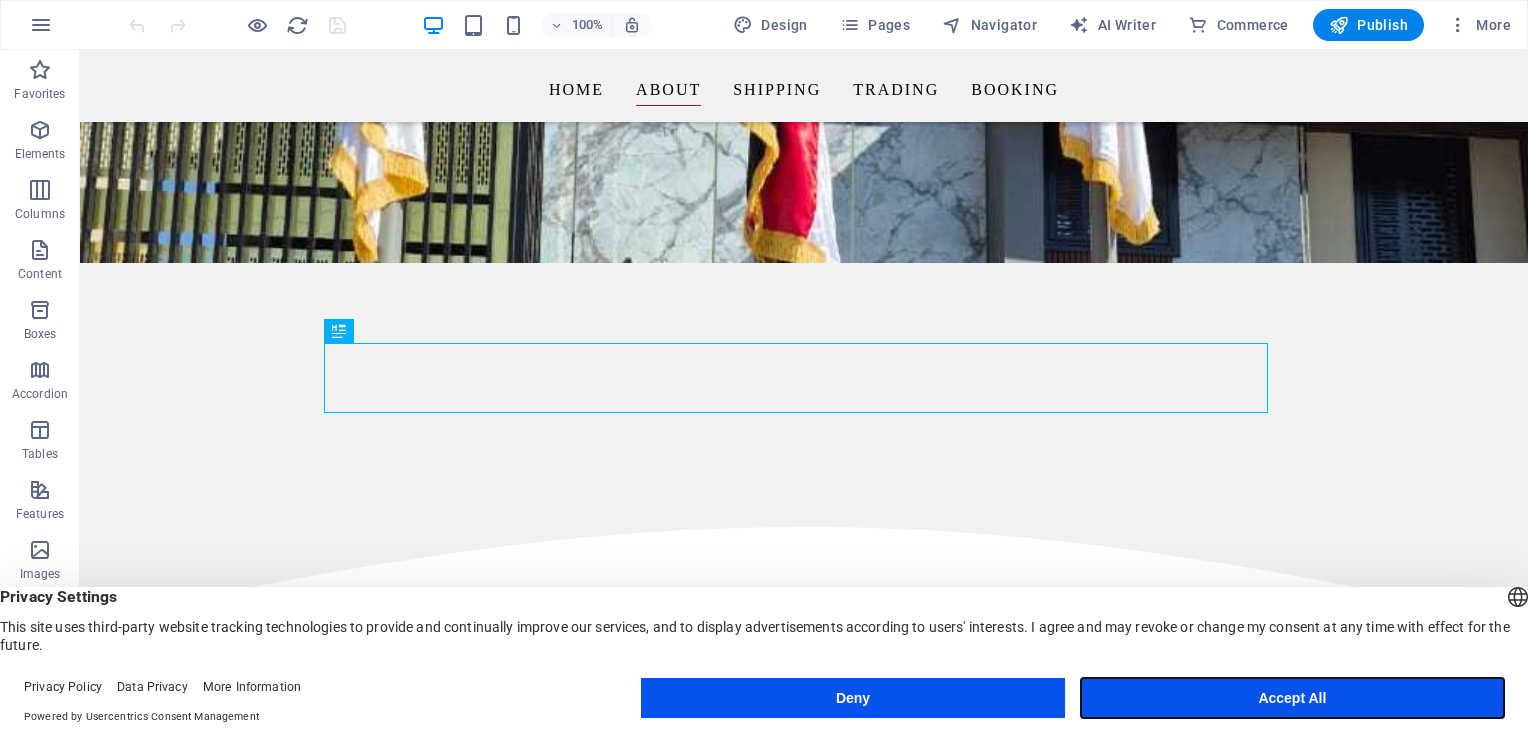 click on "Accept All" at bounding box center [1292, 698] 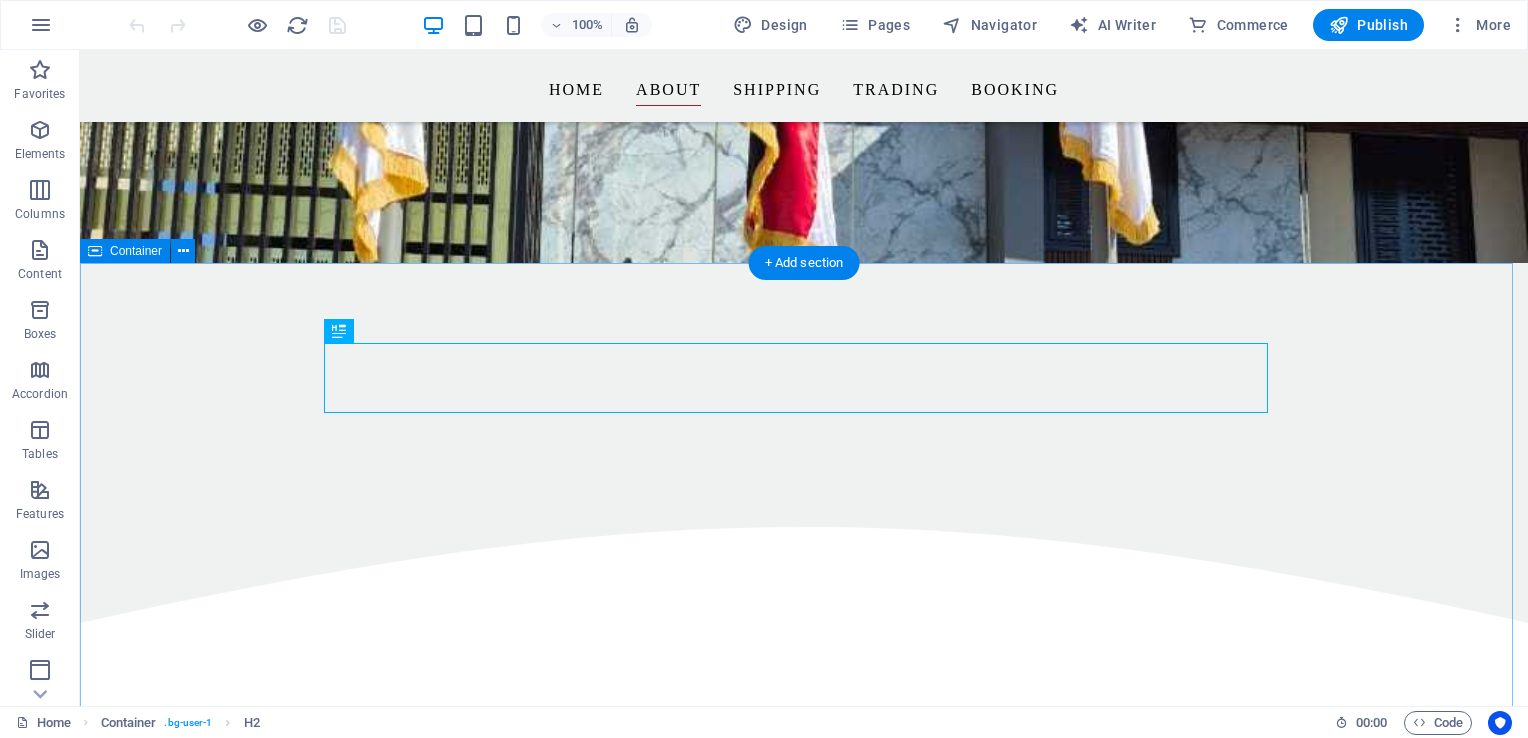 click on "**about us Khartoum Trading & Shipping Co. Ltd was established in 1929 under the name Michel Cost and was merged into the State Corporation for Trade and Foreign Affairs in 1970. **Company Activities** 1. **General Trade (Export - Import)**: The company has served as an exclusive agent for several global brands, including Ford, Chevrolet, and Opel. In the export sector, it specializes in commodities such as oilseeds, peanuts, animal feed, sesame, and sorghum. On the import side, it focuses on essential food items, including sugar and lentils.  2. **Navigational and Maritime Services**: The company acts as an agent for various international shipping lines, facilitating maritime operations. 3. **Service Activities**: Khartoum Trading & Shipping Co. Ltd operates large workshops for automotive maintenance and partners with domestic enterprises like Al-Qattan for spinning and weaving and Koben Factory for tahini, among others." at bounding box center (804, 985) 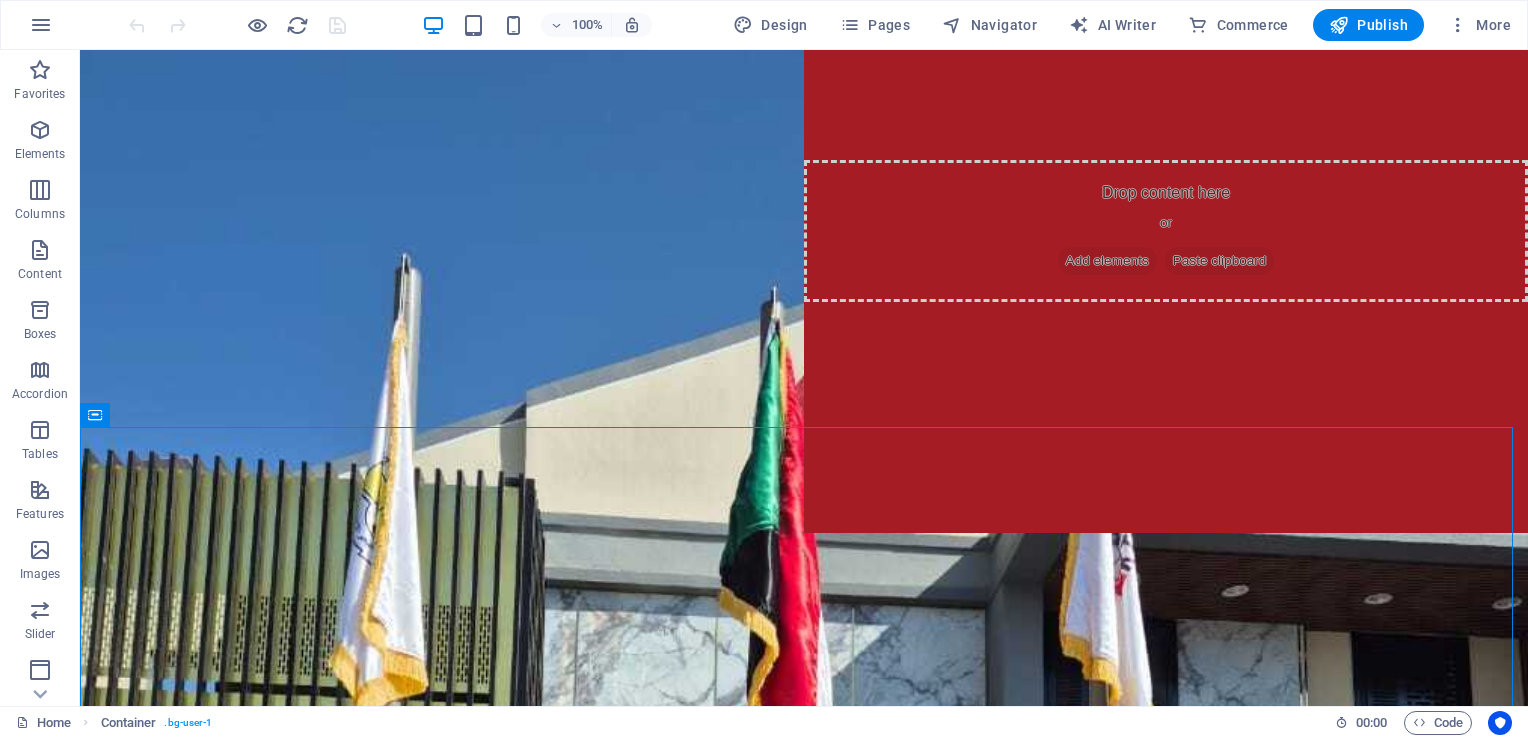 scroll, scrollTop: 21, scrollLeft: 0, axis: vertical 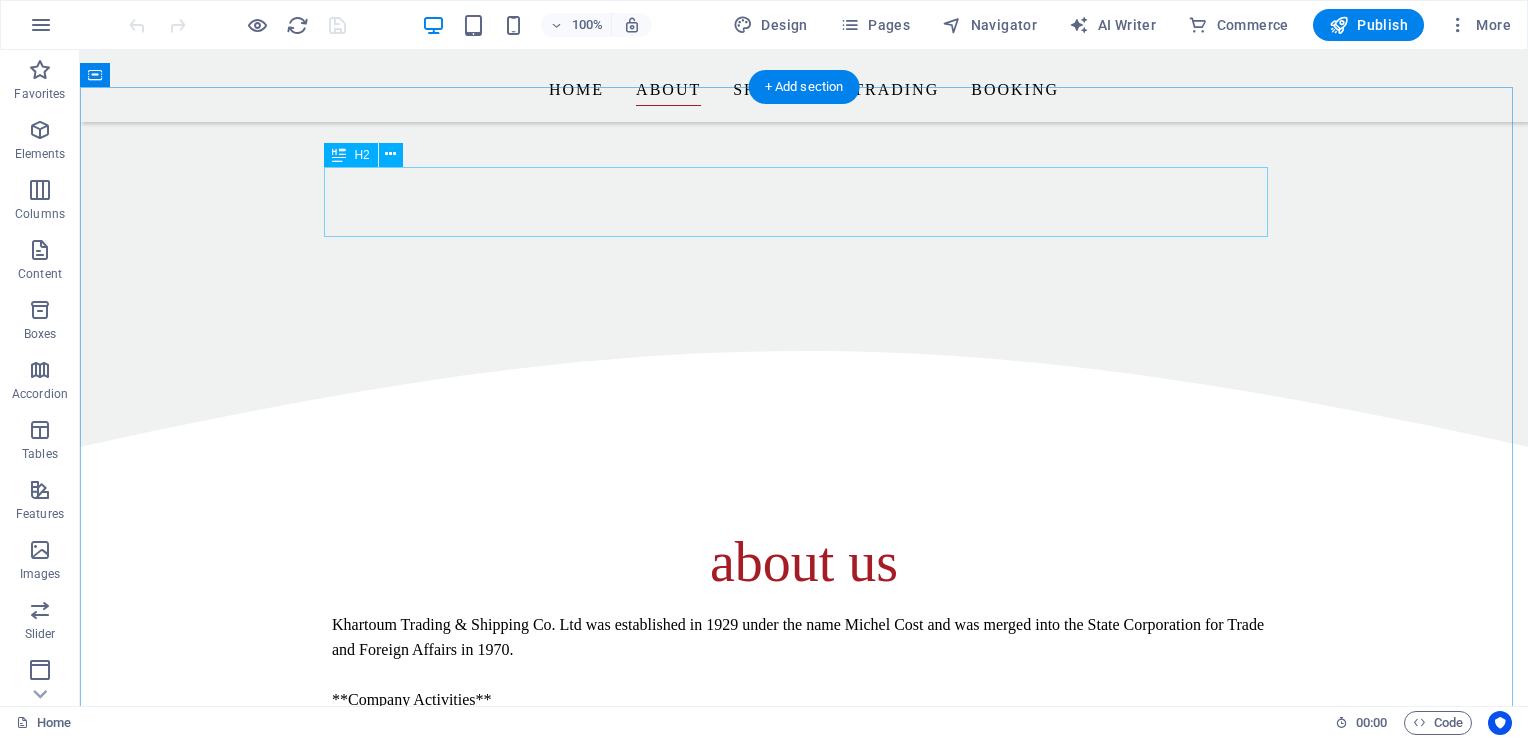 click on "about us" at bounding box center (804, 562) 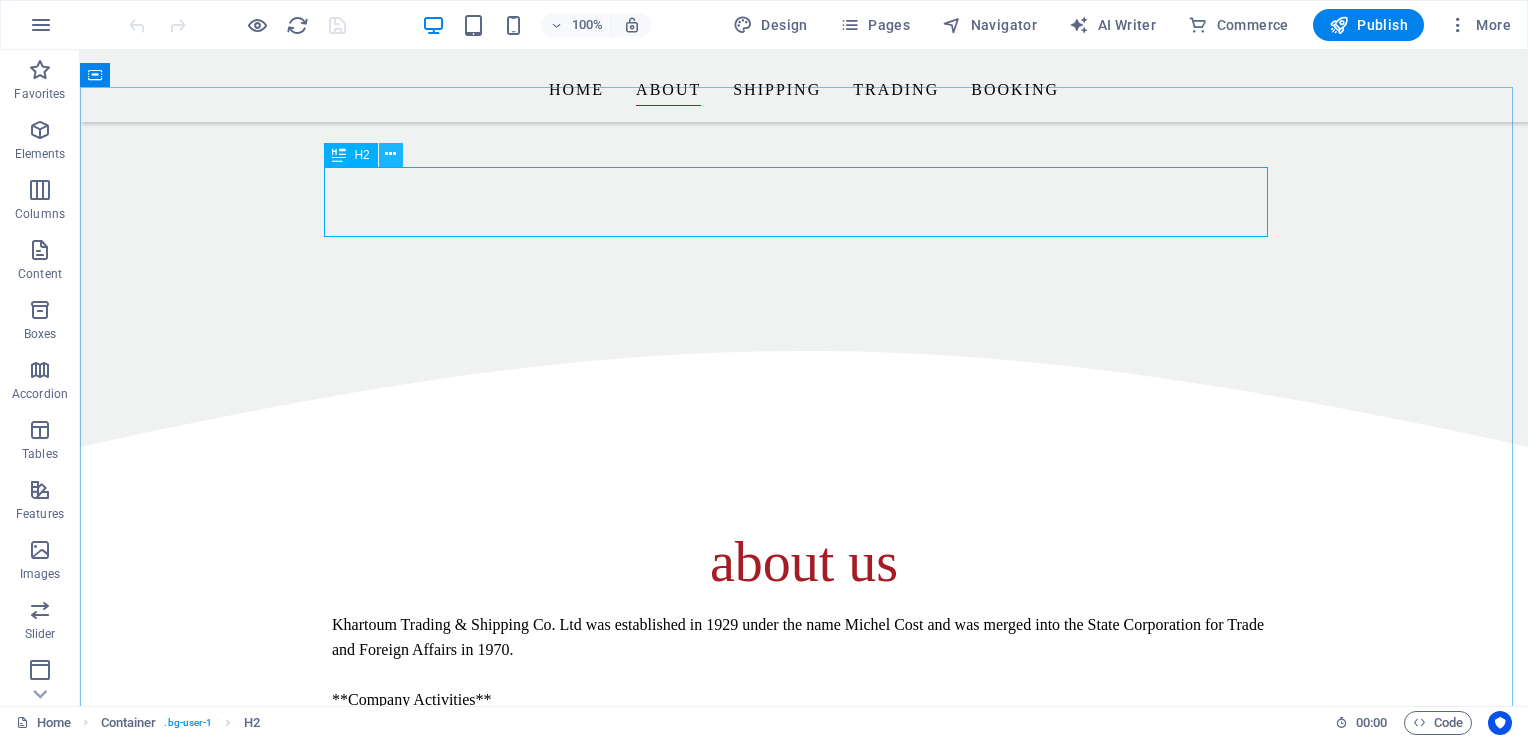 click at bounding box center (390, 154) 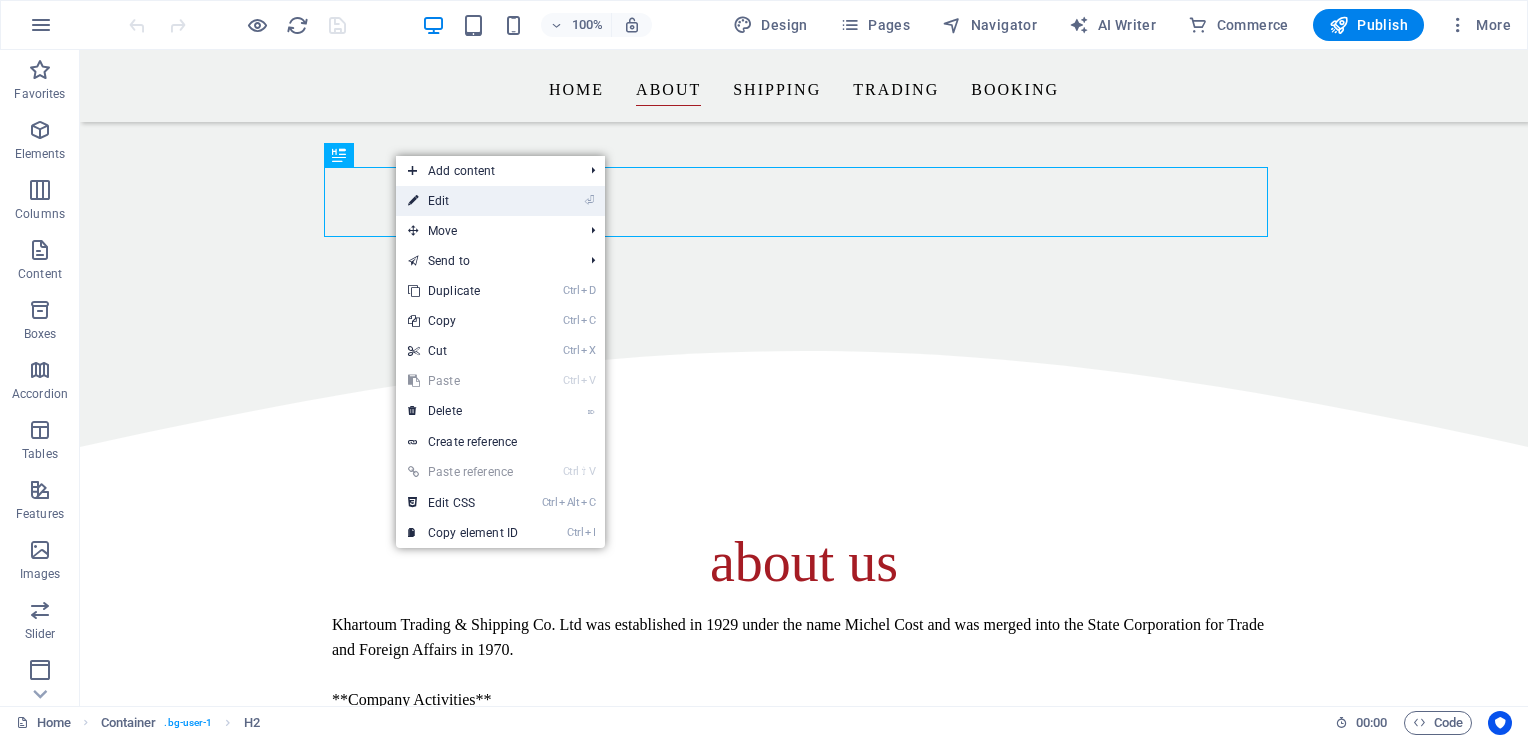 click at bounding box center [413, 201] 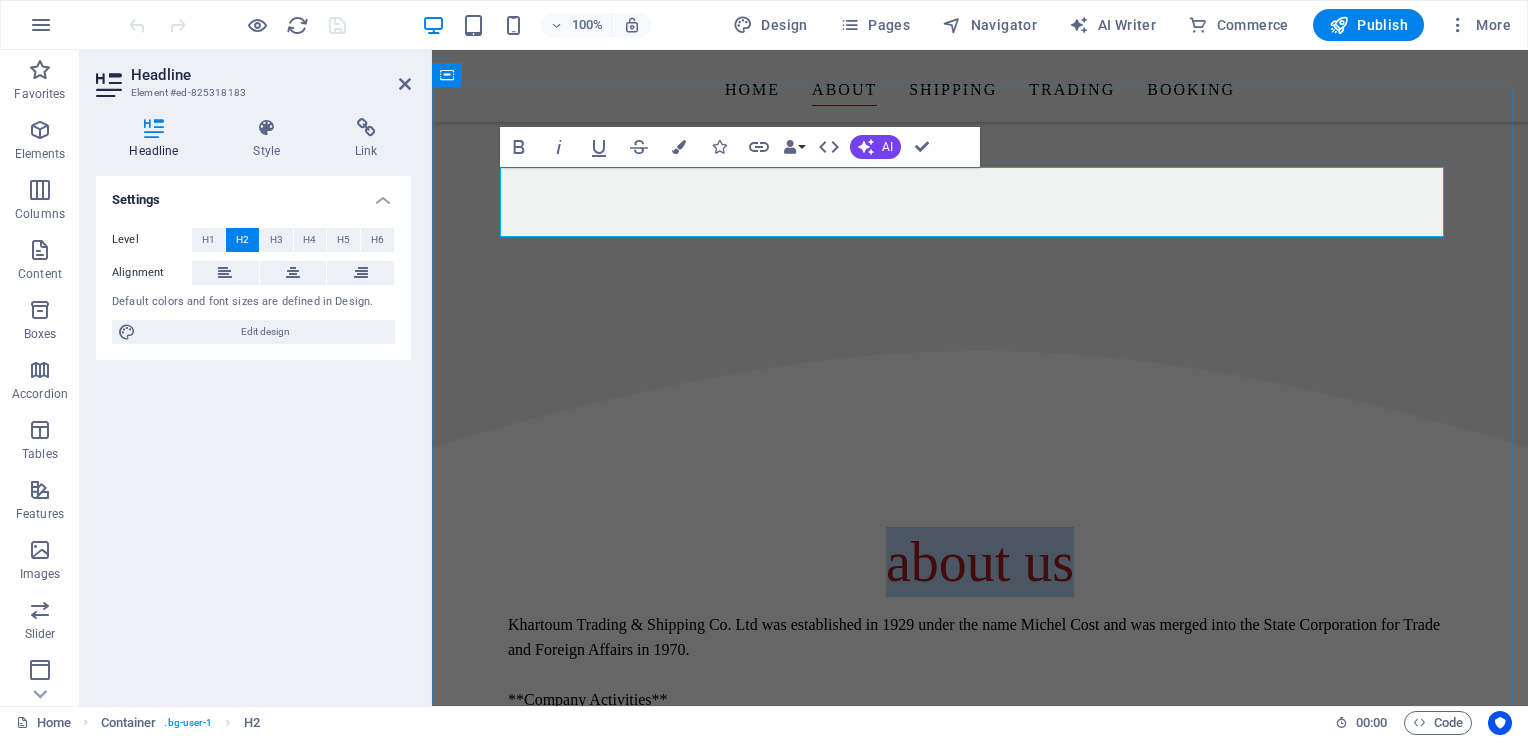 click on "about us" at bounding box center (980, 562) 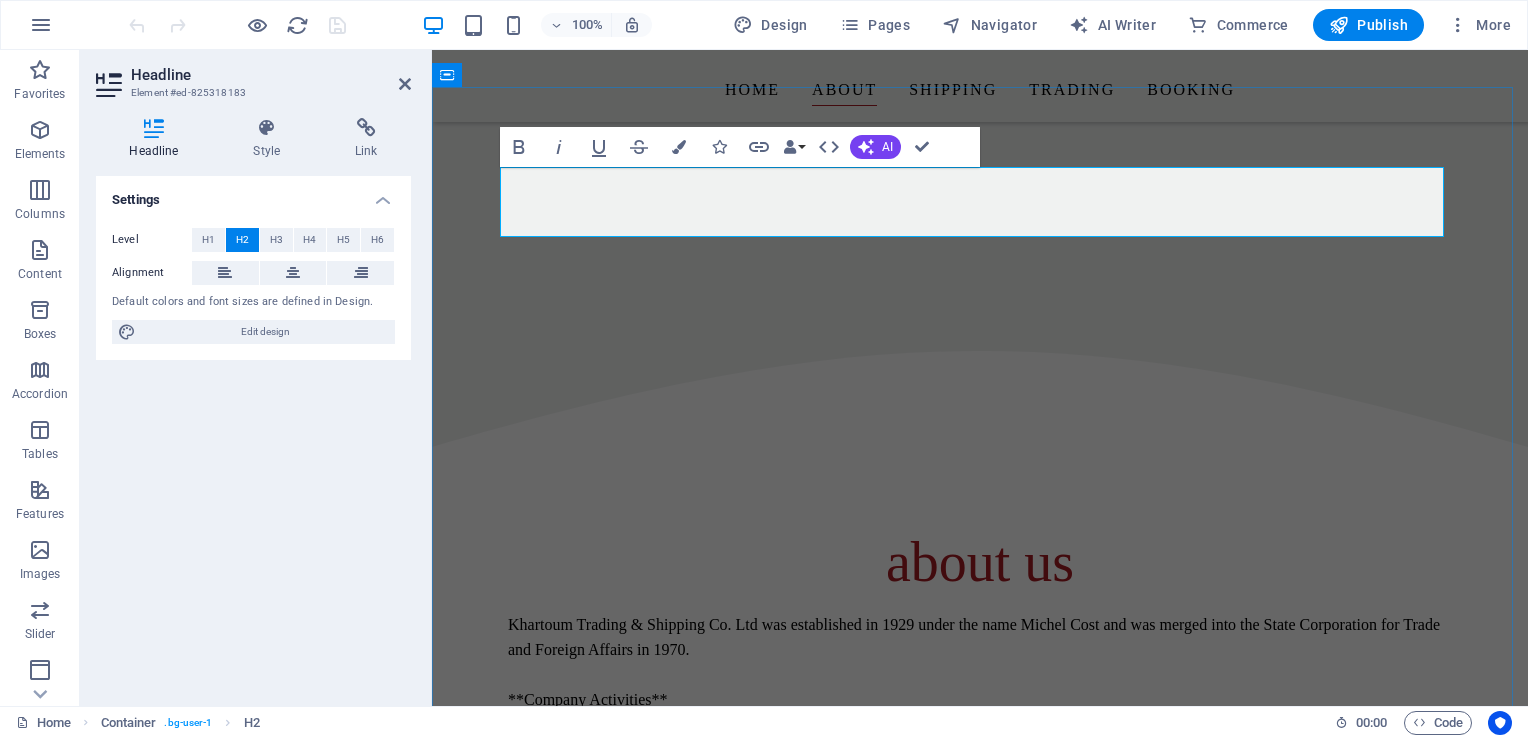 click on "about us" at bounding box center [980, 562] 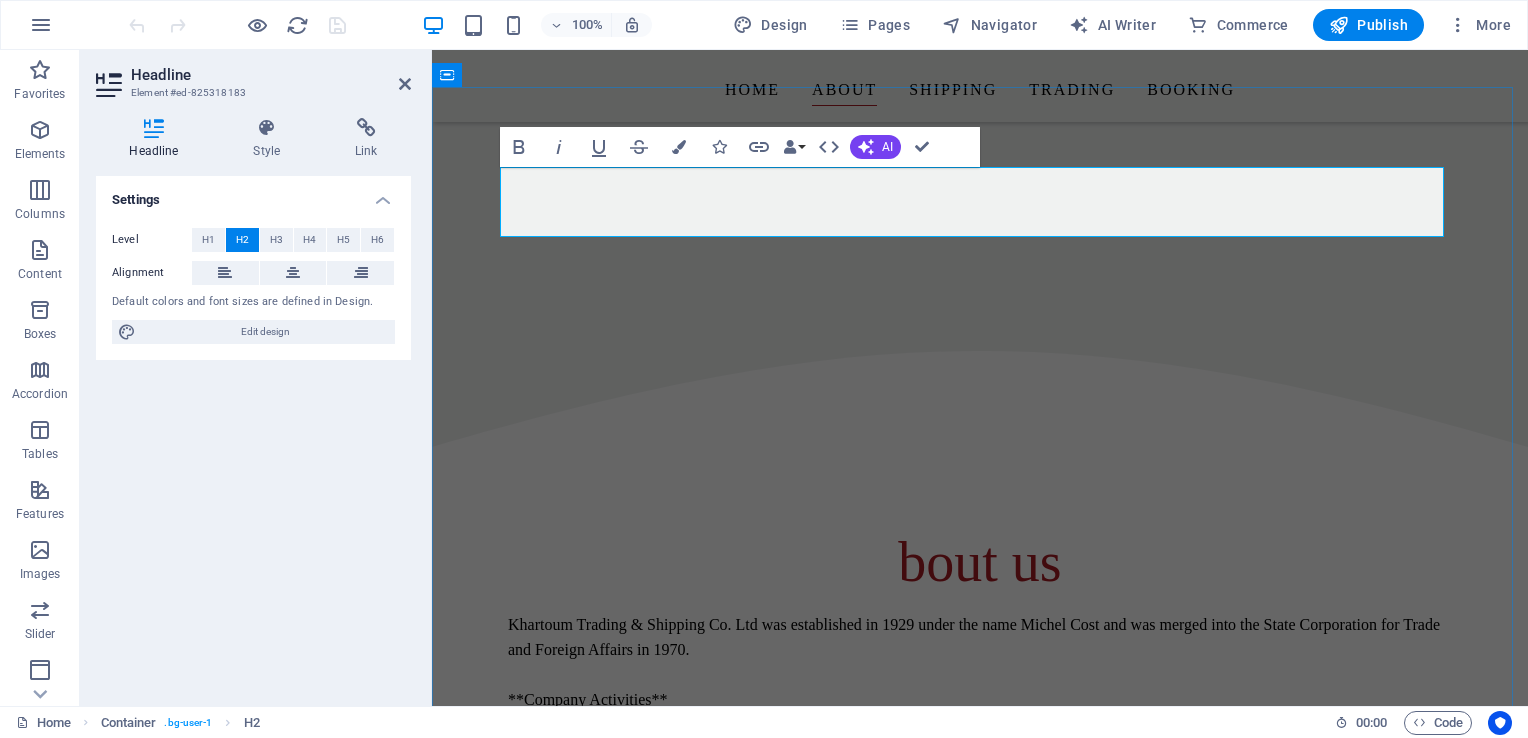 type 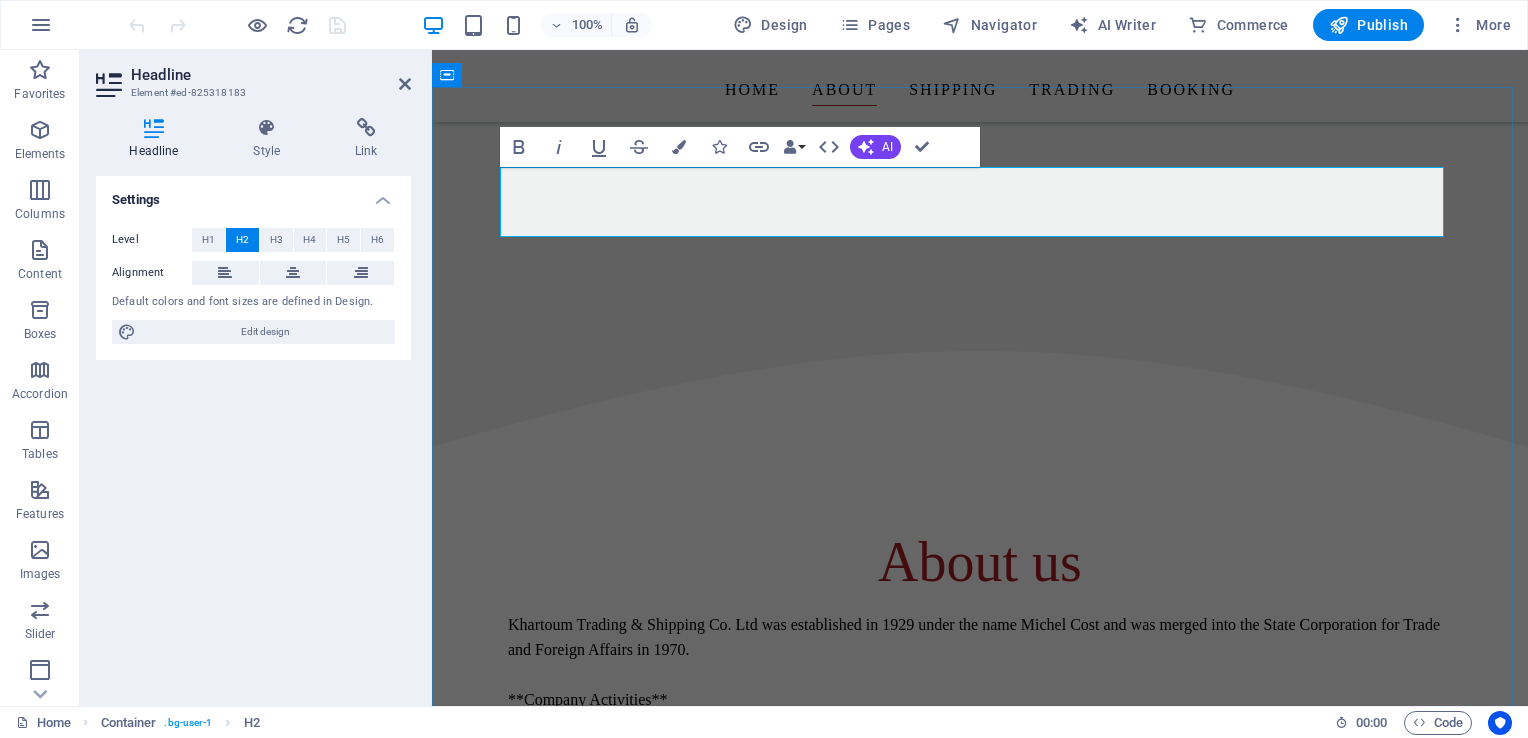 click on "About us" at bounding box center [980, 562] 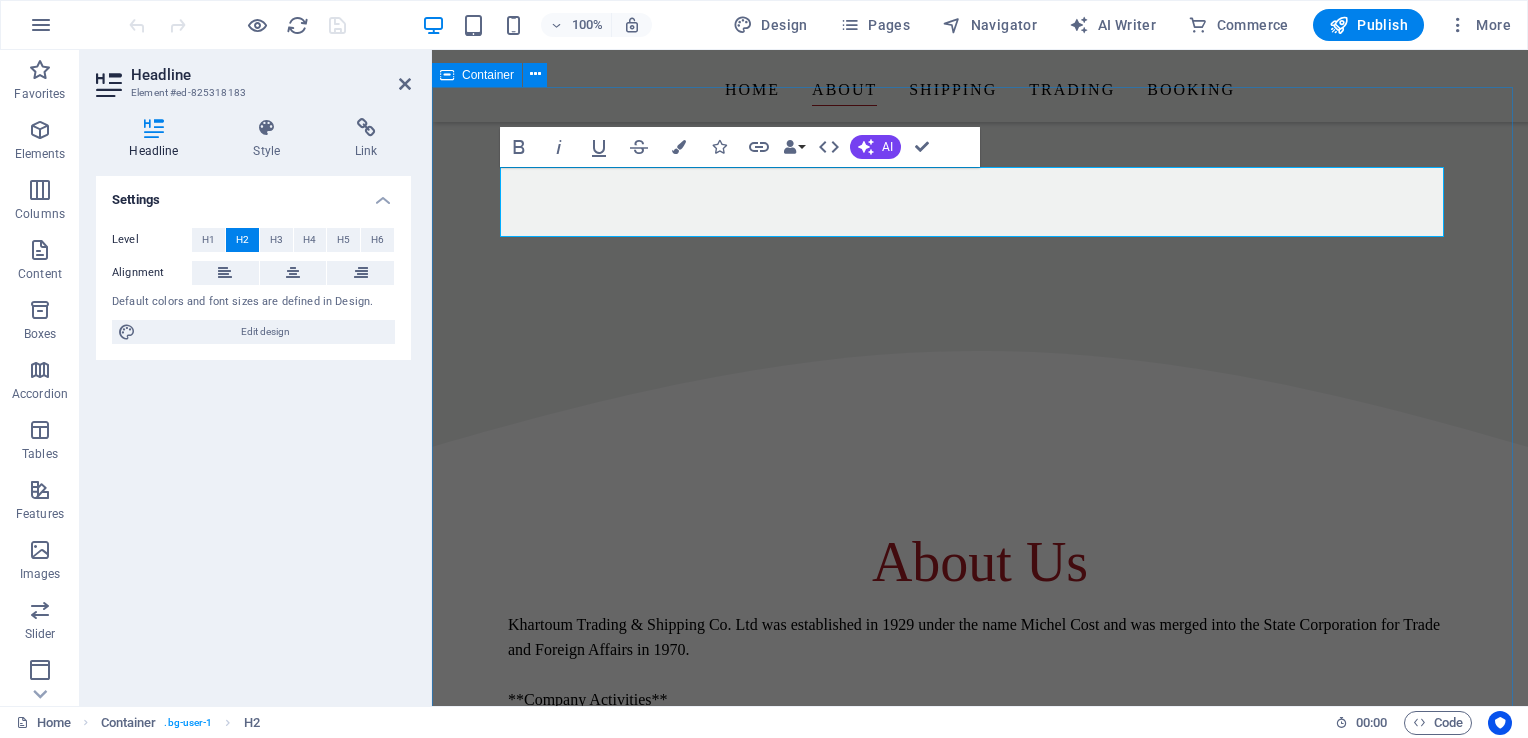 click on "About Us Khartoum Trading & Shipping Co. Ltd was established in [NUMBER] under the name [NAME] and was merged into the State Corporation for Trade and Foreign Affairs in [NUMBER]. **Company Activities** 1. **General Trade (Export - Import)**: The company has served as an exclusive agent for several global brands, including Ford, Chevrolet, and Opel. In the export sector, it specializes in commodities such as oilseeds, peanuts, animal feed, sesame, and sorghum. On the import side, it focuses on essential food items, including sugar and lentils. 2. **Navigational and Maritime Services**: The company acts as an agent for various international shipping lines, facilitating maritime operations. 3. **Service Activities**: Khartoum Trading & Shipping Co. Ltd operates large workshops for automotive maintenance and partners with domestic enterprises like Al-Qattan for spinning and weaving and Koben Factory for tahini, among others." at bounding box center (980, 809) 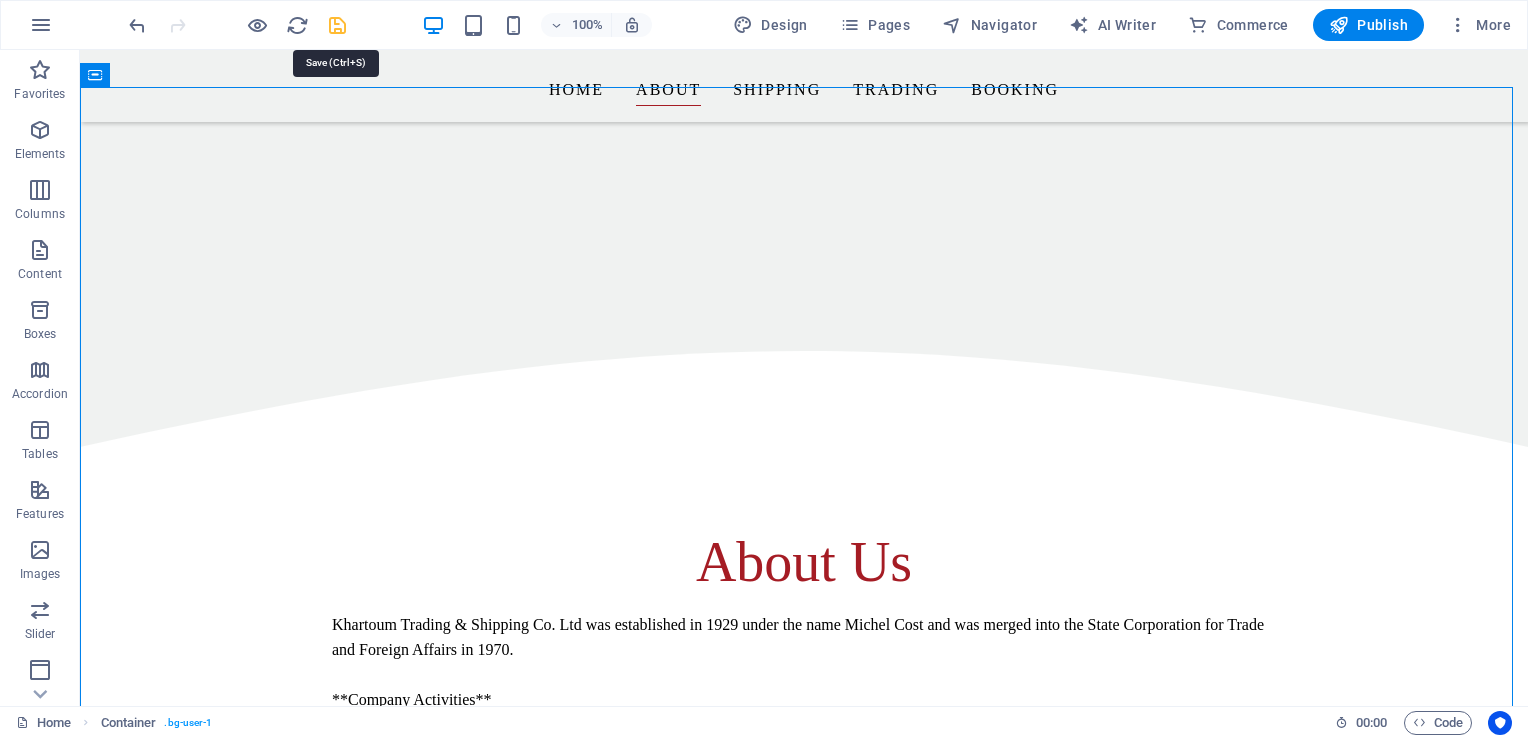 click at bounding box center (337, 25) 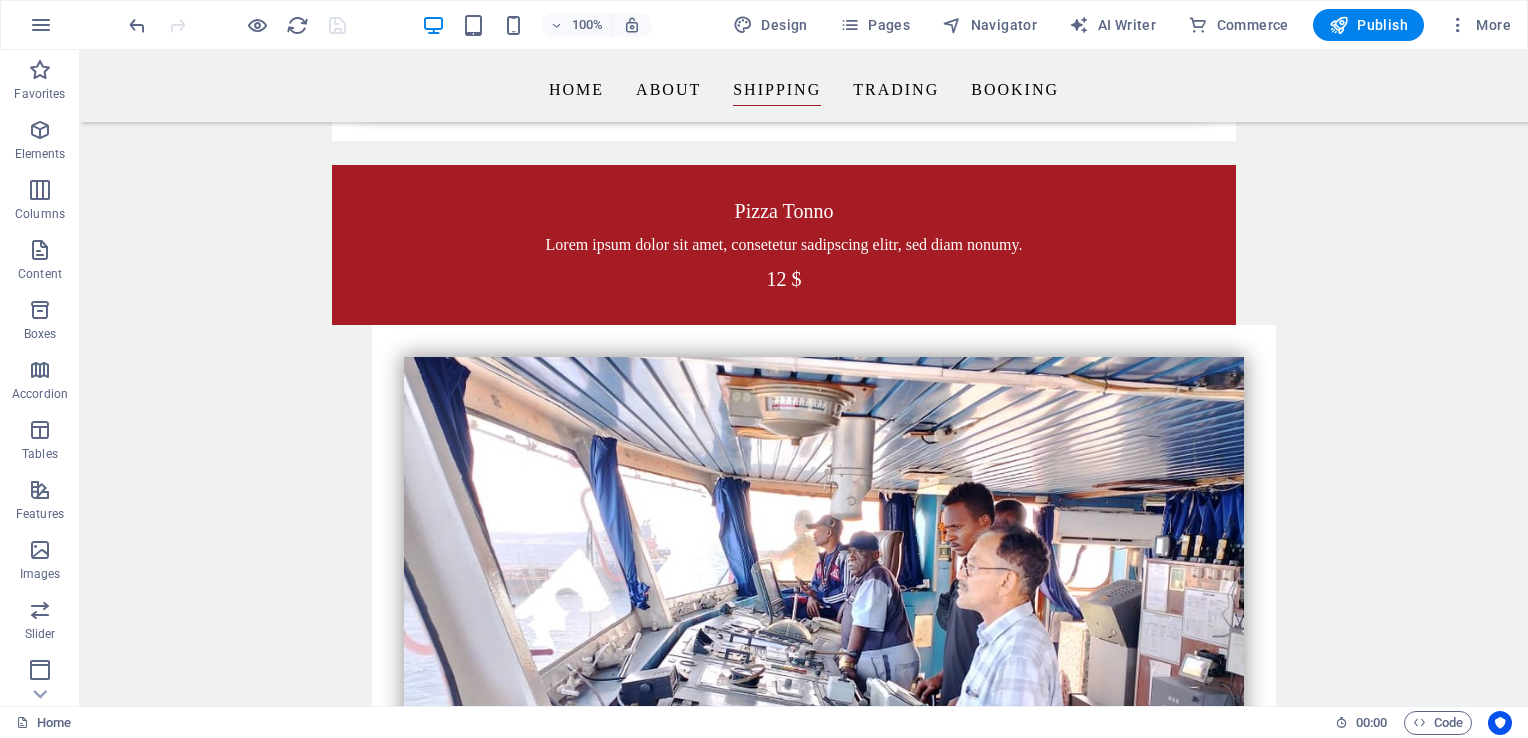 scroll, scrollTop: 3783, scrollLeft: 0, axis: vertical 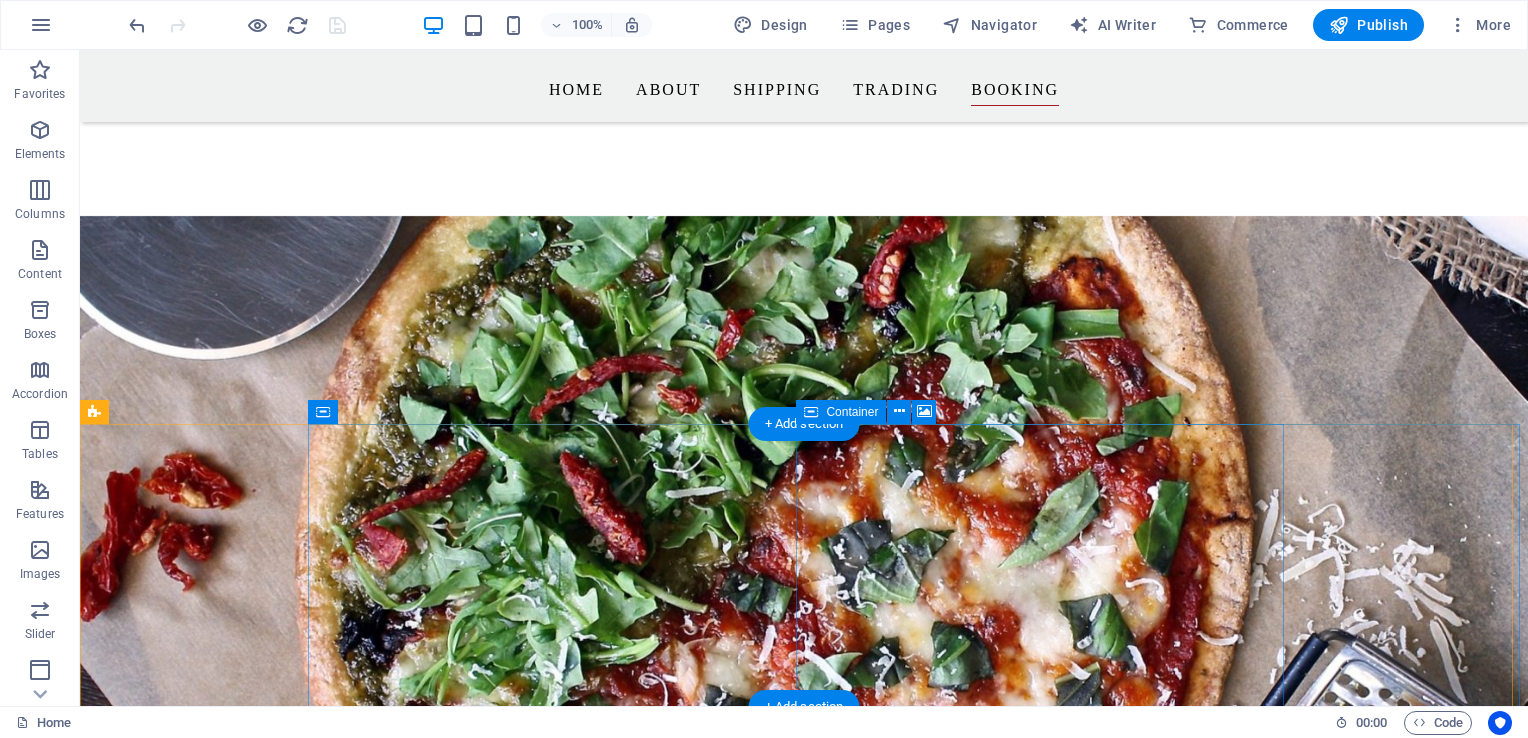 click on "Drop content here or  Add elements  Paste clipboard" at bounding box center [1166, -7183] 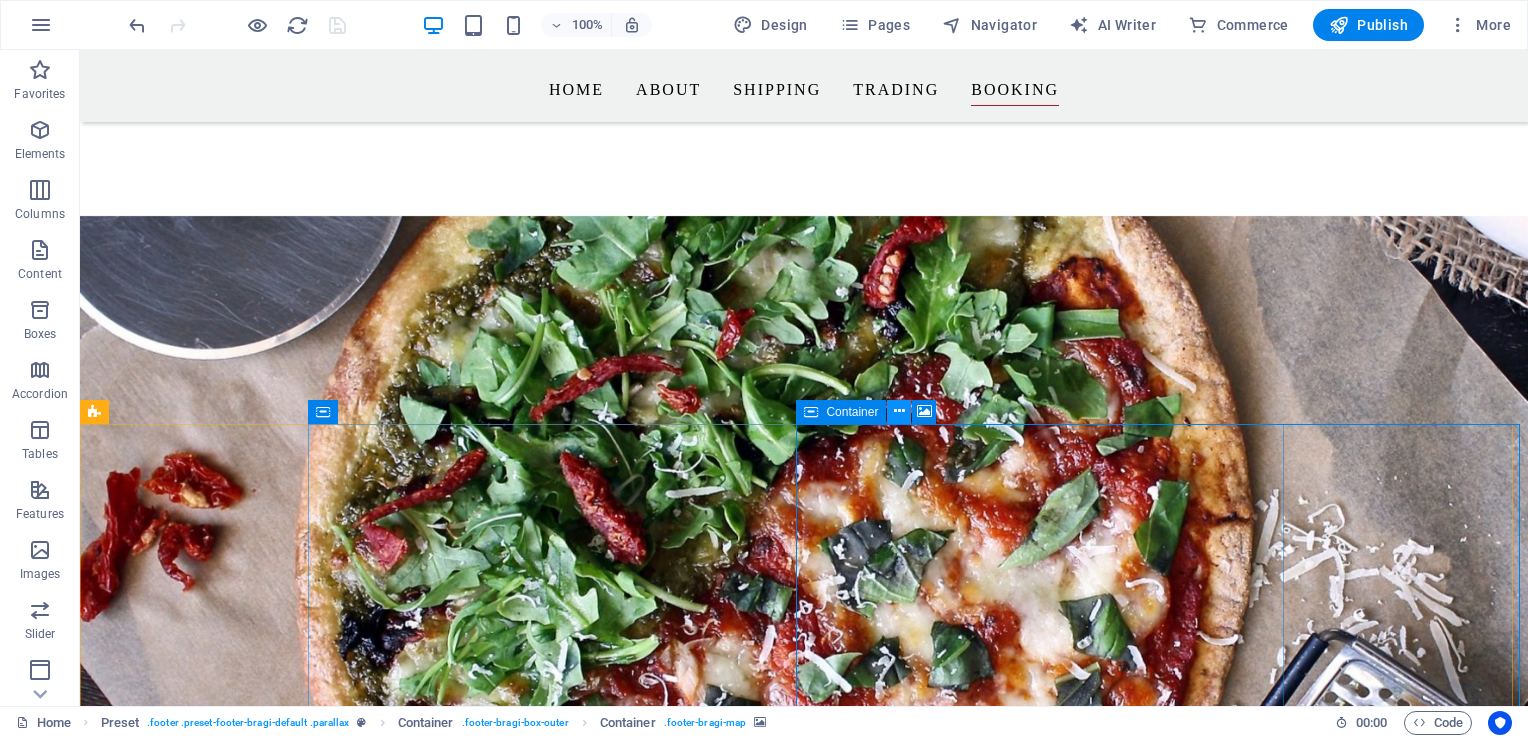 click at bounding box center (899, 412) 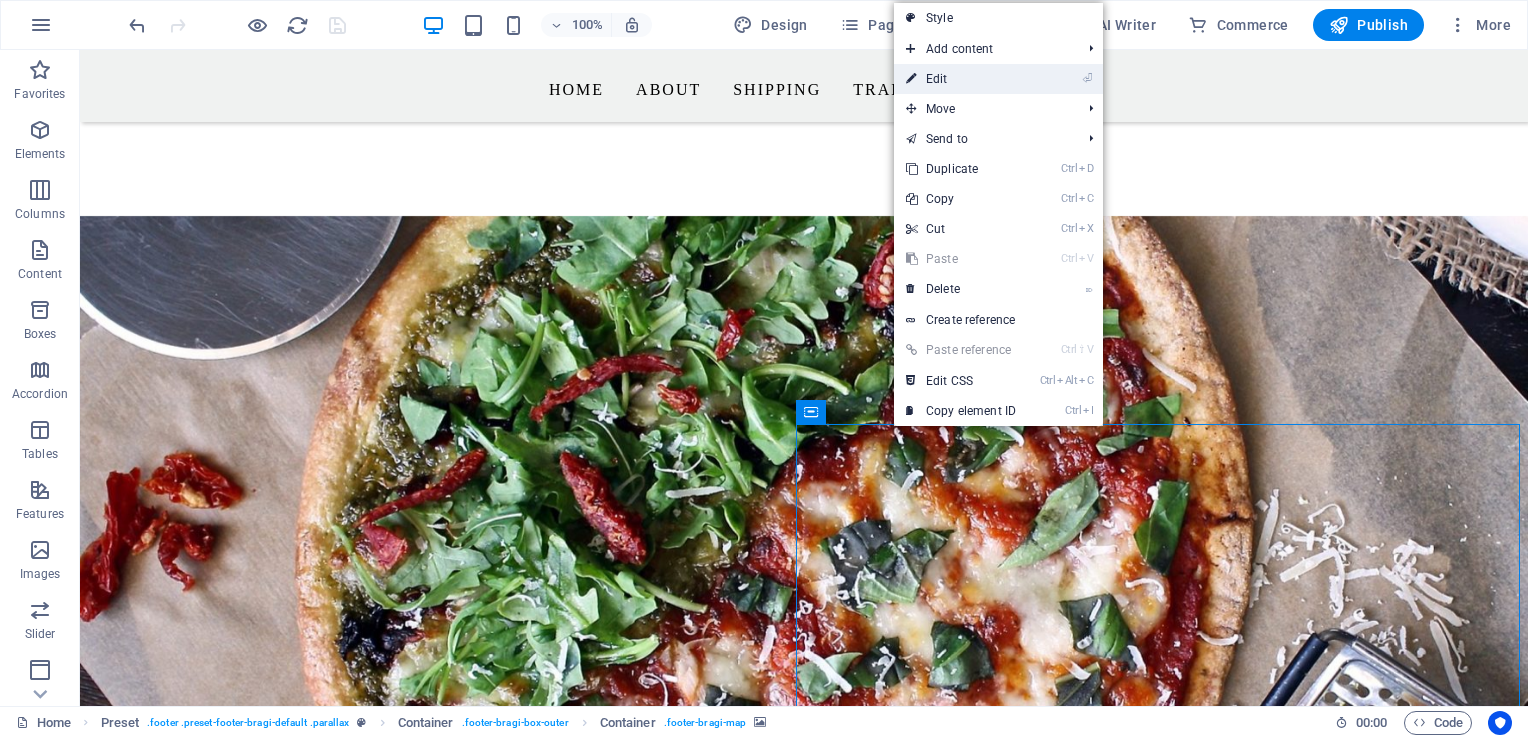 click on "⏎  Edit" at bounding box center (961, 79) 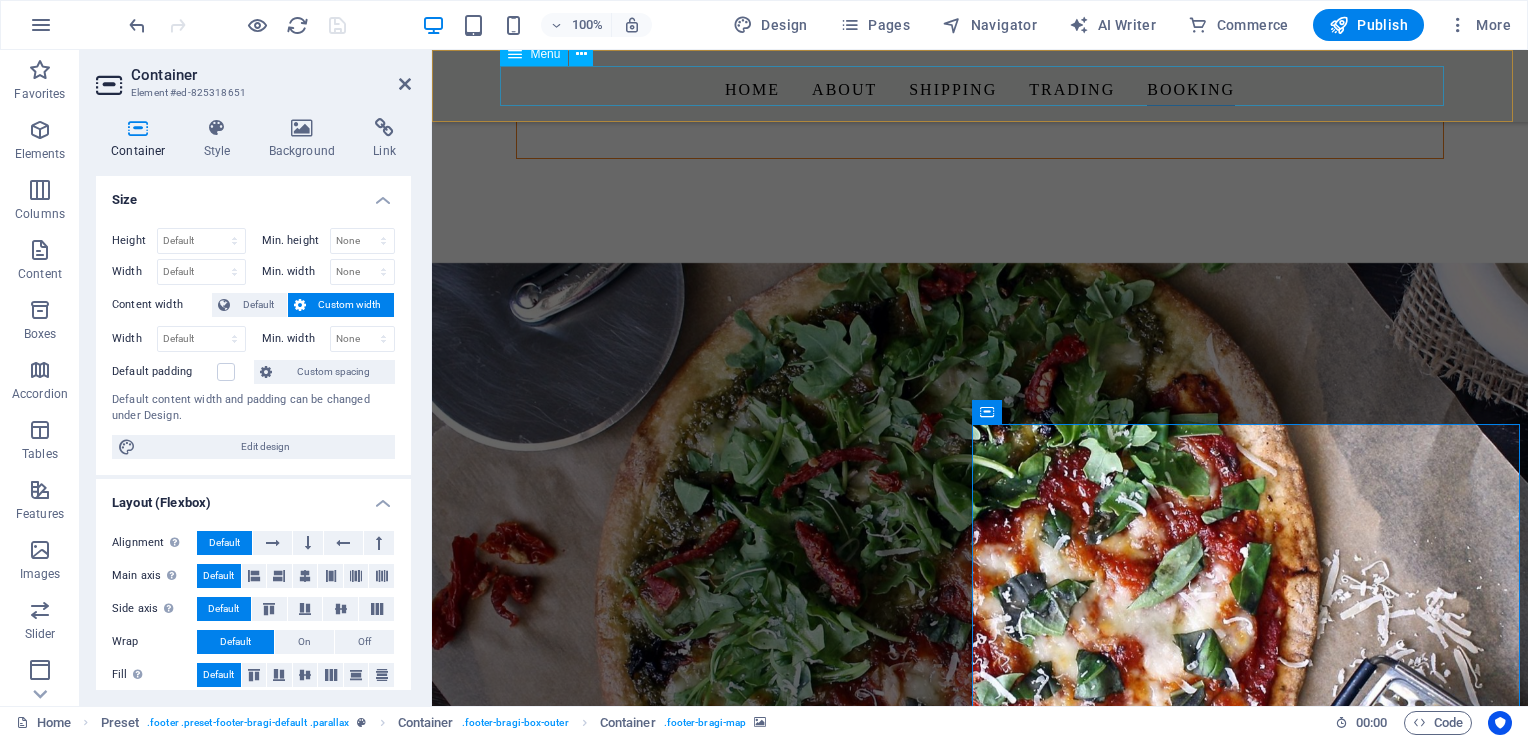 scroll, scrollTop: 7536, scrollLeft: 0, axis: vertical 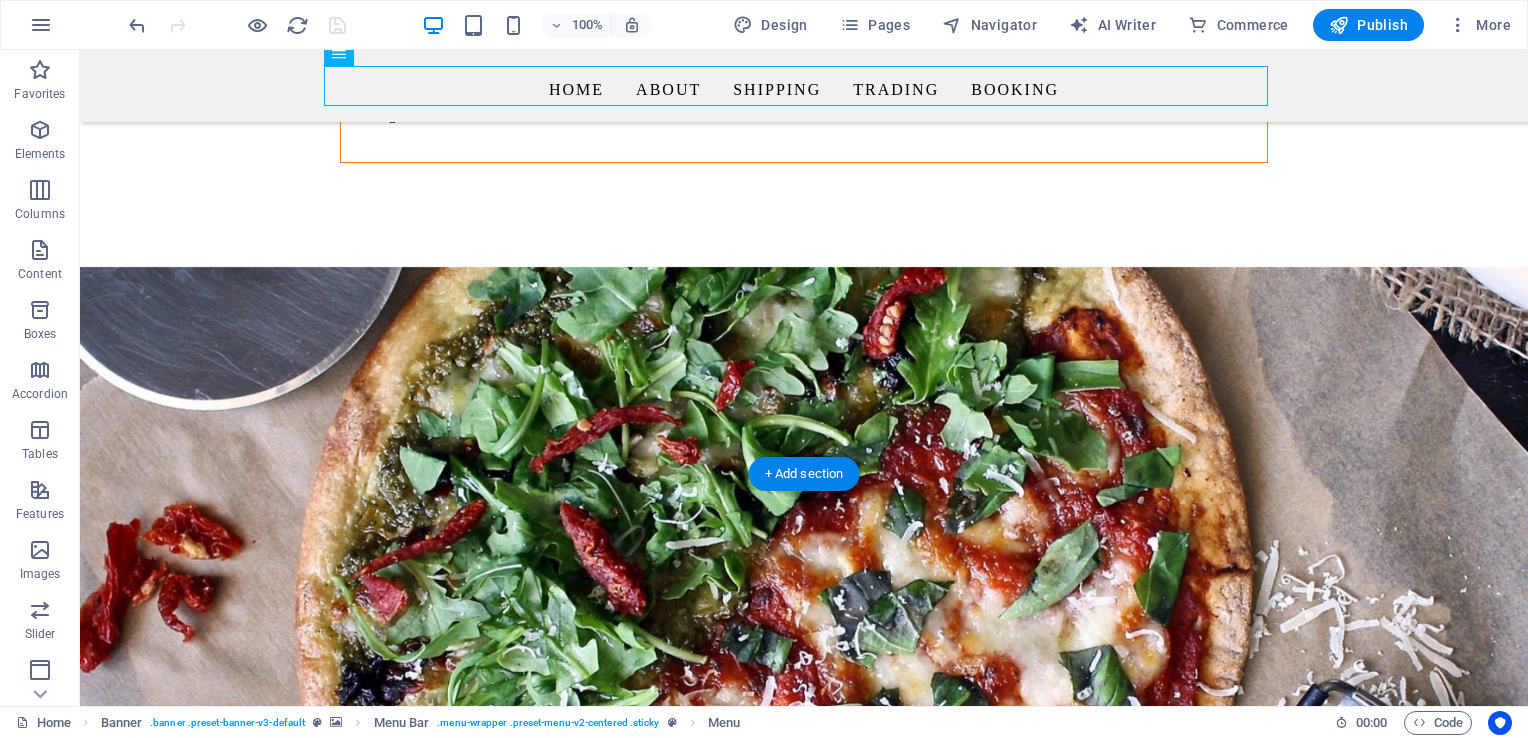 drag, startPoint x: 1007, startPoint y: 133, endPoint x: 1046, endPoint y: 526, distance: 394.93036 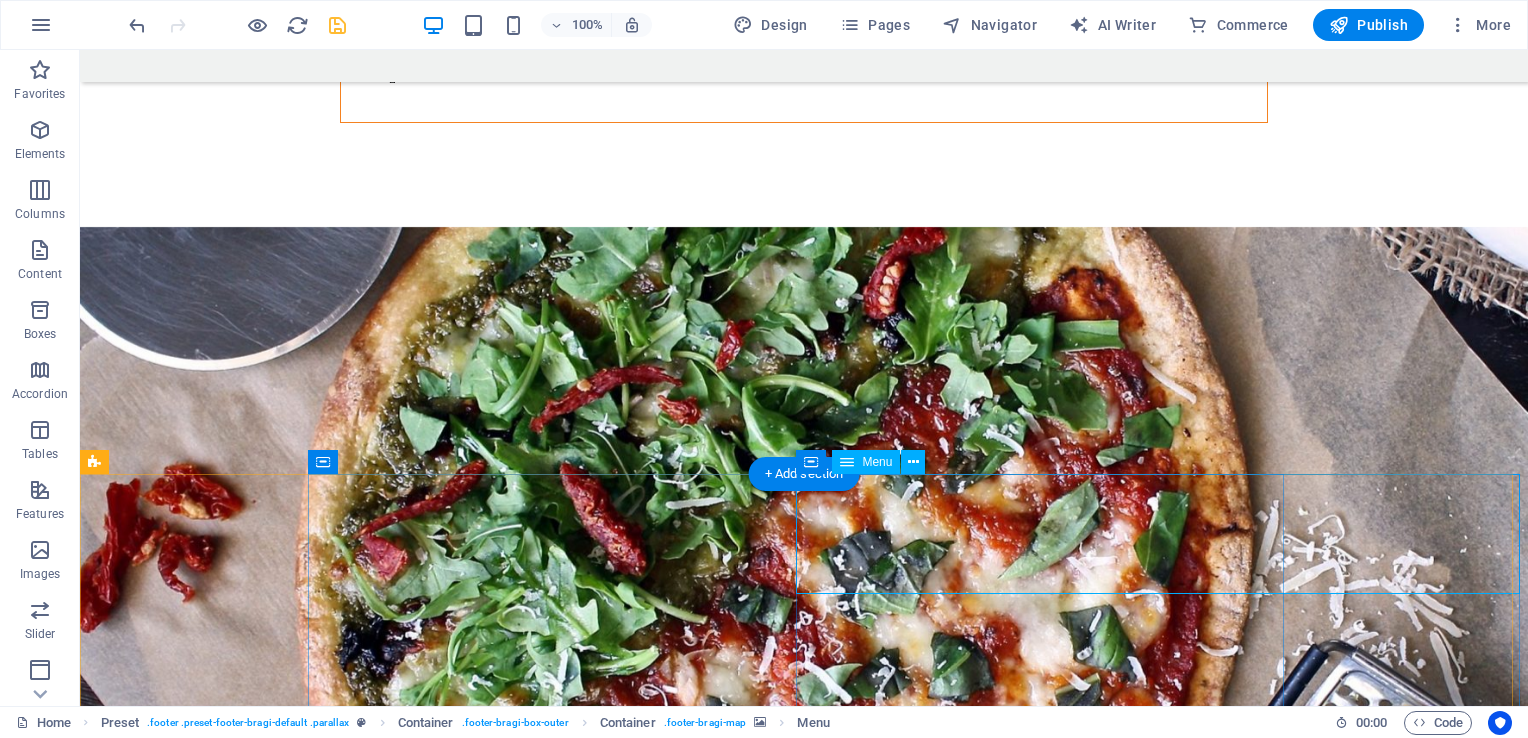 click on "Home About shipping Trading booking" at bounding box center [1166, -7143] 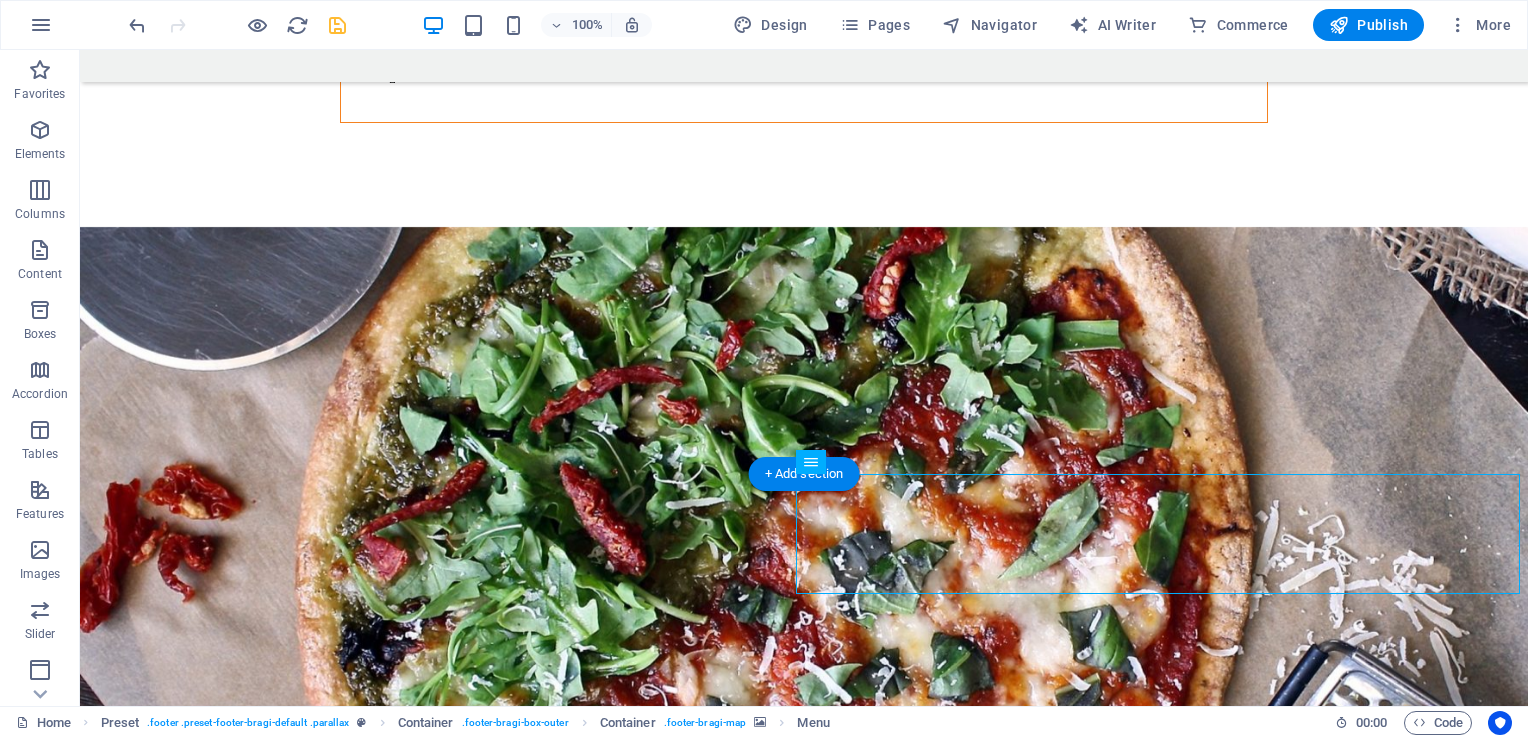 click on "← Move left → Move right ↑ Move up ↓ Move down + Zoom in - Zoom out Home Jump left by 75% End Jump right by 75% Page Up Jump up by 75% Page Down Jump down by 75% Map Terrain Satellite Labels Keyboard shortcuts Map Data Map data ©2025 Google Map data ©2025 Google 1 km  Click to toggle between metric and imperial units Terms Report a map error" at bounding box center [1166, -7345] 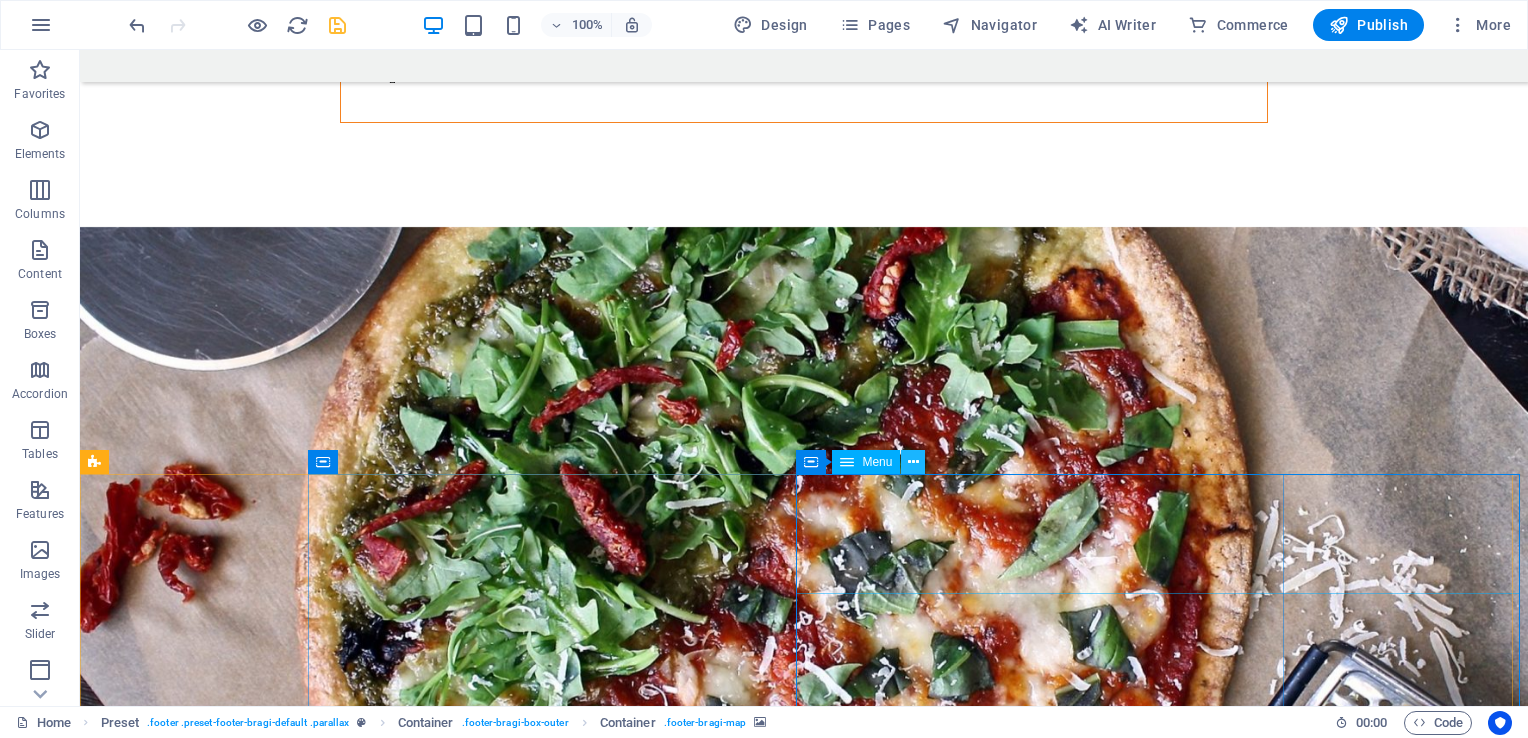 click at bounding box center [913, 462] 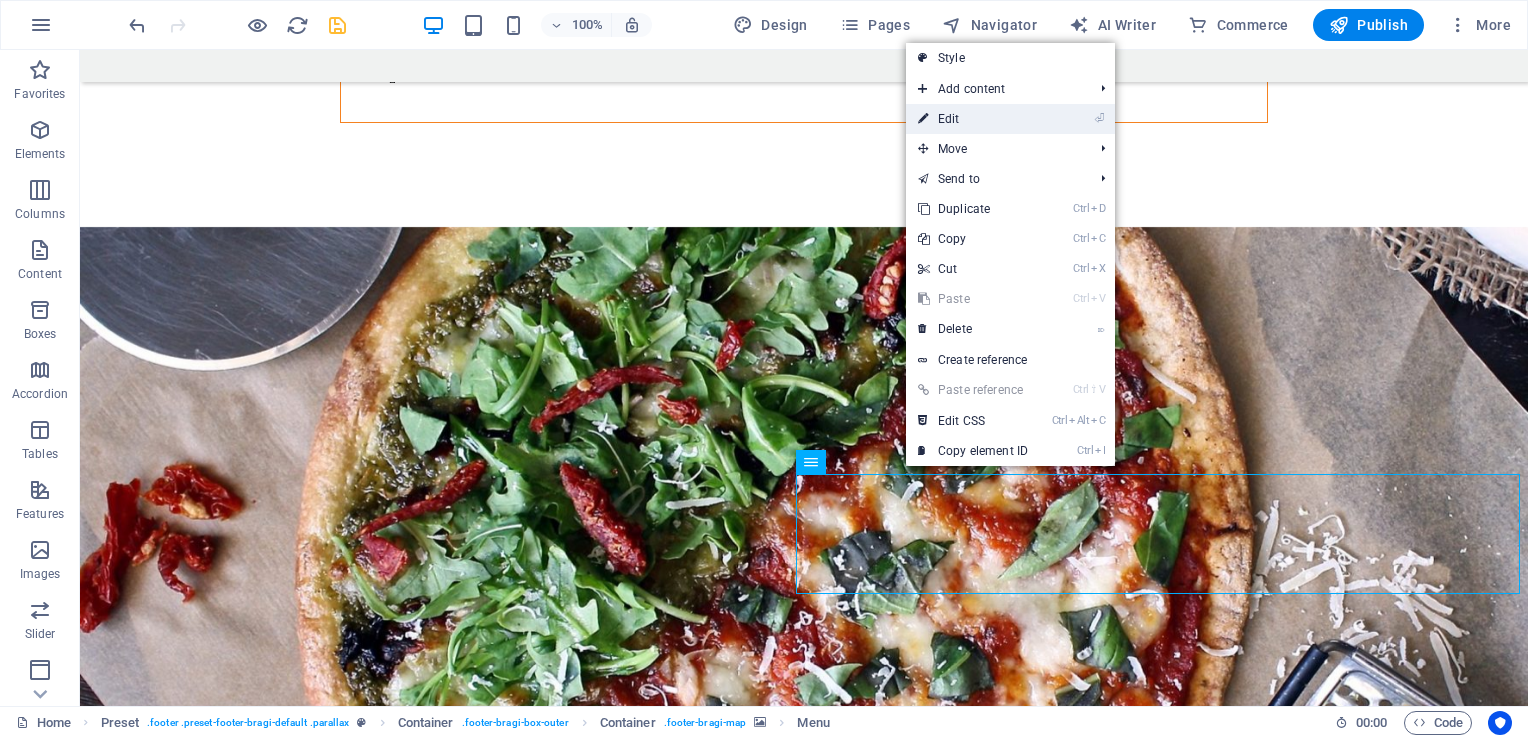 click on "⏎  Edit" at bounding box center [973, 119] 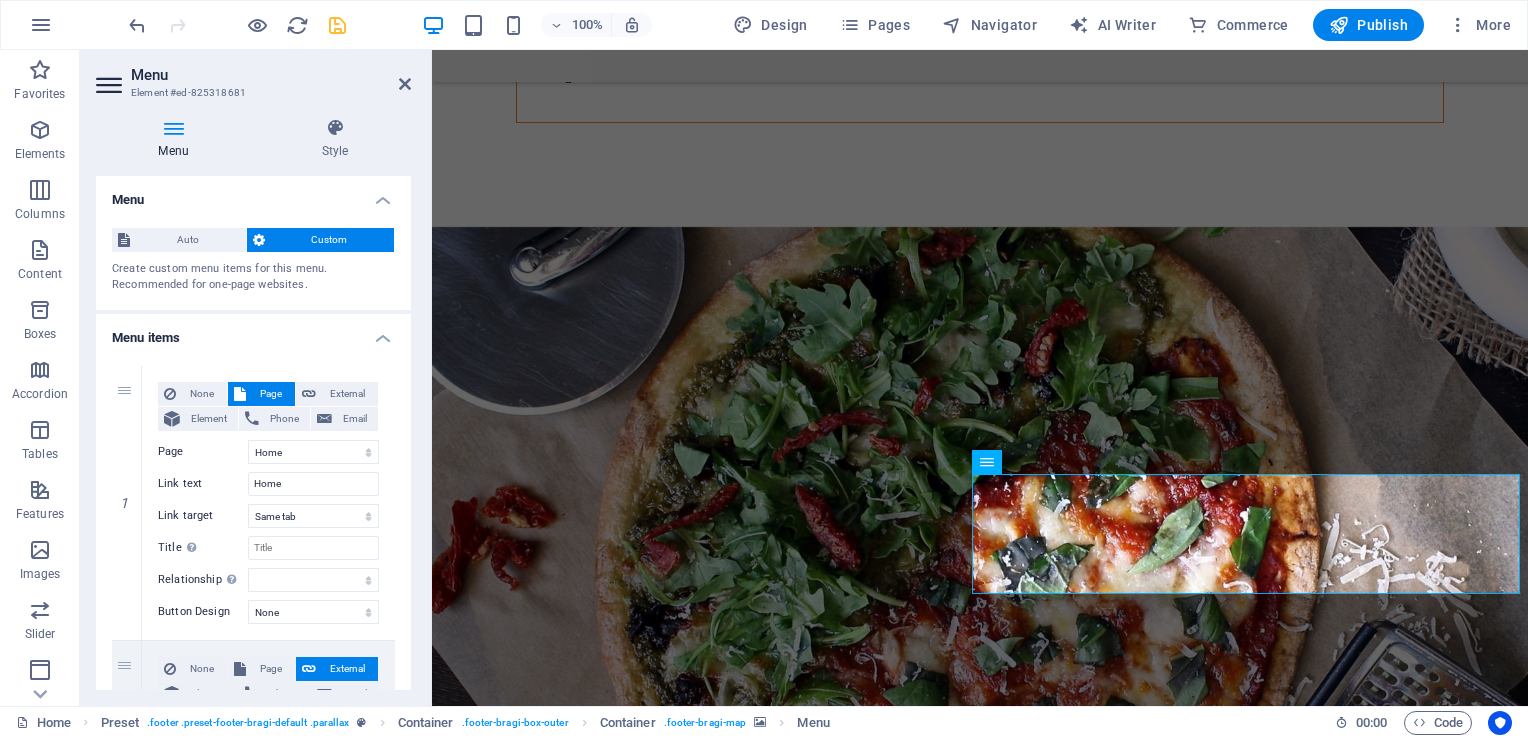 drag, startPoint x: 412, startPoint y: 274, endPoint x: 415, endPoint y: 318, distance: 44.102154 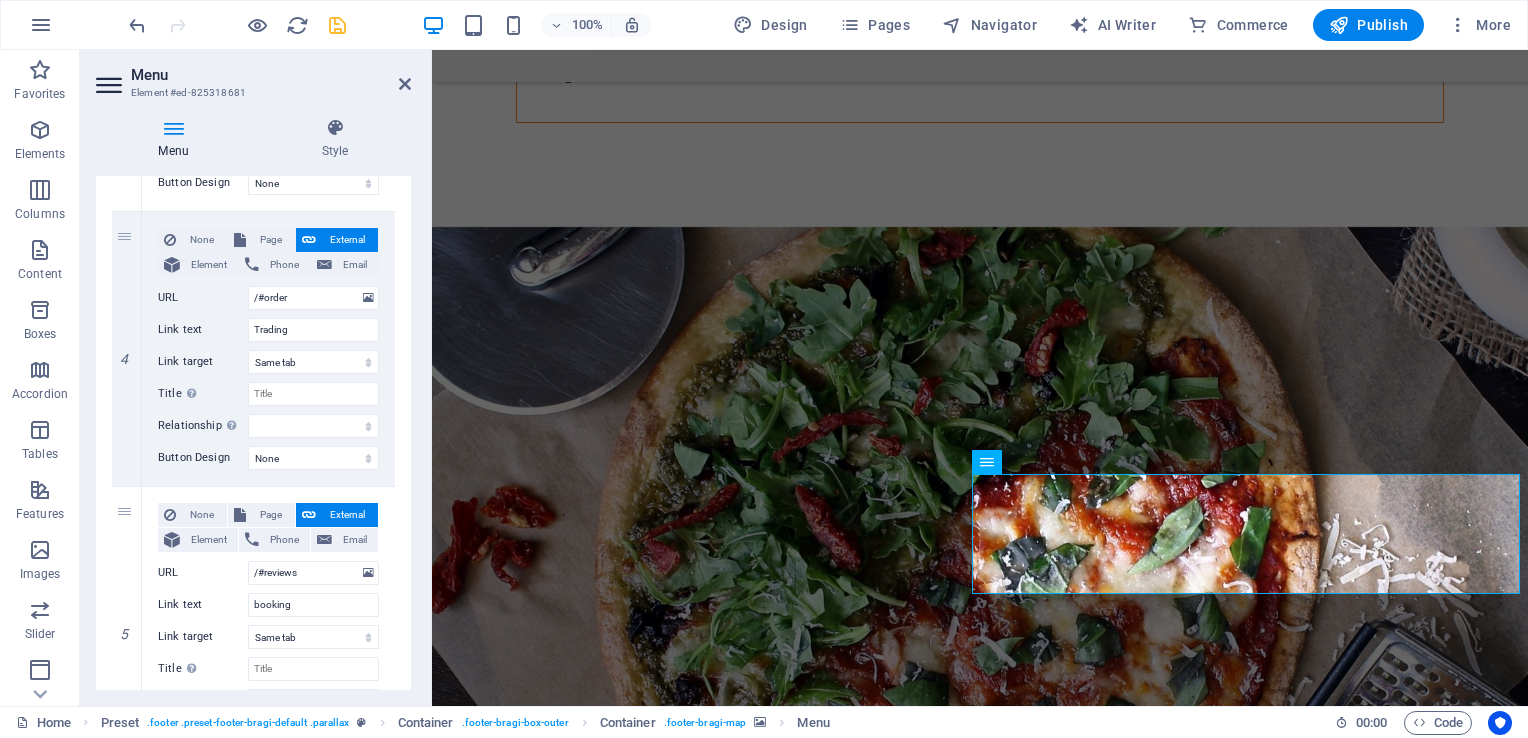 scroll, scrollTop: 1104, scrollLeft: 0, axis: vertical 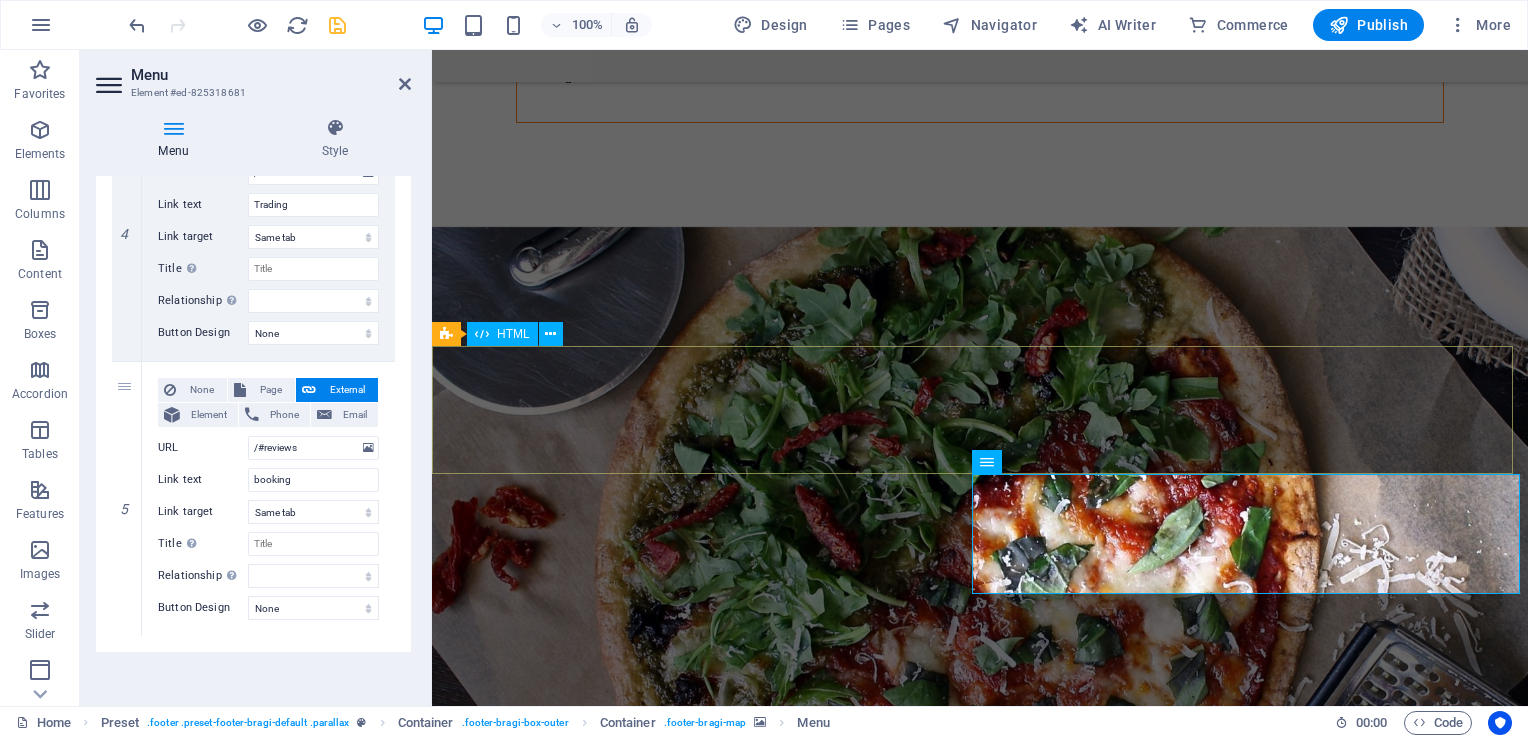 click at bounding box center [980, 4885] 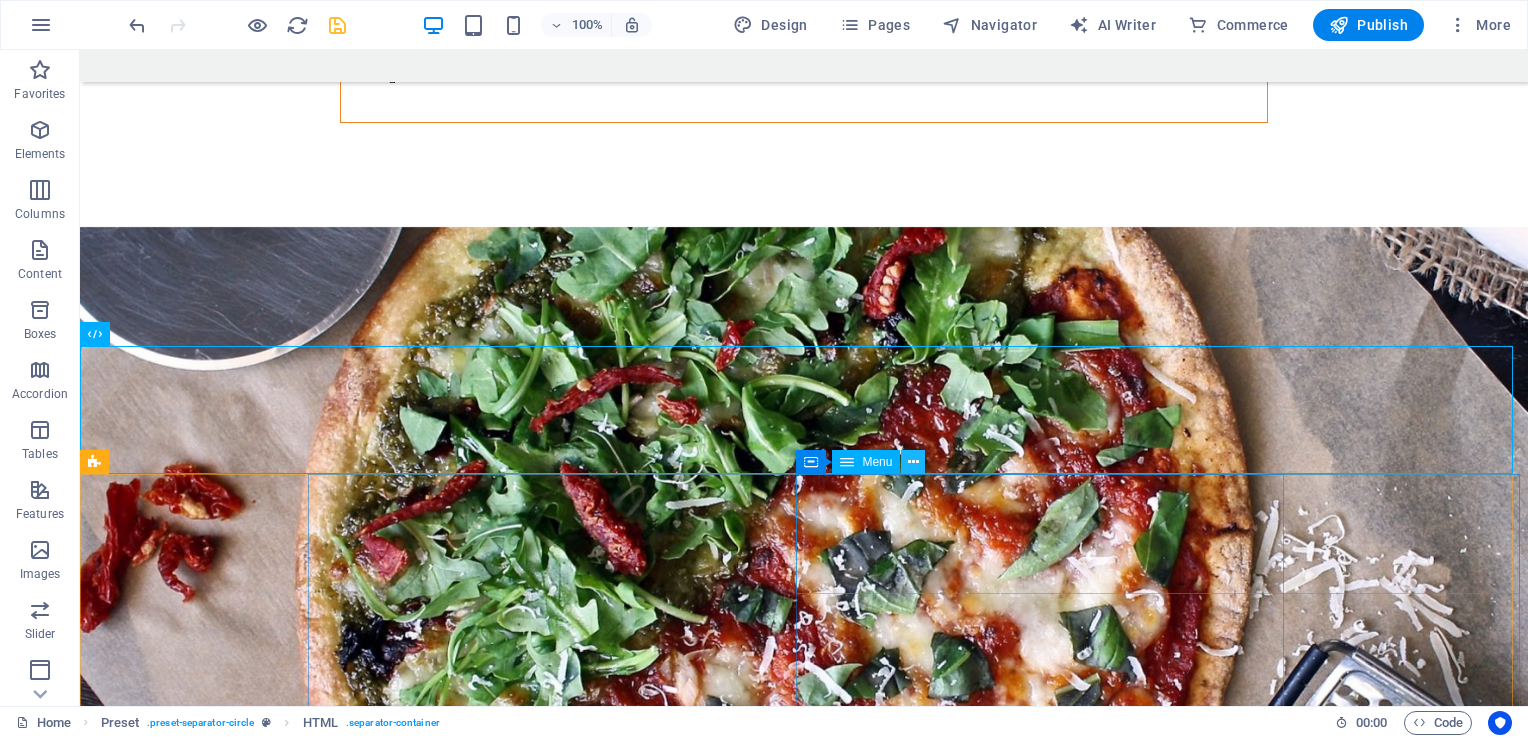click at bounding box center [913, 462] 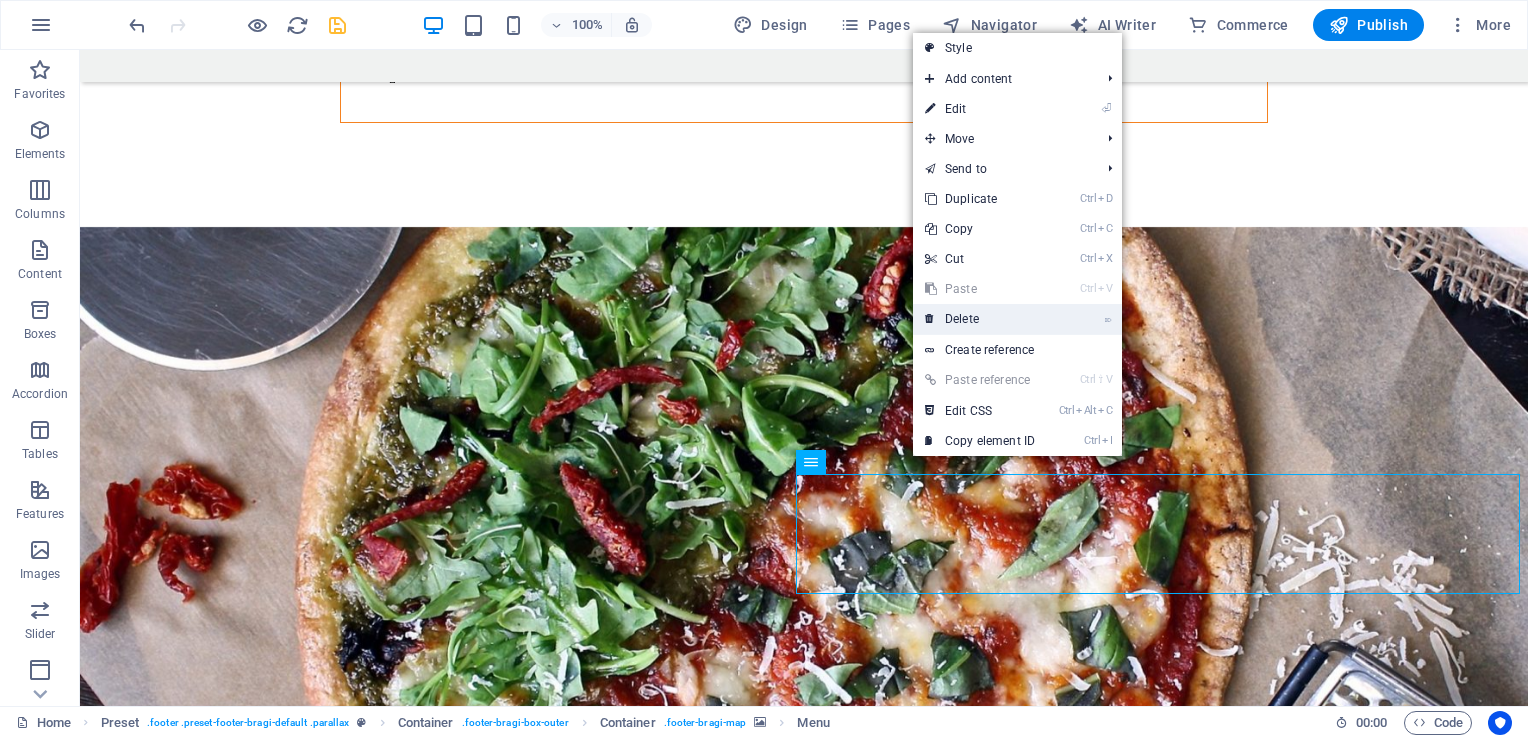 click on "⌦  Delete" at bounding box center [980, 319] 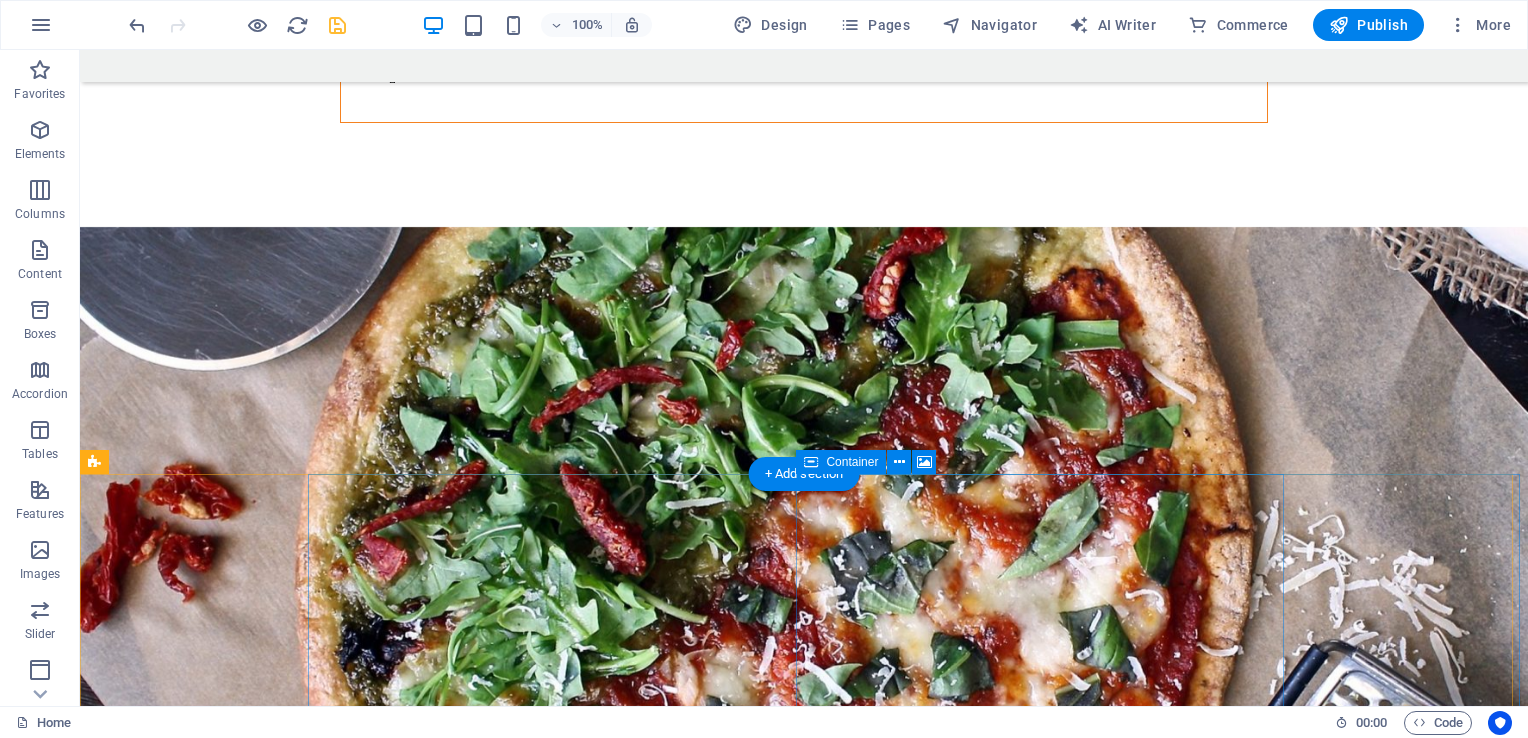 click at bounding box center [1054, -7102] 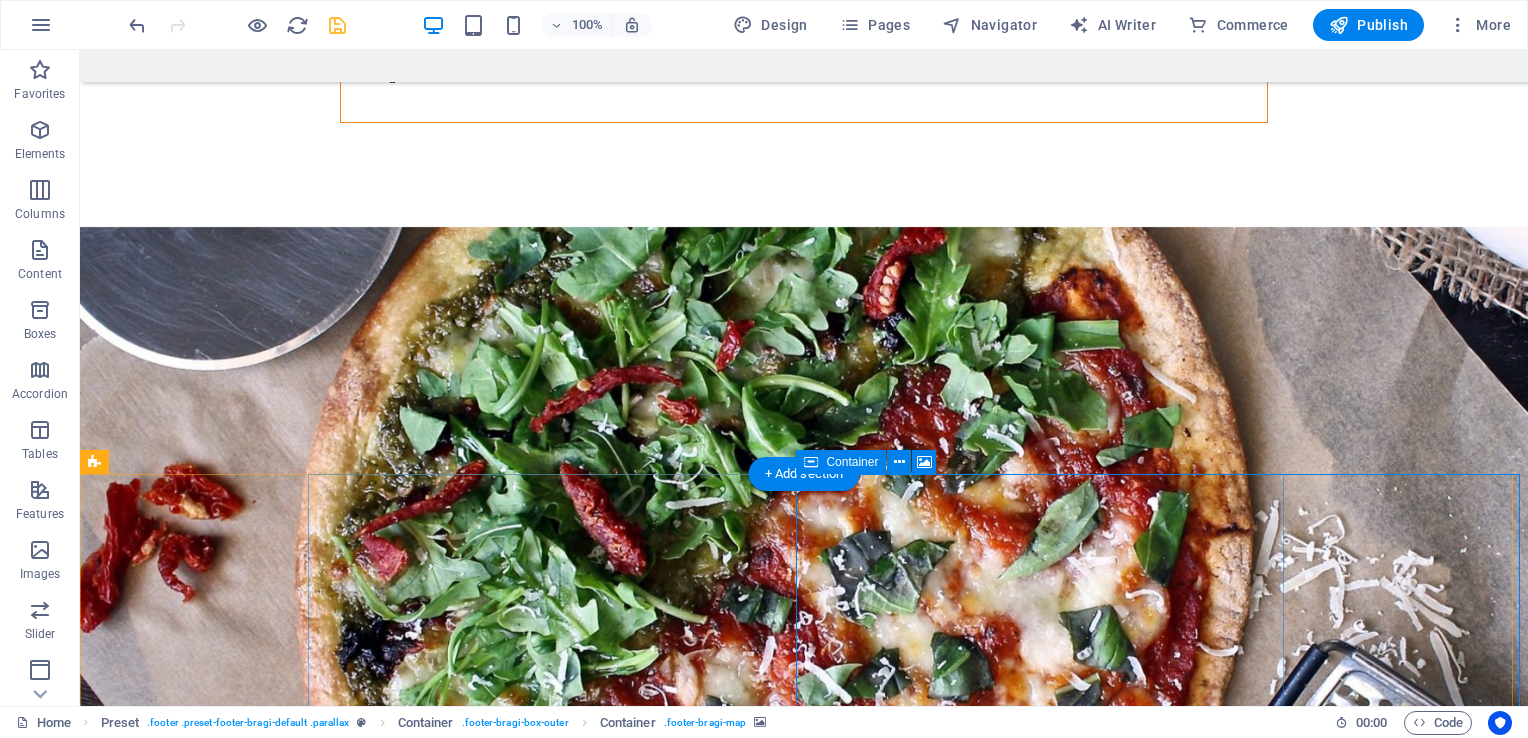 click on "Drop content here or  Add elements  Paste clipboard" at bounding box center [1166, -7132] 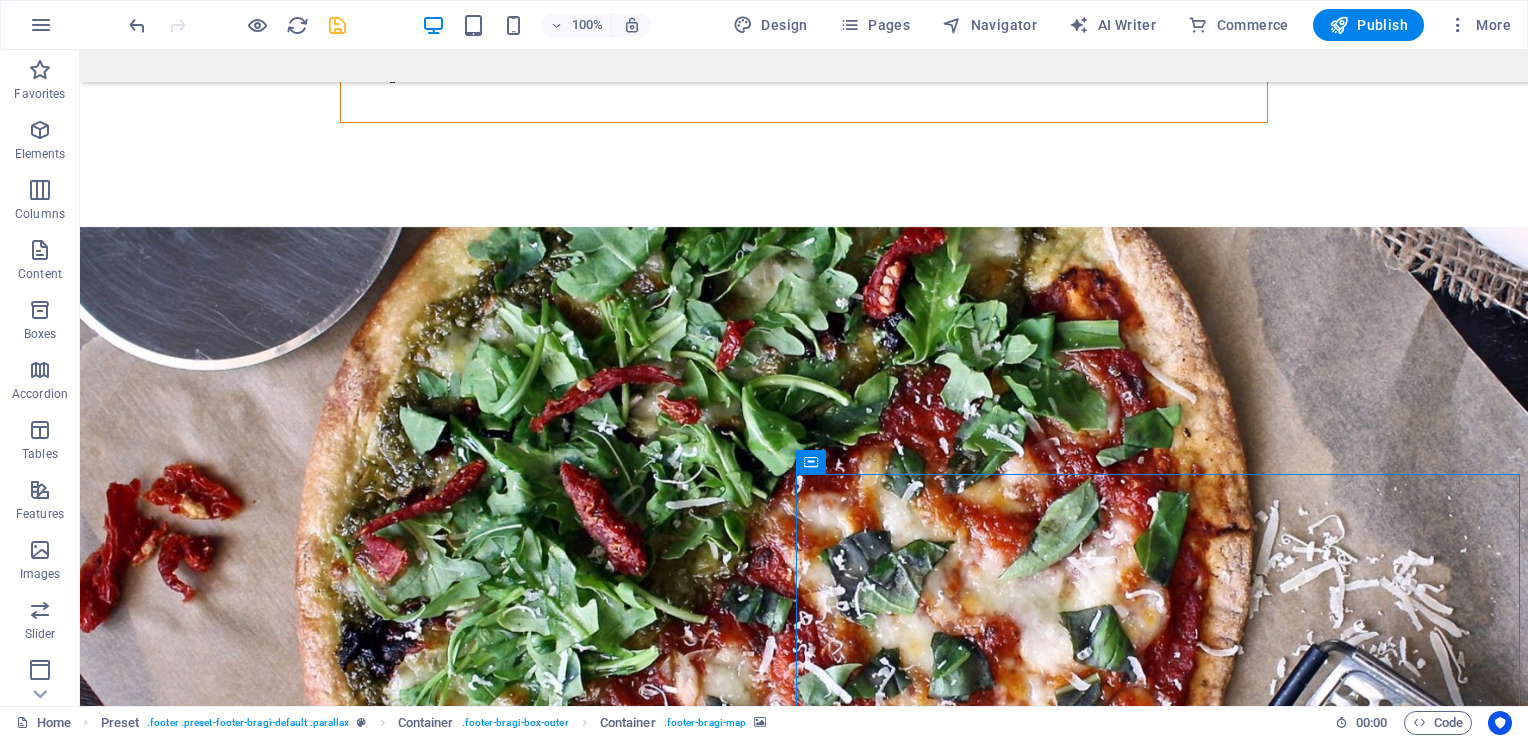 scroll, scrollTop: 7587, scrollLeft: 0, axis: vertical 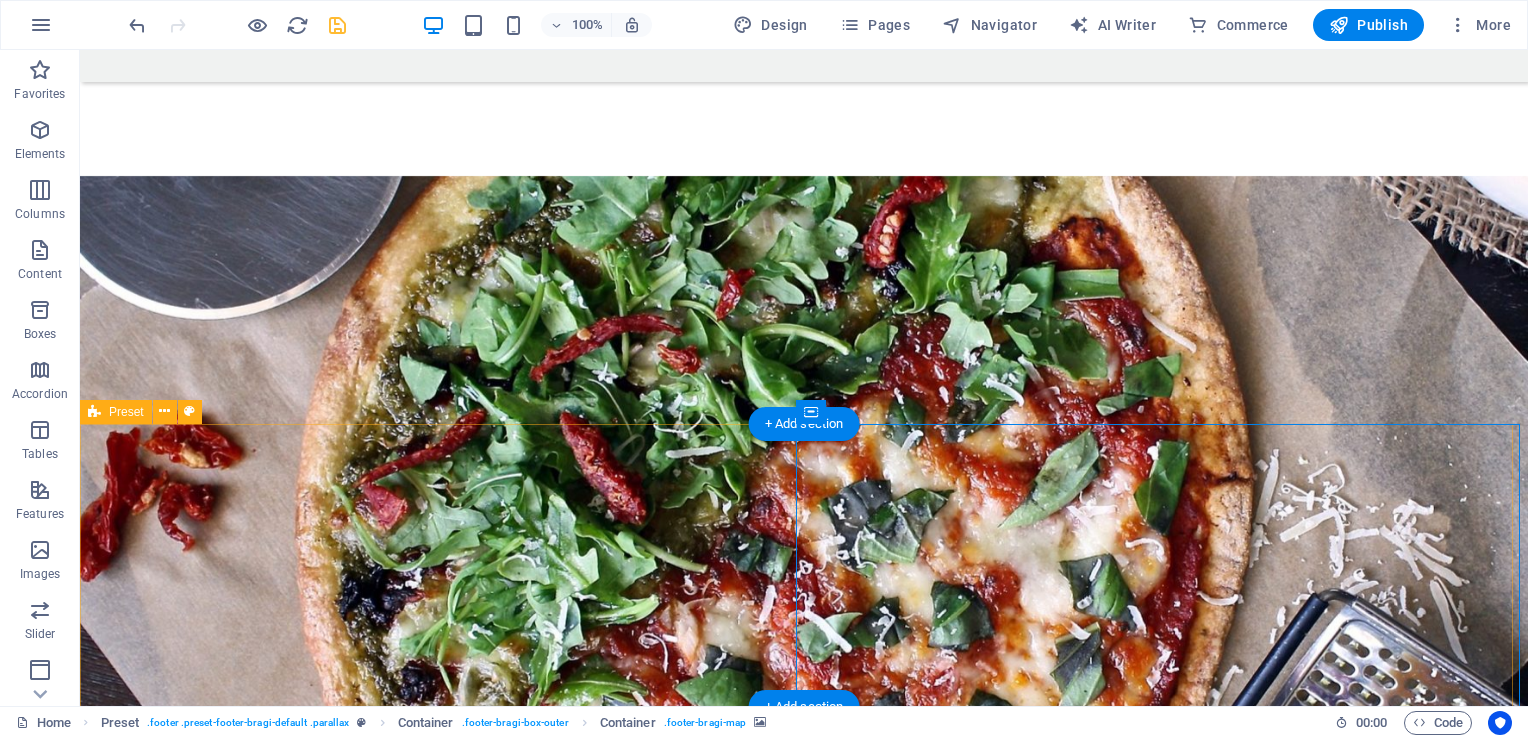 click on "← Move left → Move right ↑ Move up ↓ Move down + Zoom in - Zoom out Home Jump left by 75% End Jump right by 75% Page Up Jump up by 75% Page Down Jump down by 75% Map Terrain Satellite Labels Keyboard shortcuts Map Data Map data ©2025 Google Map data ©2025 Google 1 km  Click to toggle between metric and imperial units Terms Report a map error" at bounding box center (1166, -7396) 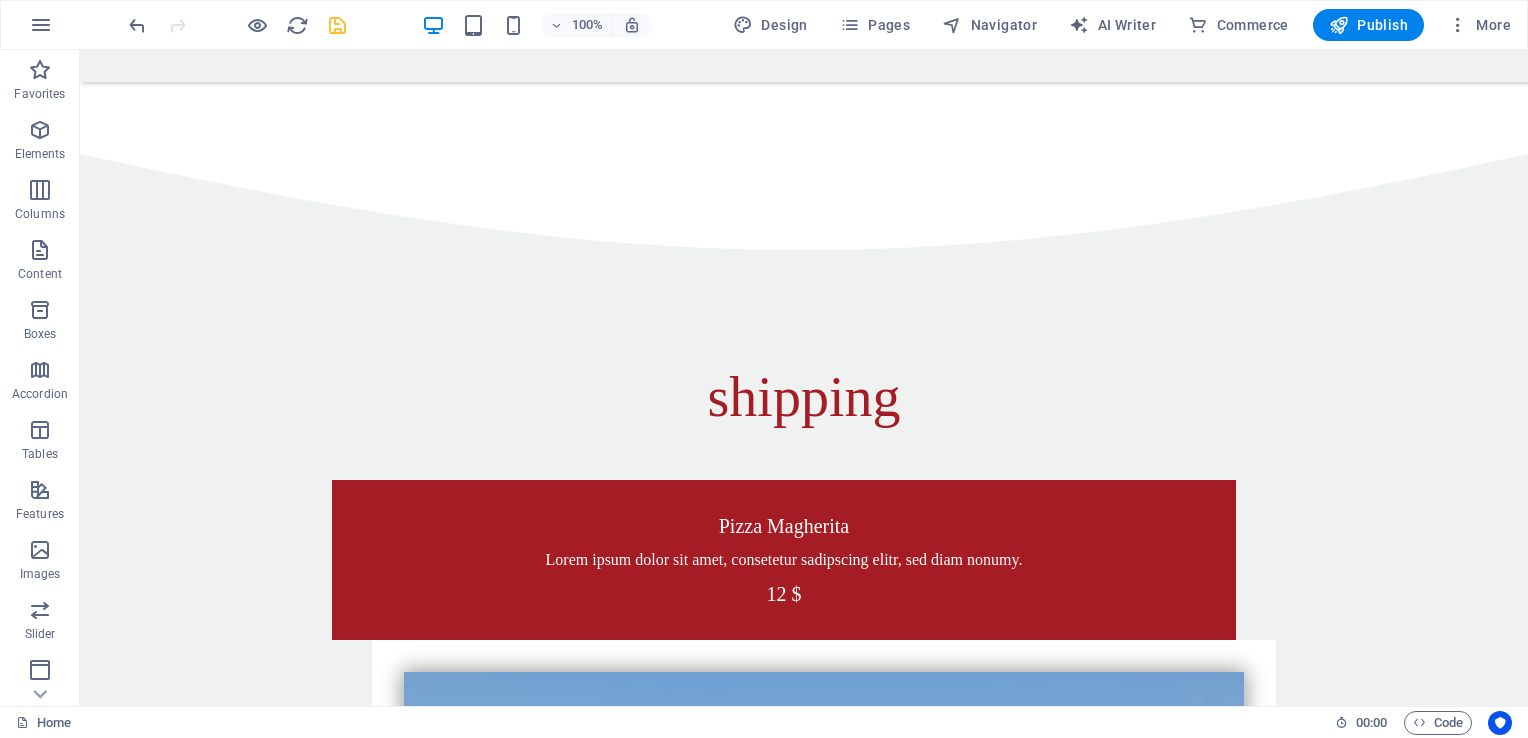 scroll, scrollTop: 1837, scrollLeft: 0, axis: vertical 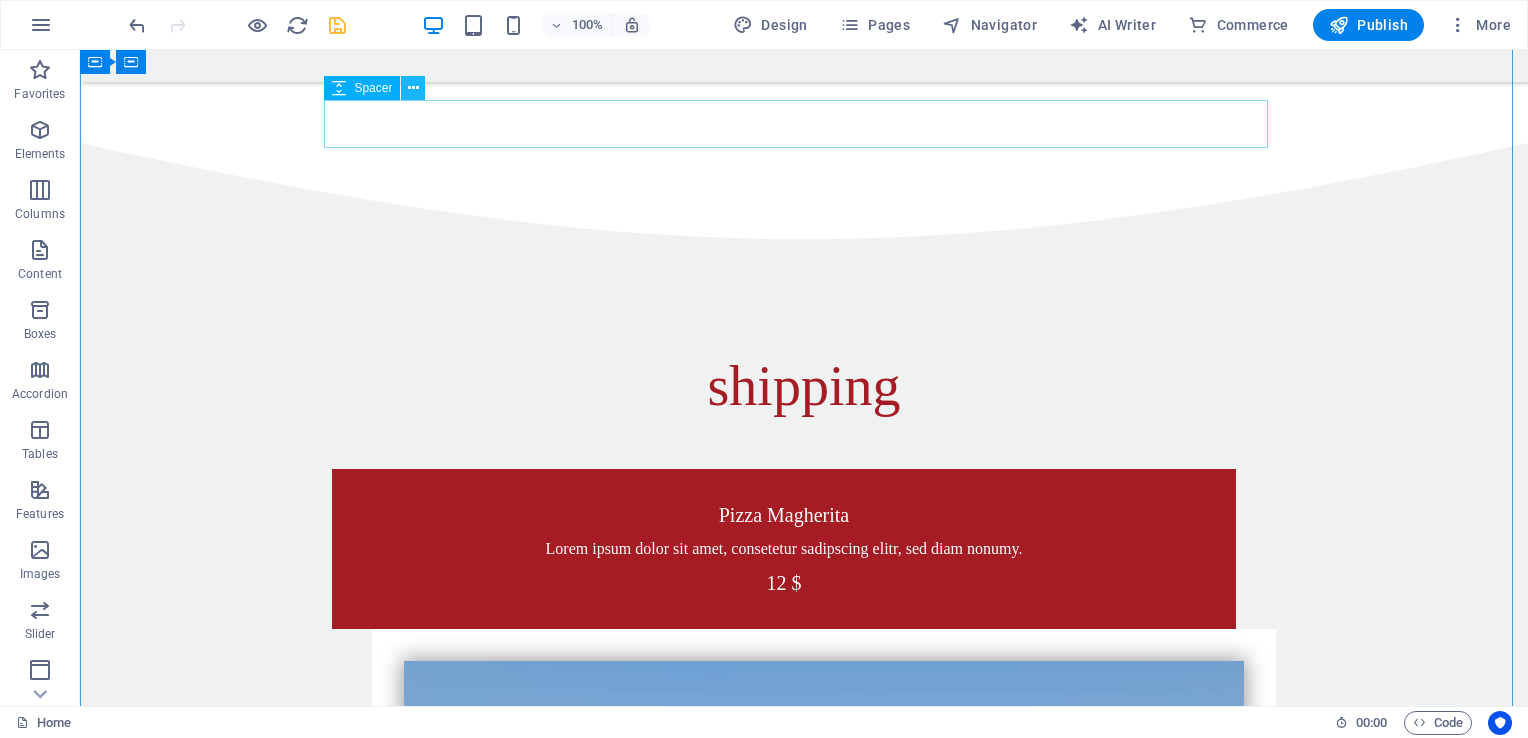 click at bounding box center [413, 88] 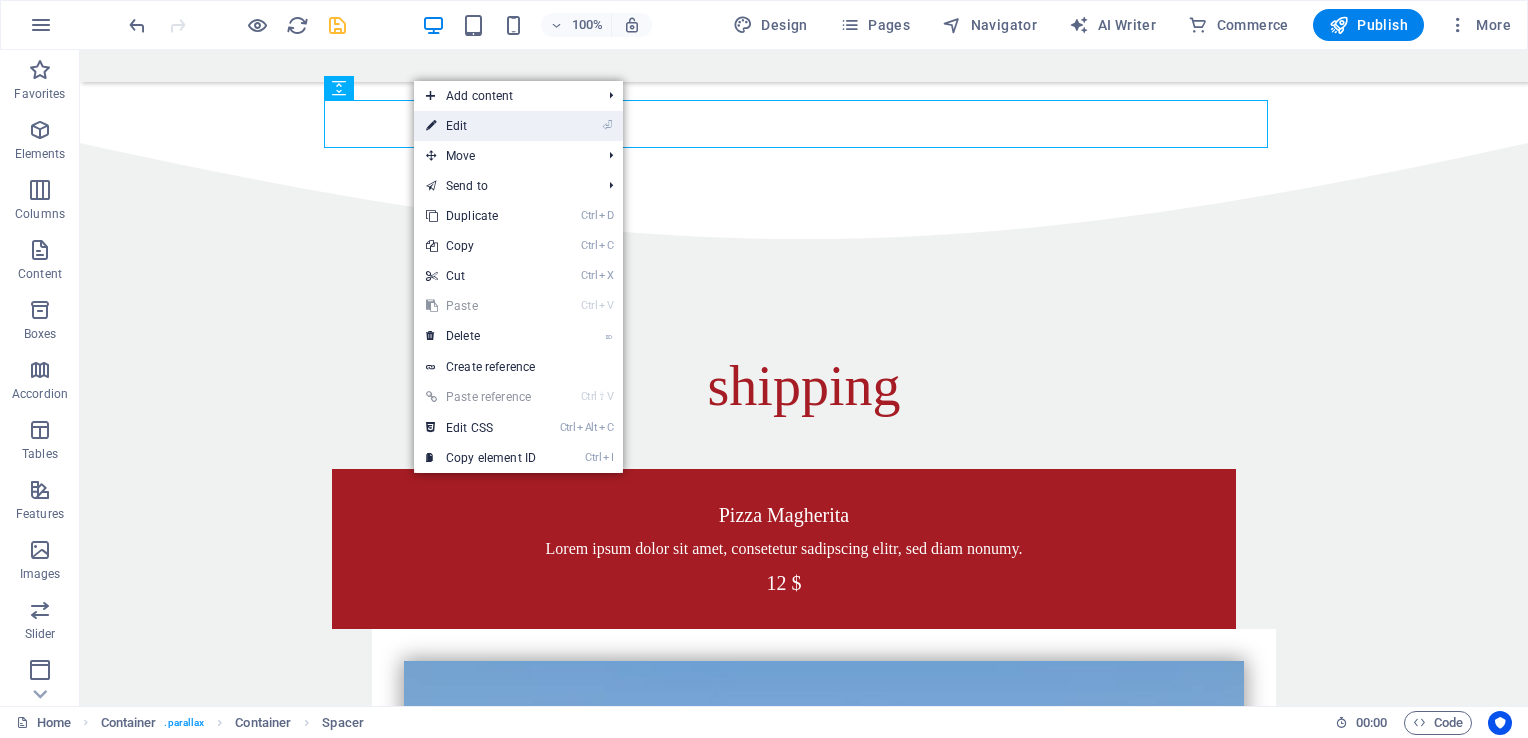 click on "⏎  Edit" at bounding box center [481, 126] 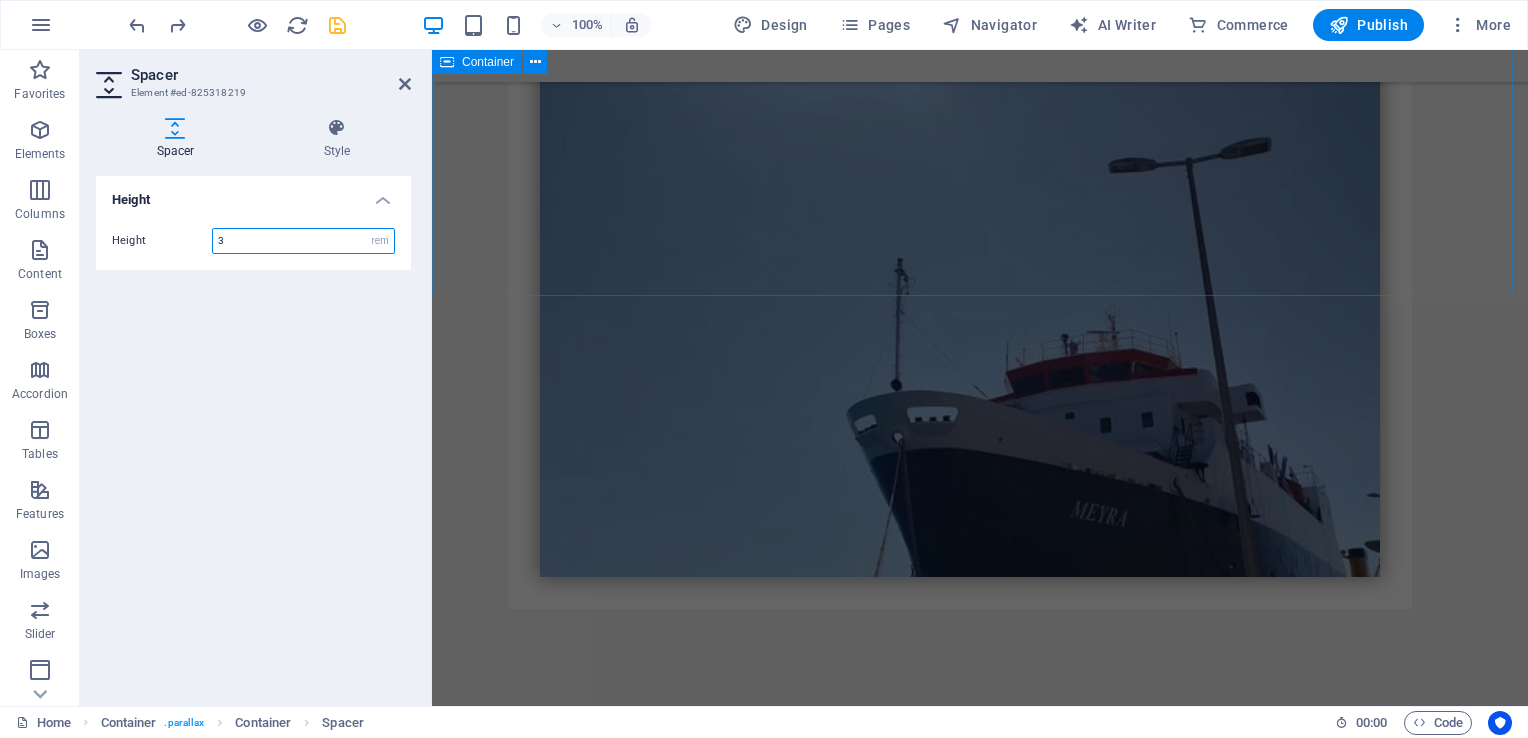 scroll, scrollTop: 7587, scrollLeft: 0, axis: vertical 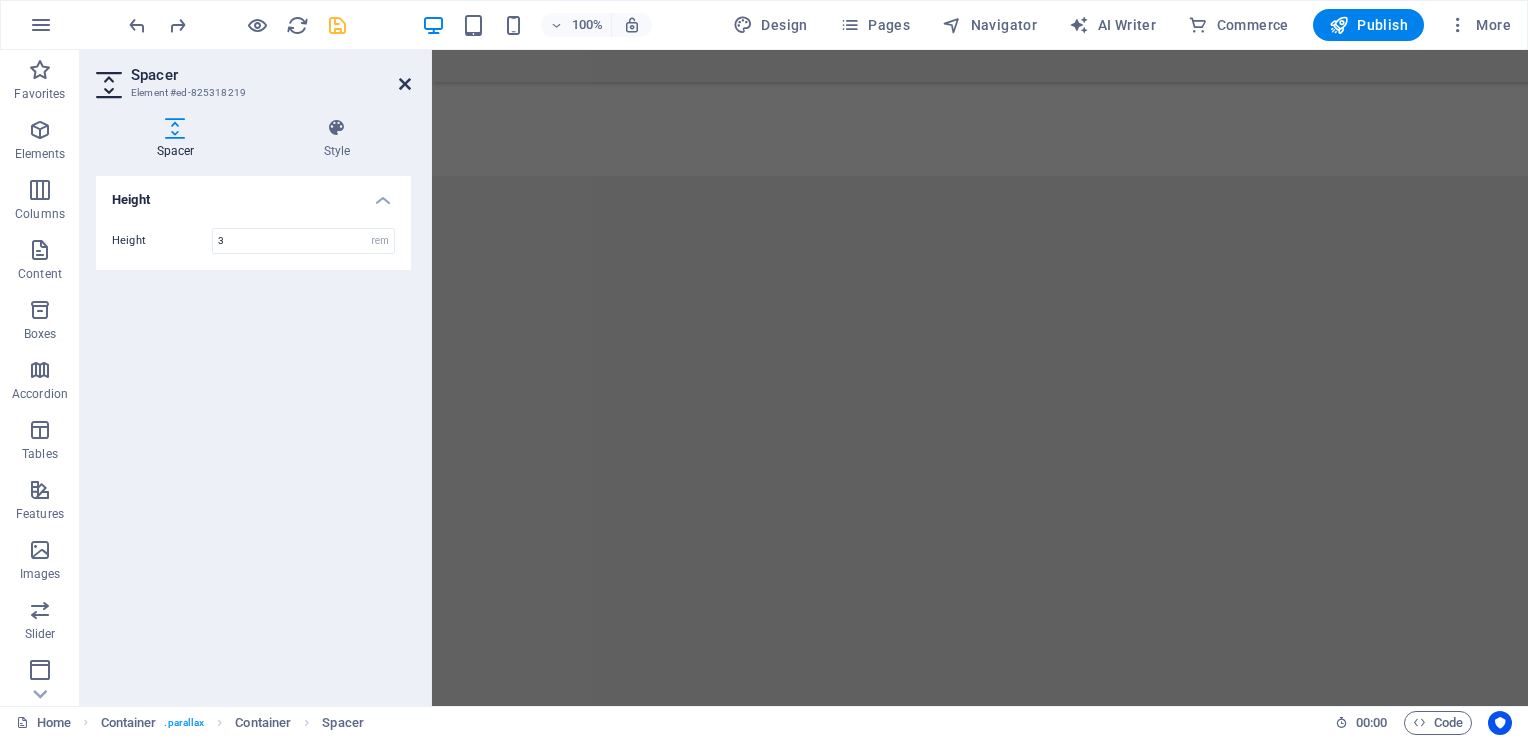 click at bounding box center (405, 84) 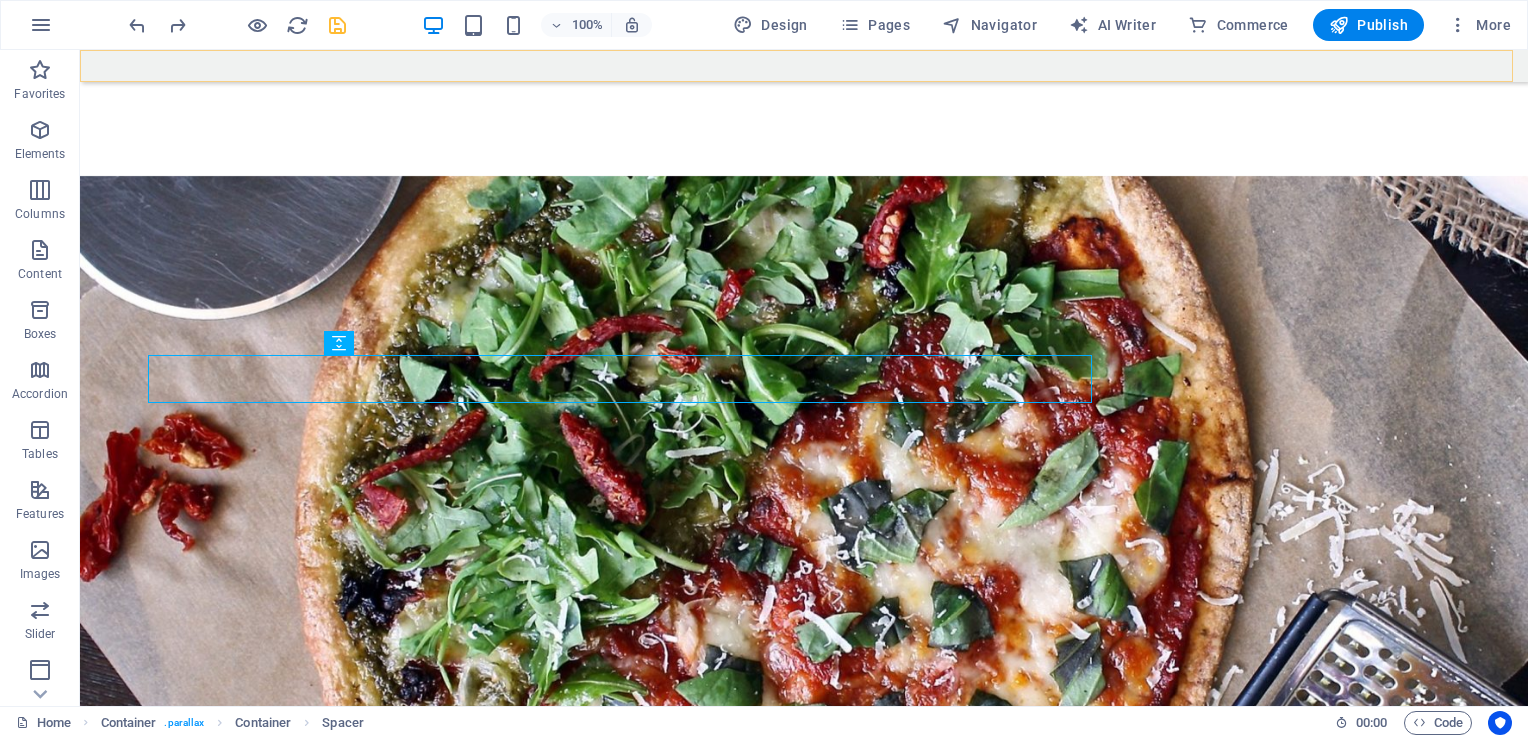 scroll, scrollTop: 1583, scrollLeft: 0, axis: vertical 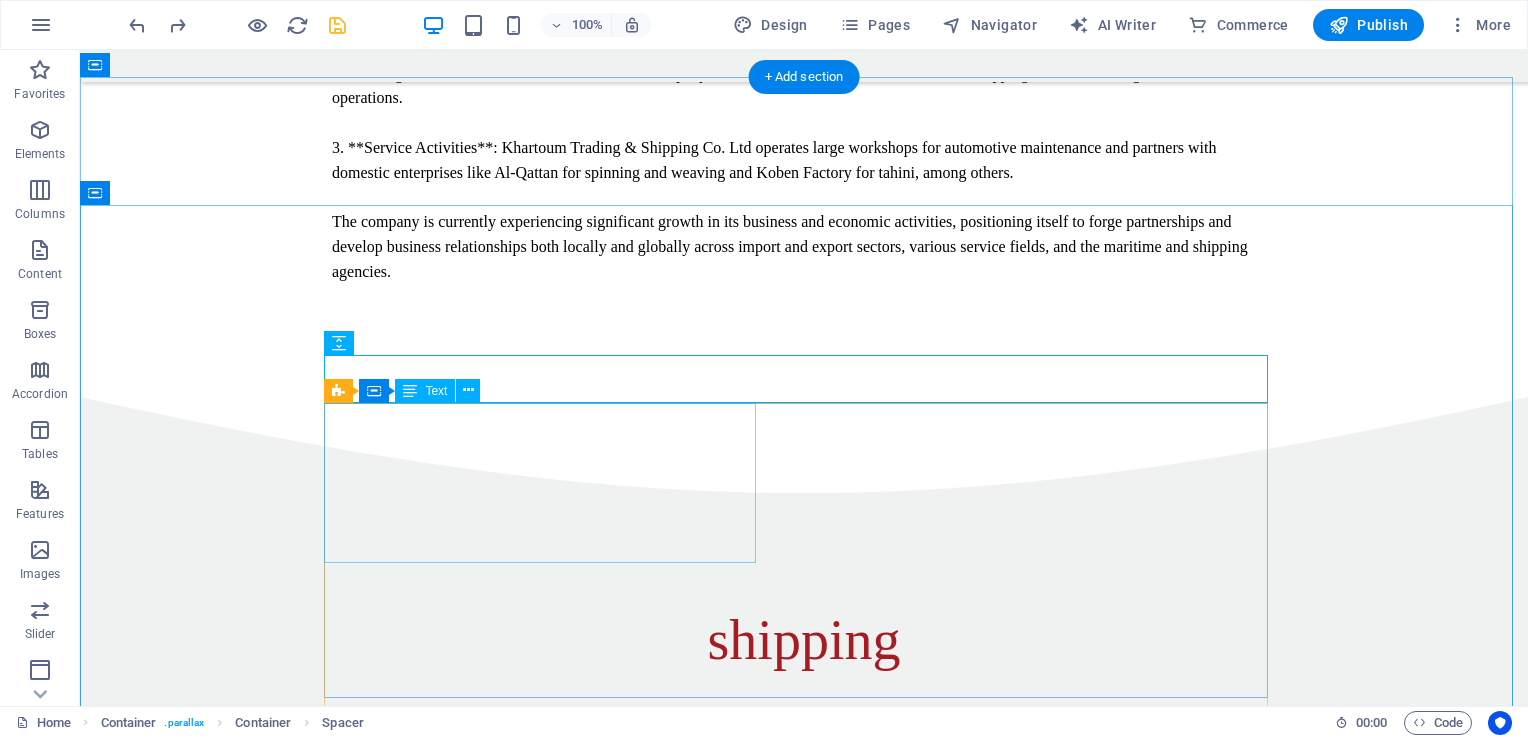 click on "Pizza Magherita Lorem ipsum dolor sit amet, consetetur sadipscing elitr, sed diam nonumy. 12 $" at bounding box center (784, 803) 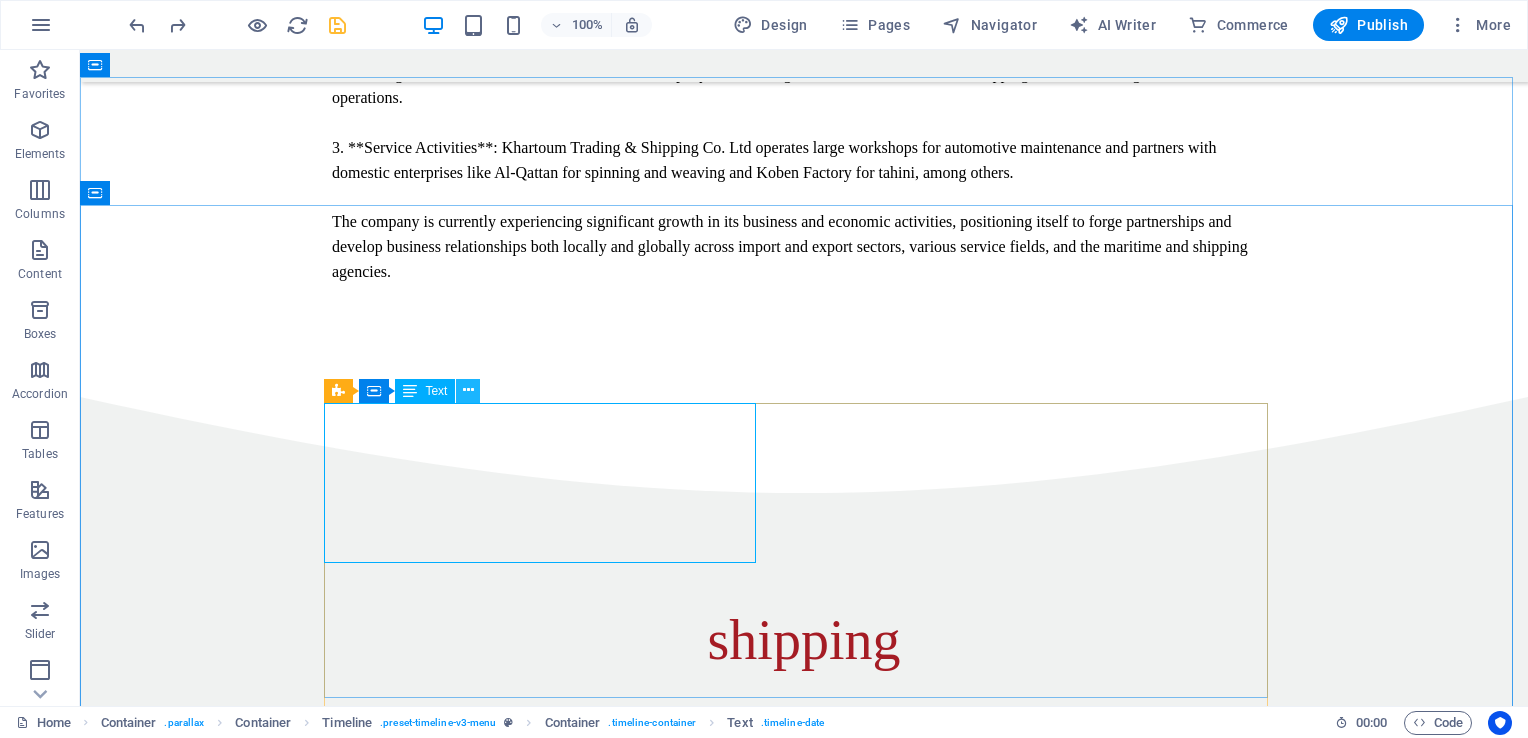 click at bounding box center (468, 390) 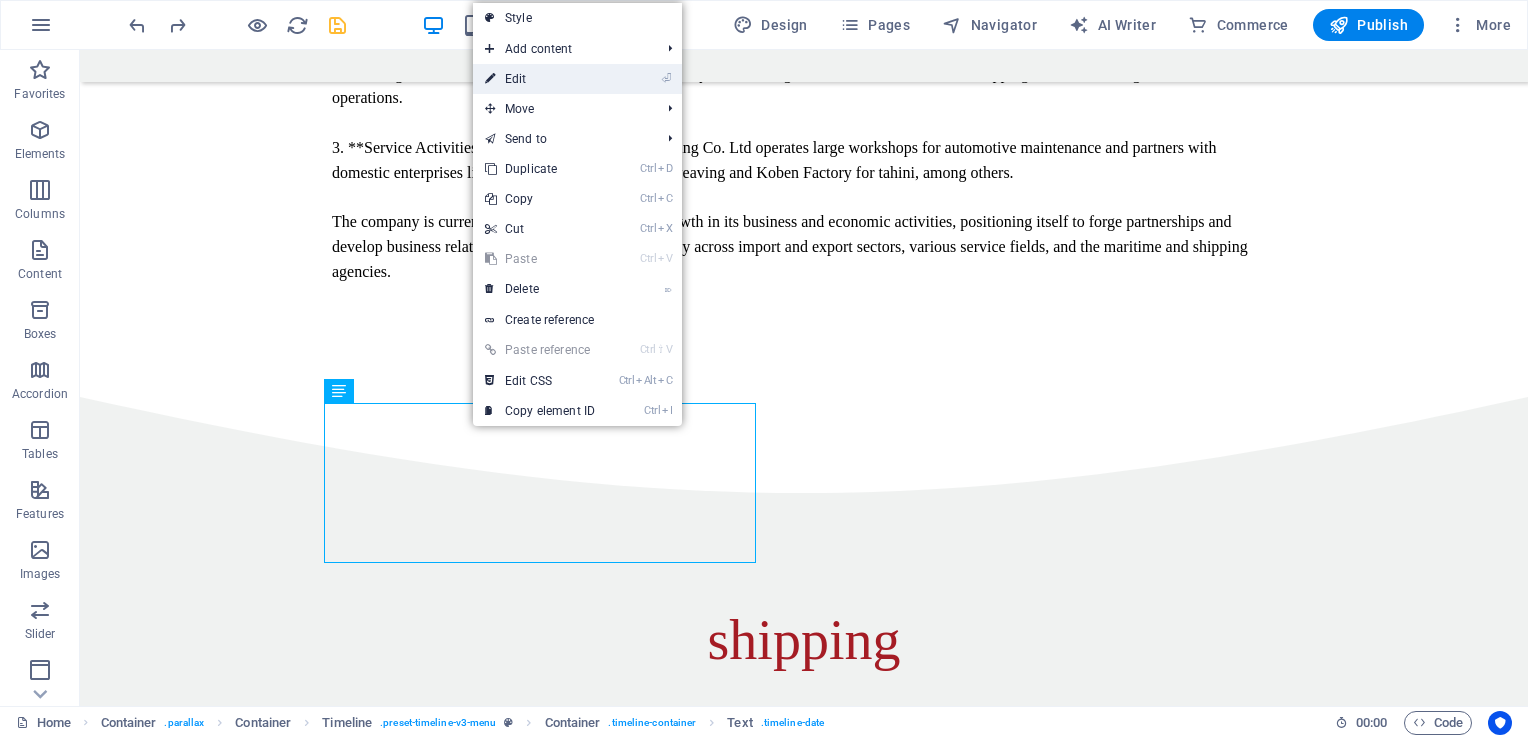 click on "⏎  Edit" at bounding box center (540, 79) 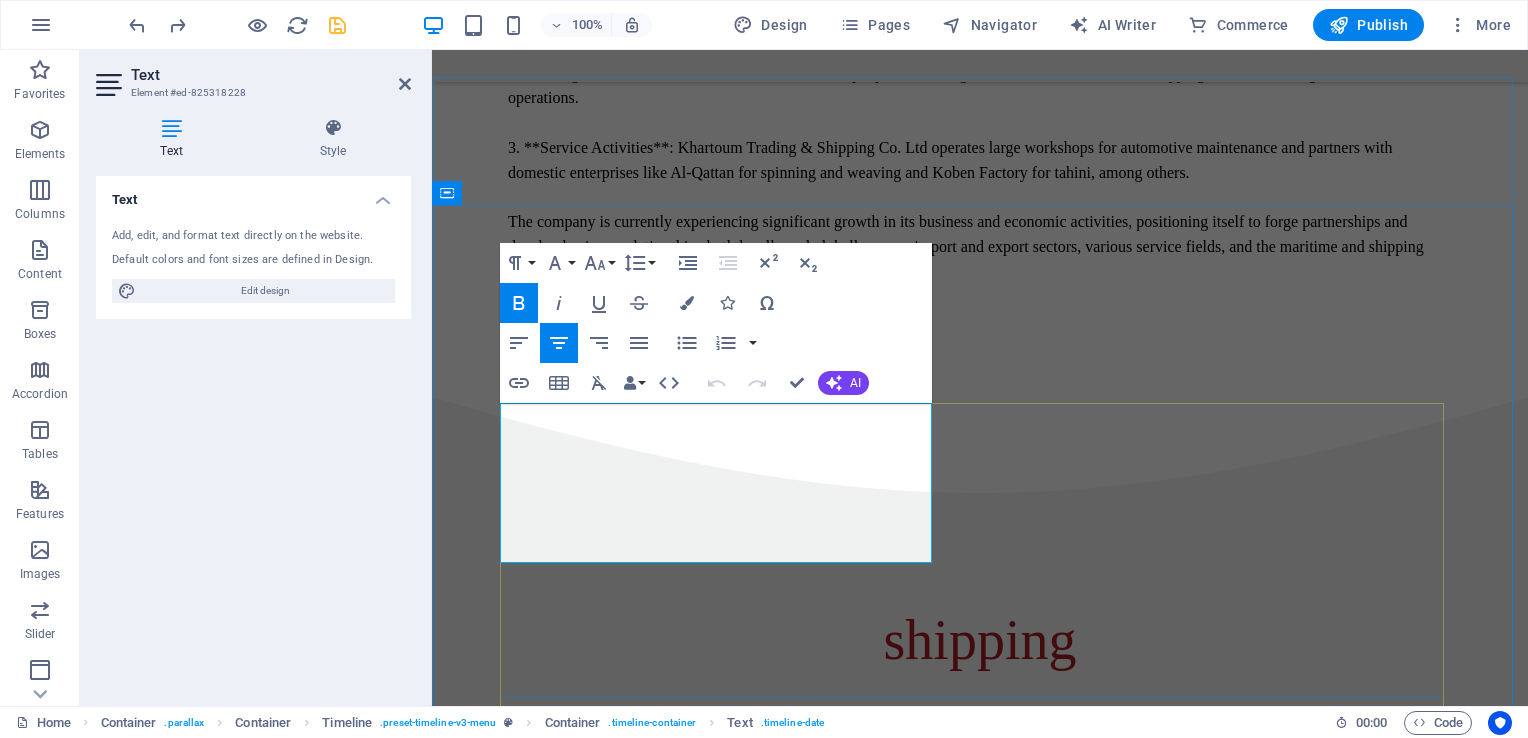 drag, startPoint x: 740, startPoint y: 528, endPoint x: 558, endPoint y: 434, distance: 204.8414 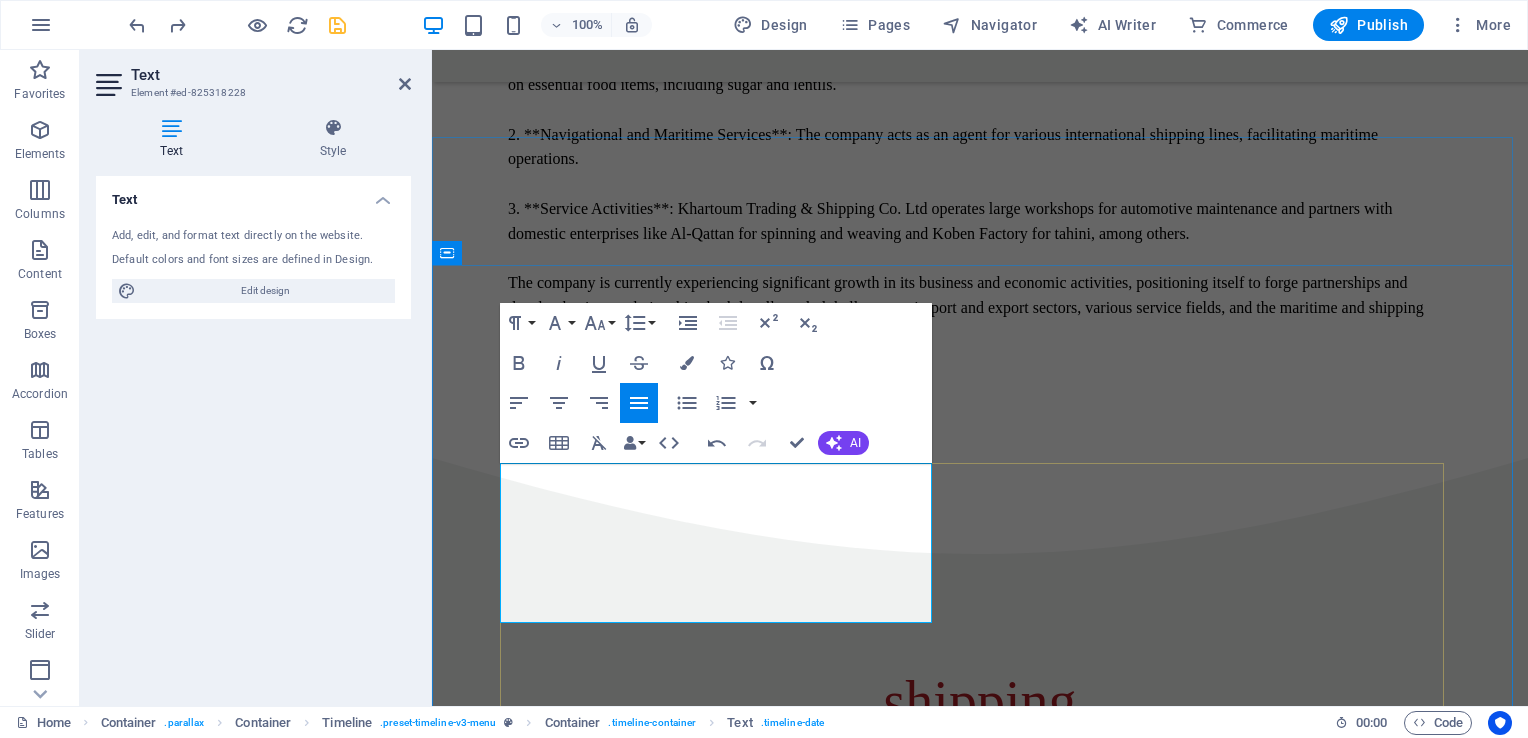 drag, startPoint x: 584, startPoint y: 642, endPoint x: 508, endPoint y: 560, distance: 111.8034 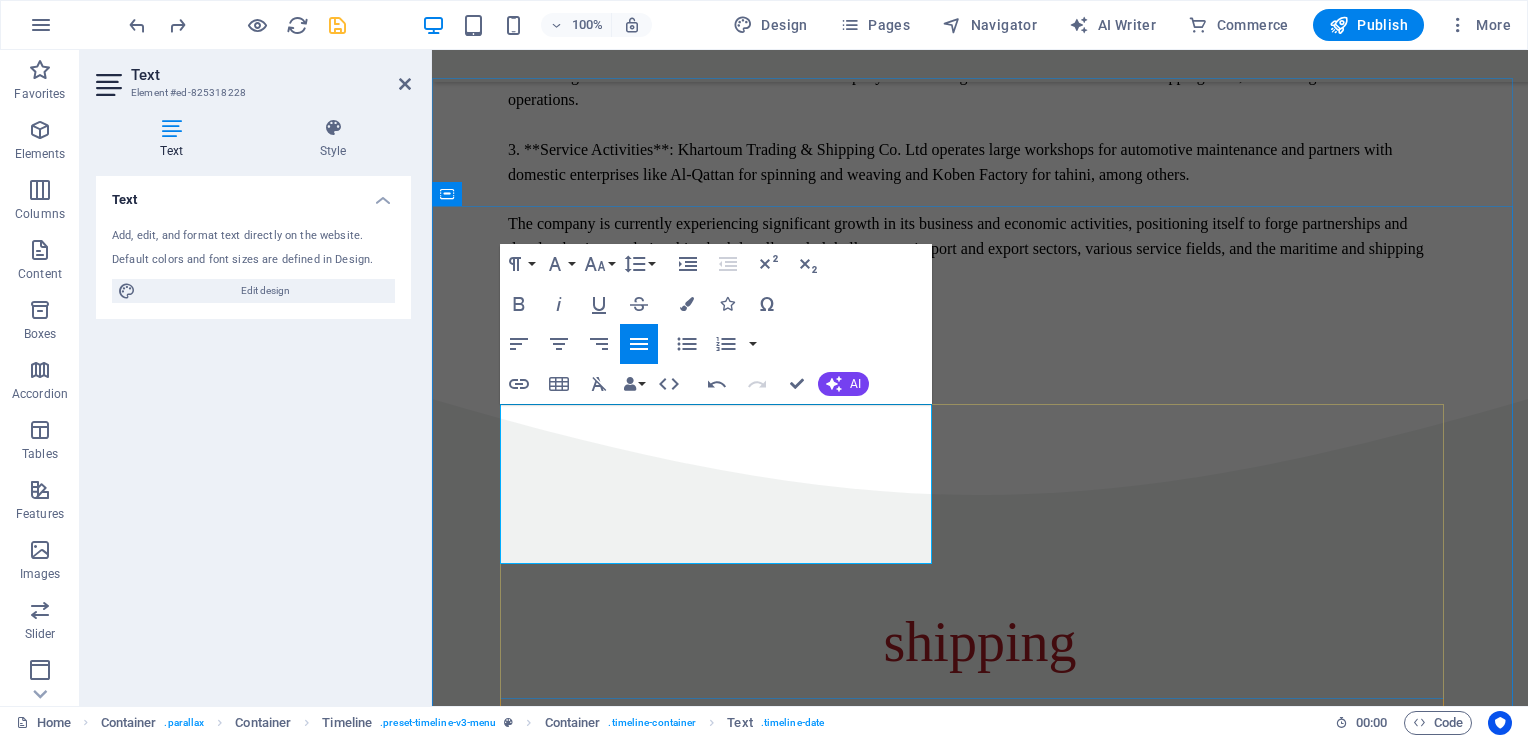 drag, startPoint x: 742, startPoint y: 443, endPoint x: 532, endPoint y: 451, distance: 210.15233 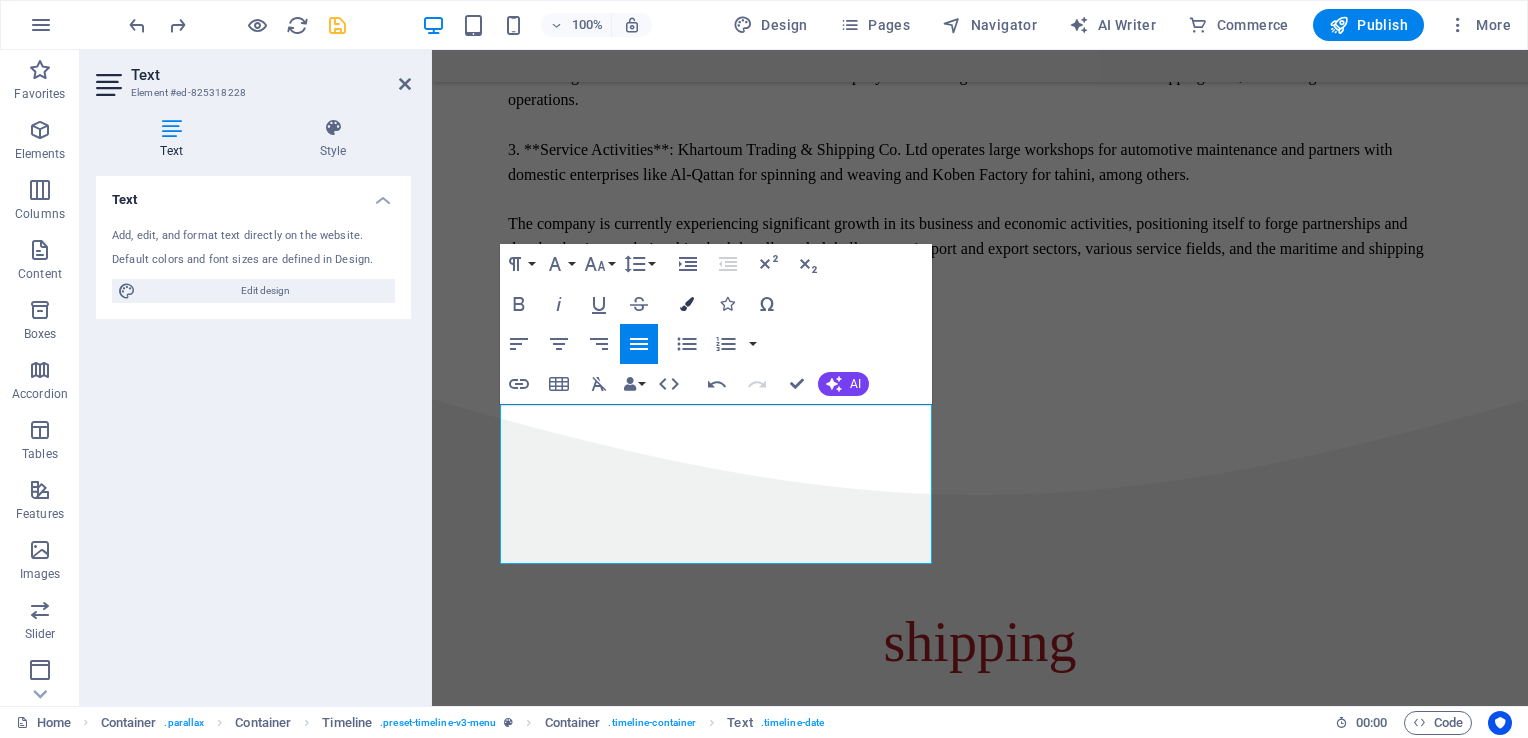 click at bounding box center (687, 304) 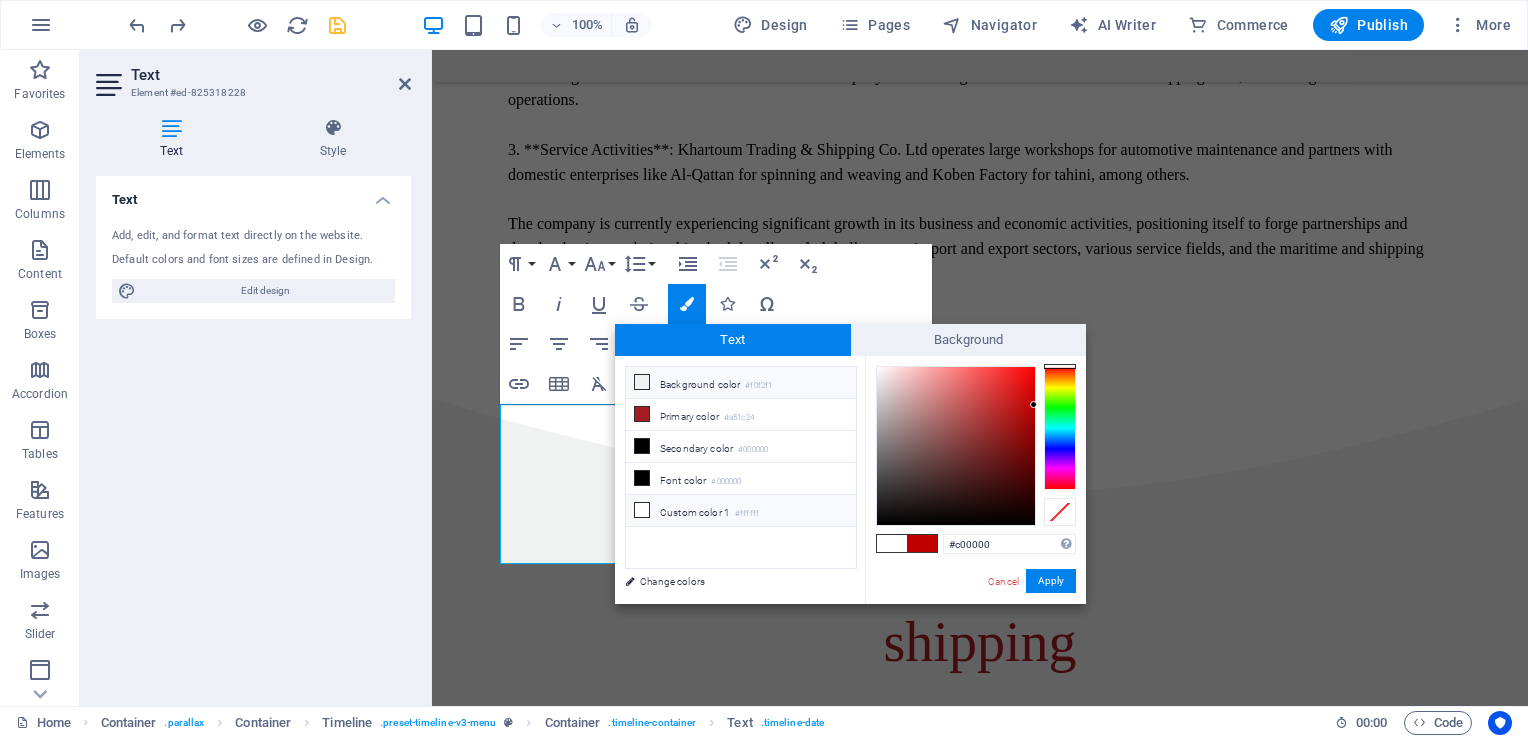 click at bounding box center (642, 382) 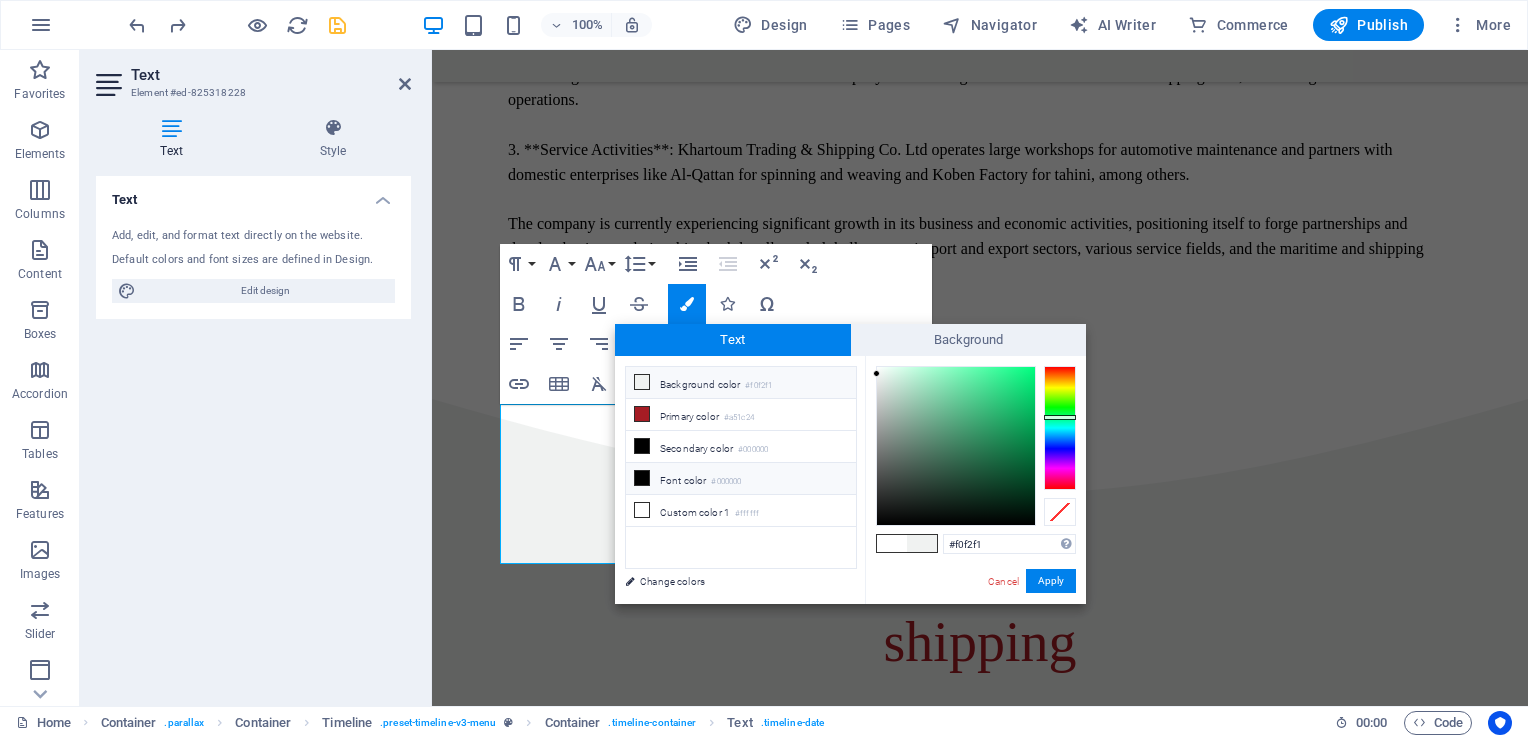 click at bounding box center (642, 478) 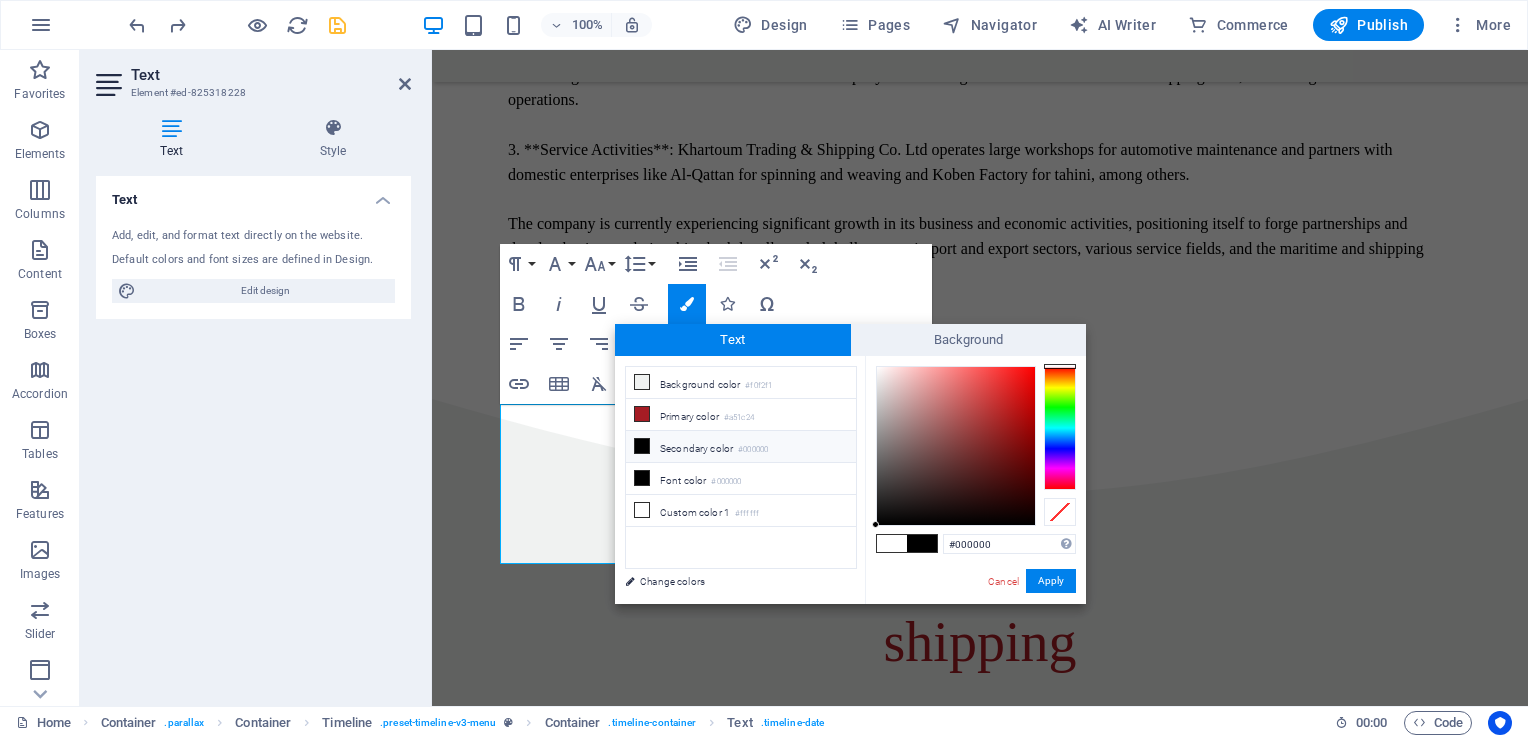 click at bounding box center [892, 543] 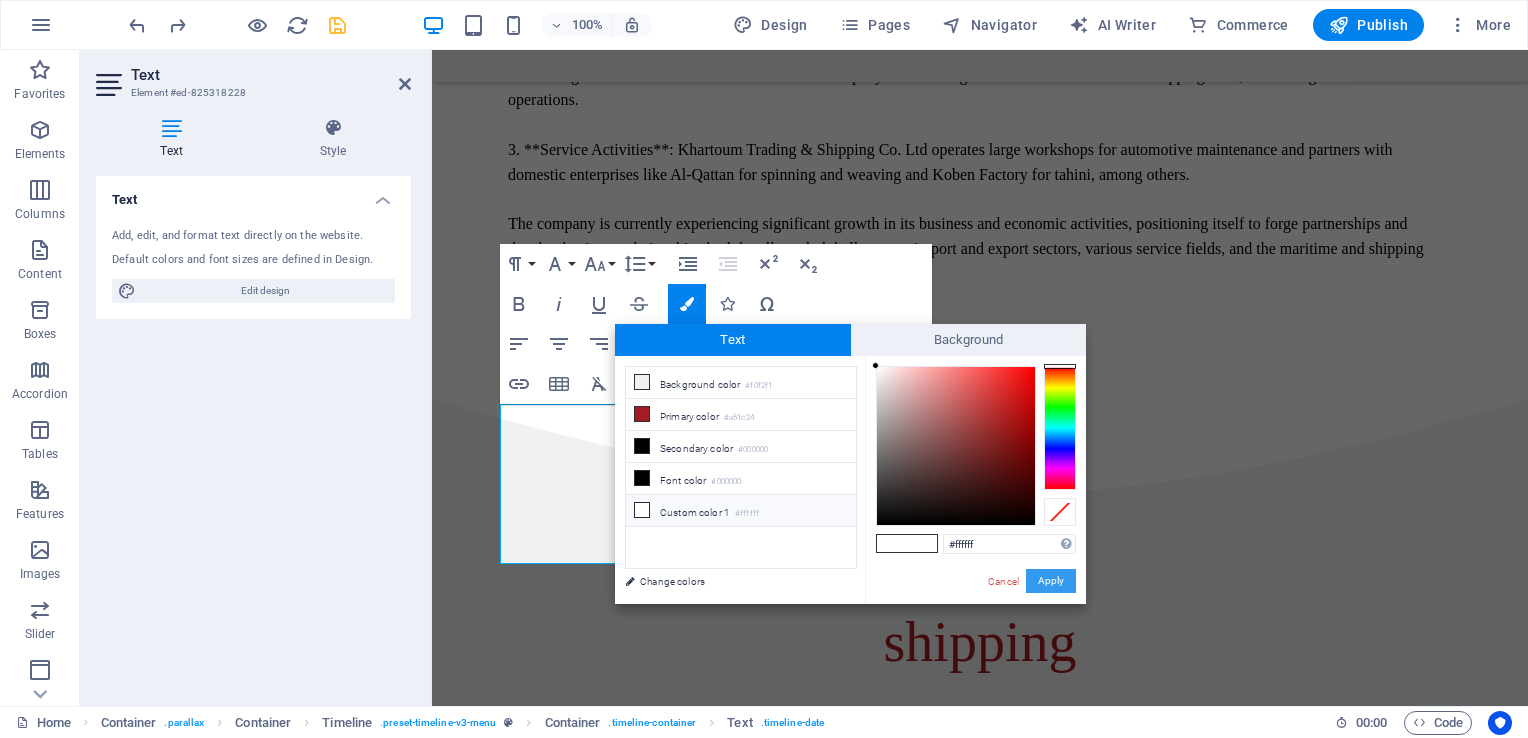 click on "Apply" at bounding box center [1051, 581] 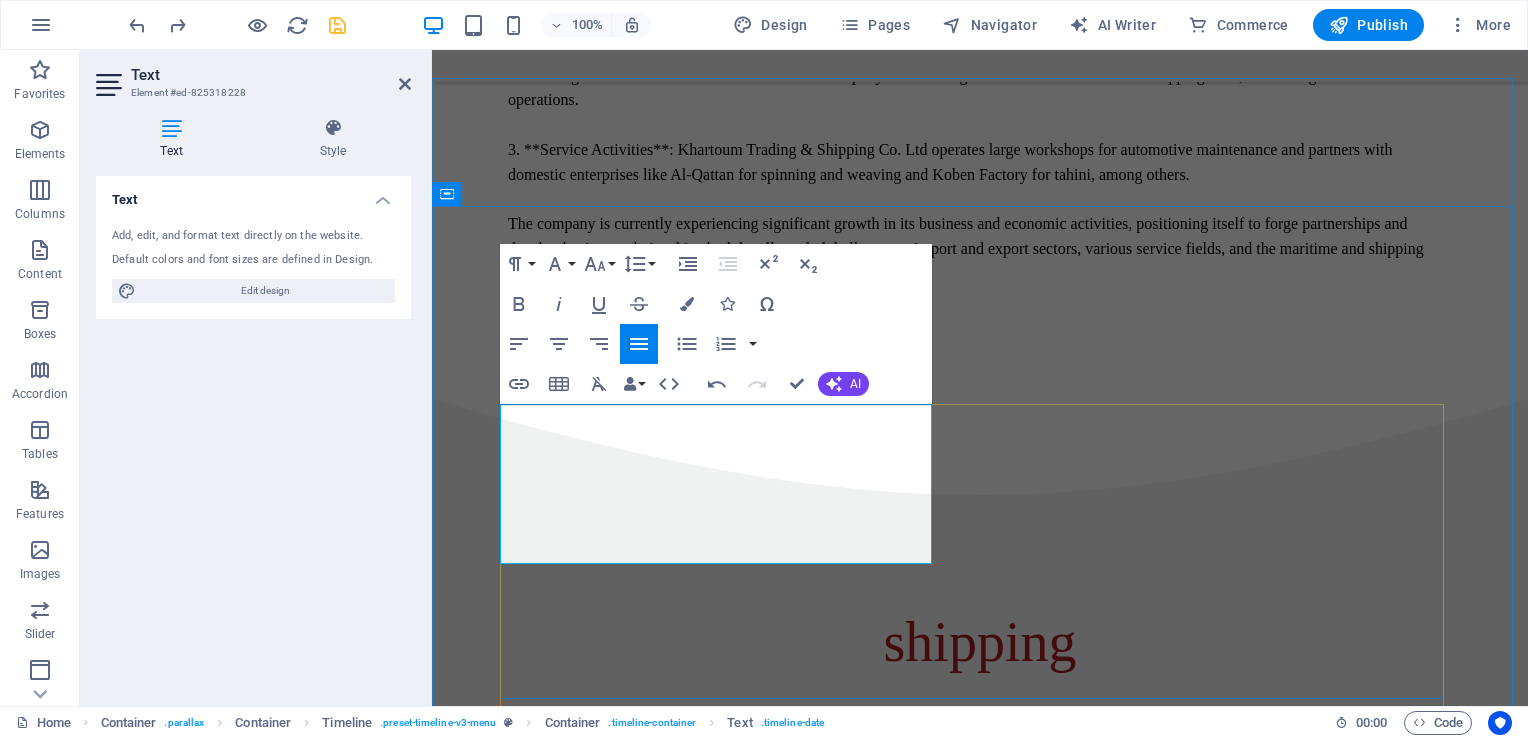click on "It is a multi-purpose bulk carrier with a capacity of 912 teus and a payload of up" at bounding box center [906, 828] 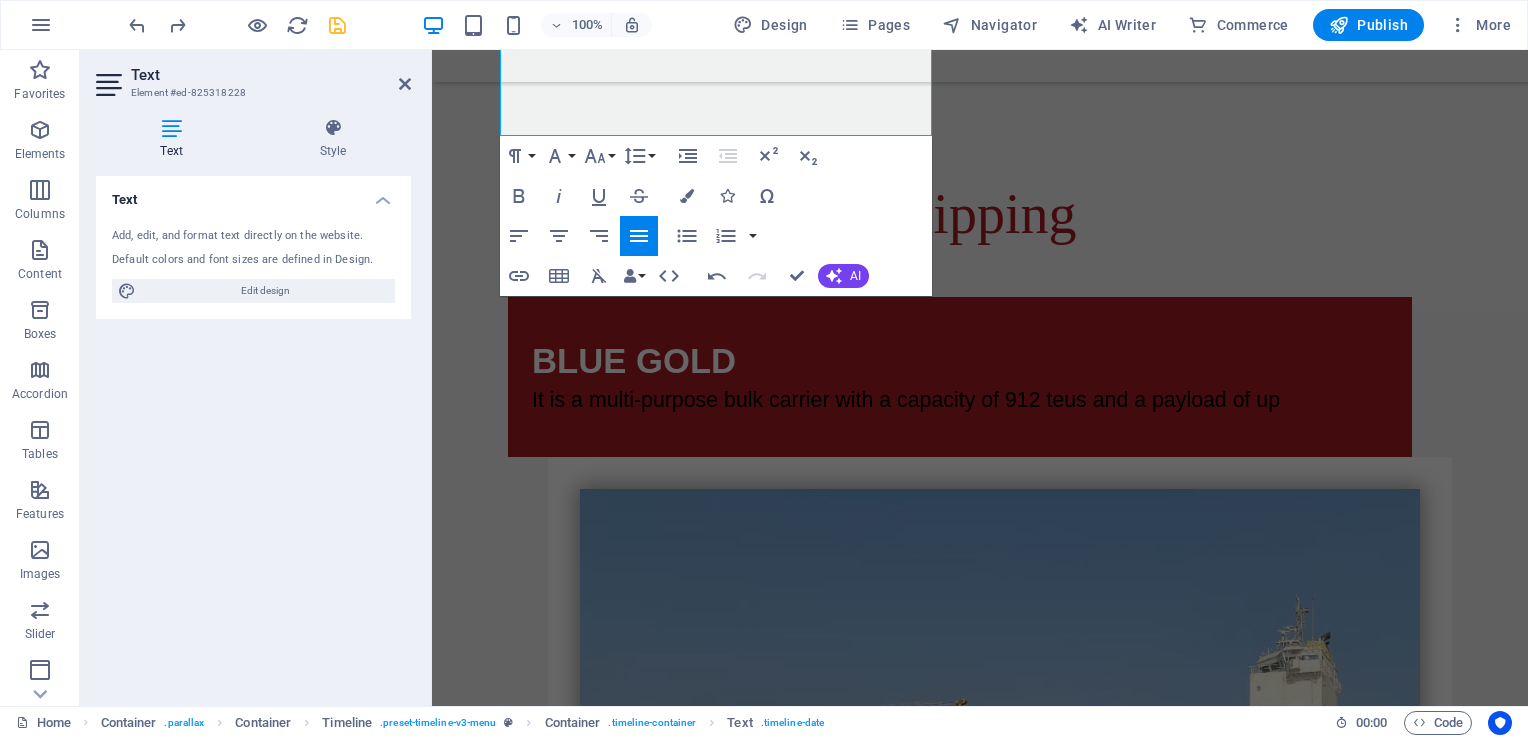 scroll, scrollTop: 1978, scrollLeft: 0, axis: vertical 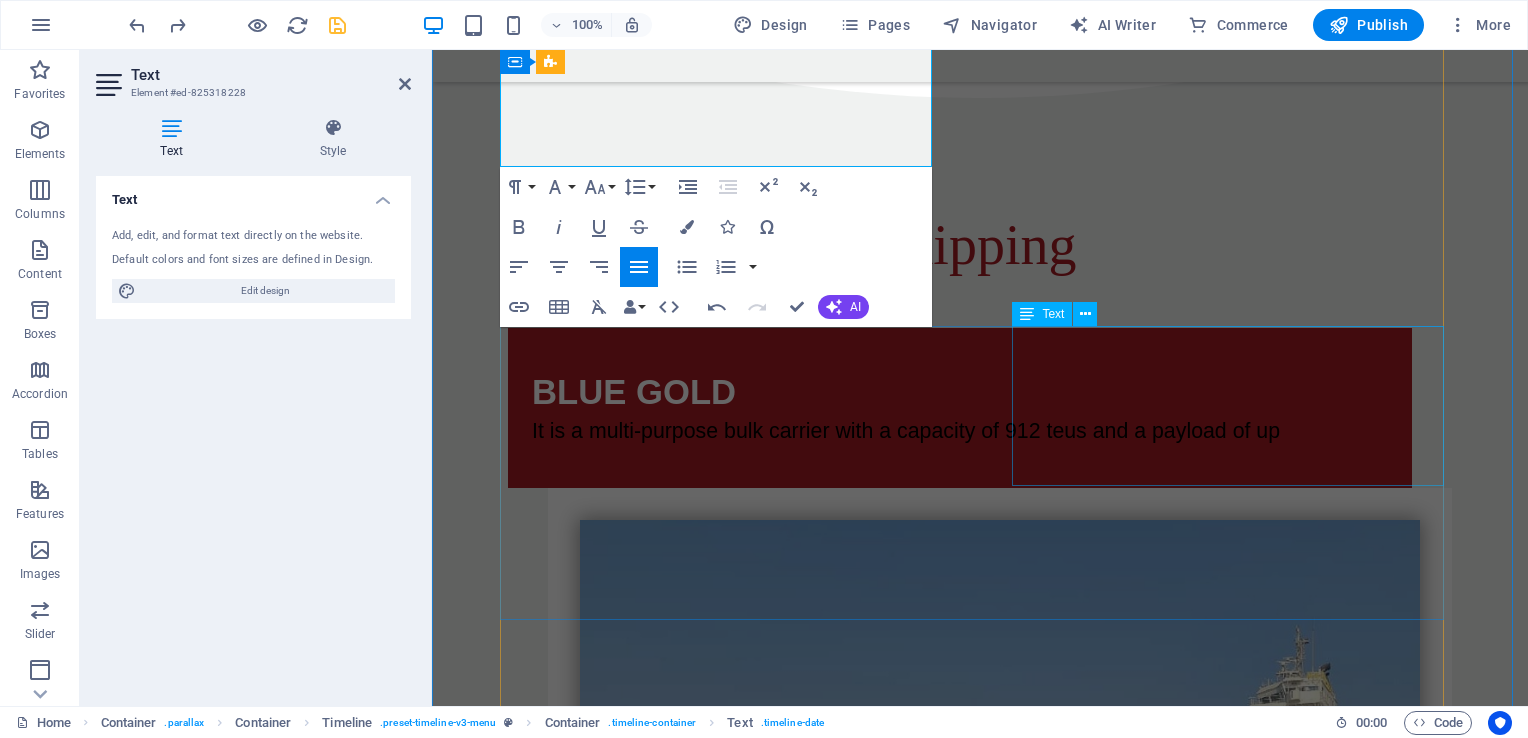click on "Pizza Speciale Lorem ipsum dolor sit amet, consetetur sadipscing elitr, sed diam nonumy. 12 $" at bounding box center [1000, 1183] 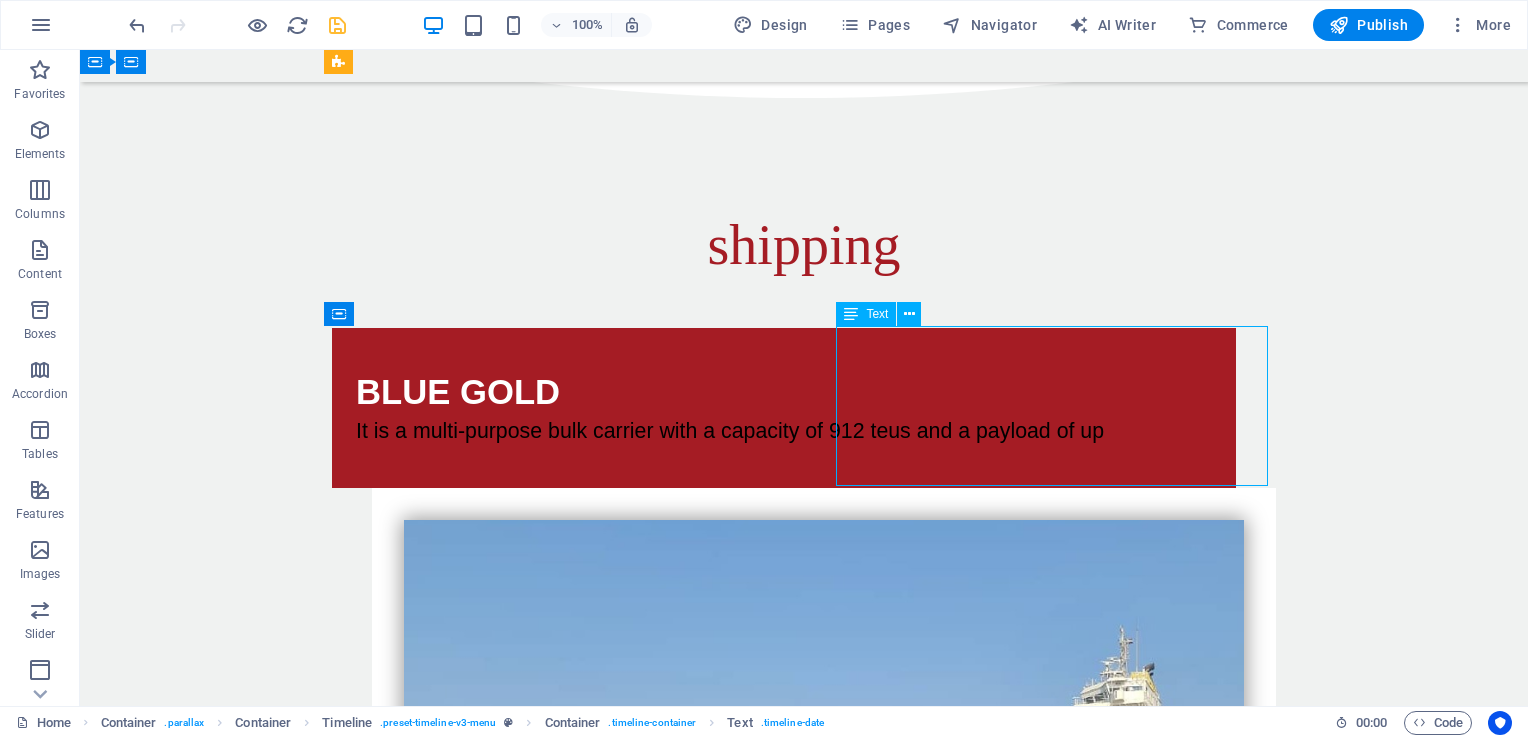drag, startPoint x: 984, startPoint y: 452, endPoint x: 1064, endPoint y: 432, distance: 82.46211 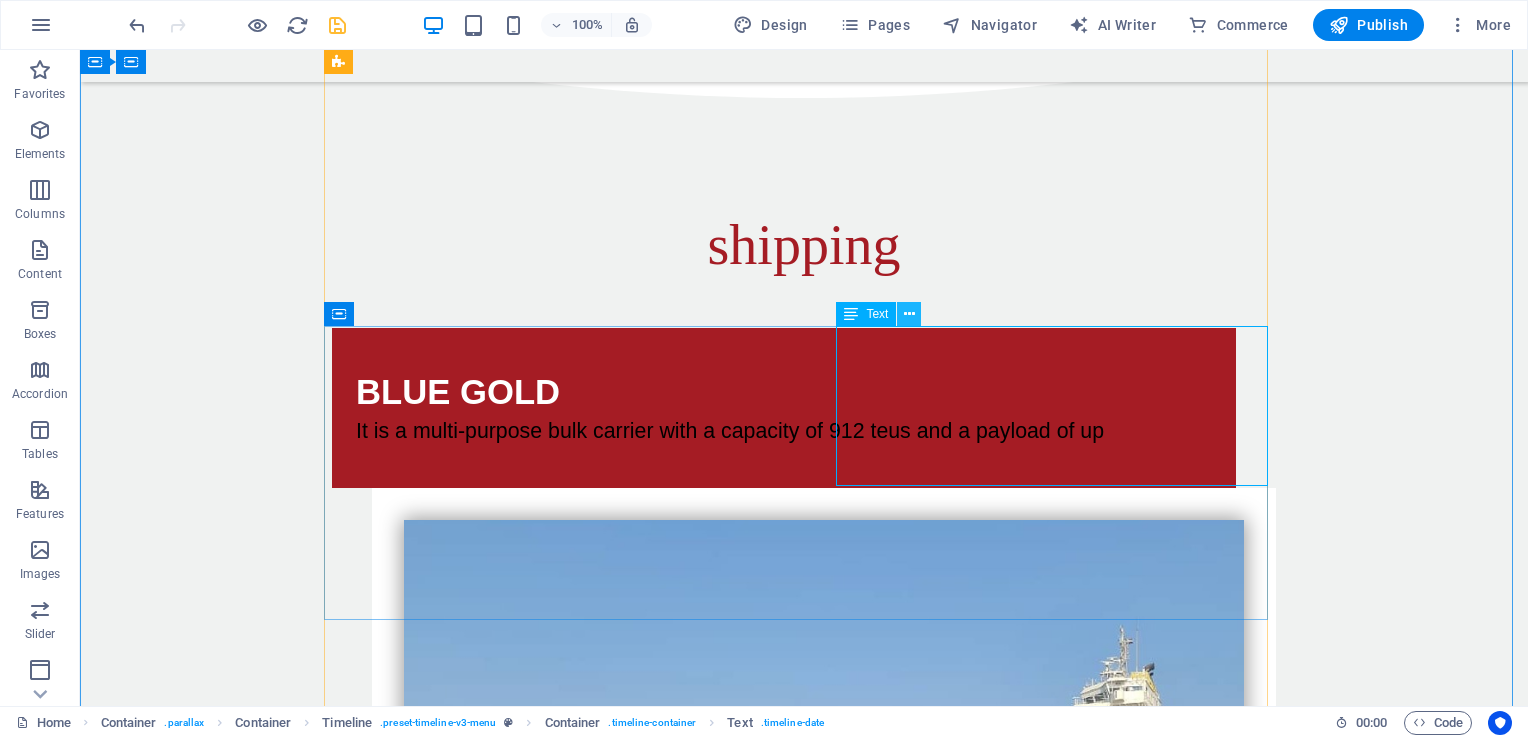 click at bounding box center (909, 314) 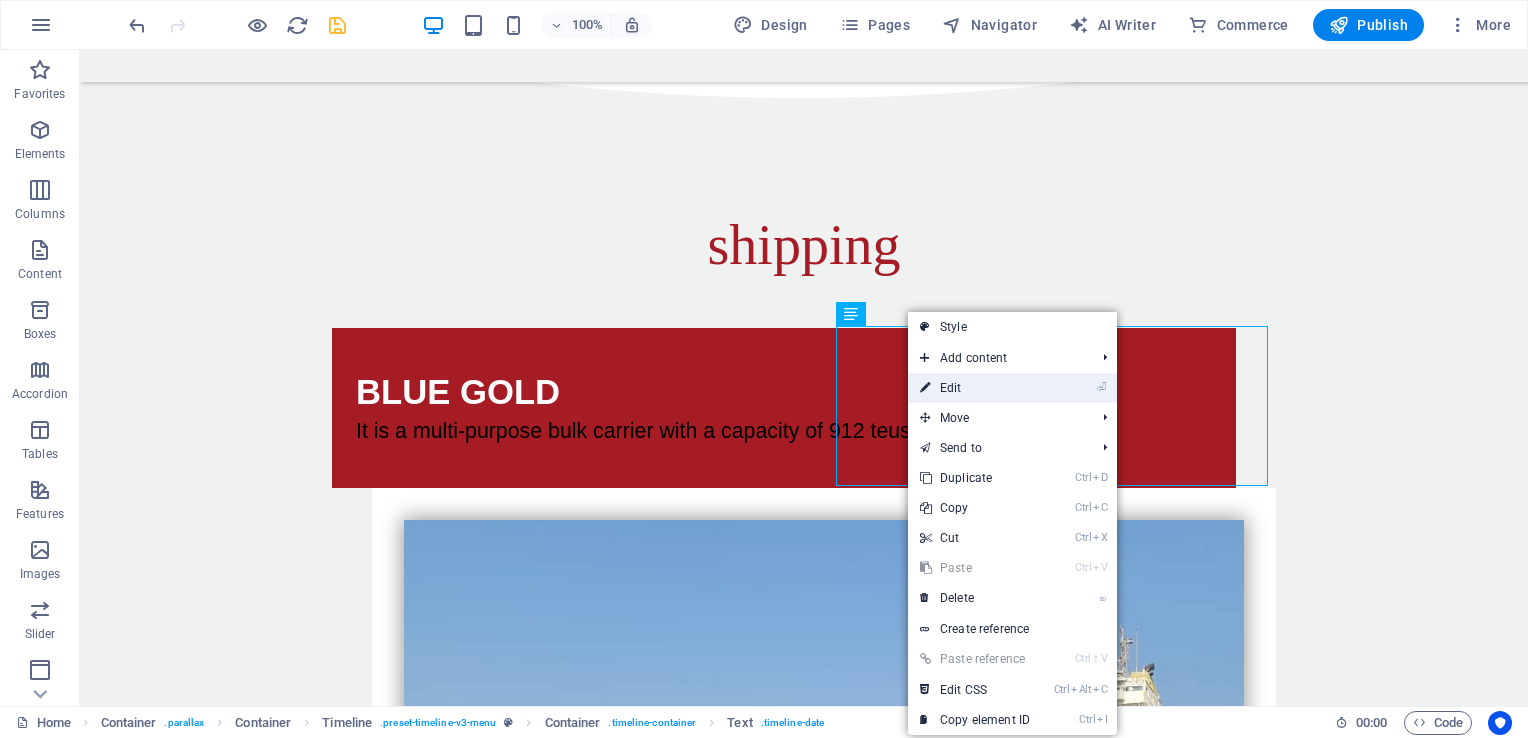 click on "⏎  Edit" at bounding box center (975, 388) 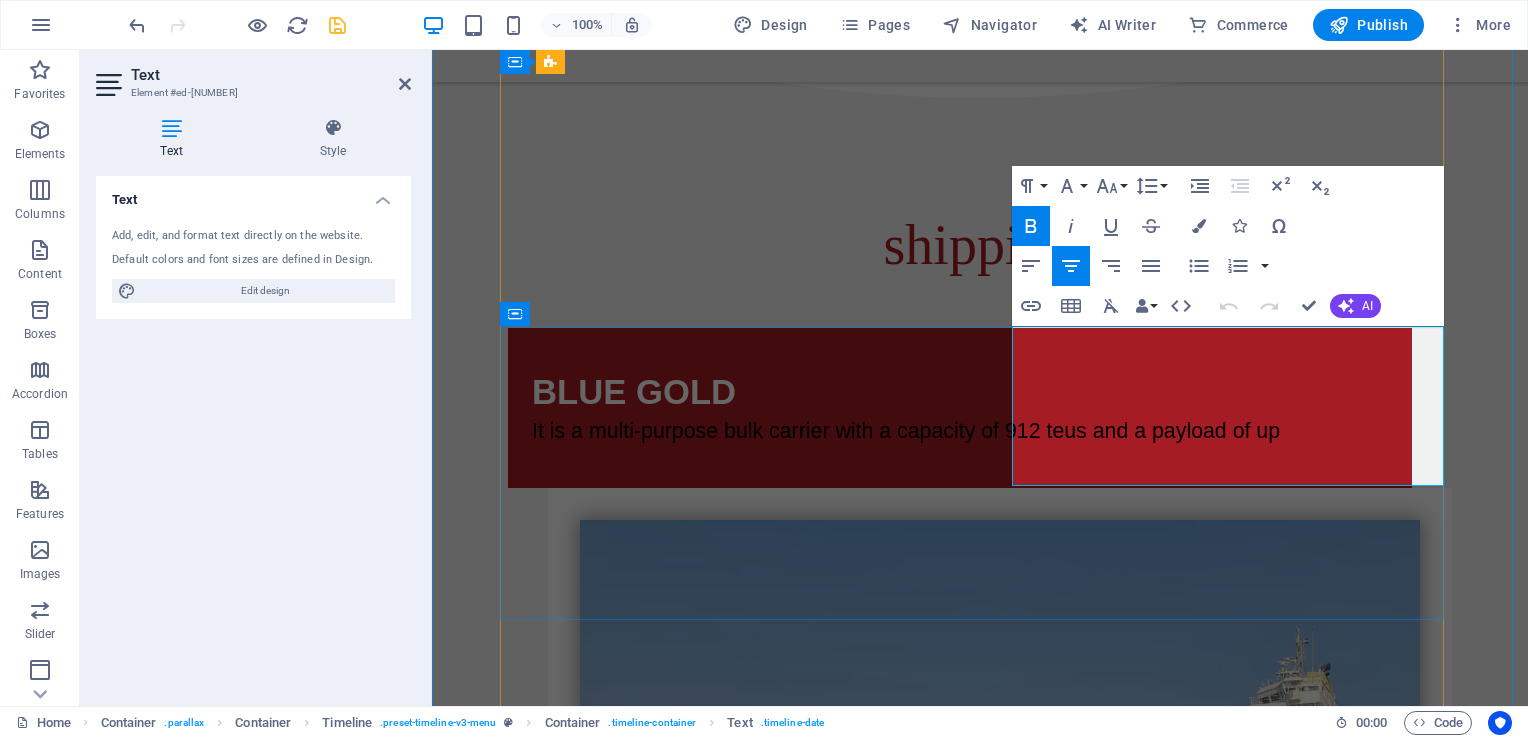 drag, startPoint x: 1172, startPoint y: 443, endPoint x: 1175, endPoint y: 365, distance: 78.05767 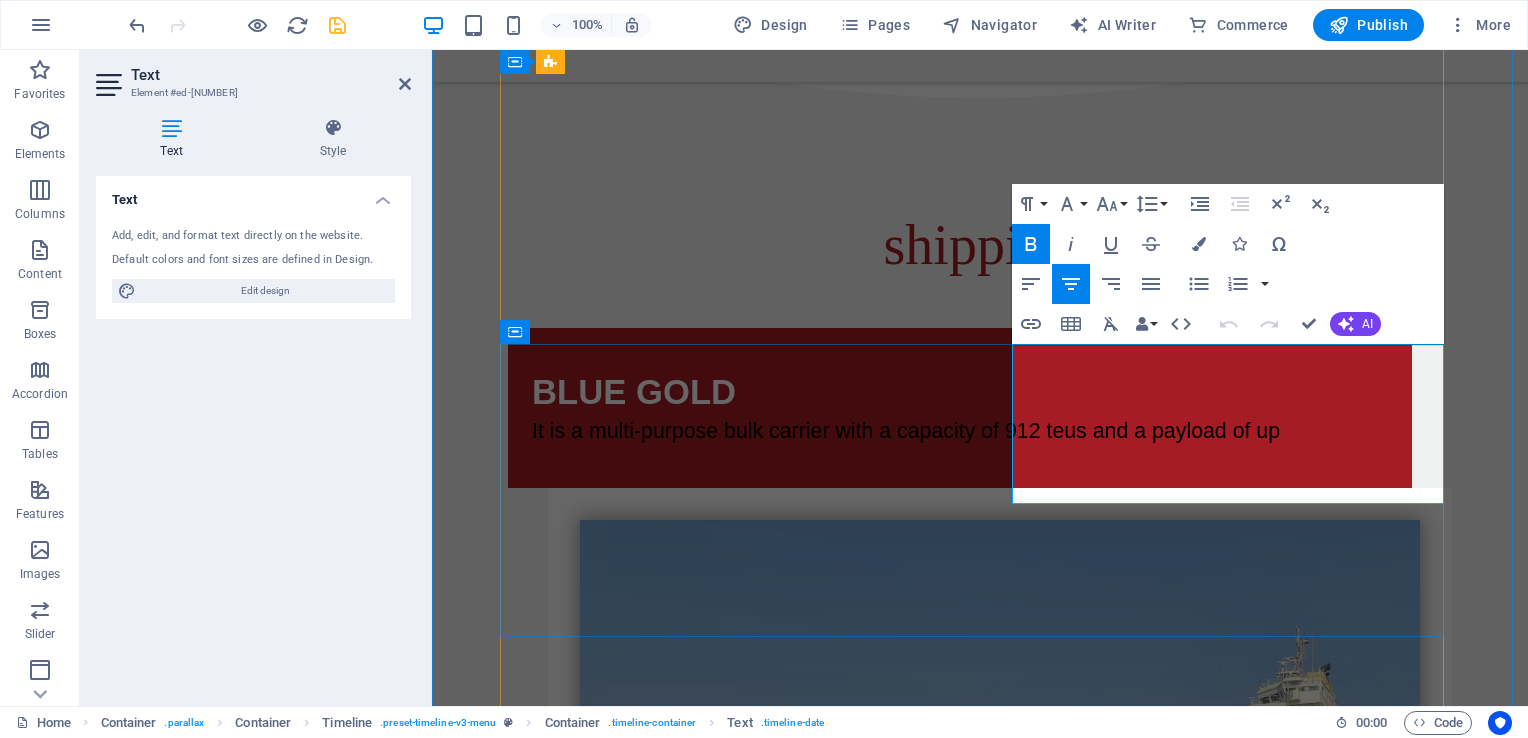 scroll, scrollTop: 1960, scrollLeft: 0, axis: vertical 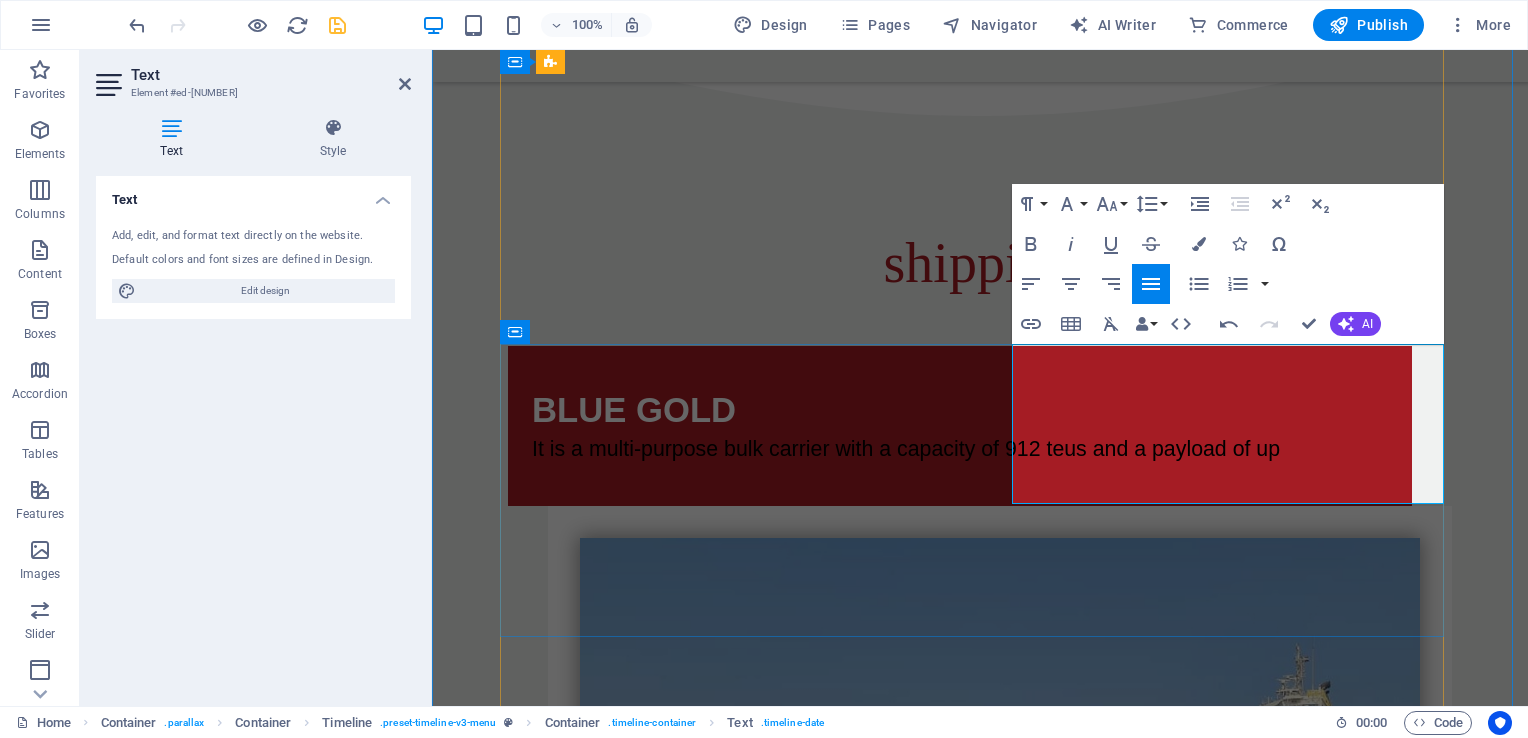 drag, startPoint x: 1251, startPoint y: 478, endPoint x: 1208, endPoint y: 478, distance: 43 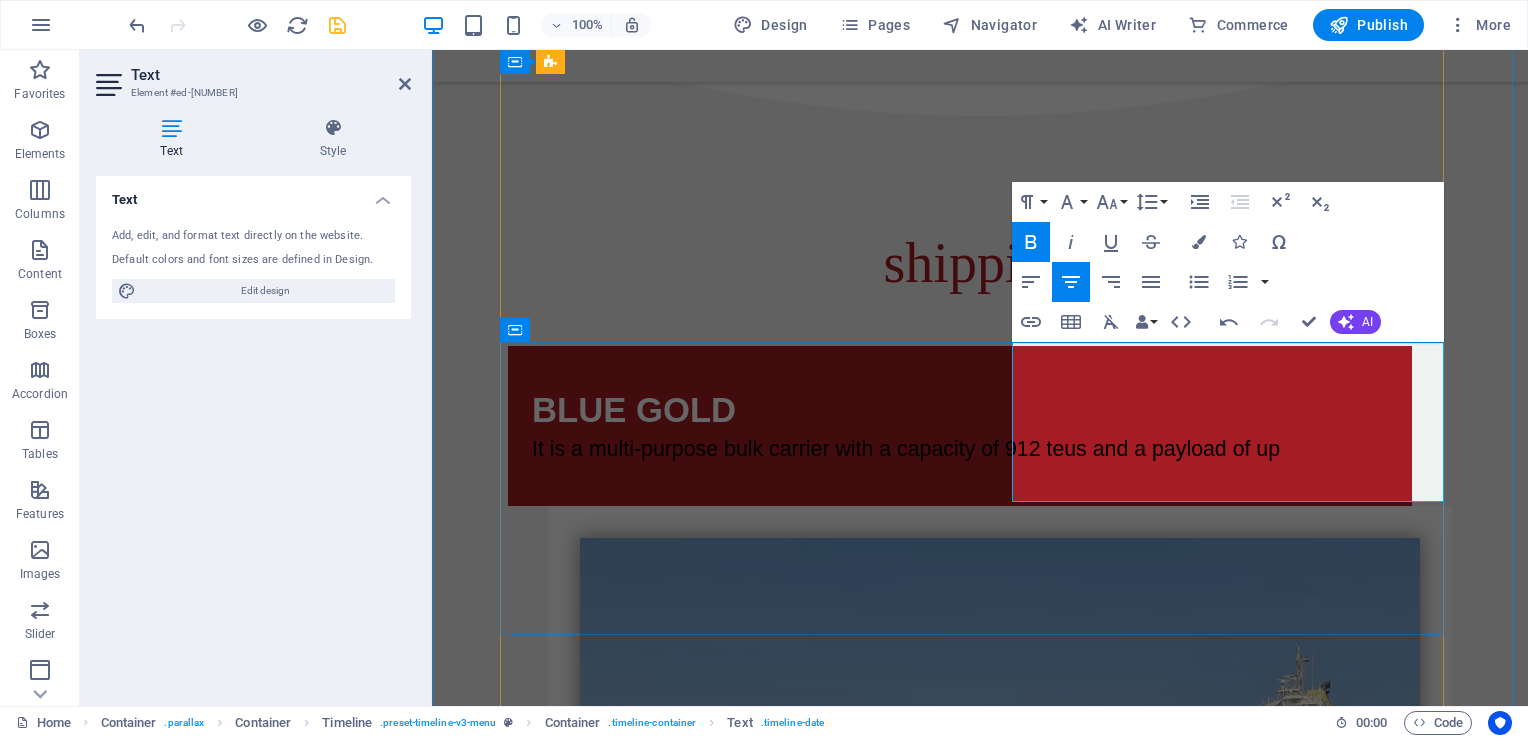 scroll, scrollTop: 1963, scrollLeft: 0, axis: vertical 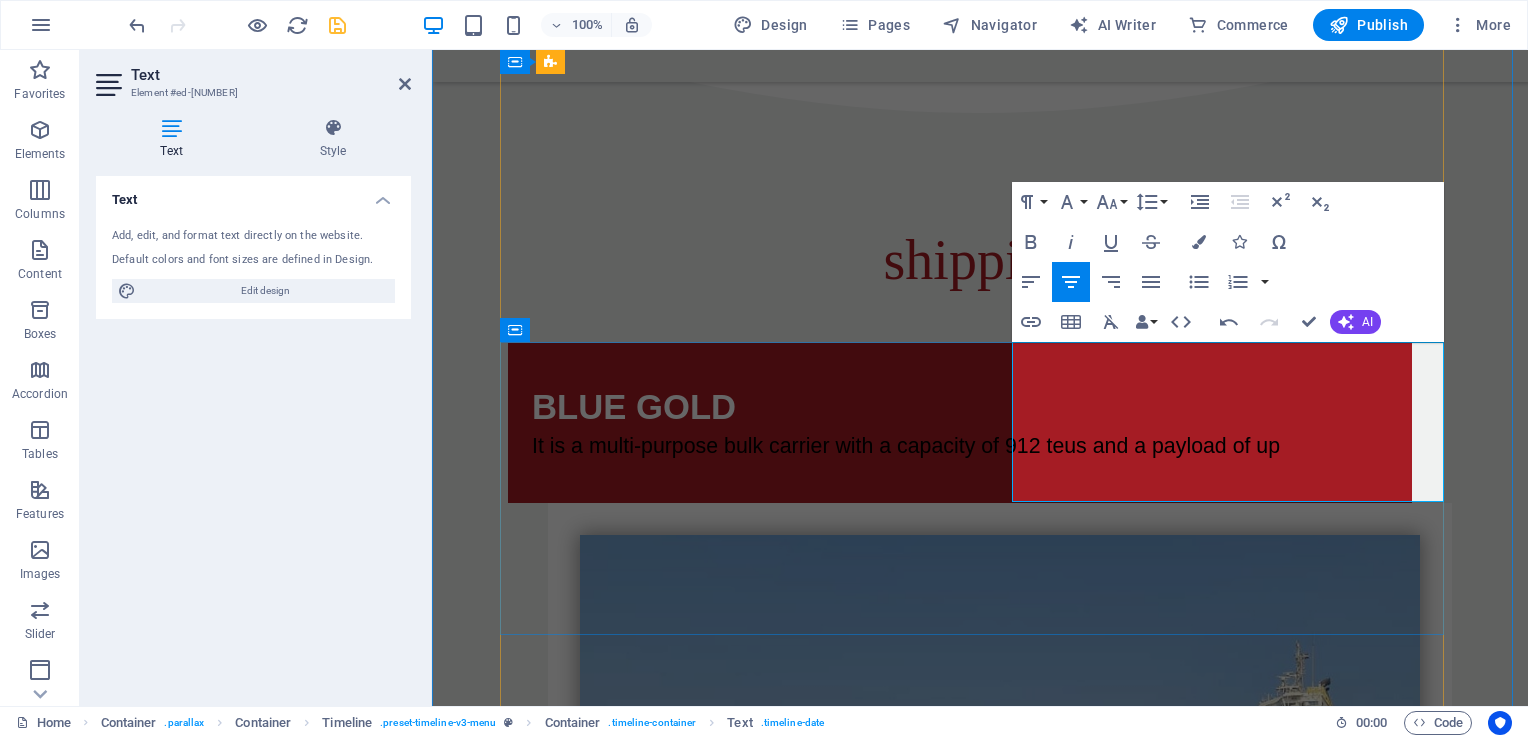 drag, startPoint x: 1203, startPoint y: 372, endPoint x: 1039, endPoint y: 368, distance: 164.04877 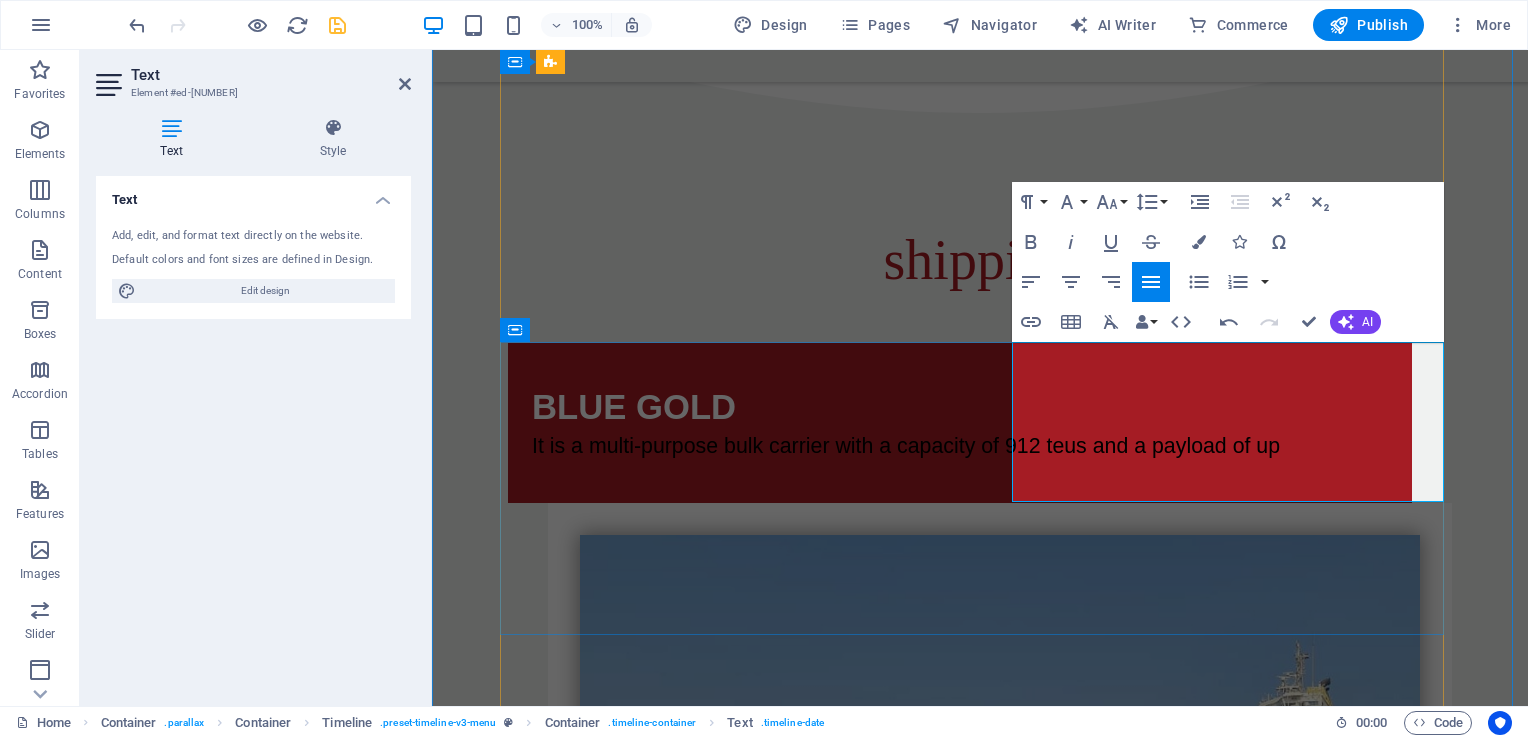 type 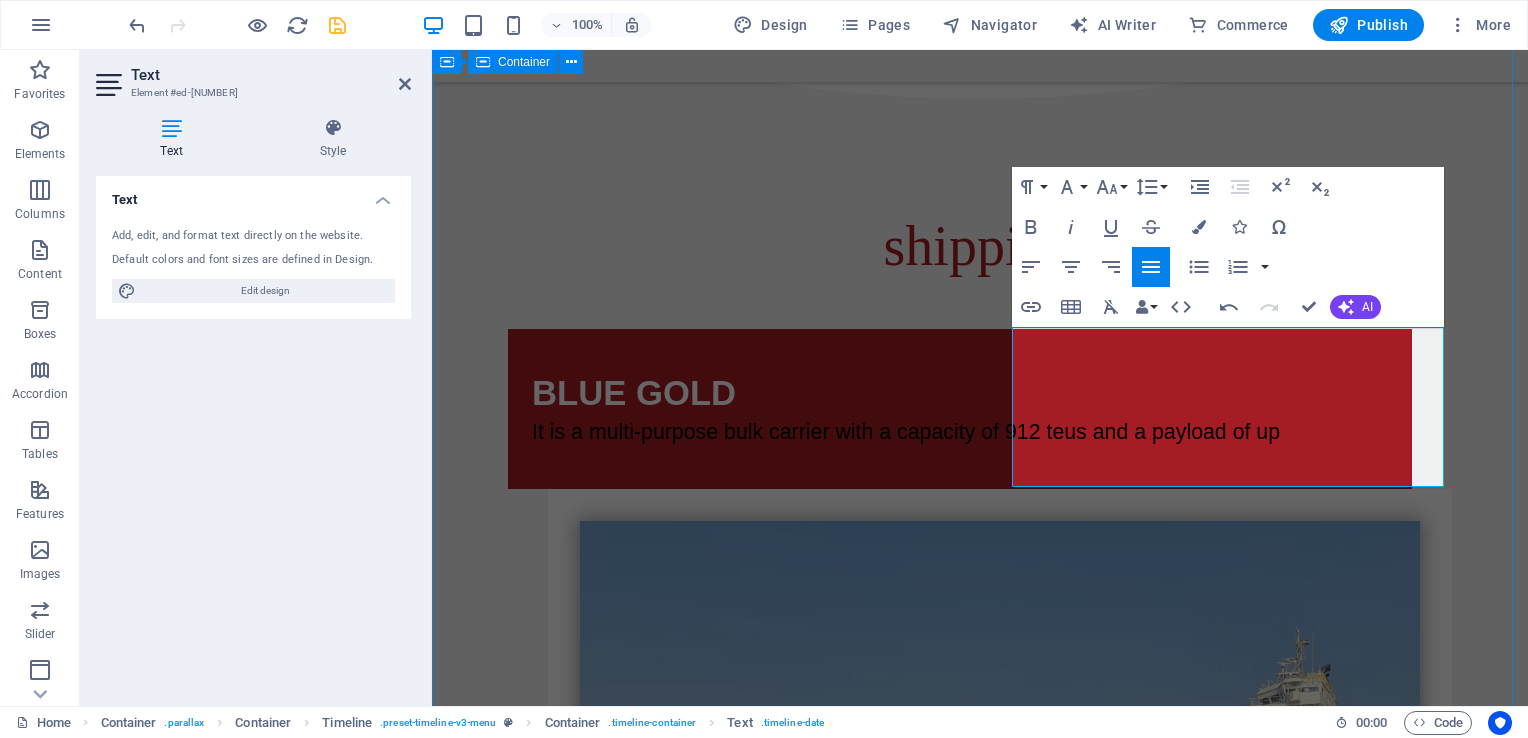 click on "shipping  BLUE GOLD It is a multi-purpose bulk carrier with a capacity of [NUMBER] teus and a payload of up   The ship has been refurbished and is operational, having completed several voyages in the Red Sea. Pizza Tonno [LOREM IPSUM]. [NUMBER] $ Pizza Rucola [LOREM IPSUM]. [NUMBER] $ Pizza Salami [LOREM IPSUM]. [NUMBER] $ Calzone [LOREM IPSUM]. [NUMBER] $" at bounding box center (980, 2549) 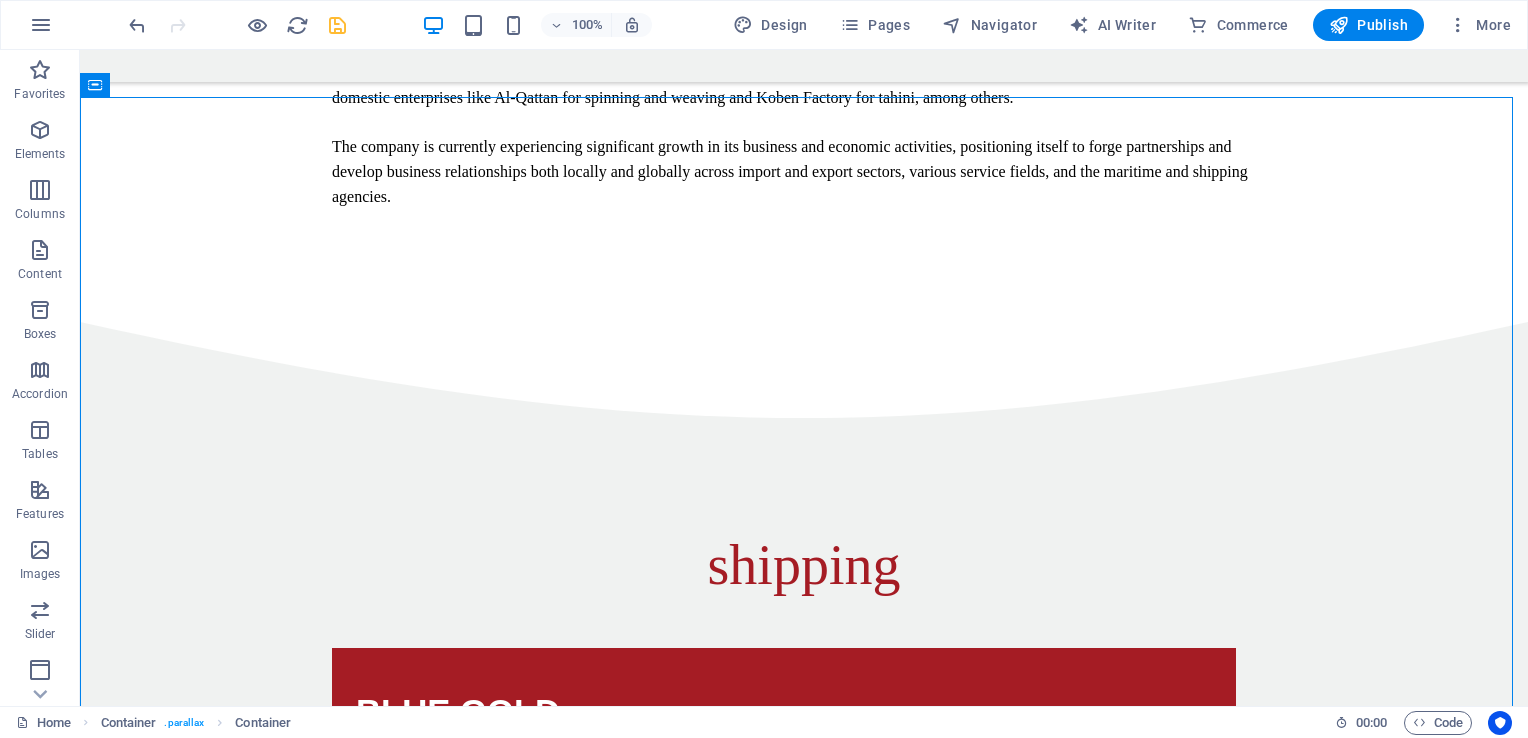 scroll, scrollTop: 1691, scrollLeft: 0, axis: vertical 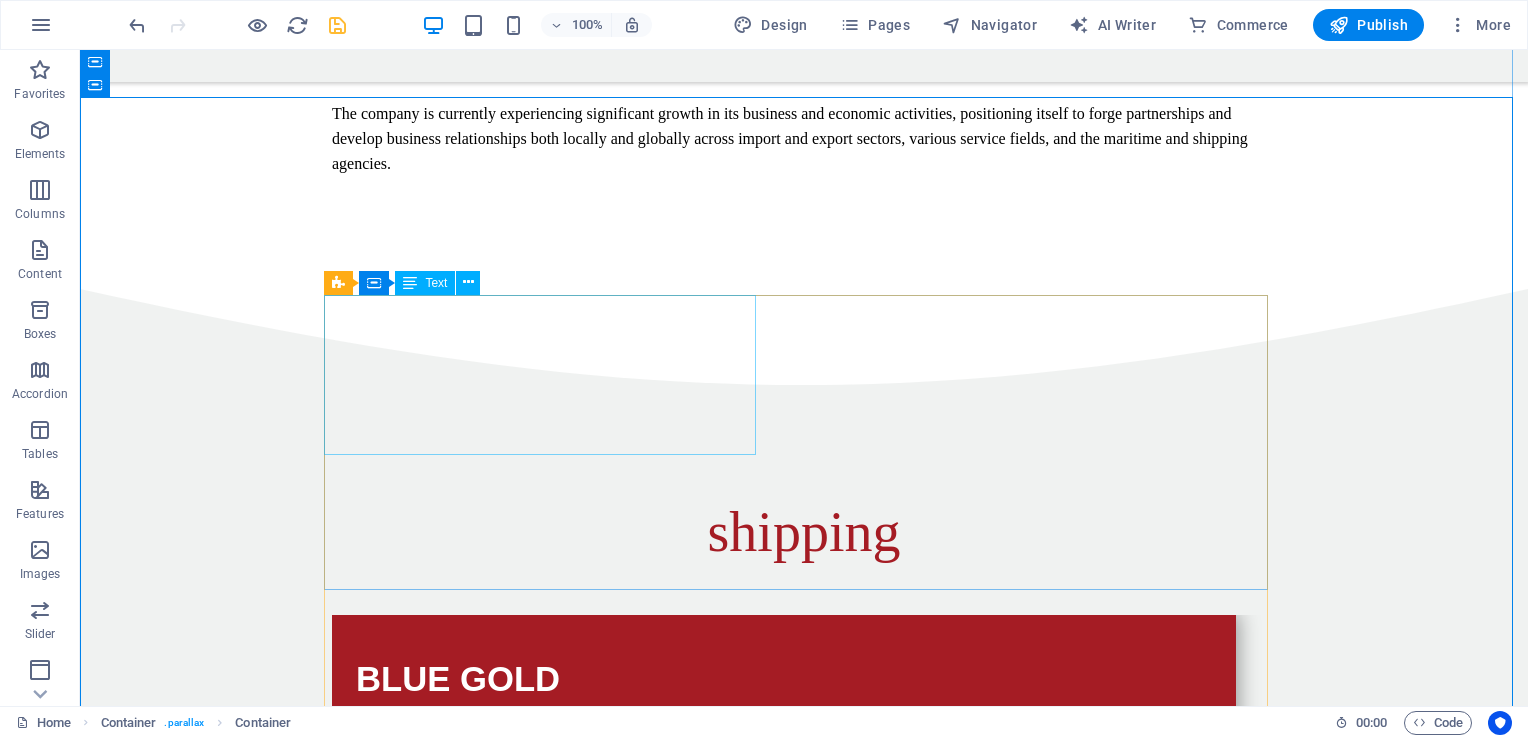 click on "BLUE GOLD It is a multi-purpose bulk carrier with a capacity of 912 teus and a payload of up" at bounding box center (784, 695) 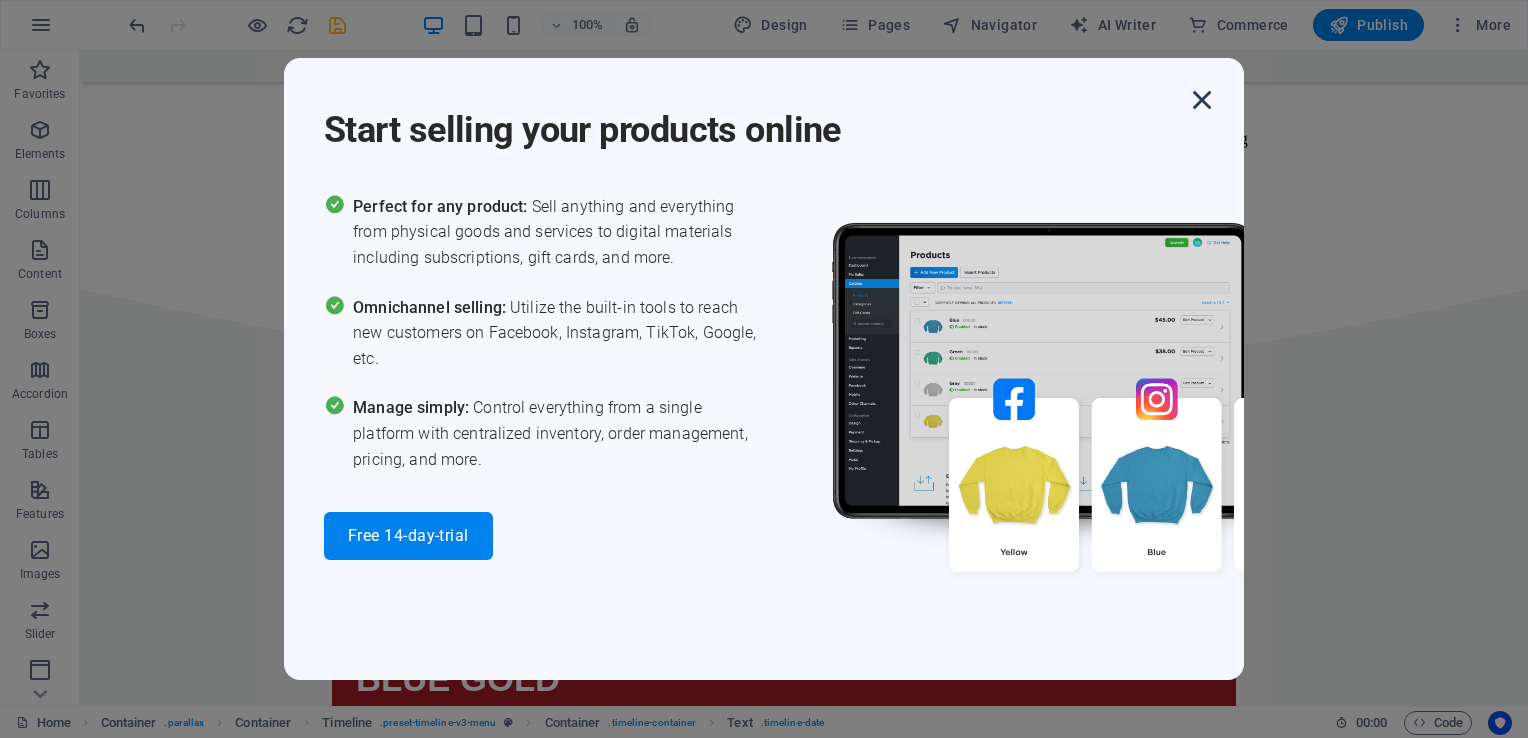 click at bounding box center (1202, 100) 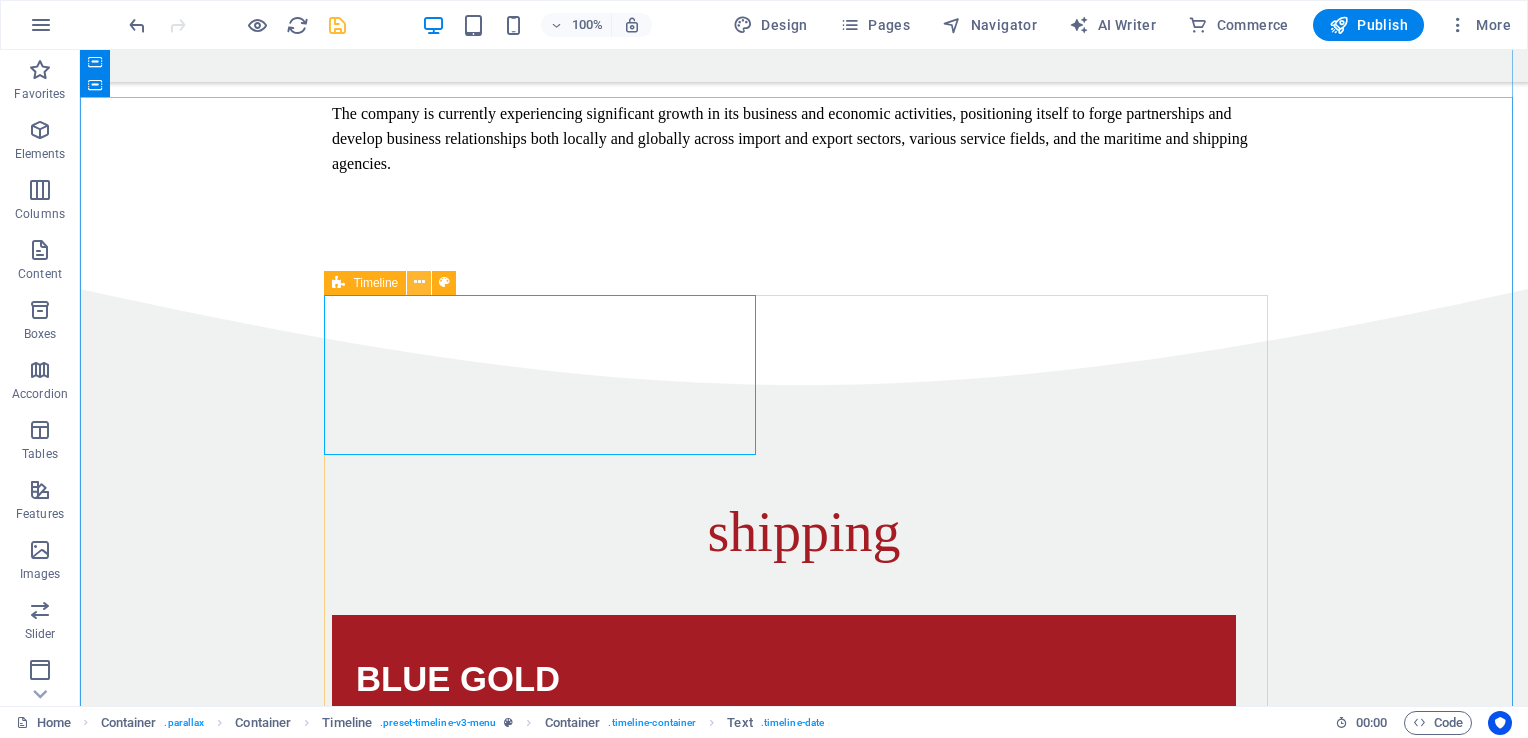 click at bounding box center (419, 282) 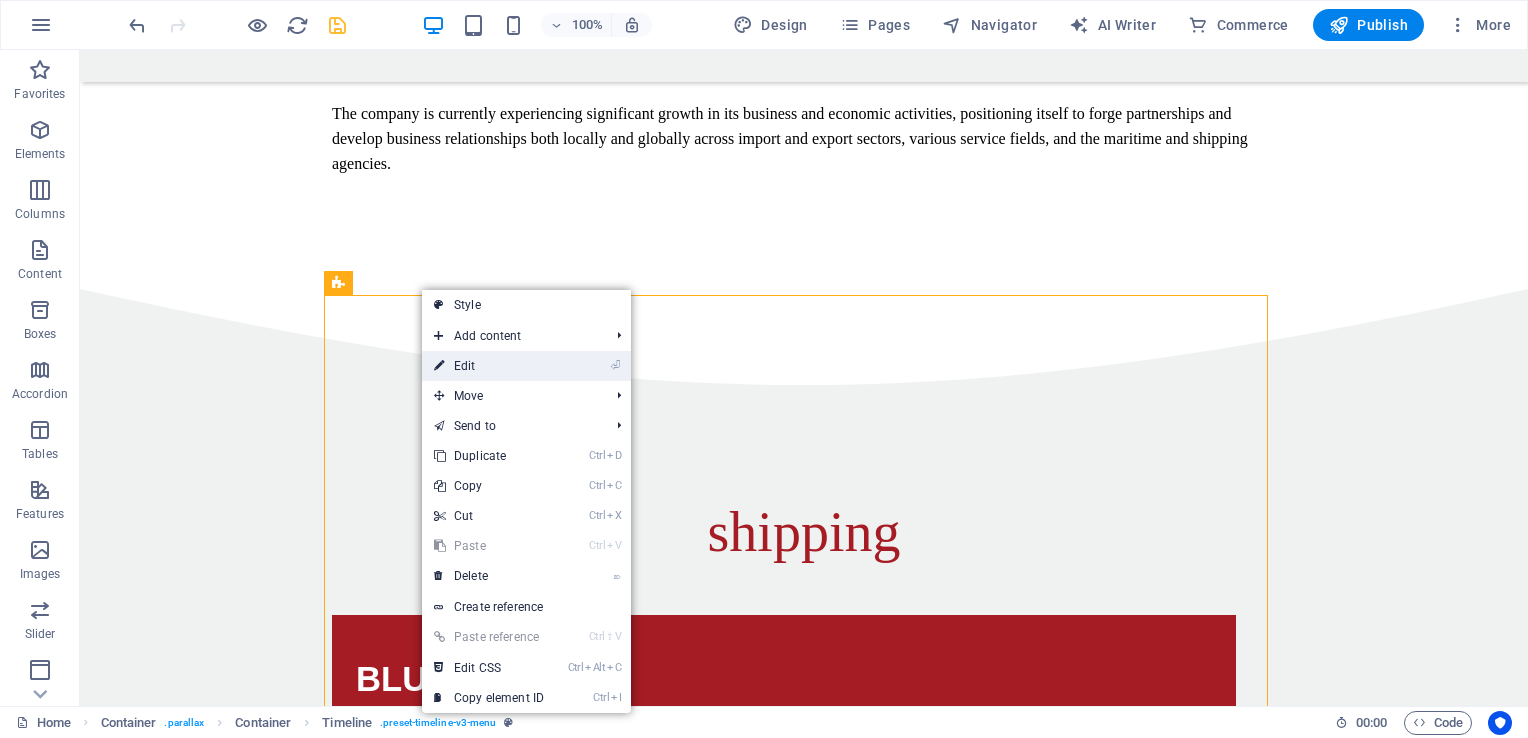 click on "⏎  Edit" at bounding box center (489, 366) 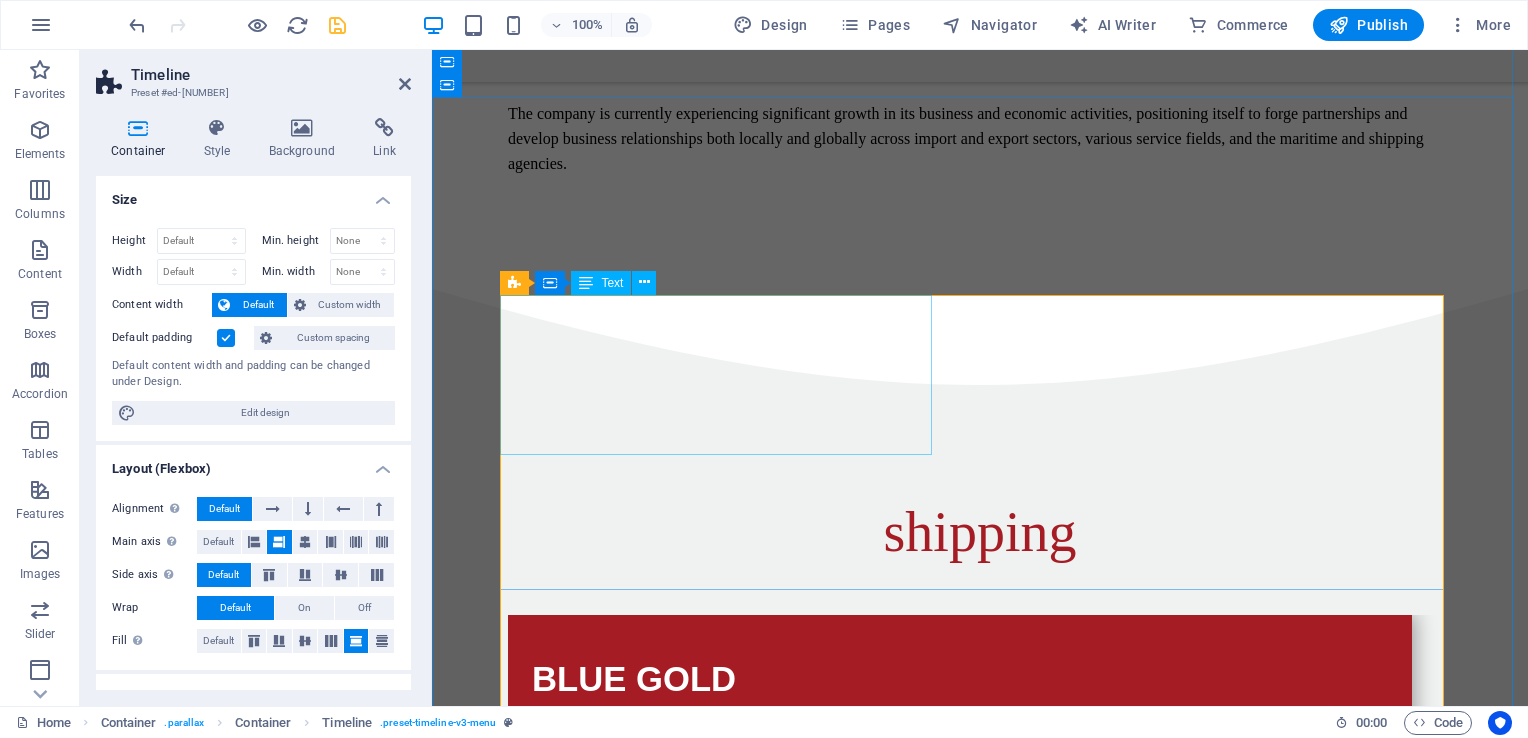 click on "BLUE GOLD It is a multi-purpose bulk carrier with a capacity of 912 teus and a payload of up" at bounding box center [960, 695] 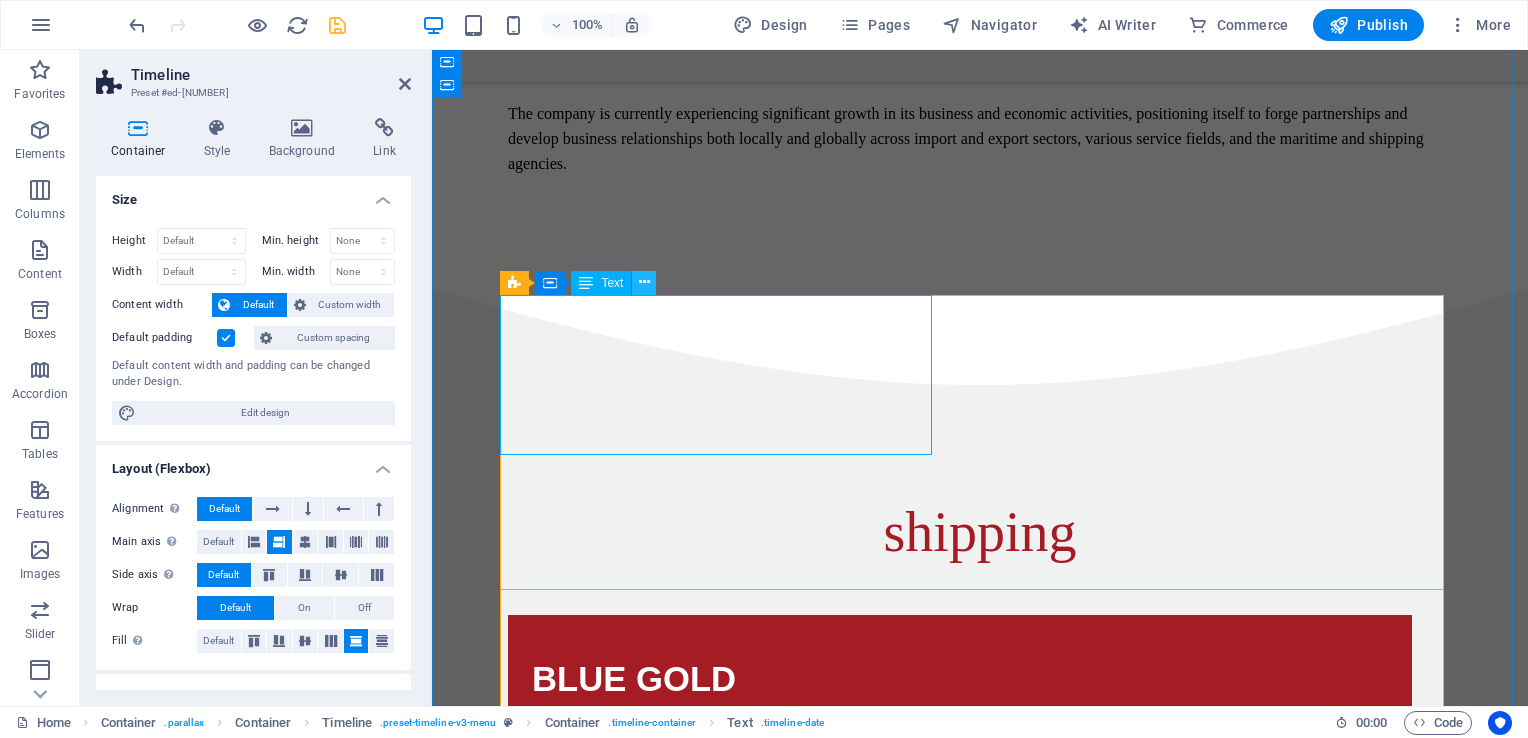 click at bounding box center [644, 282] 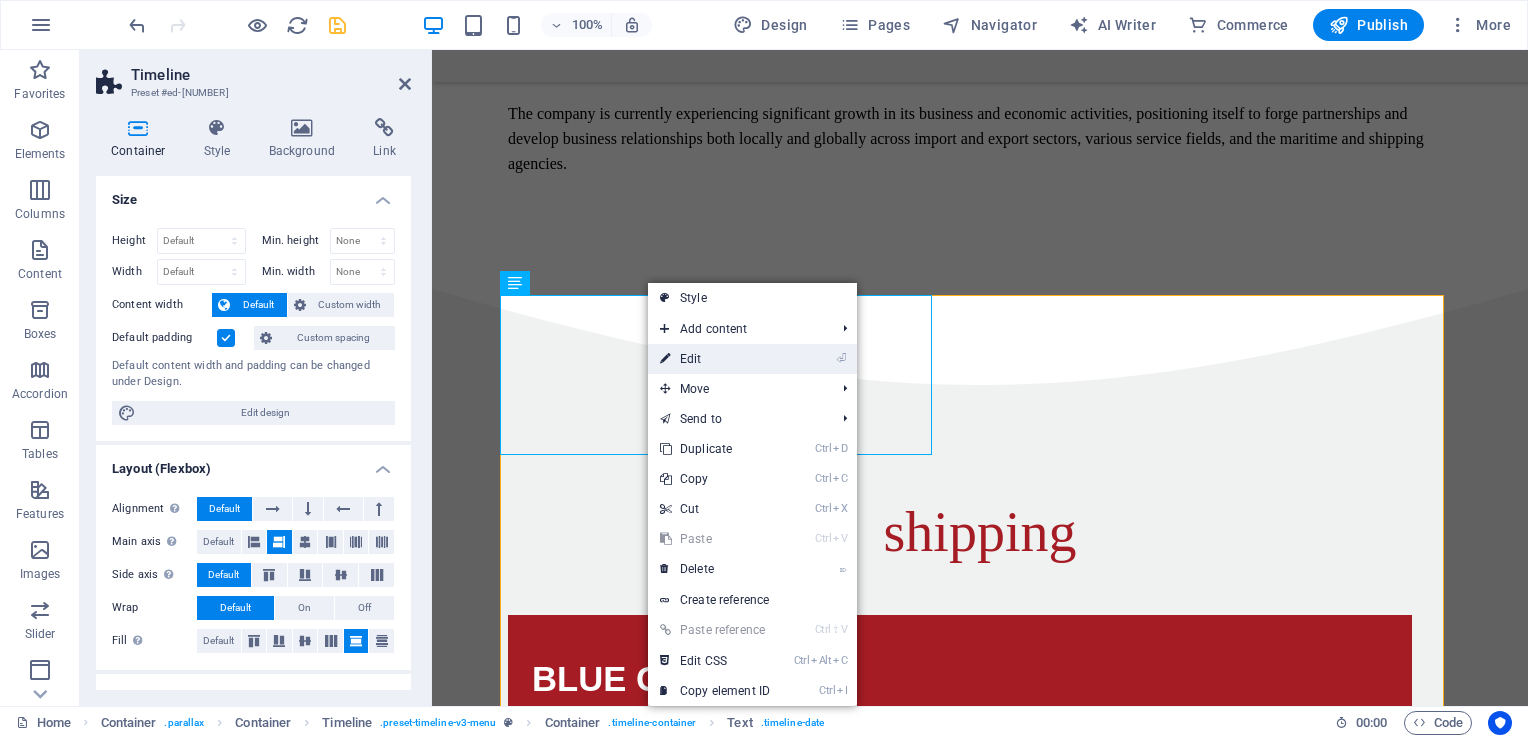 click on "⏎  Edit" at bounding box center (715, 359) 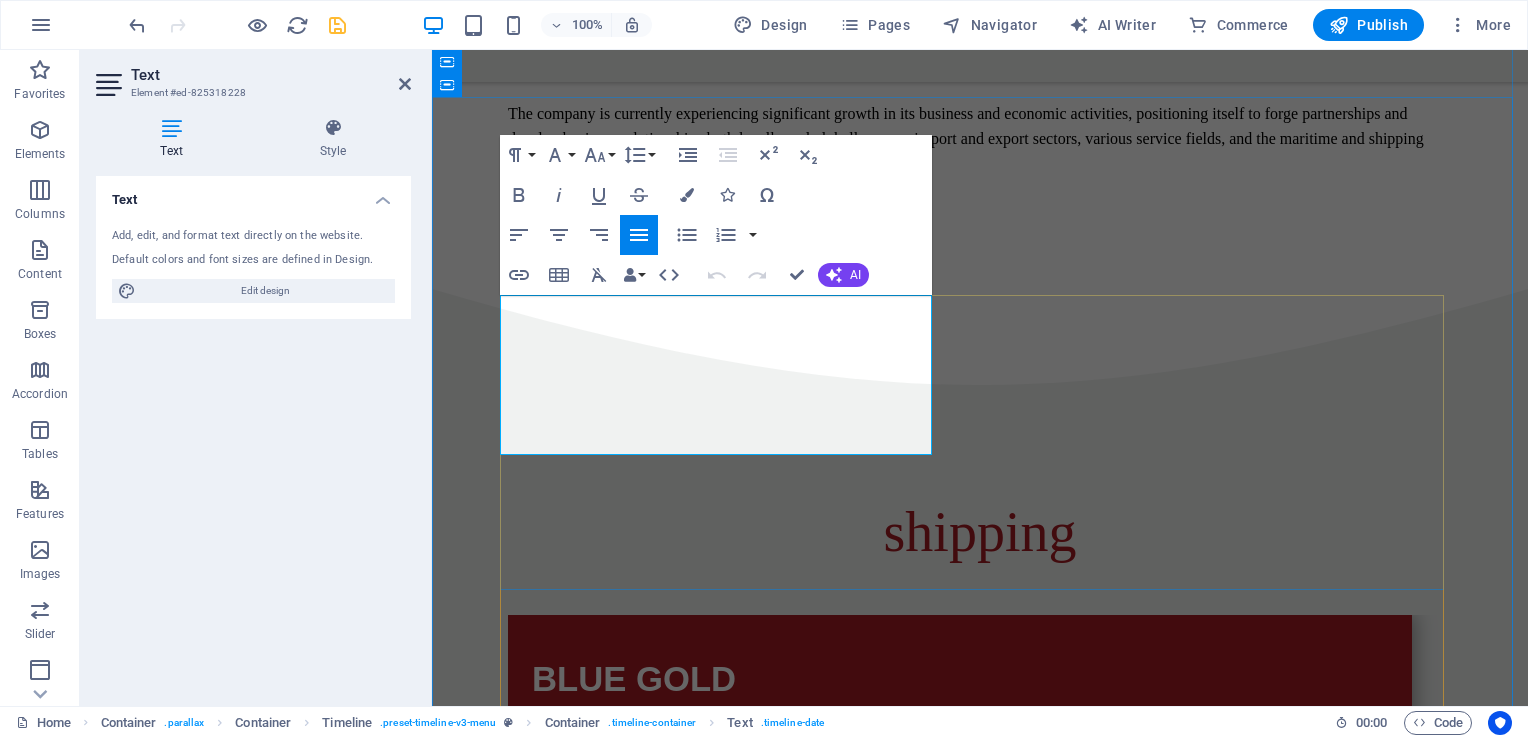click on "It is a multi-purpose bulk carrier with a capacity of 912 teus and a payload of up" at bounding box center [906, 718] 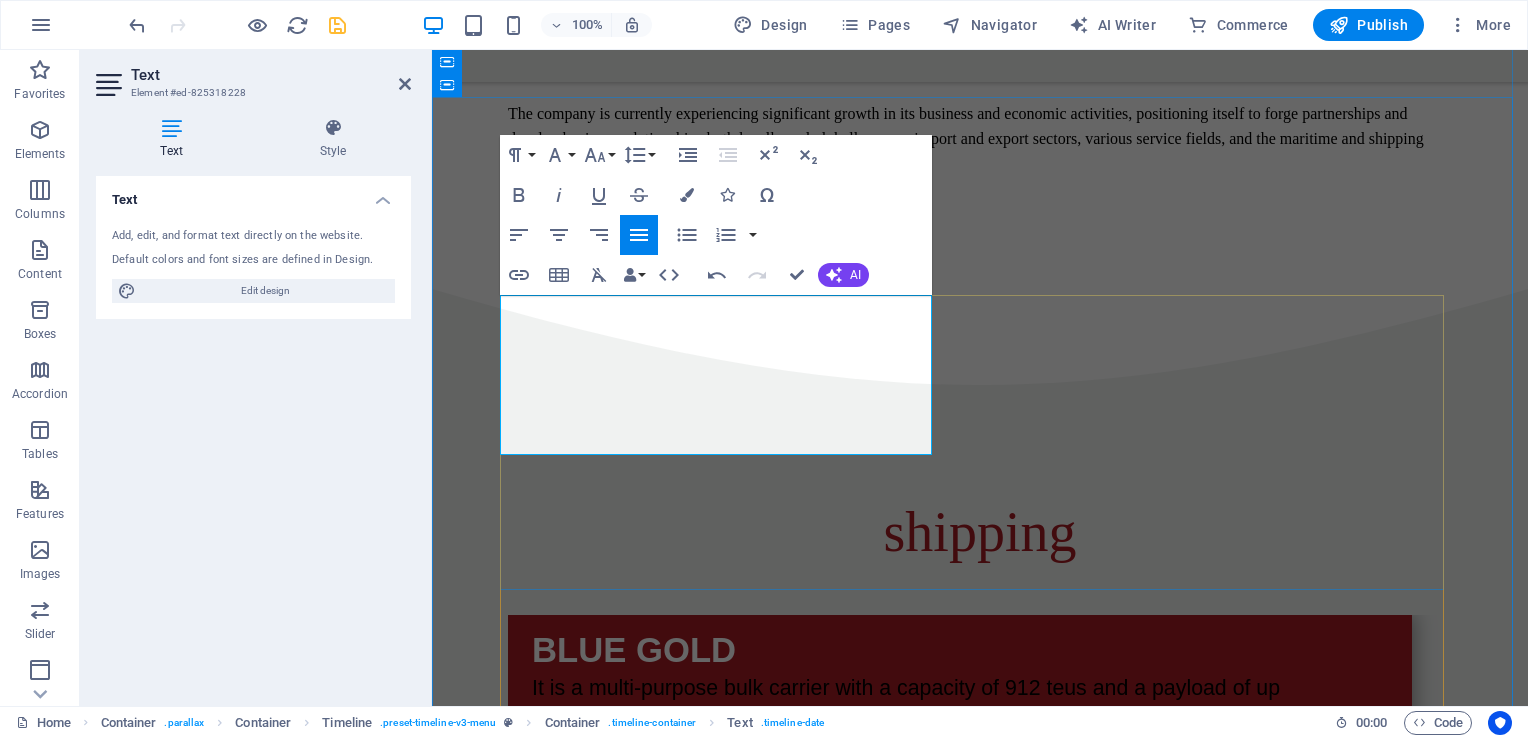 scroll, scrollTop: 1661, scrollLeft: 0, axis: vertical 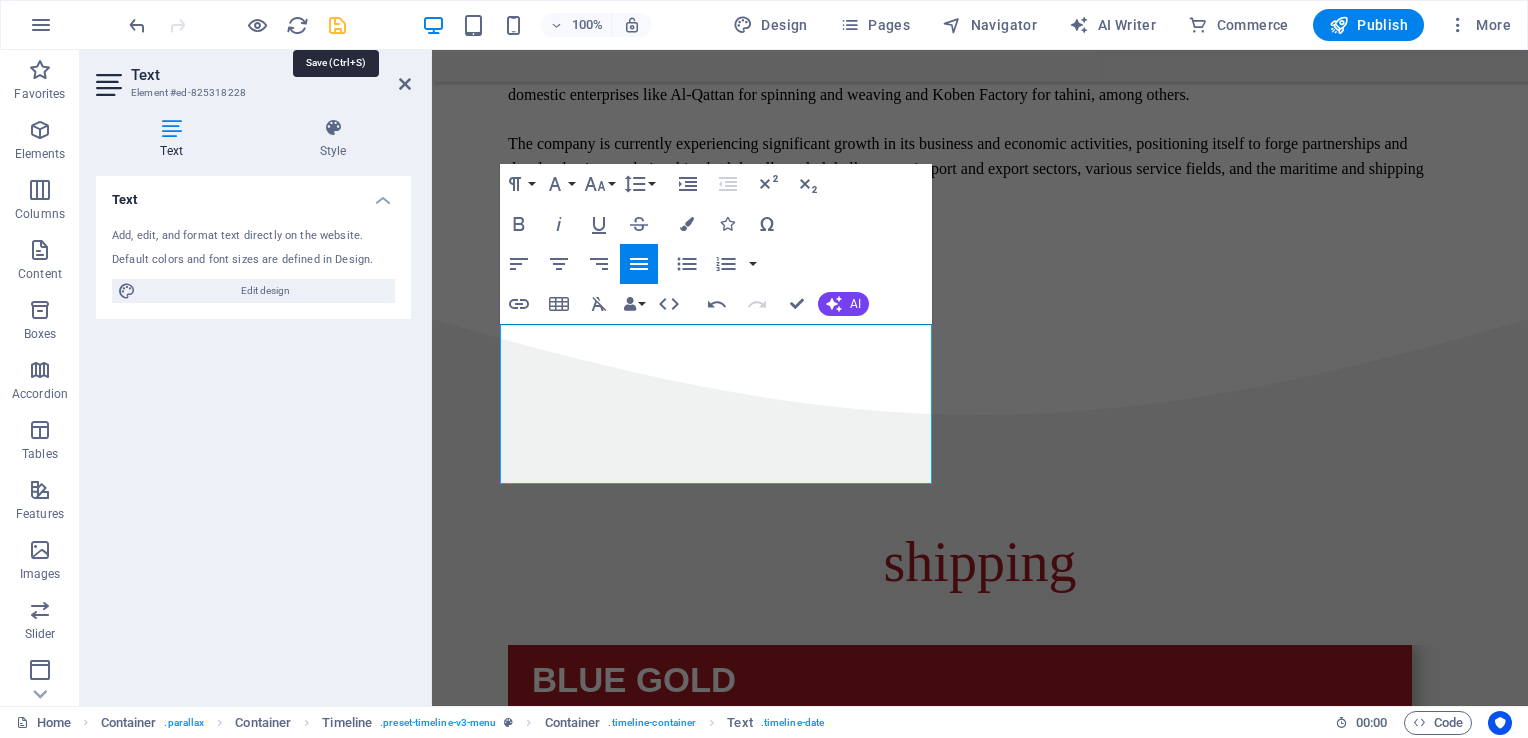 click at bounding box center (337, 25) 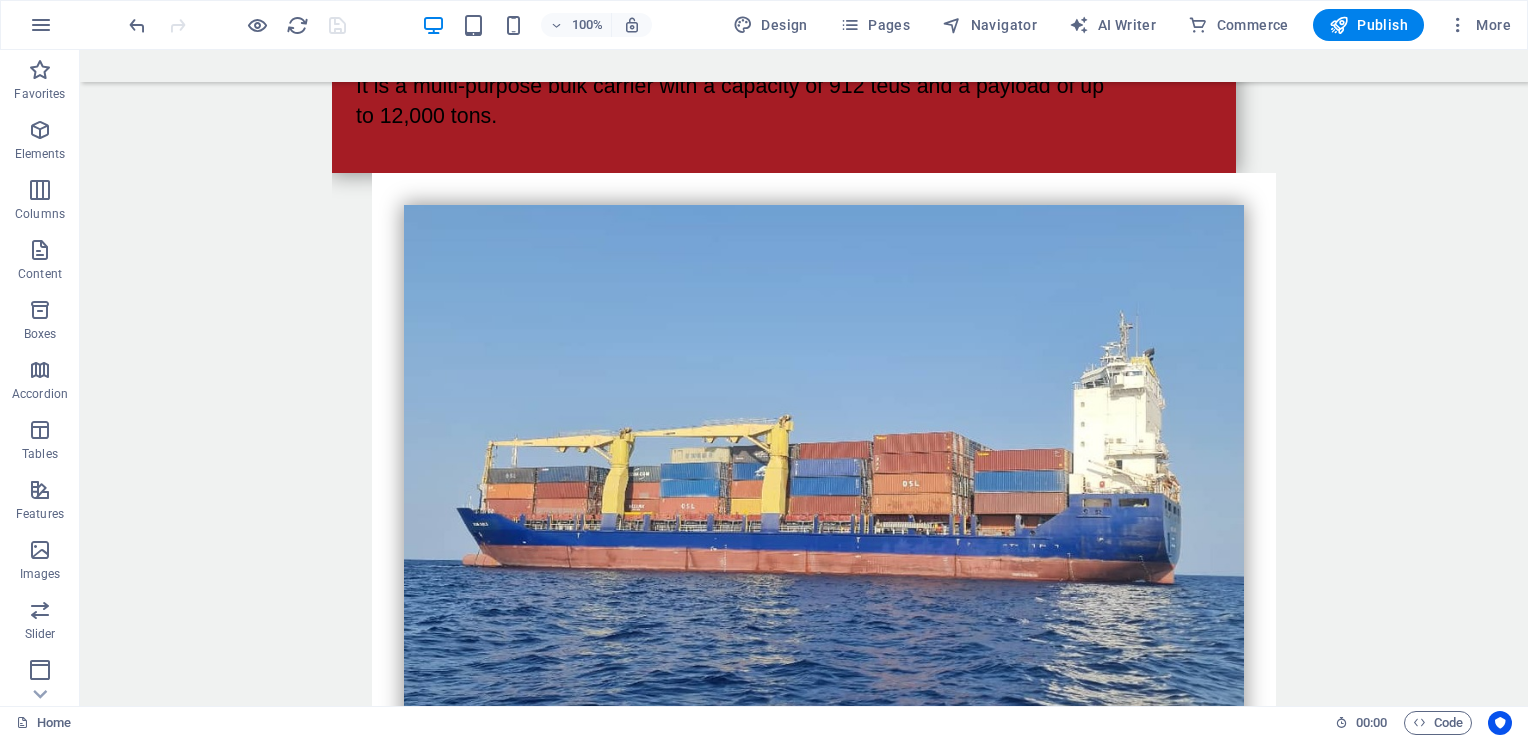 scroll, scrollTop: 2315, scrollLeft: 0, axis: vertical 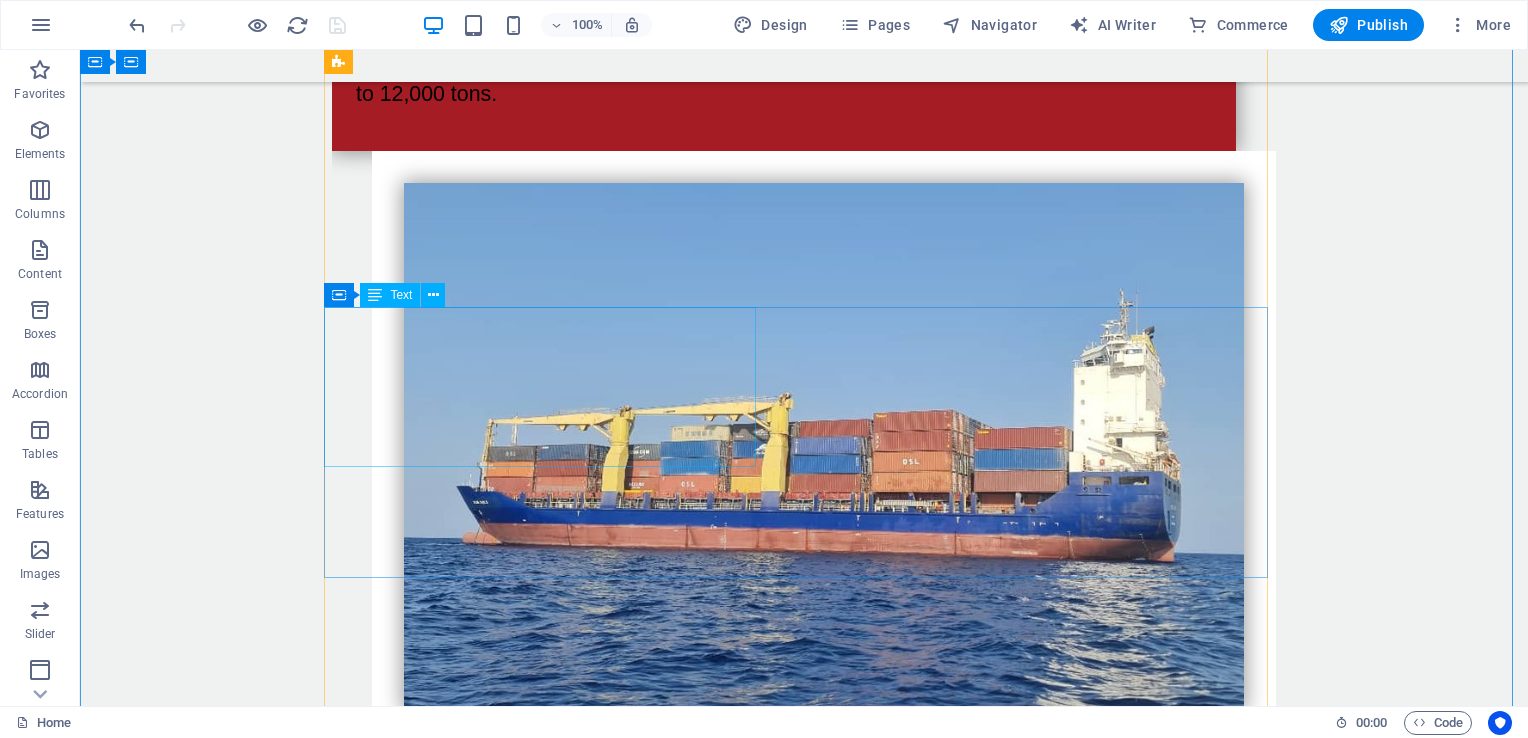 click on "Pizza Tonno [LOREM IPSUM]. [NUMBER] $" at bounding box center (784, 1618) 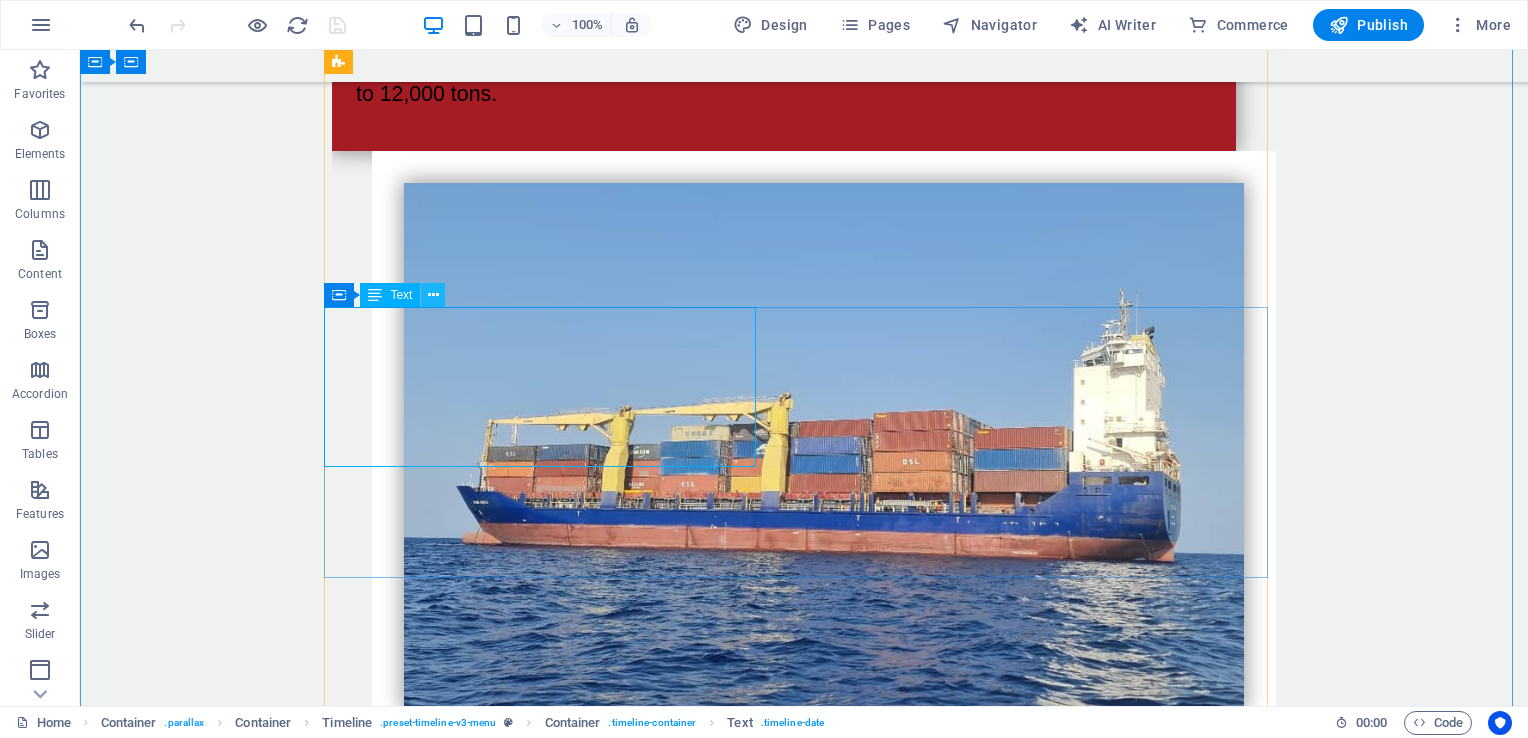 click at bounding box center (433, 295) 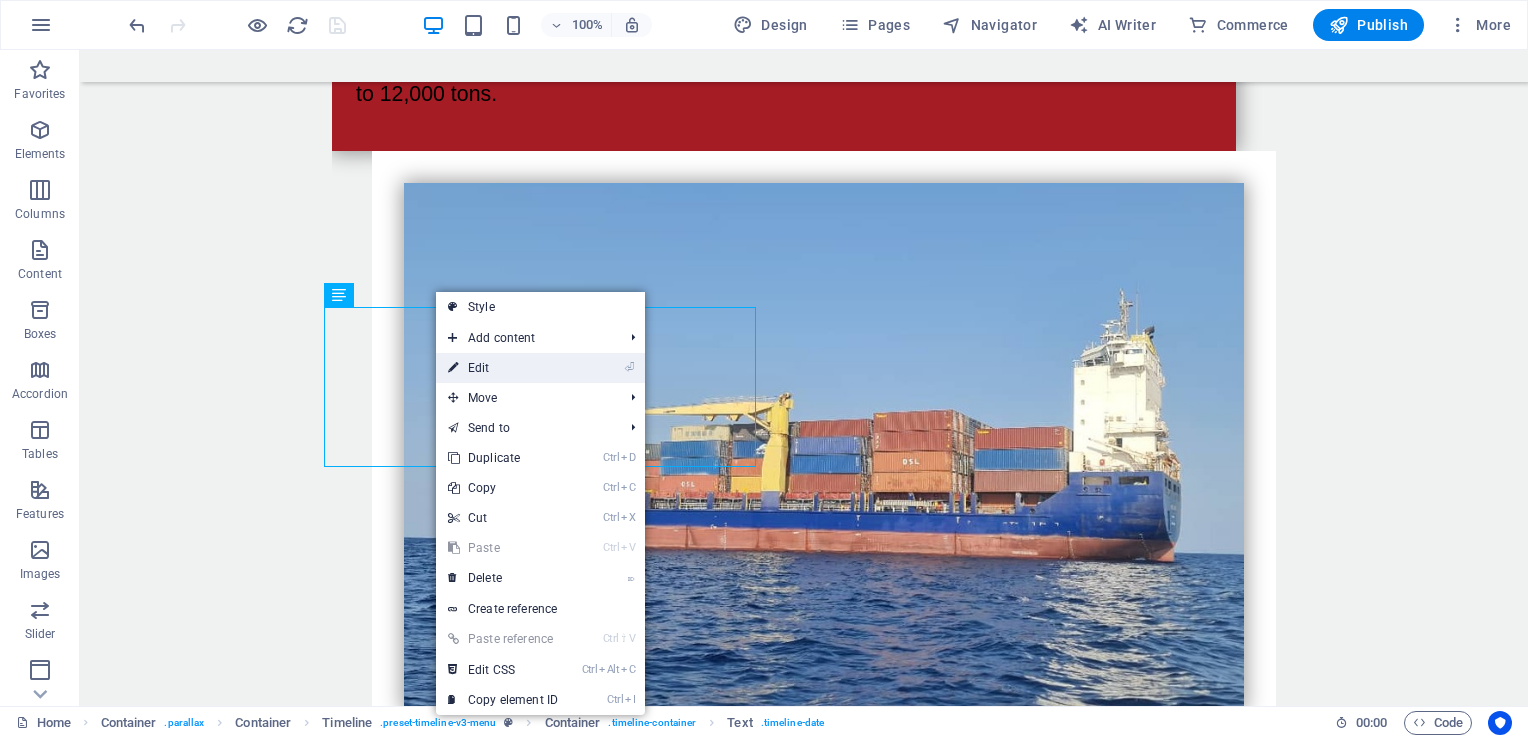 click on "⏎  Edit" at bounding box center (503, 368) 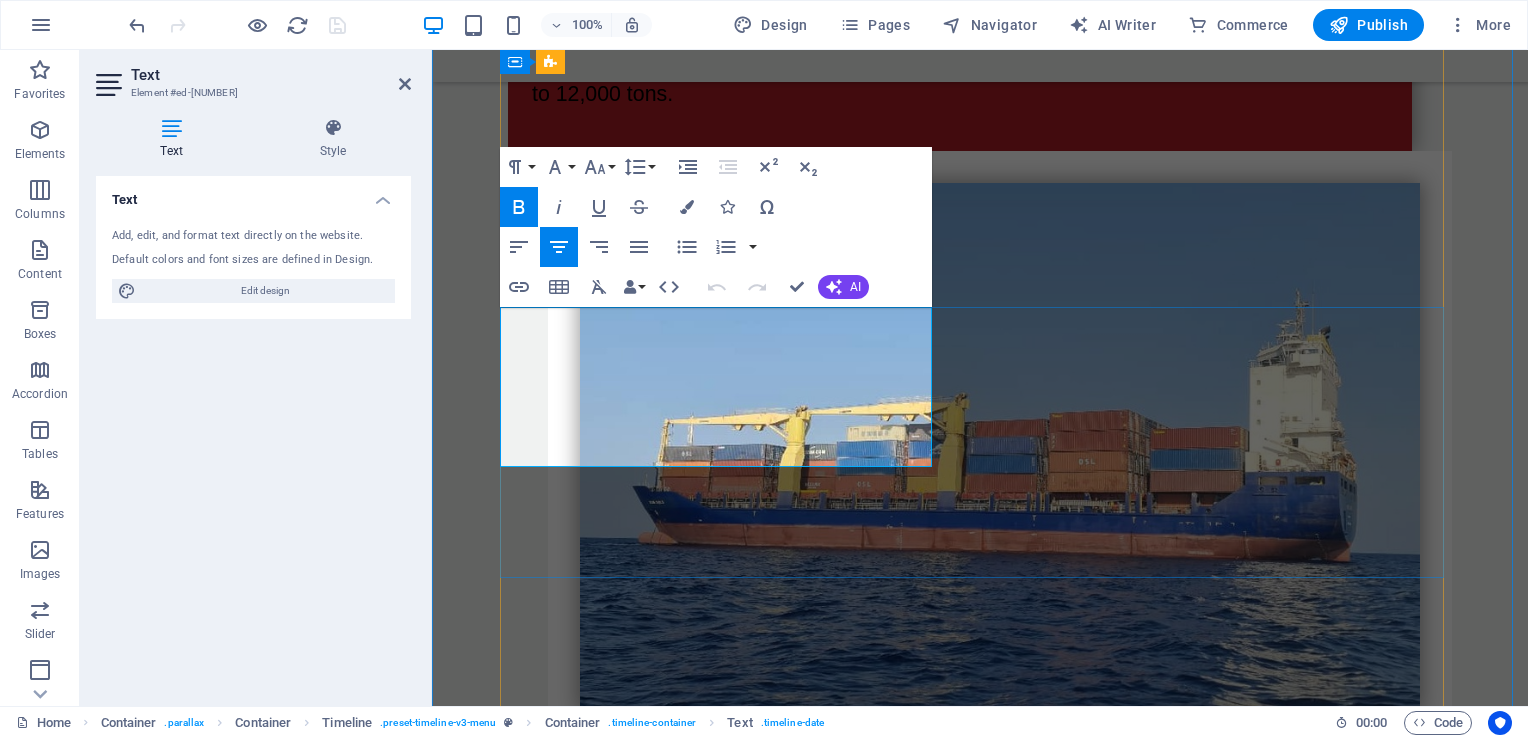 drag, startPoint x: 751, startPoint y: 424, endPoint x: 632, endPoint y: 346, distance: 142.28493 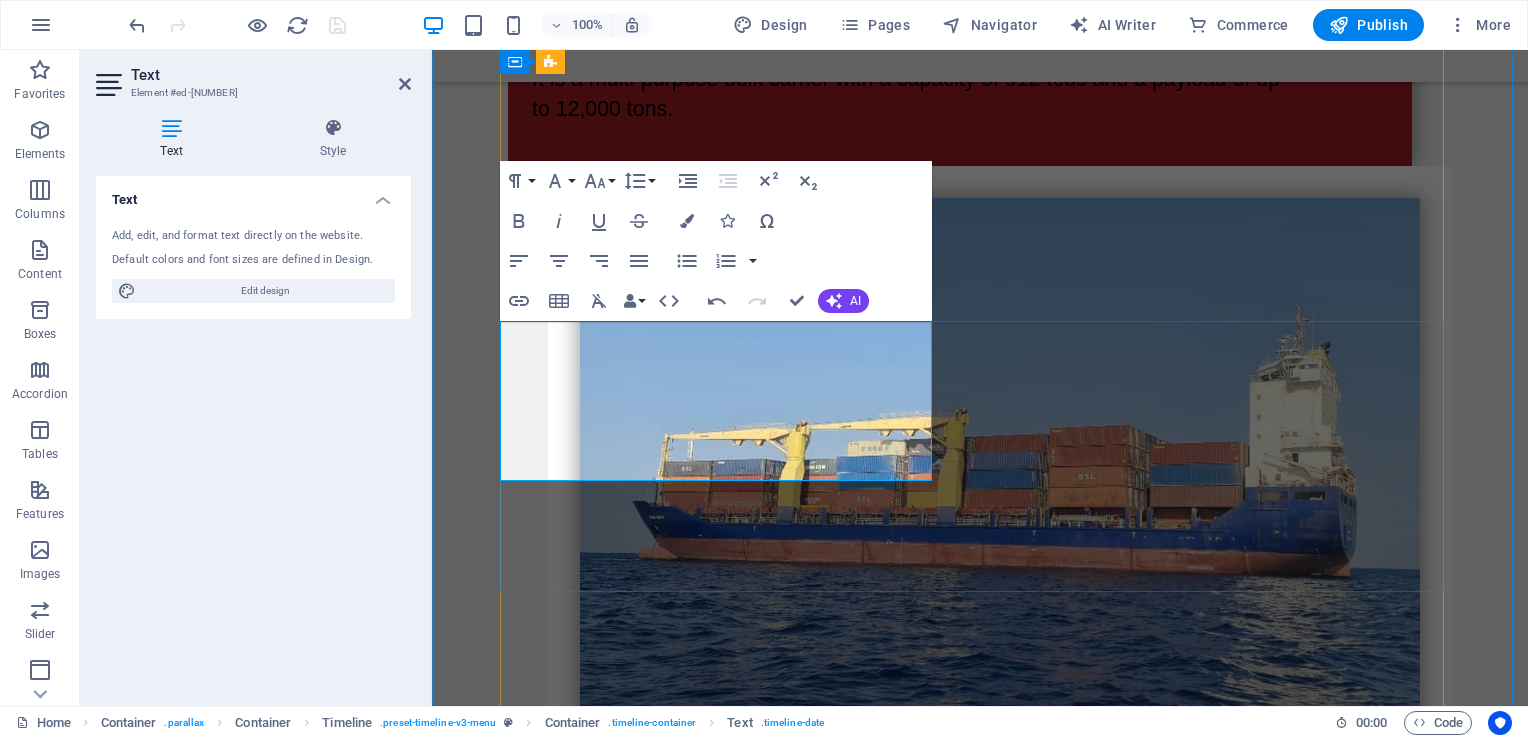 drag, startPoint x: 692, startPoint y: 442, endPoint x: 767, endPoint y: 436, distance: 75.23962 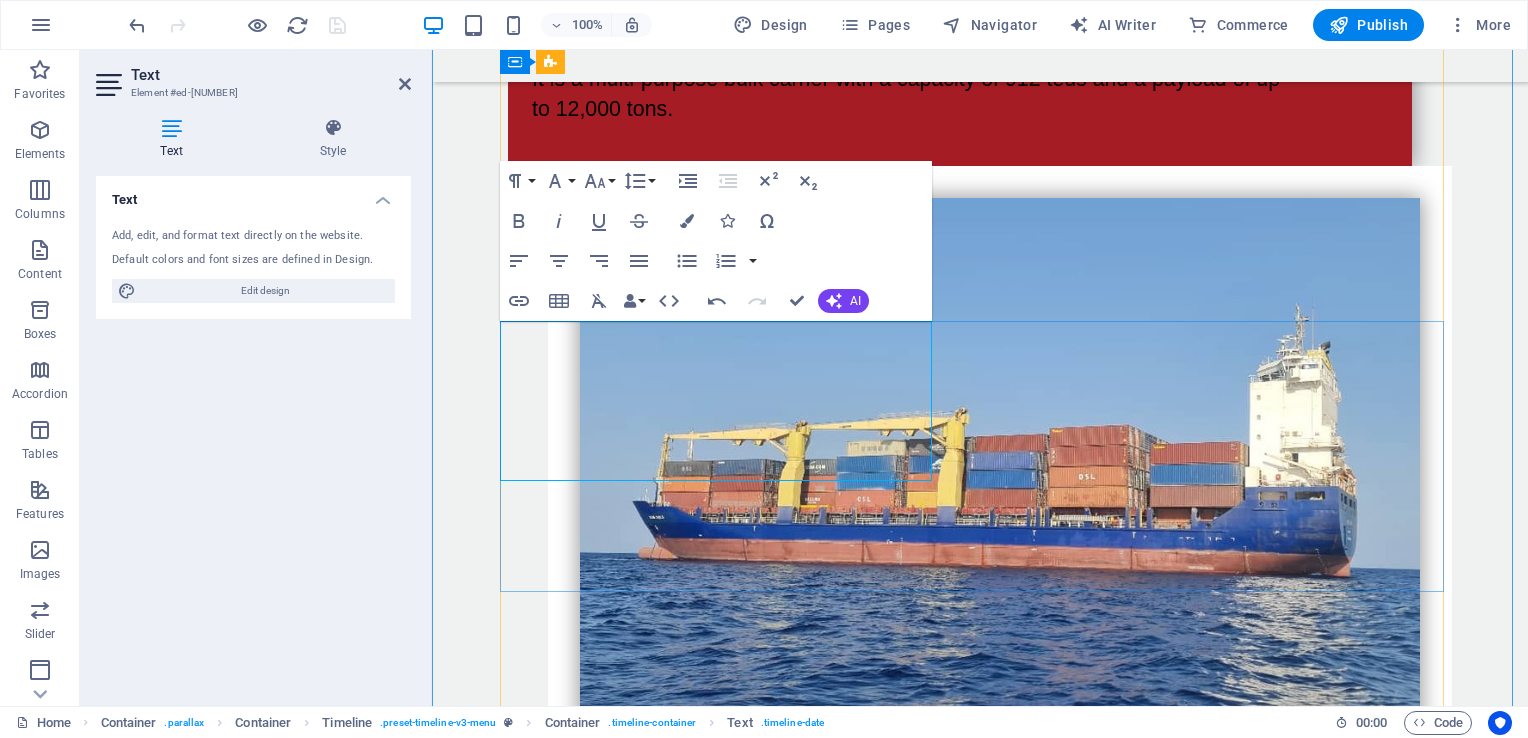 drag, startPoint x: 561, startPoint y: 455, endPoint x: 640, endPoint y: 446, distance: 79.51101 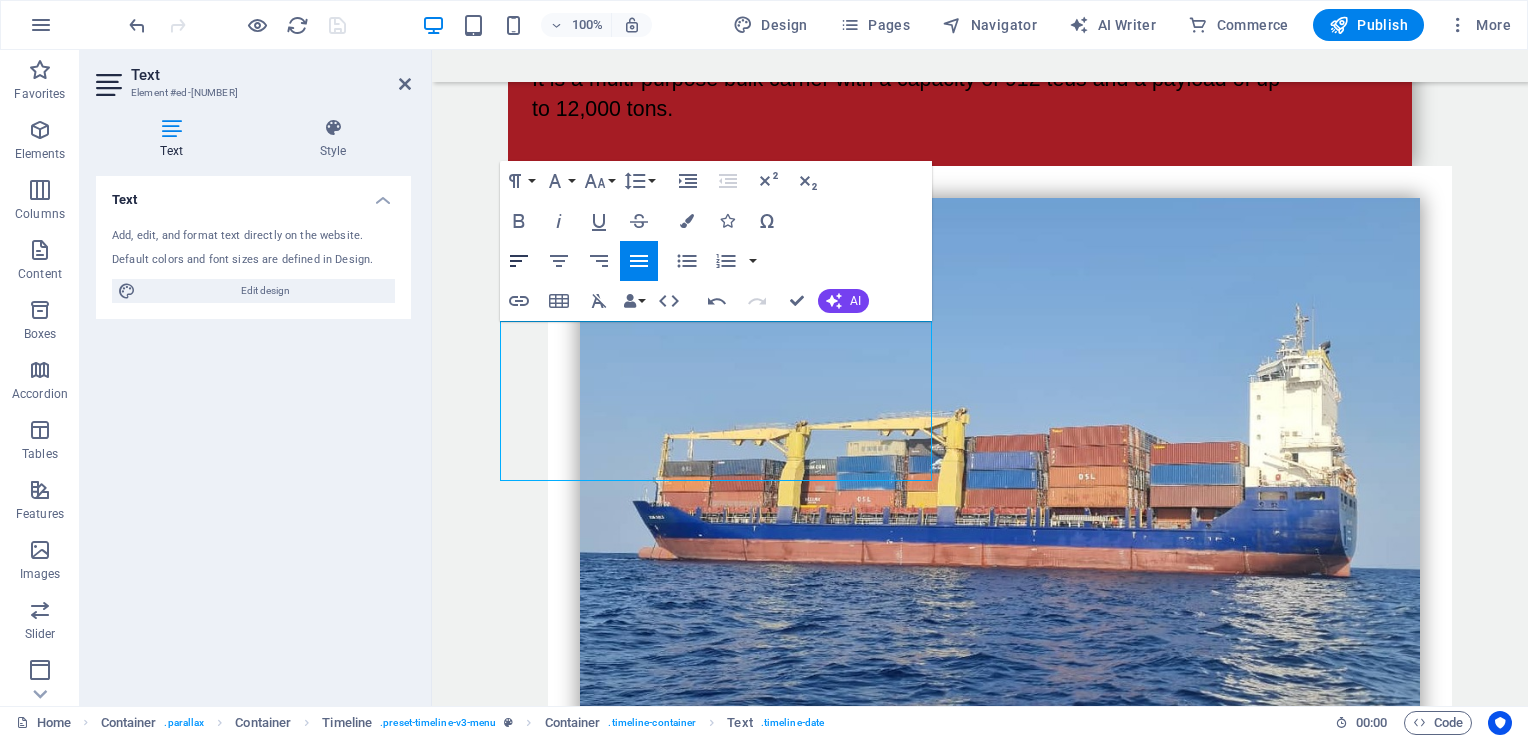 click 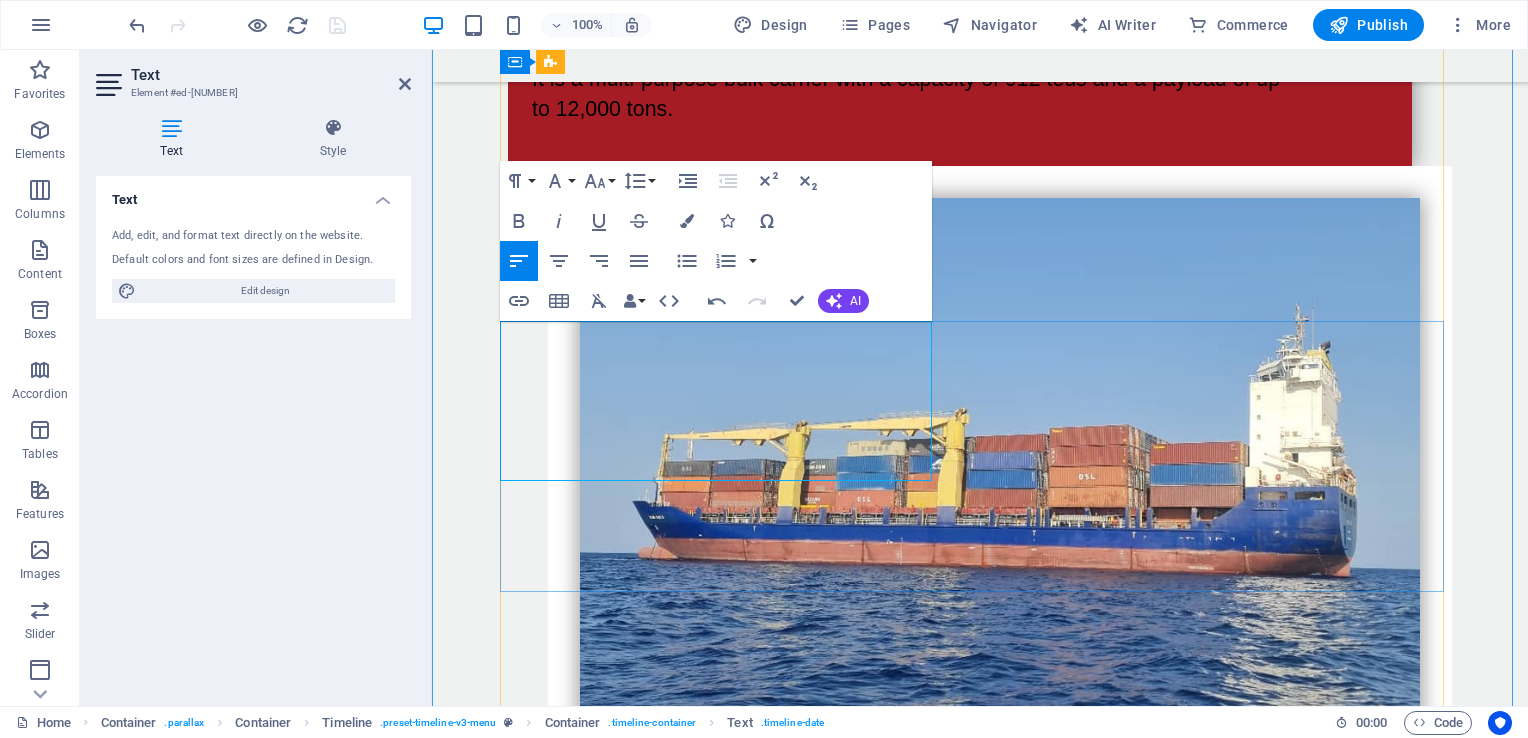 click on "MEYRA" at bounding box center (960, 1612) 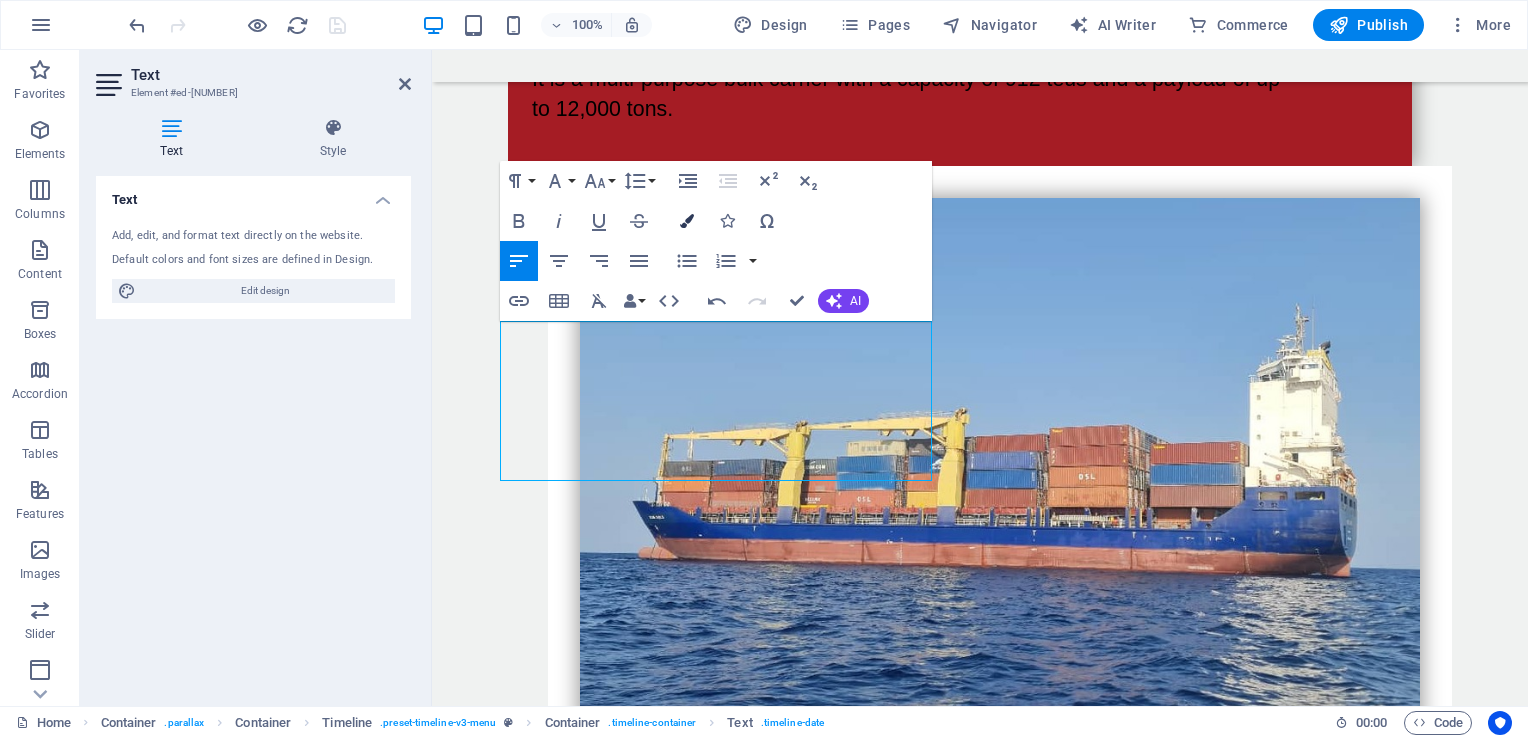 click at bounding box center (687, 221) 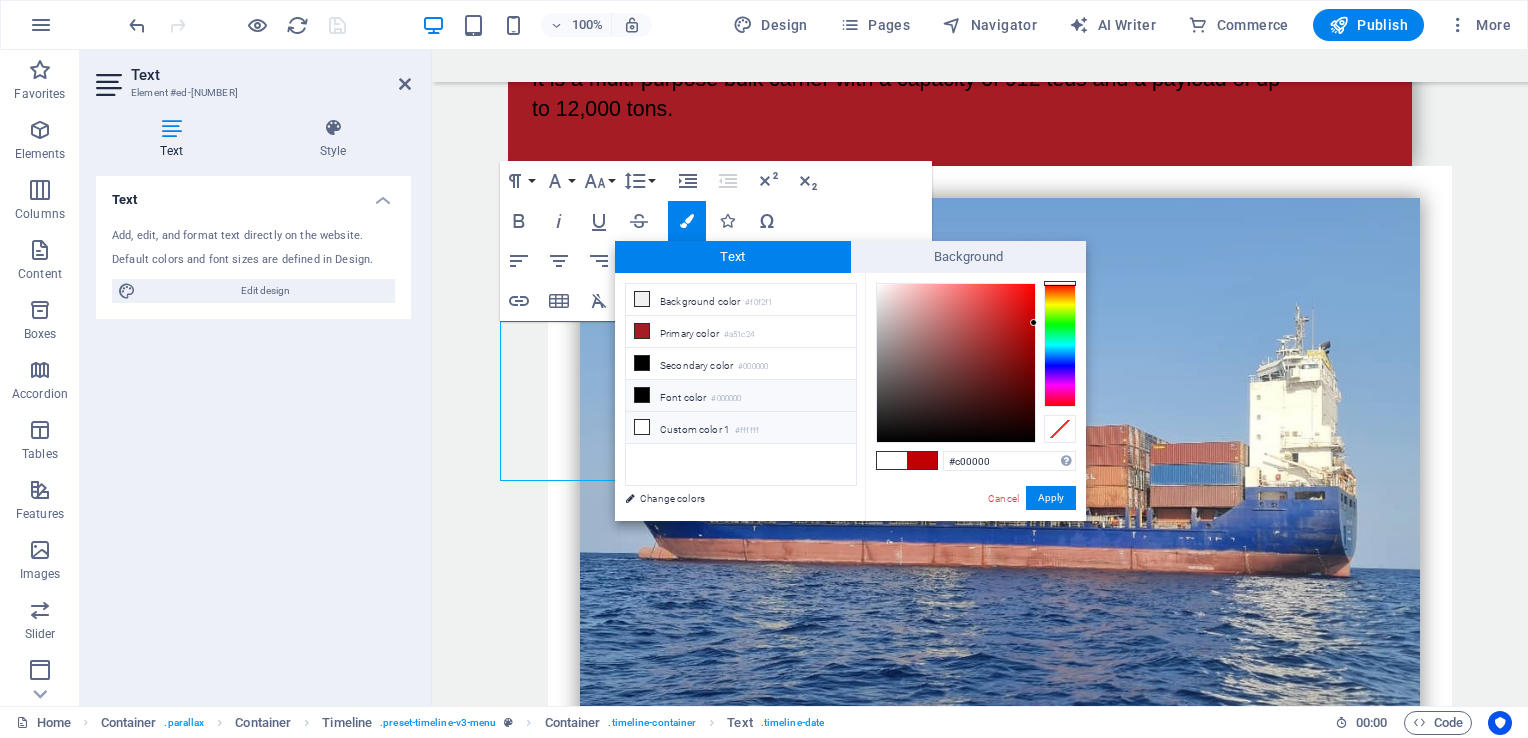 click at bounding box center [642, 395] 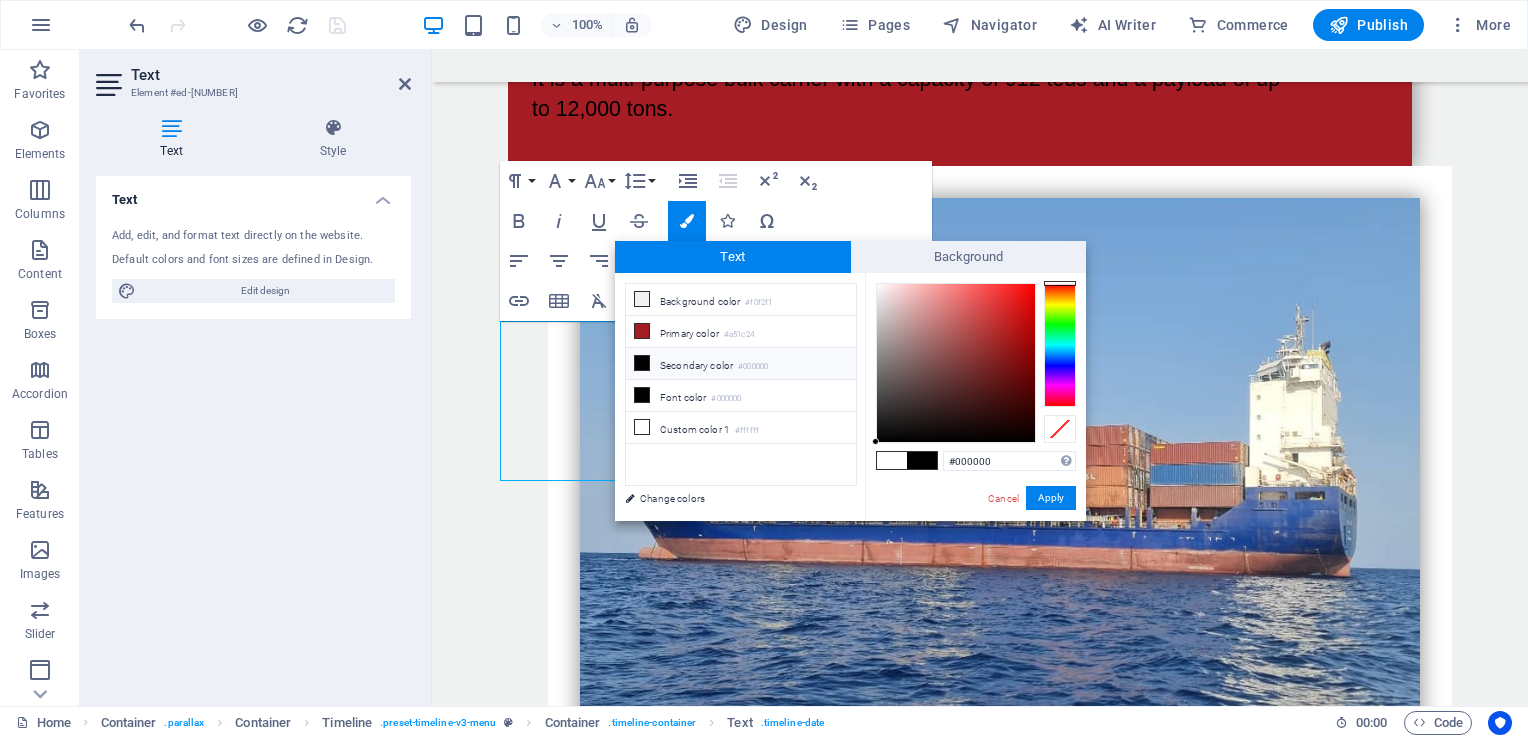 click at bounding box center [892, 460] 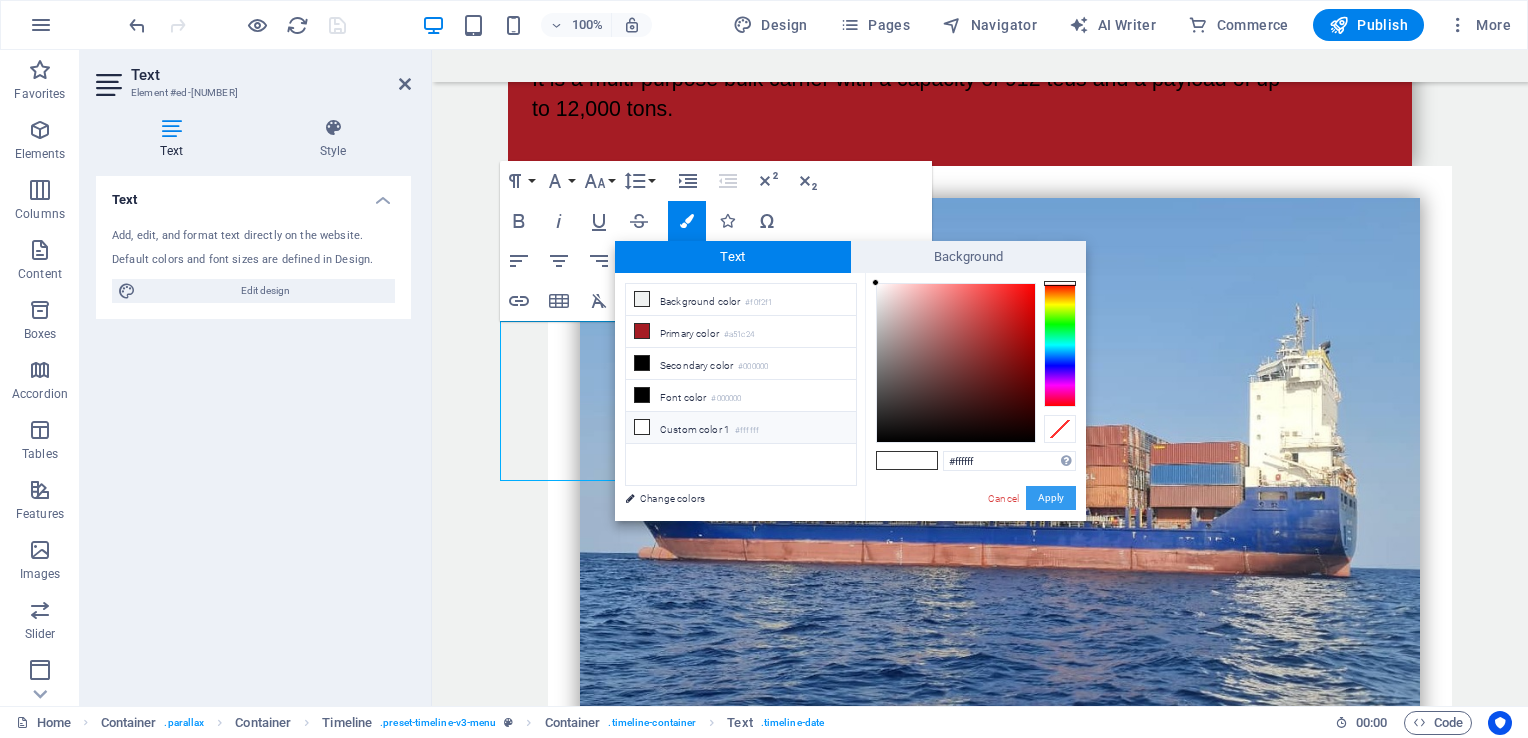 click on "Apply" at bounding box center [1051, 498] 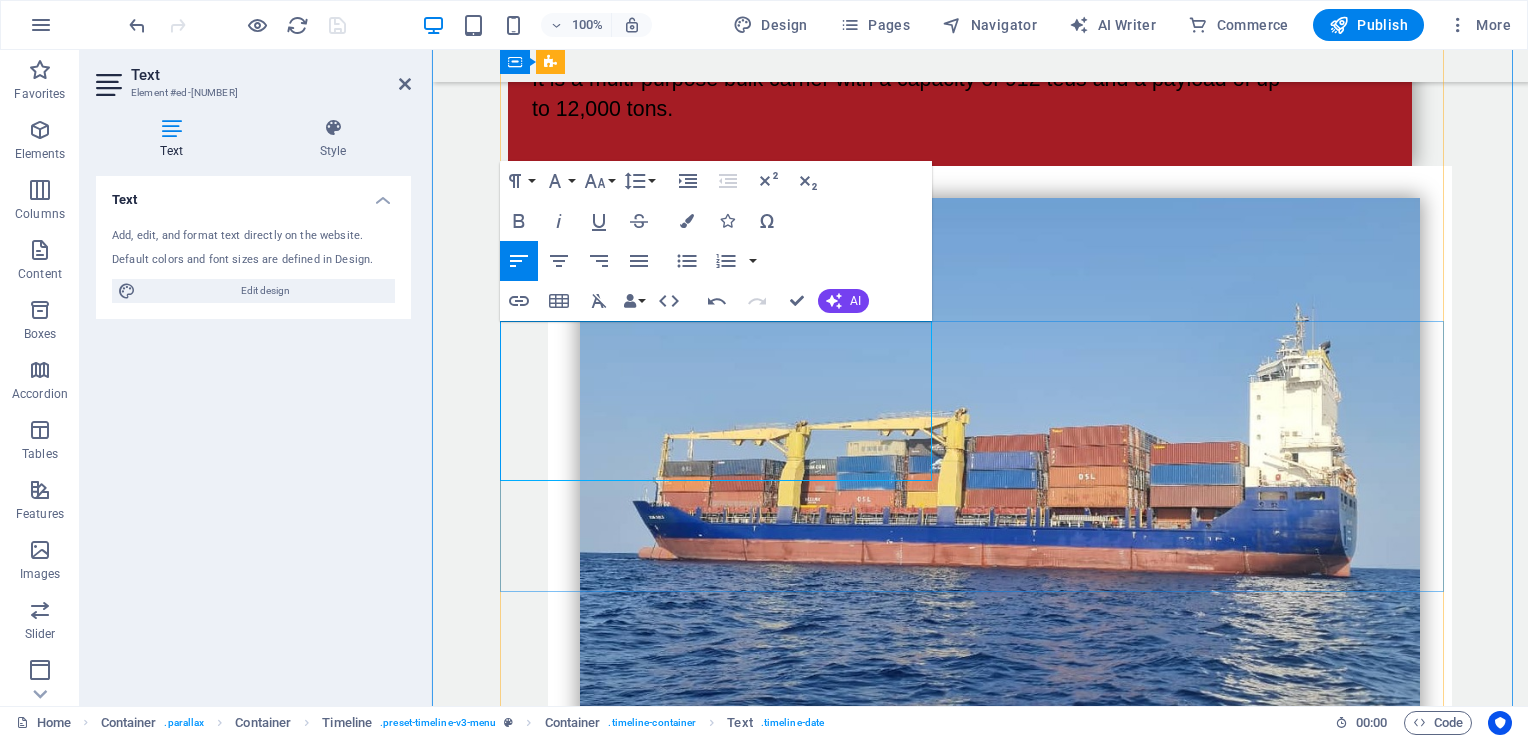 click on "goods using the roll-on/roll-off system, carrying pallets, cars and trucks with a" at bounding box center (933, 1655) 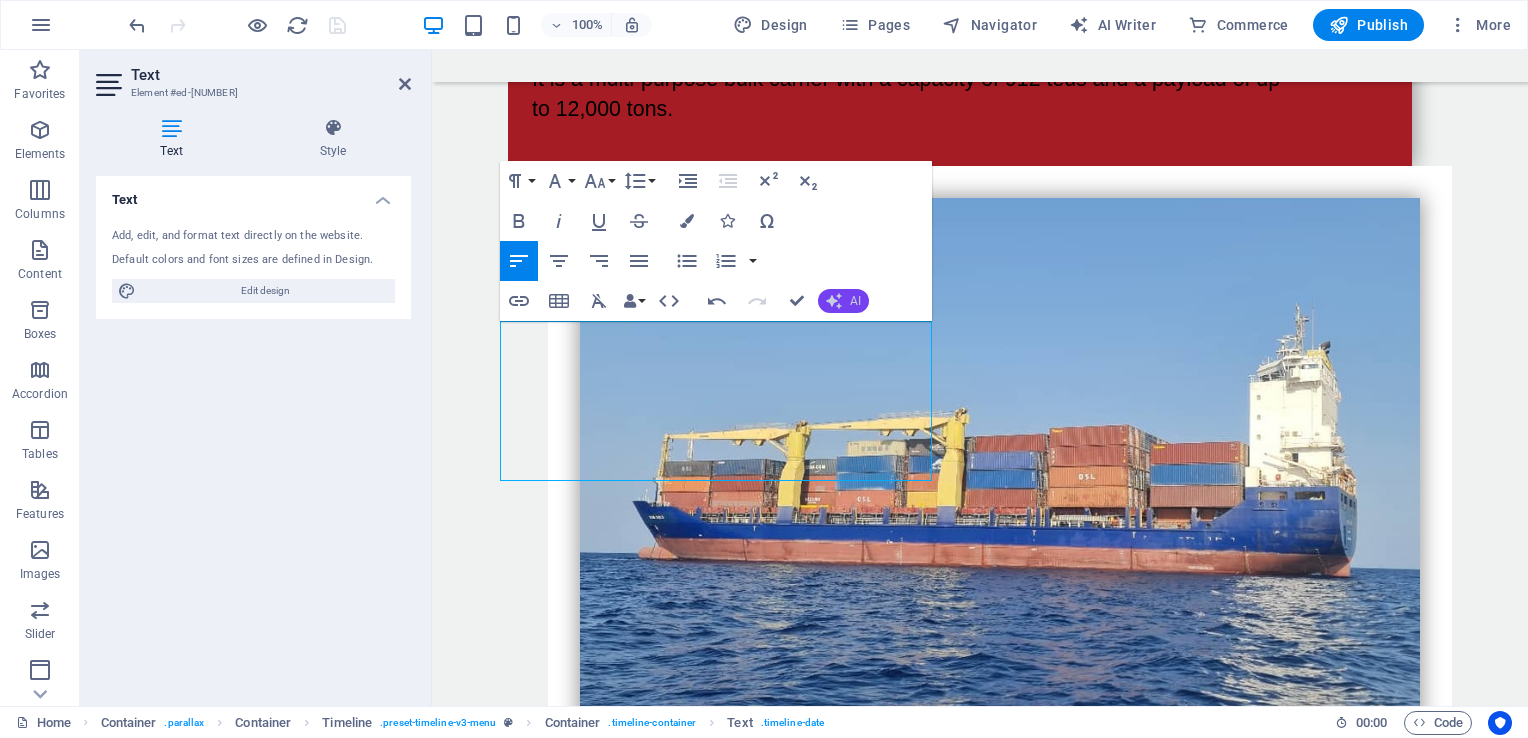 click on "AI" at bounding box center (843, 301) 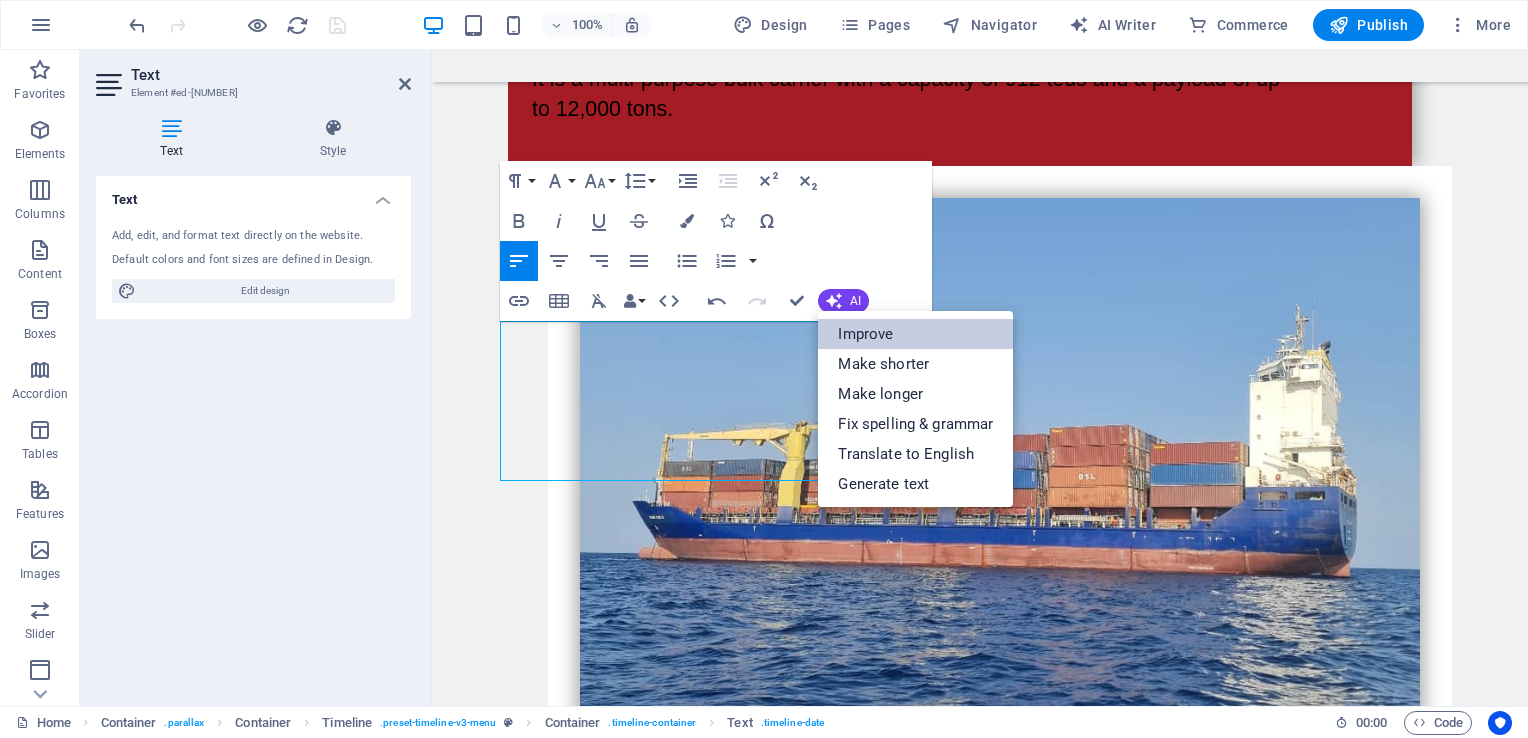 click on "Improve" at bounding box center [915, 334] 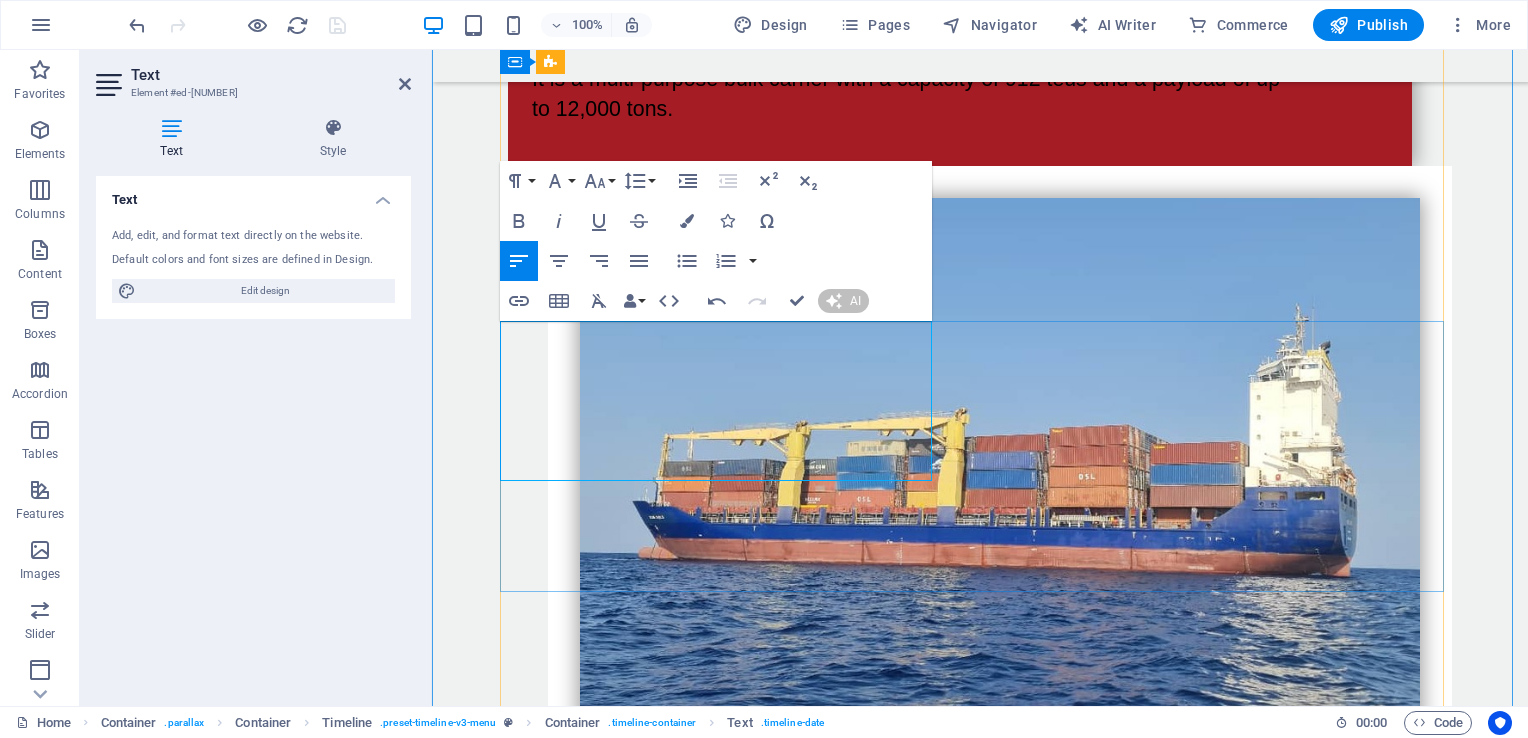 type 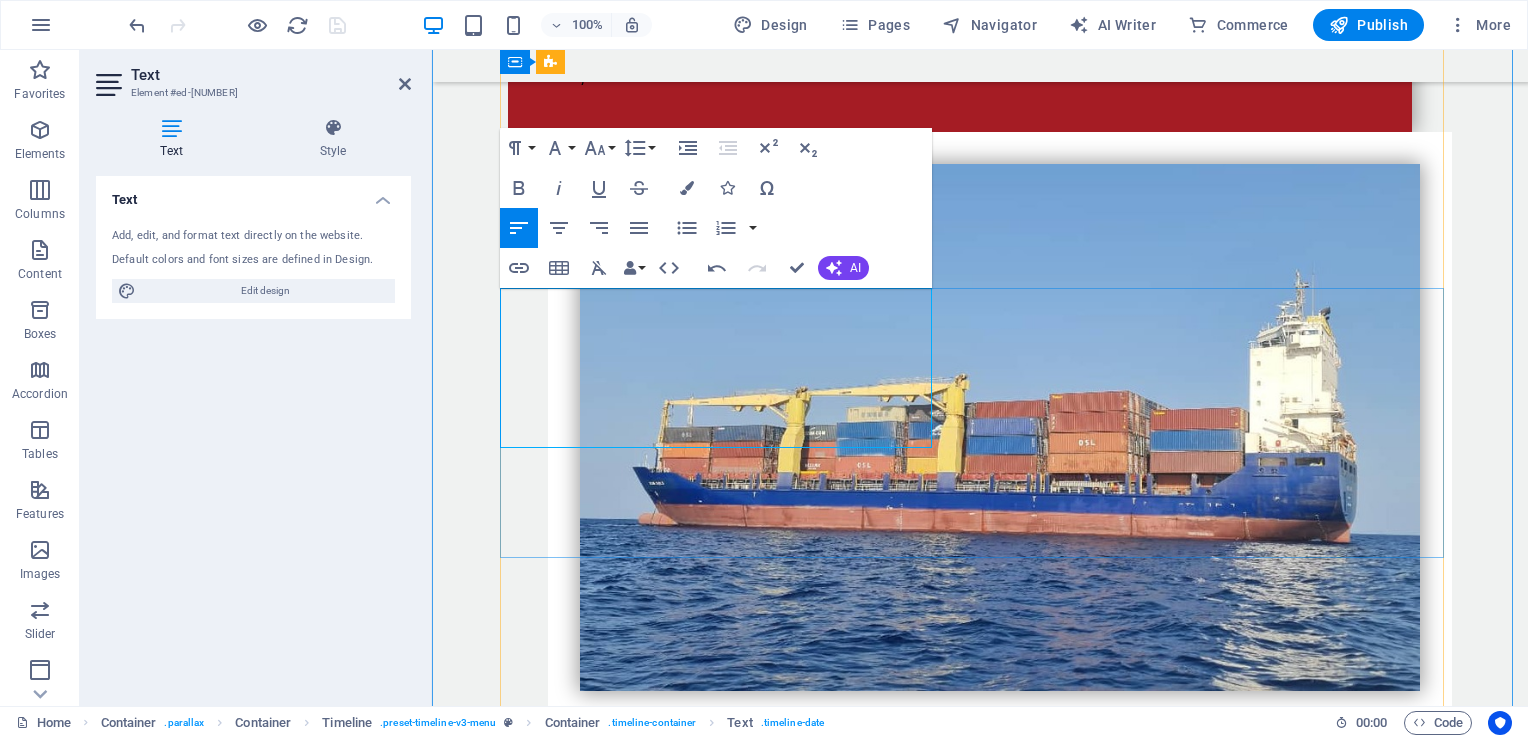 drag, startPoint x: 584, startPoint y: 345, endPoint x: 510, endPoint y: 352, distance: 74.330345 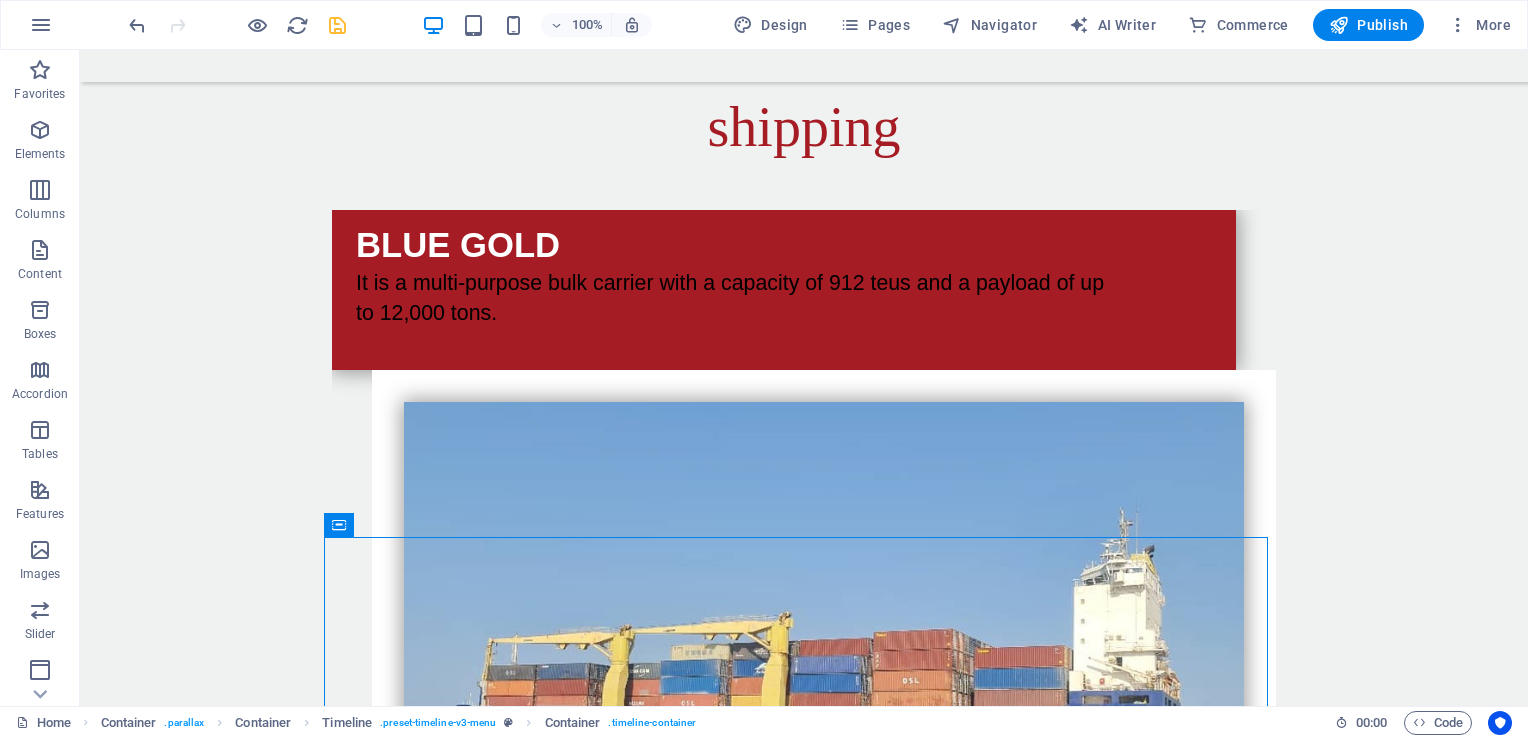 scroll, scrollTop: 2085, scrollLeft: 0, axis: vertical 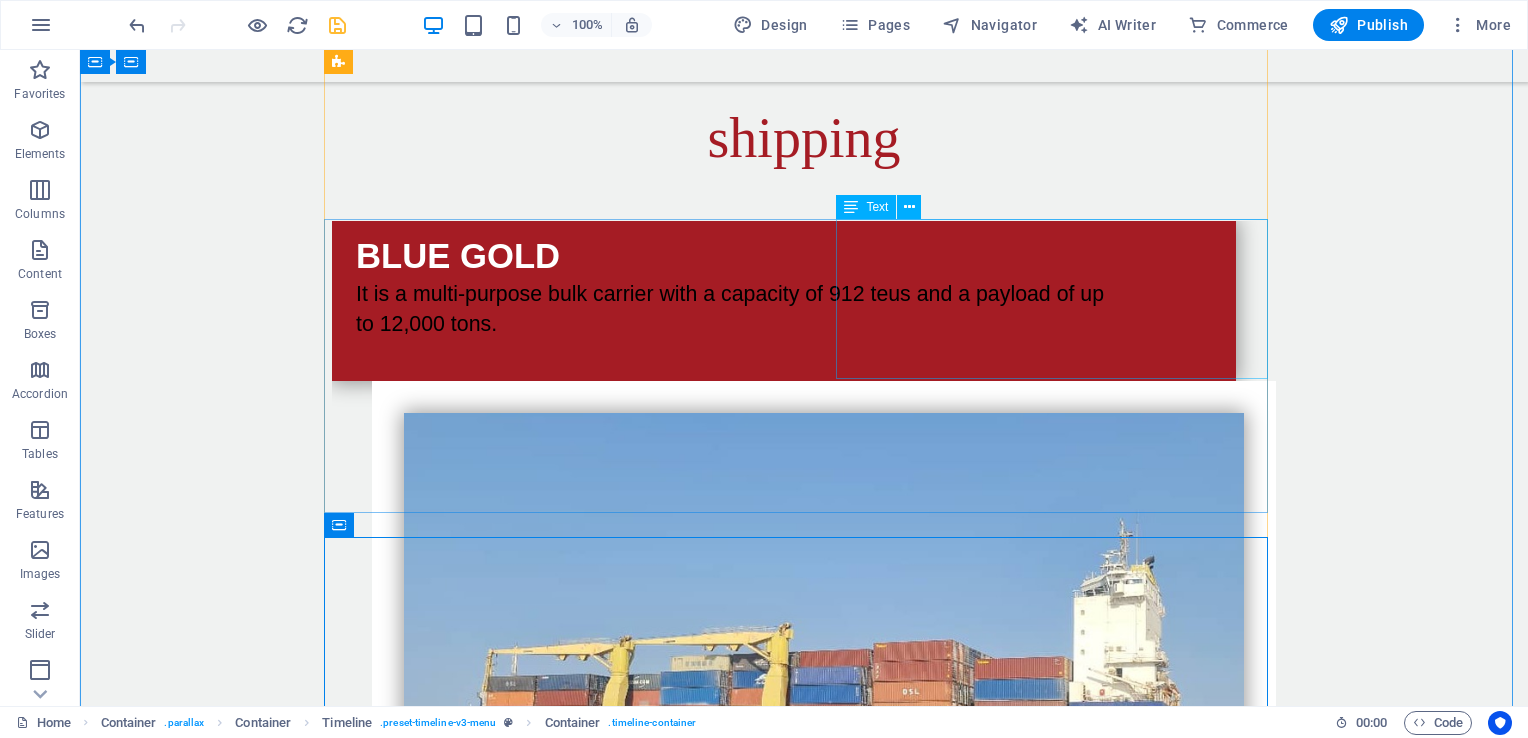 click on "The ship has been refurbished and is operational, having completed several voyages in the Red Sea." at bounding box center (824, 1076) 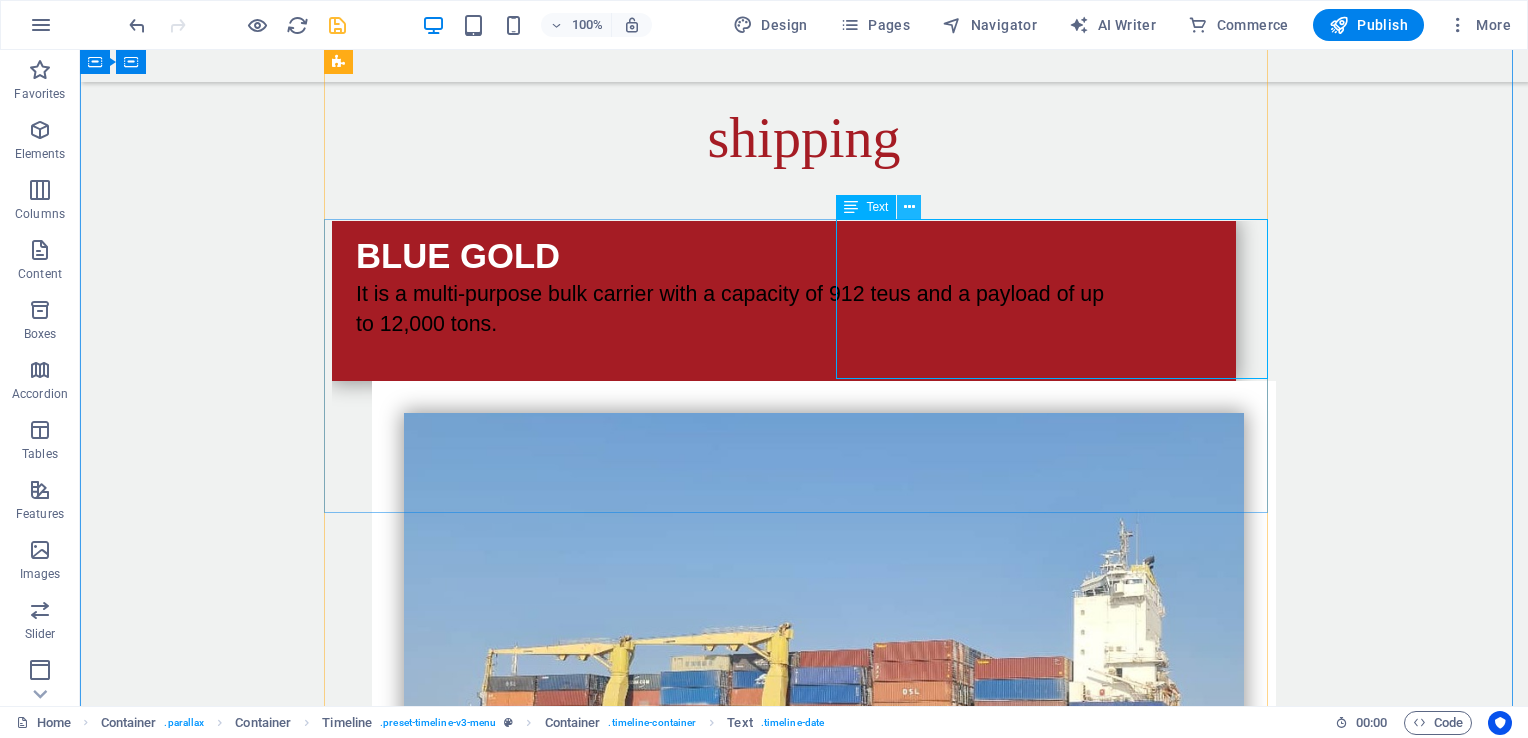 click at bounding box center (909, 207) 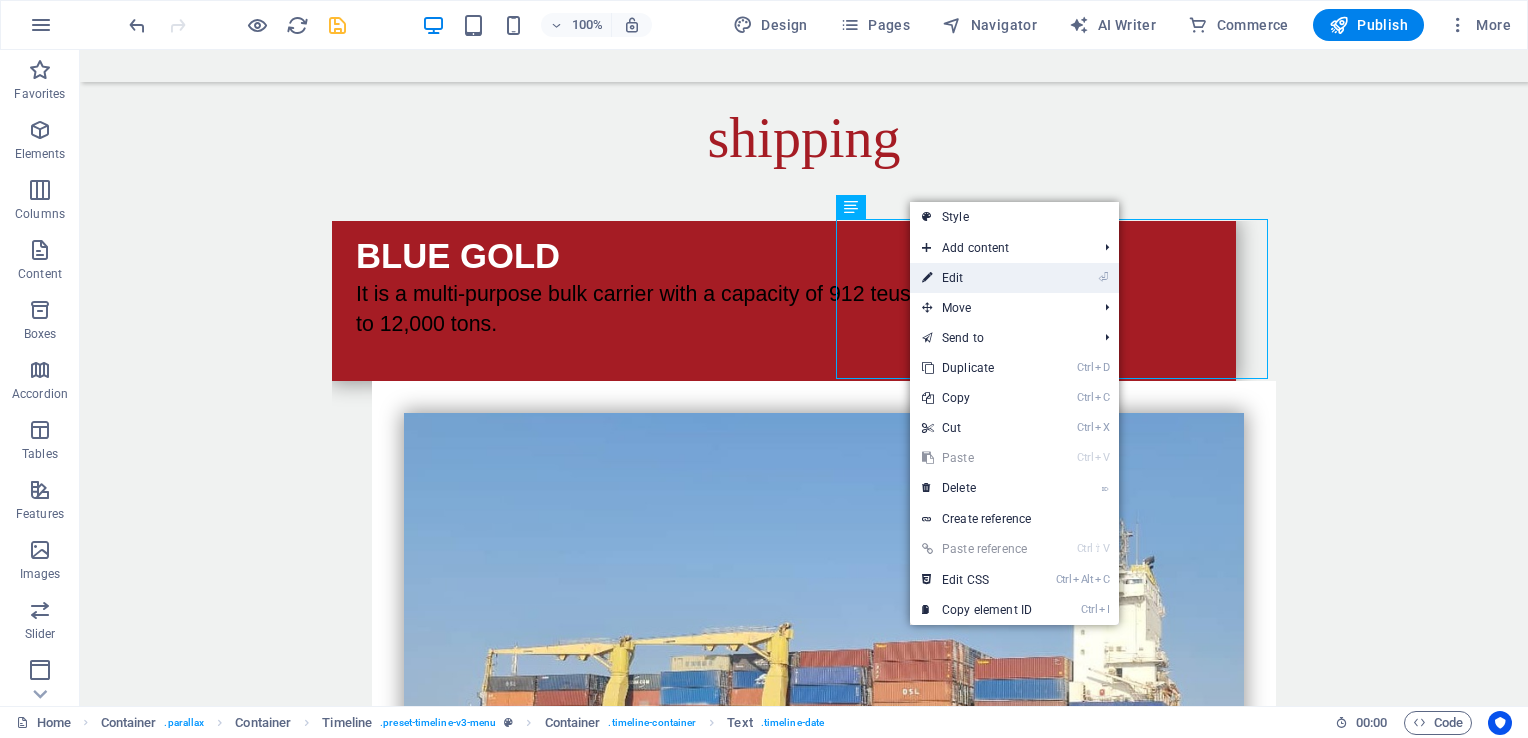 click on "⏎  Edit" at bounding box center [977, 278] 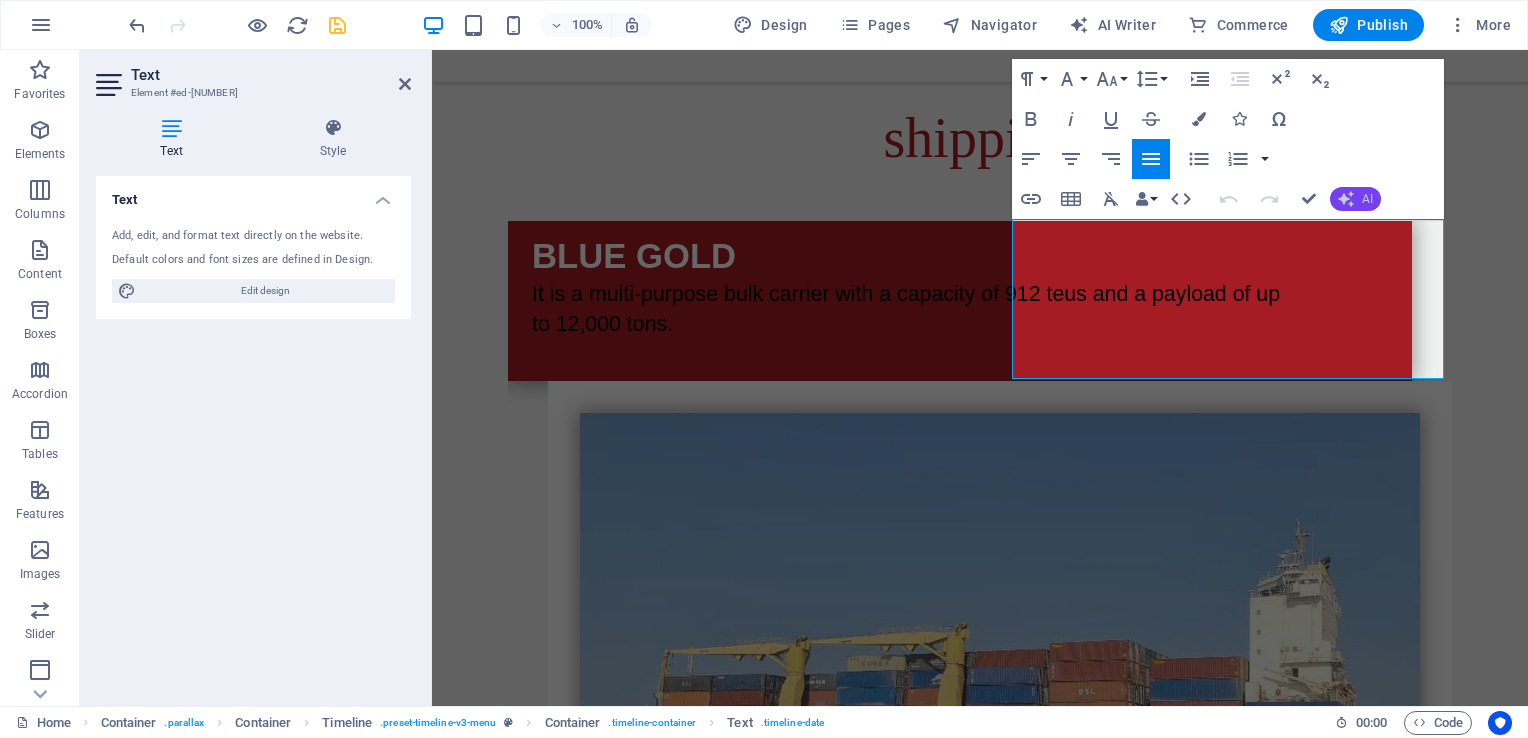 click on "AI" at bounding box center (1355, 199) 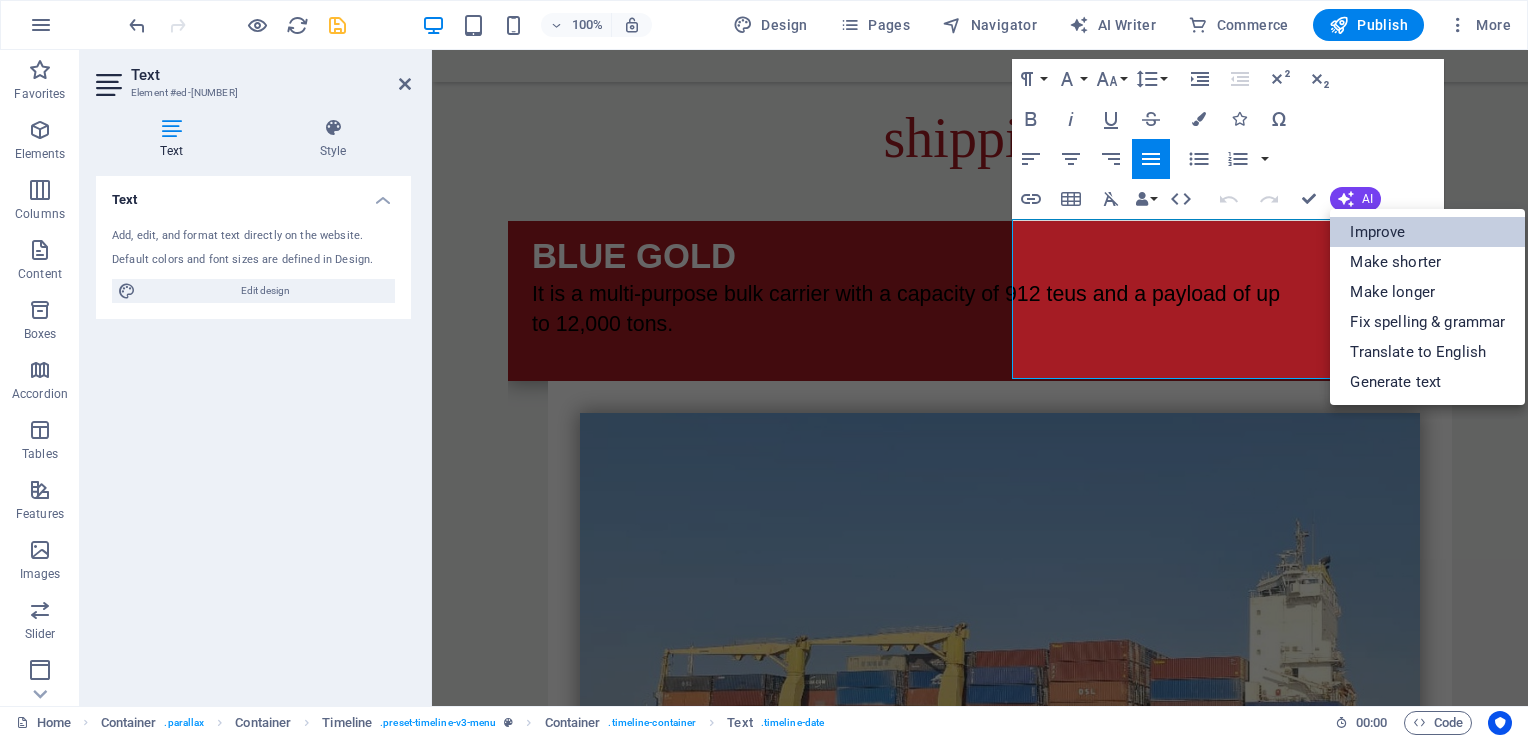 click on "Improve" at bounding box center [1427, 232] 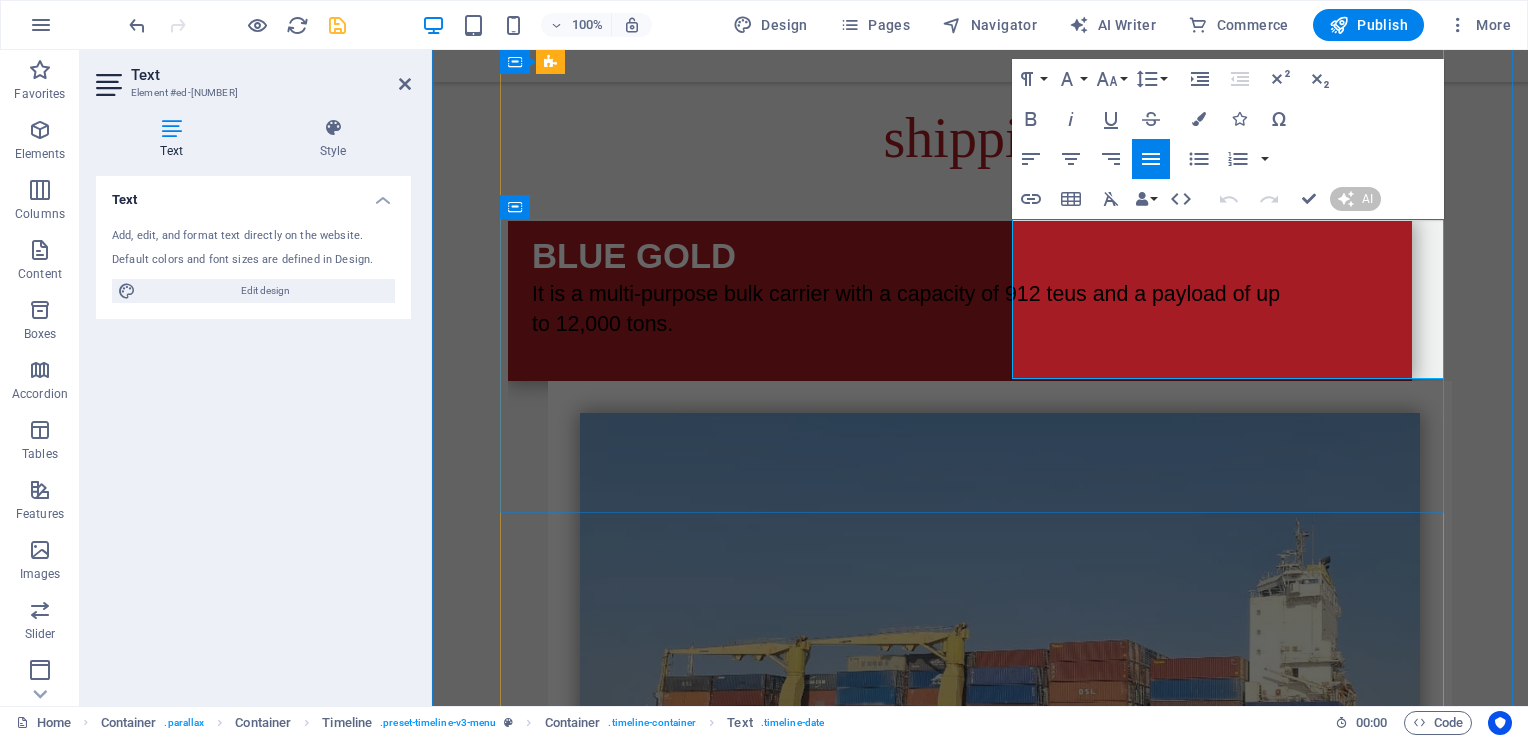type 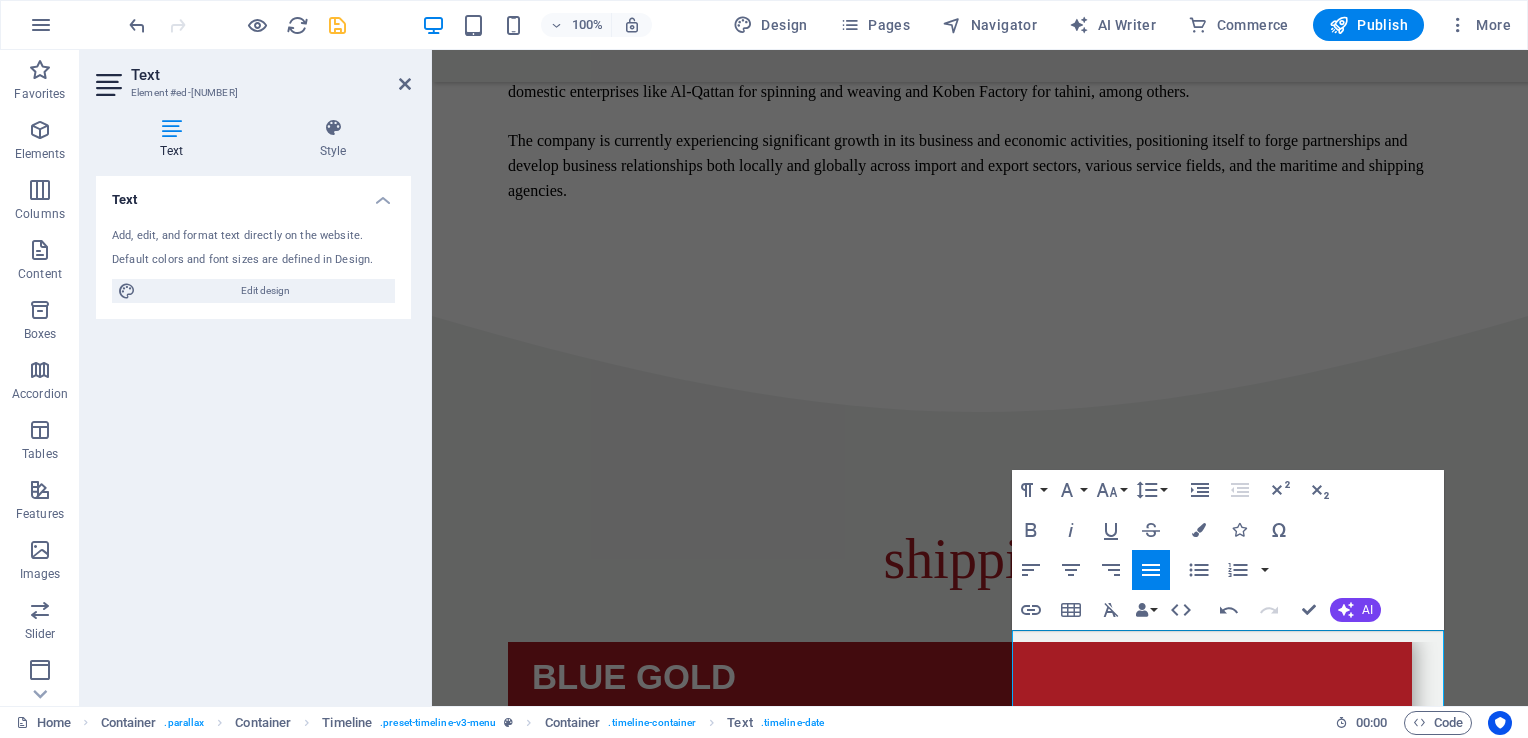 scroll, scrollTop: 1675, scrollLeft: 0, axis: vertical 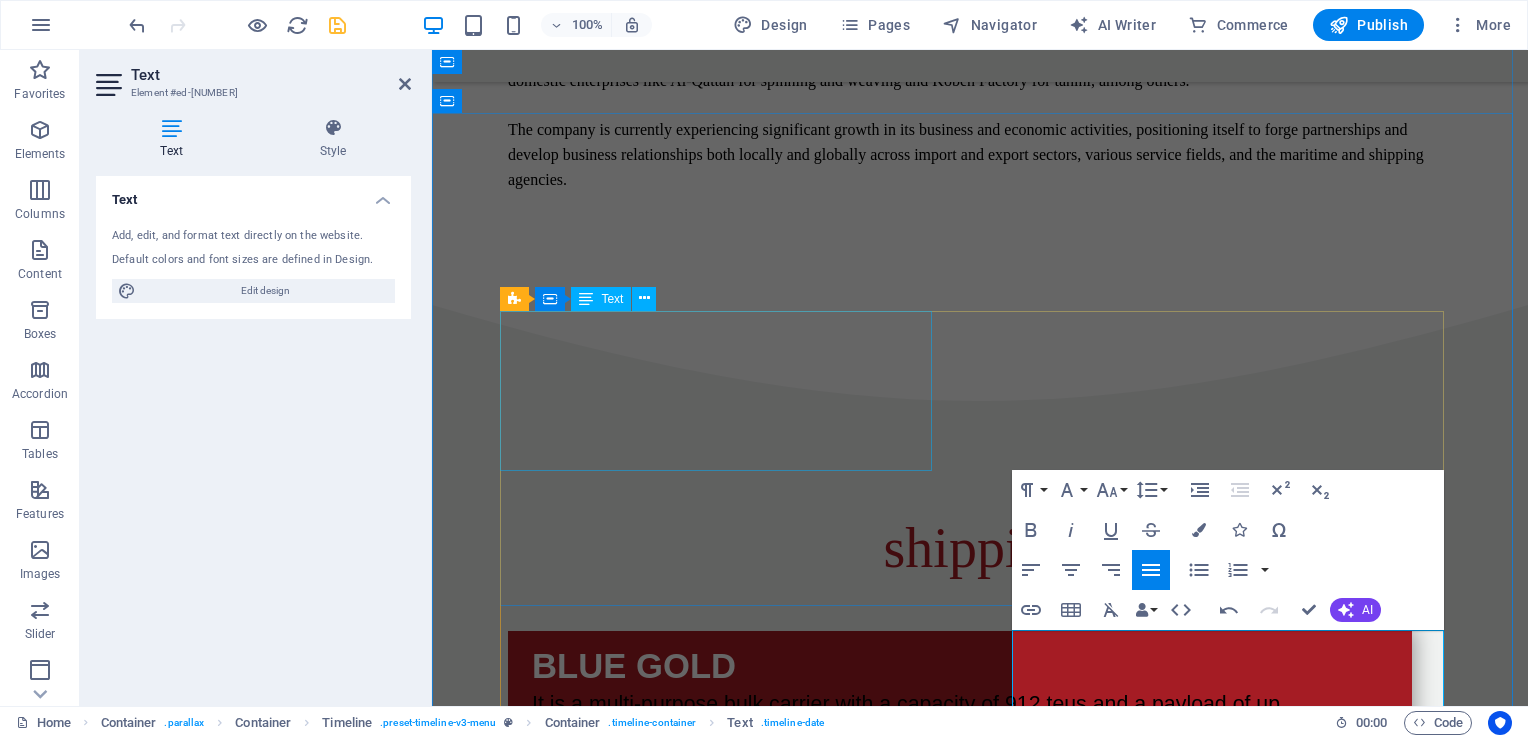click on "BLUE GOLD It is a multi-purpose bulk carrier with a capacity of 912 teus and a payload of up  to 12,000 tons." at bounding box center (960, 711) 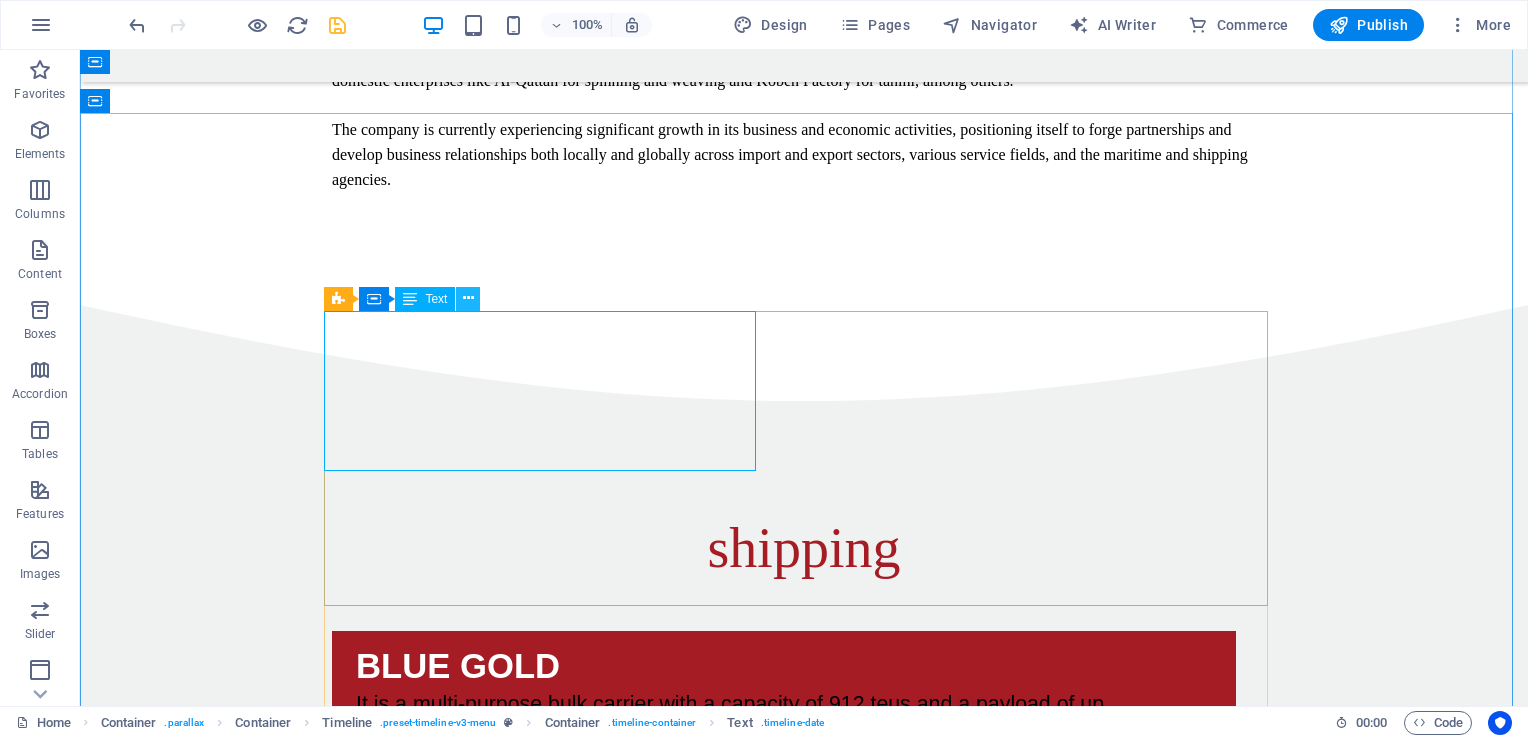 click at bounding box center [468, 299] 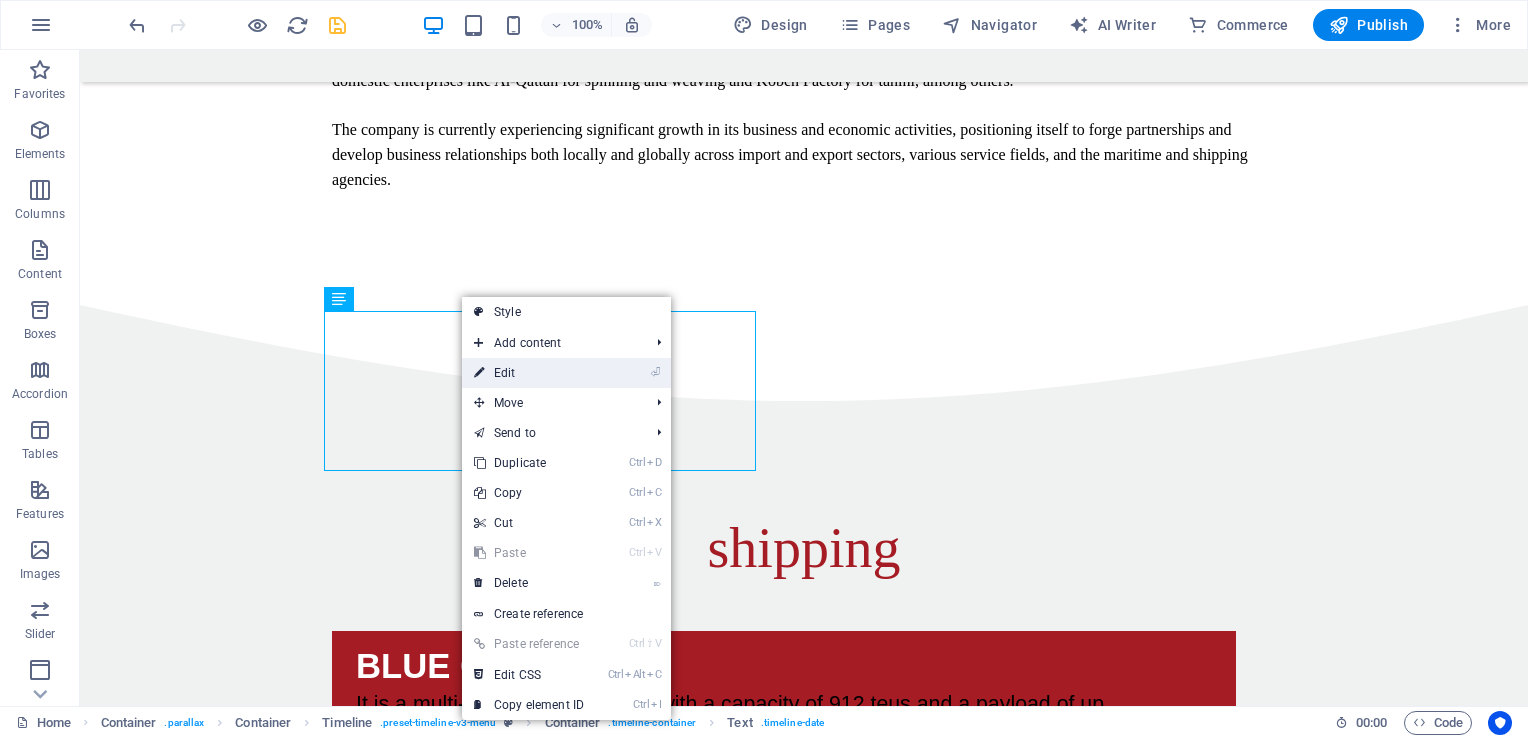 click on "⏎  Edit" at bounding box center [529, 373] 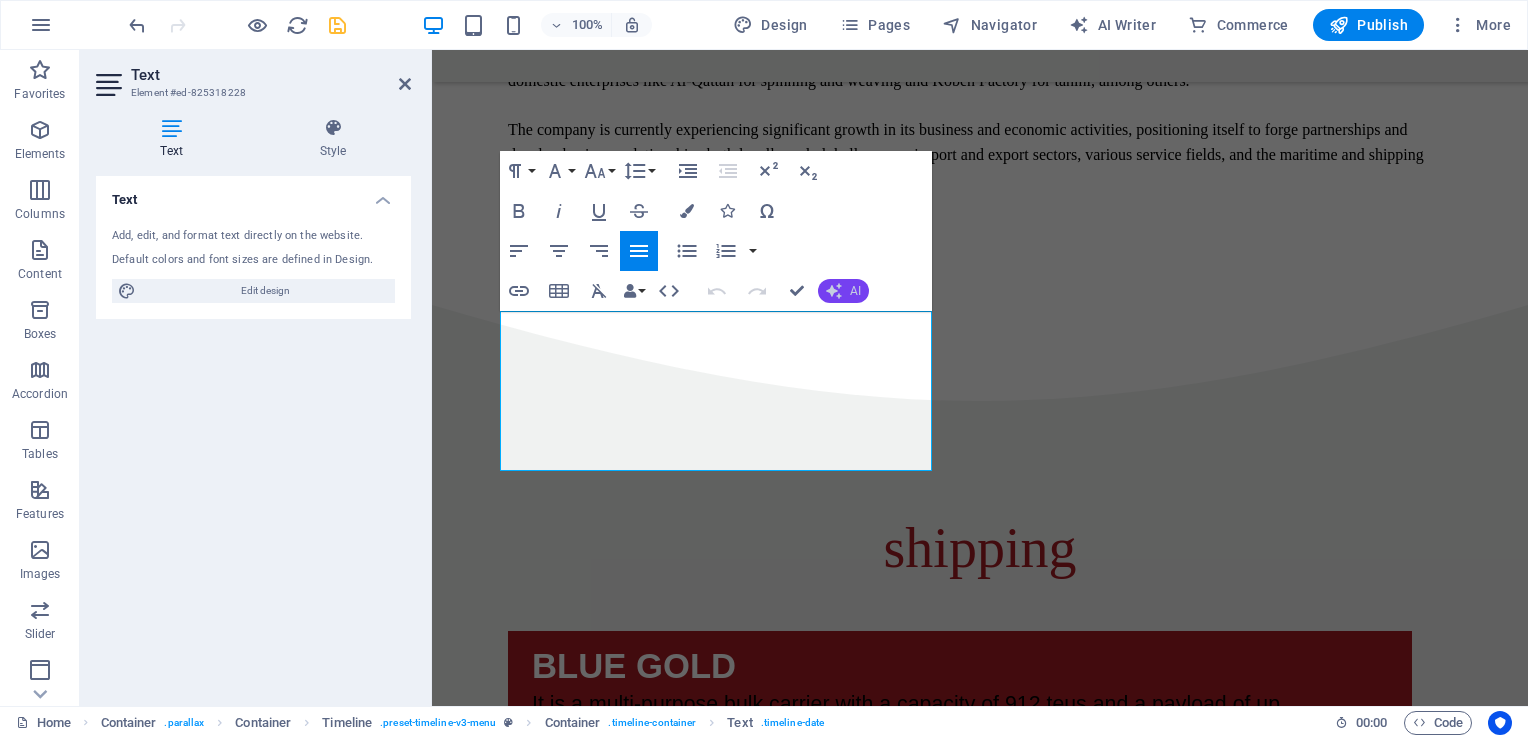 click on "AI" at bounding box center [855, 291] 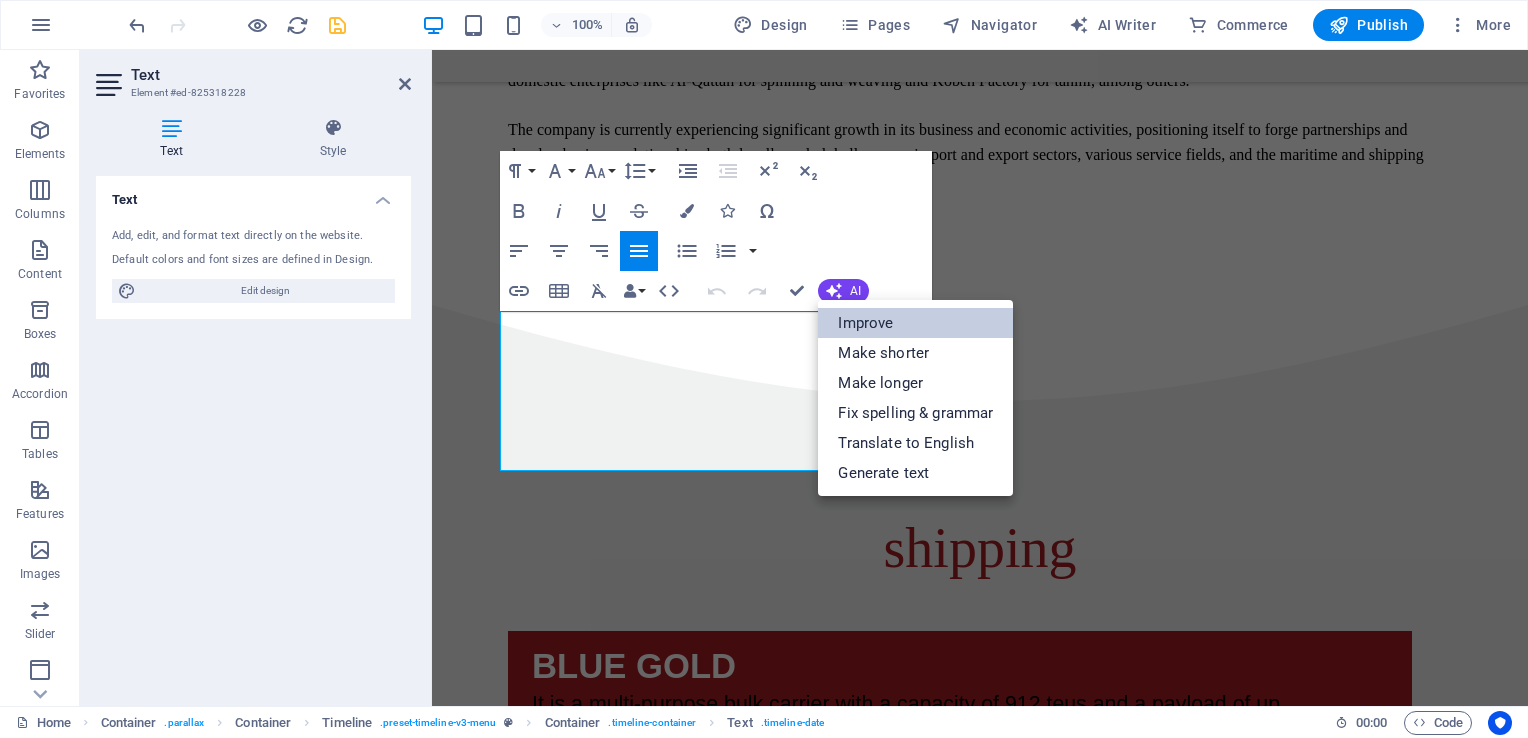 click on "Improve" at bounding box center (915, 323) 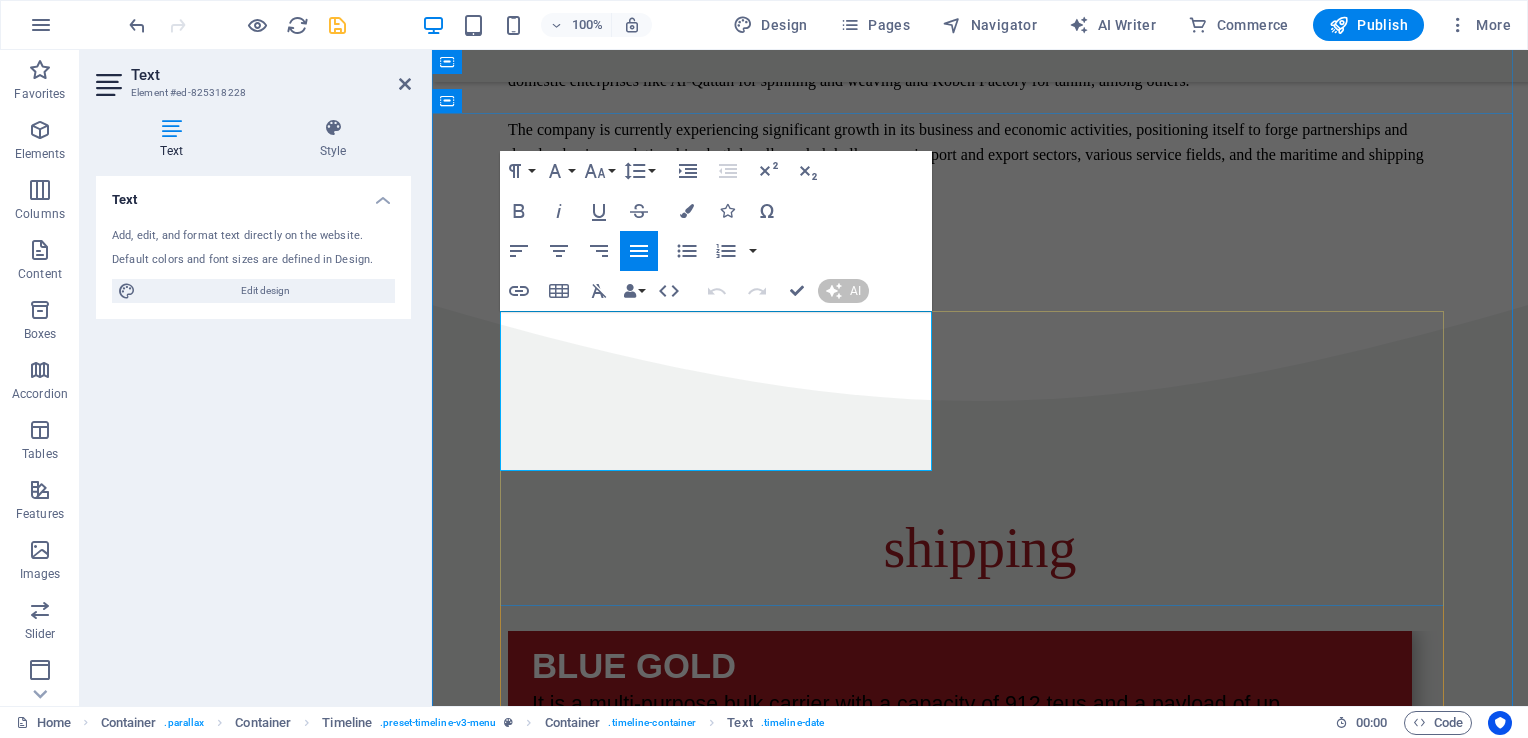 type 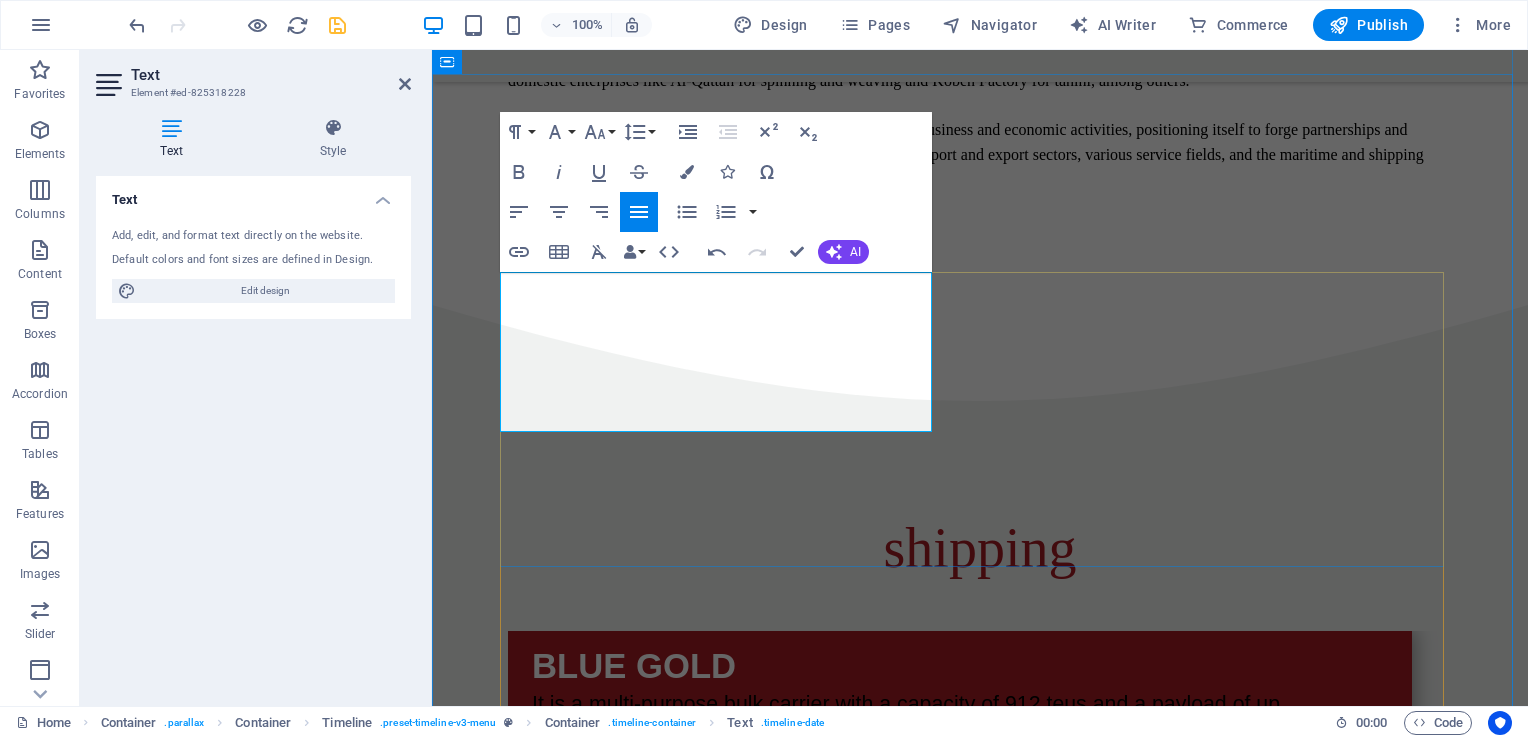scroll, scrollTop: 1713, scrollLeft: 0, axis: vertical 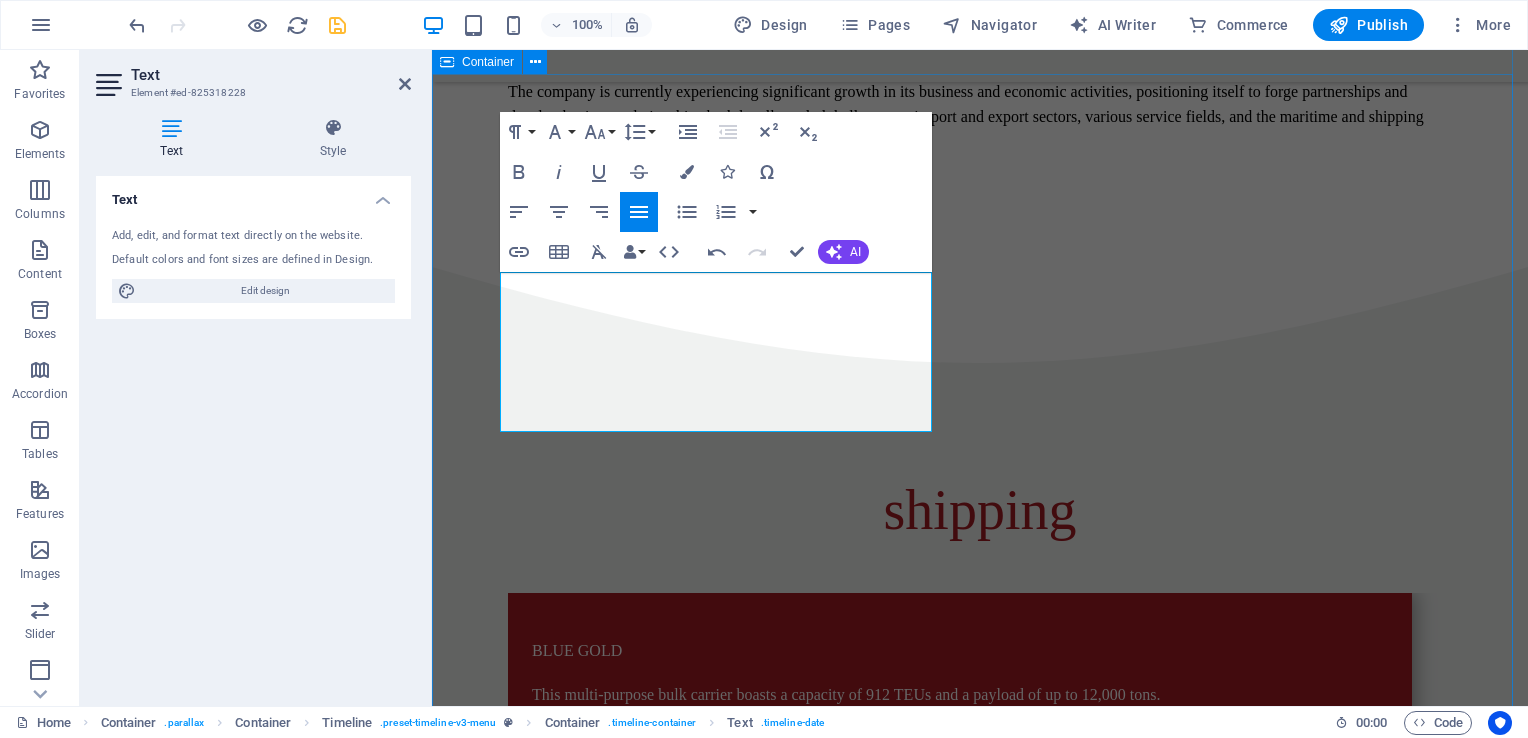 click on "shipping  BLUE GOLD This multi-purpose bulk carrier boasts a capacity of 912 TEUs and a payload of up to 12,000 tons. The ship has been refurbished and is now fully operational, having successfully completed multiple voyages in the Red Sea. MEYRA is a specialized roll-on/roll-off cargo ship designed for transporting goods, including pallets, cars, and trucks, with a capacity of 1,000 tons. Pizza Rucola Lorem ipsum dolor sit amet, consetetur sadipscing elitr, sed diam nonumy. 12 $ Pizza Salami Lorem ipsum dolor sit amet, consetetur sadipscing elitr, sed diam nonumy. 12 $ Calzone Lorem ipsum dolor sit amet, consetetur sadipscing elitr, sed diam nonumy. 12 $" at bounding box center (980, 2813) 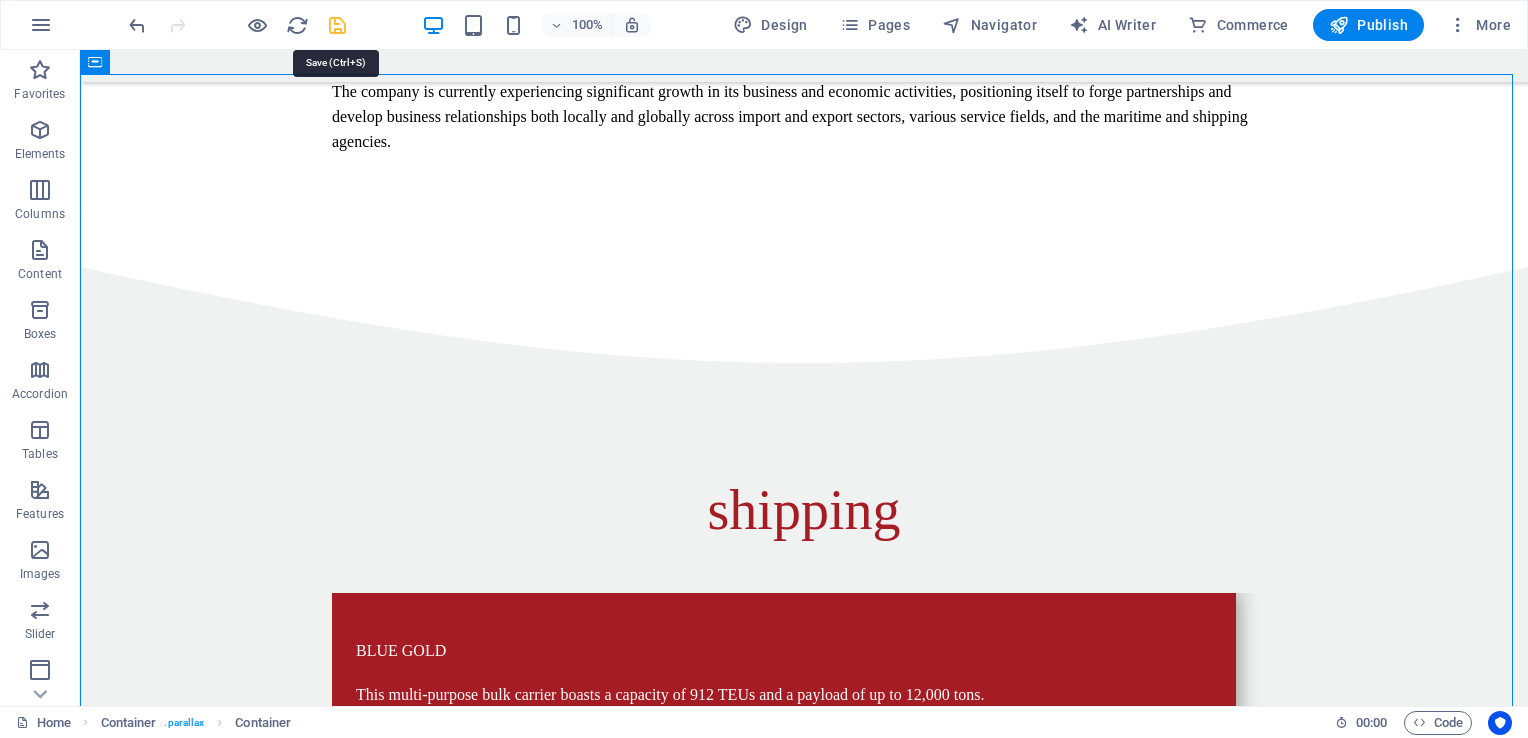 click at bounding box center [337, 25] 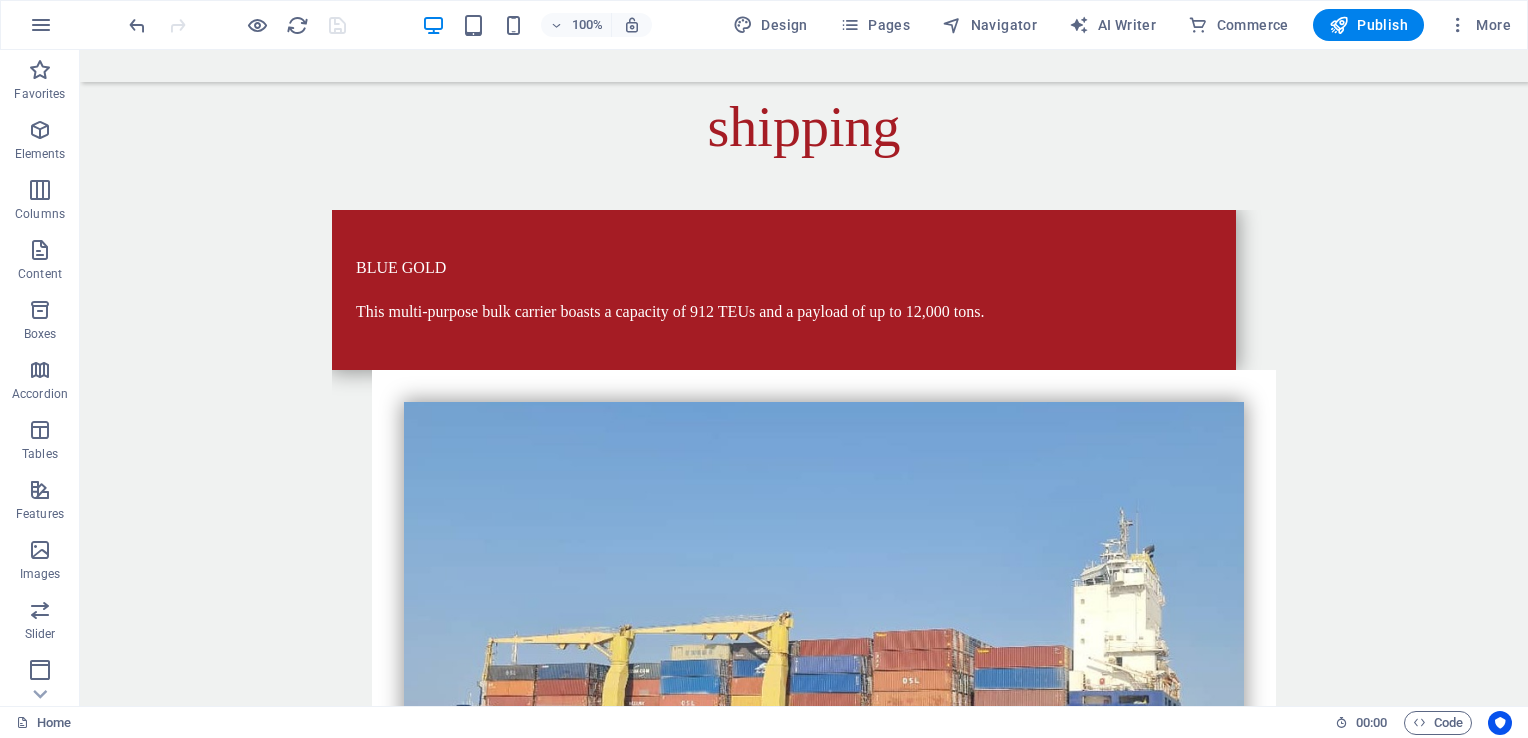 scroll, scrollTop: 2108, scrollLeft: 0, axis: vertical 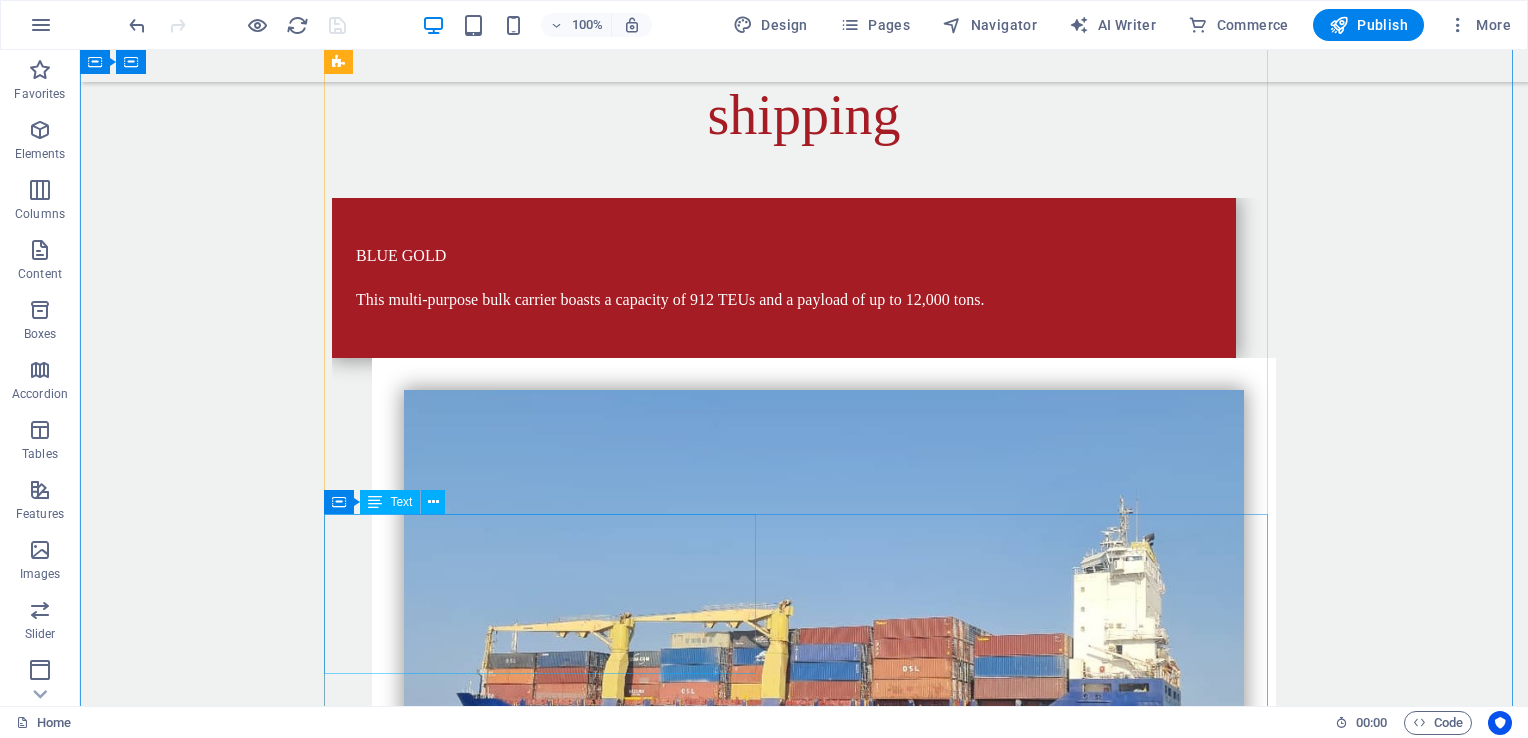 click on "MEYRA is a specialized roll-on/roll-off cargo ship designed for transporting goods, including pallets, cars, and trucks, with a capacity of [NUMBER] tons." at bounding box center (784, 1825) 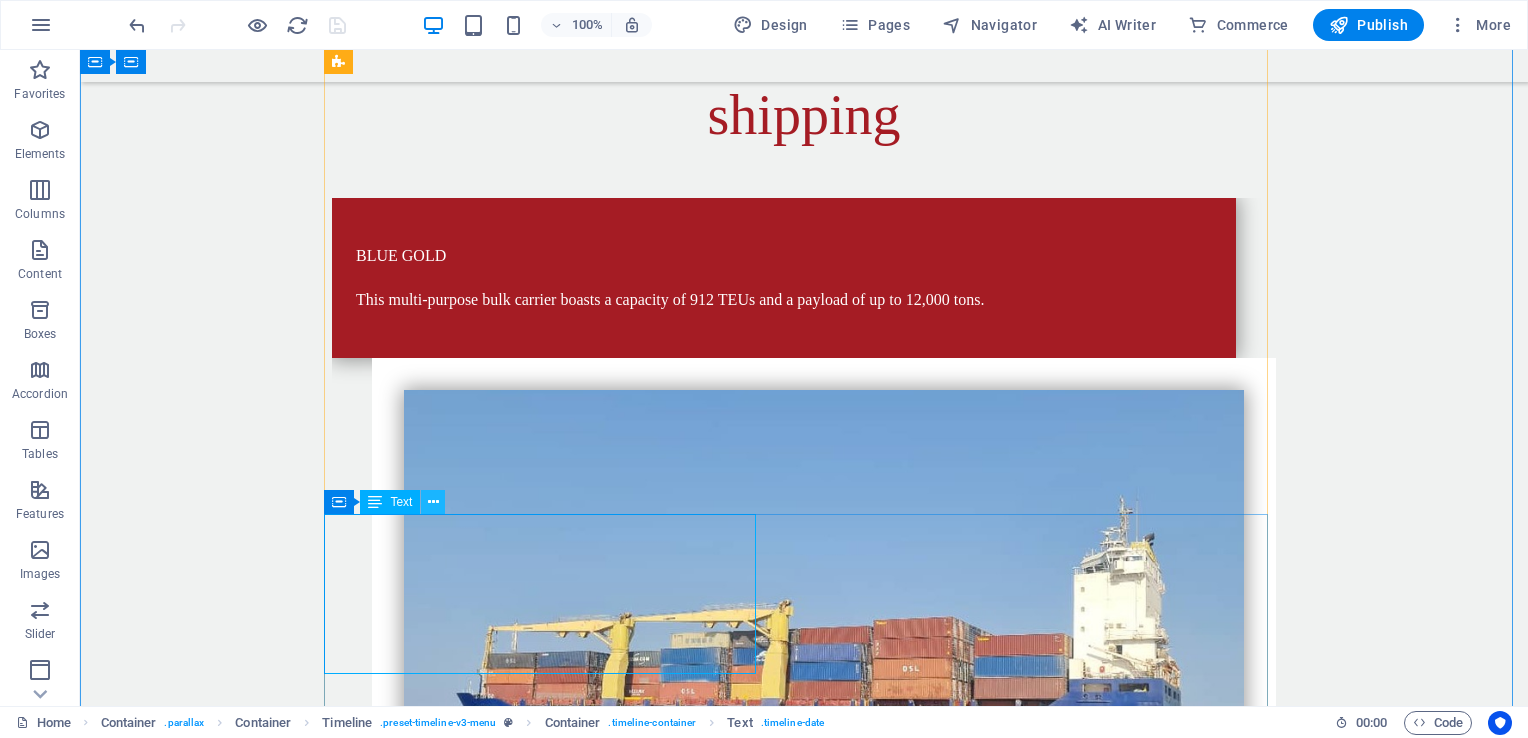 click at bounding box center (433, 502) 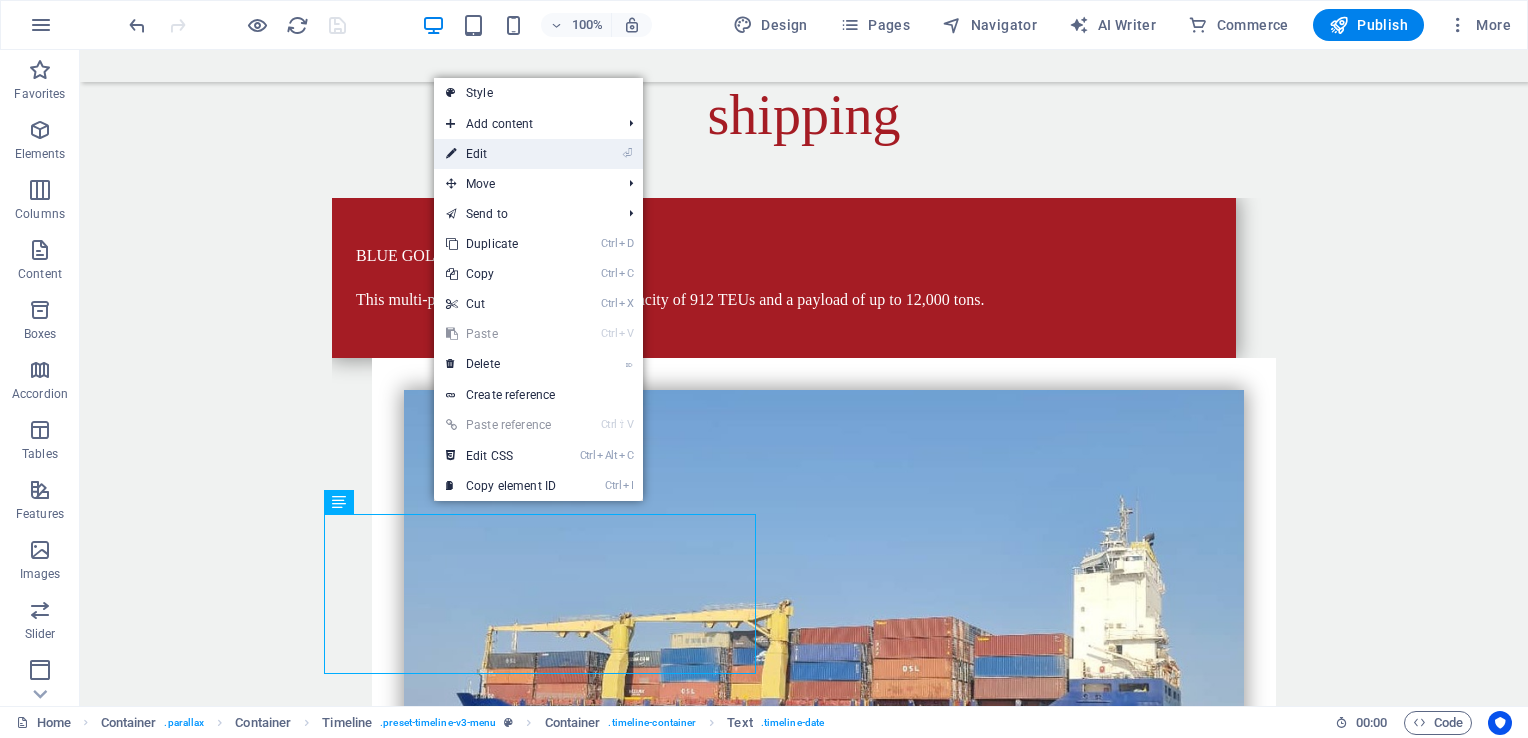 click on "⏎  Edit" at bounding box center (501, 154) 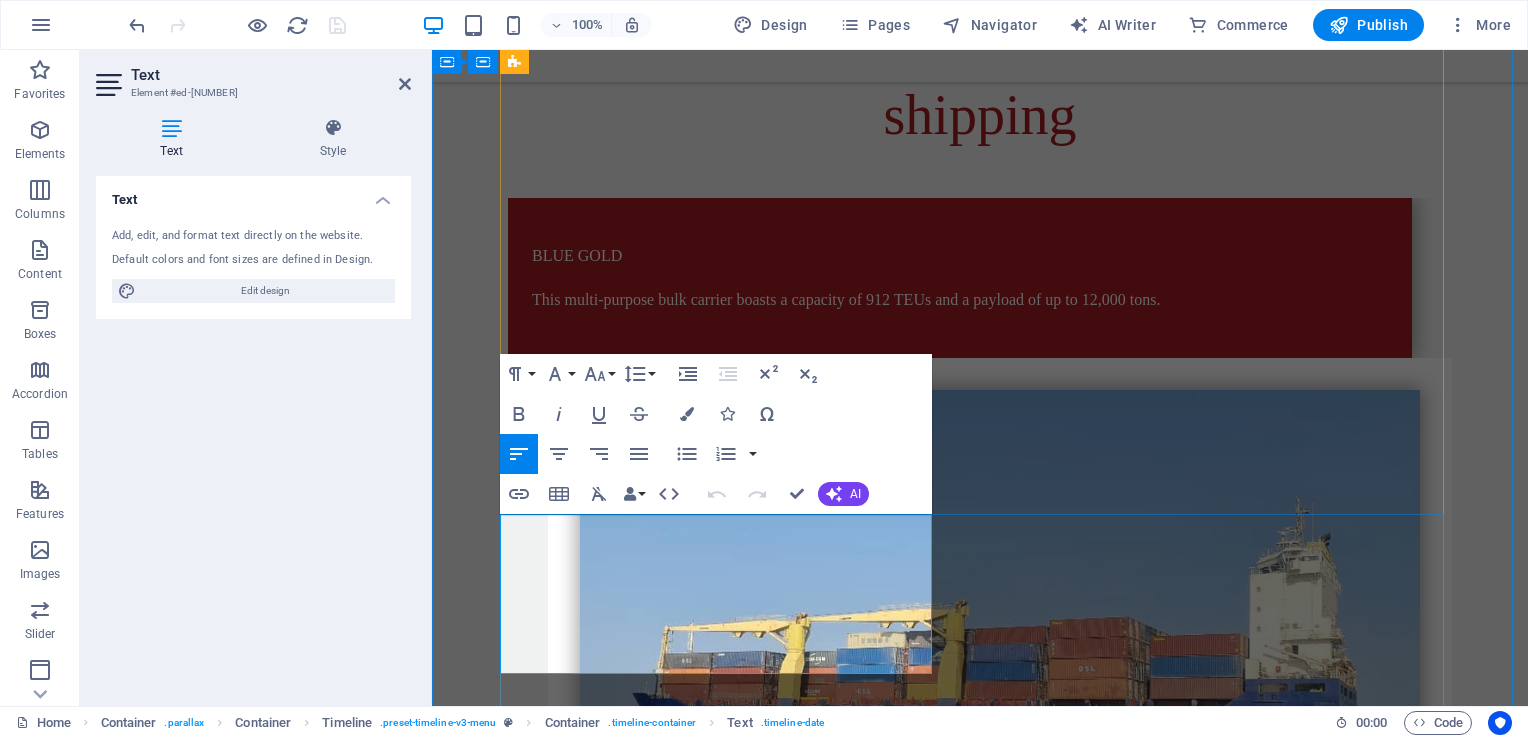 drag, startPoint x: 582, startPoint y: 572, endPoint x: 520, endPoint y: 575, distance: 62.072536 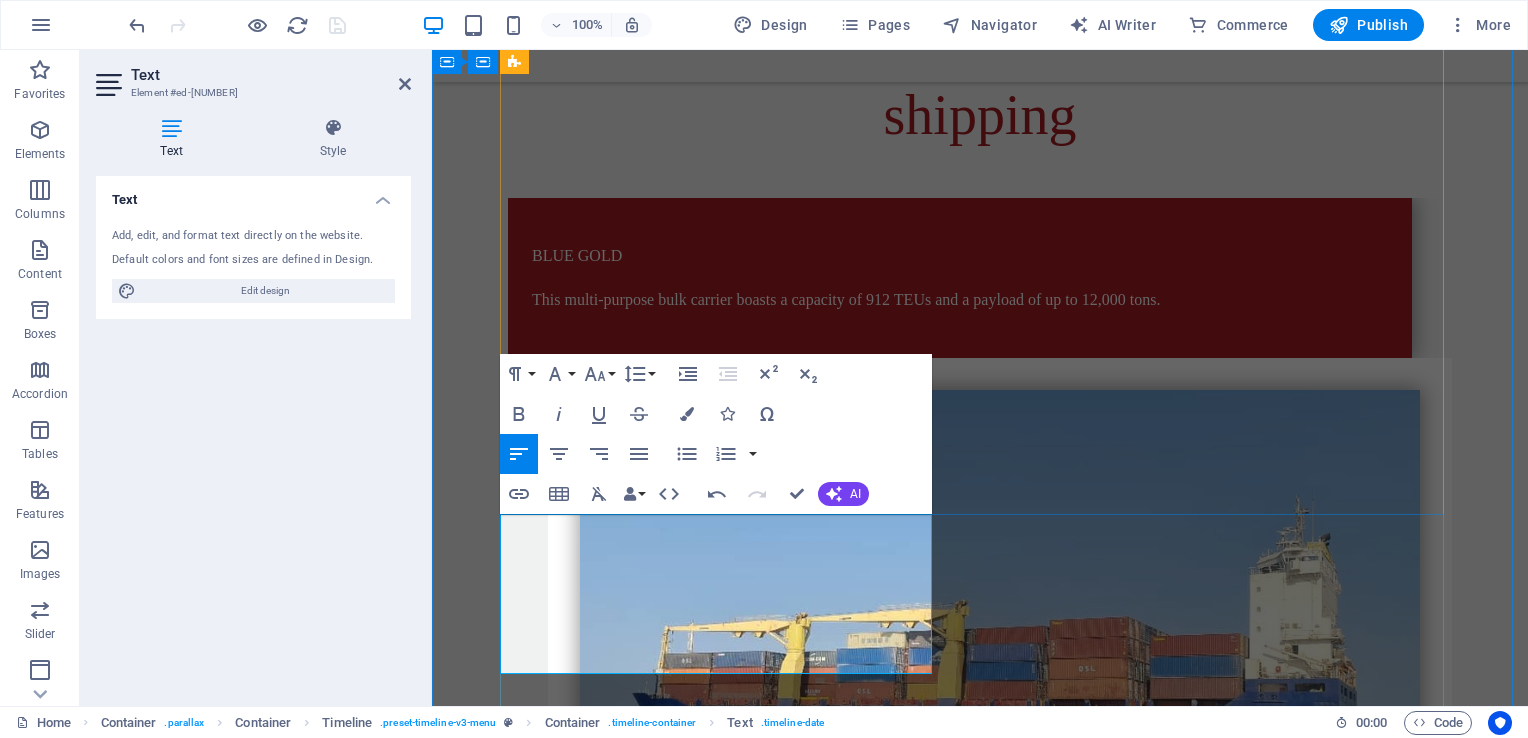 click on "is a specialized roll-on/roll-off cargo ship designed for transporting goods, including pallets, cars, and trucks, with a capacity of 1,000 tons." at bounding box center [960, 1825] 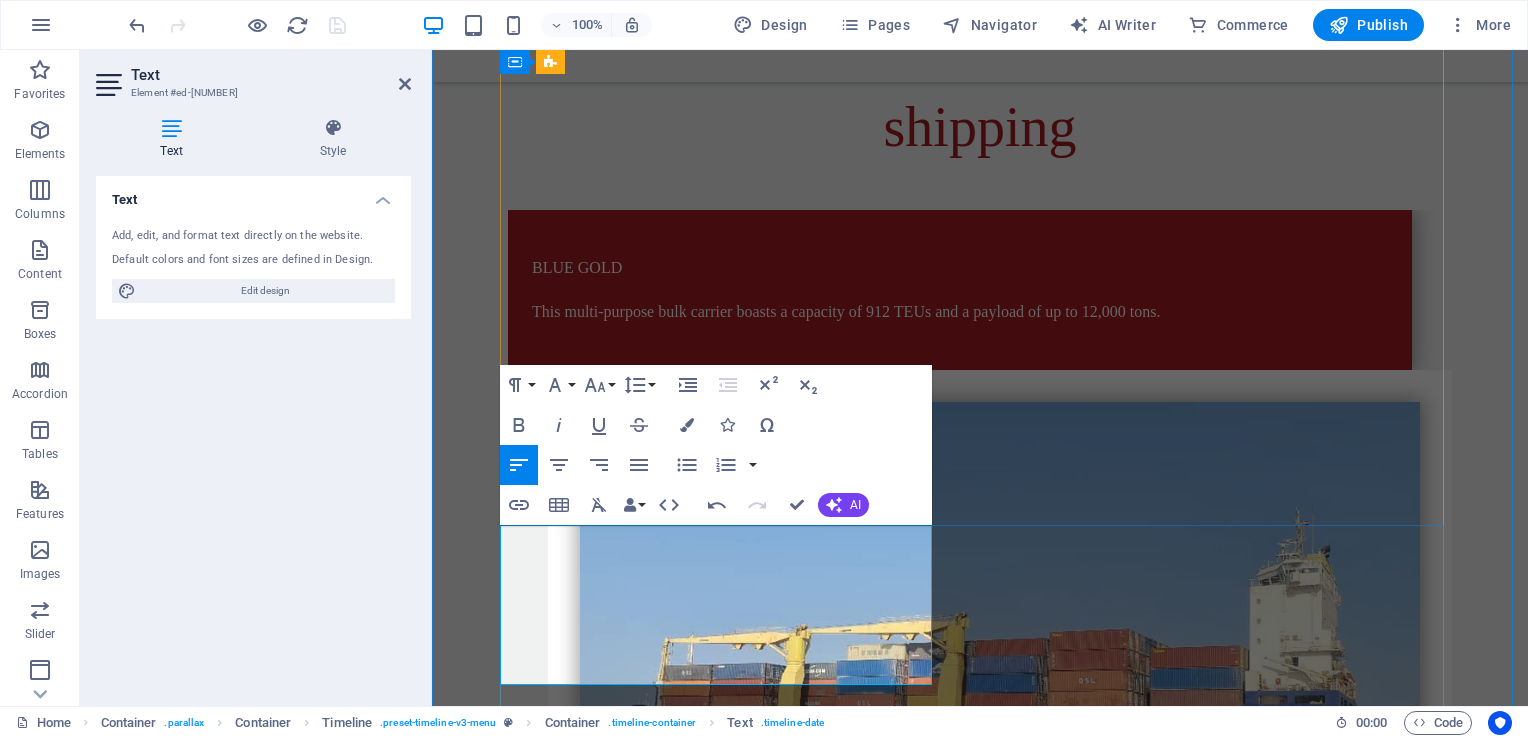 click on "is a specialized roll-on/roll-off cargo ship designed for transporting goods, including pallets, cars, and trucks, with a capacity of 1,000 tons." at bounding box center [960, 1837] 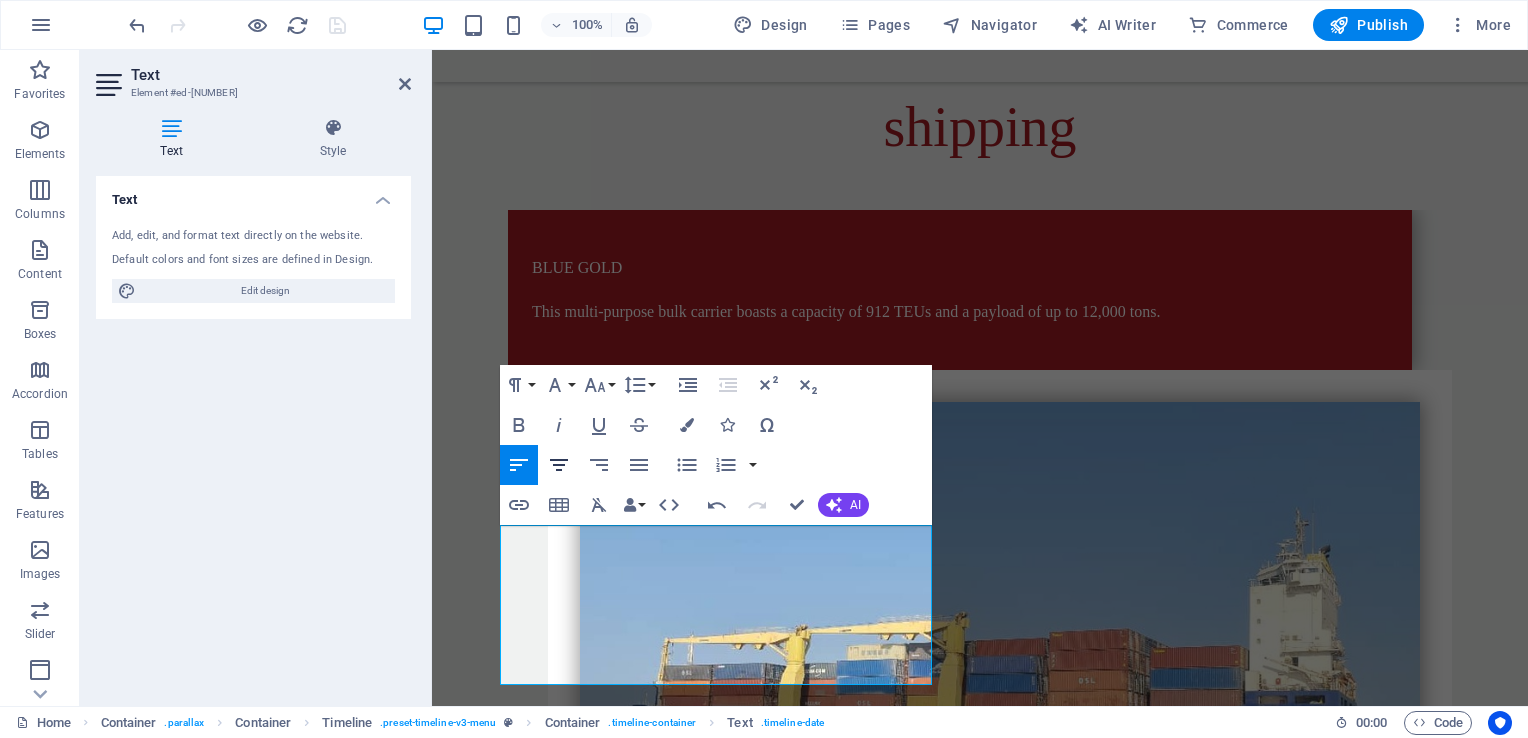 click 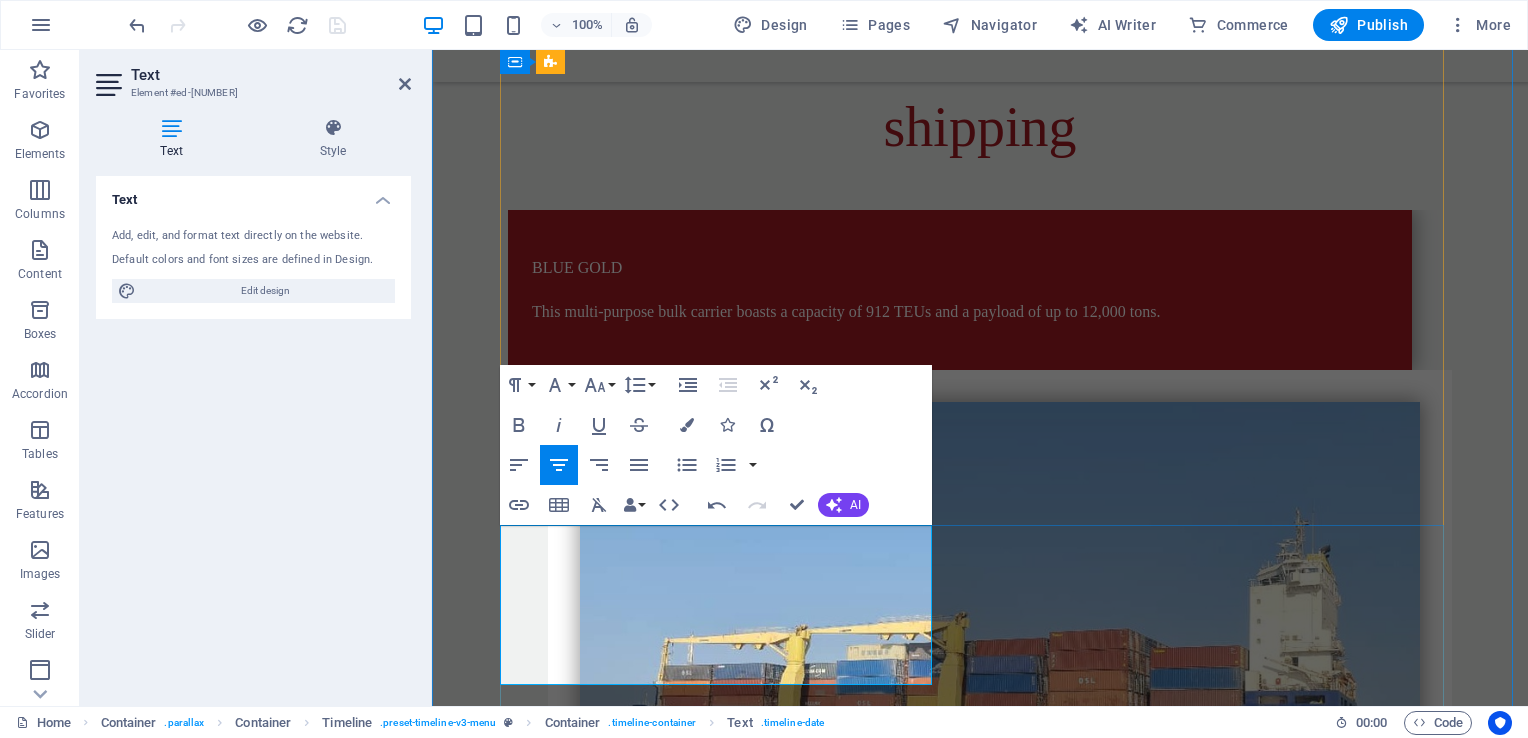 click on "is a specialized roll-on/roll-off cargo ship designed for transporting goods, including pallets, cars, and trucks, with a capacity of 1,000 tons." at bounding box center (960, 1848) 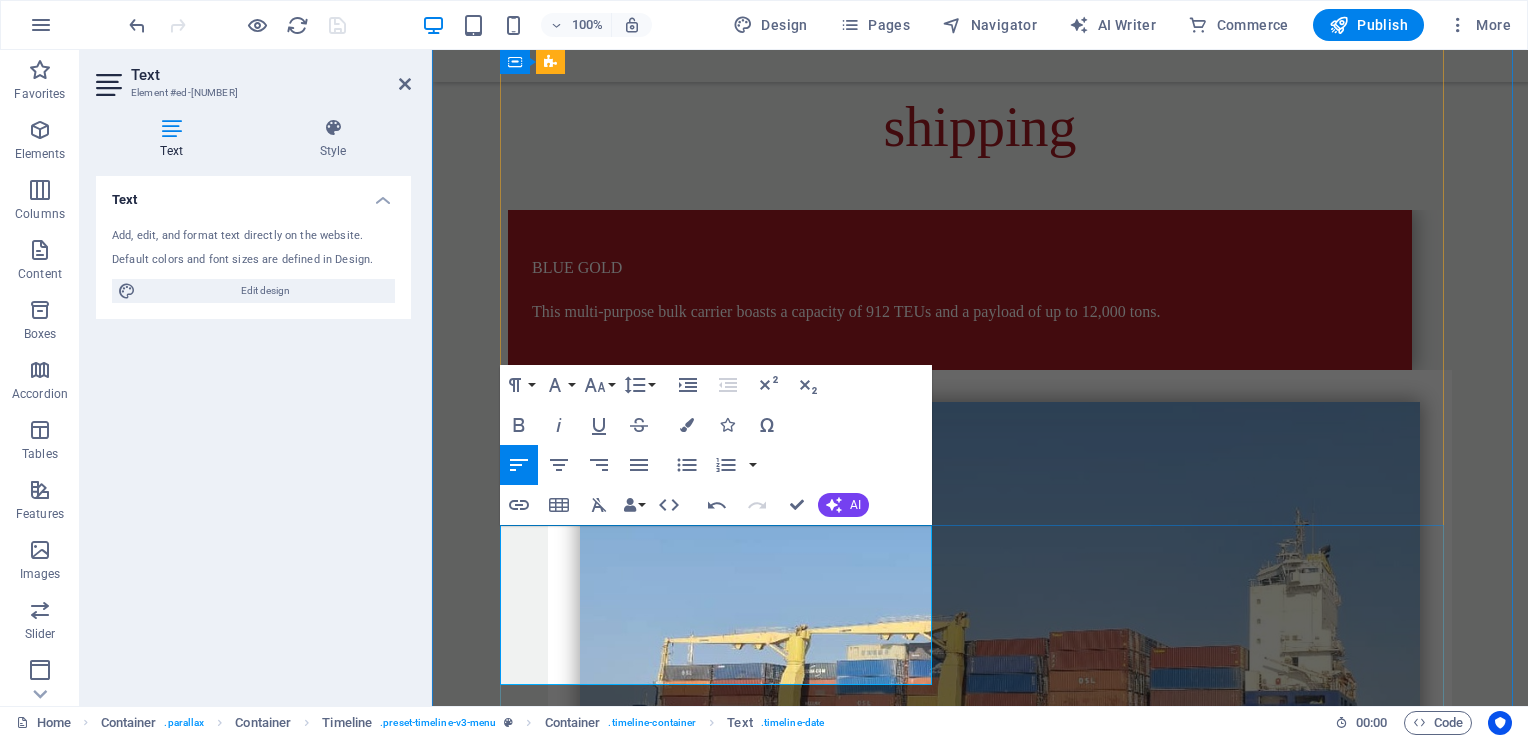 drag, startPoint x: 539, startPoint y: 594, endPoint x: 523, endPoint y: 595, distance: 16.03122 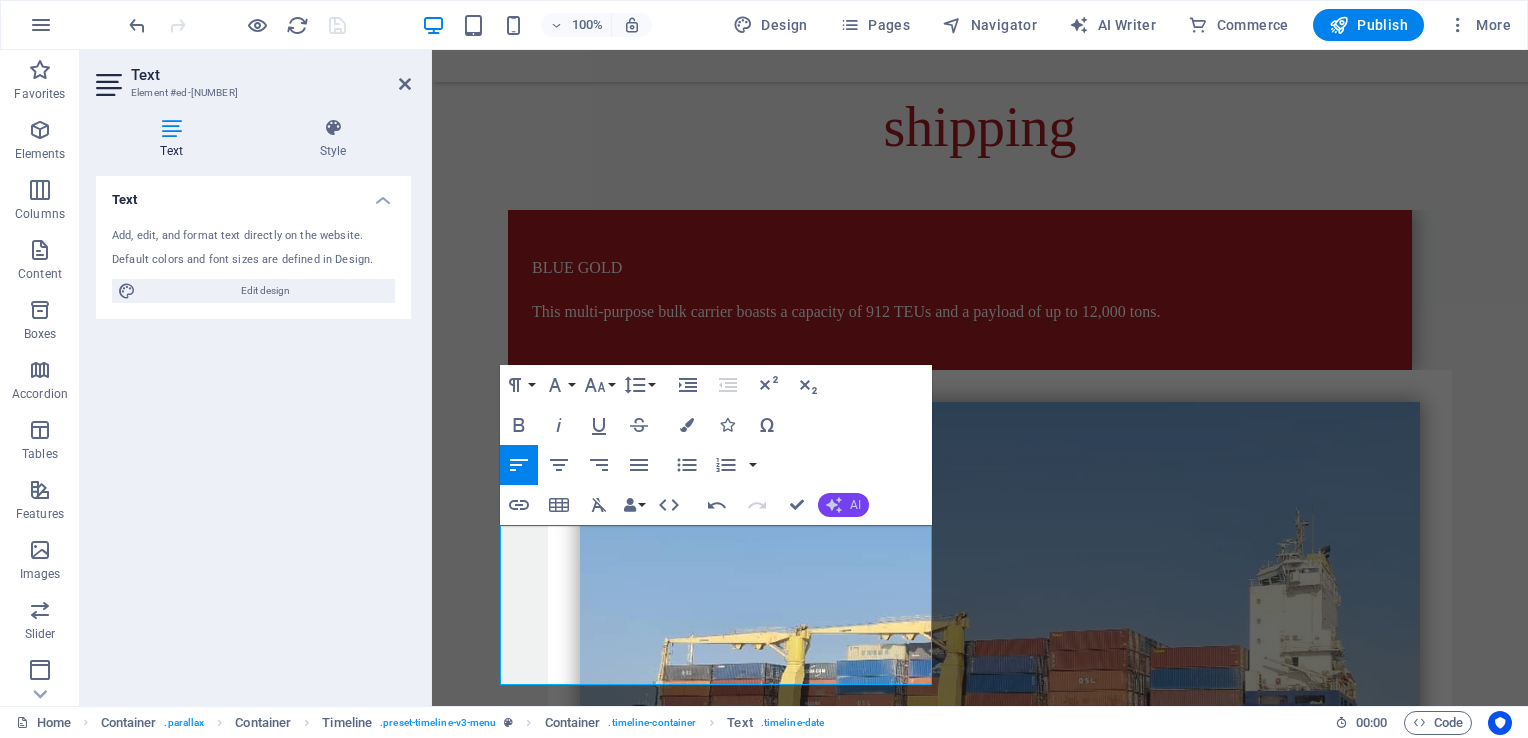 click on "AI" at bounding box center (843, 505) 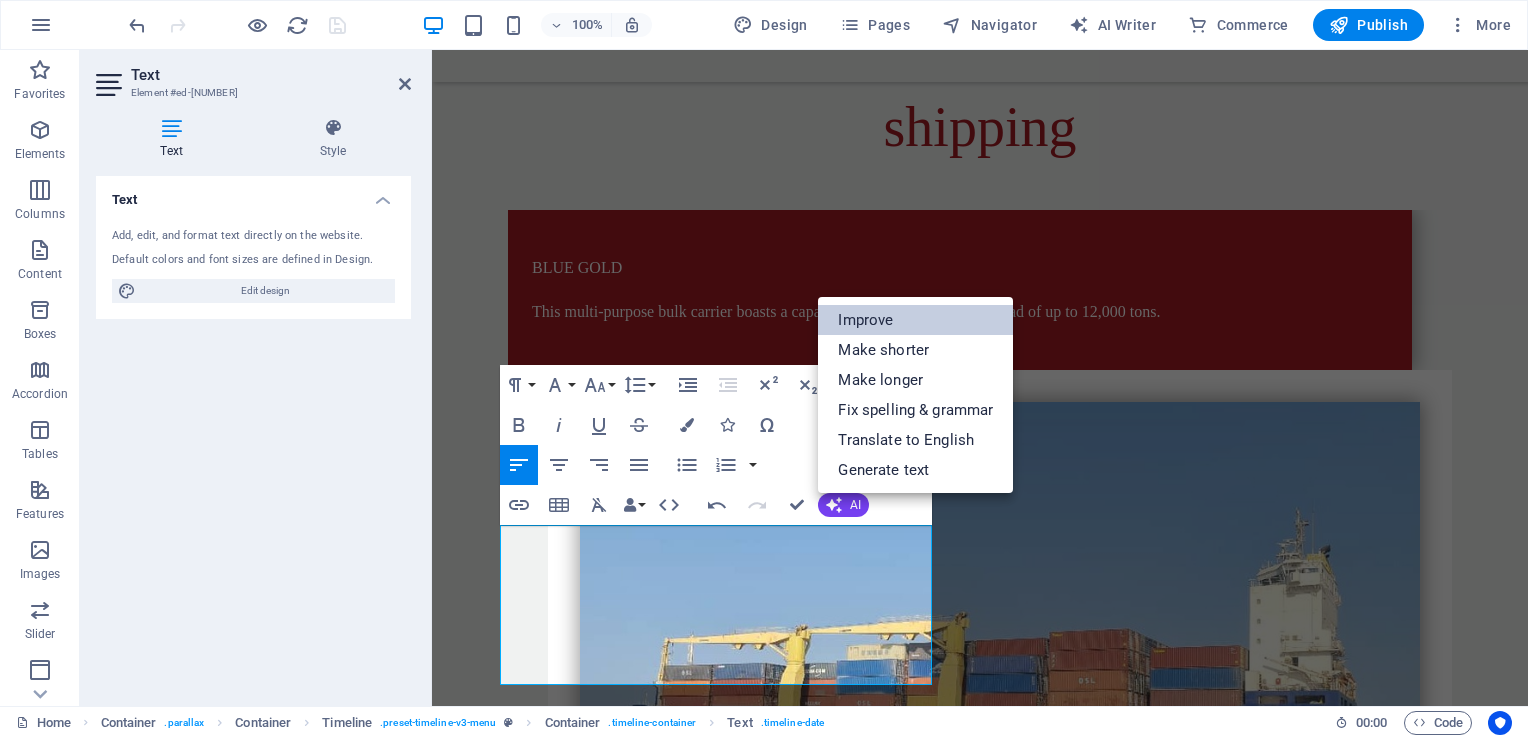 click on "Improve" at bounding box center (915, 320) 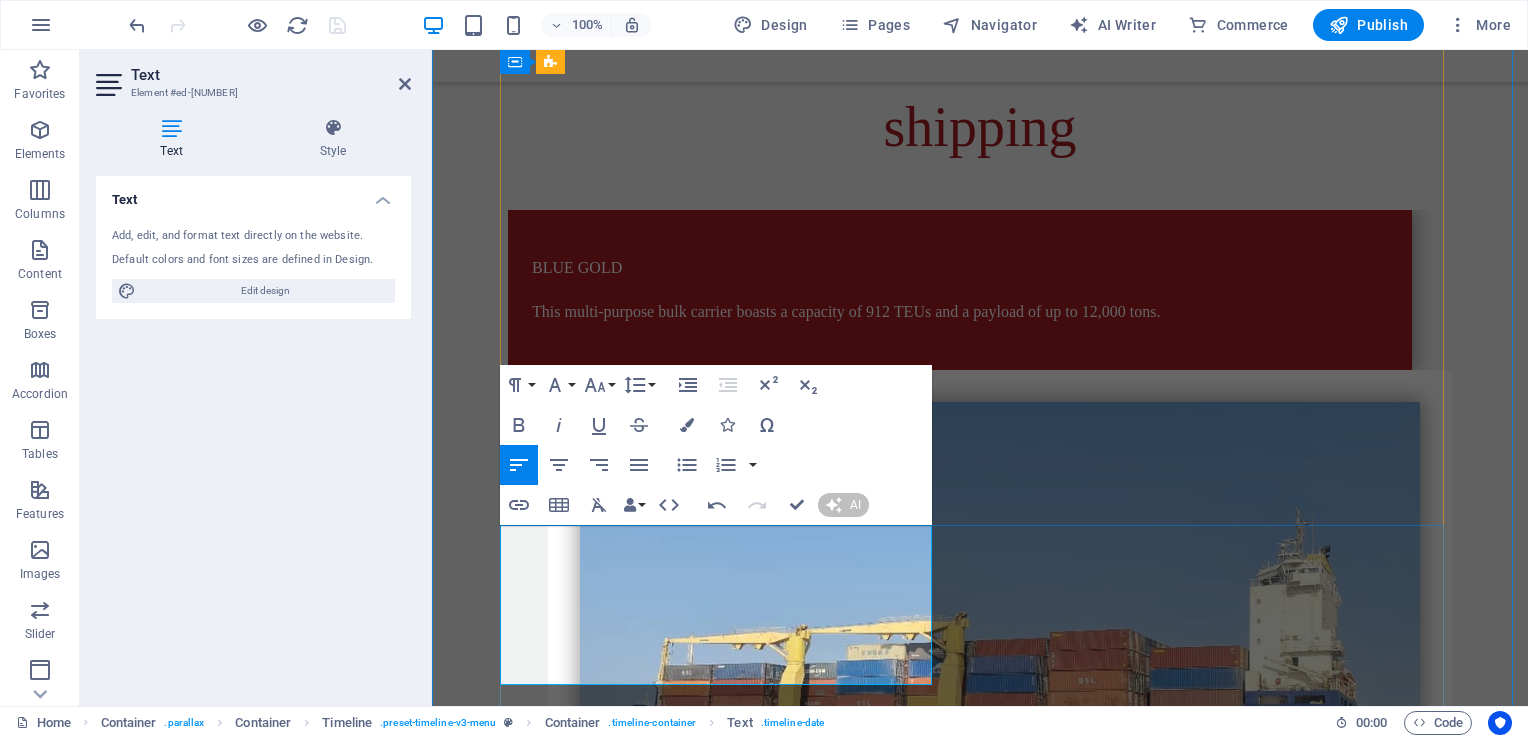 scroll, scrollTop: 2085, scrollLeft: 0, axis: vertical 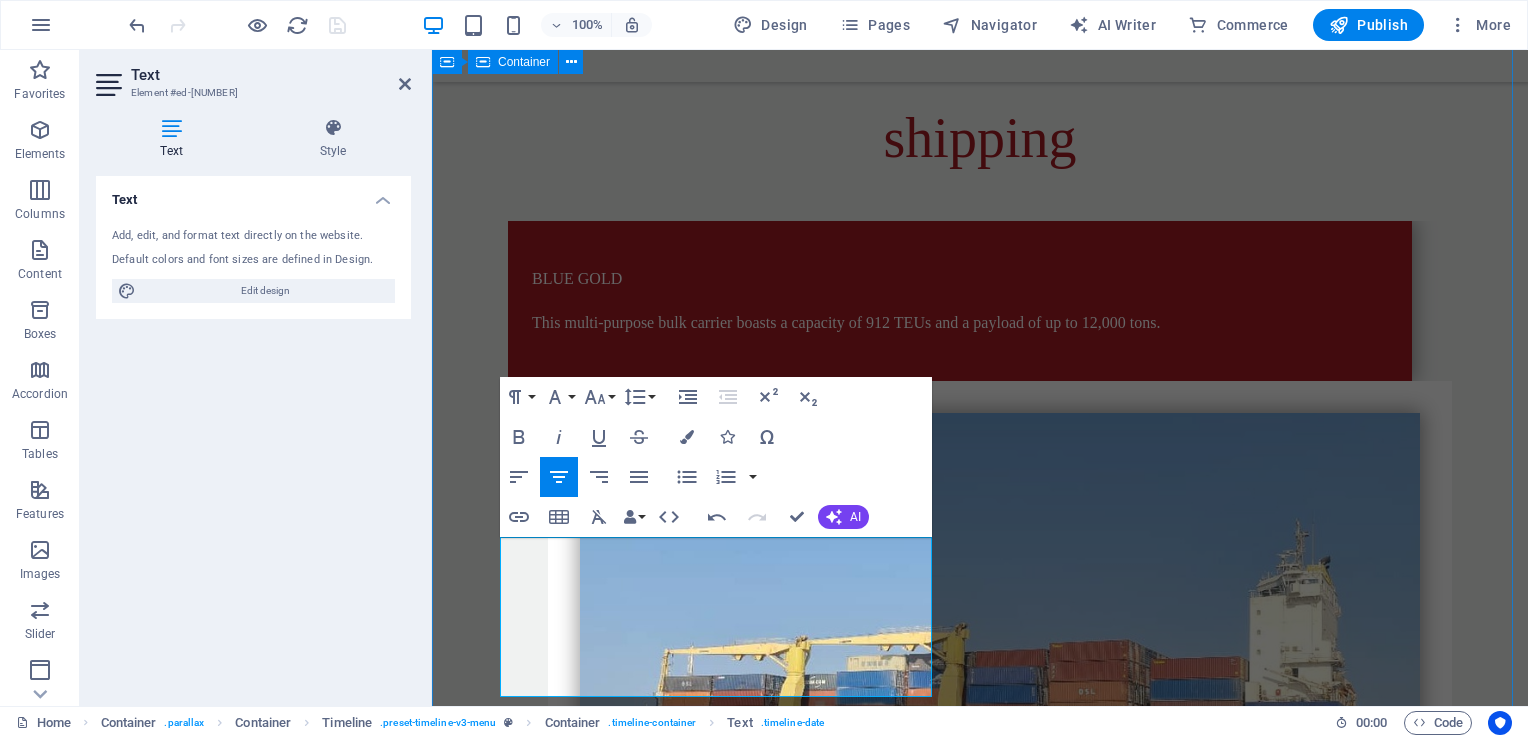 click on "shipping  BLUE GOLD This multi-purpose bulk carrier boasts a capacity of 912 TEUs and a payload of up to 12,000 tons. The ship has been refurbished and is now fully operational, having successfully completed multiple voyages in the Red Sea. MEYRA A specialized roll-on/roll-off cargo ship designed for transporting goods such as pallets, cars, and trucks, with a capacity of 1,000 tons. Pizza Rucola Lorem ipsum dolor sit amet, consetetur sadipscing elitr, sed diam nonumy. 12 $ Pizza Salami Lorem ipsum dolor sit amet, consetetur sadipscing elitr, sed diam nonumy. 12 $ Calzone Lorem ipsum dolor sit amet, consetetur sadipscing elitr, sed diam nonumy. 12 $" at bounding box center (980, 2441) 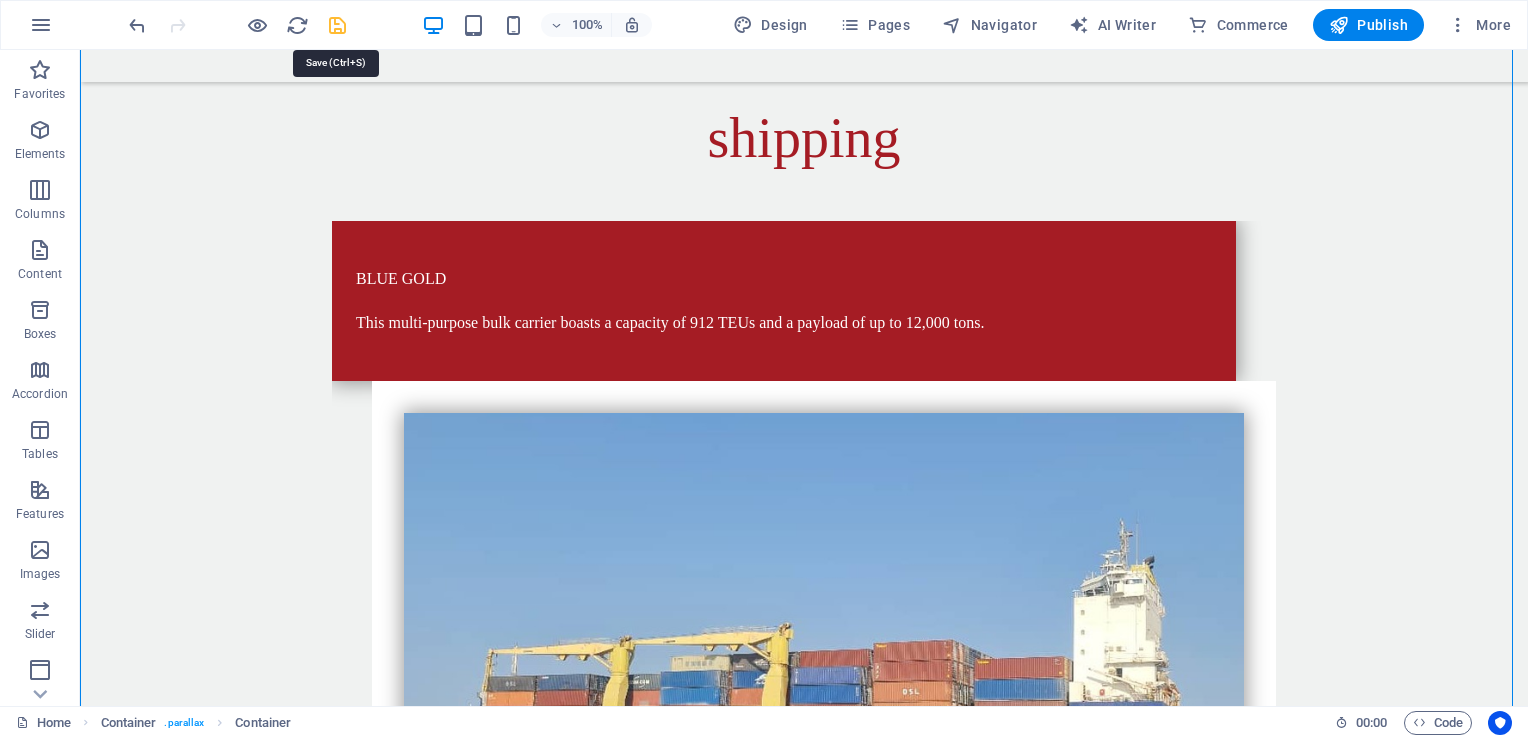 click at bounding box center [337, 25] 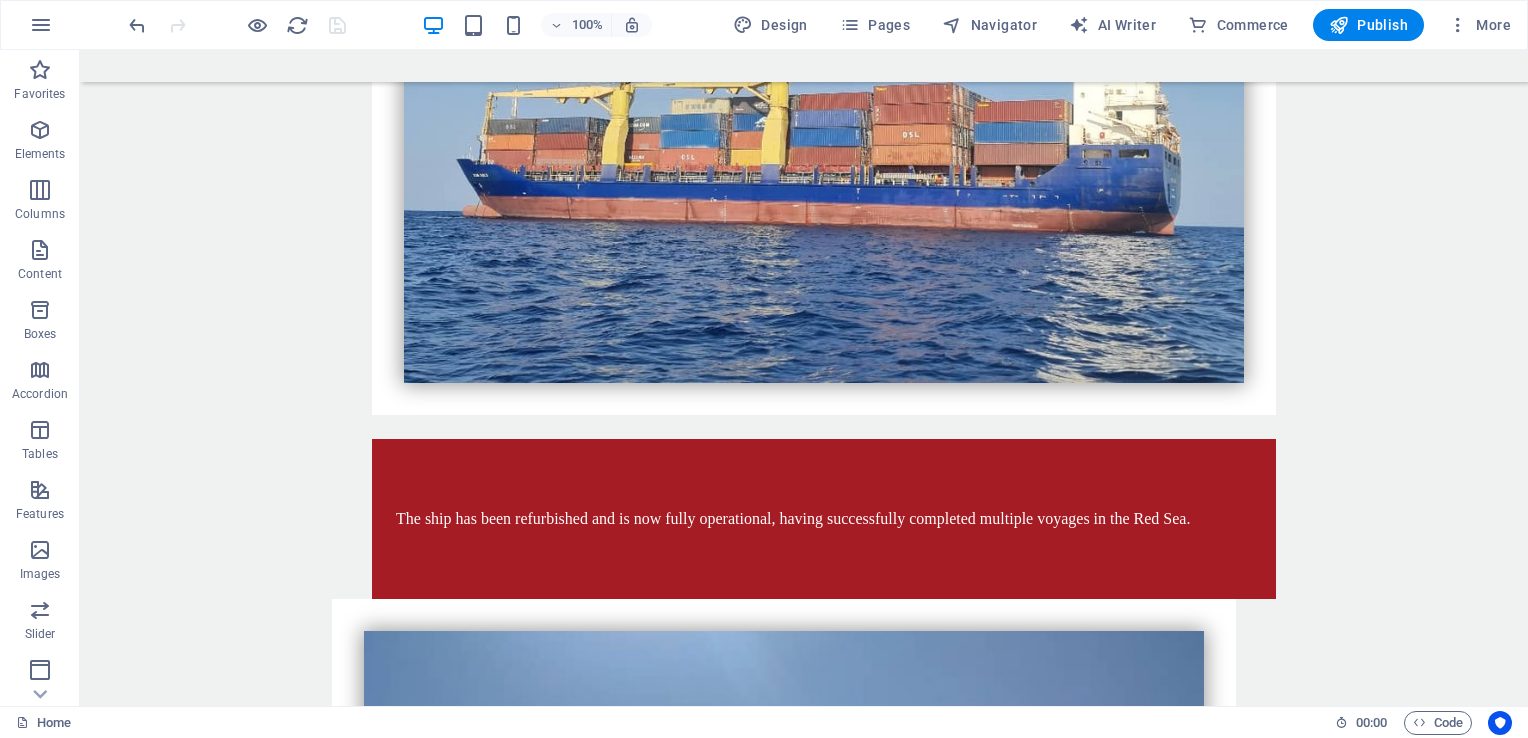 scroll, scrollTop: 2652, scrollLeft: 0, axis: vertical 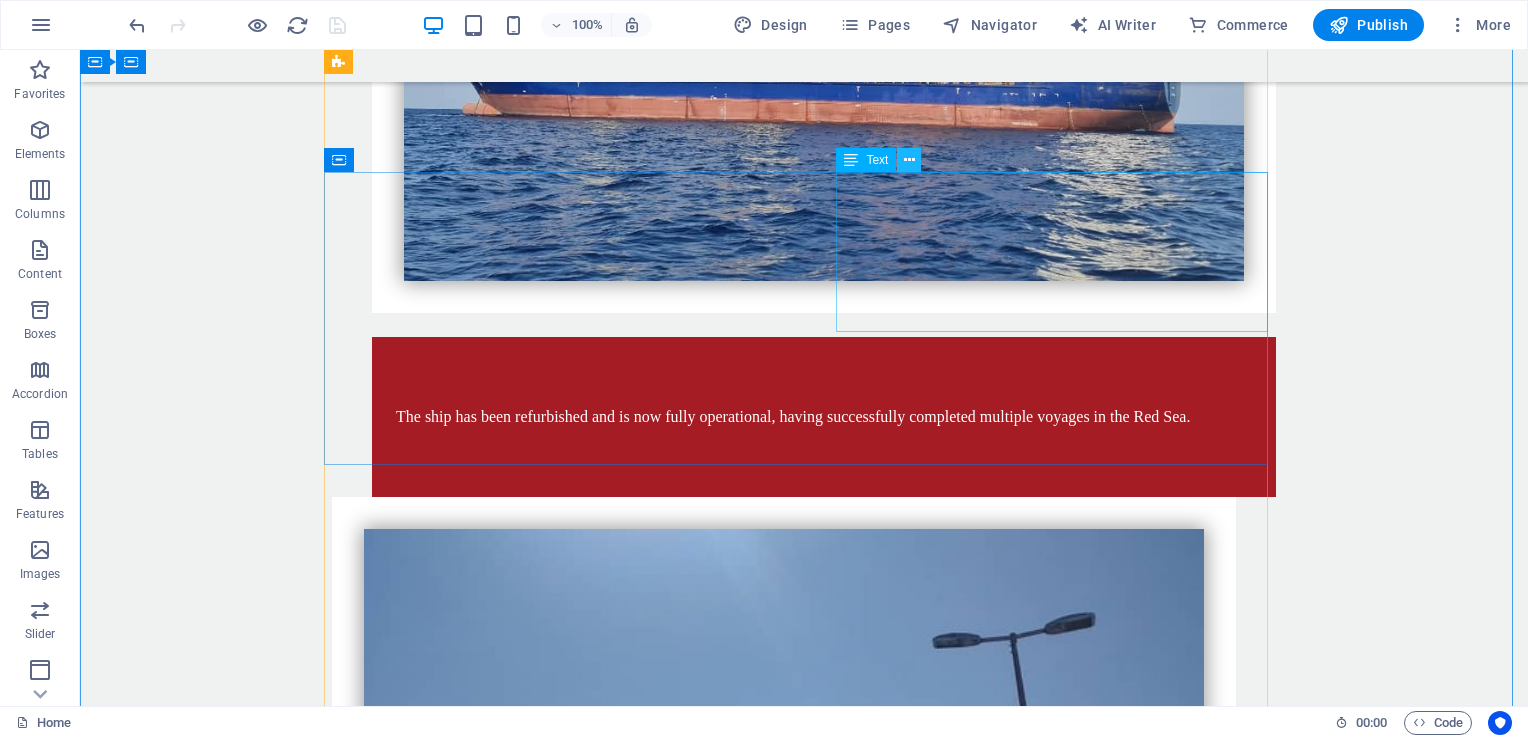 click at bounding box center (909, 160) 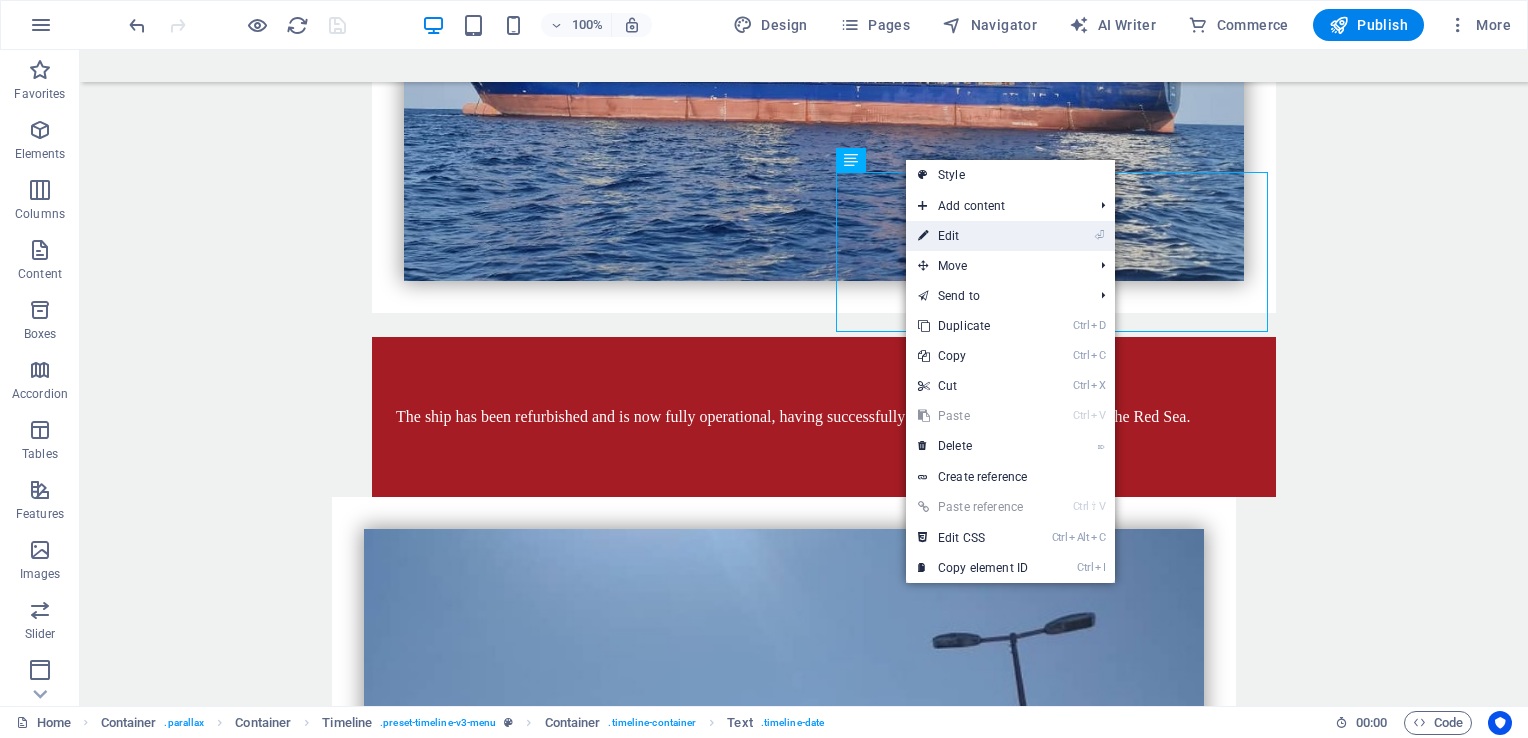 click on "⏎  Edit" at bounding box center [973, 236] 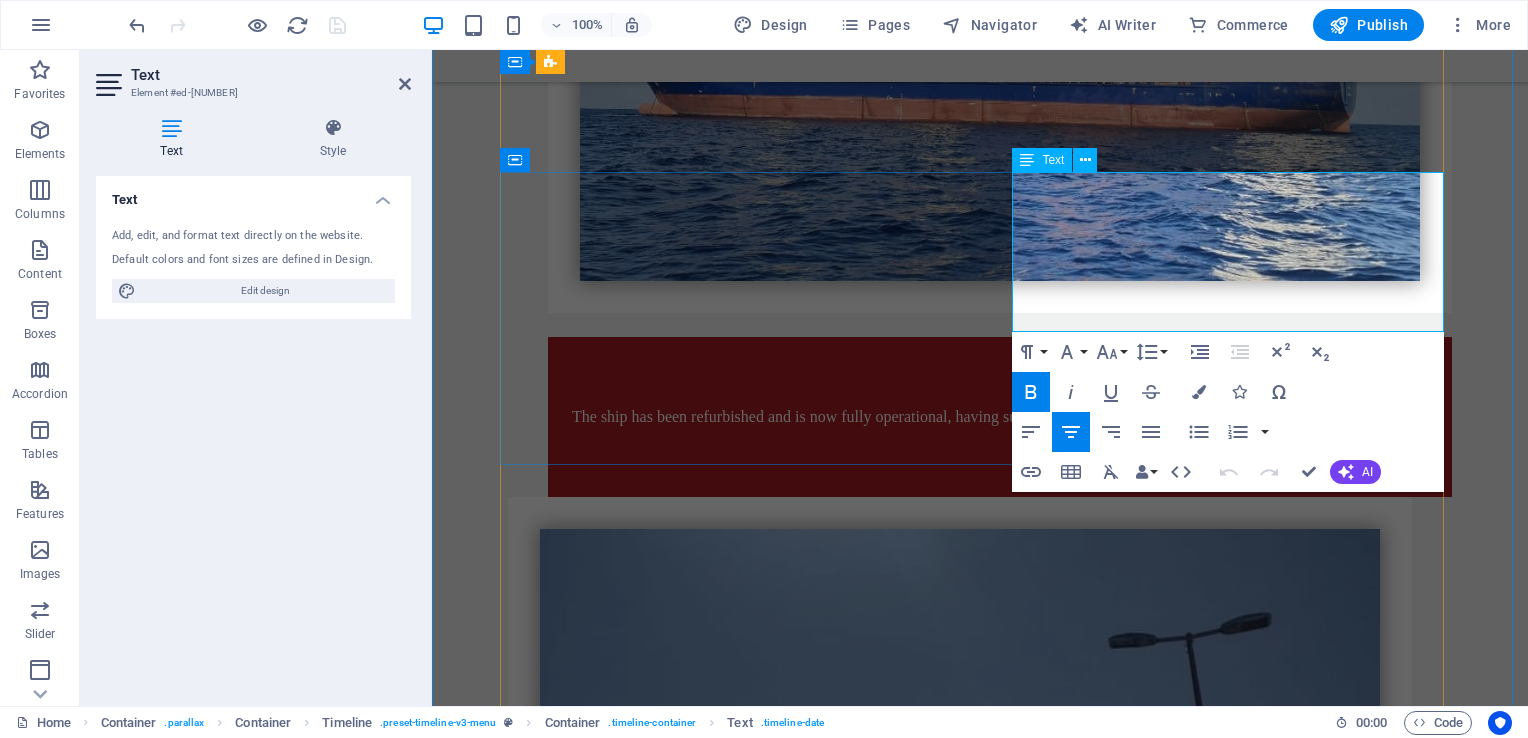 drag, startPoint x: 1299, startPoint y: 206, endPoint x: 1123, endPoint y: 214, distance: 176.18172 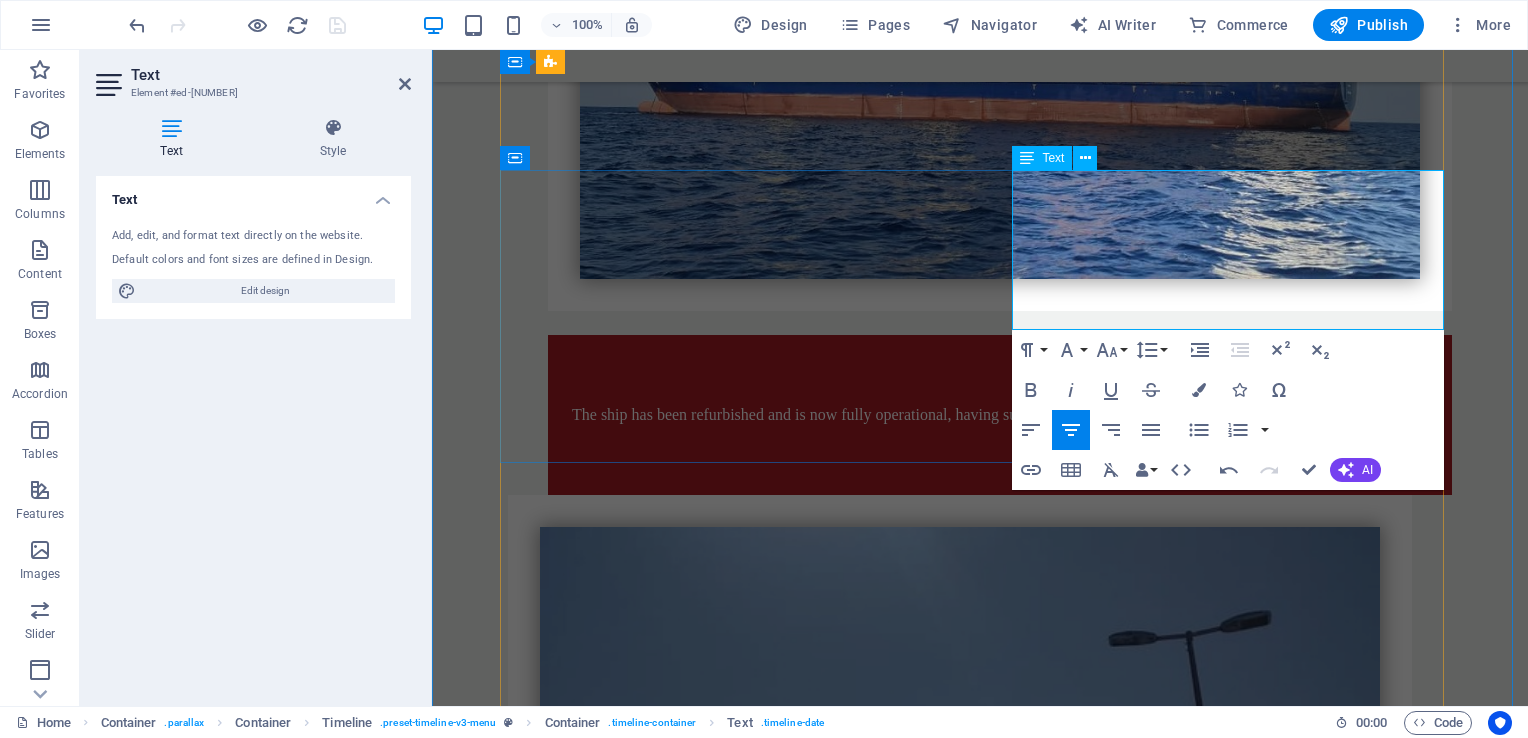 drag, startPoint x: 1207, startPoint y: 294, endPoint x: 1024, endPoint y: 241, distance: 190.52034 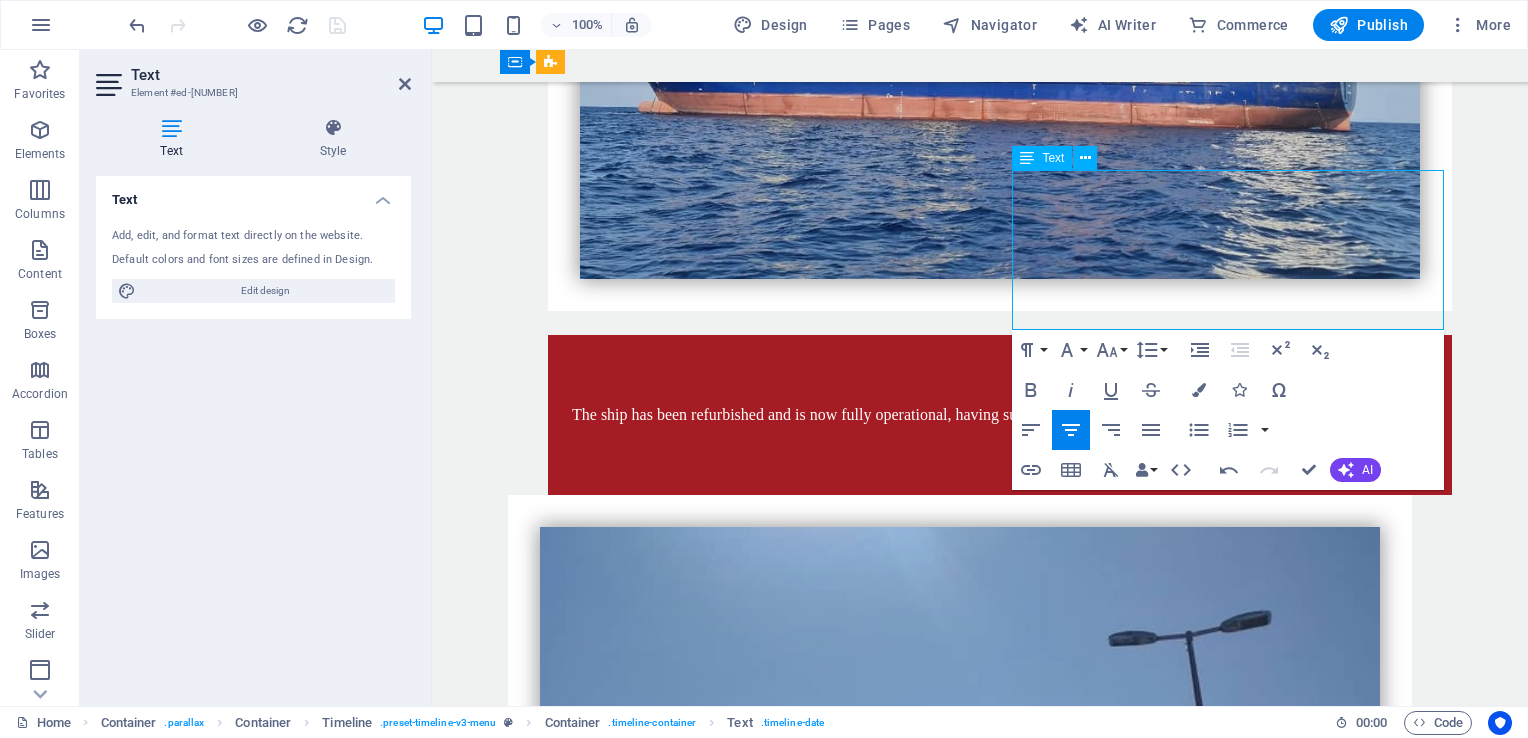 drag, startPoint x: 1206, startPoint y: 303, endPoint x: 1222, endPoint y: 294, distance: 18.35756 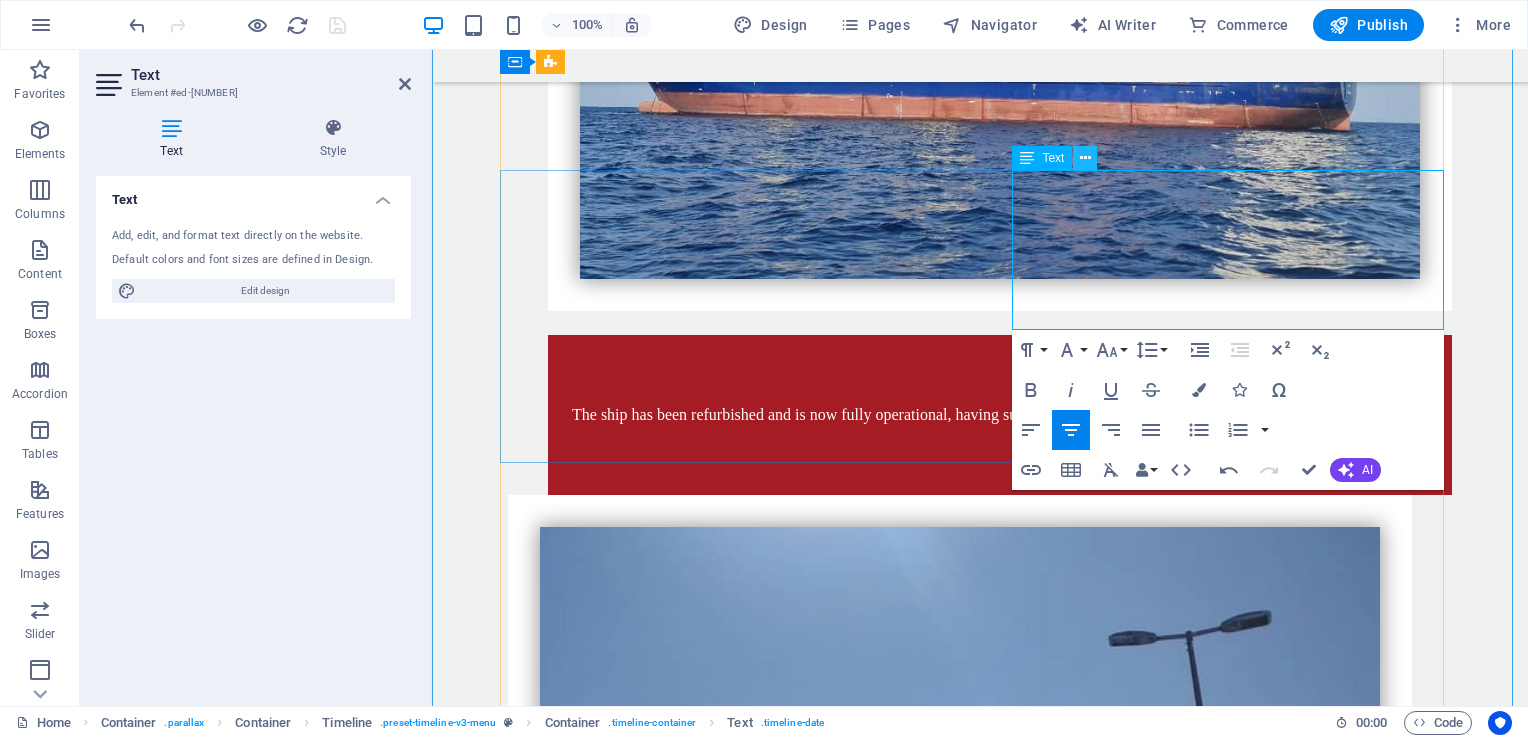 click at bounding box center [1085, 158] 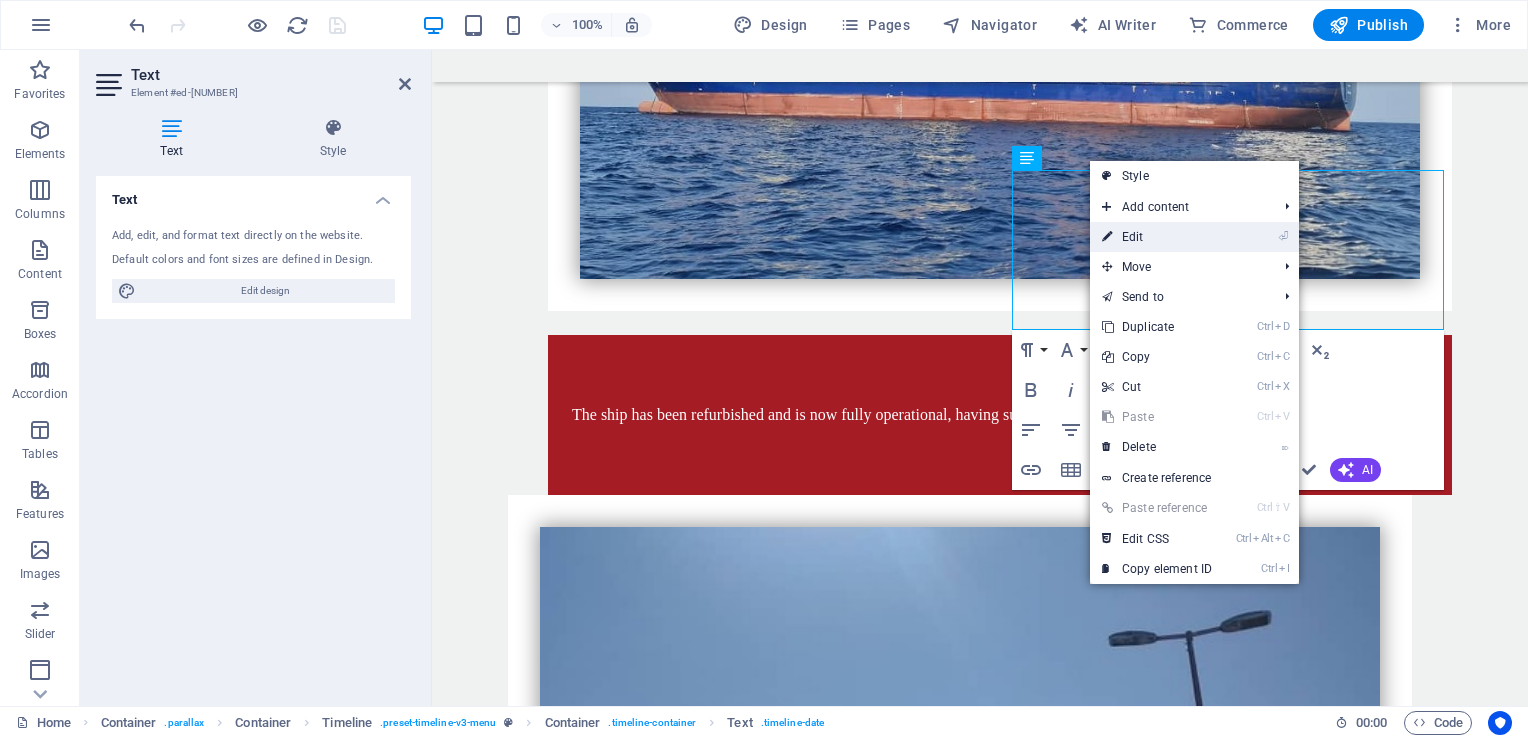 click on "⏎  Edit" at bounding box center [1157, 237] 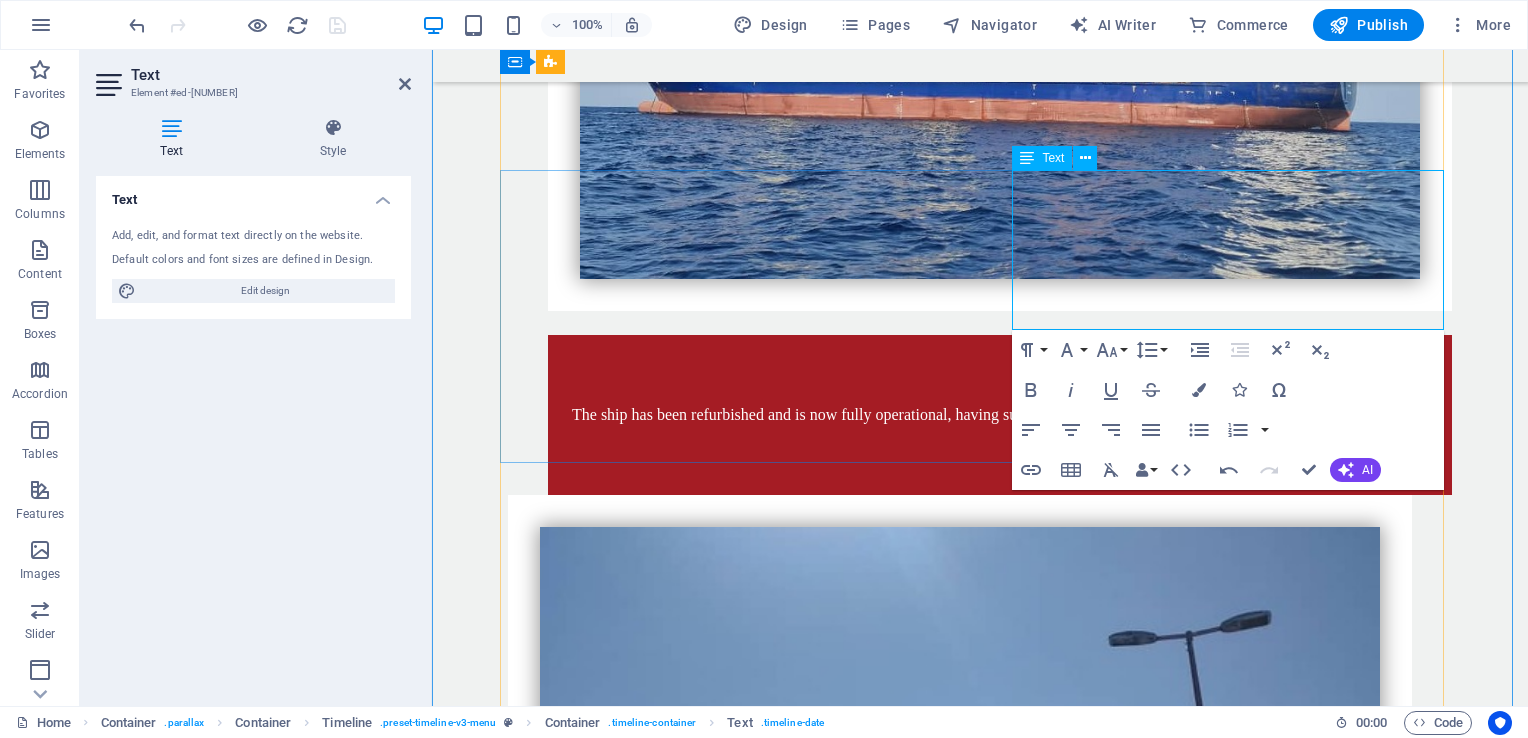click on "12 $" at bounding box center [810, 1938] 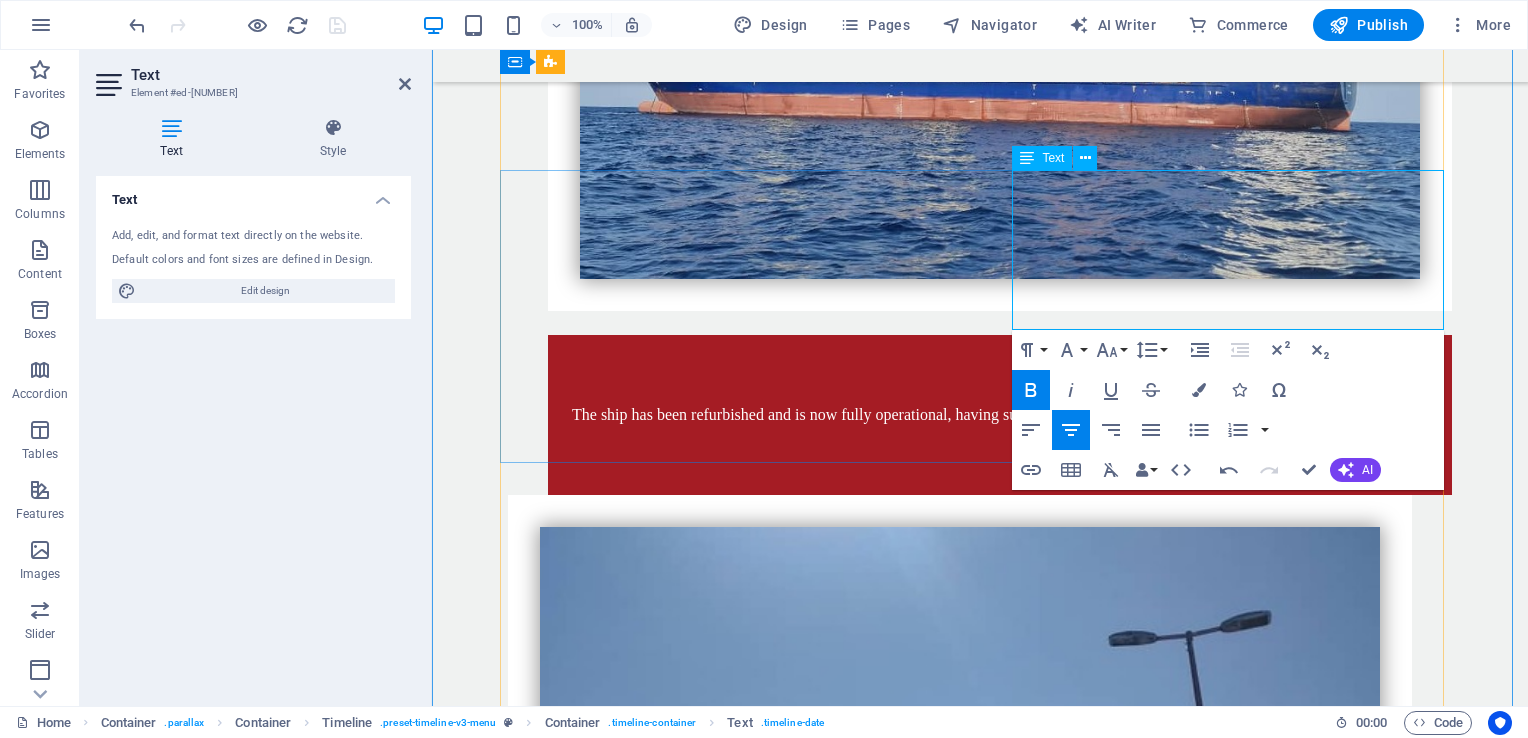 drag, startPoint x: 1208, startPoint y: 294, endPoint x: 1025, endPoint y: 234, distance: 192.58505 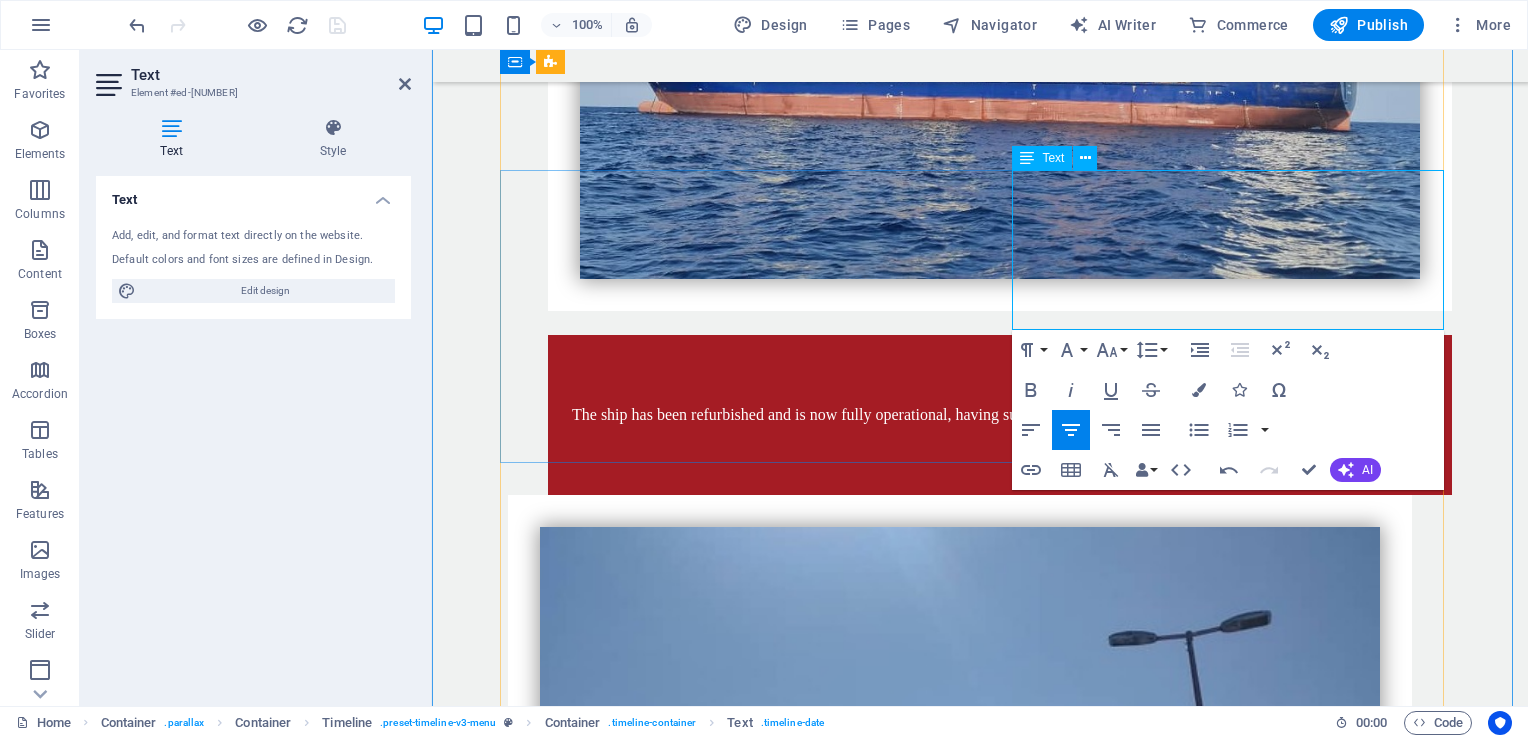scroll, scrollTop: 2730, scrollLeft: 0, axis: vertical 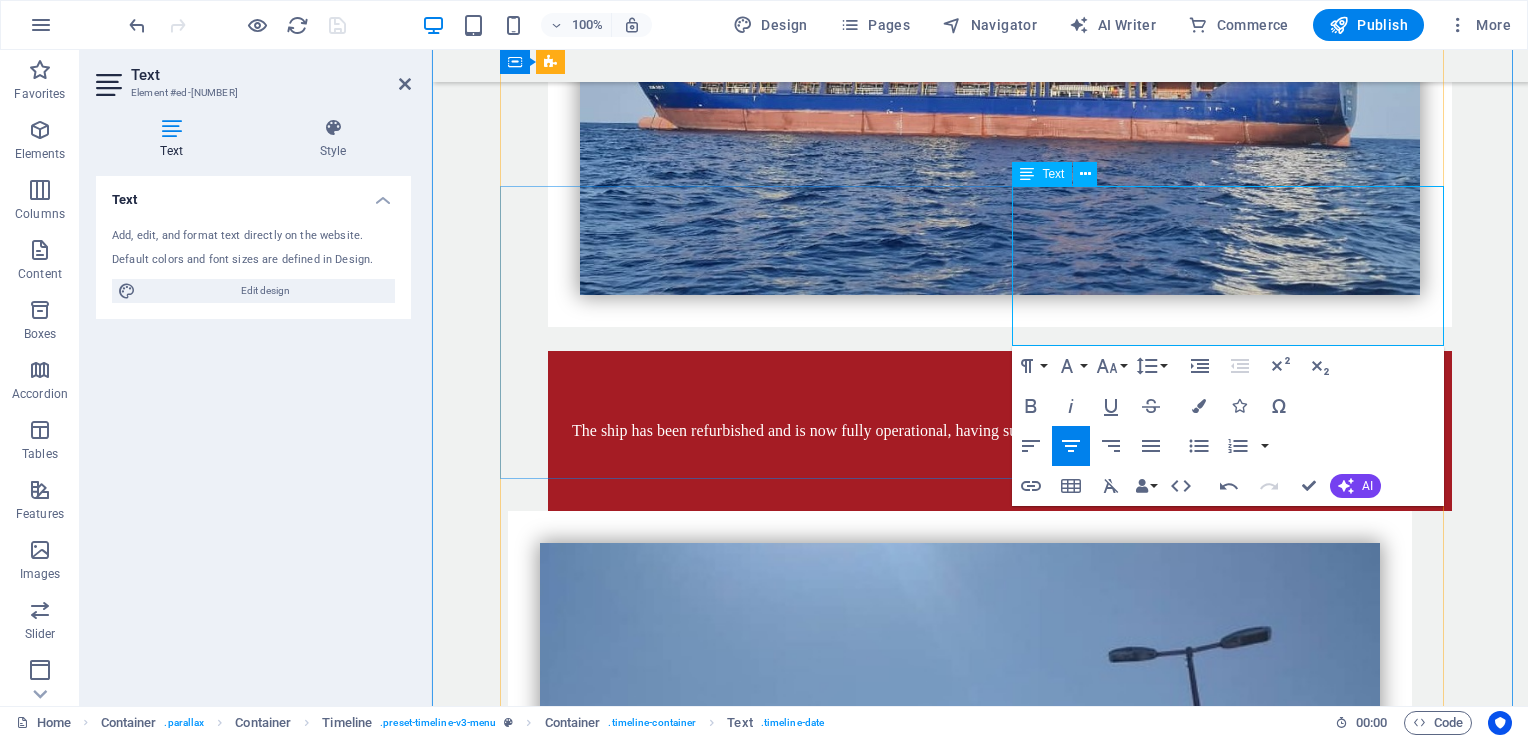 drag, startPoint x: 1254, startPoint y: 329, endPoint x: 1209, endPoint y: 334, distance: 45.276924 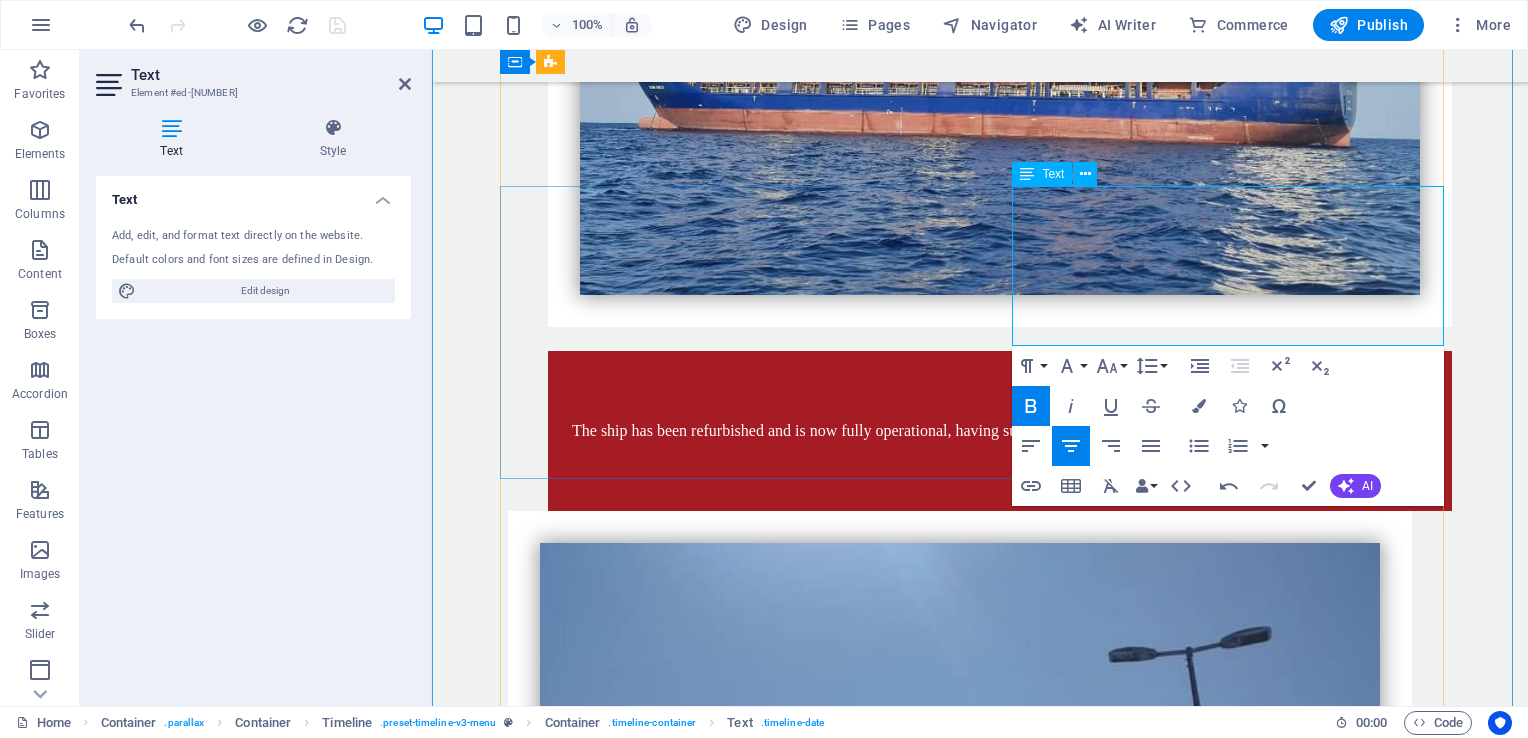 scroll, scrollTop: 2732, scrollLeft: 0, axis: vertical 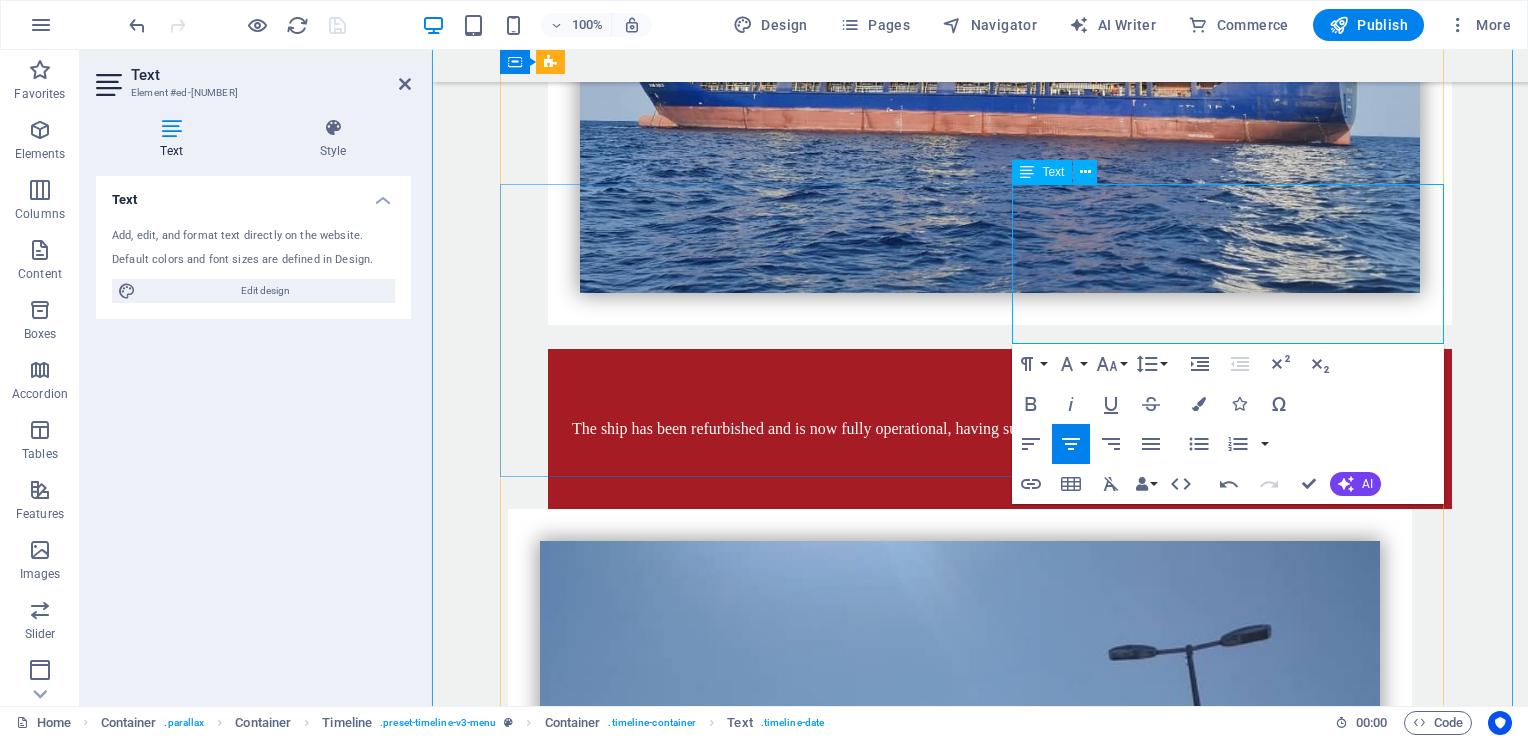 drag, startPoint x: 1153, startPoint y: 320, endPoint x: 1034, endPoint y: 231, distance: 148.60013 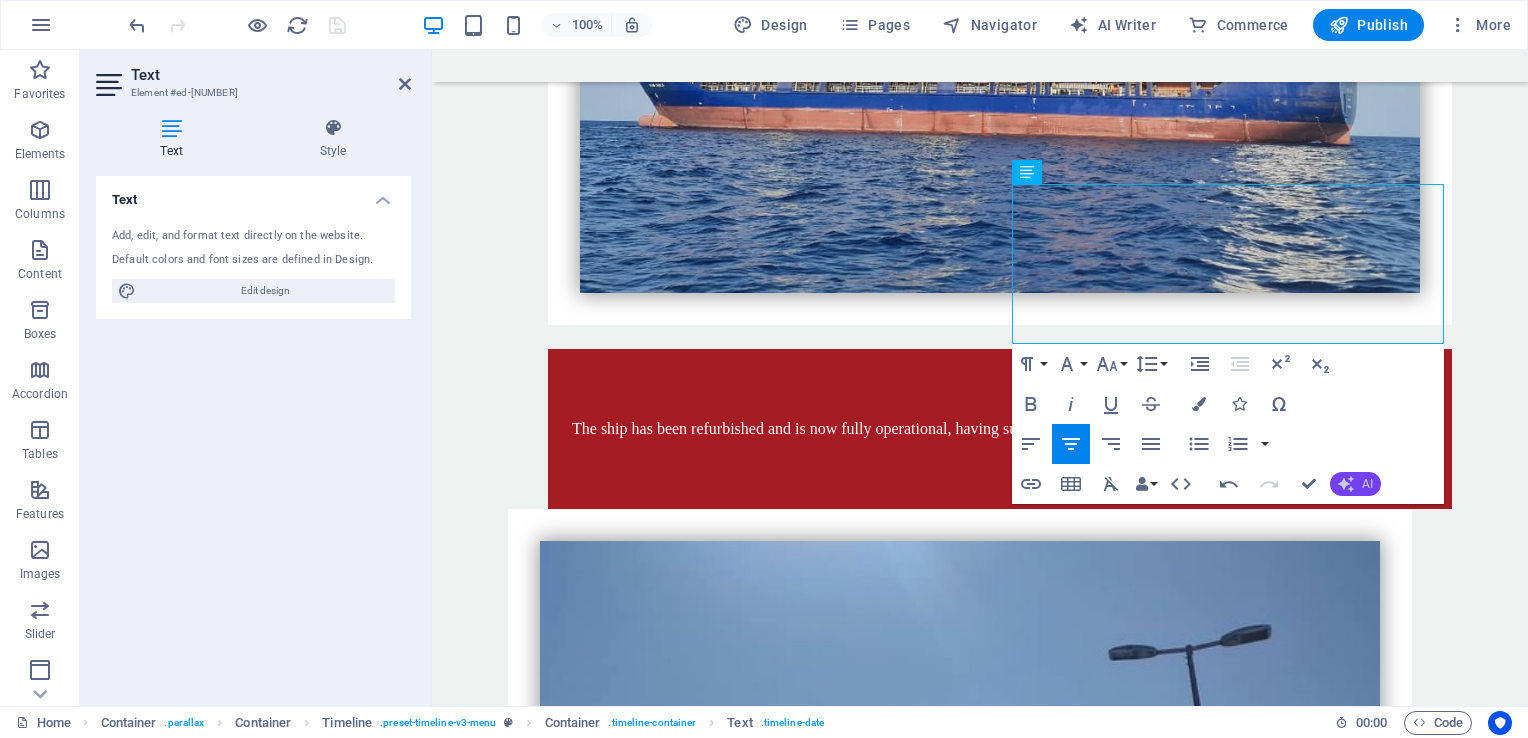 click 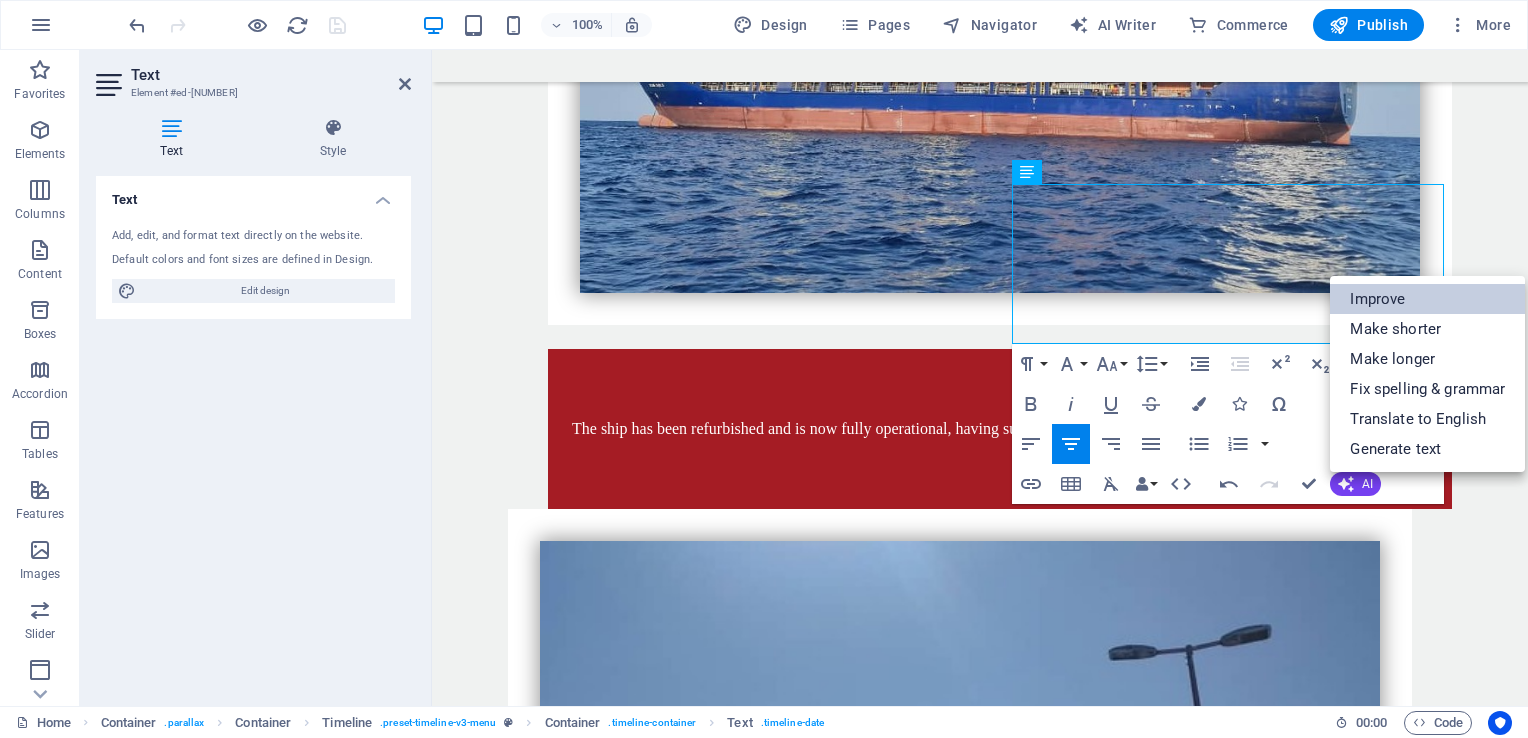 click on "Improve" at bounding box center (1427, 299) 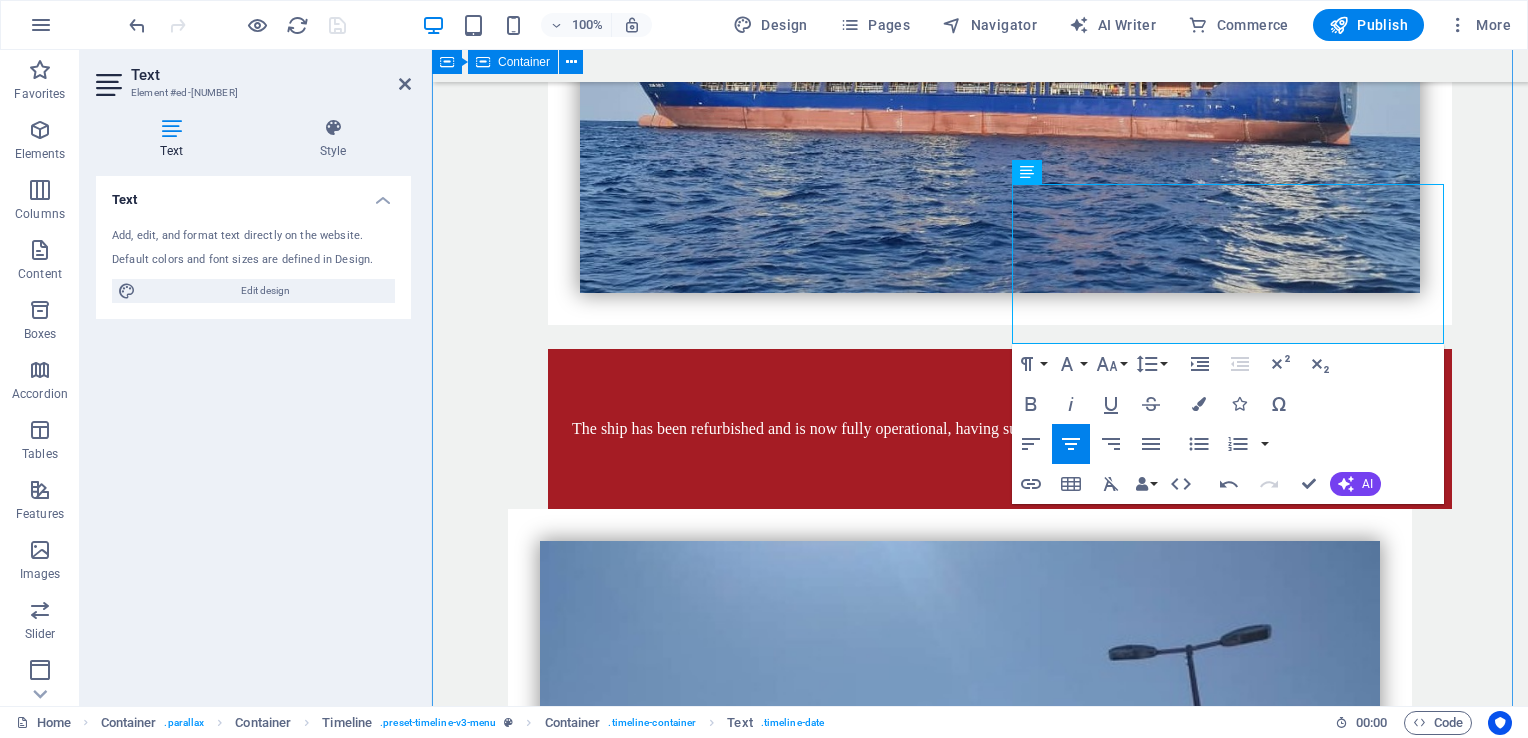 click on "shipping  BLUE GOLD This multi-purpose bulk carrier boasts a capacity of 912 TEUs and a payload of up to 12,000 tons. The ship has been refurbished and is now fully operational, having successfully completed multiple voyages in the Red Sea. MEYRA A specialized roll-on/roll-off cargo ship designed for transporting goods such as pallets, cars, and trucks, with a capacity of 1,000 tons. **OUR TEAM** Our team consists of highly skilled marine engineers, navigation officers, customs clearance specialists, and logistics experts specializing in transportation and warehousing. Collaboratively, we function as a cohesive unit to guarantee the seamless, efficient, and safe implementation of all maritime operations in accordance with international standards. Pizza Salami Lorem ipsum dolor sit amet, consetetur sadipscing elitr, sed diam nonumy. 12 $ Calzone Lorem ipsum dolor sit amet, consetetur sadipscing elitr, sed diam nonumy. 12 $" at bounding box center [980, 1794] 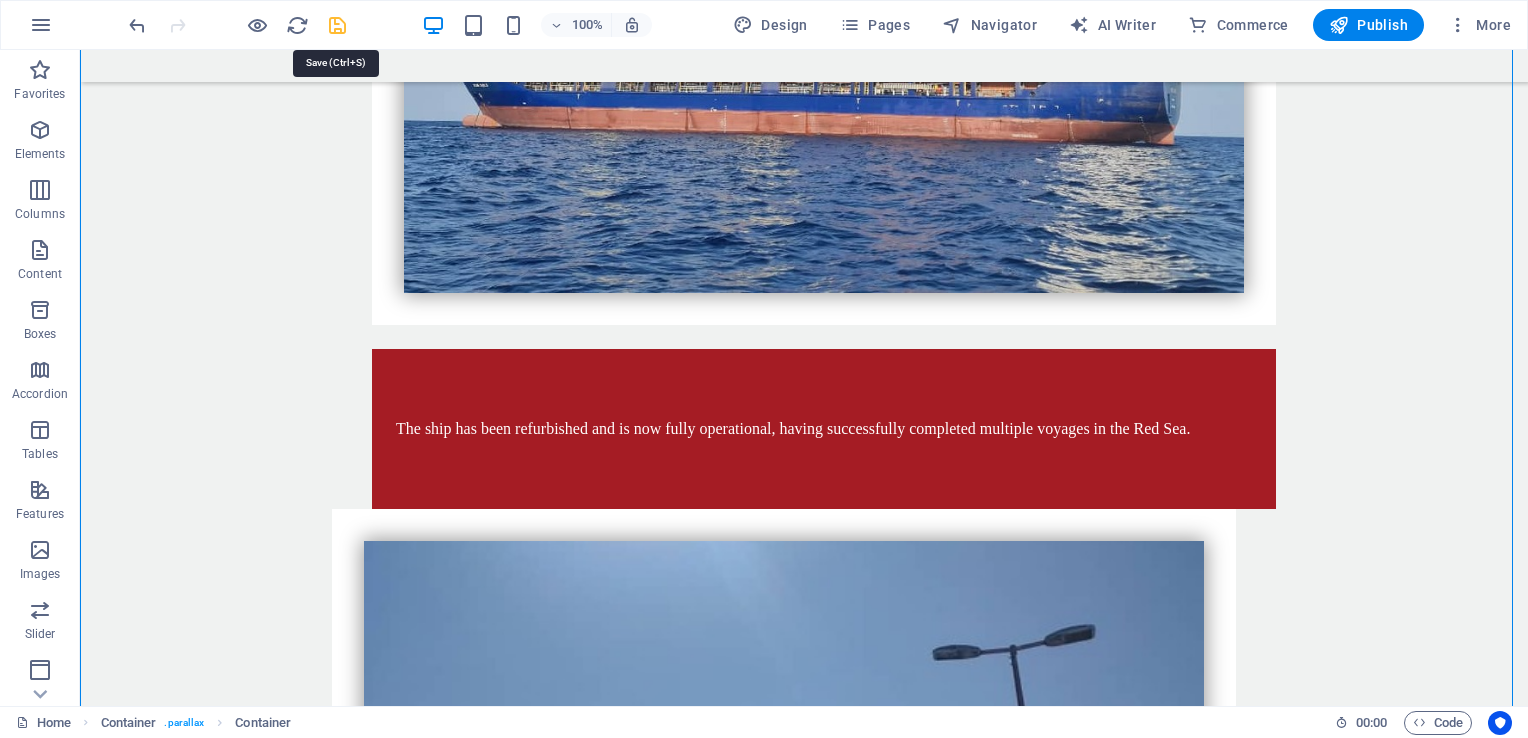 click at bounding box center [337, 25] 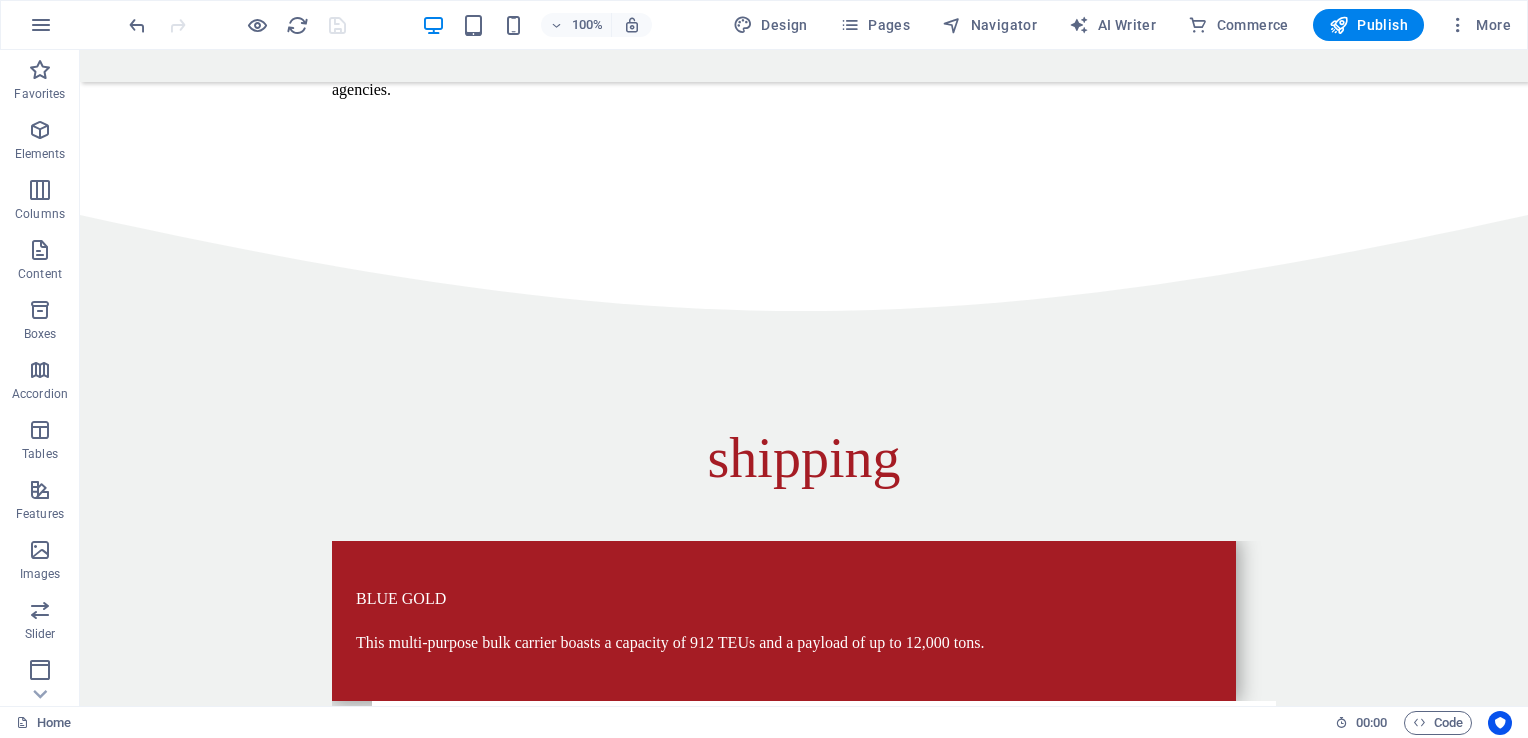scroll, scrollTop: 1776, scrollLeft: 0, axis: vertical 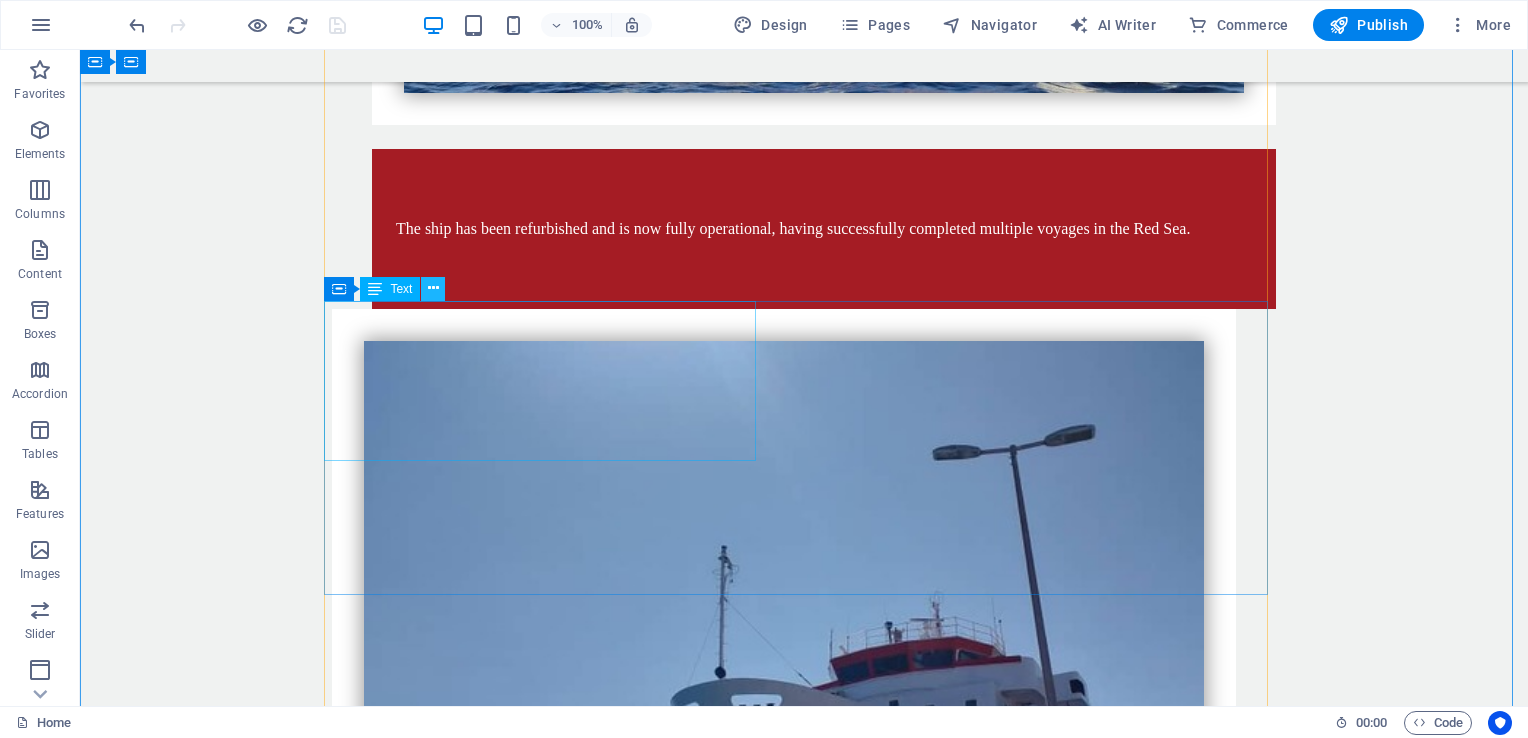 click at bounding box center (433, 288) 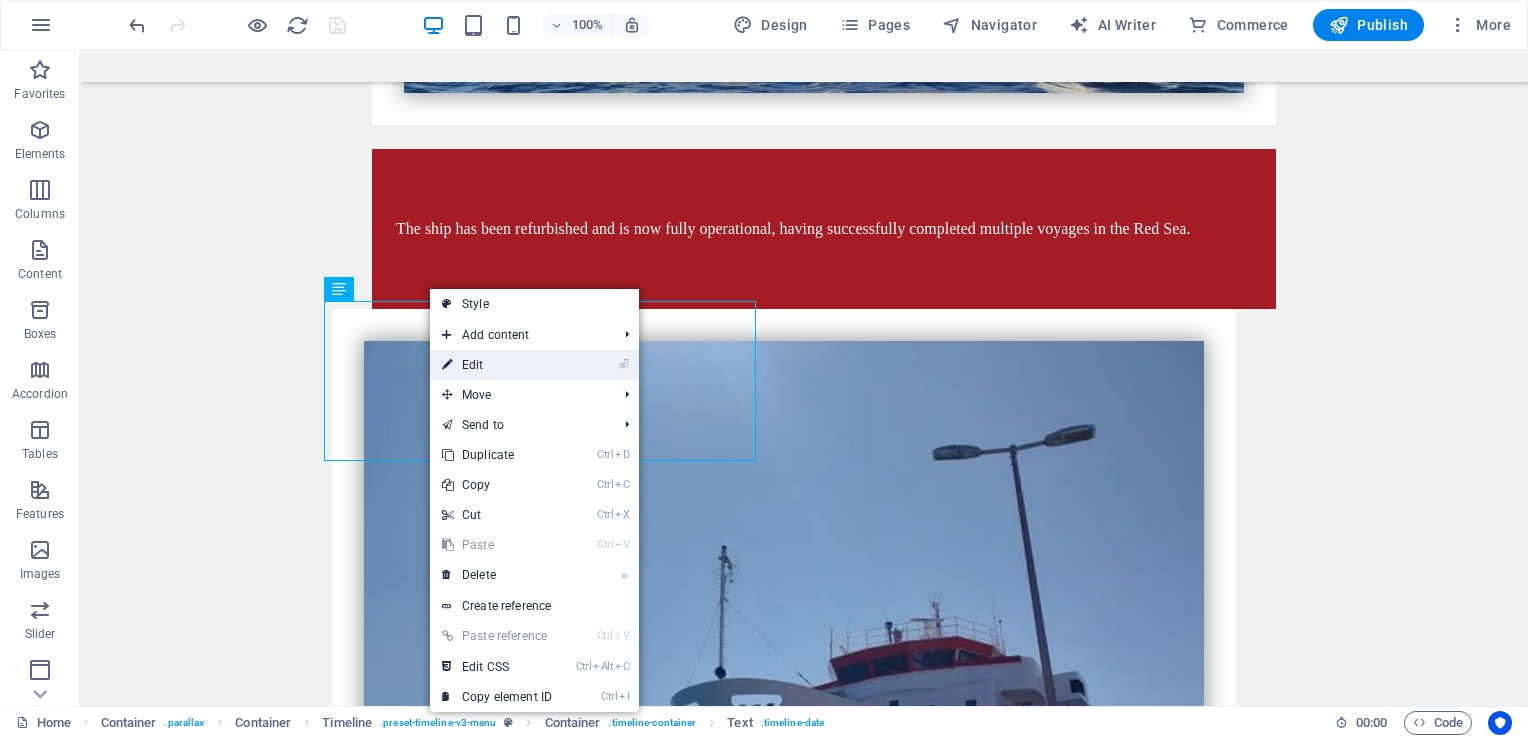 click on "⏎  Edit" at bounding box center [497, 365] 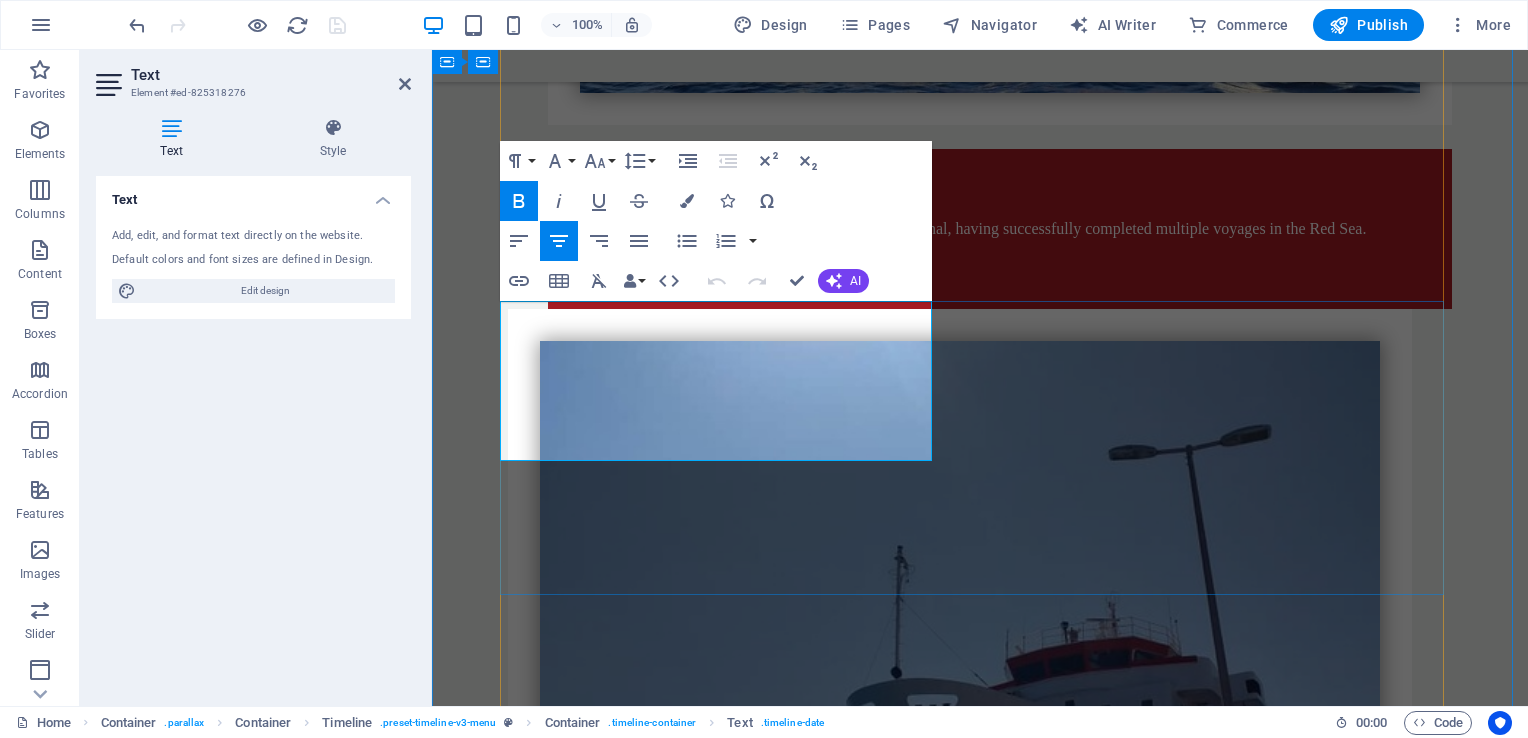drag, startPoint x: 700, startPoint y: 429, endPoint x: 664, endPoint y: 330, distance: 105.3423 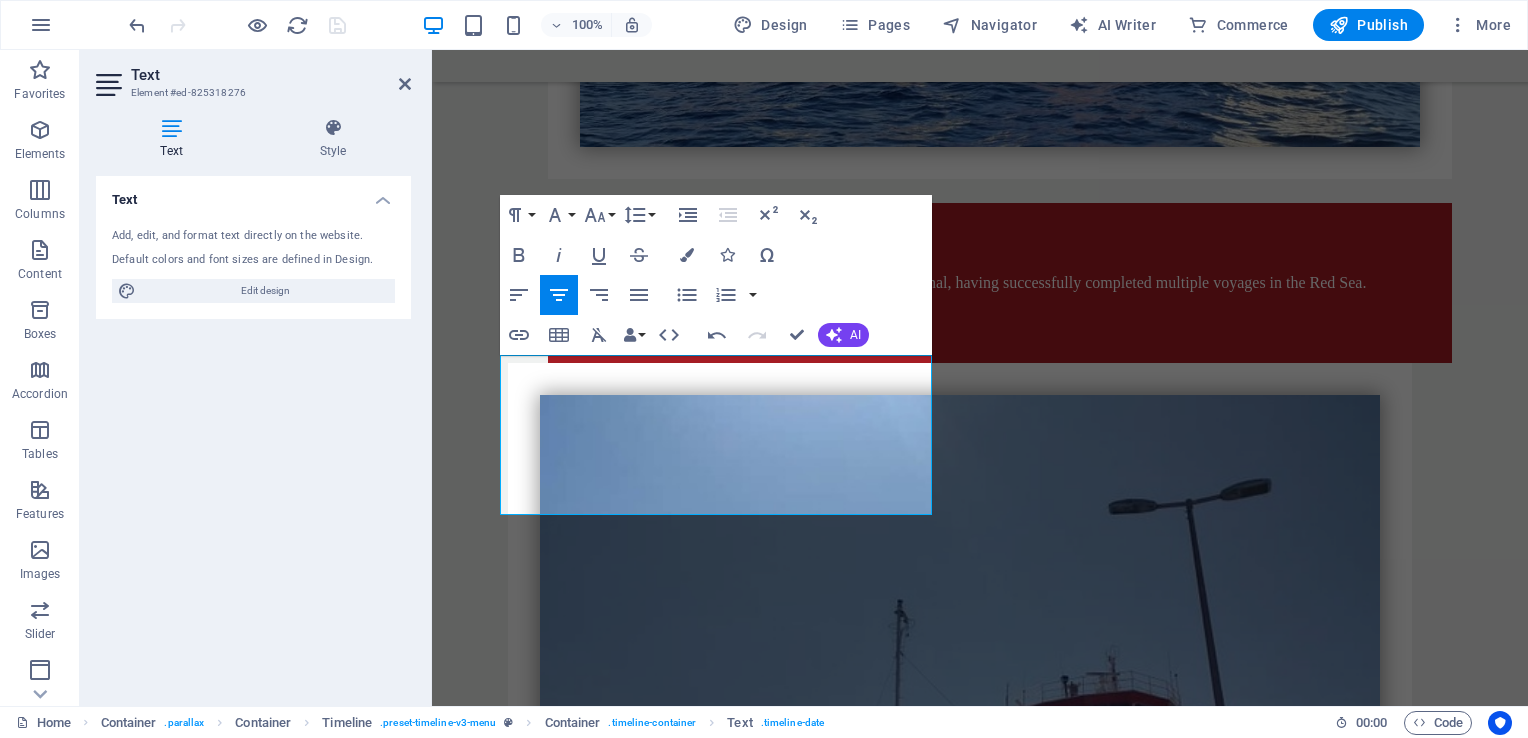 scroll, scrollTop: 7942, scrollLeft: 3, axis: both 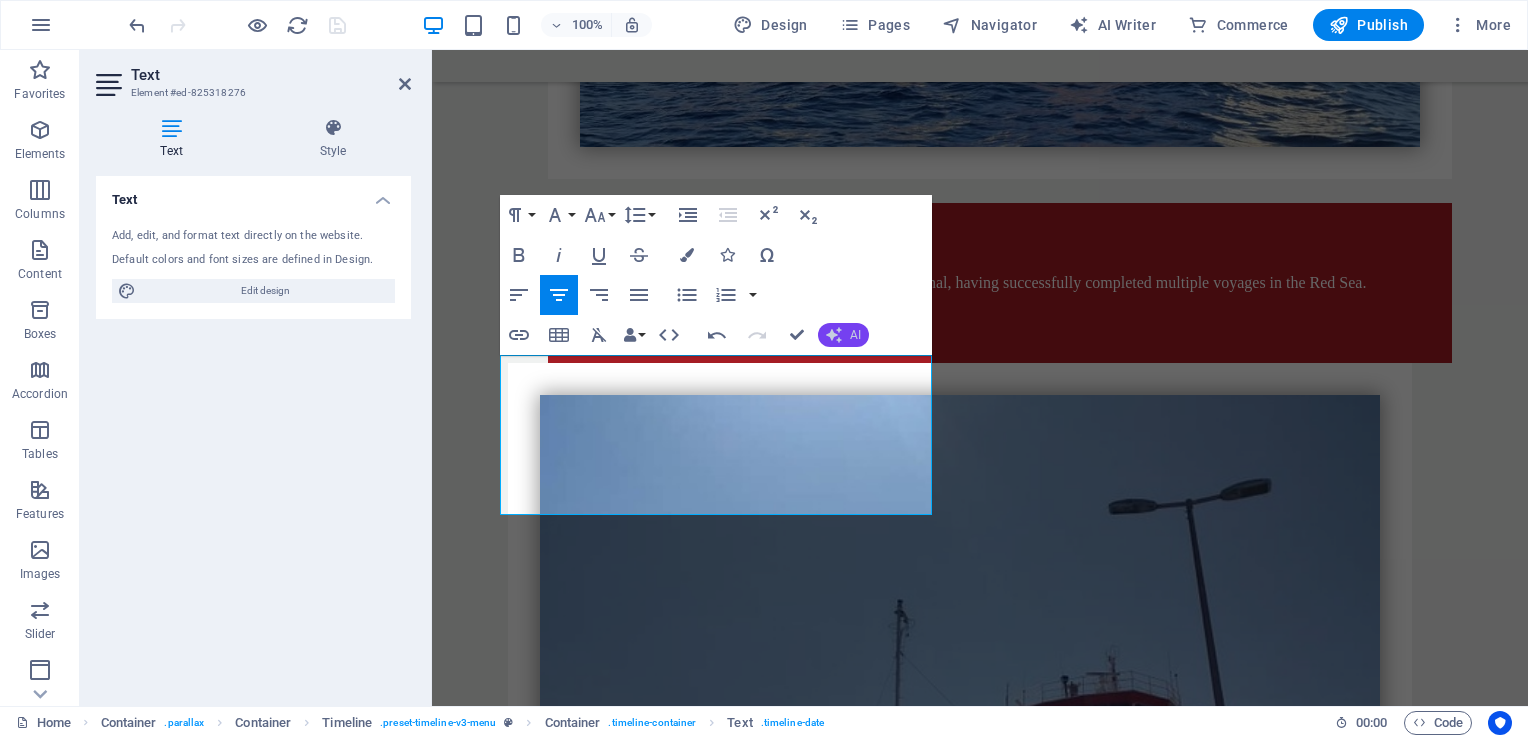 click 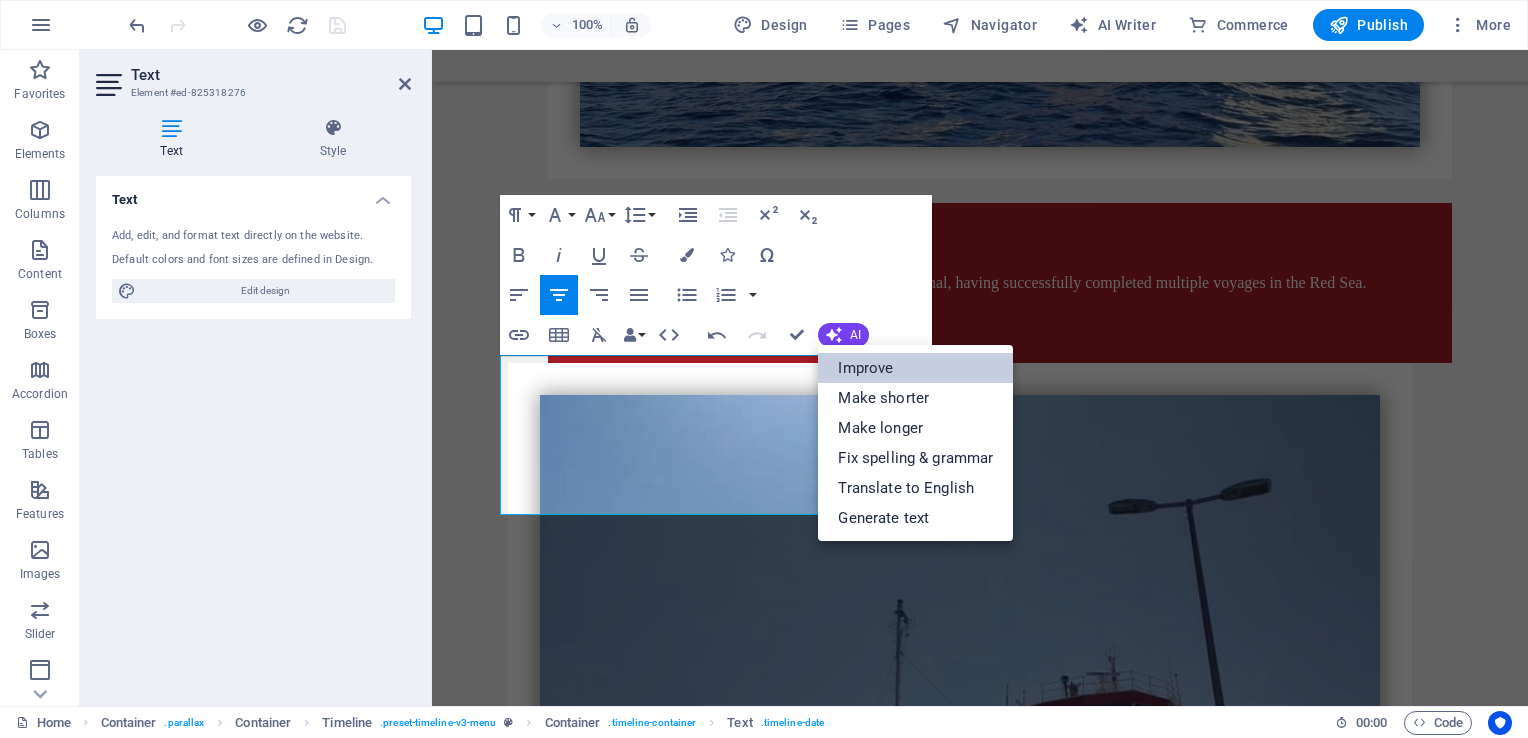 click on "Improve" at bounding box center [915, 368] 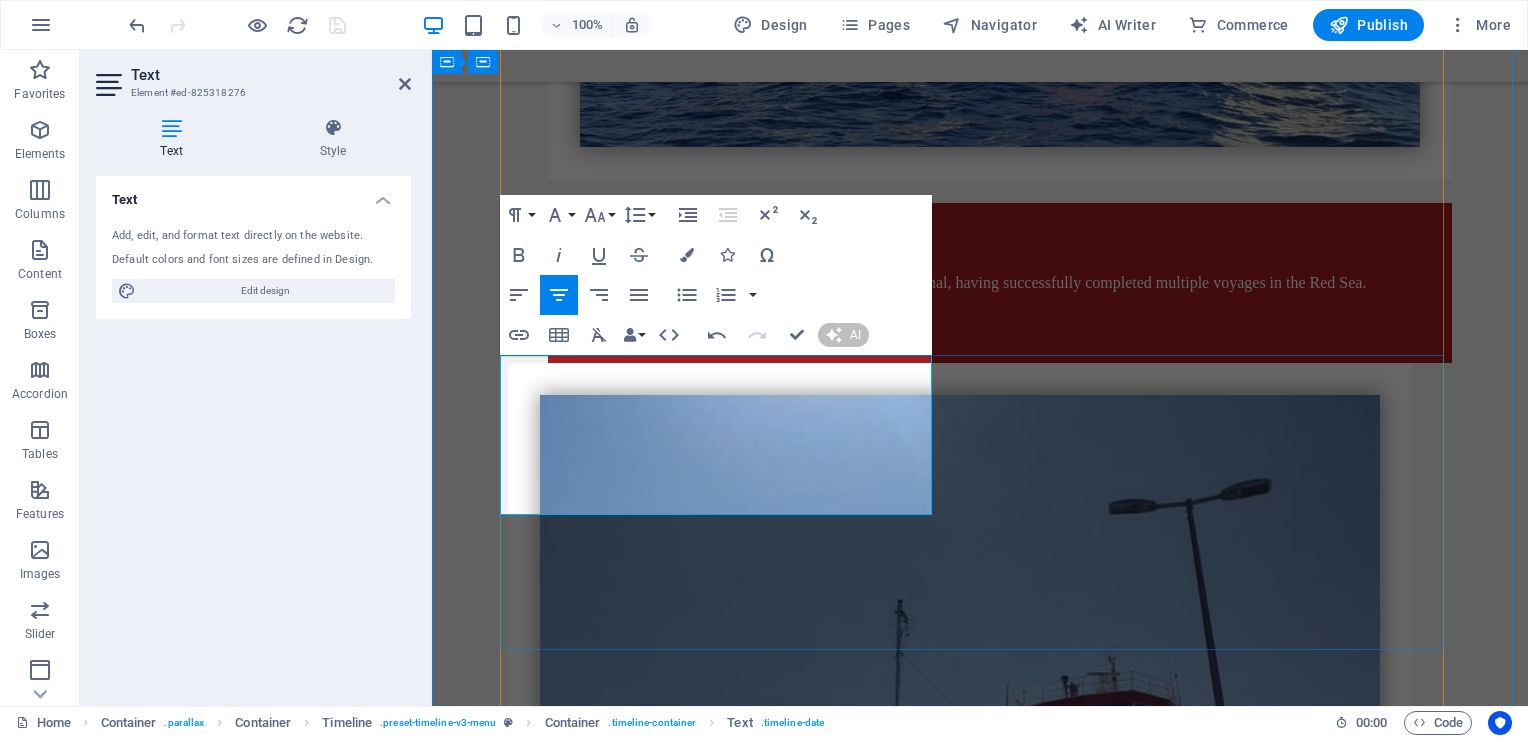 type 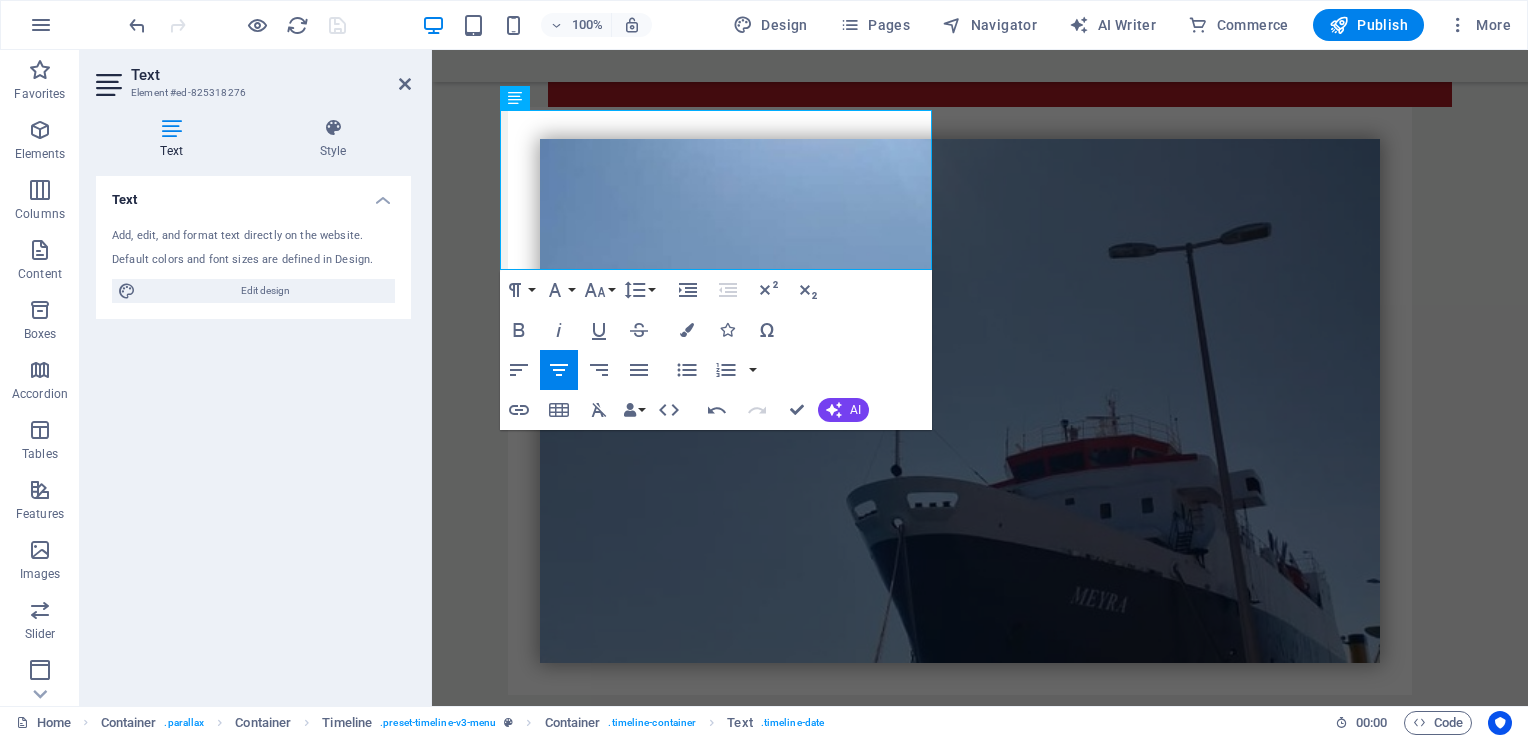 scroll, scrollTop: 3123, scrollLeft: 0, axis: vertical 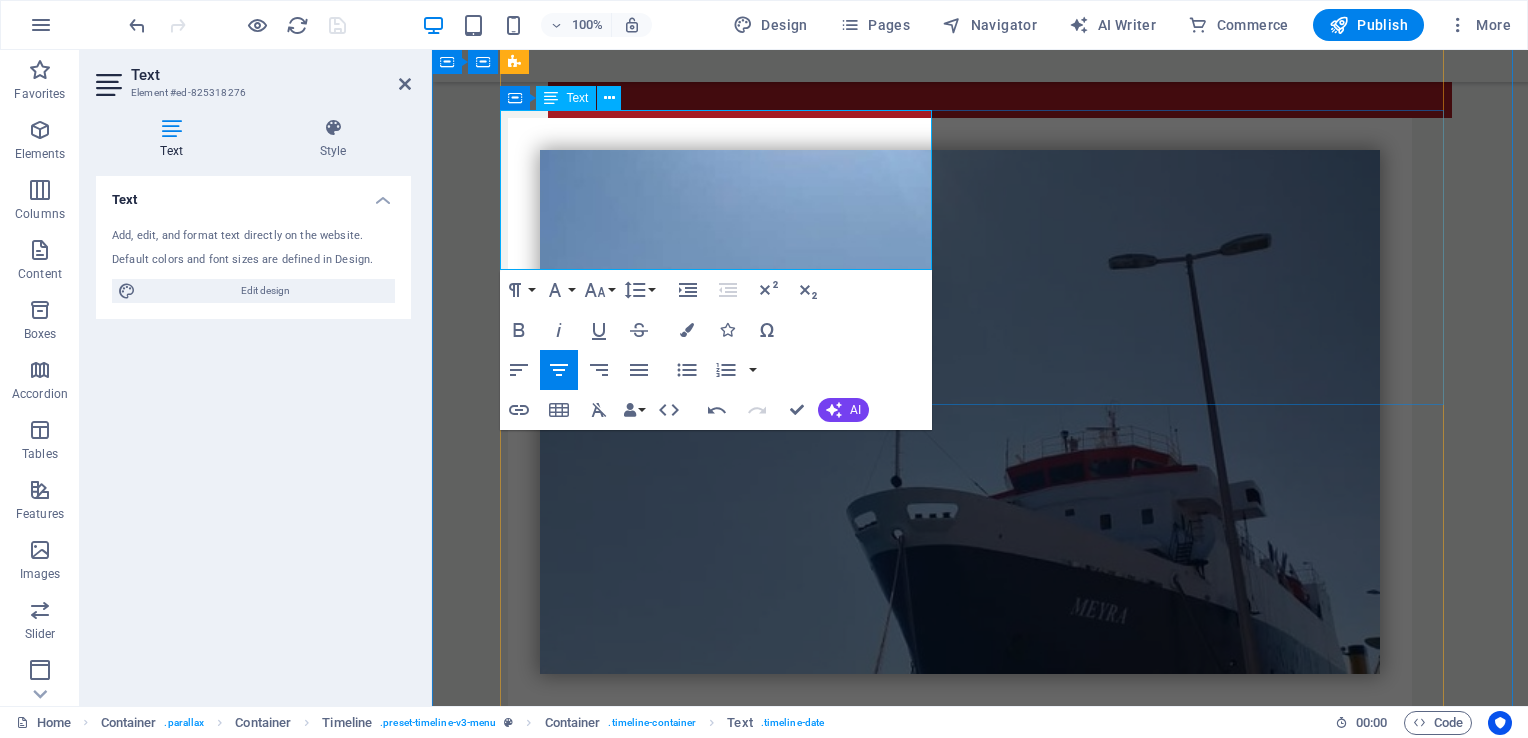 click on "Experience: Our team boasts extensive hands-on experience in operations across ports in [COUNTRY], [COUNTRY], and [COUNTRY]. Professionalism: We are dedicated to providing services marked by precision, reliability, and punctuality. Flexibility: Our team swiftly adapts to evolving market conditions and varied client requirements. Quick Response: We deliver prompt, effective solutions to any challenges encountered during shipping, customs clearance, or inland transportation." at bounding box center [960, 2300] 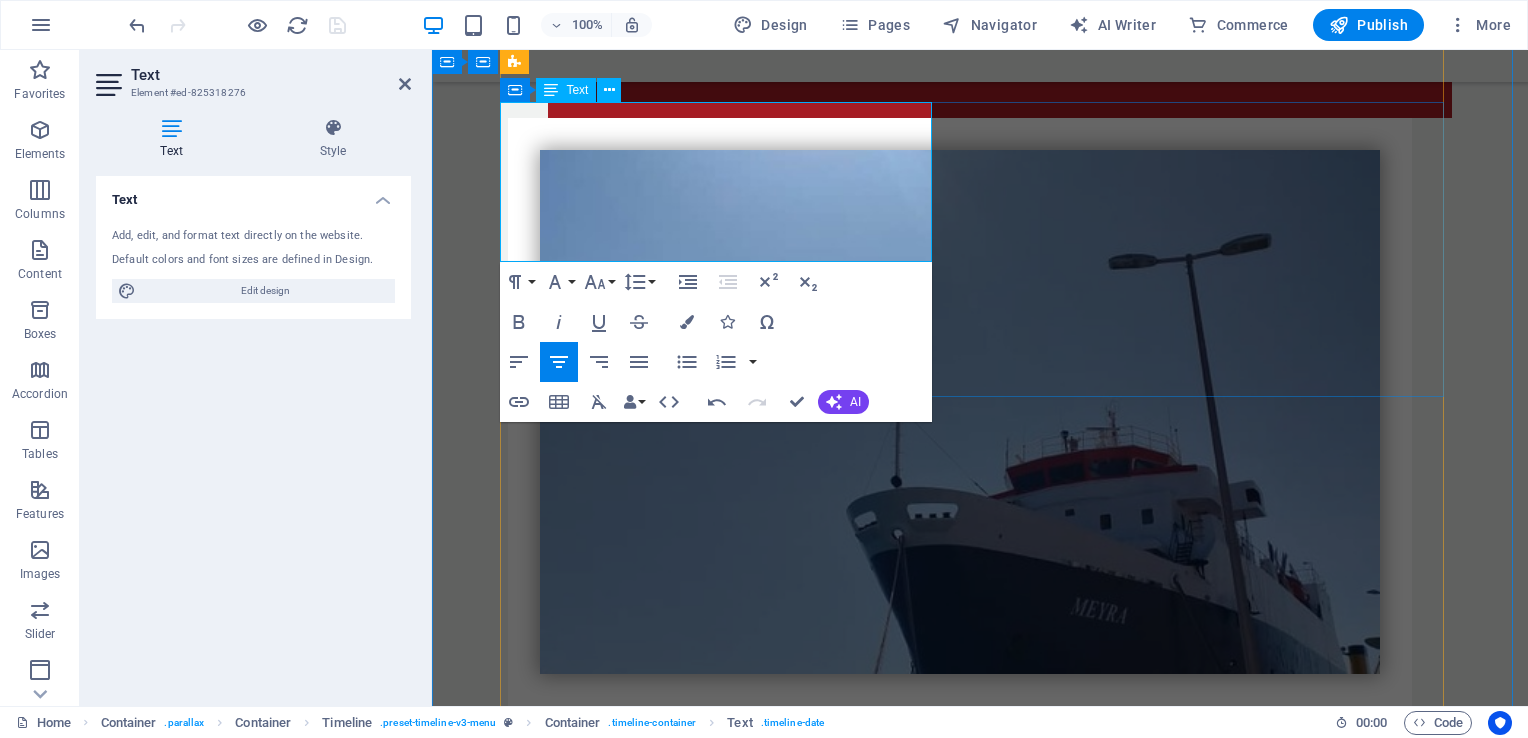 scroll, scrollTop: 3131, scrollLeft: 0, axis: vertical 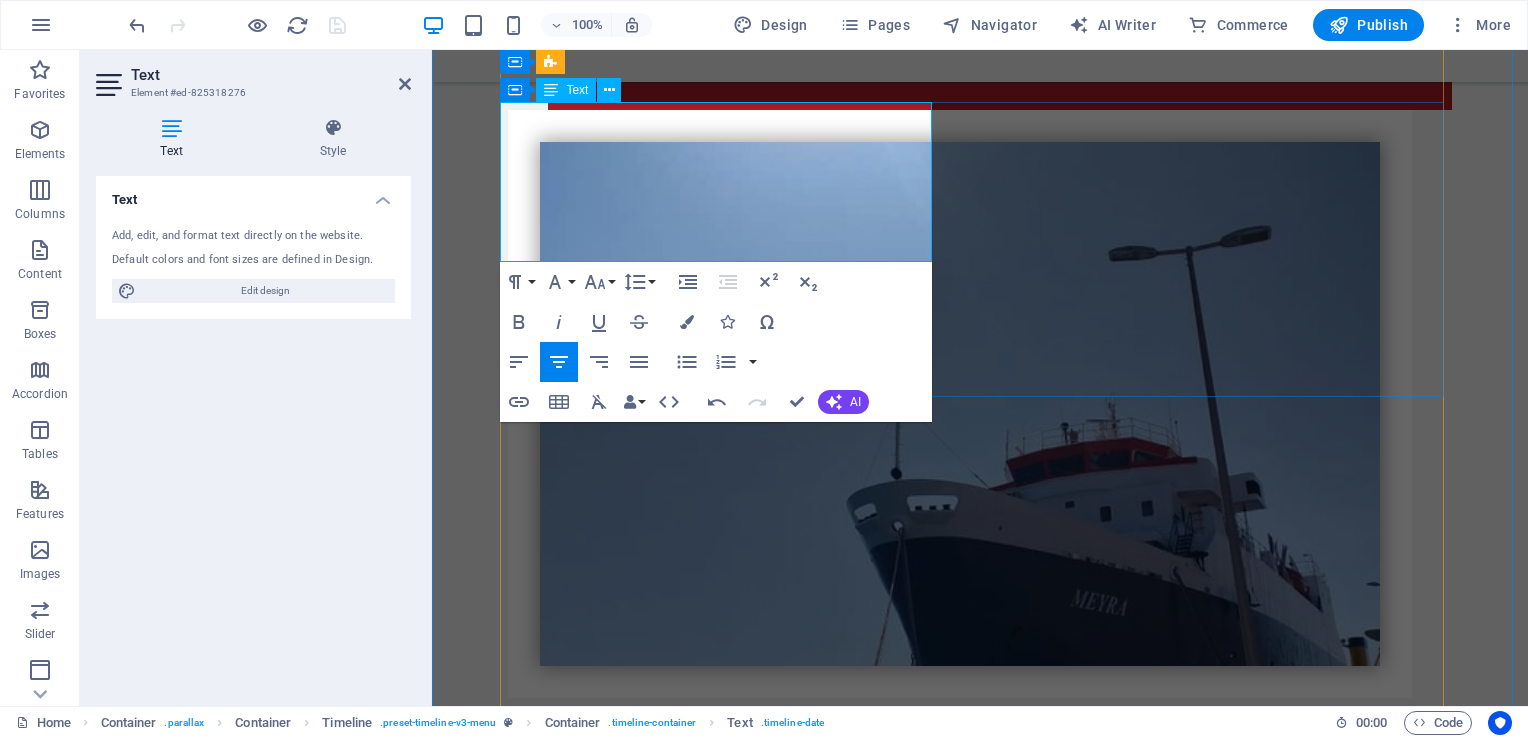 click on "Experience: Our team boasts extensive hands-on experience in operations across ports in [COUNTRY], [COUNTRY], and [COUNTRY]. Professionalism: We are dedicated to providing services marked by precision, reliability, and punctuality. Flexibility: Our team swiftly adapts to evolving market conditions and varied client requirements. Quick Response: We deliver prompt, effective solutions to any challenges encountered during shipping, customs clearance, or inland transportation." at bounding box center [960, 2292] 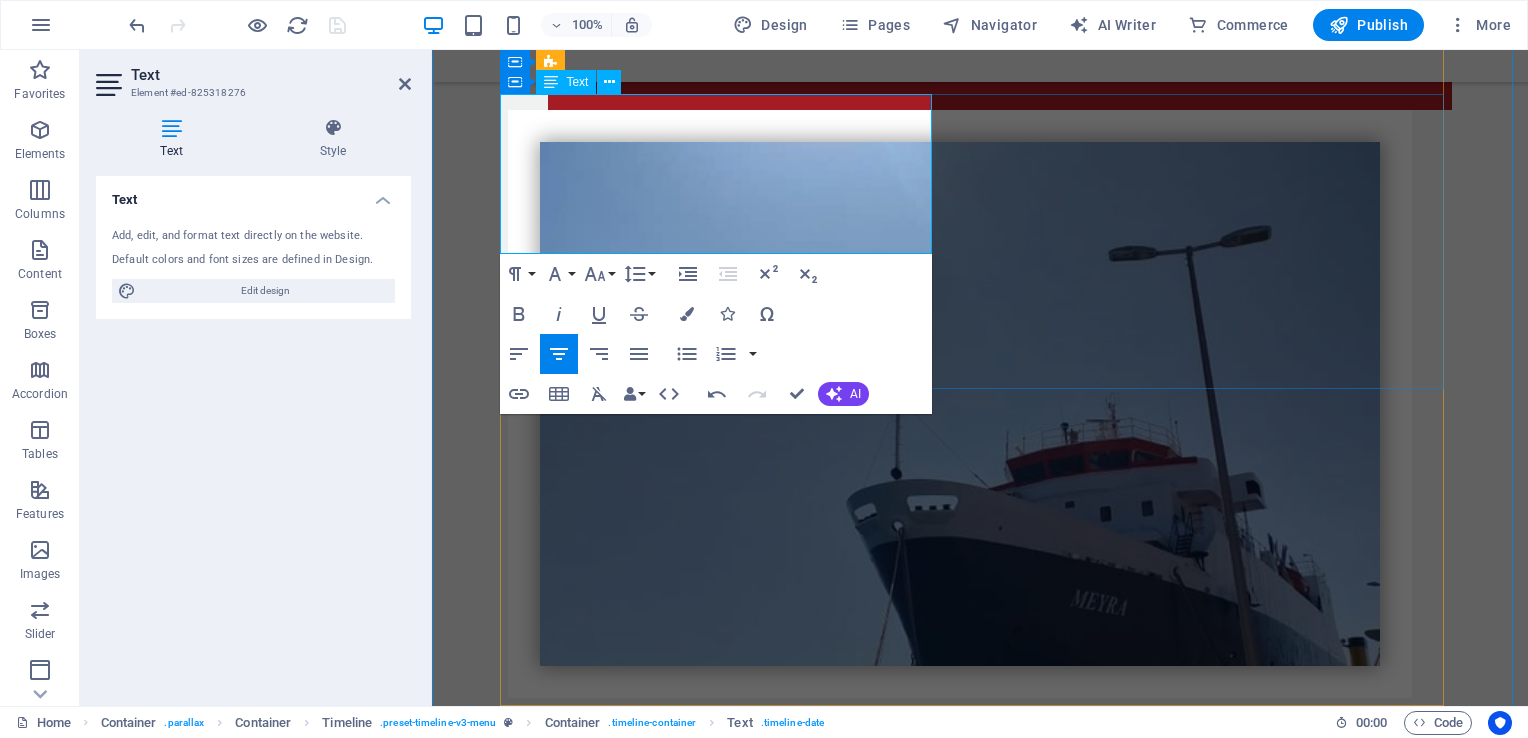 scroll, scrollTop: 3139, scrollLeft: 0, axis: vertical 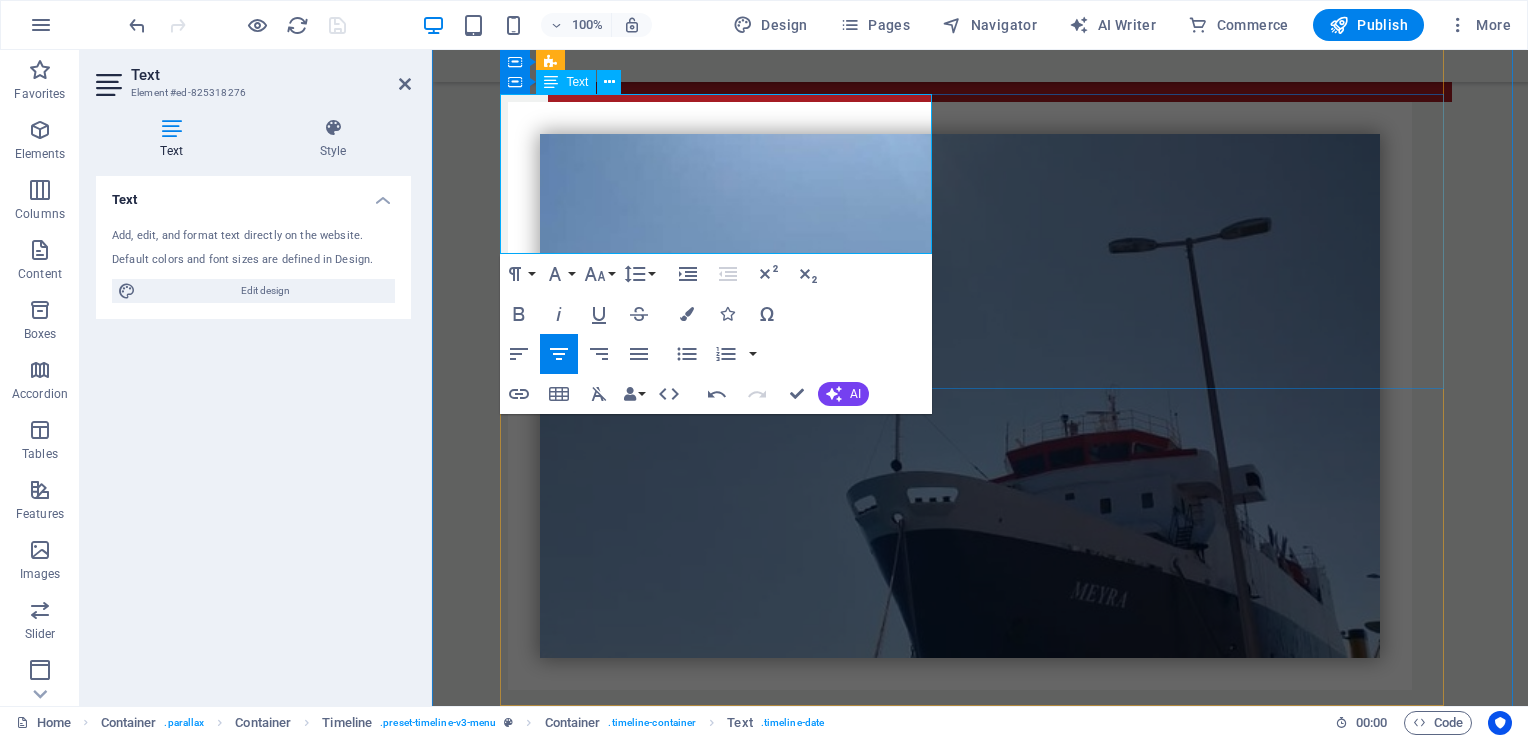 click on "Experience: Our team boasts extensive hands-on experience in operations across ports in [COUNTRY], [COUNTRY], and [COUNTRY]. Professionalism: We are dedicated to providing services marked by precision, reliability, and punctuality. Flexibility: Our team swiftly adapts to evolving market conditions and varied client requirements. Quick Response: We deliver prompt, effective solutions to any challenges encountered during shipping, customs clearance, or inland transportation." at bounding box center [960, 2284] 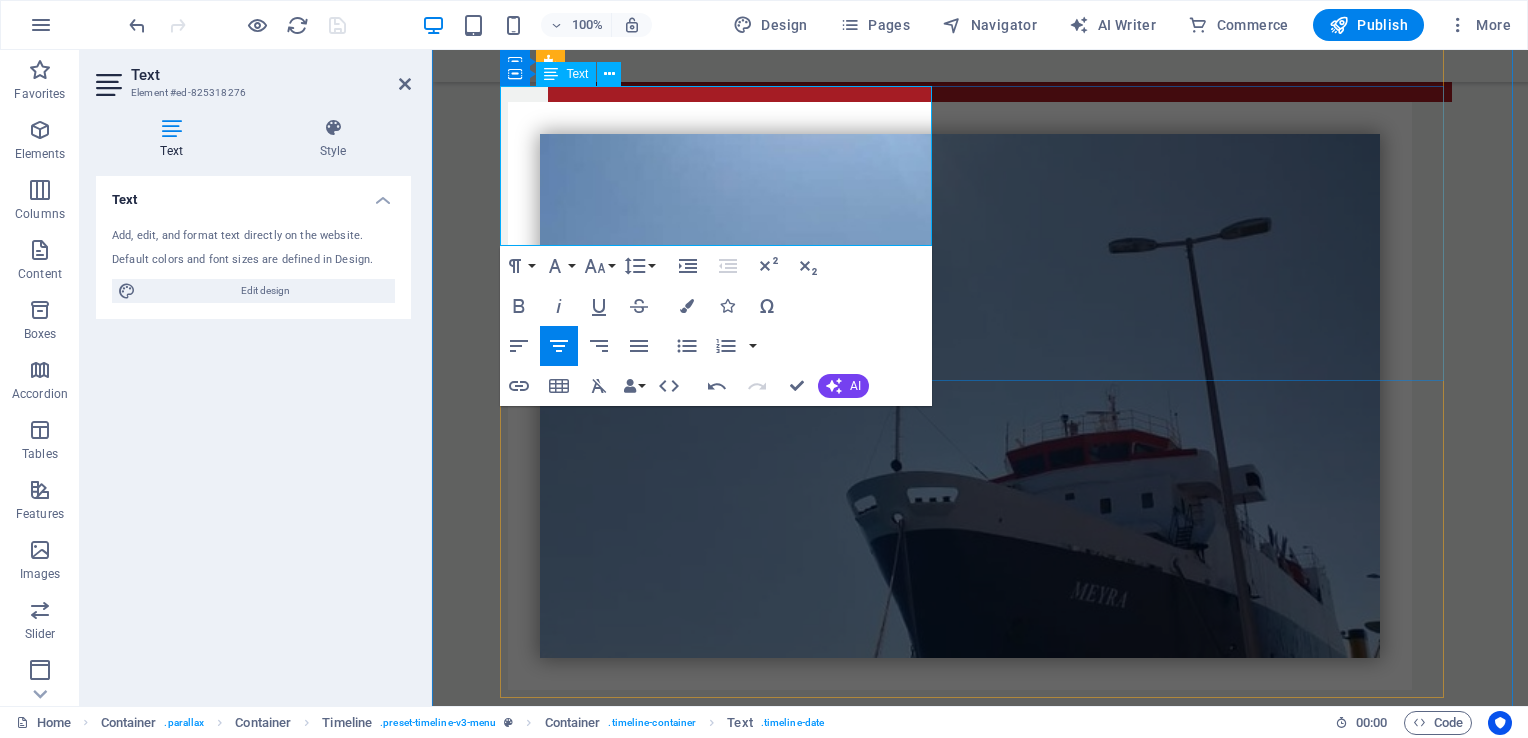 scroll, scrollTop: 3147, scrollLeft: 0, axis: vertical 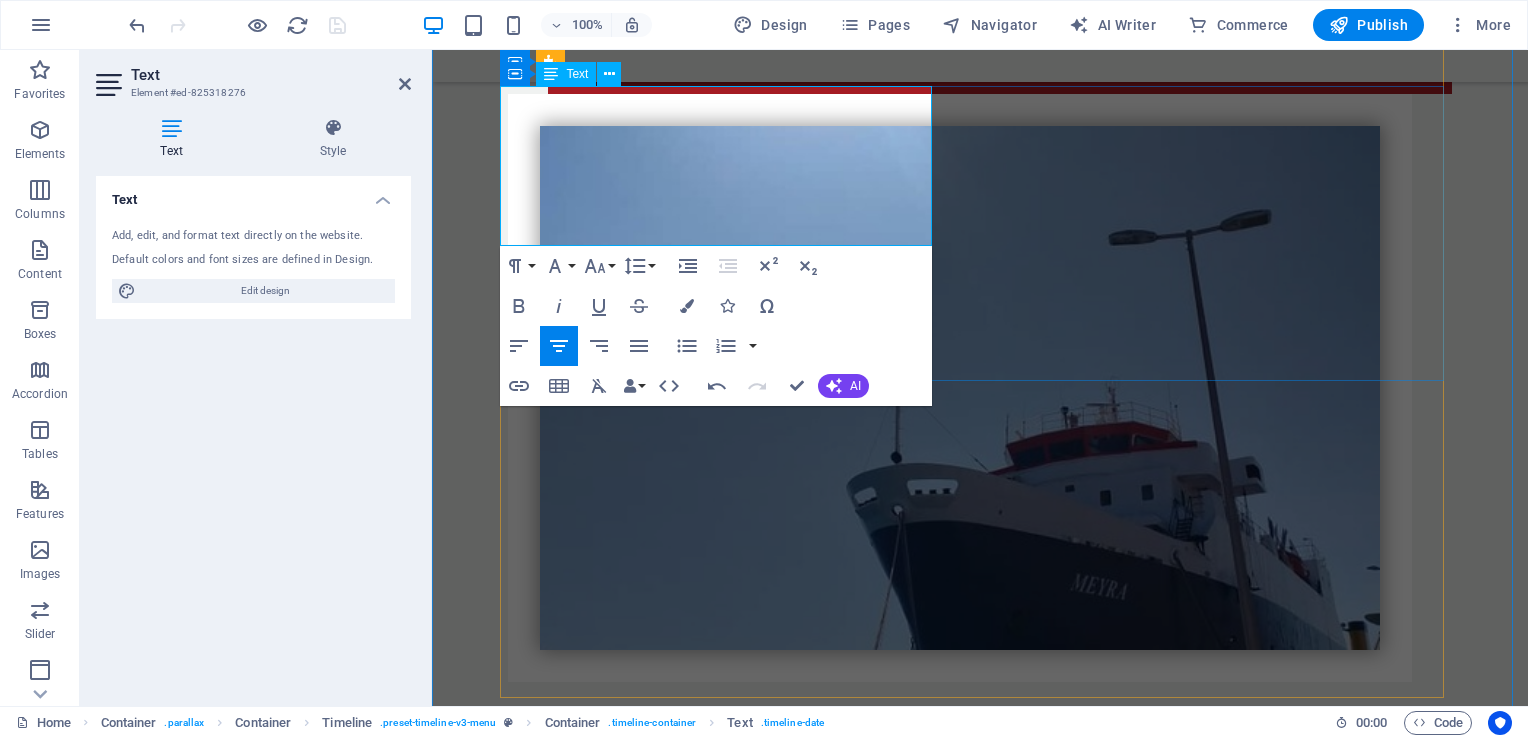 drag, startPoint x: 591, startPoint y: 235, endPoint x: 794, endPoint y: 230, distance: 203.06157 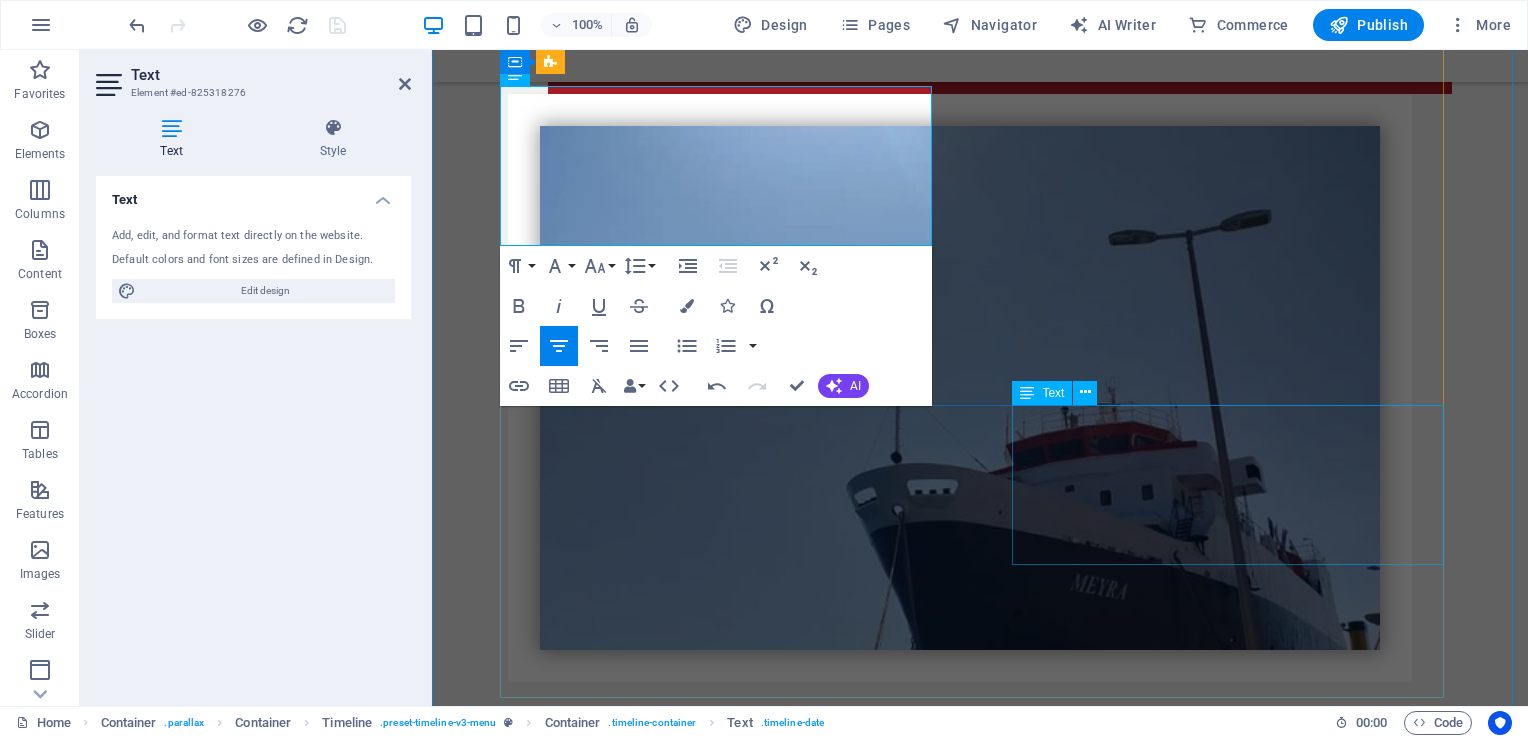 click on "Calzone Lorem ipsum dolor sit amet, consetetur sadipscing elitr, sed diam nonumy. 12 $" at bounding box center [1000, 3050] 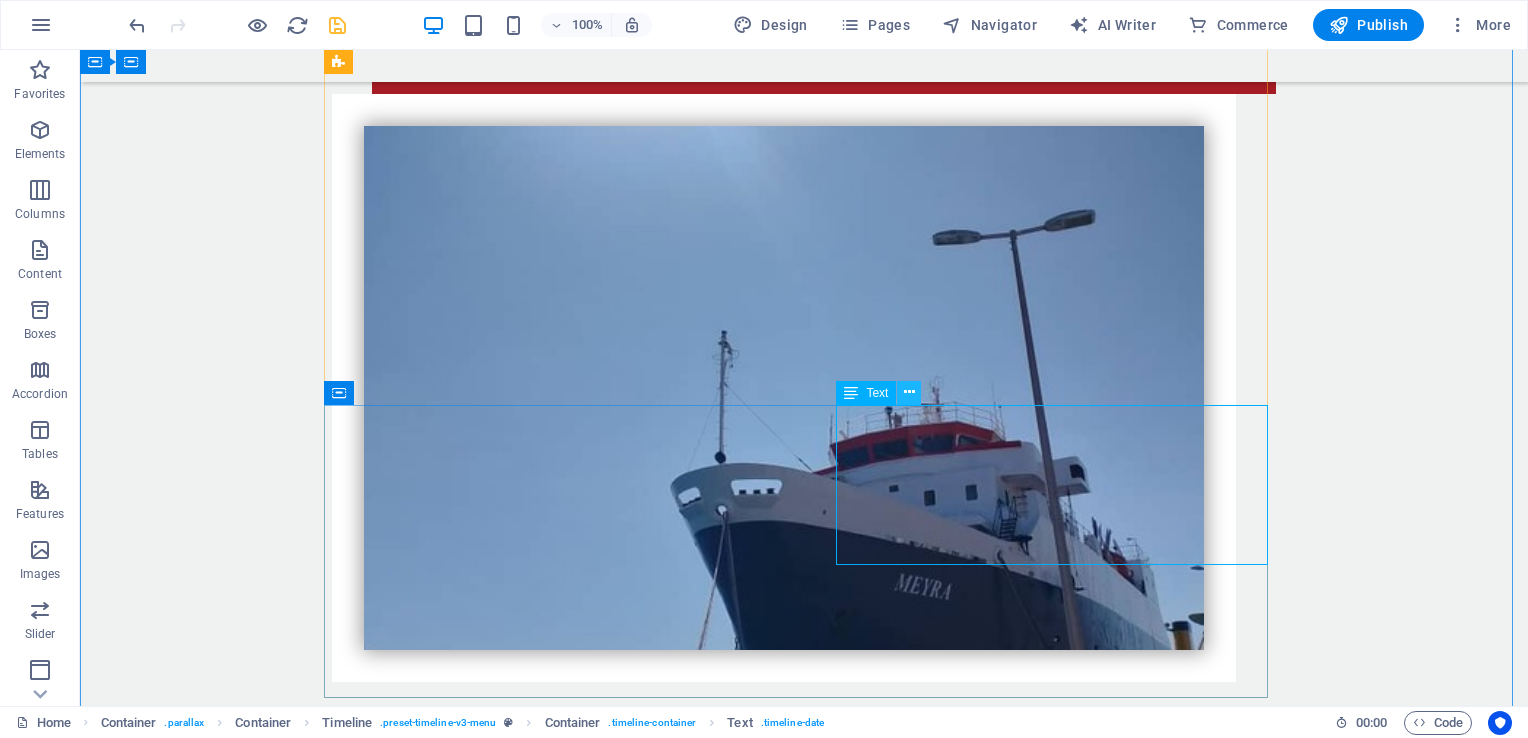 click at bounding box center [909, 392] 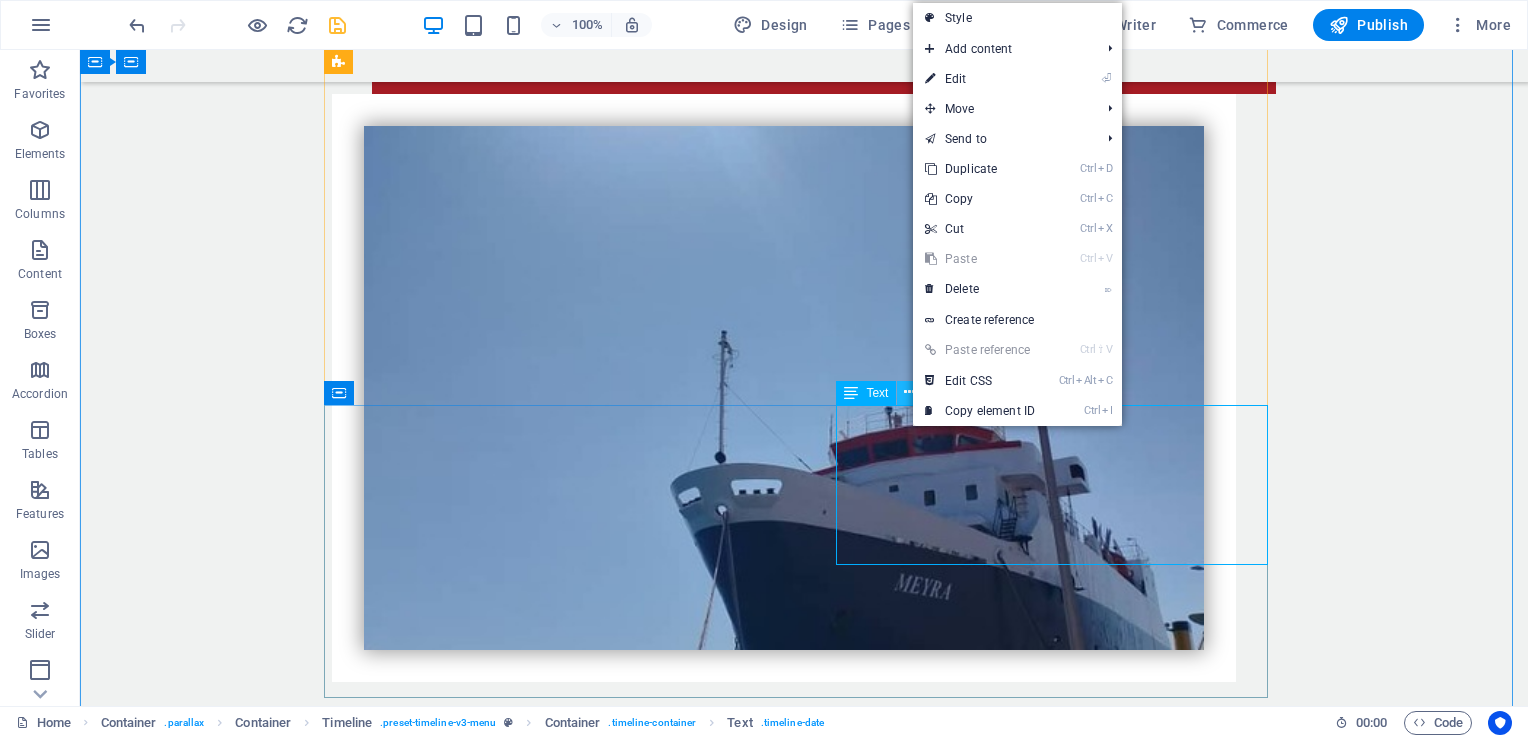 click at bounding box center (909, 392) 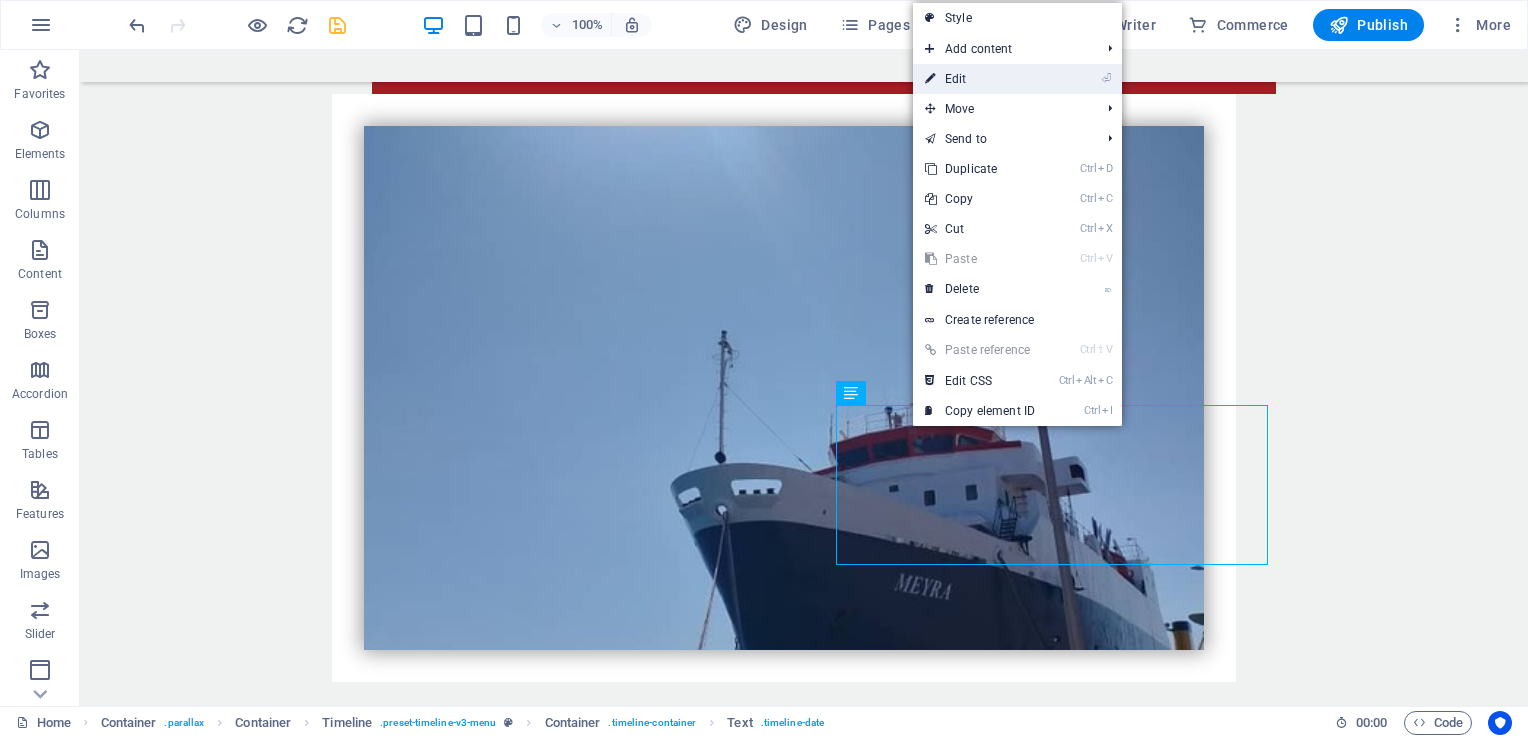 click on "⏎  Edit" at bounding box center (980, 79) 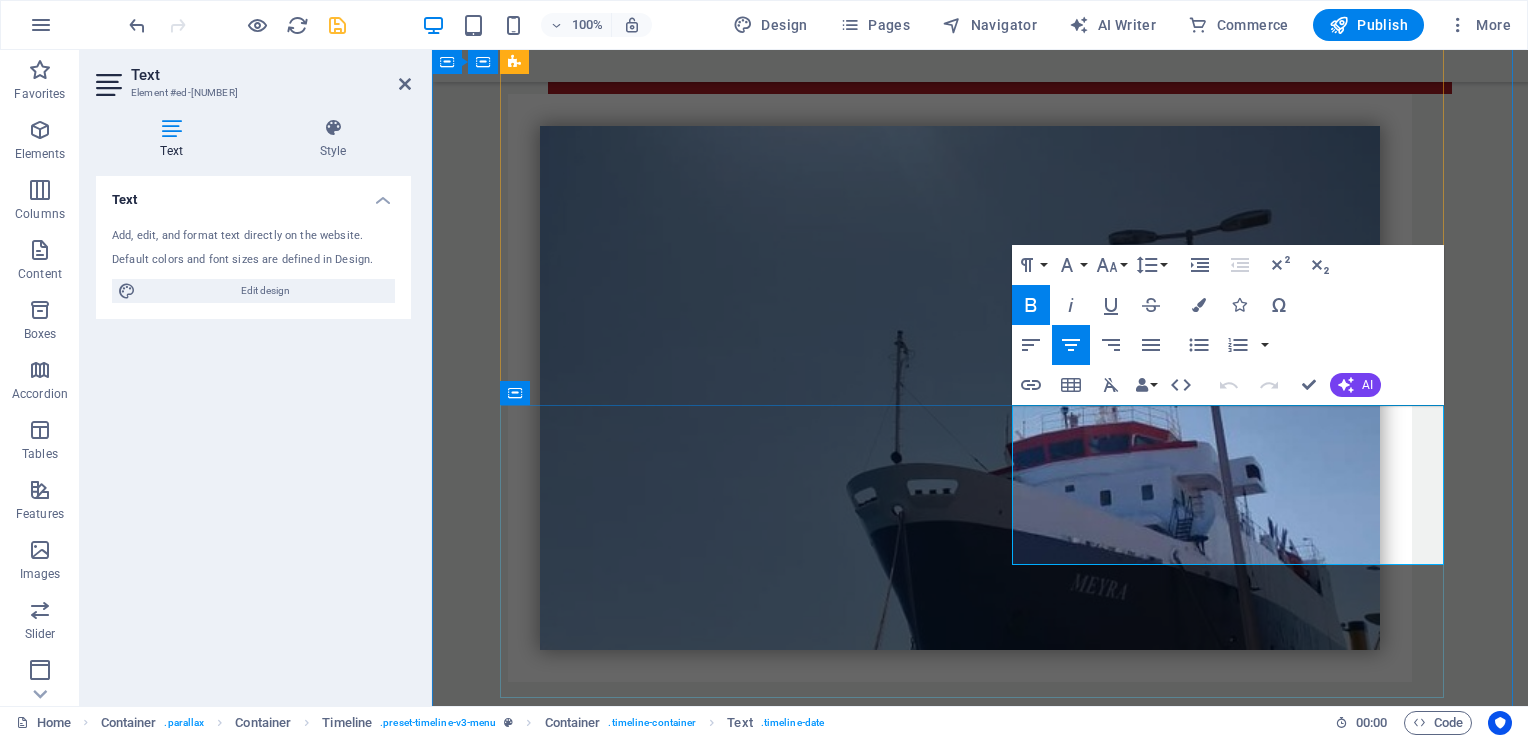 drag, startPoint x: 1211, startPoint y: 530, endPoint x: 1200, endPoint y: 439, distance: 91.66242 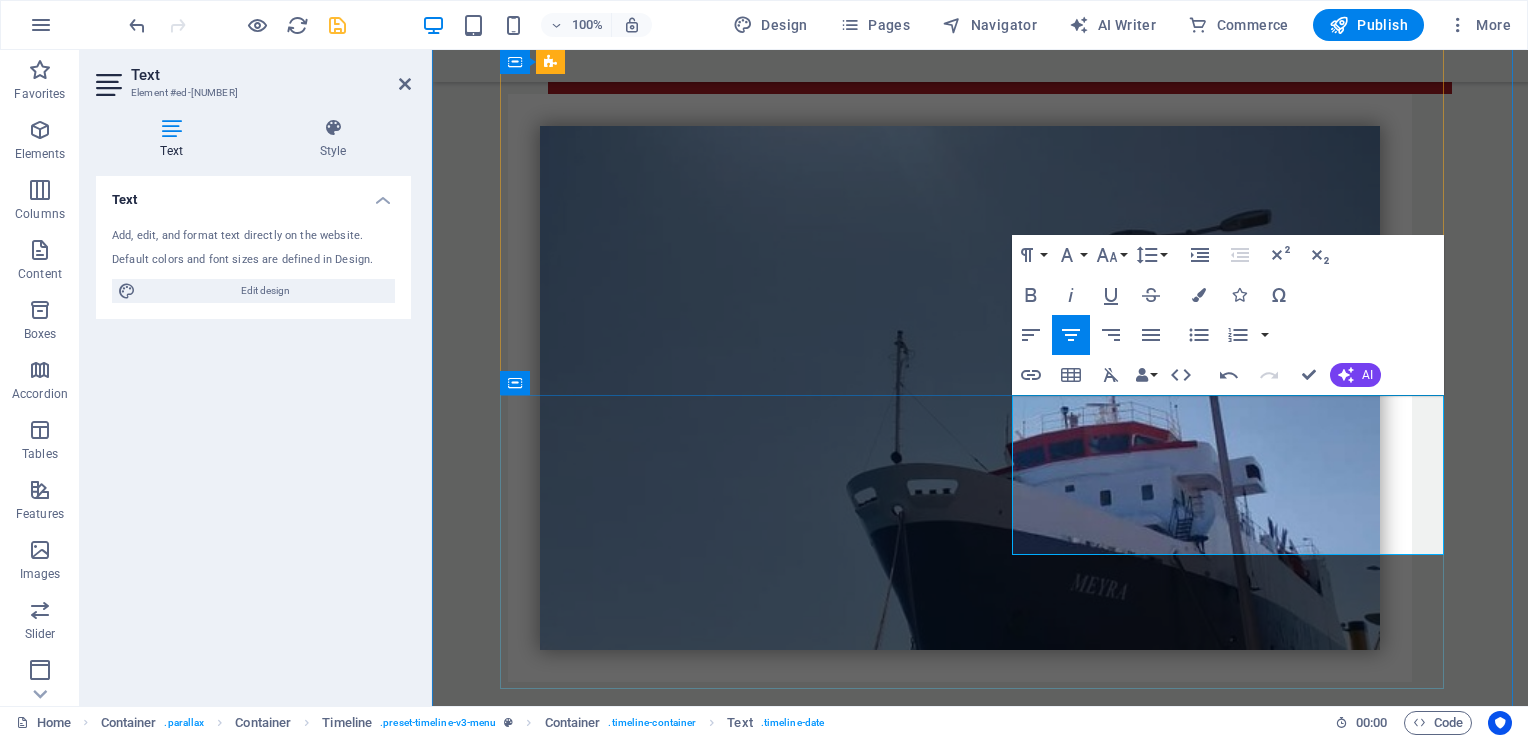 scroll, scrollTop: 3156, scrollLeft: 0, axis: vertical 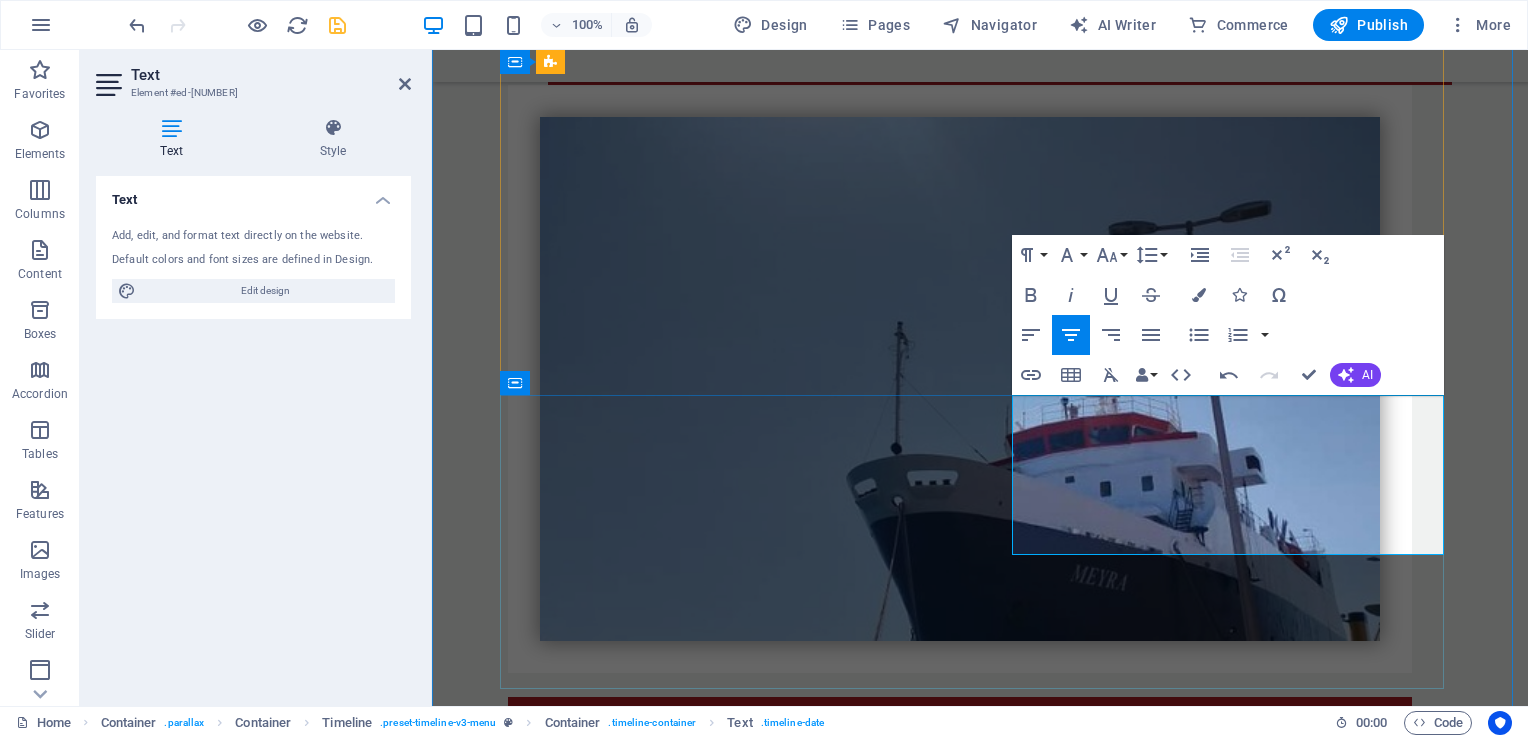drag, startPoint x: 1252, startPoint y: 517, endPoint x: 1208, endPoint y: 517, distance: 44 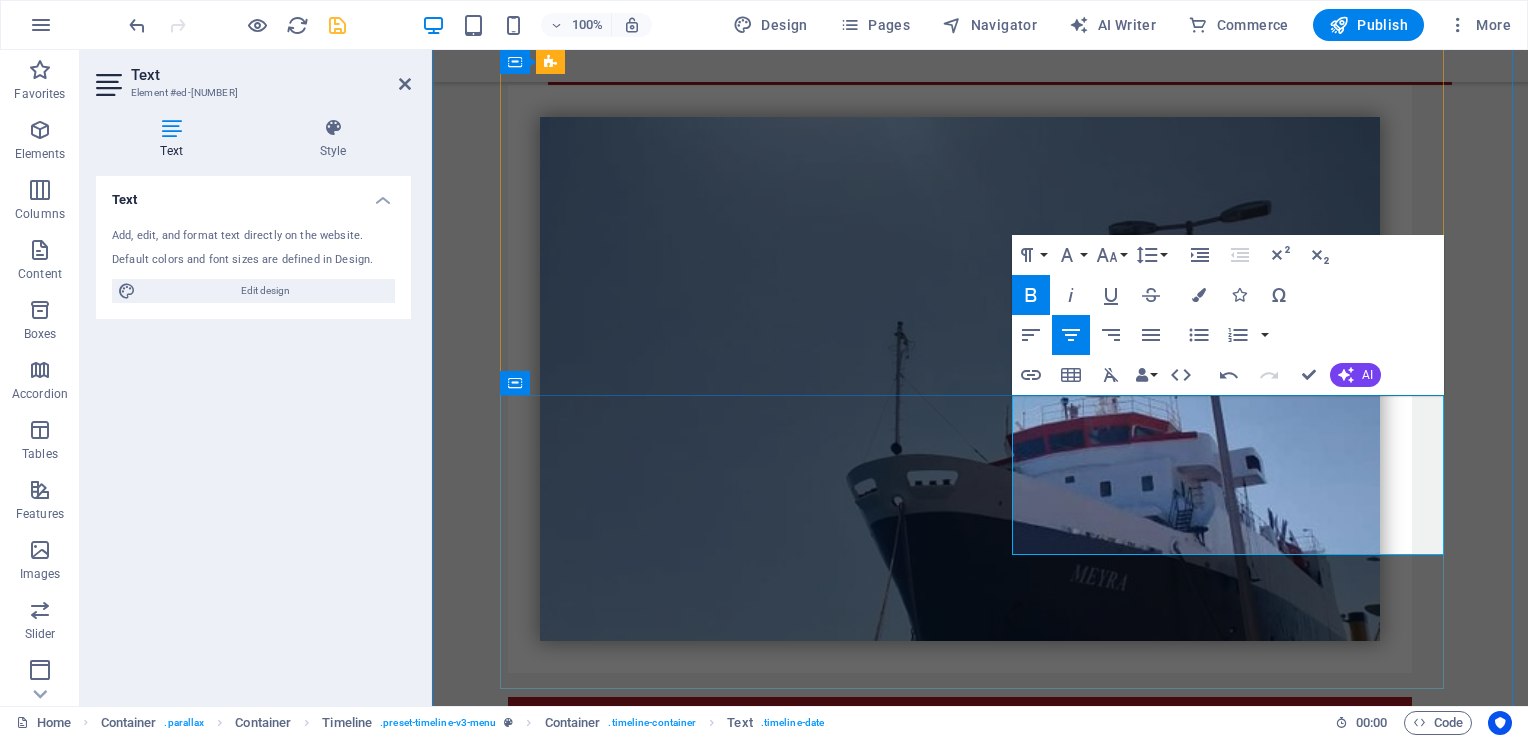 scroll, scrollTop: 3159, scrollLeft: 0, axis: vertical 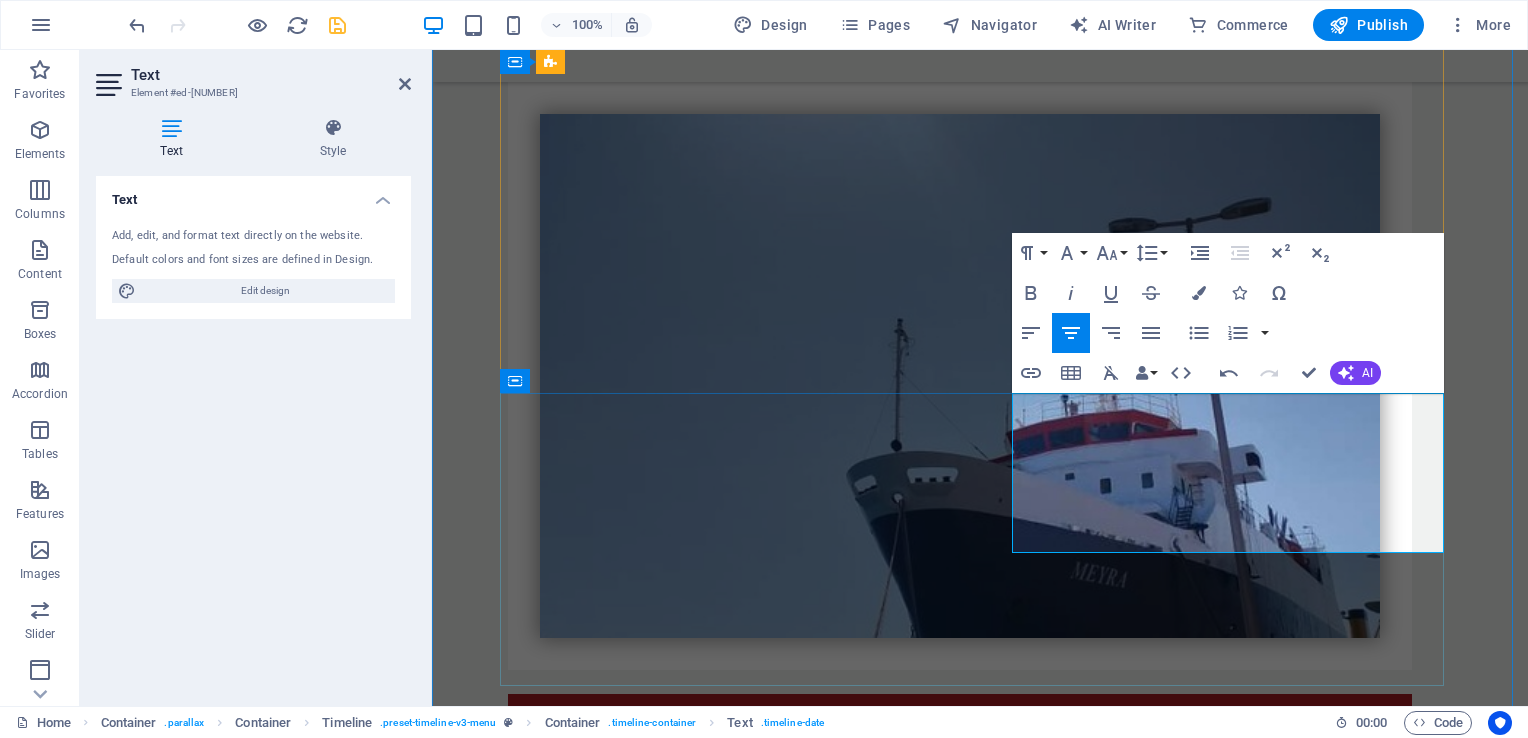 click at bounding box center [1000, 3070] 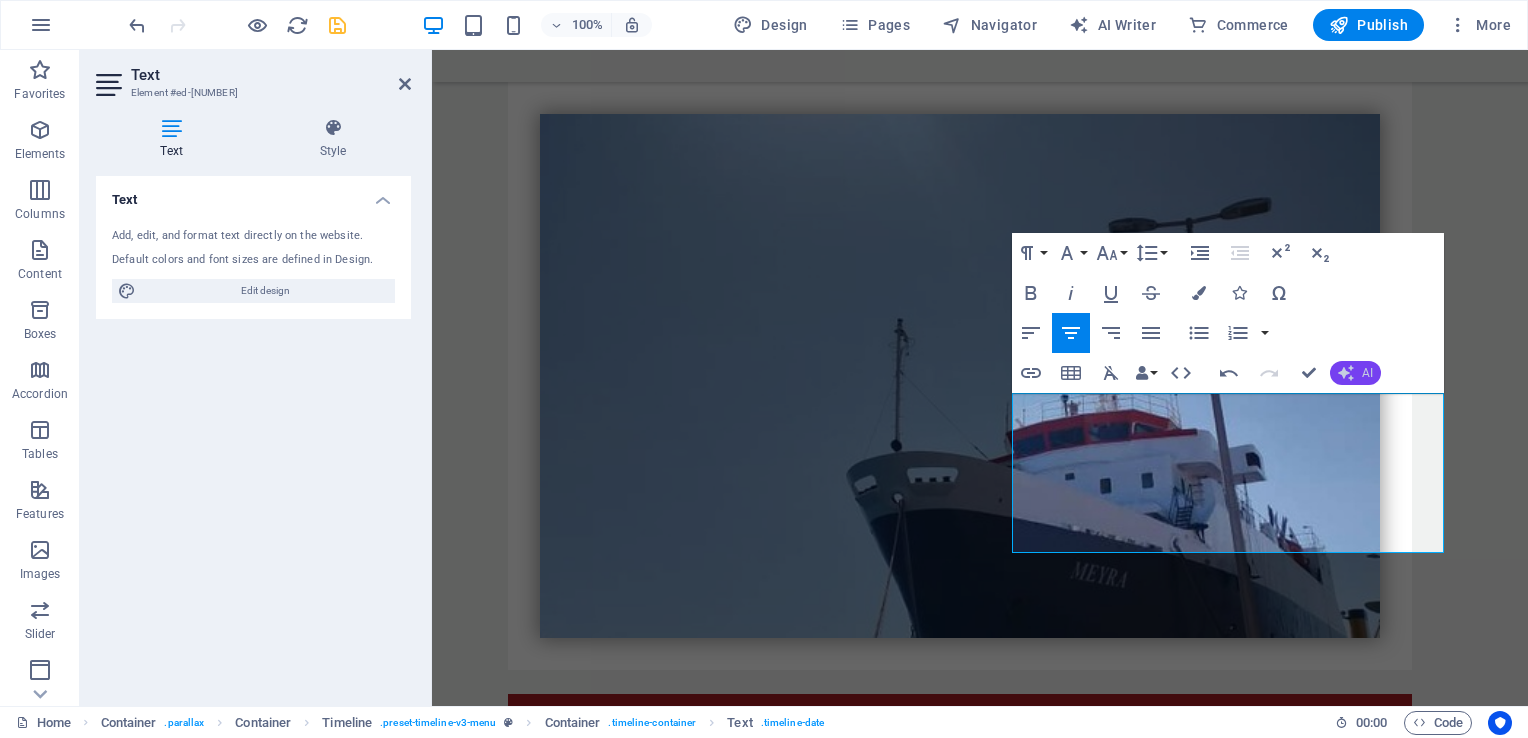 click 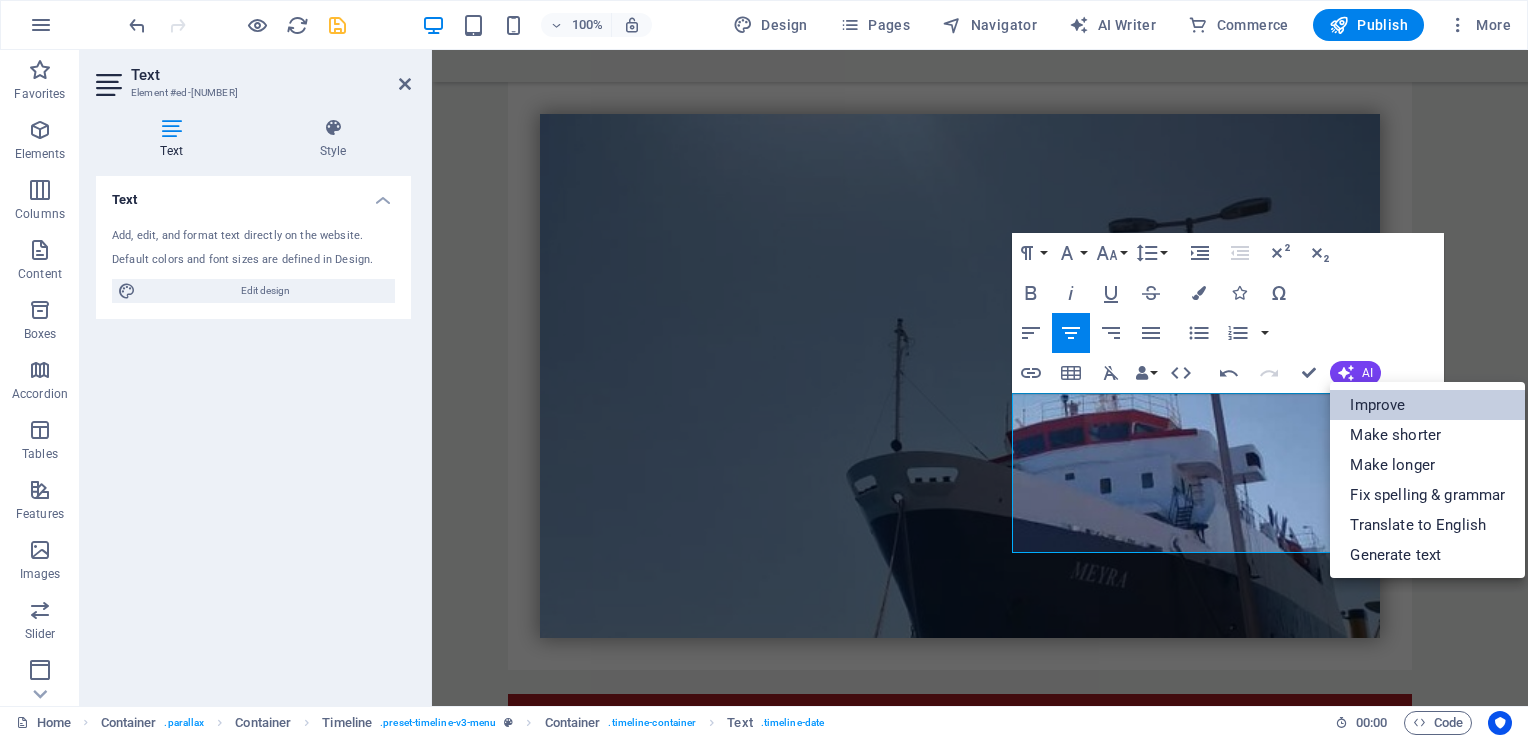 click on "Improve" at bounding box center (1427, 405) 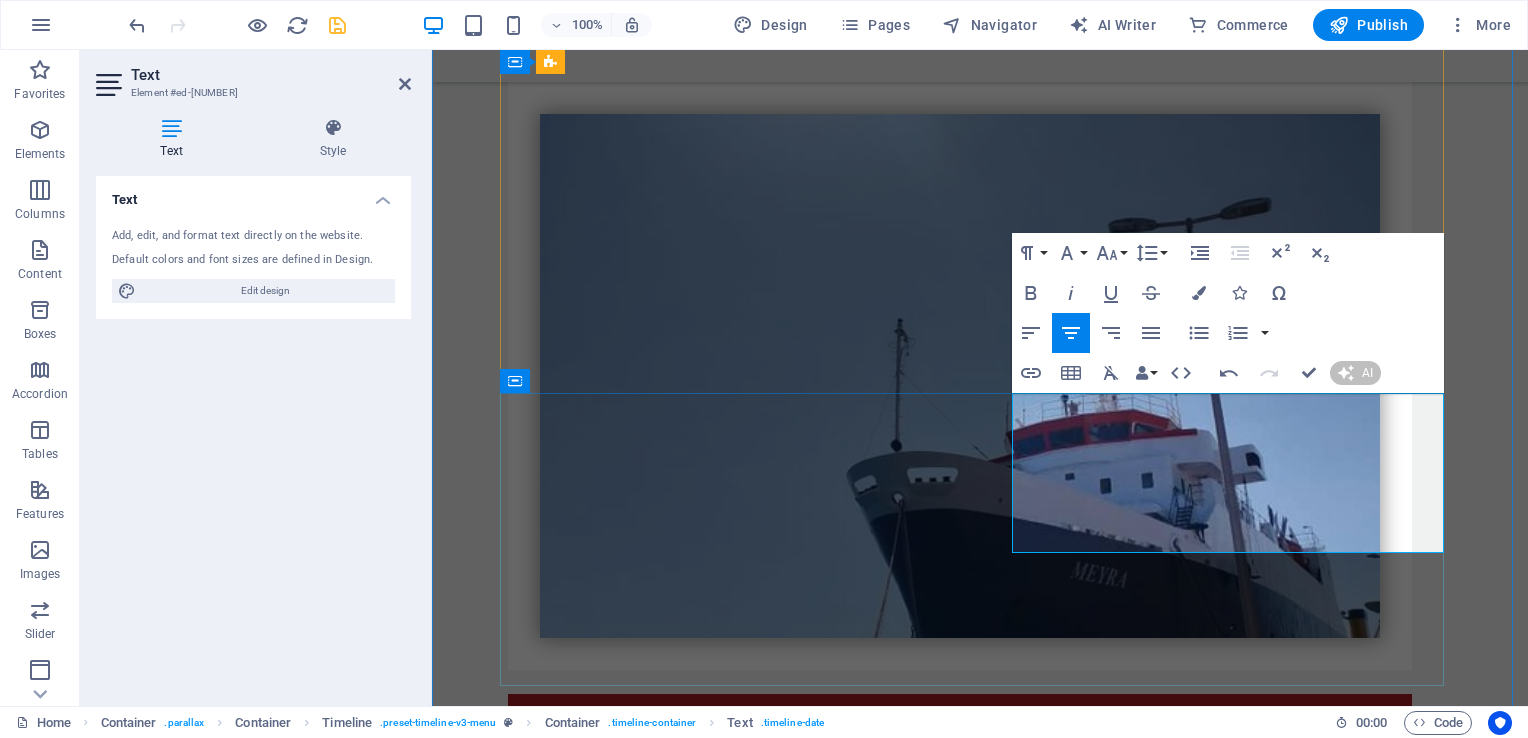 type 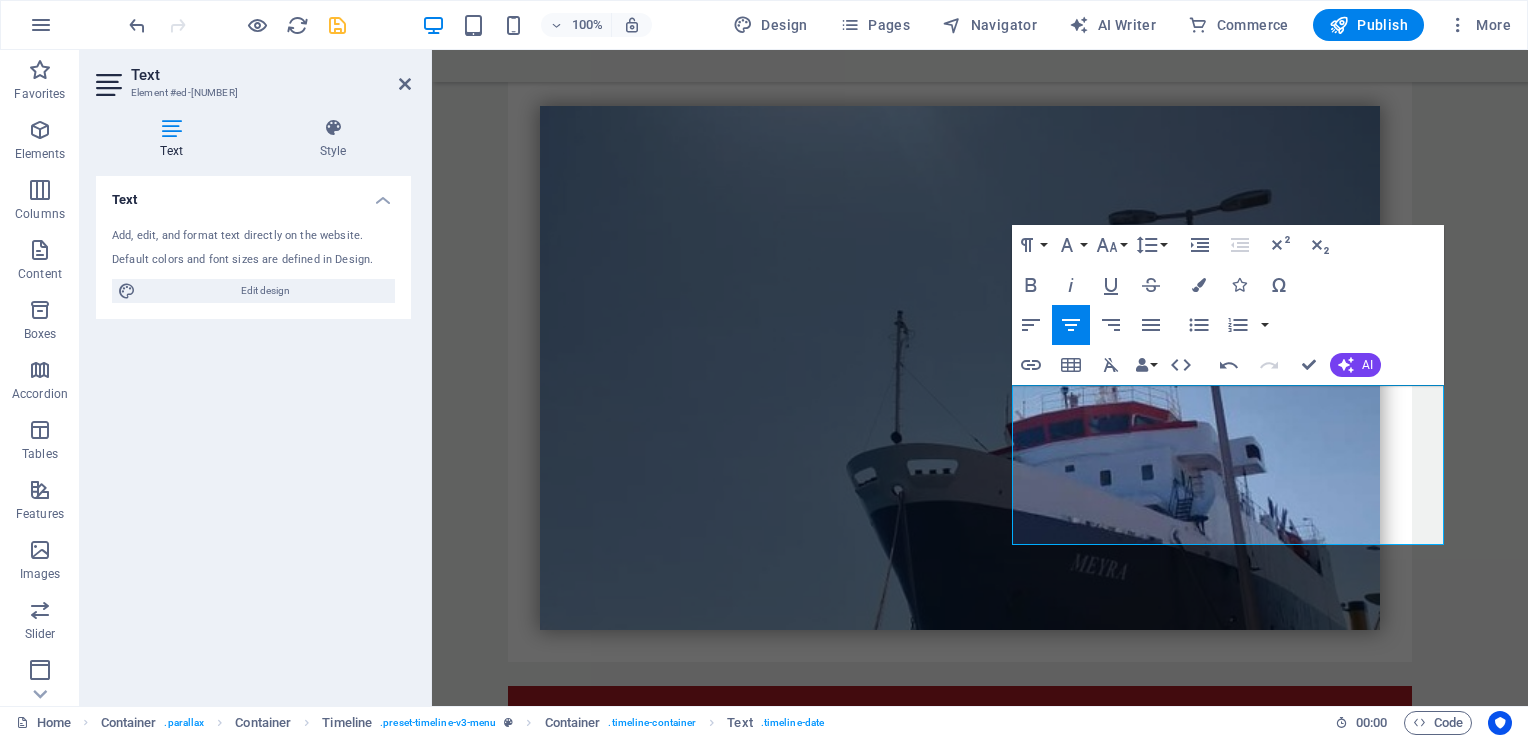 click on "Text Element #ed-825318288 Text Style Text Add, edit, and format text directly on the website. Default colors and font sizes are defined in Design. Edit design Alignment Left aligned Centered Right aligned Timeline Element Layout How this element expands within the layout (Flexbox). Size Default auto px % 1/1 1/2 1/3 1/4 1/5 1/6 1/7 1/8 1/9 1/10 Grow Shrink Order Container layout Visible Visible Opacity 100 % Overflow Spacing Margin Default auto px % rem vw vh Custom Custom auto px % rem vw vh auto px % rem vw vh auto px % rem vw vh auto px % rem vw vh Padding Default px rem % vh vw Custom Custom px rem % vh vw px rem % vh vw px rem % vh vw Border Style - Width 1 auto px rem % vh vw Custom Custom 1 auto px rem % vh vw 1 auto px rem % vh vw 1 auto px rem % vh vw 1 auto px rem % vh vw - Color Round corners Default px rem % vh vw Custom Custom px rem % vh vw px rem % vh vw px rem % vh vw px rem % vh vw Shadow Default None Outside Inside Color X offset 0 px rem vh vw 0 px vh" at bounding box center [256, 378] 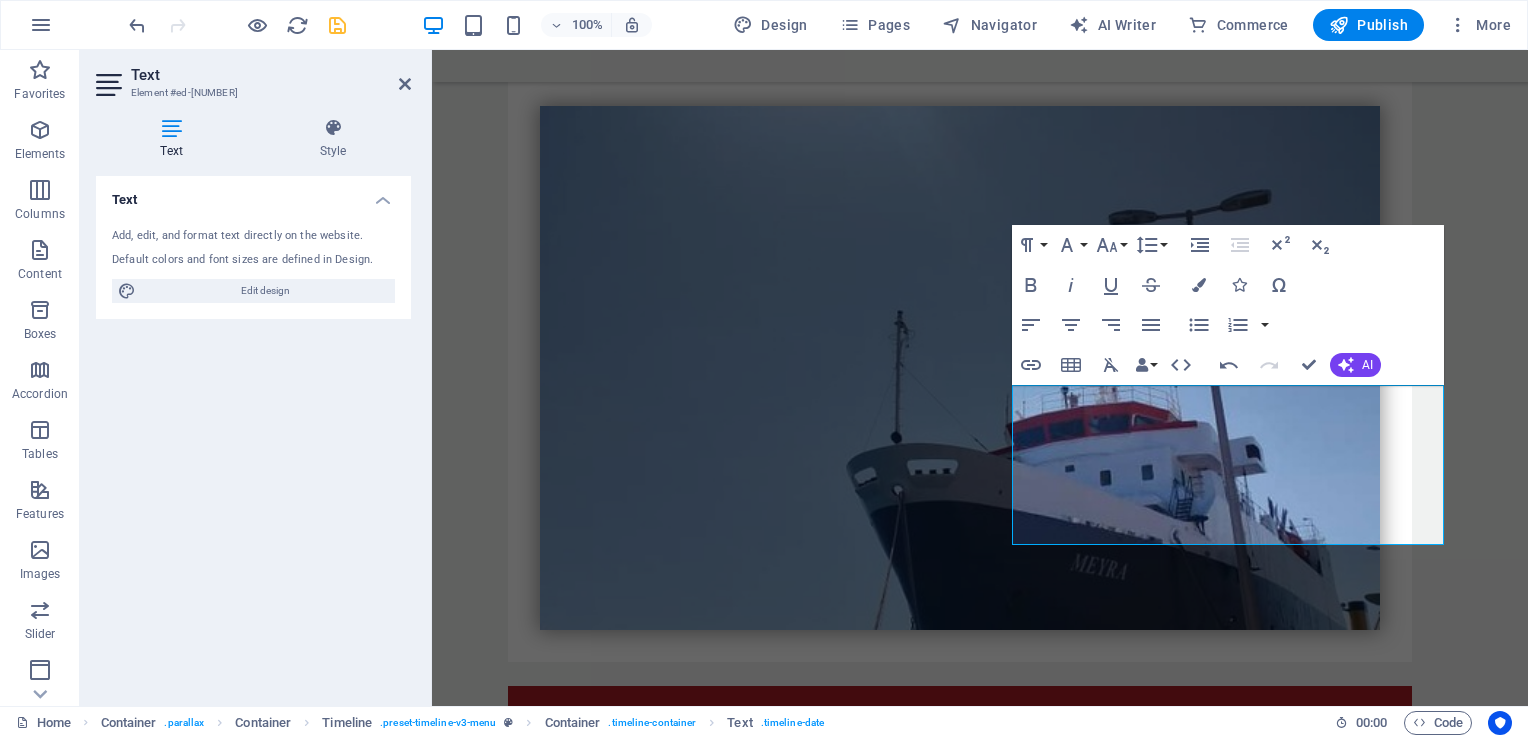 click on "Text Element #ed-825318288" at bounding box center (253, 76) 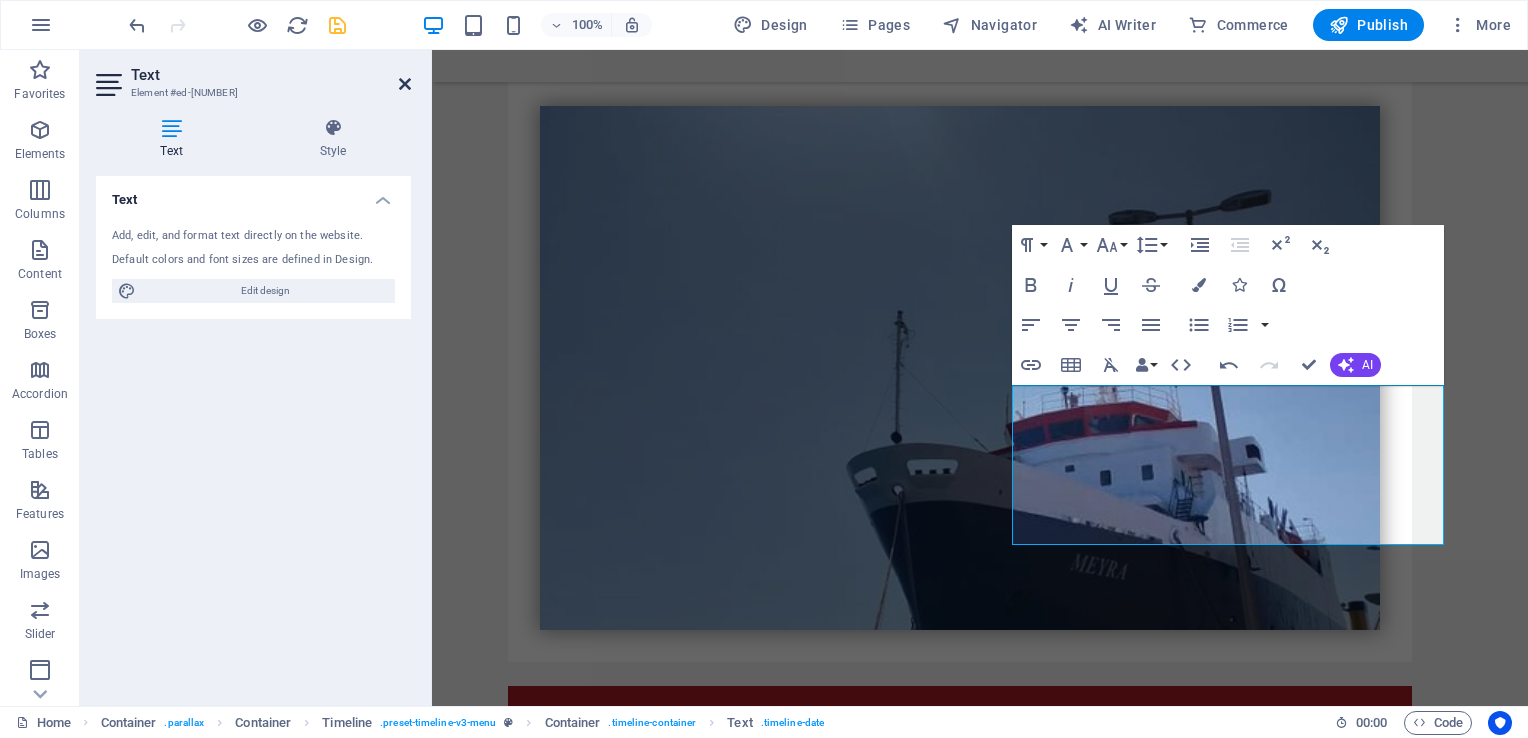 click at bounding box center [405, 84] 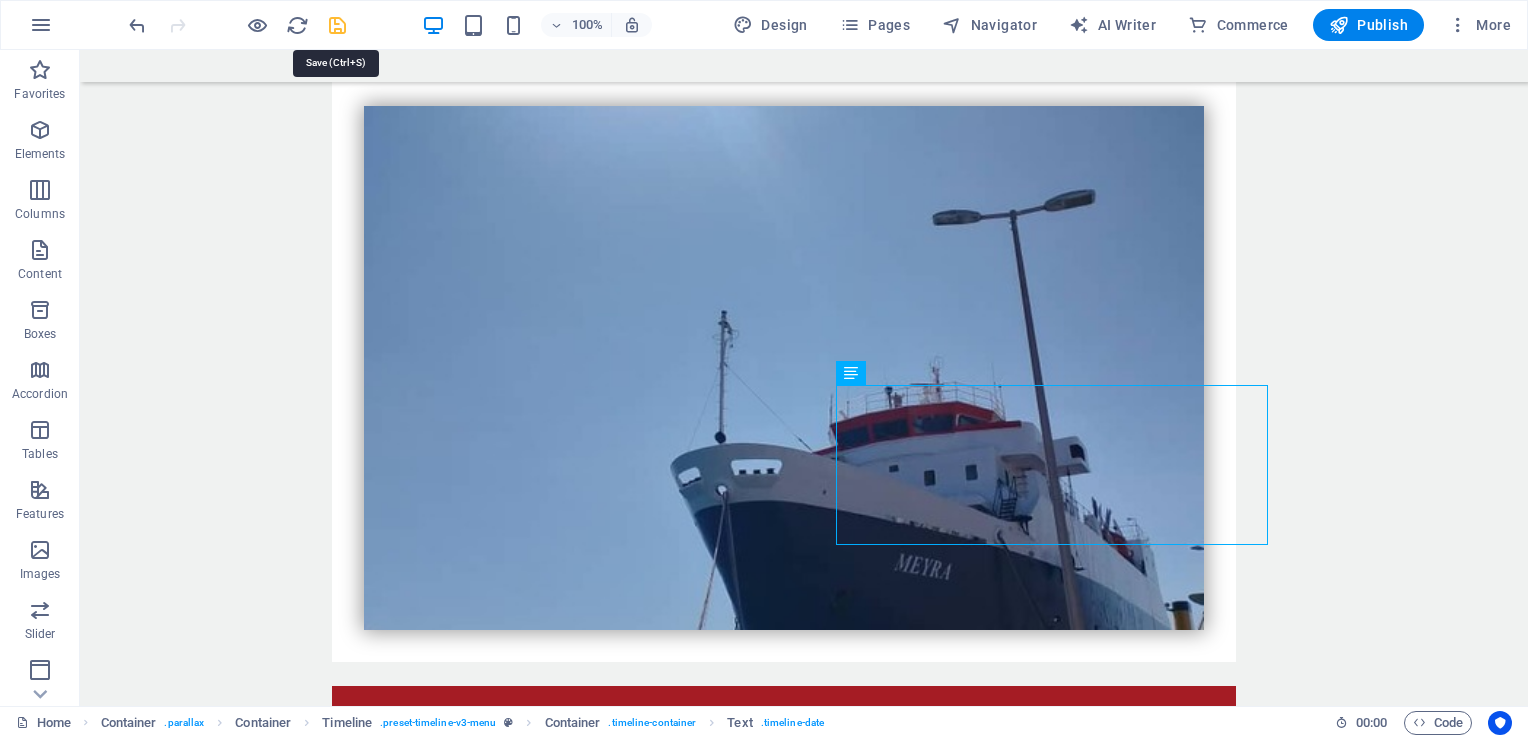 click at bounding box center [337, 25] 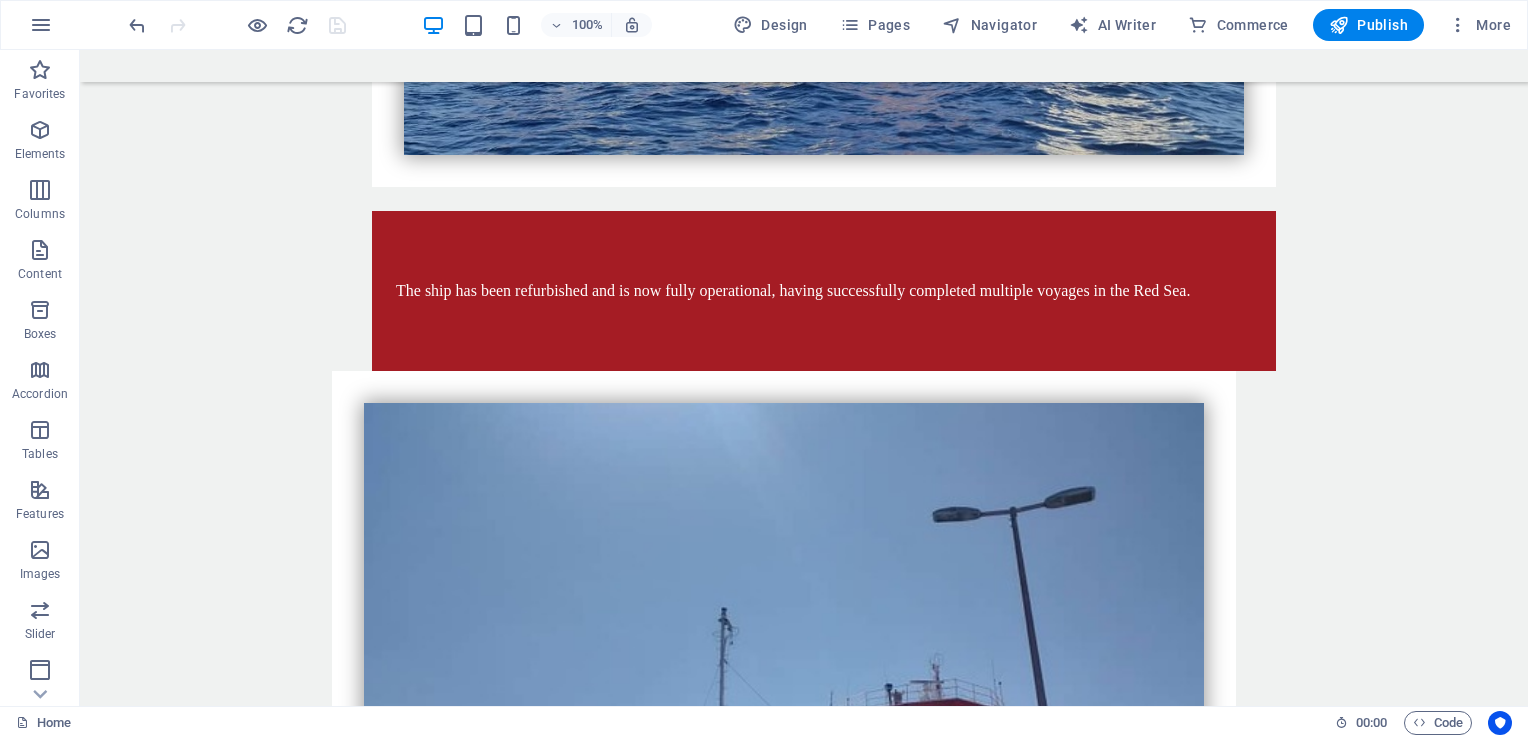 scroll, scrollTop: 2859, scrollLeft: 0, axis: vertical 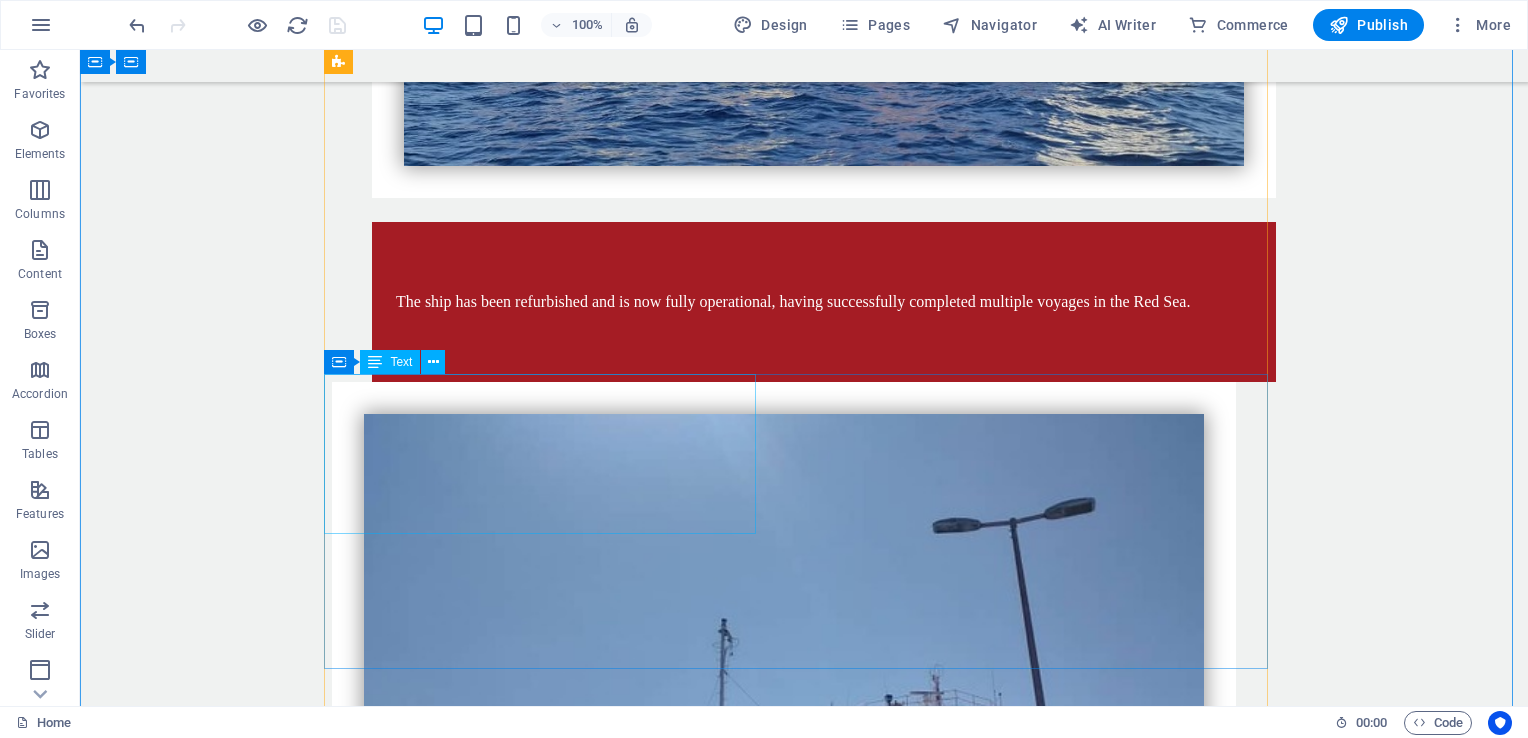 click on "Experience: Our team boasts extensive hands-on experience in operations across ports in [STATE], [STATE], and [STATE]. Professionalism: We are dedicated to providing services marked by precision, reliability, and punctuality. Flexibility: Our team swiftly adapts to evolving market conditions and varied client requirements. Quick Response: We deliver prompt, effective solutions to any ch pping, customs allenges encountered during shiclearance, or inland transportation." at bounding box center (784, 2564) 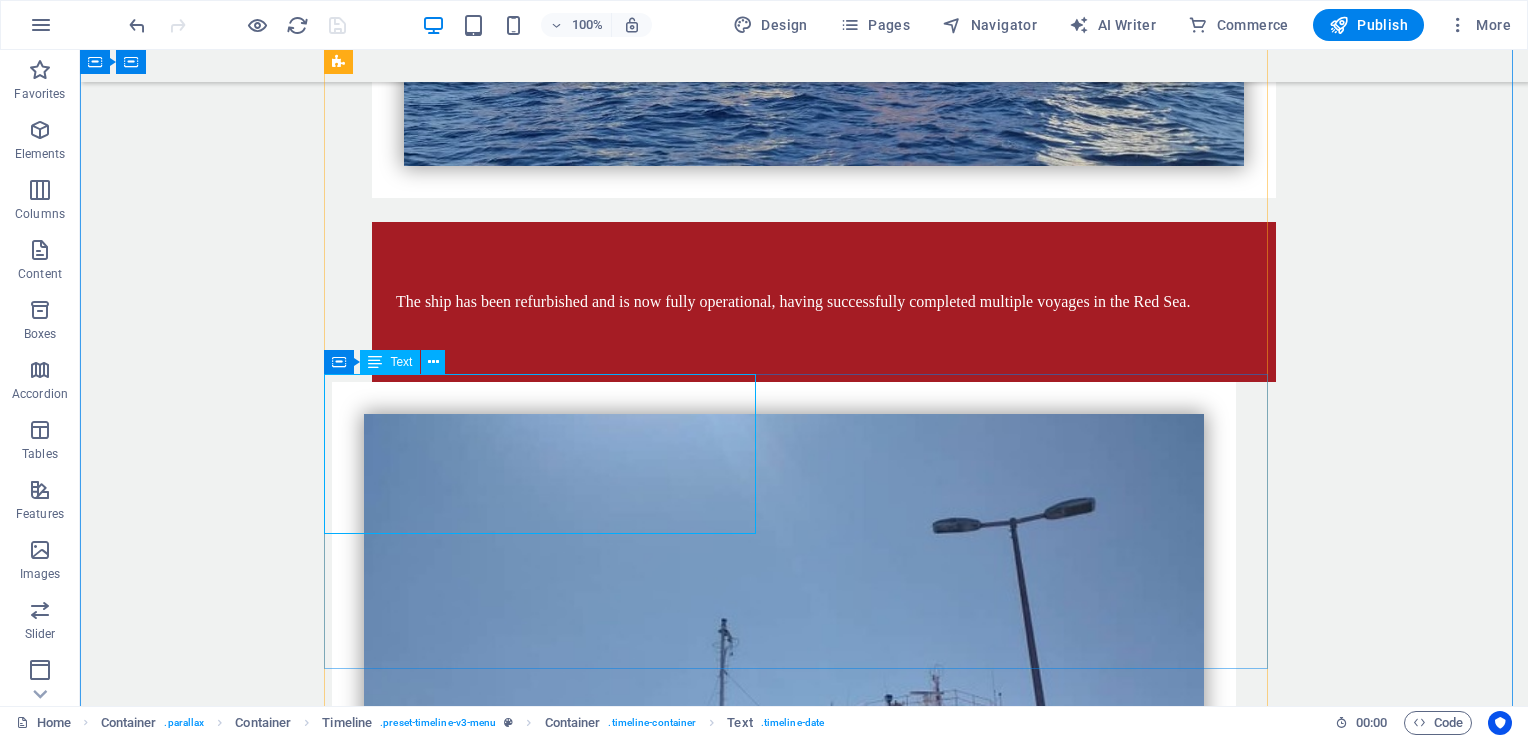 click on "Experience: Our team boasts extensive hands-on experience in operations across ports in [STATE], [STATE], and [STATE]. Professionalism: We are dedicated to providing services marked by precision, reliability, and punctuality. Flexibility: Our team swiftly adapts to evolving market conditions and varied client requirements. Quick Response: We deliver prompt, effective solutions to any ch pping, customs allenges encountered during shiclearance, or inland transportation." at bounding box center (784, 2564) 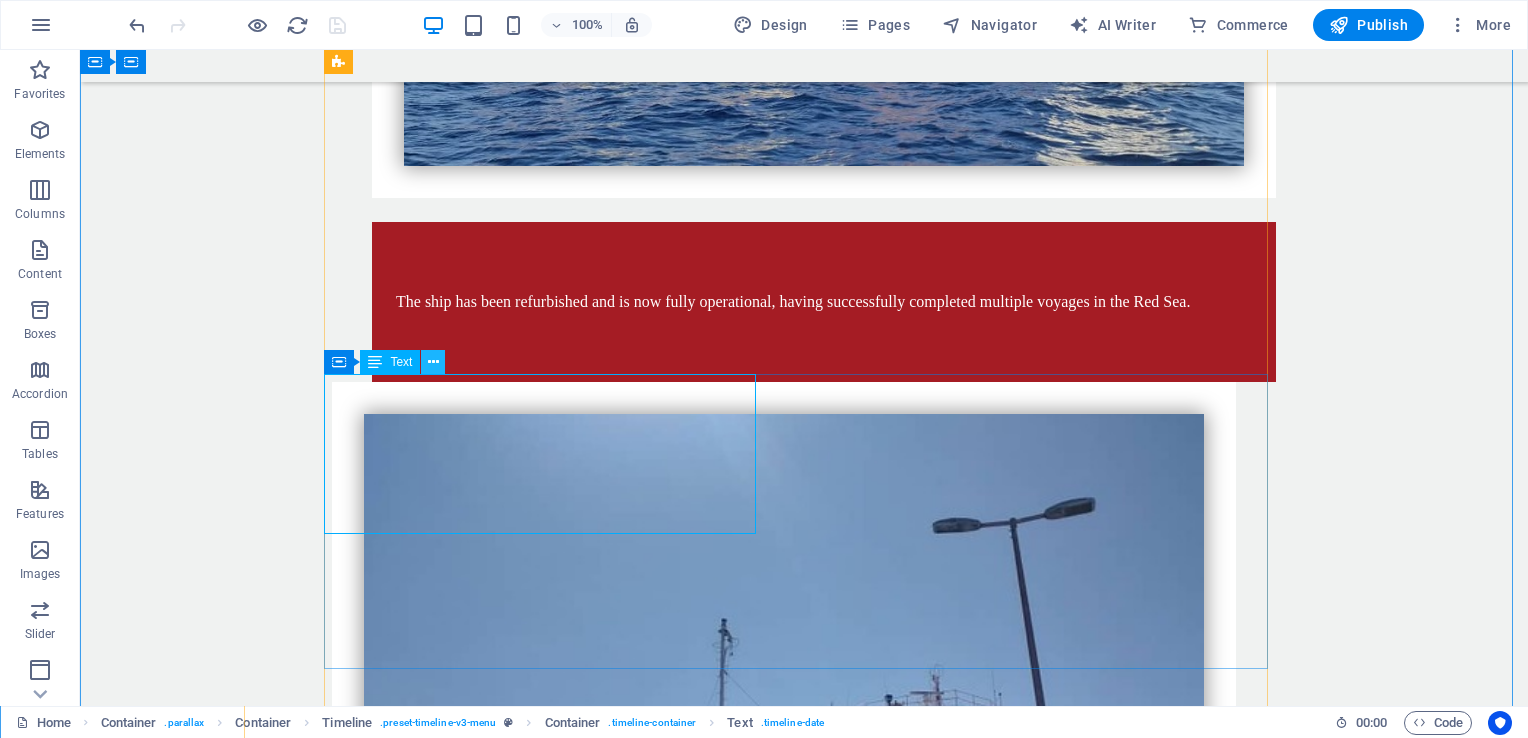 click at bounding box center (433, 362) 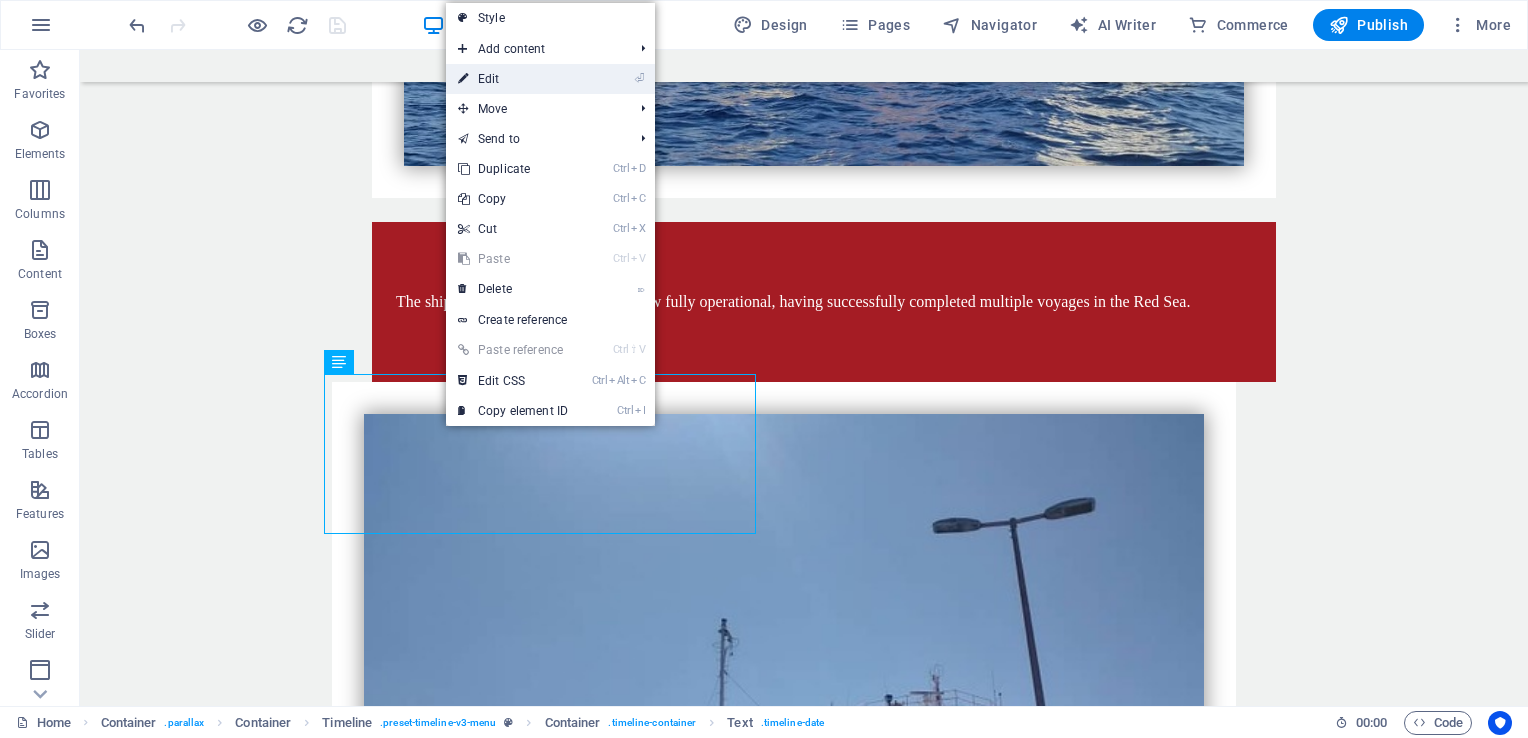 click on "⏎  Edit" at bounding box center (513, 79) 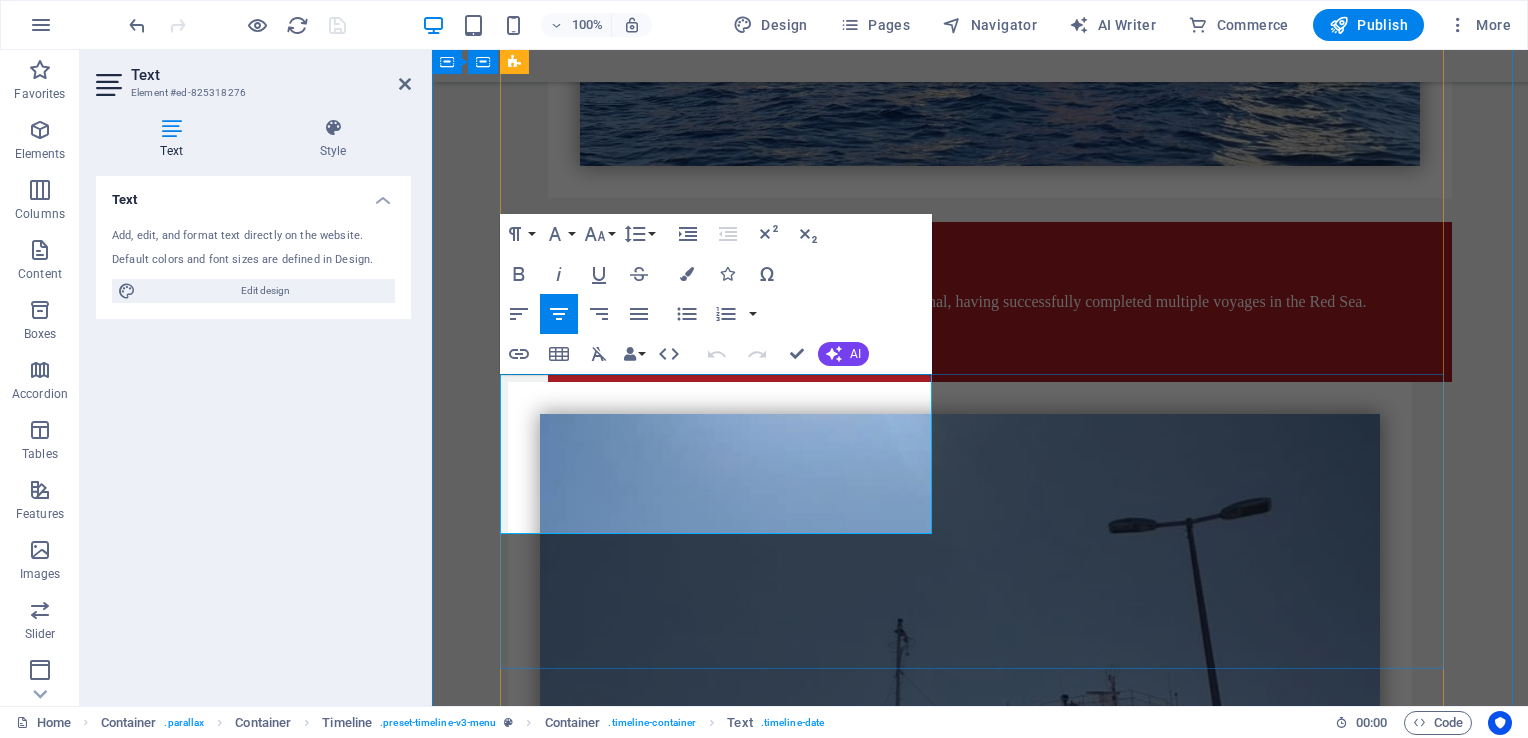 drag, startPoint x: 830, startPoint y: 525, endPoint x: 645, endPoint y: 498, distance: 186.95988 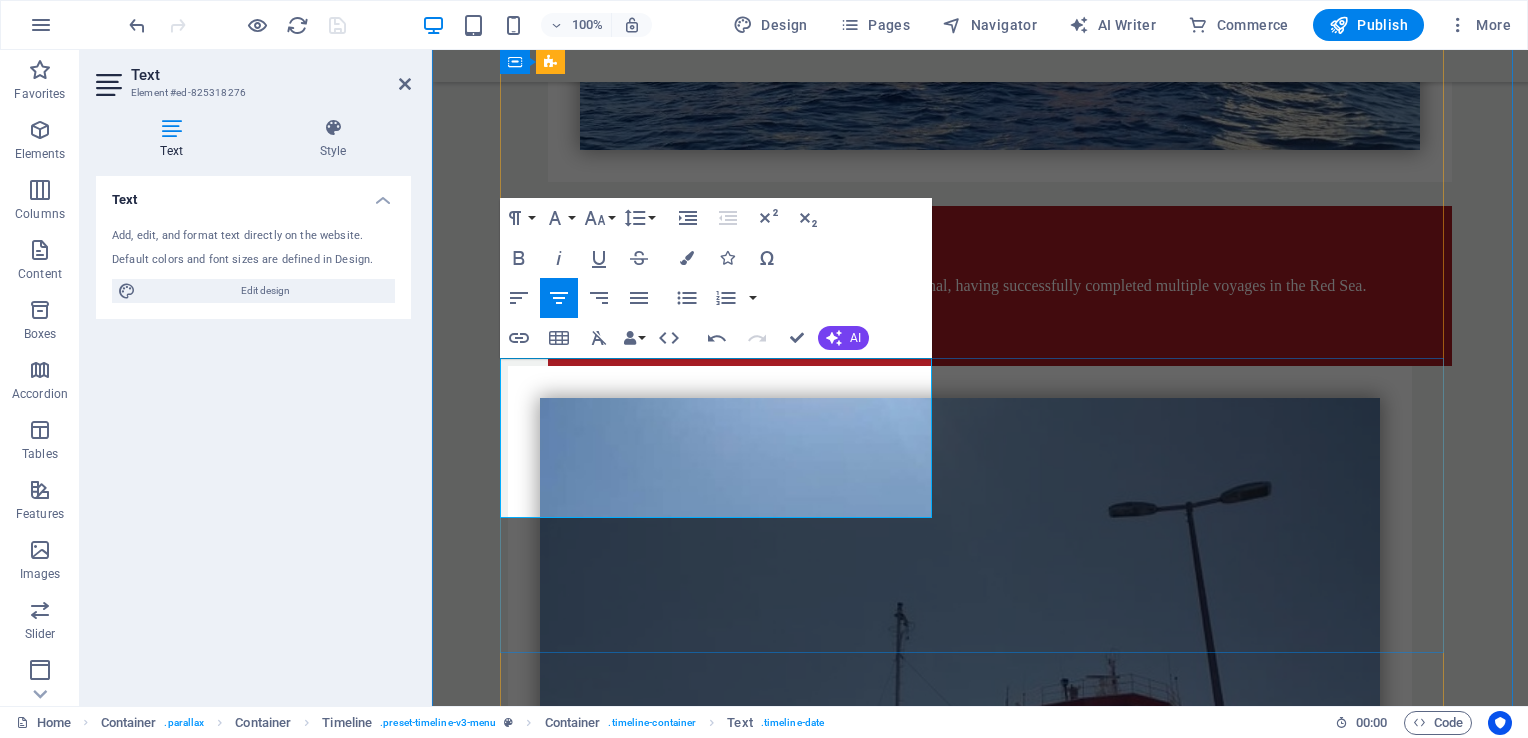 drag, startPoint x: 572, startPoint y: 478, endPoint x: 616, endPoint y: 465, distance: 45.88028 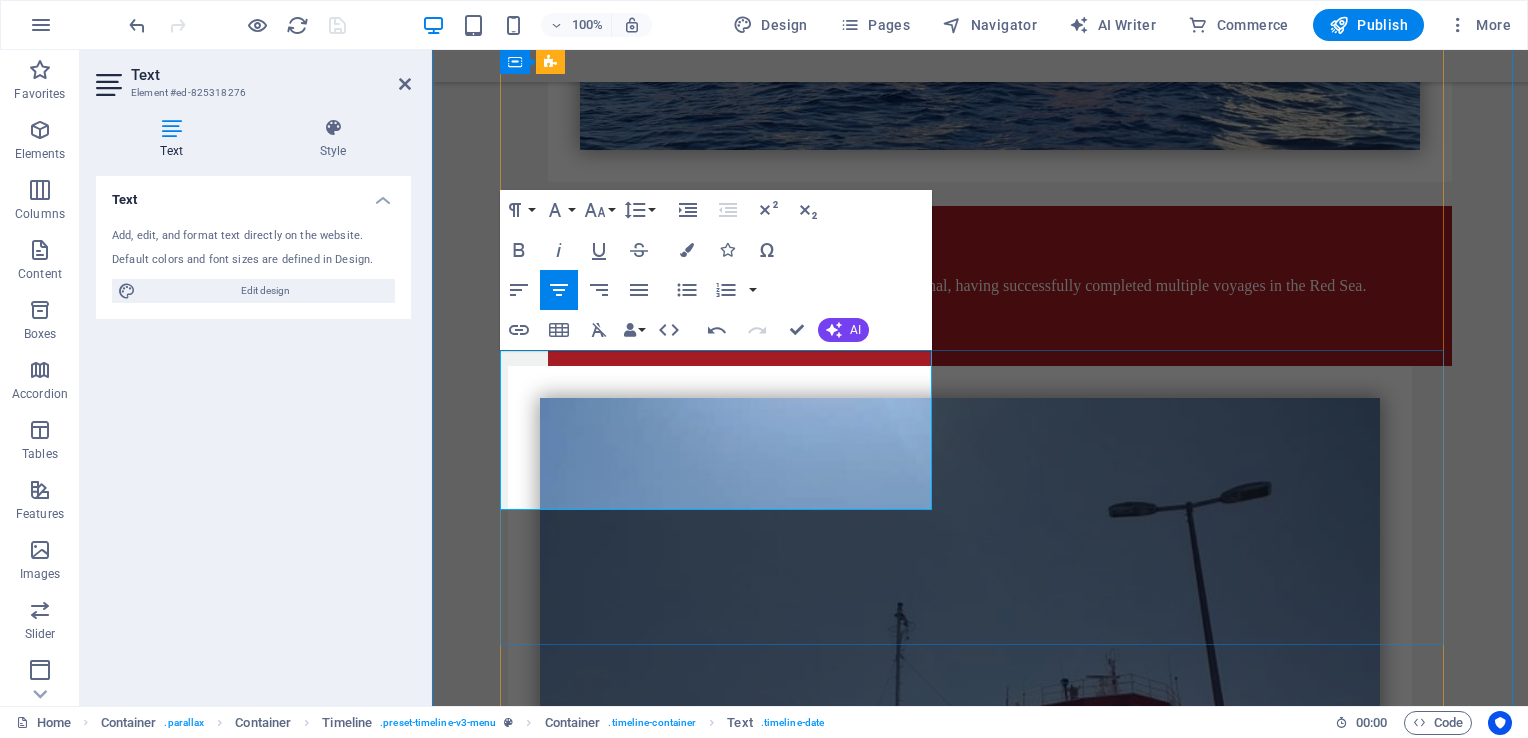 scroll, scrollTop: 2883, scrollLeft: 0, axis: vertical 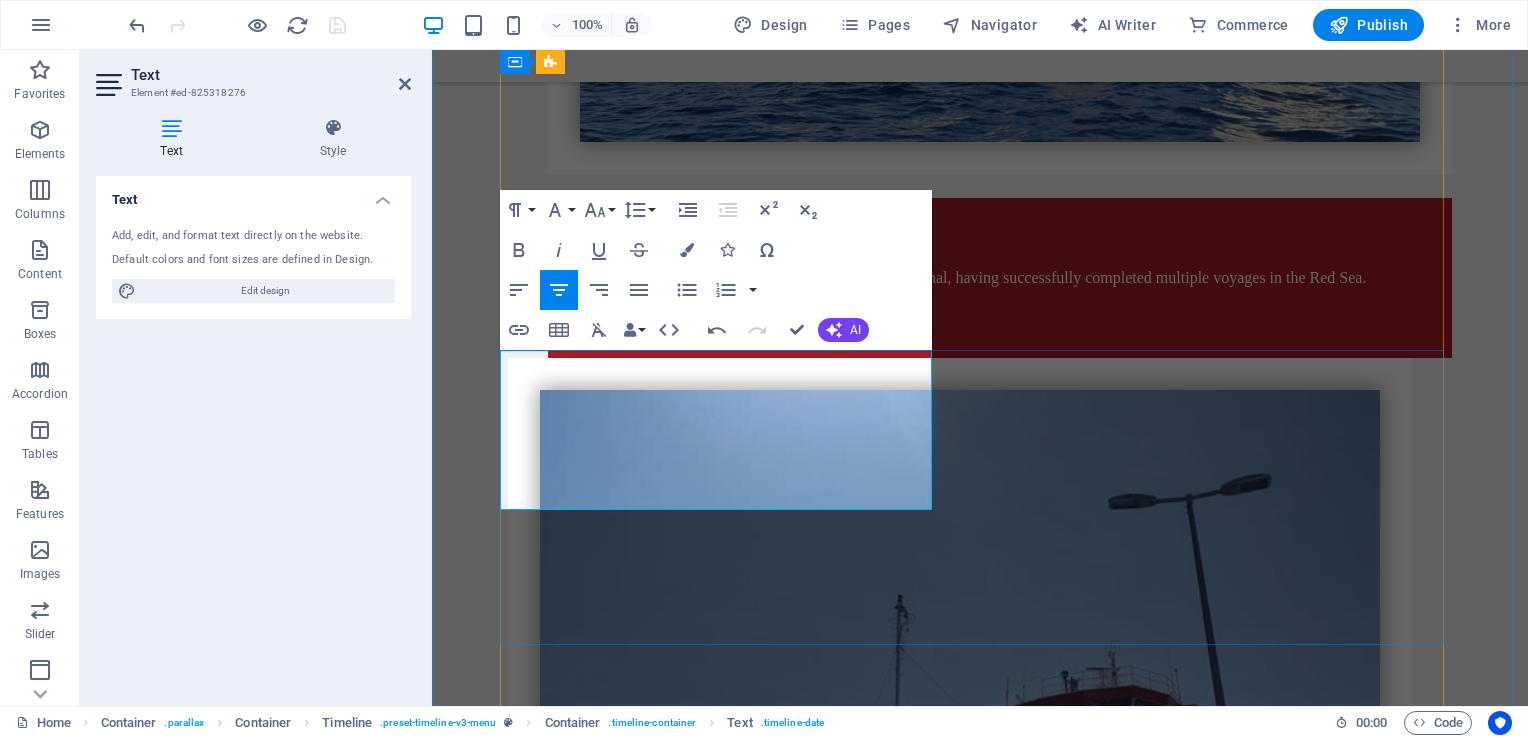 drag, startPoint x: 875, startPoint y: 451, endPoint x: 562, endPoint y: 449, distance: 313.00638 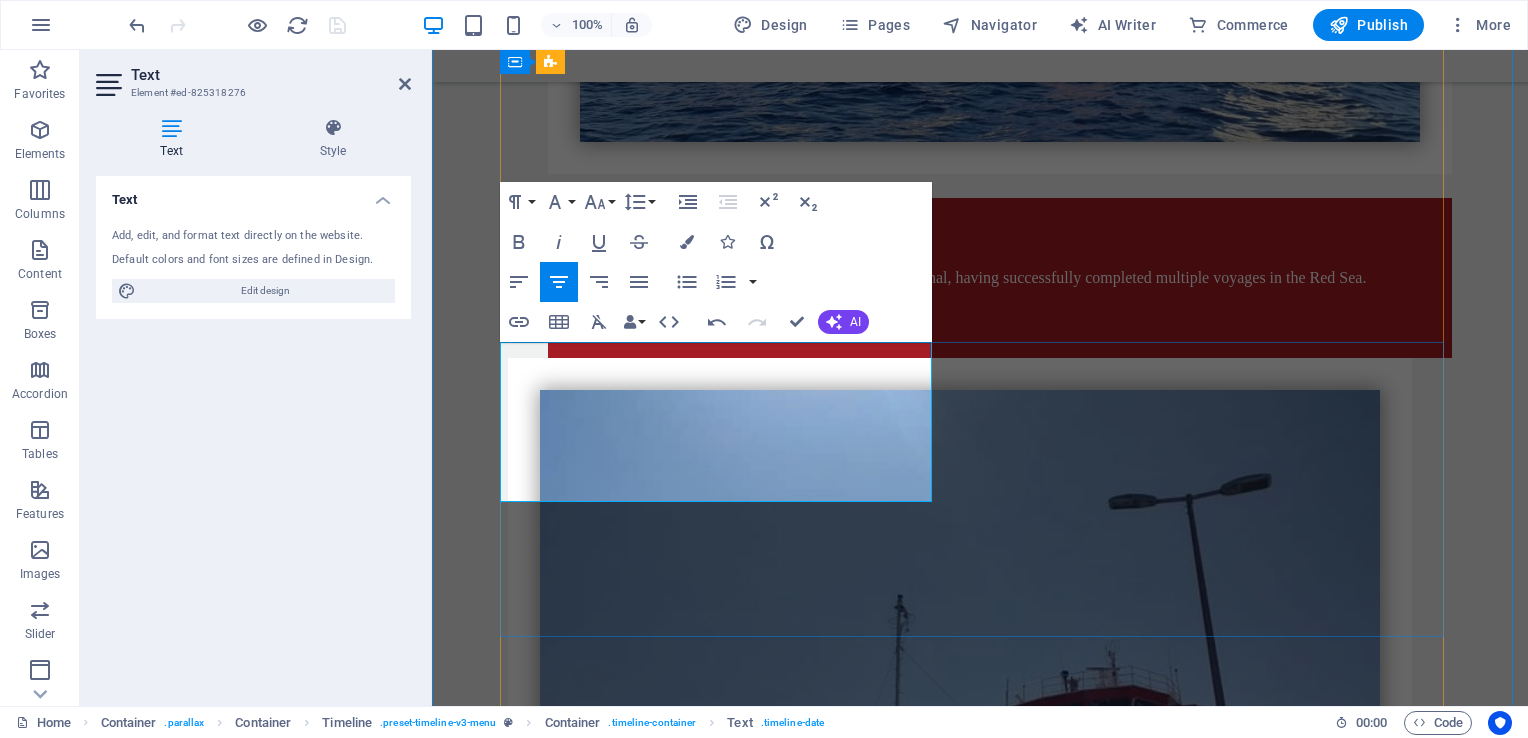 scroll, scrollTop: 2891, scrollLeft: 0, axis: vertical 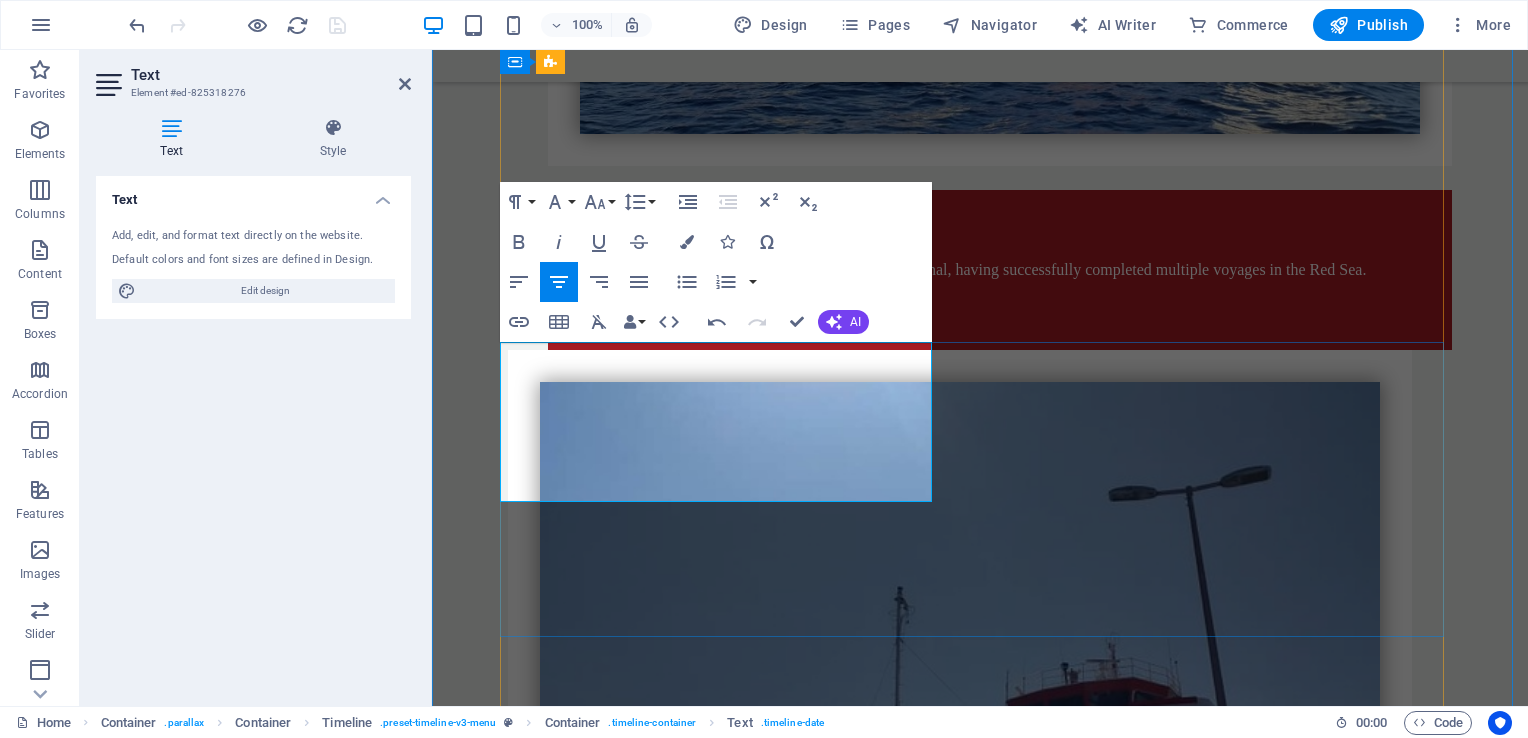 drag, startPoint x: 645, startPoint y: 429, endPoint x: 894, endPoint y: 434, distance: 249.0502 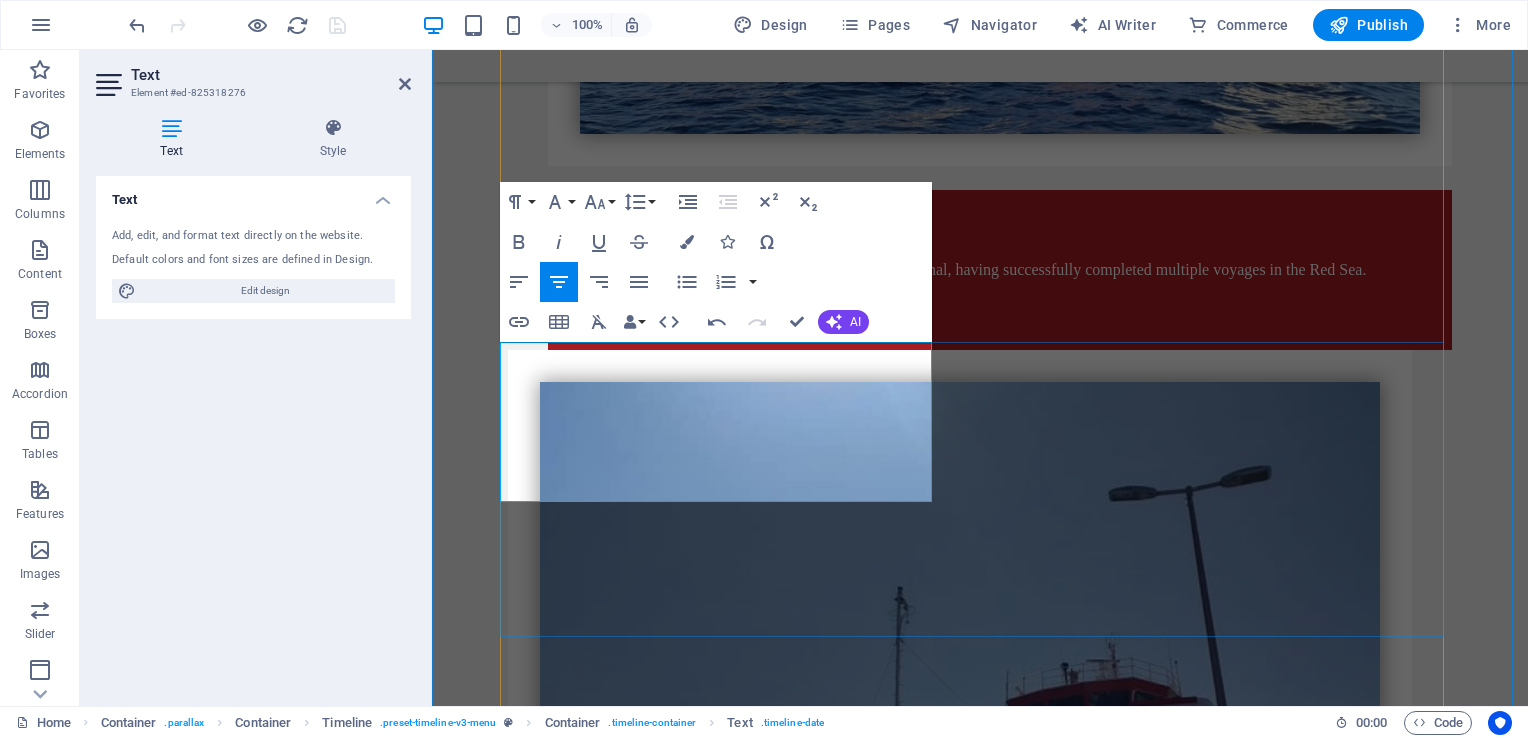 drag, startPoint x: 654, startPoint y: 468, endPoint x: 807, endPoint y: 390, distance: 171.73526 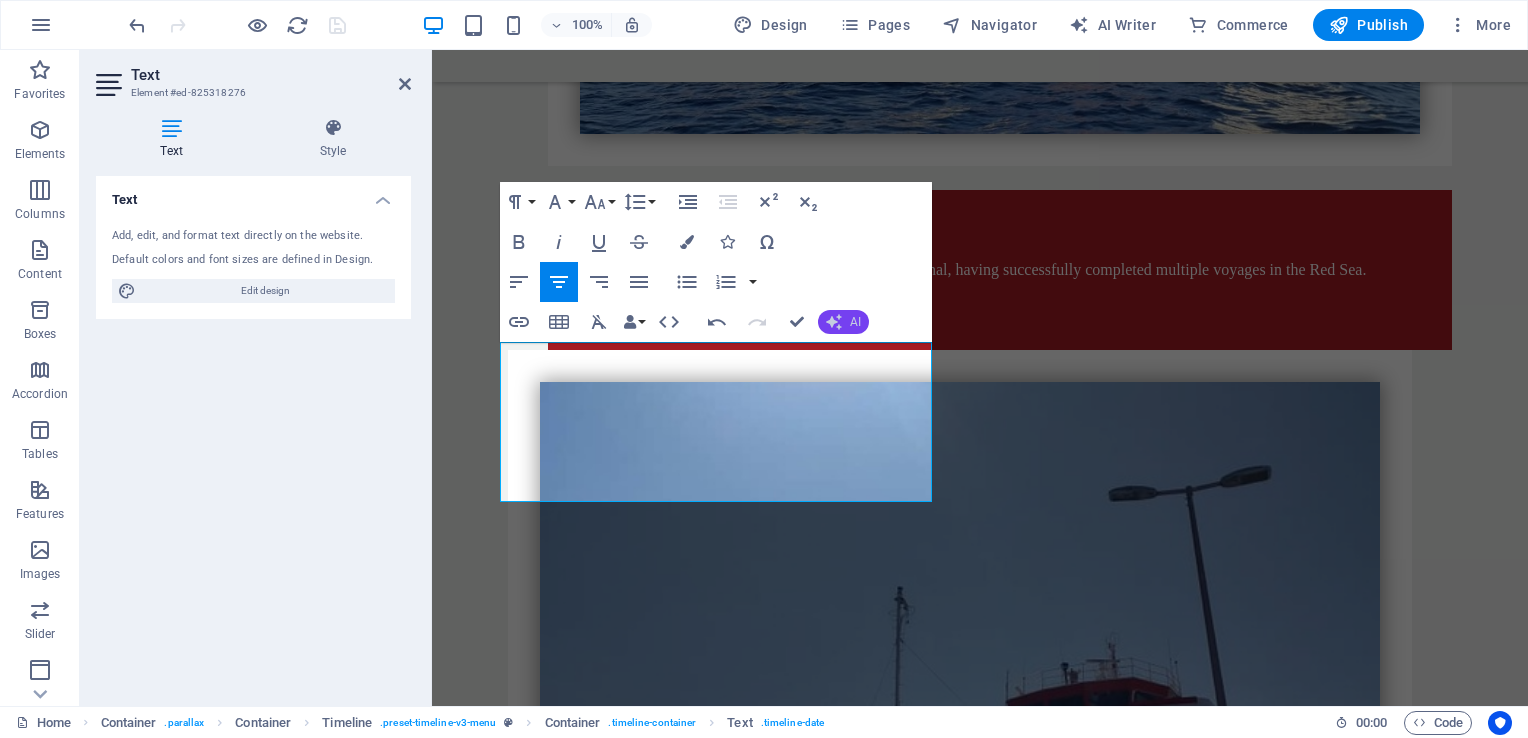 click on "AI" at bounding box center [855, 322] 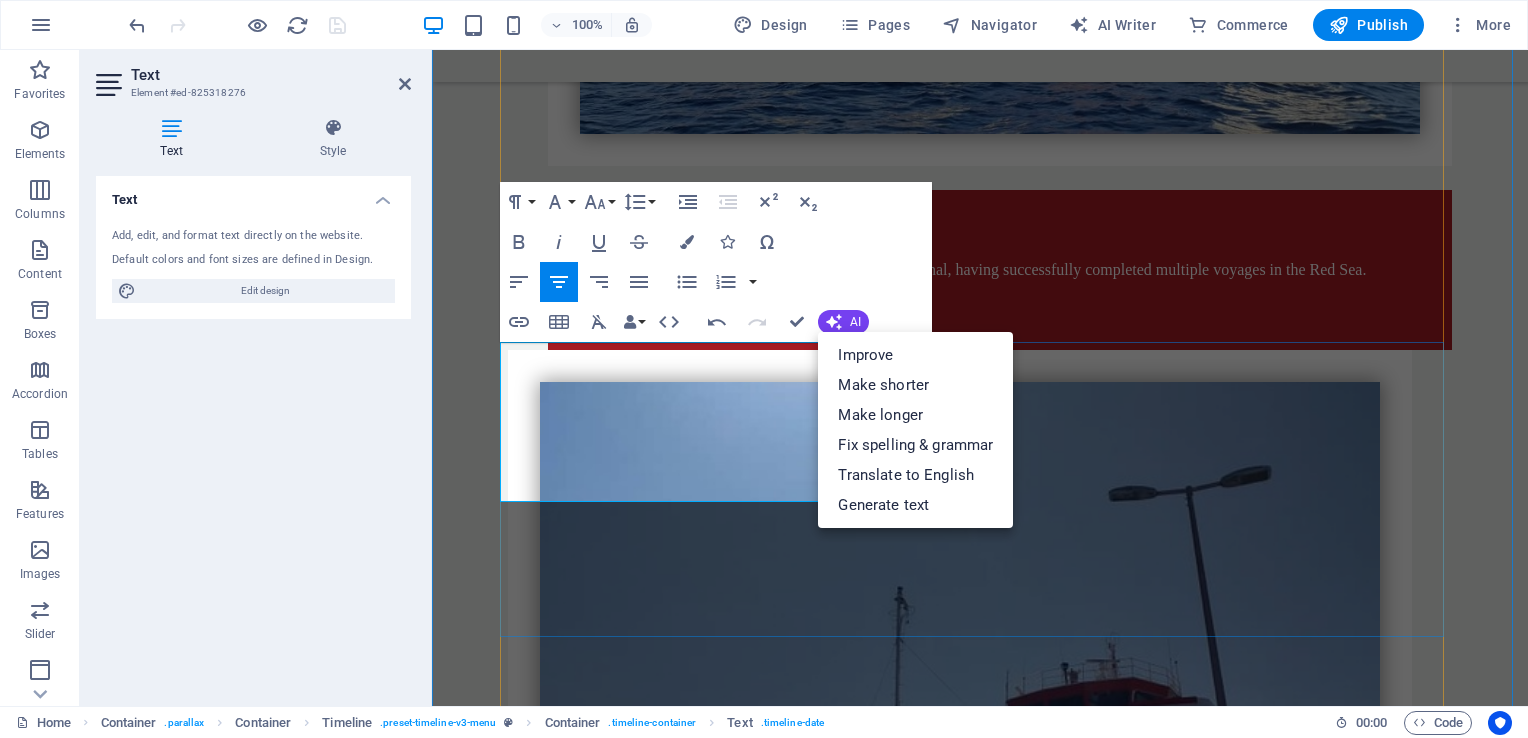 click on "Experience: Our team boasts extensive hands-on experience in operations across ports in [COUNTRY], [COUNTRY], and [COUNTRY]. Professionalism  Flexibility Quick Response" at bounding box center (960, 2532) 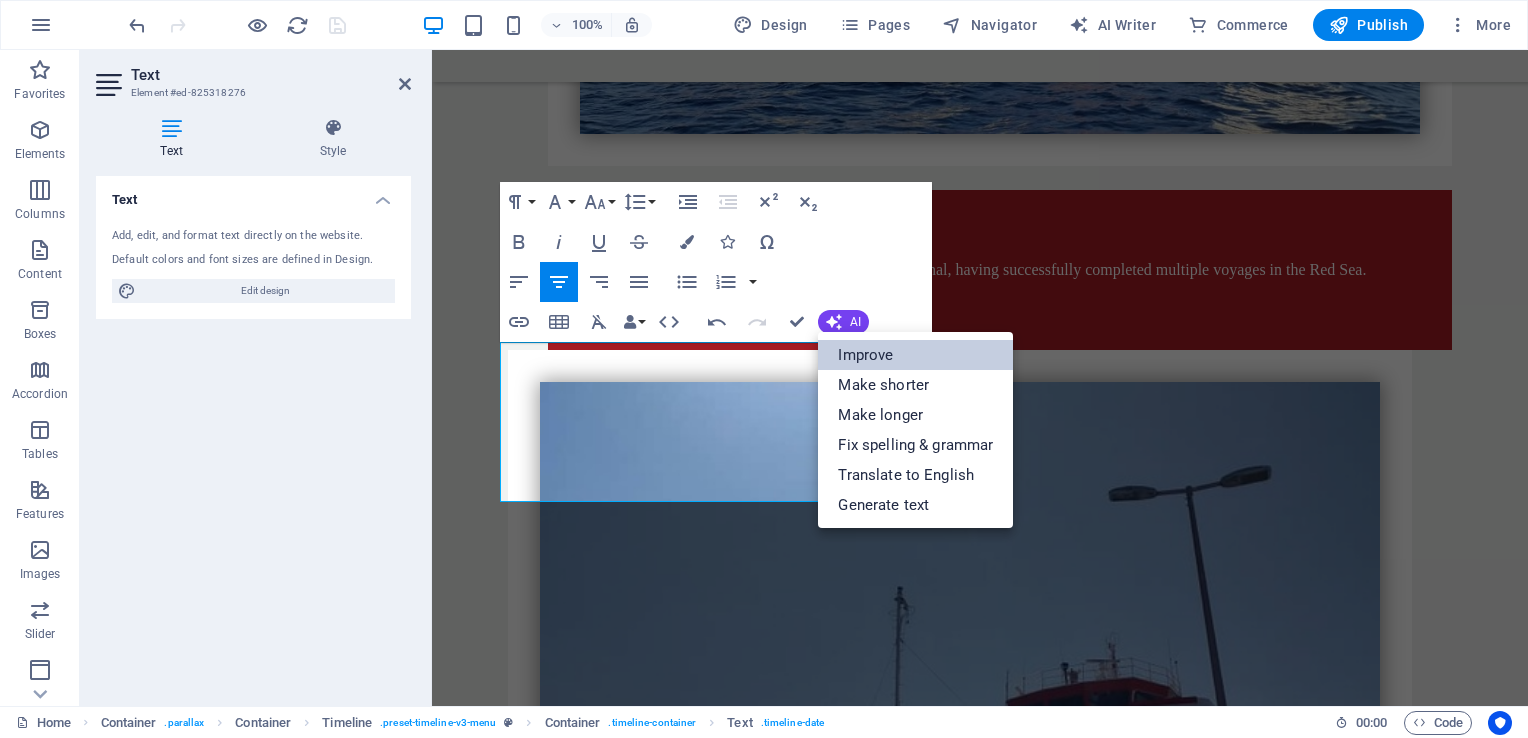 click on "Improve" at bounding box center [915, 355] 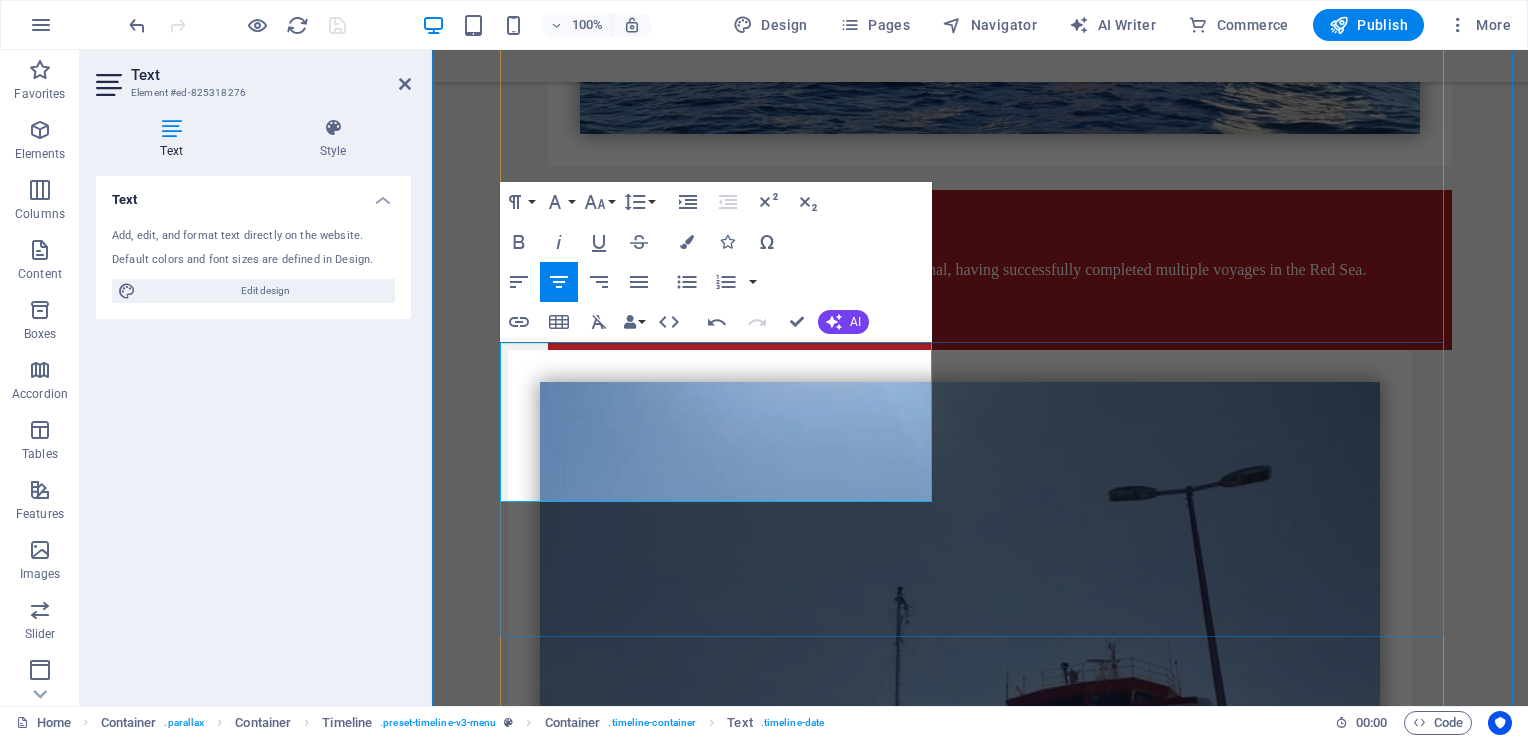click on "**Experience:** Our team possesses extensive hands-on experience in operations at ports in [COUNTRY], [COUNTRY], and [COUNTRY].   **Professionalism**   **Flexibility**   **Rapid Response" at bounding box center (940, 2532) 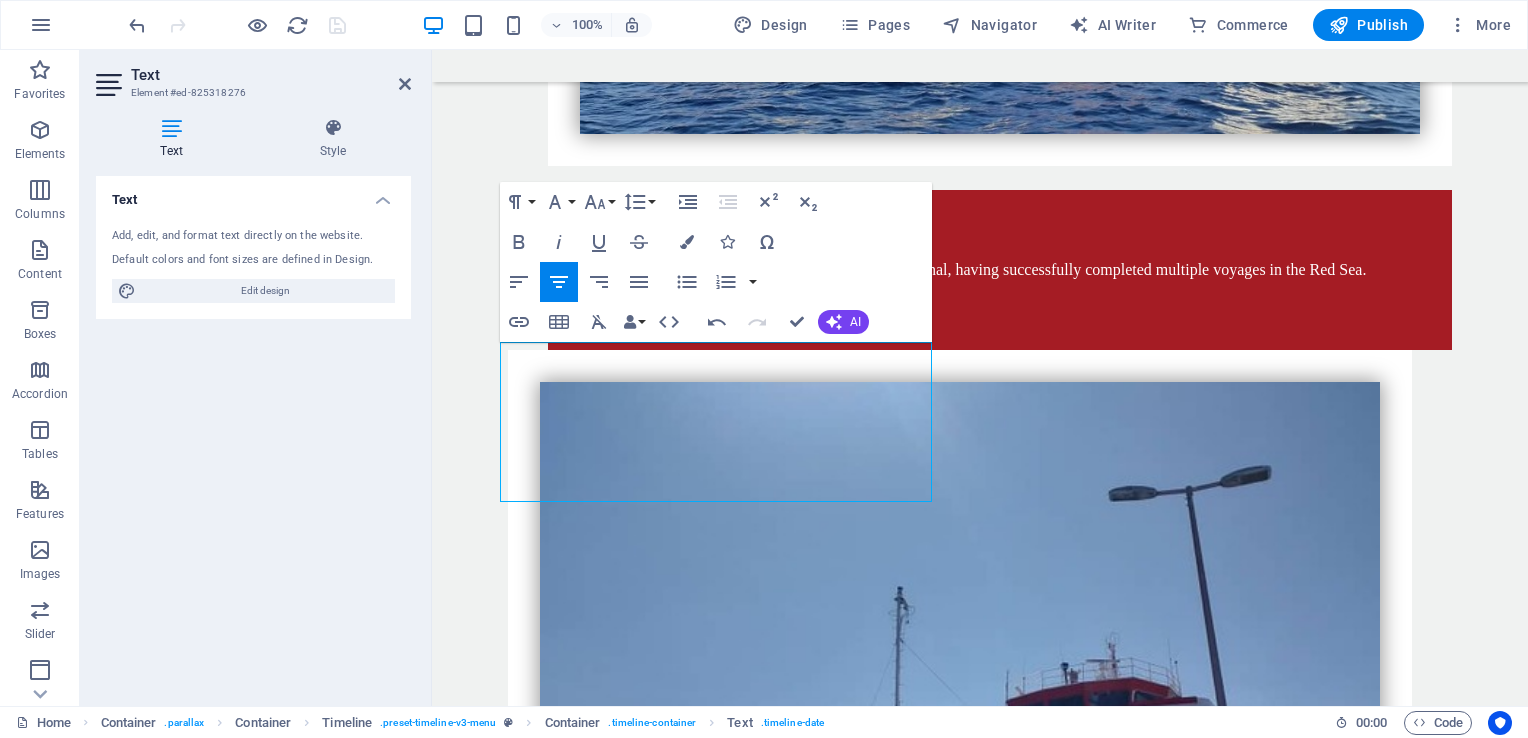 drag, startPoint x: 640, startPoint y: 473, endPoint x: 662, endPoint y: 470, distance: 22.203604 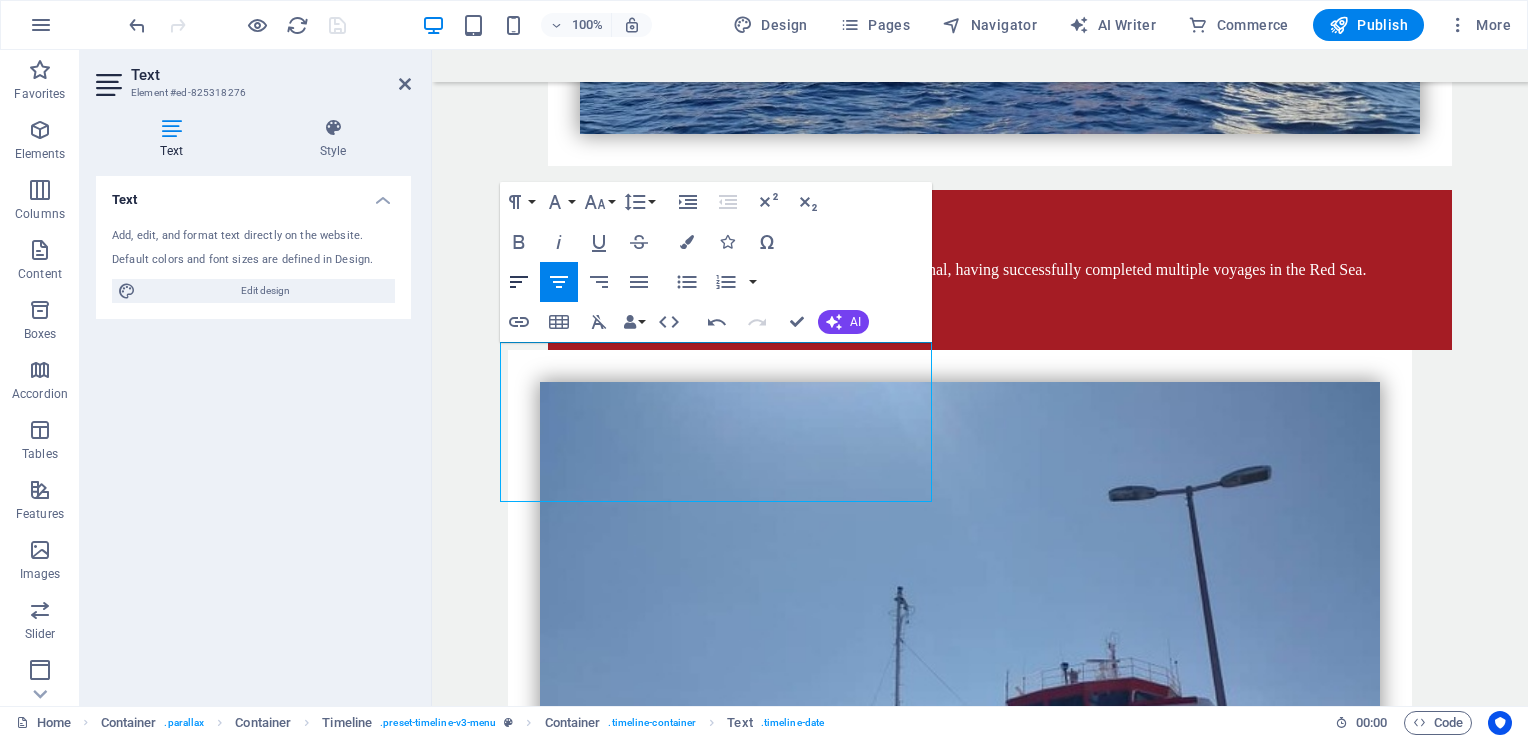 click 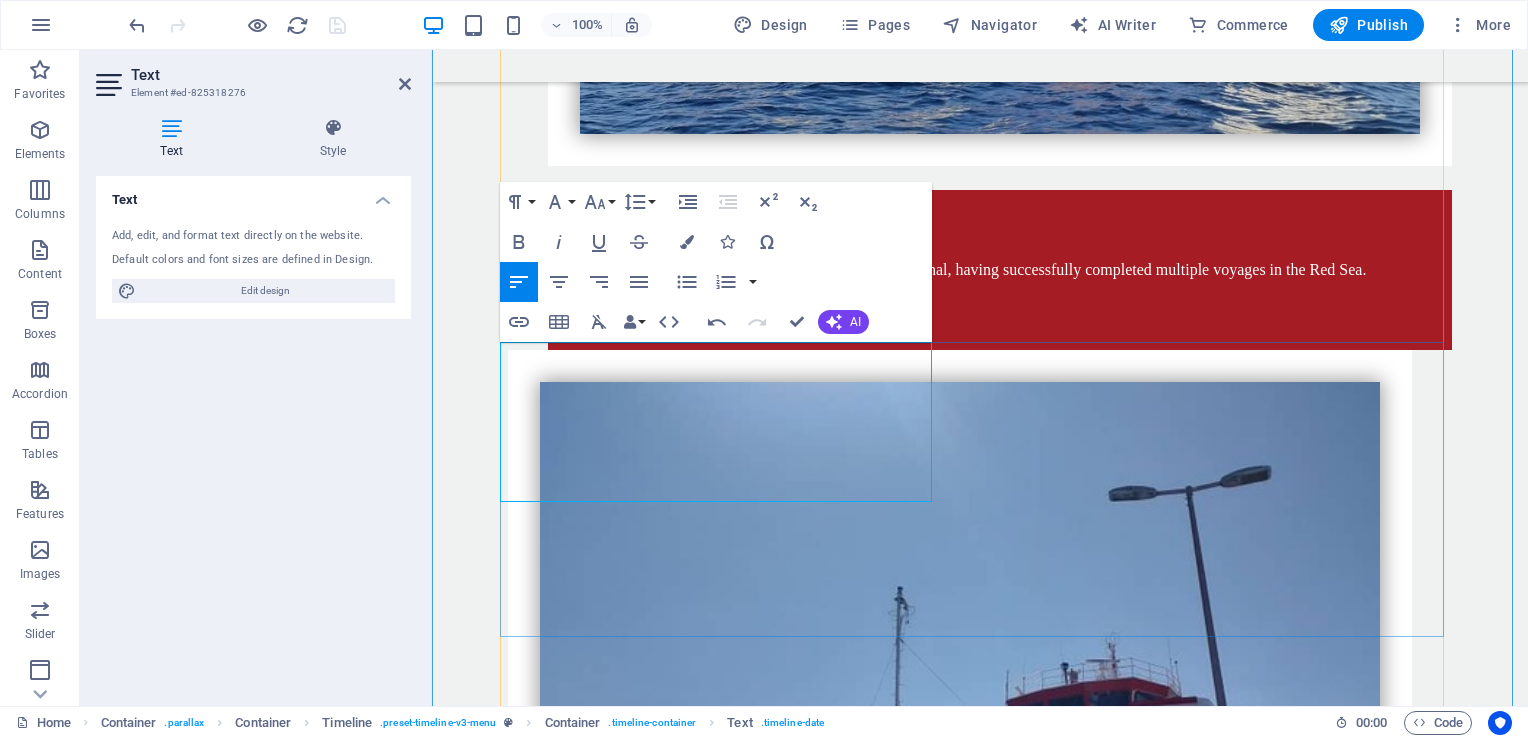 click on "Experience: Our team possesses extensive hands-on experience in operations at ports in [COUNTRY], [COUNTRY], and [COUNTRY].   Professionalism   Flexibility   Rapid Response" at bounding box center (919, 2532) 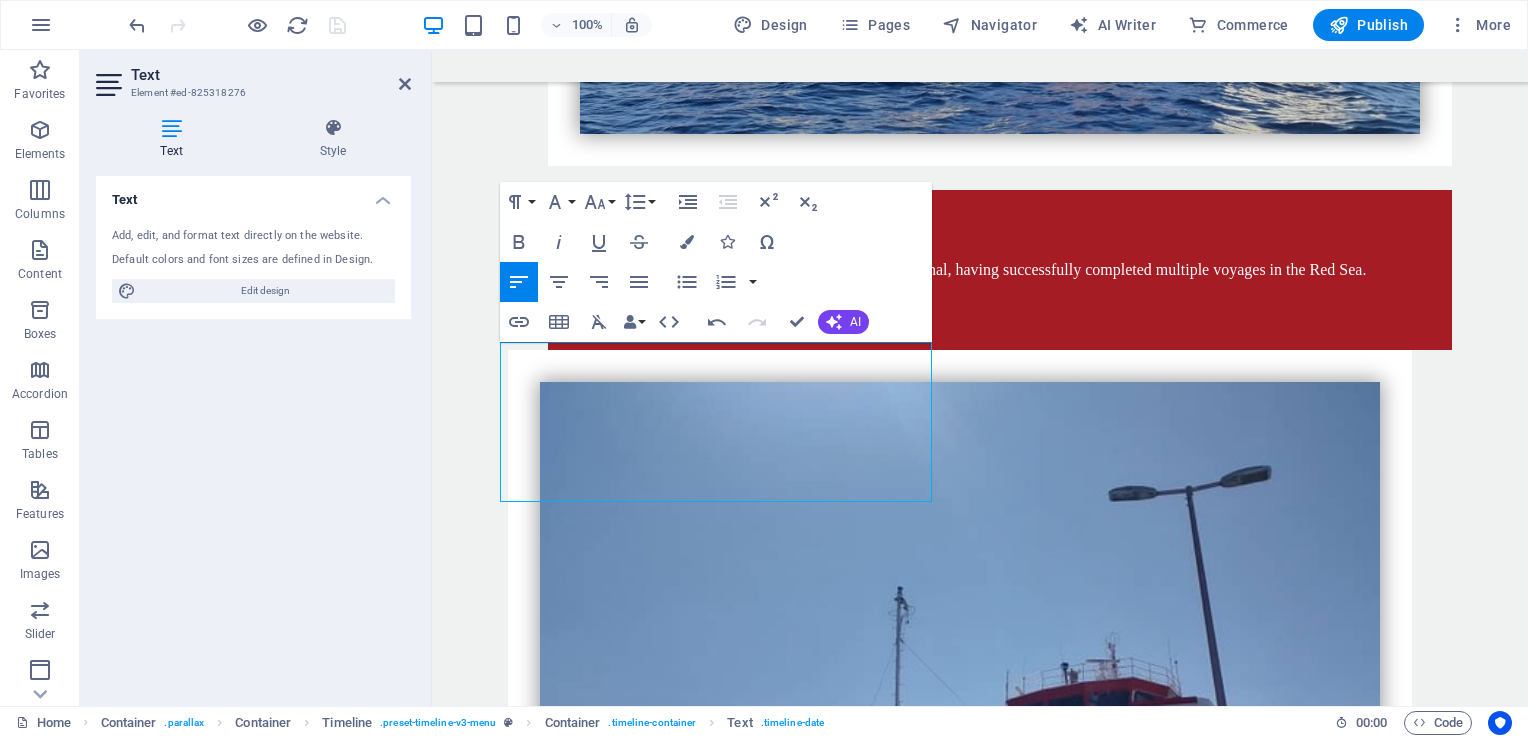 click on "Text Add, edit, and format text directly on the website. Default colors and font sizes are defined in Design. Edit design Alignment Left aligned Centered Right aligned" at bounding box center [253, 433] 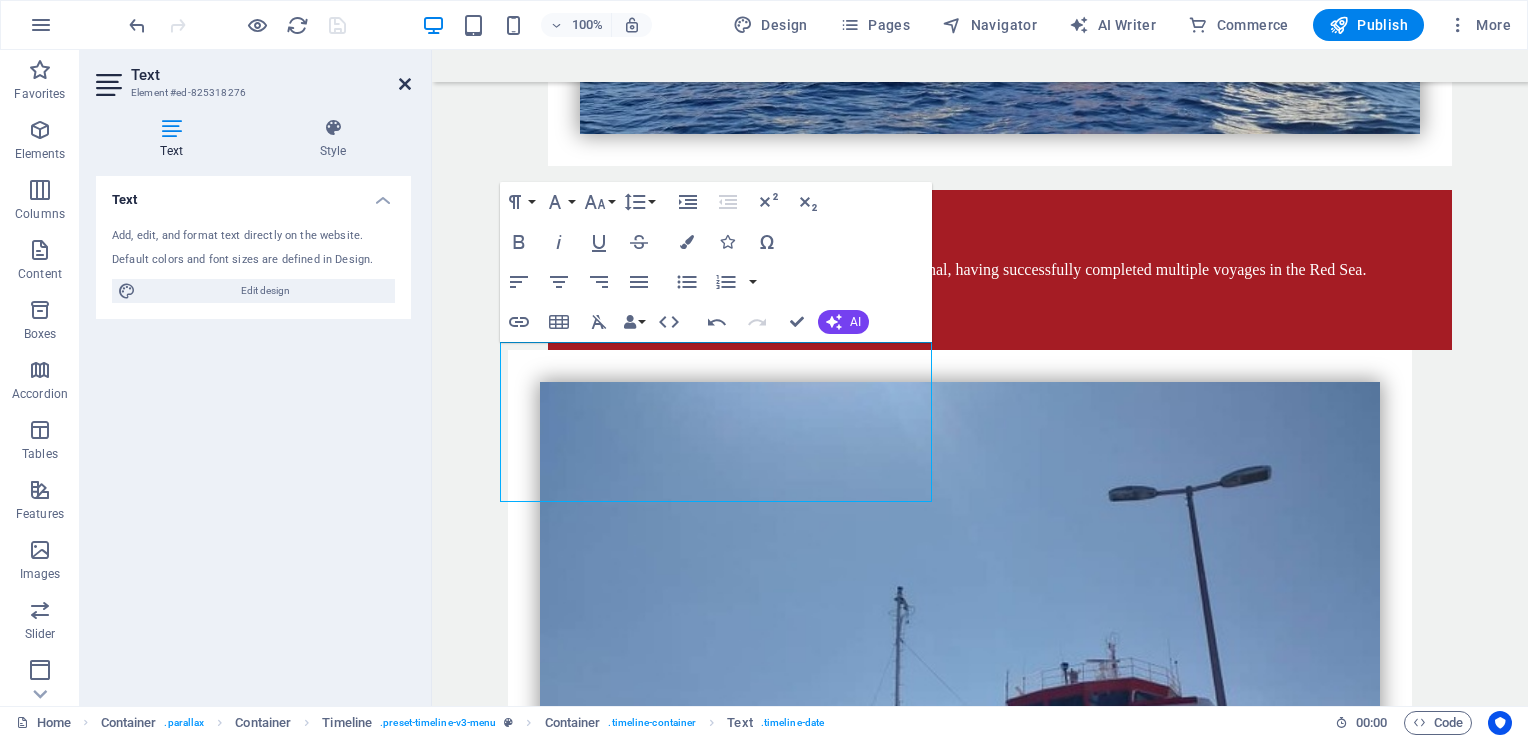 click at bounding box center (405, 84) 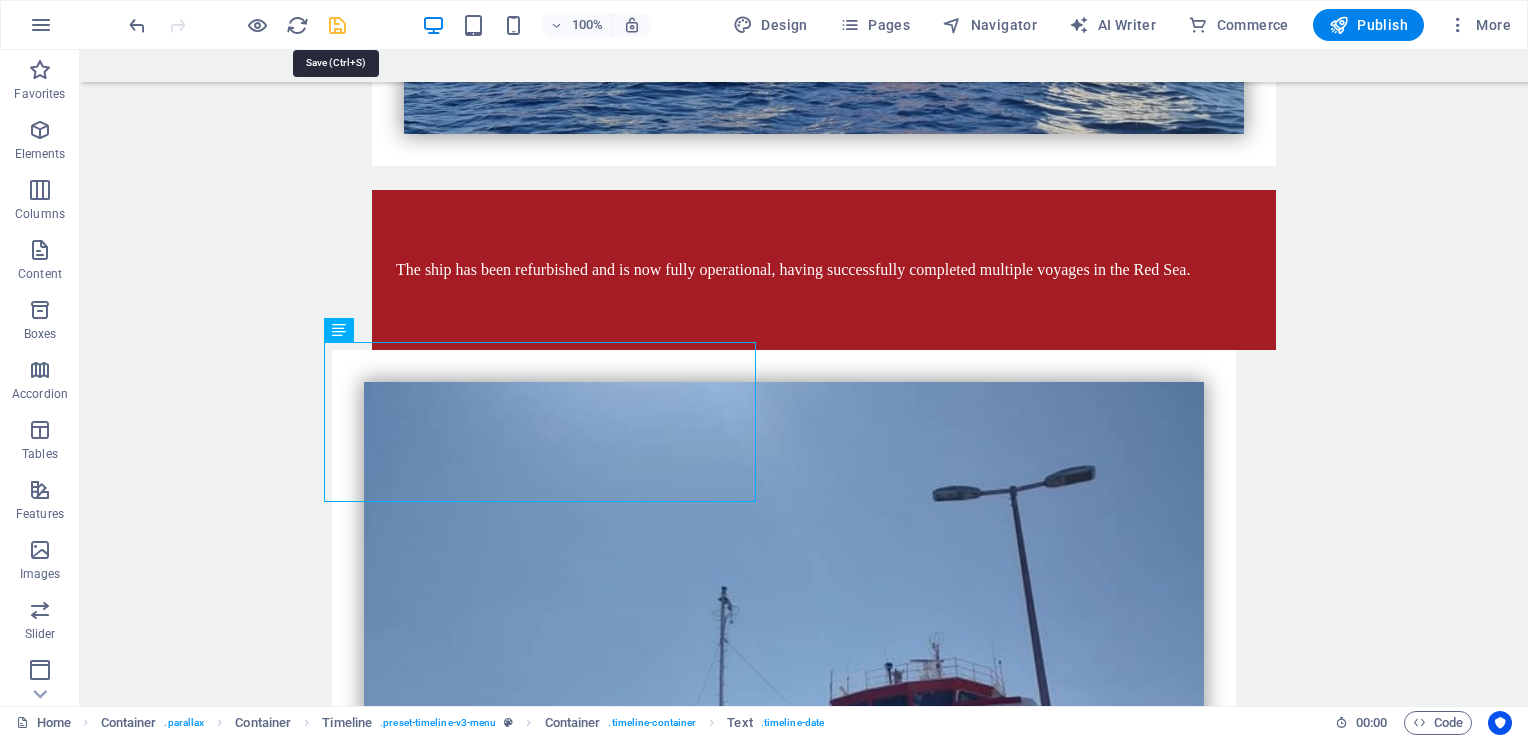 click at bounding box center (337, 25) 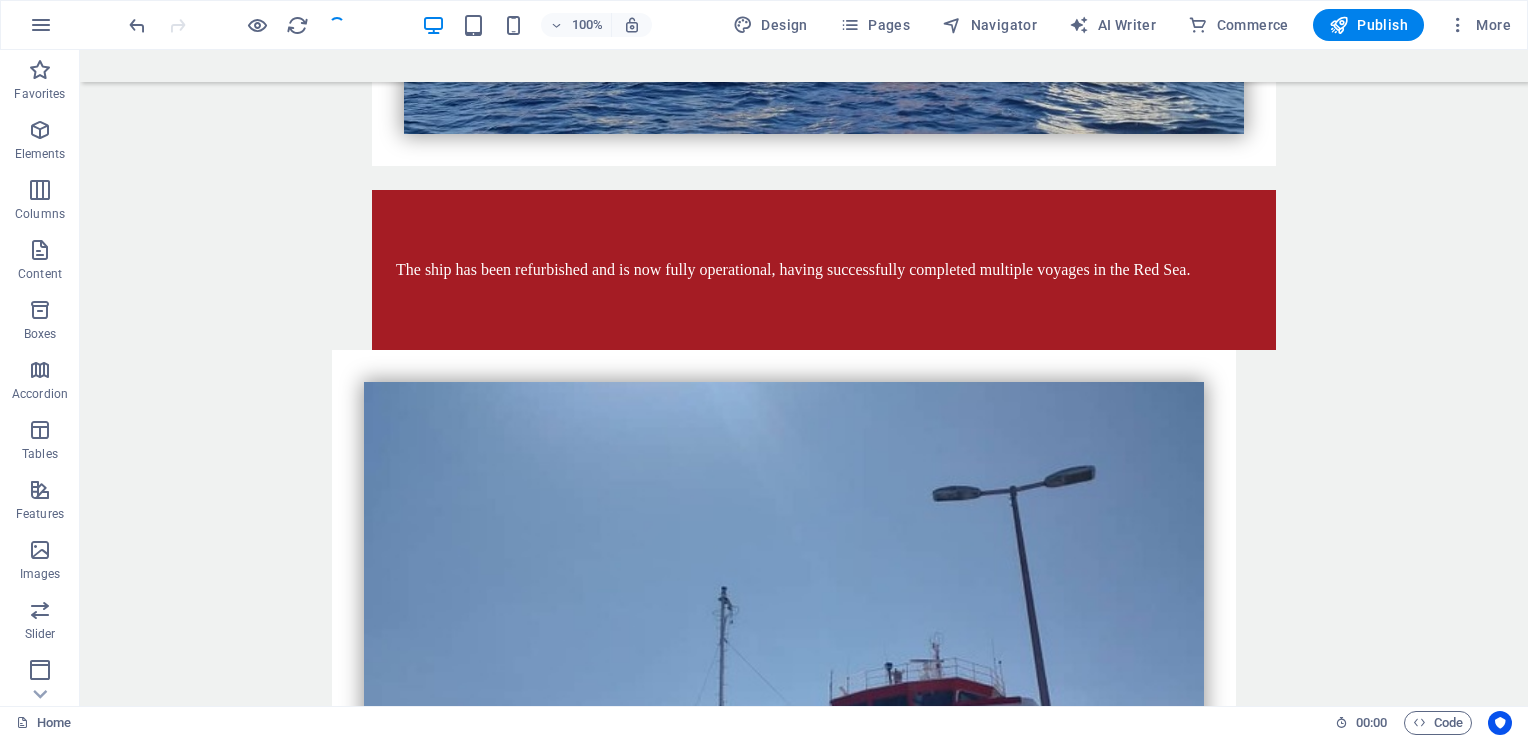 click at bounding box center (237, 25) 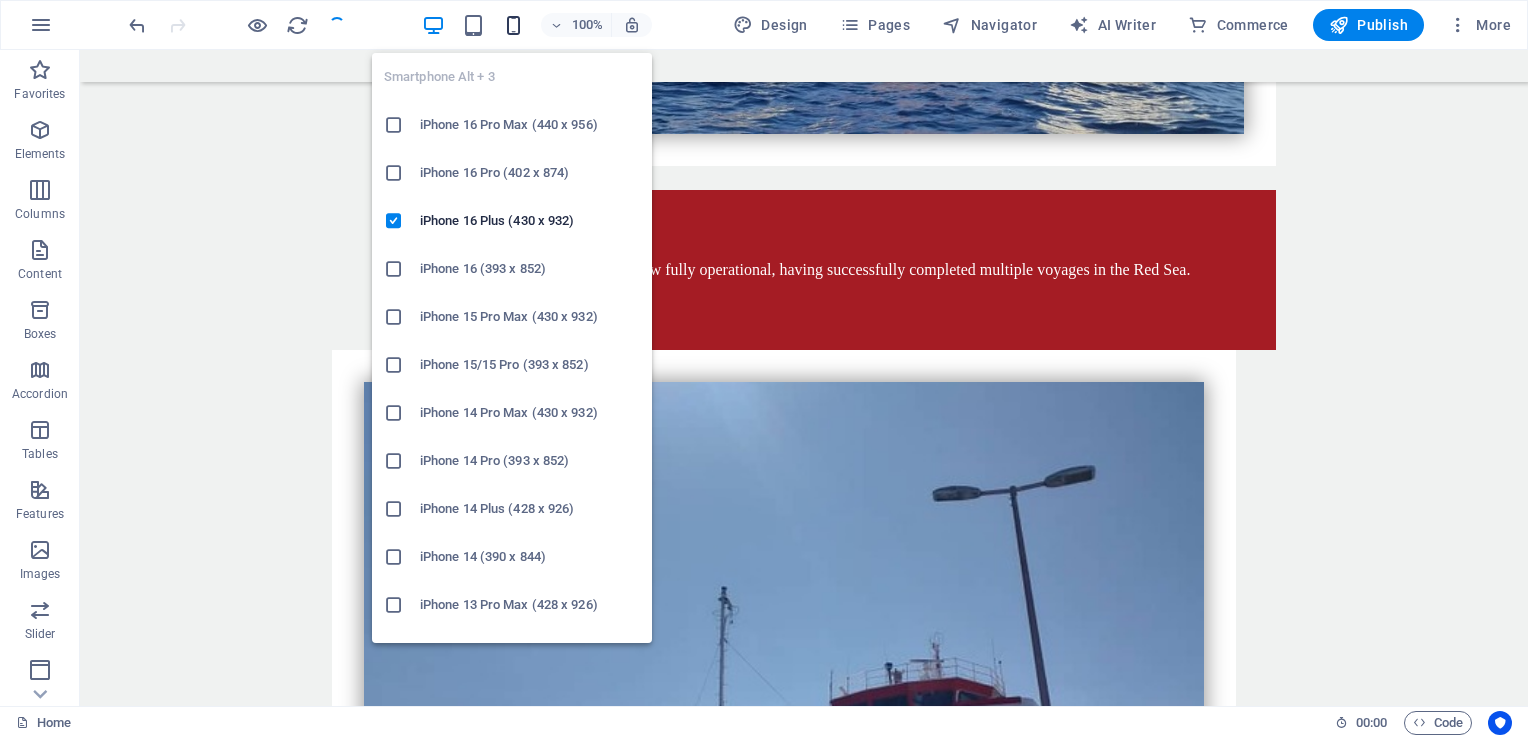 click at bounding box center [513, 25] 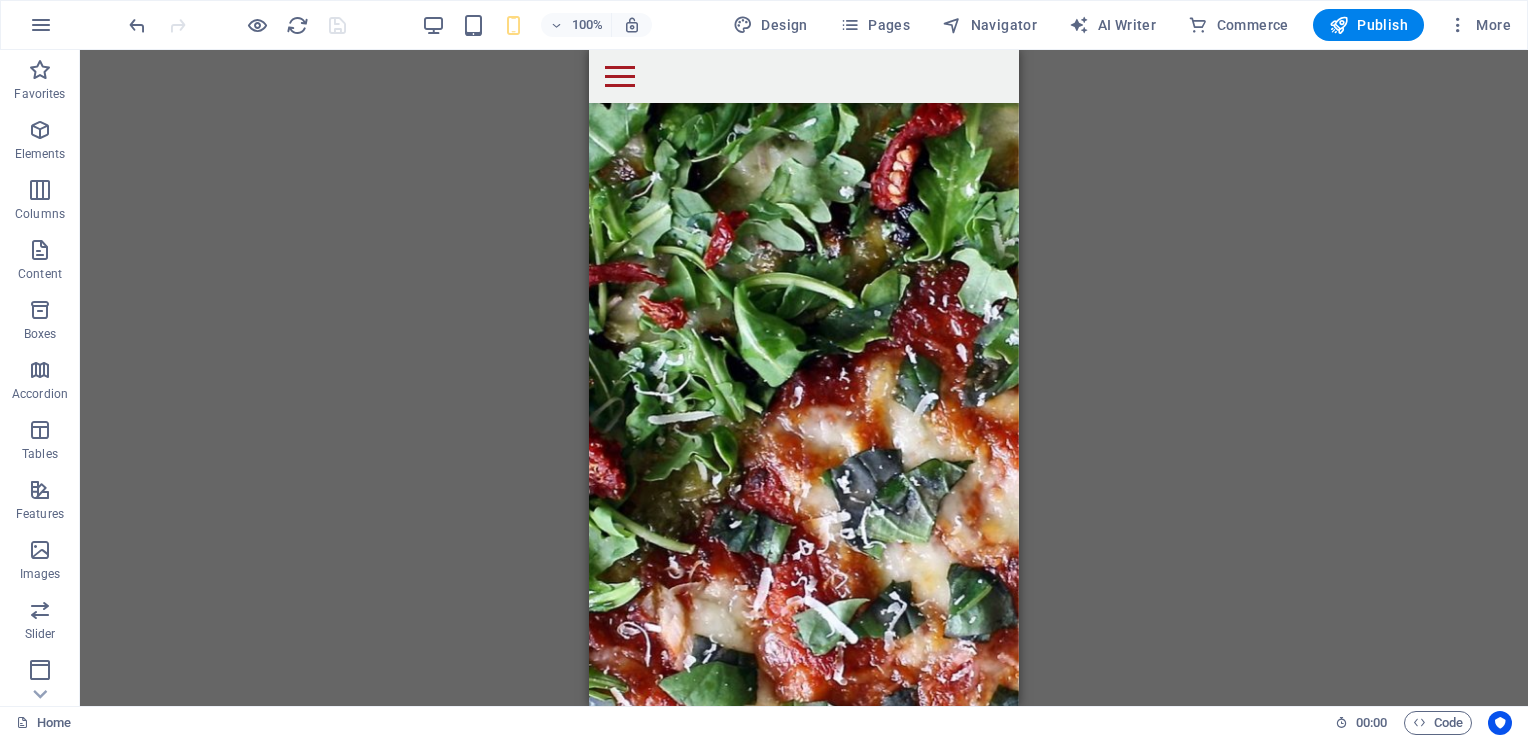 scroll, scrollTop: 4528, scrollLeft: 0, axis: vertical 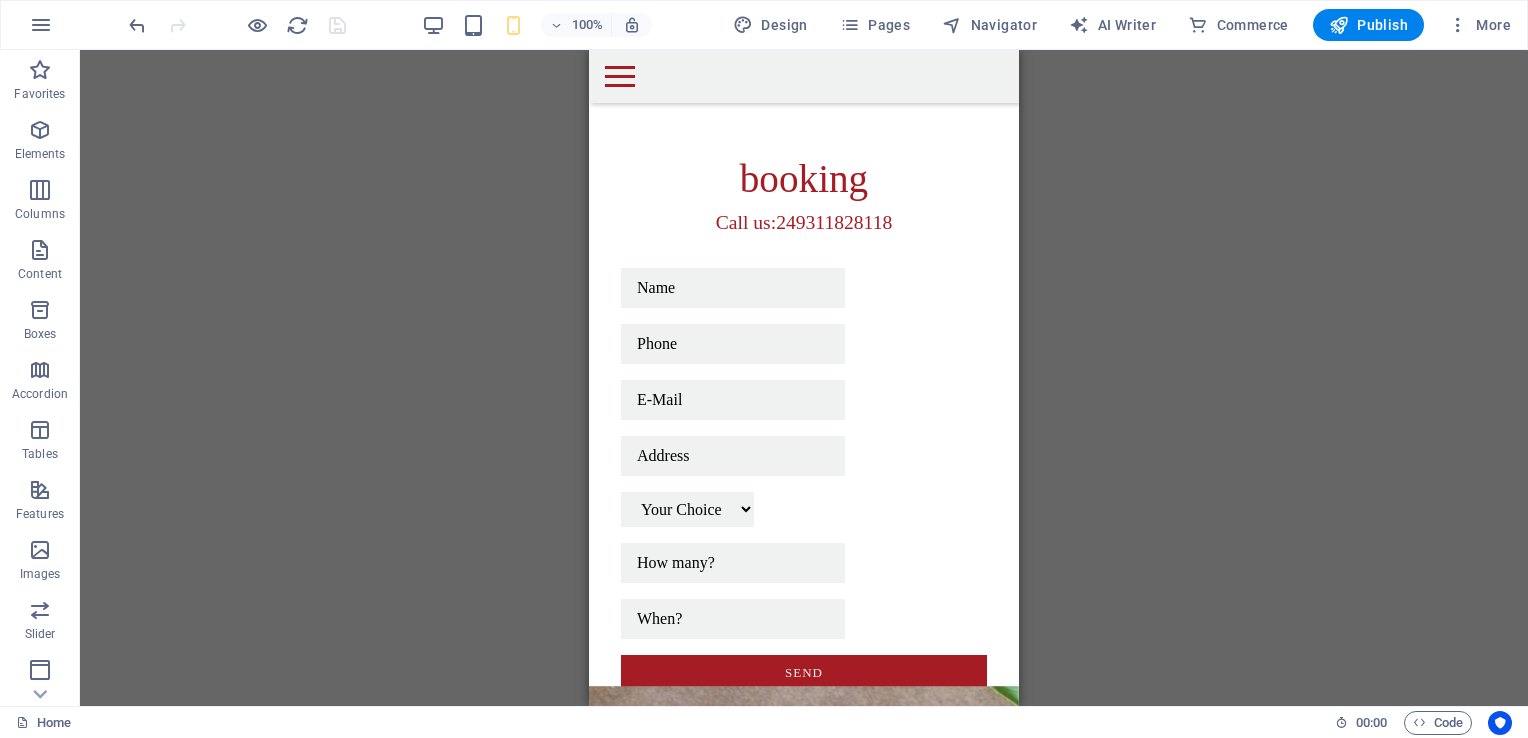 click on "100% Design Pages Navigator AI Writer Commerce Publish More" at bounding box center (822, 25) 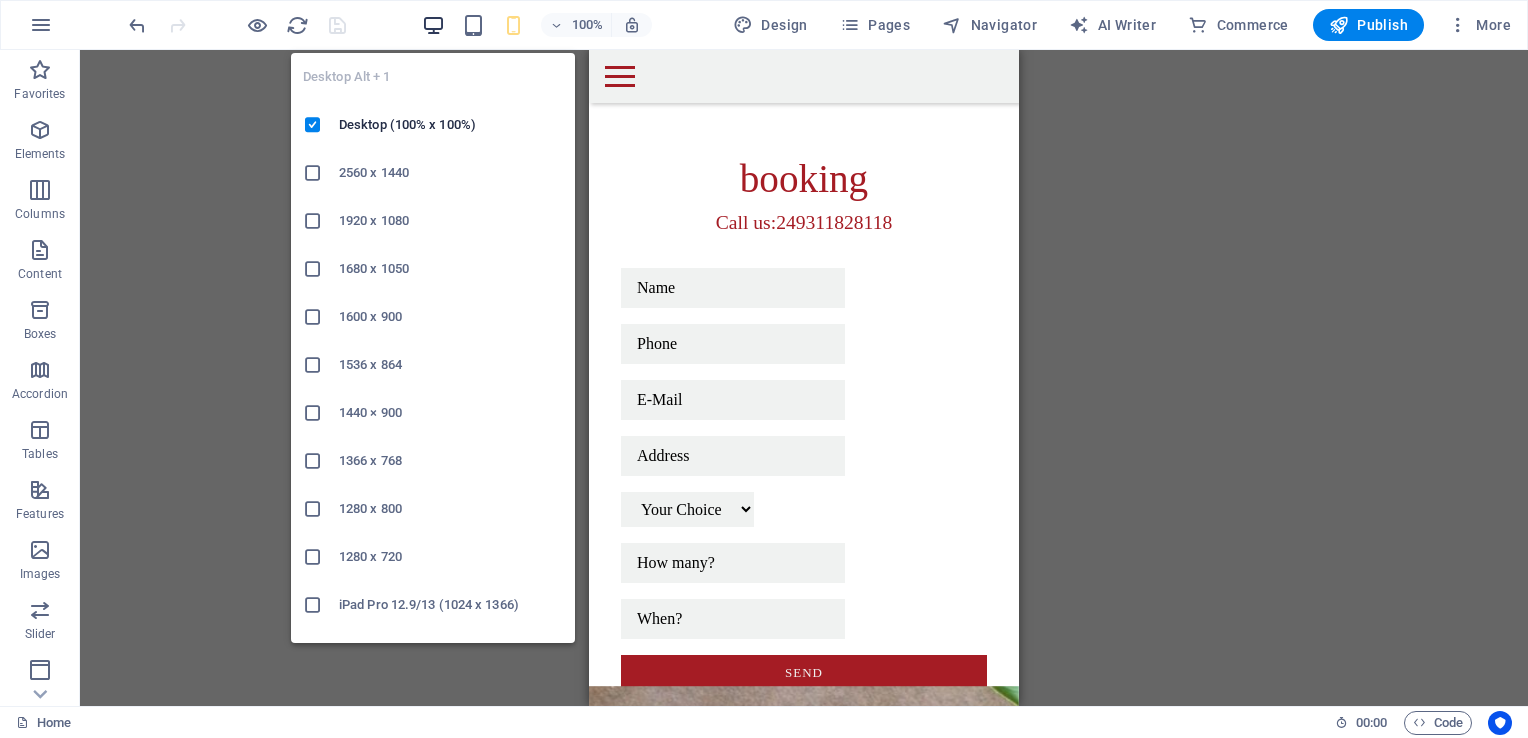 click at bounding box center (433, 25) 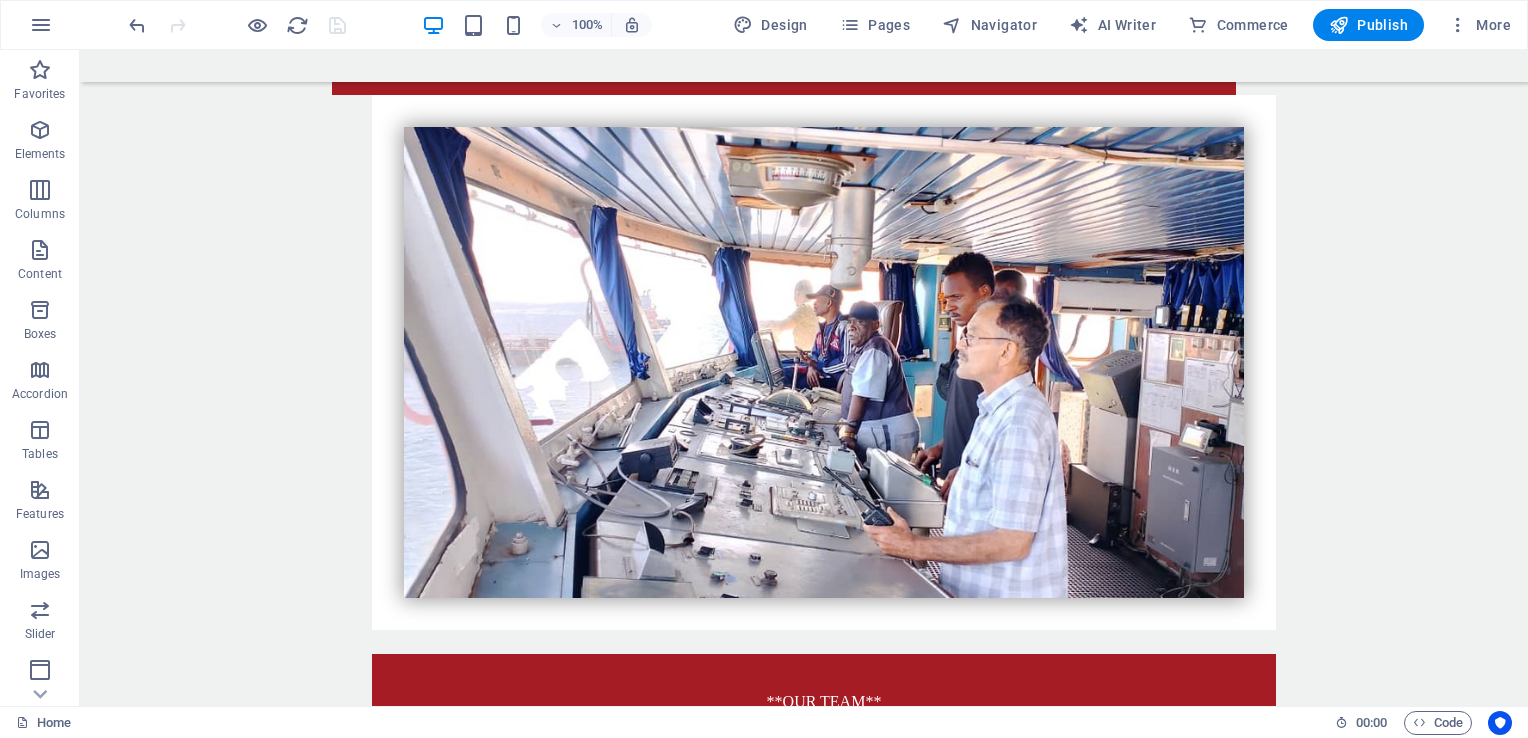 scroll, scrollTop: 3907, scrollLeft: 0, axis: vertical 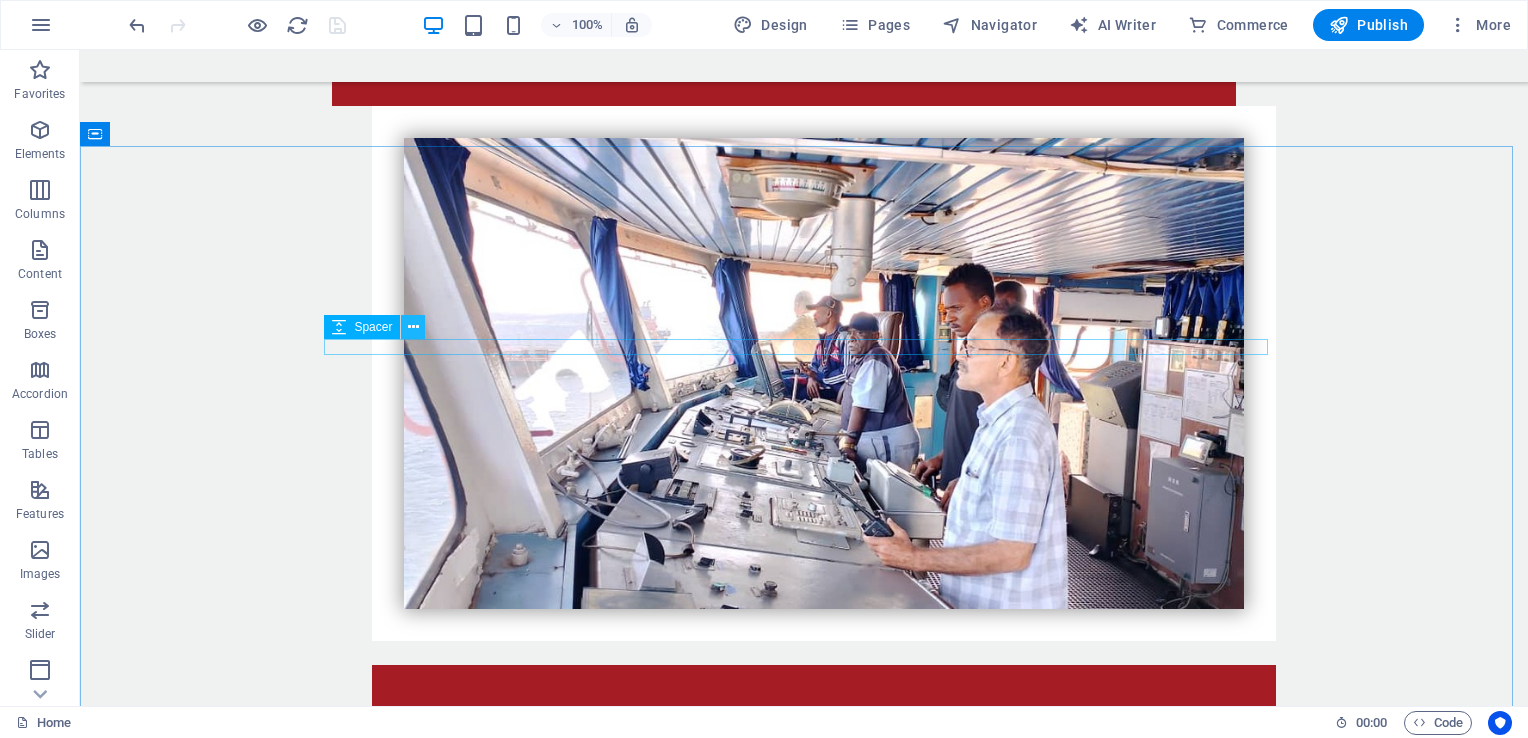 click at bounding box center (413, 327) 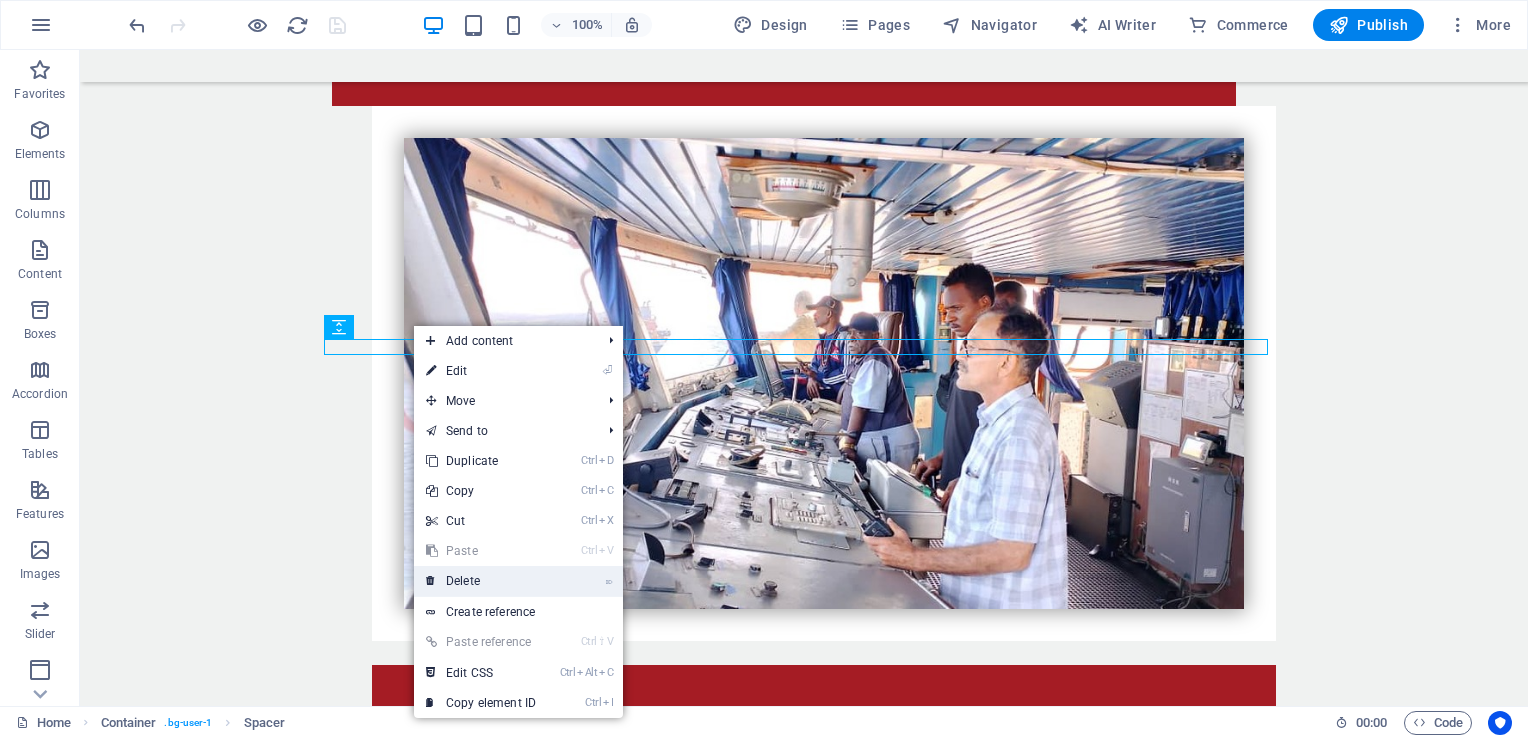 click on "⌦  Delete" at bounding box center (481, 581) 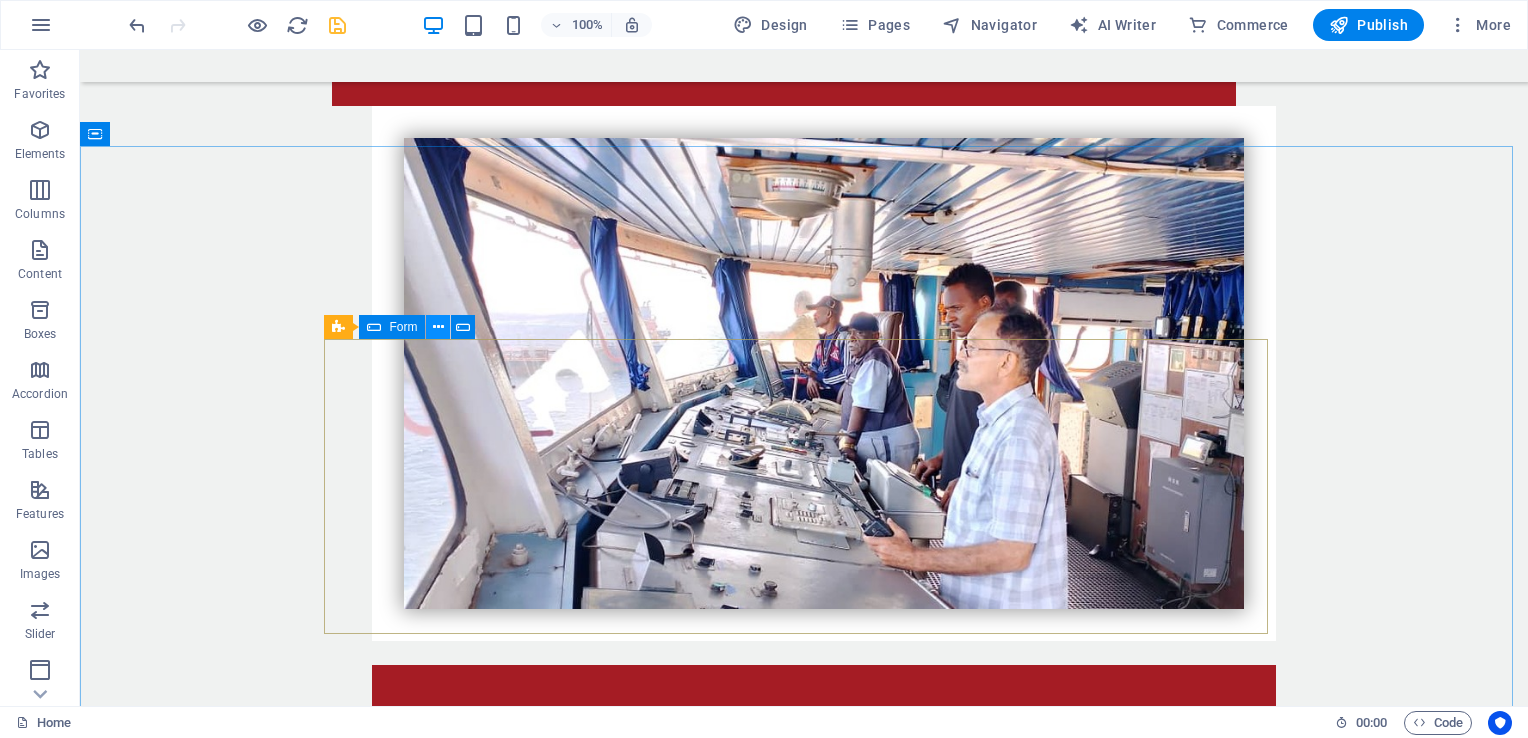 click at bounding box center (438, 327) 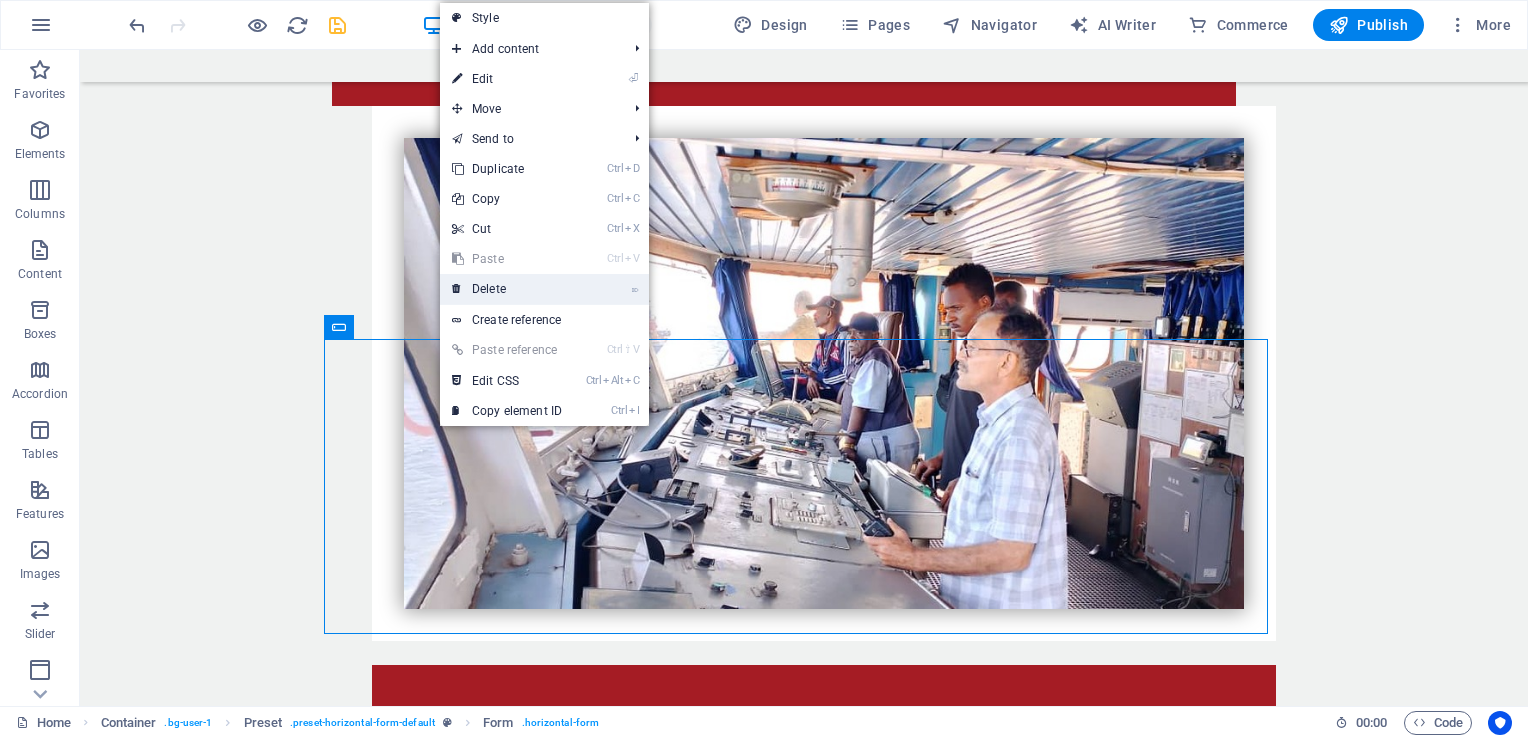 click on "⌦  Delete" at bounding box center [507, 289] 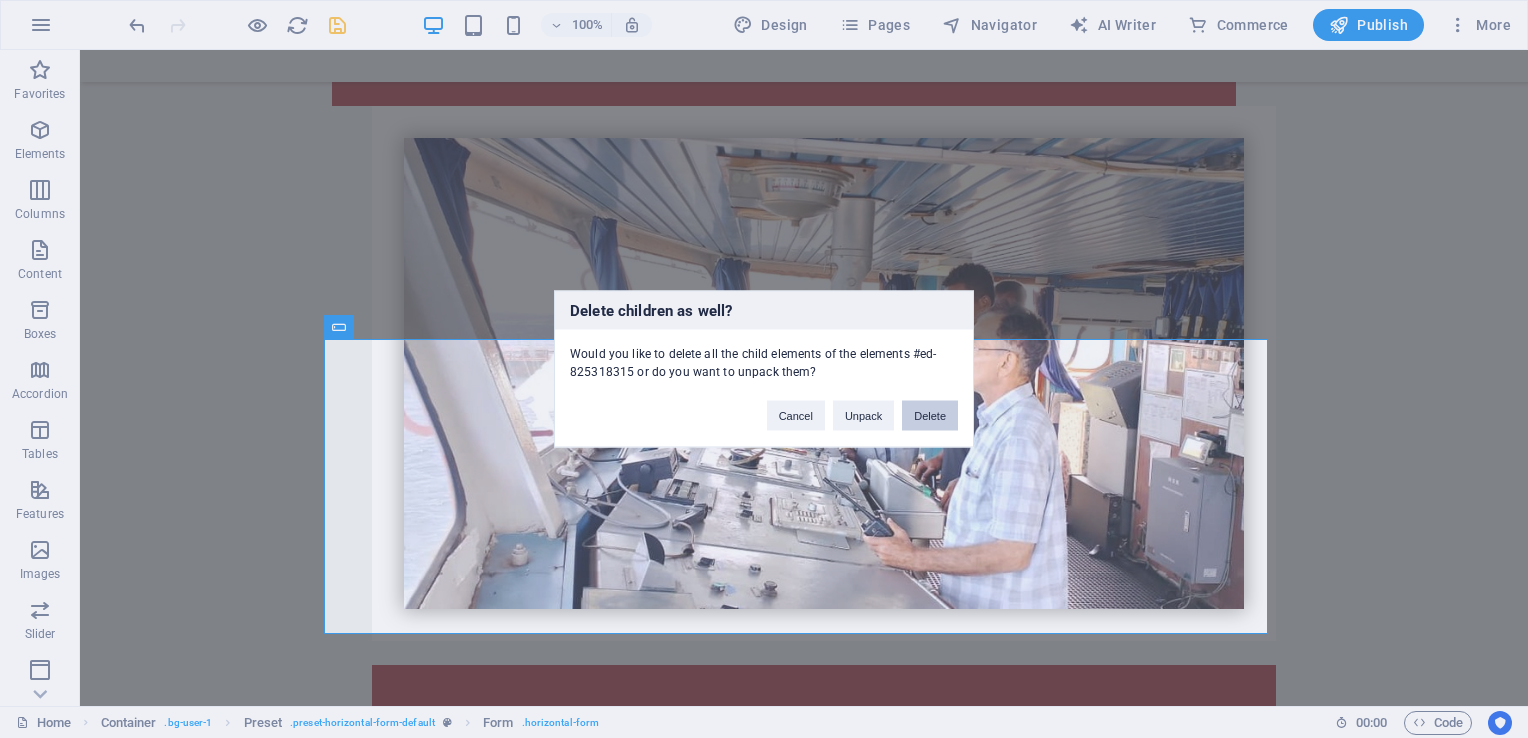 click on "Delete" at bounding box center [930, 416] 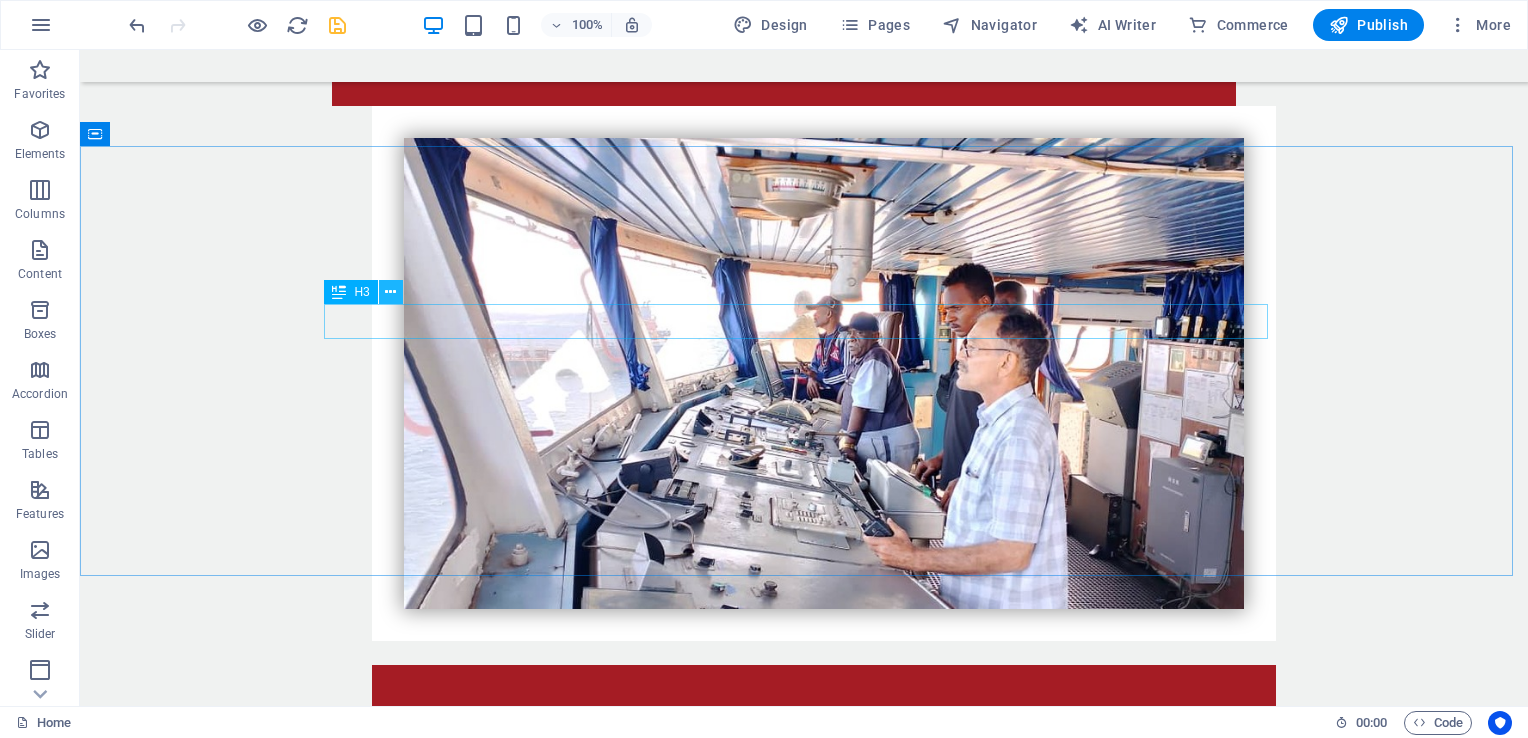 click at bounding box center (391, 292) 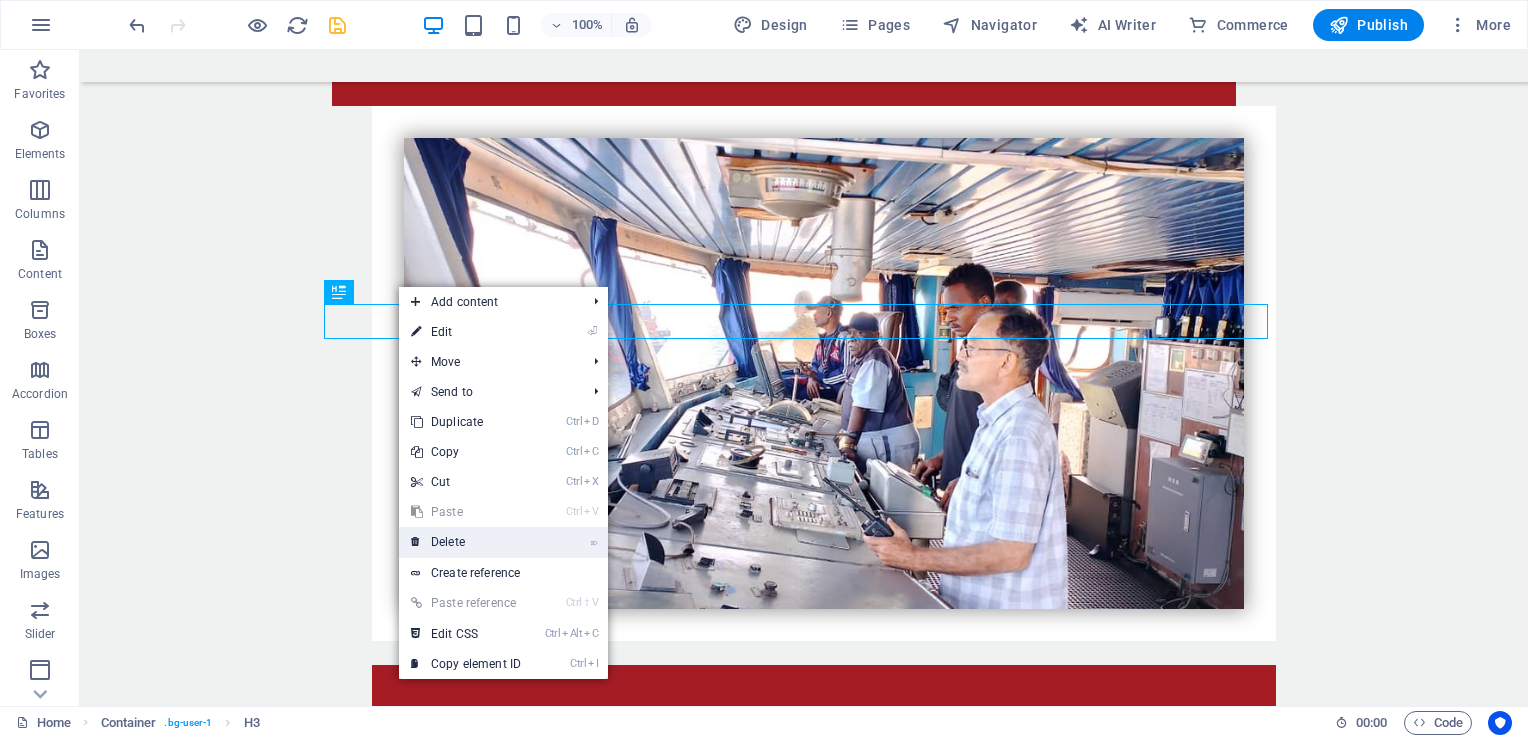 click on "⌦  Delete" at bounding box center [466, 542] 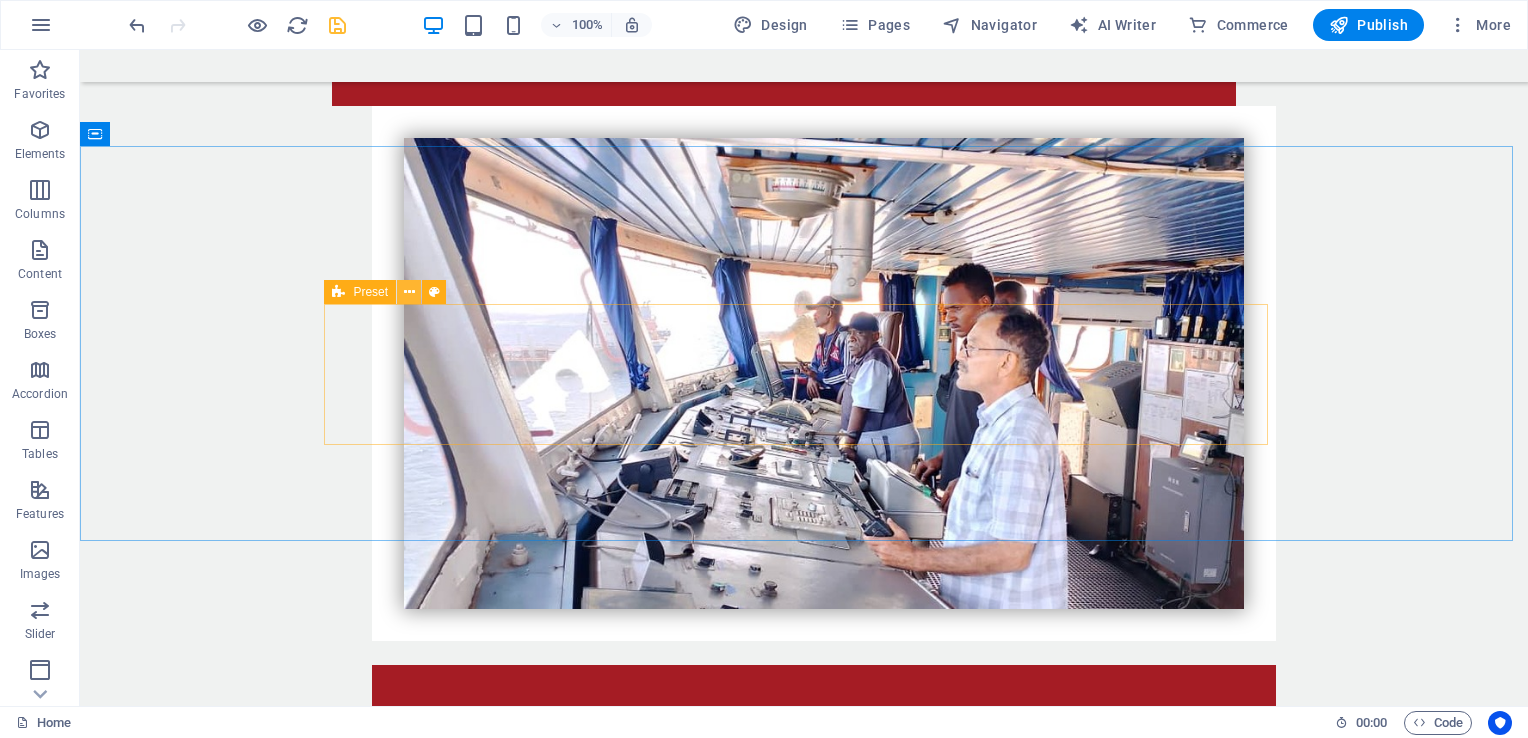 click at bounding box center (409, 292) 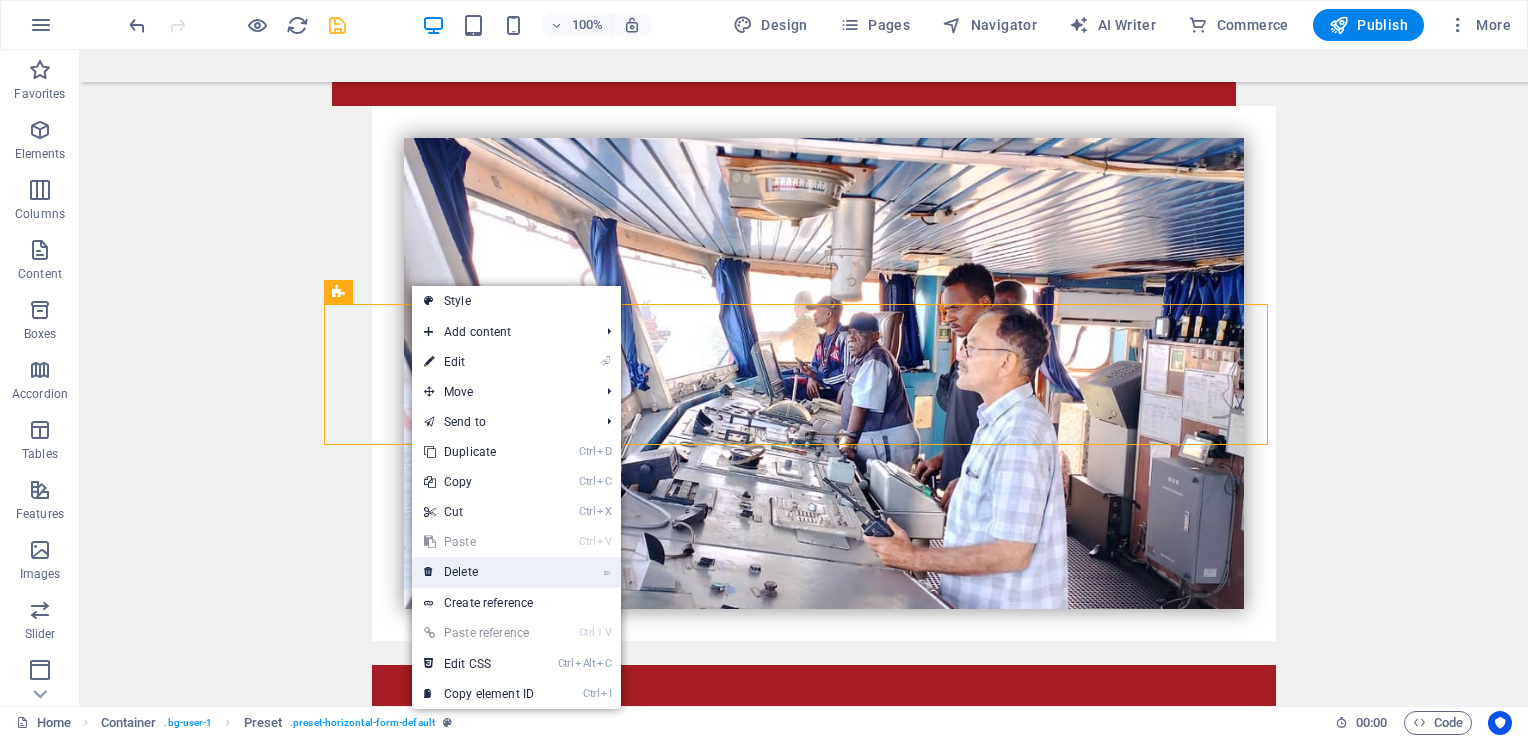 click on "⌦  Delete" at bounding box center (479, 572) 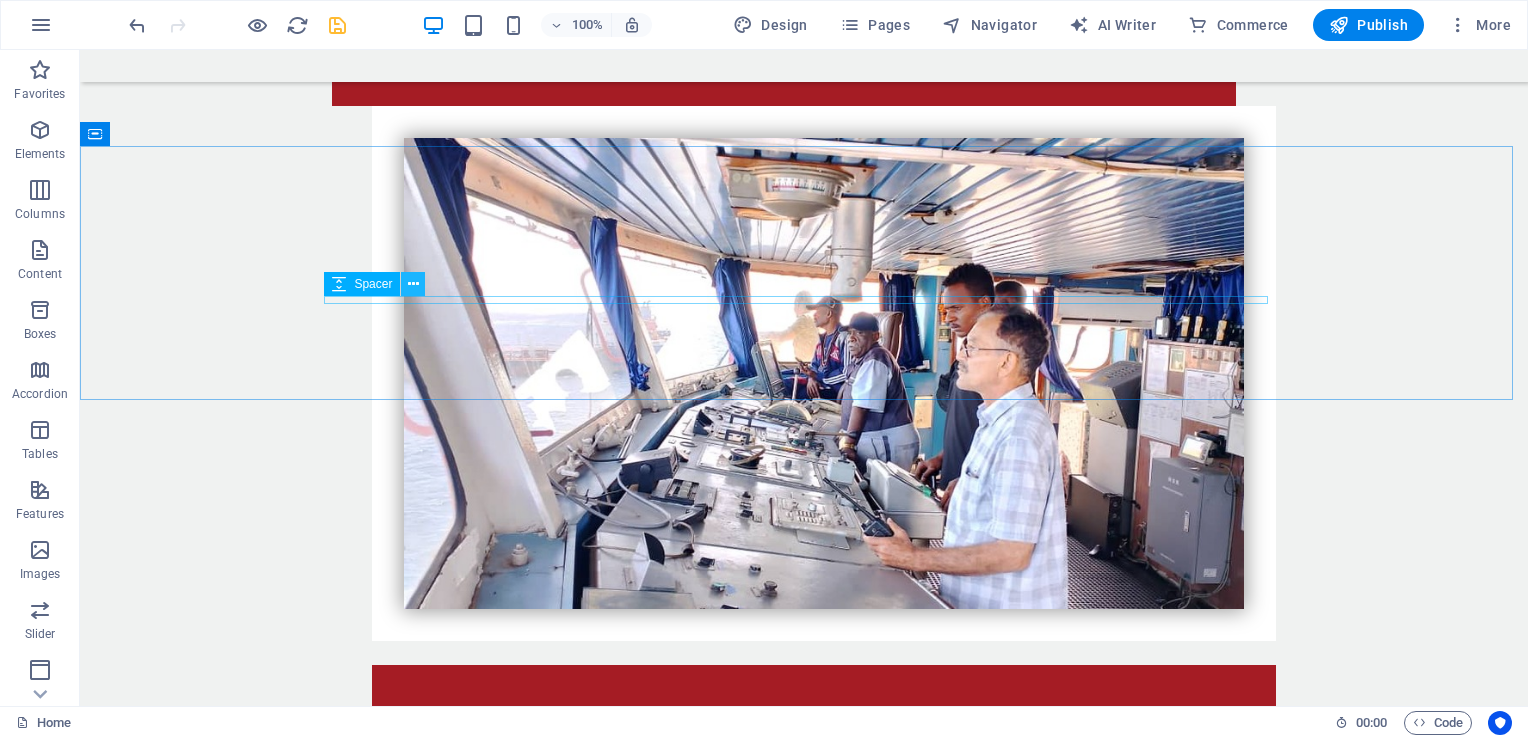 click at bounding box center (413, 284) 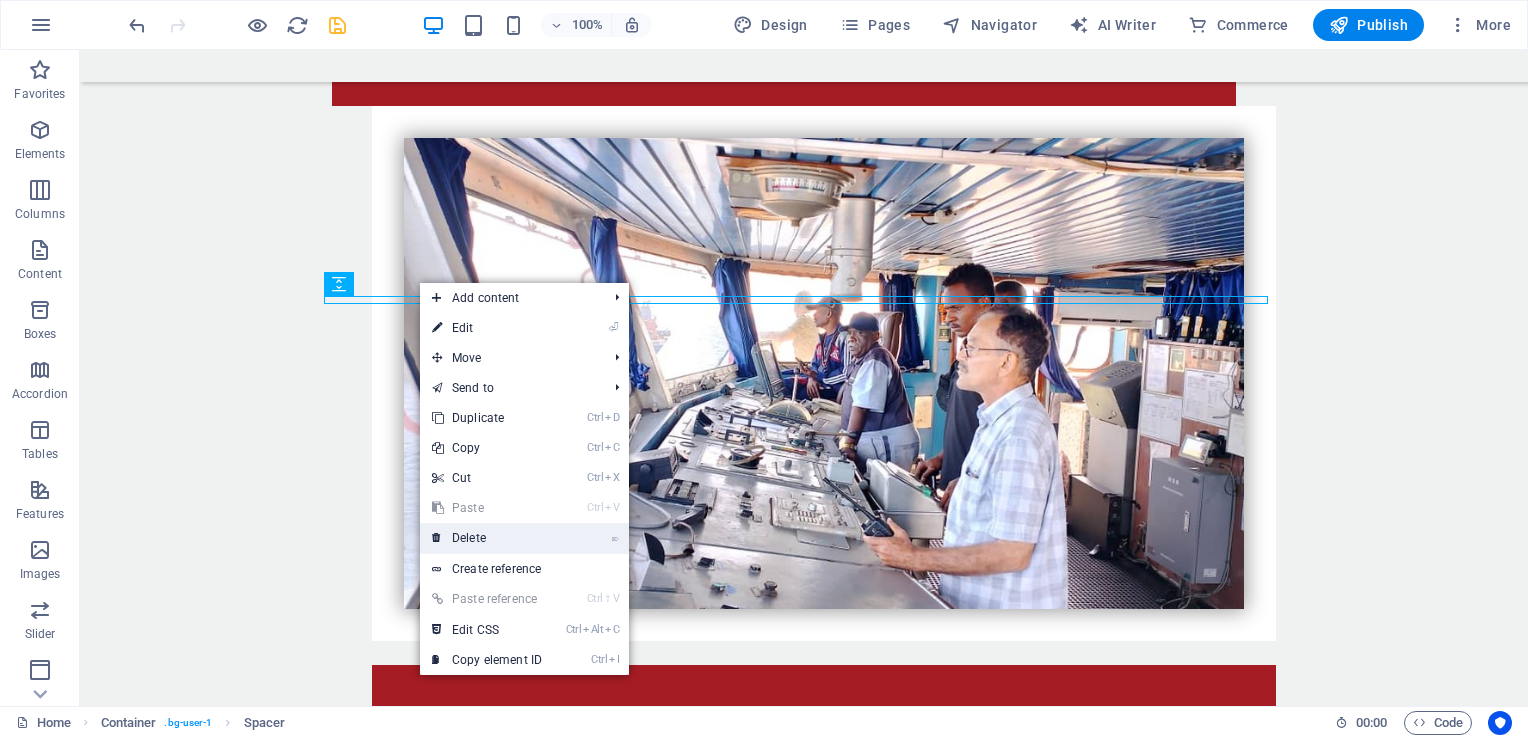click on "⌦  Delete" at bounding box center (487, 538) 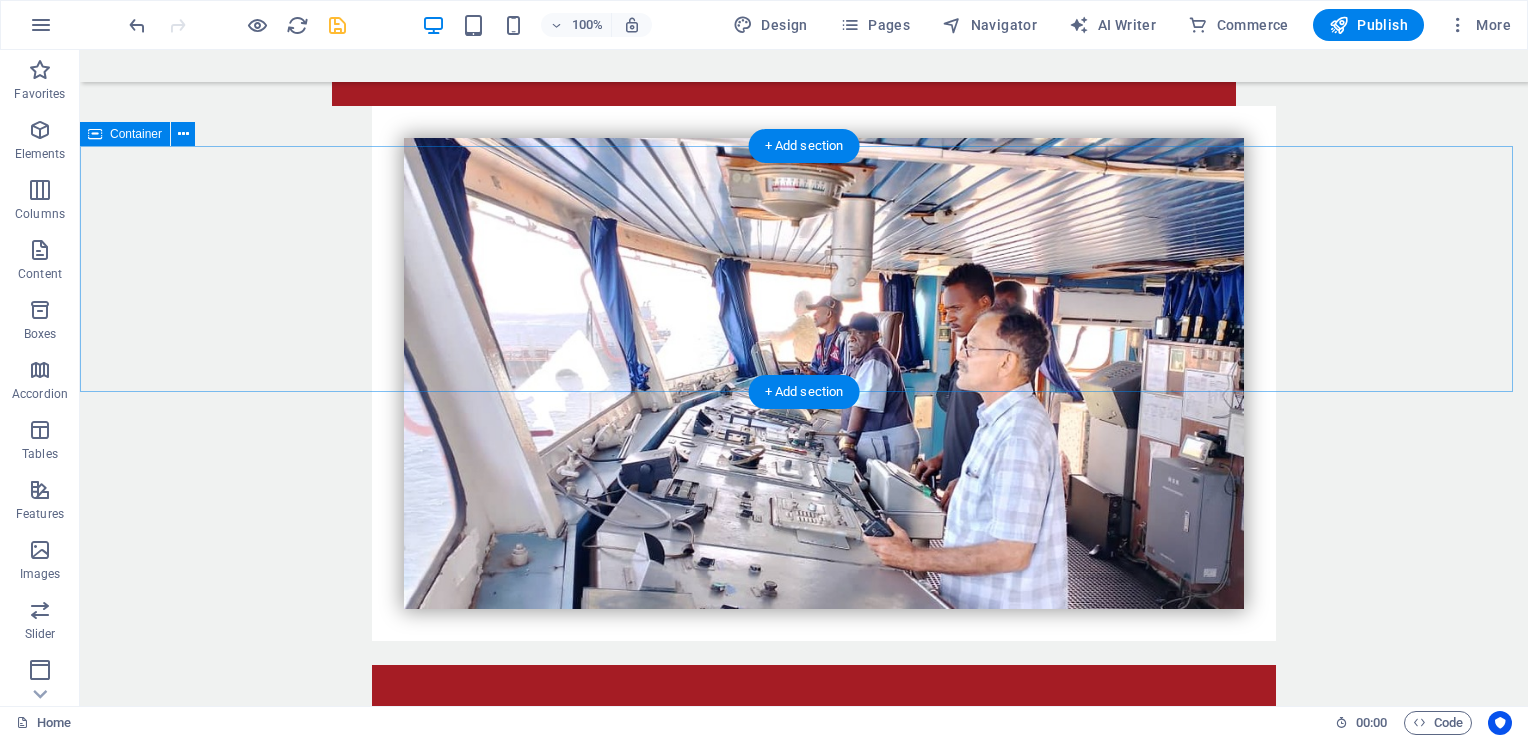click on "booking" at bounding box center (804, 3288) 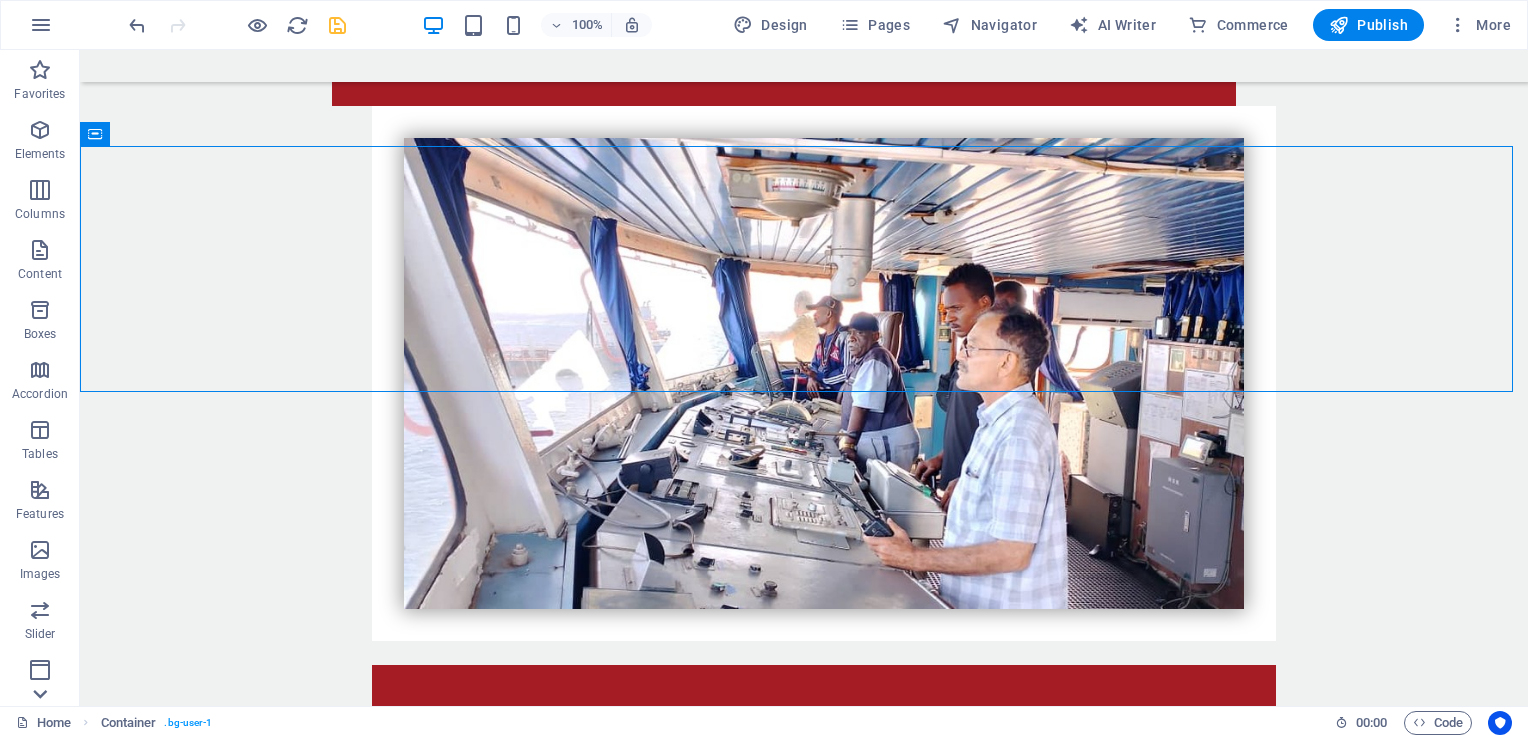 click 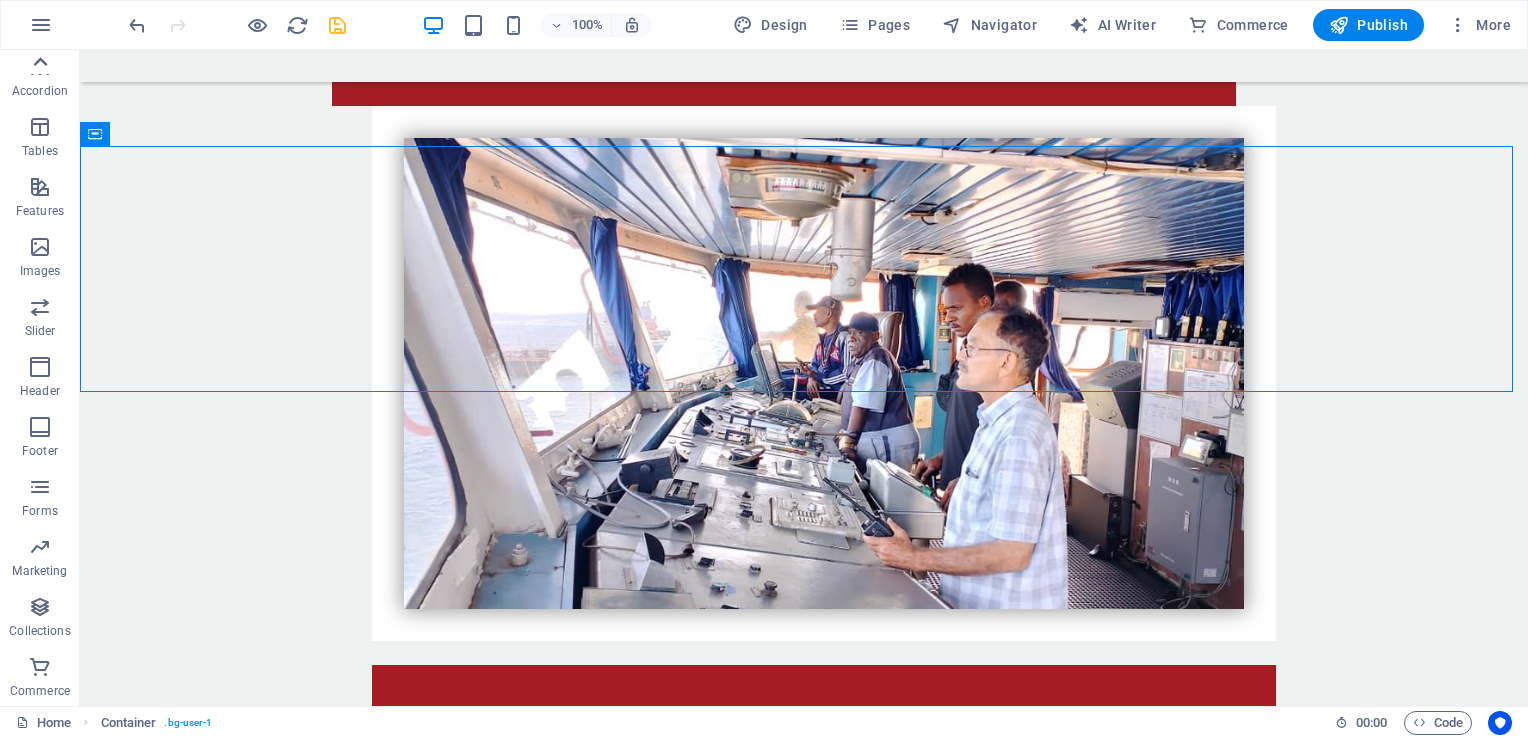 click 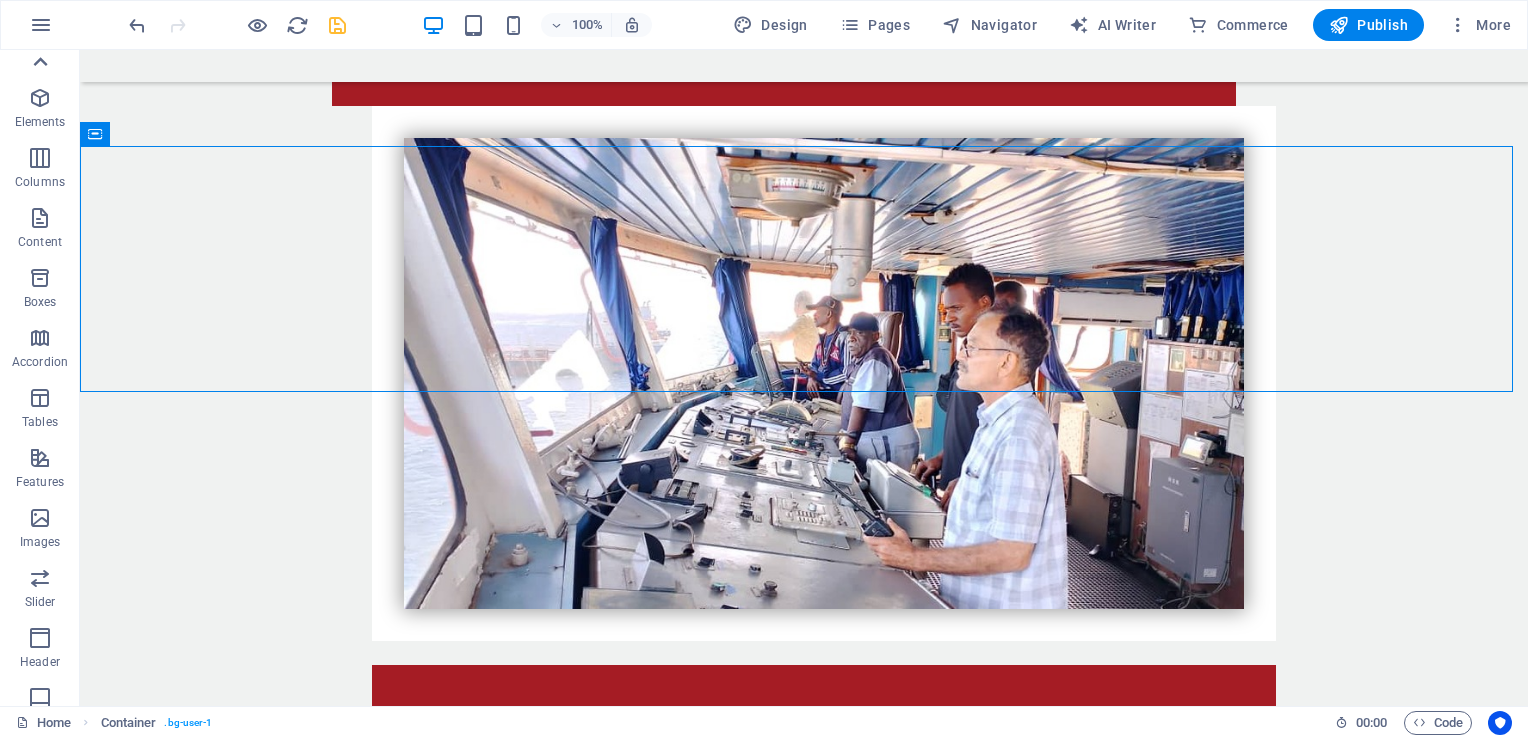 scroll, scrollTop: 0, scrollLeft: 0, axis: both 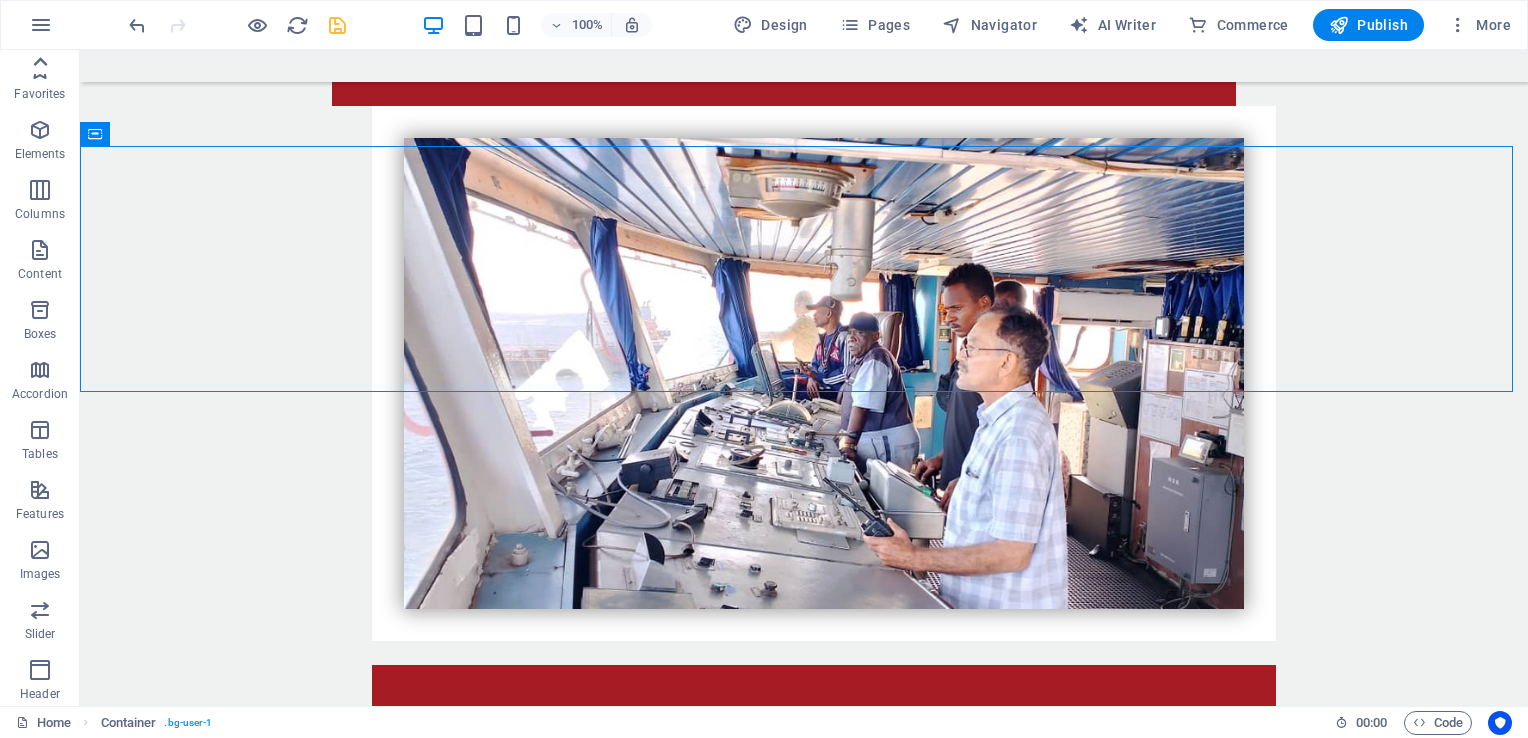 click 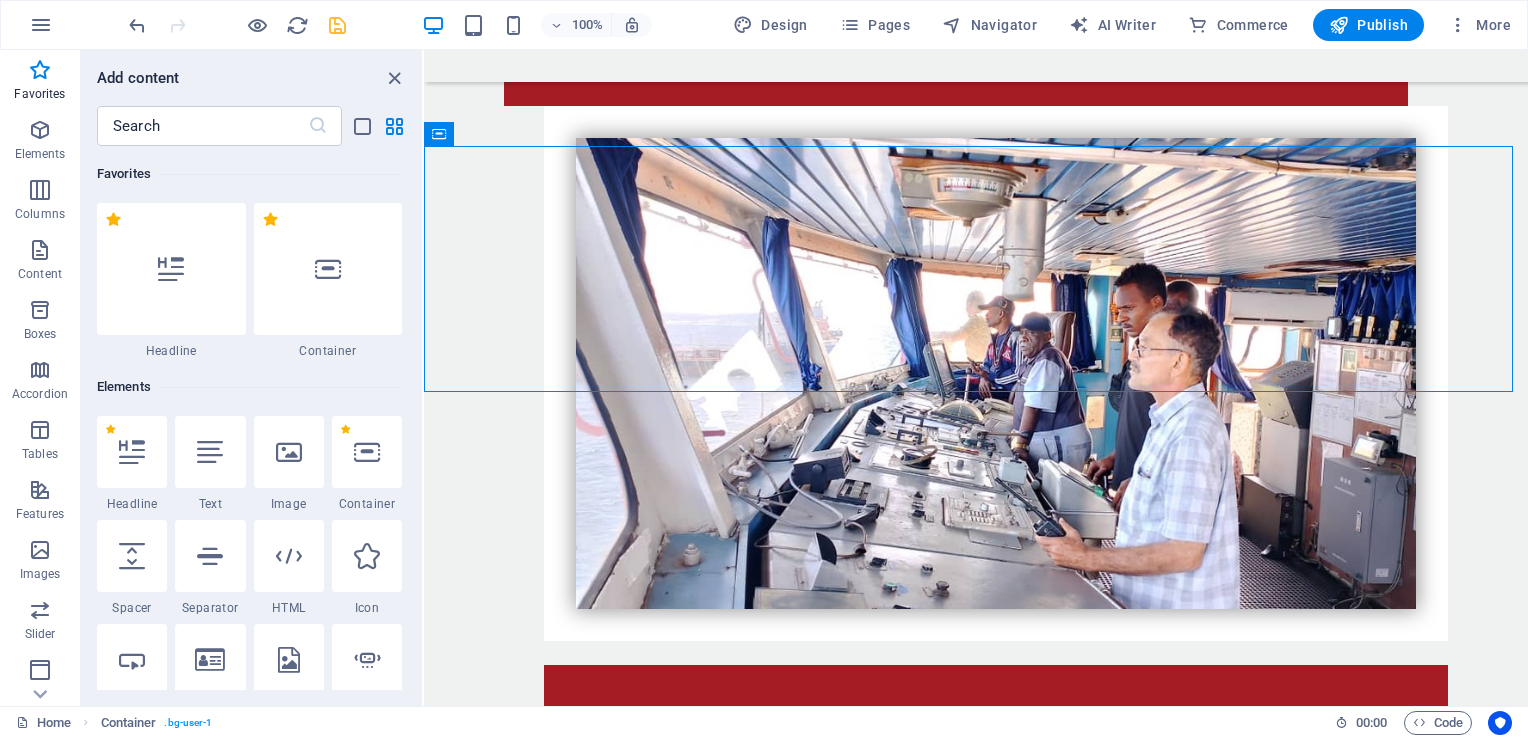 click at bounding box center [40, 70] 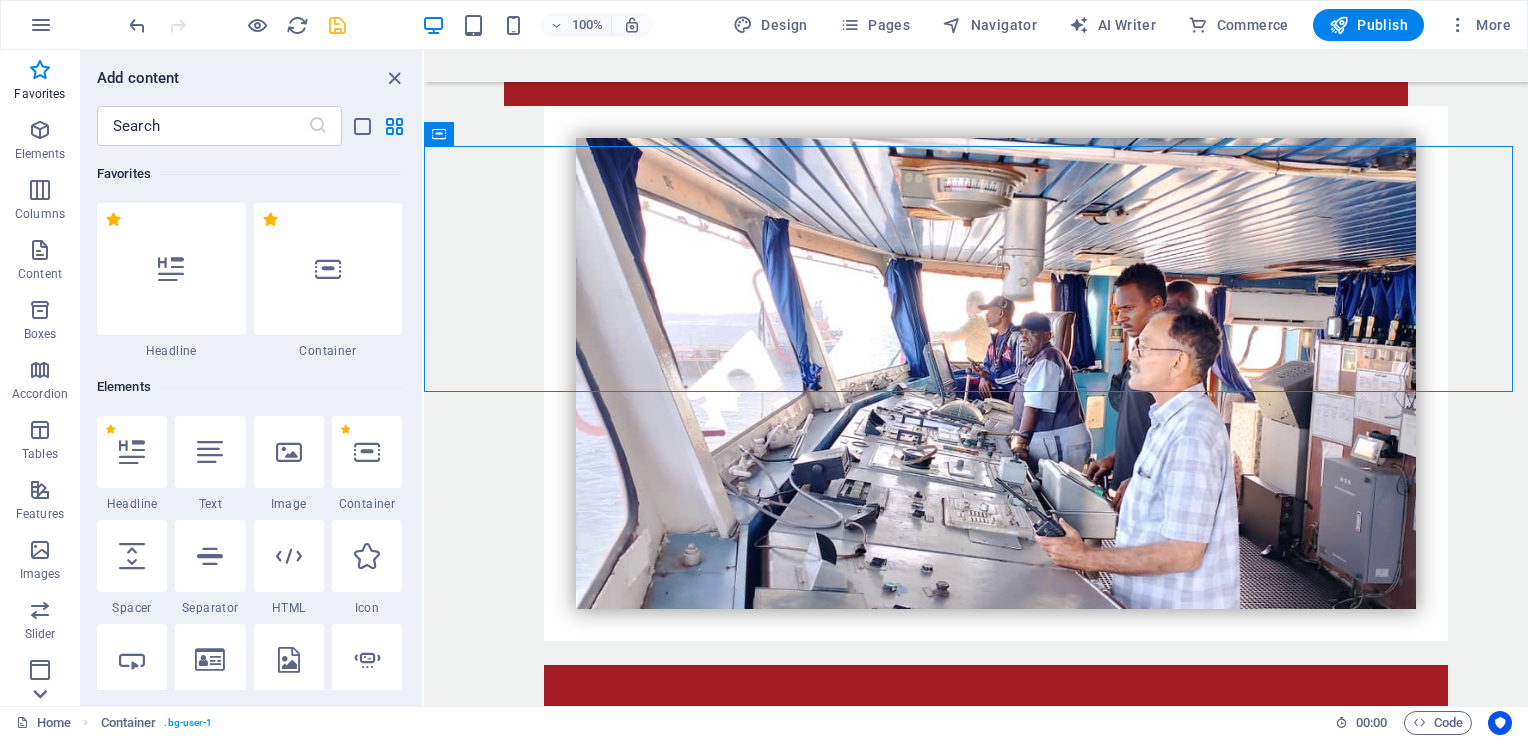 click 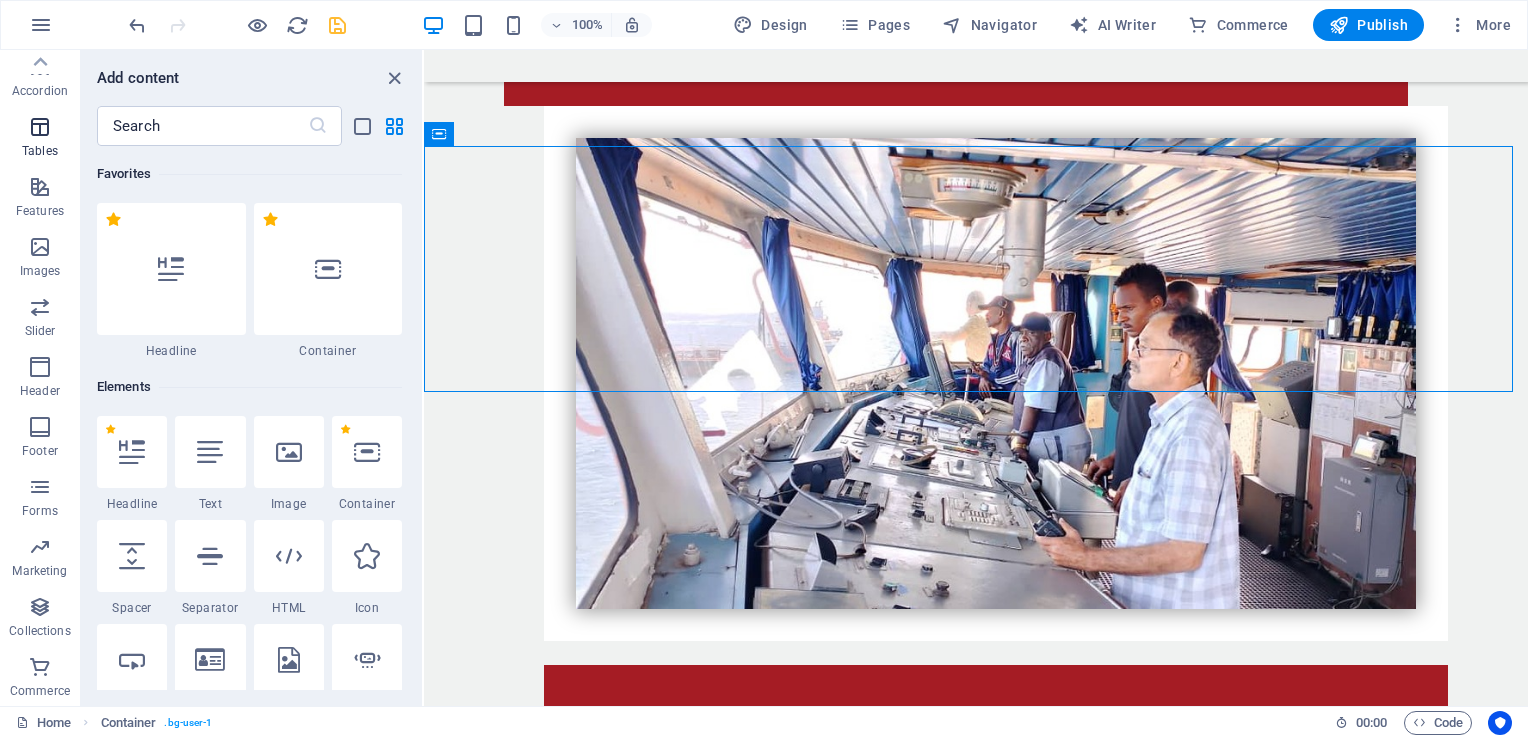 drag, startPoint x: 0, startPoint y: 330, endPoint x: 14, endPoint y: 124, distance: 206.47517 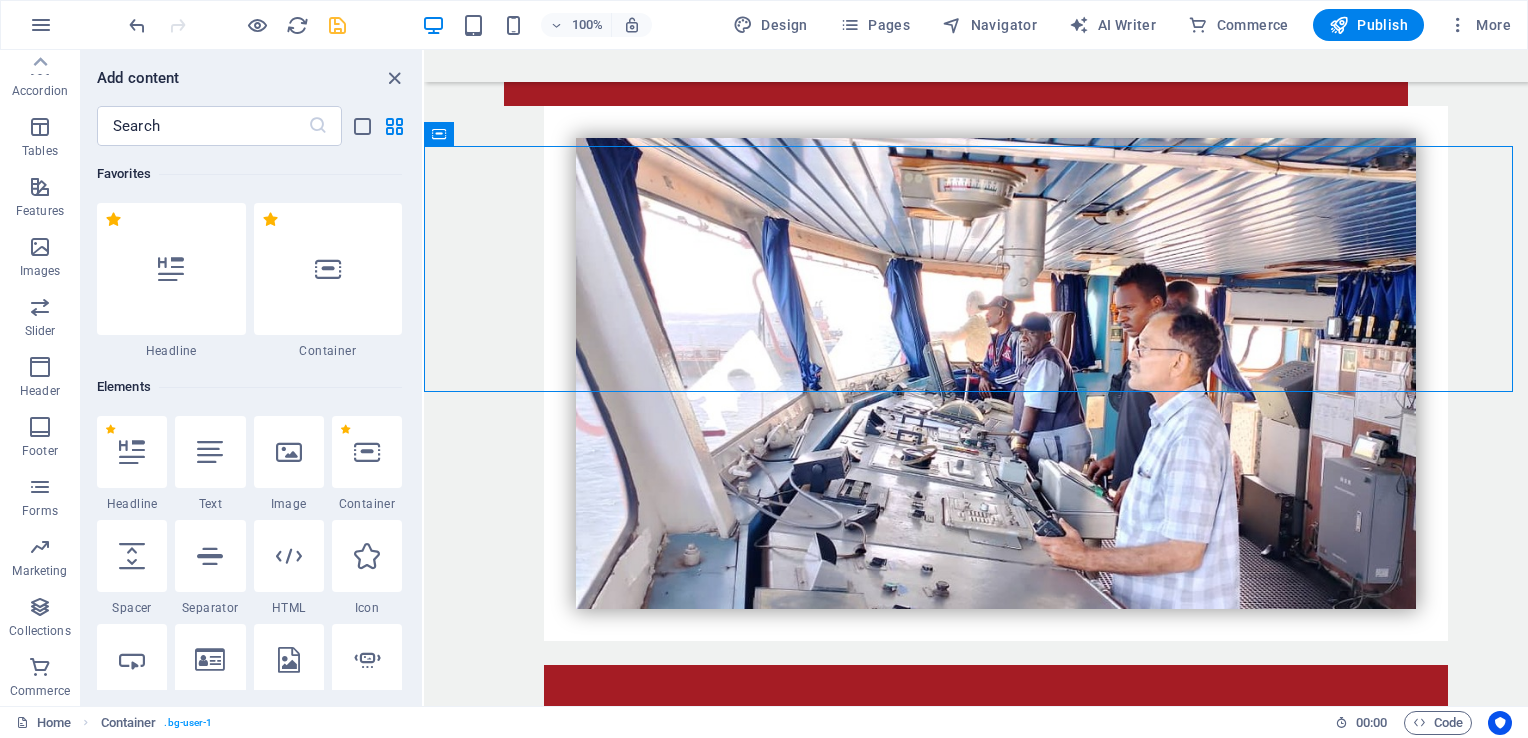 click on "Favorites 1 Star Headline 1 Star Container Elements 1 Star Headline 1 Star Text 1 Star Image 1 Star Container 1 Star Spacer 1 Star Separator 1 Star HTML 1 Star Icon 1 Star Button 1 Star Logo 1 Star SVG 1 Star Image slider 1 Star Slider 1 Star Gallery 1 Star Menu 1 Star Map 1 Star Facebook 1 Star Video 1 Star YouTube 1 Star Vimeo 1 Star Document 1 Star Audio 1 Star Iframe 1 Star Privacy 1 Star Languages Columns 1 Star Container 1 Star 2 columns 1 Star 3 columns 1 Star 4 columns 1 Star 5 columns 1 Star 6 columns 1 Star 40-60 1 Star 20-80 1 Star 80-20 1 Star 30-70 1 Star 70-30 1 Star Unequal Columns 1 Star 25-25-50 1 Star 25-50-25 1 Star 50-25-25 1 Star 20-60-20 1 Star 50-16-16-16 1 Star 16-16-16-50 1 Star Grid 2-1 1 Star Grid 1-2 1 Star Grid 3-1 1 Star Grid 1-3 1 Star Grid 4-1 1 Star Grid 1-4 1 Star Grid 1-2-1 1 Star Grid 1-1-2 1 Star Grid 2h-2v 1 Star Grid 2v-2h 1 Star Grid 2-1-2 1 Star Grid 3-4 Content 1 Star Text in columns 1 Star Text 1 Star Text with separator 1 Star Image with text box 1 Star 1 Star Boxes" at bounding box center [251, 418] 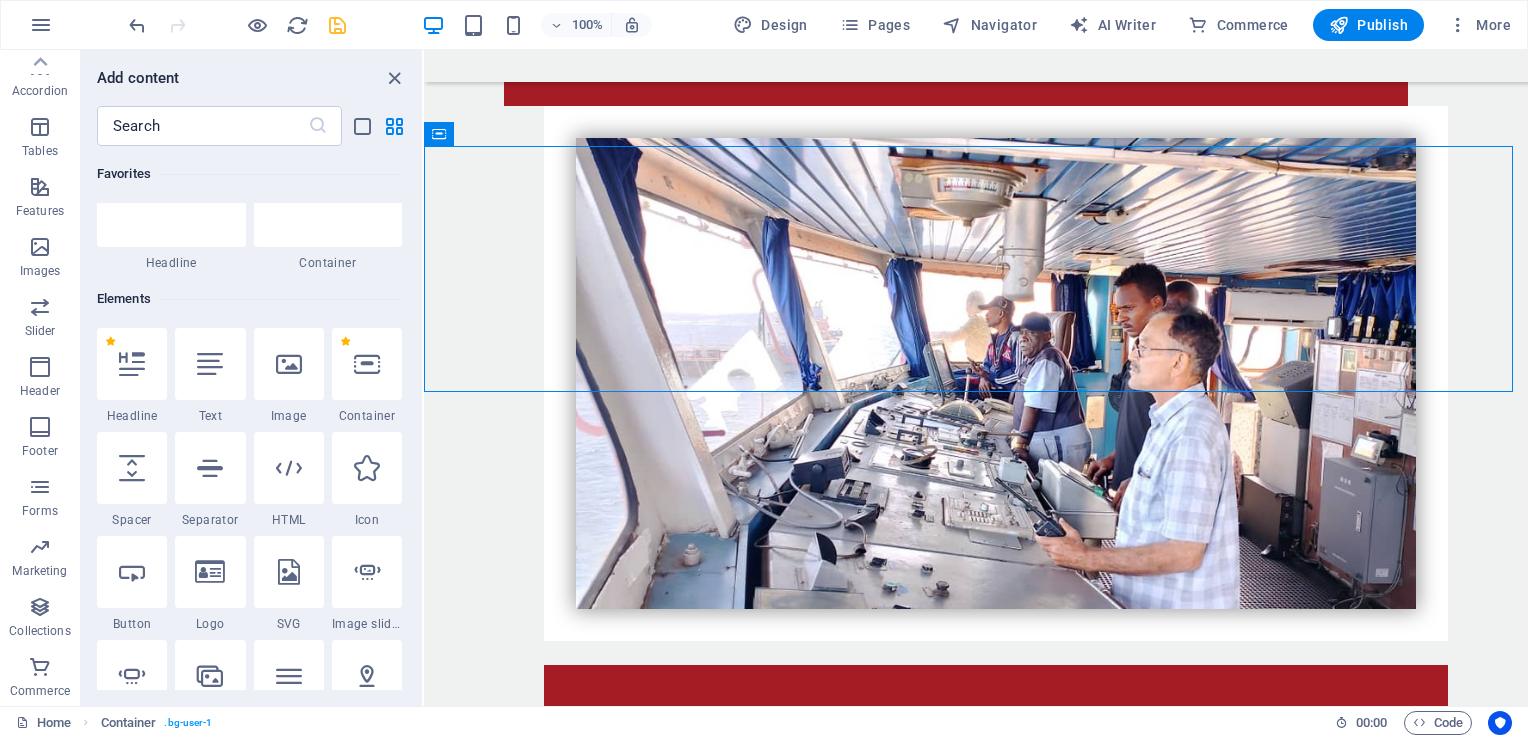 scroll, scrollTop: 0, scrollLeft: 0, axis: both 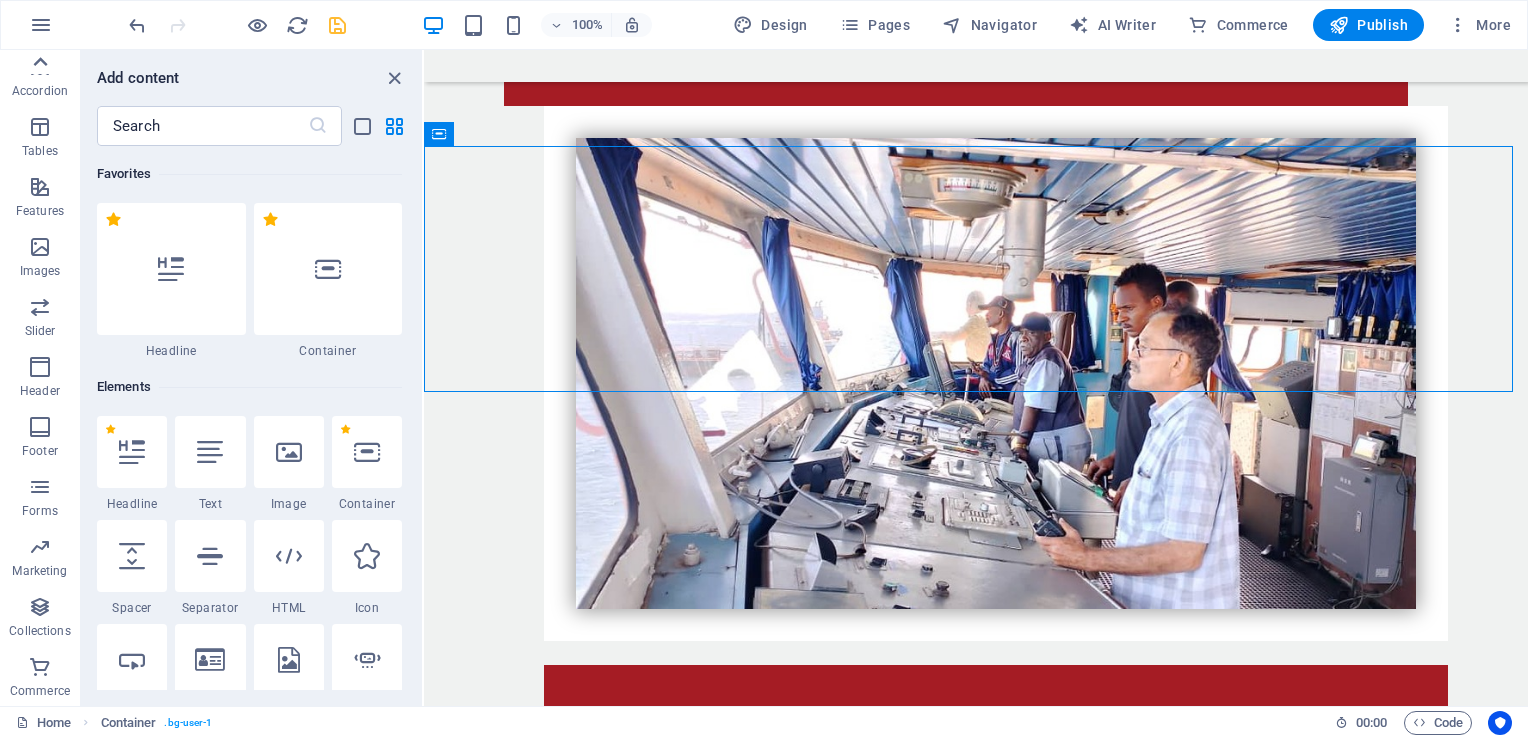 click 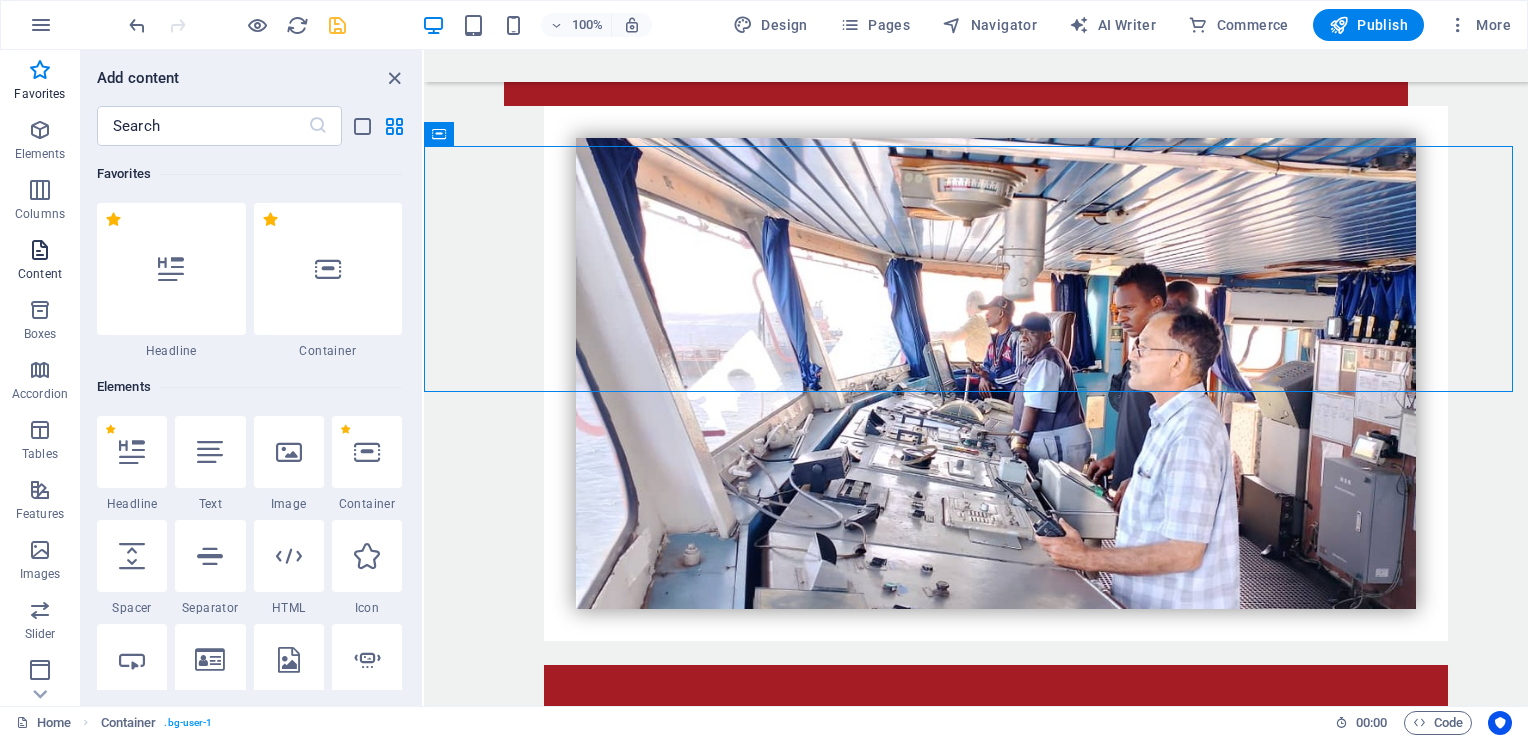 click at bounding box center [40, 250] 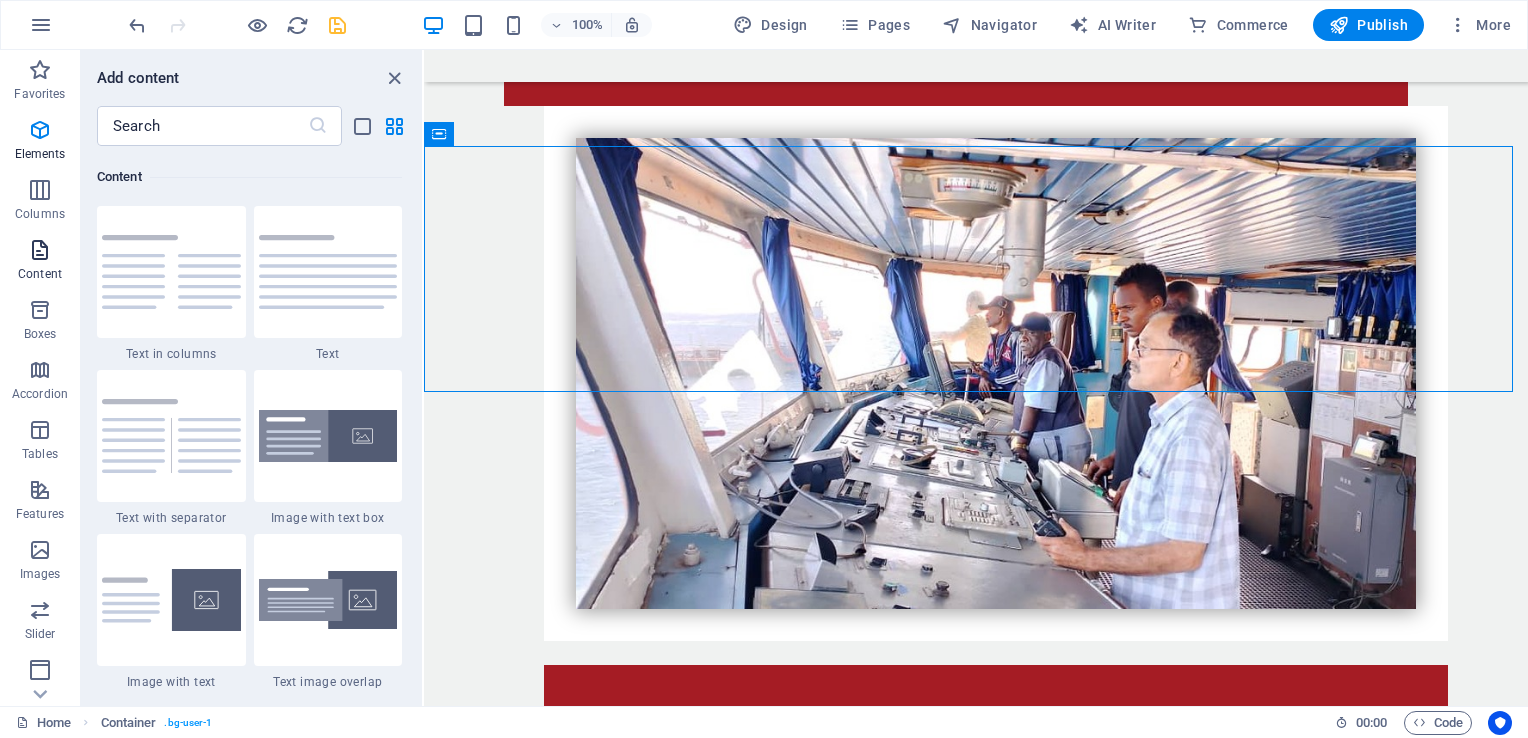 scroll, scrollTop: 3499, scrollLeft: 0, axis: vertical 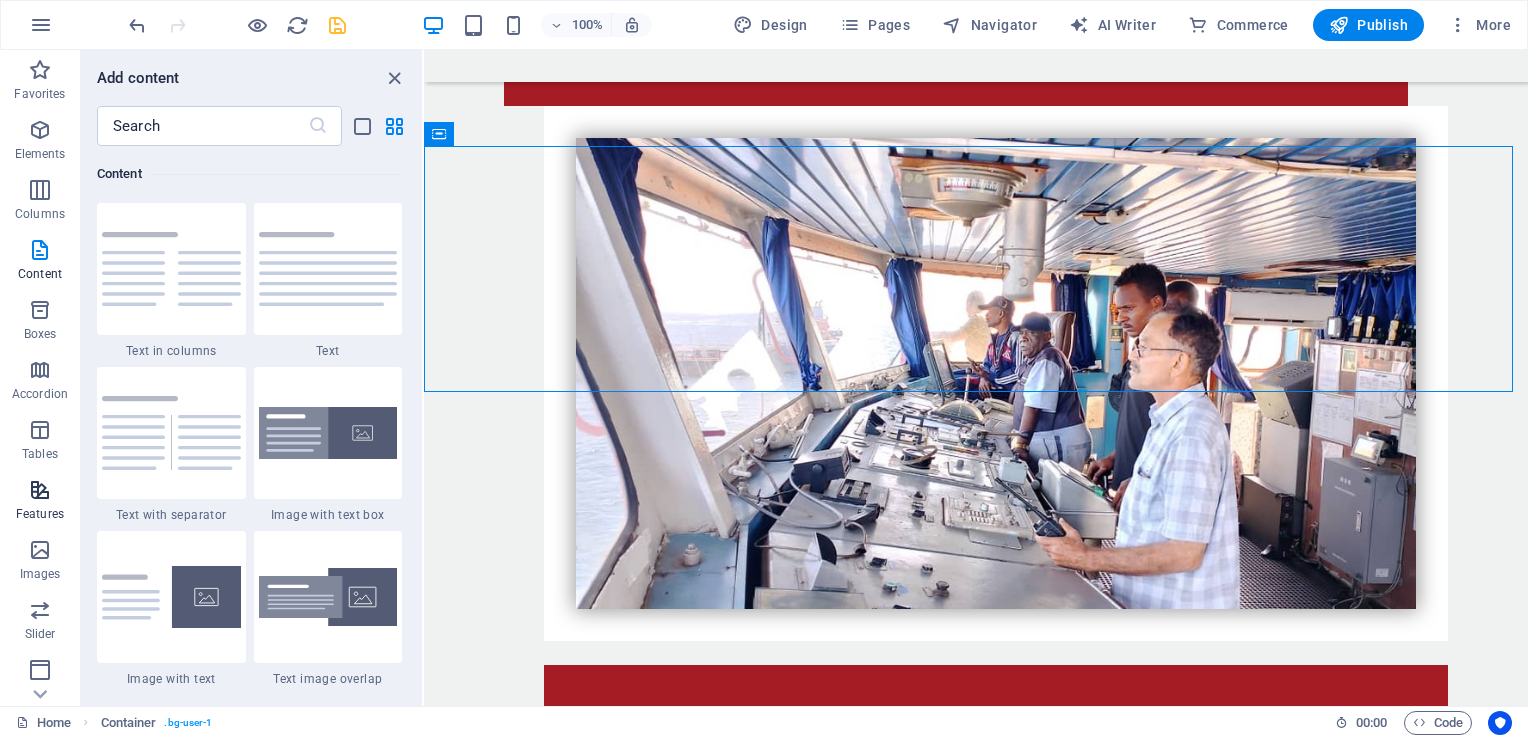 click on "Features" at bounding box center (40, 500) 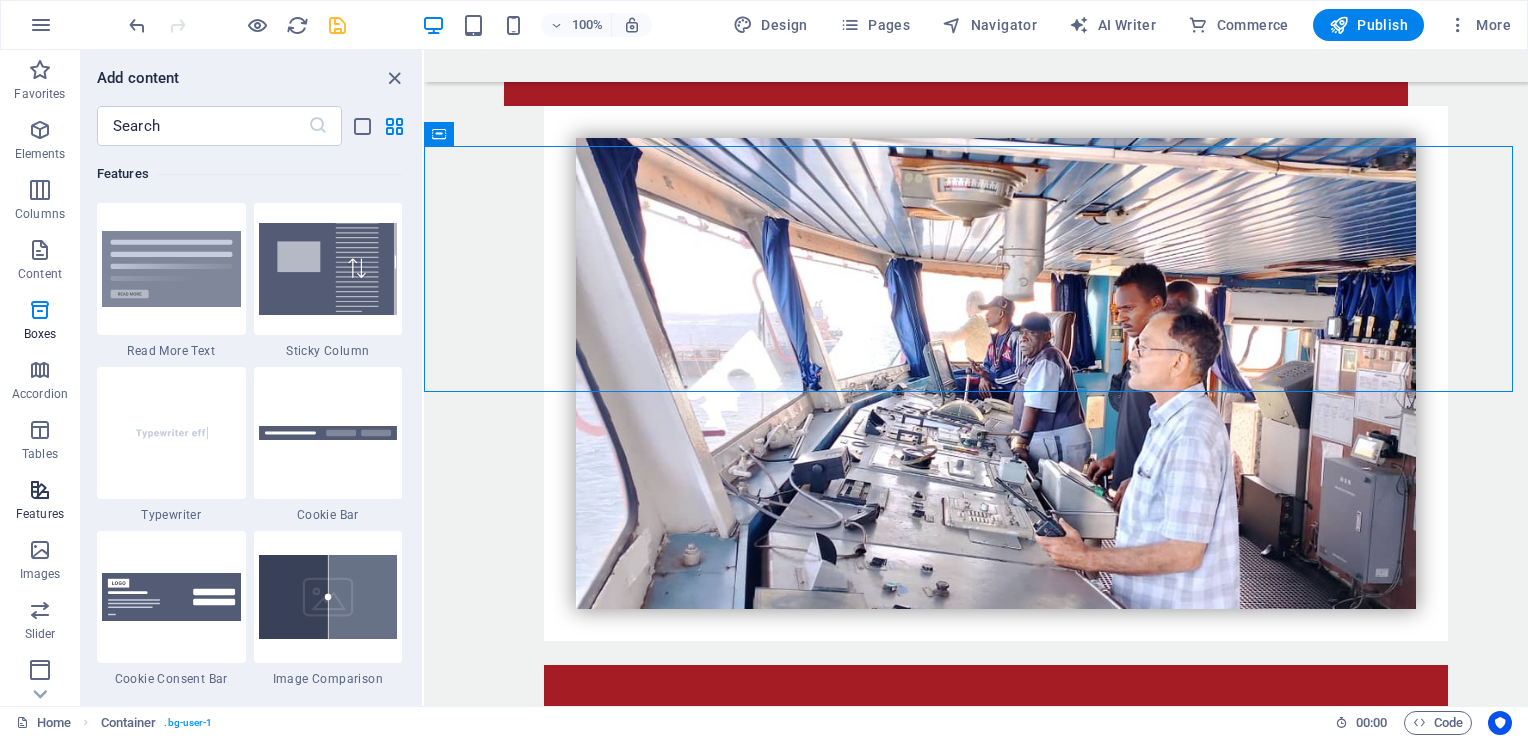 scroll, scrollTop: 7795, scrollLeft: 0, axis: vertical 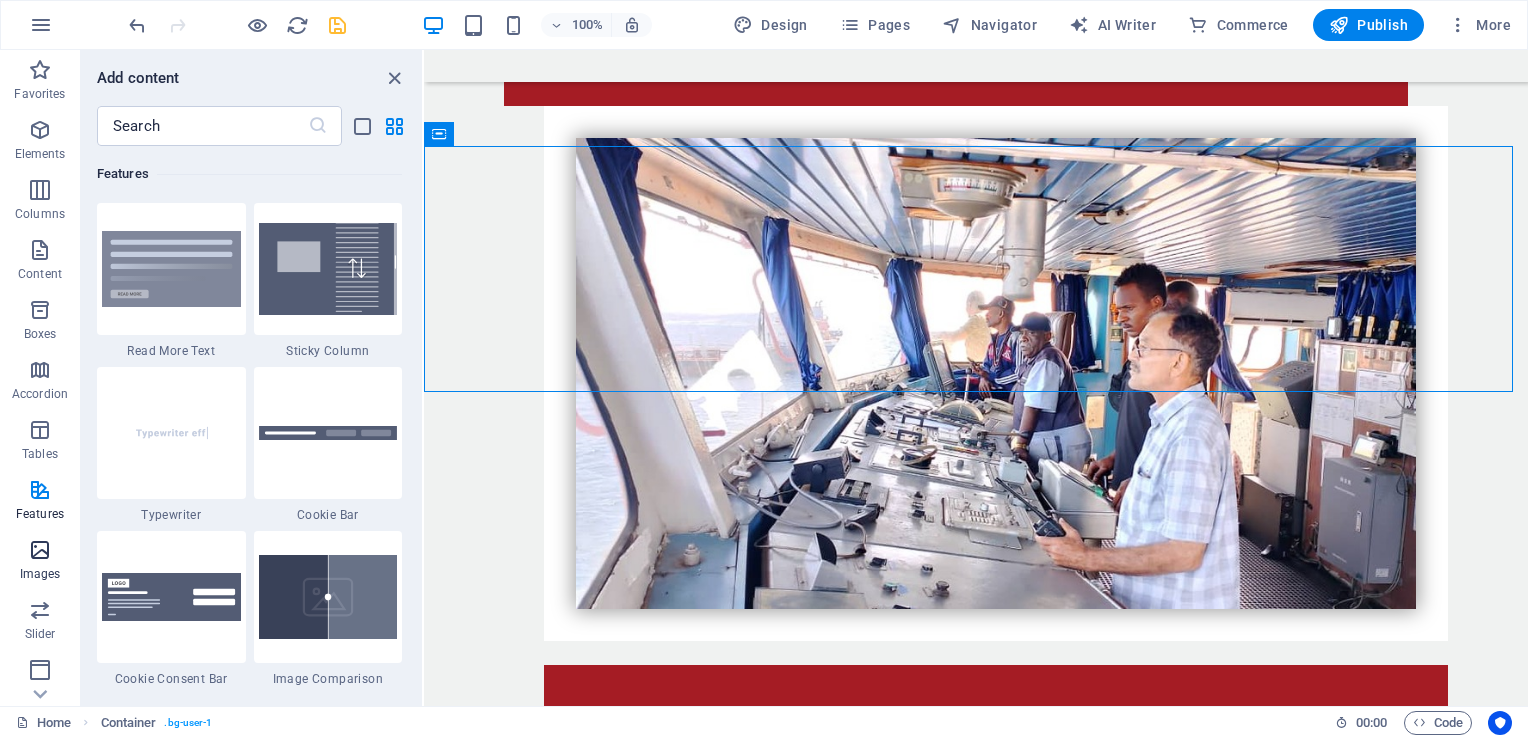 click at bounding box center [40, 550] 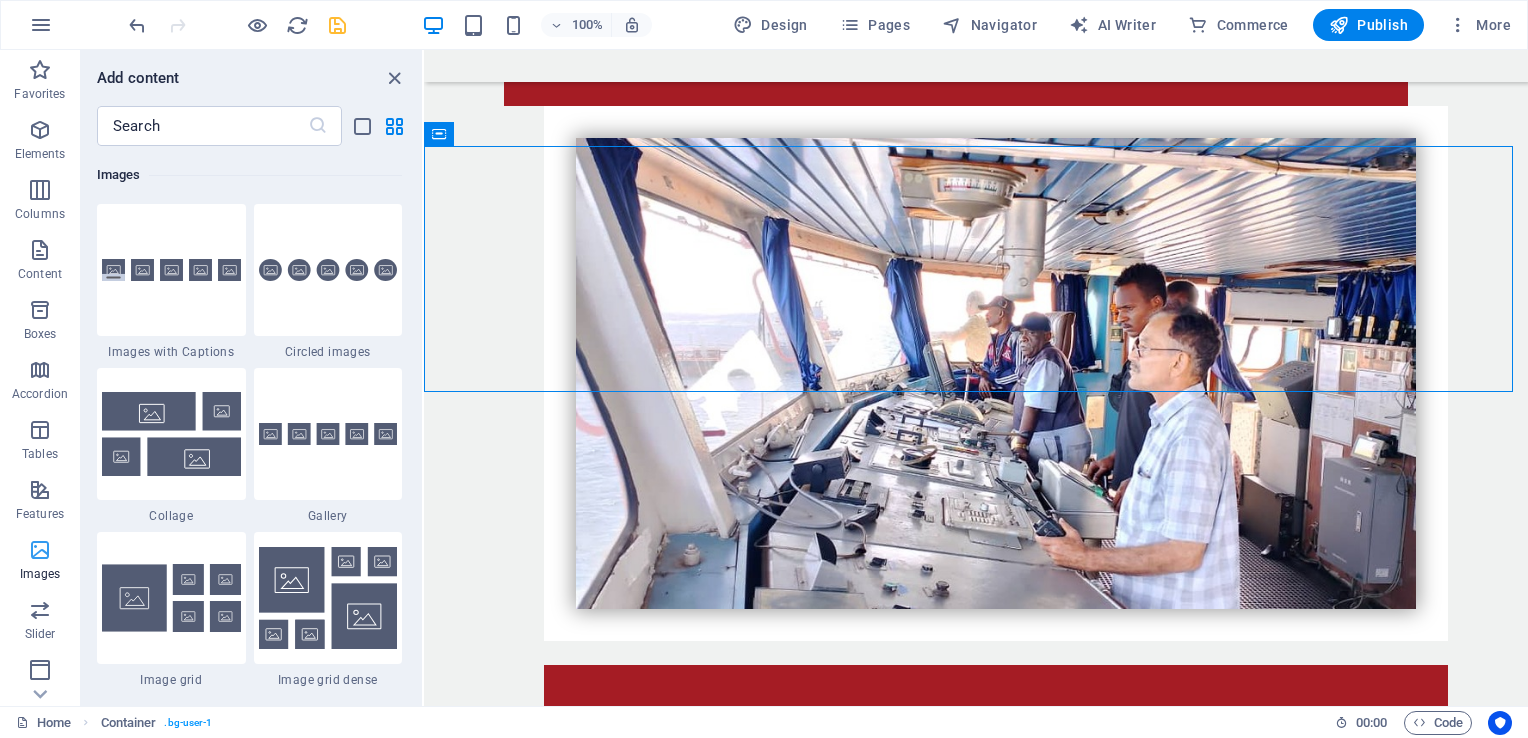 scroll, scrollTop: 10140, scrollLeft: 0, axis: vertical 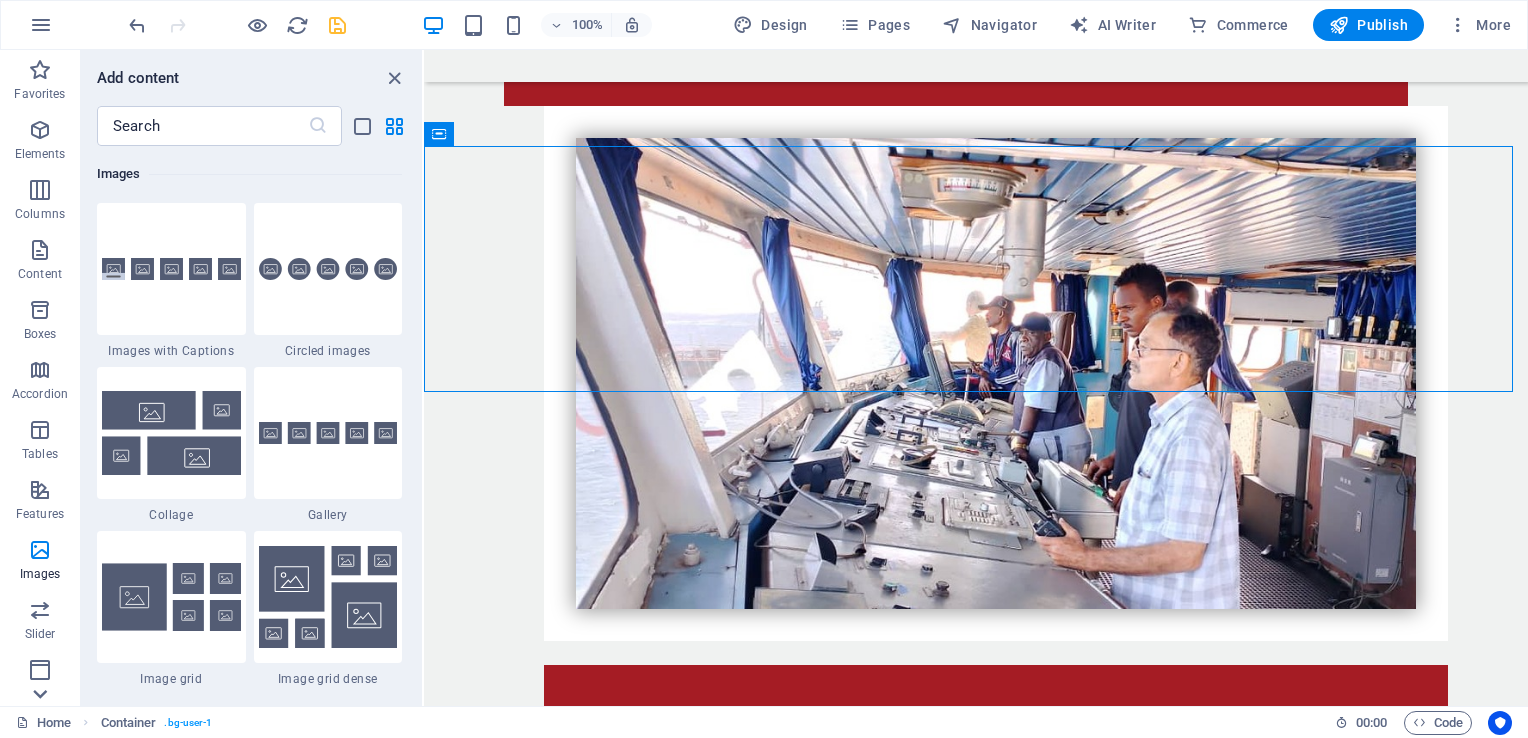 click 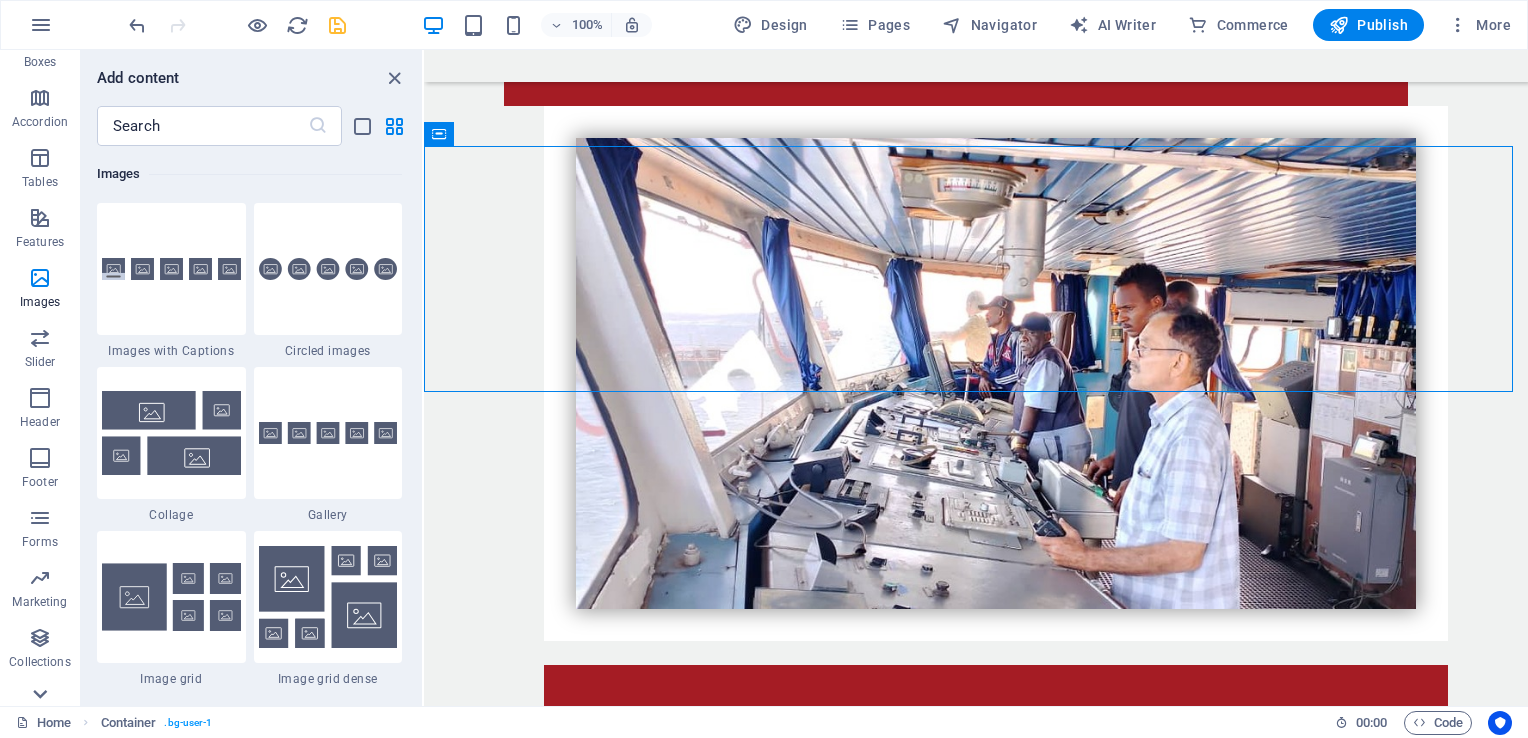 scroll, scrollTop: 303, scrollLeft: 0, axis: vertical 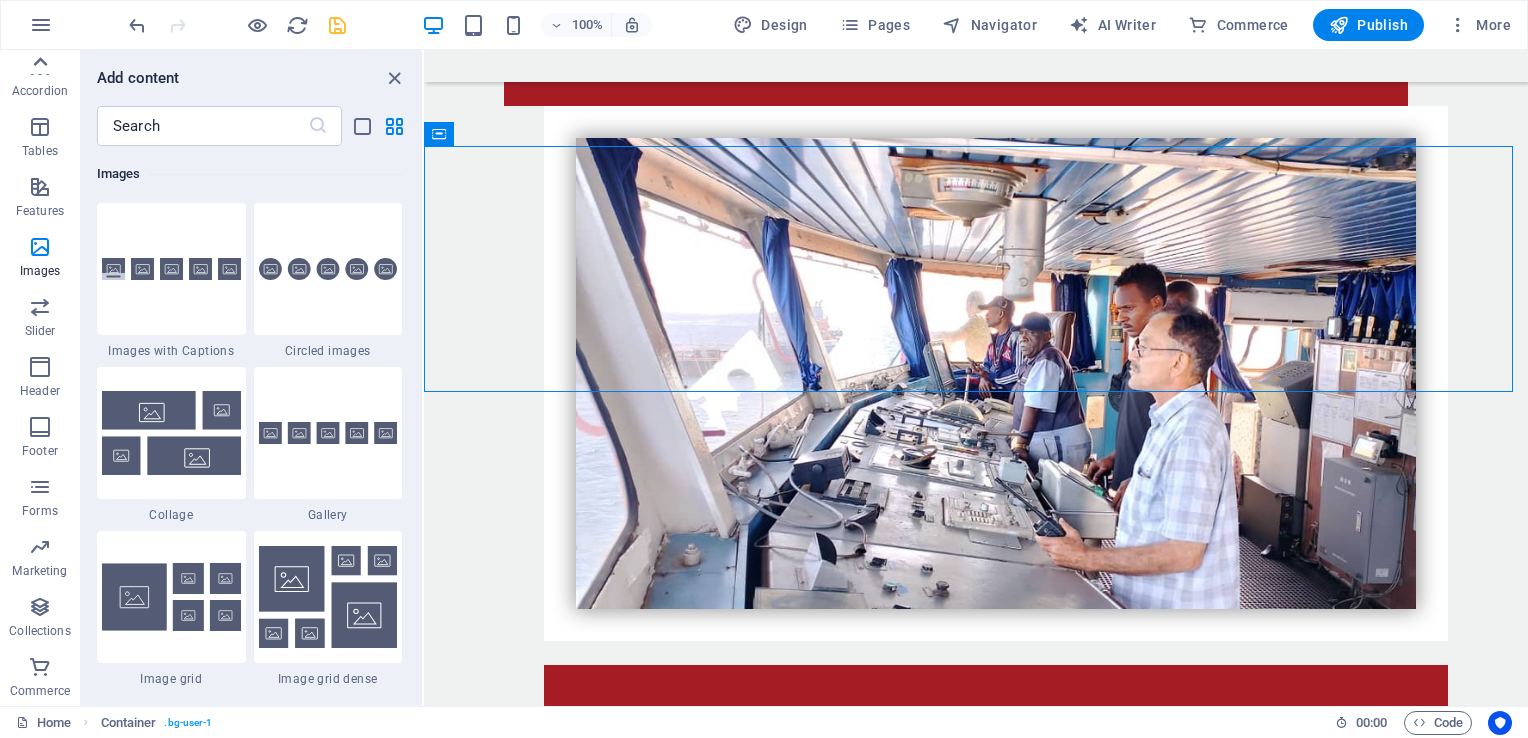 click 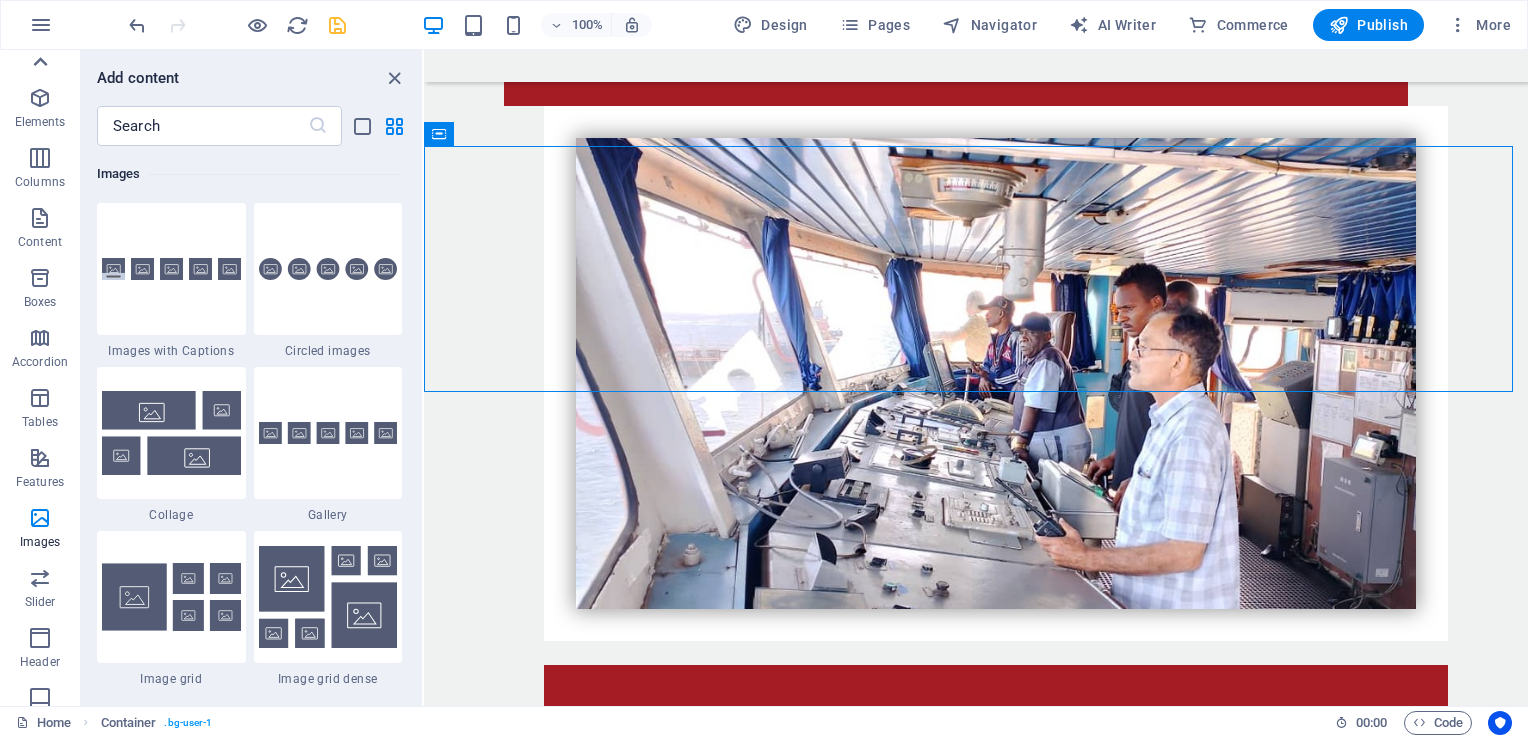 scroll, scrollTop: 0, scrollLeft: 0, axis: both 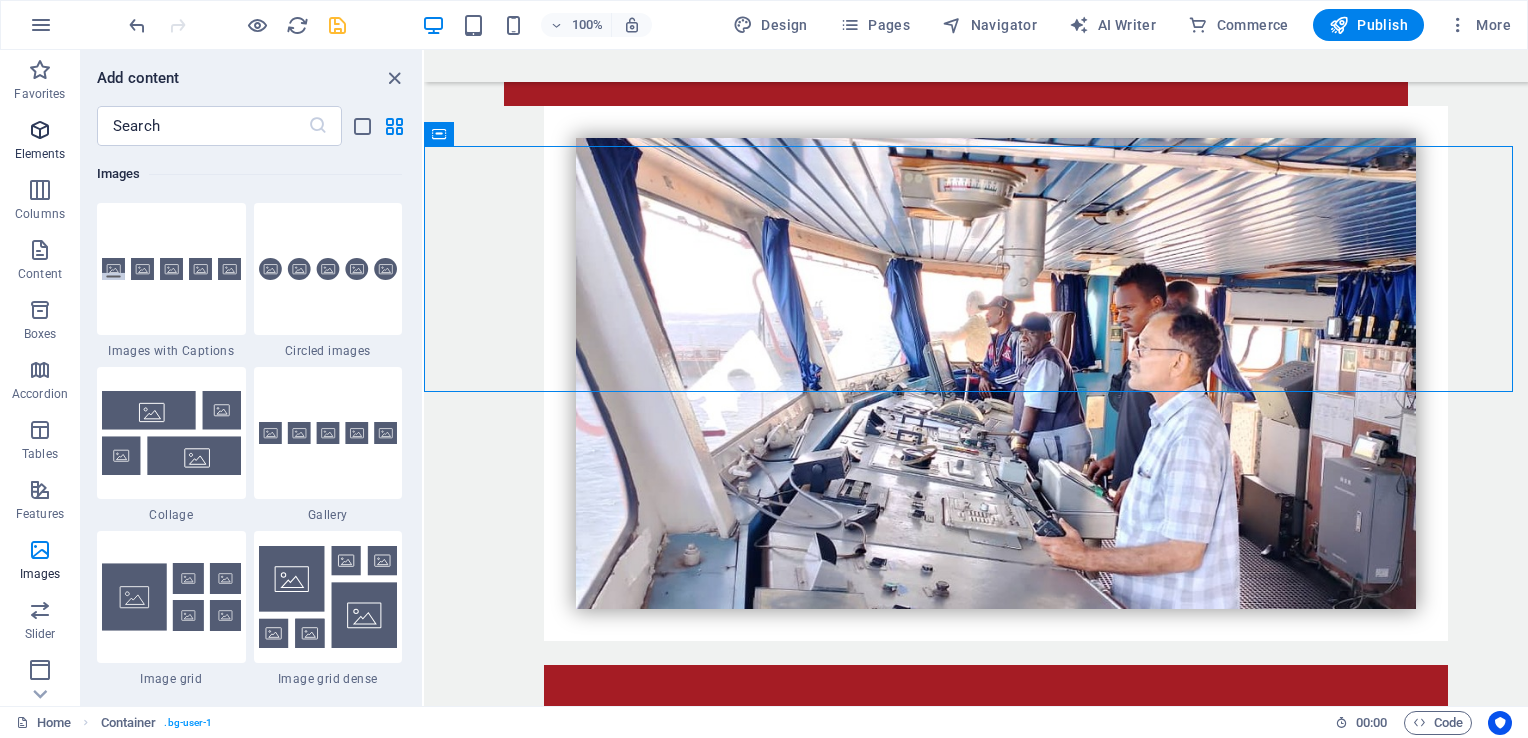 click at bounding box center (40, 130) 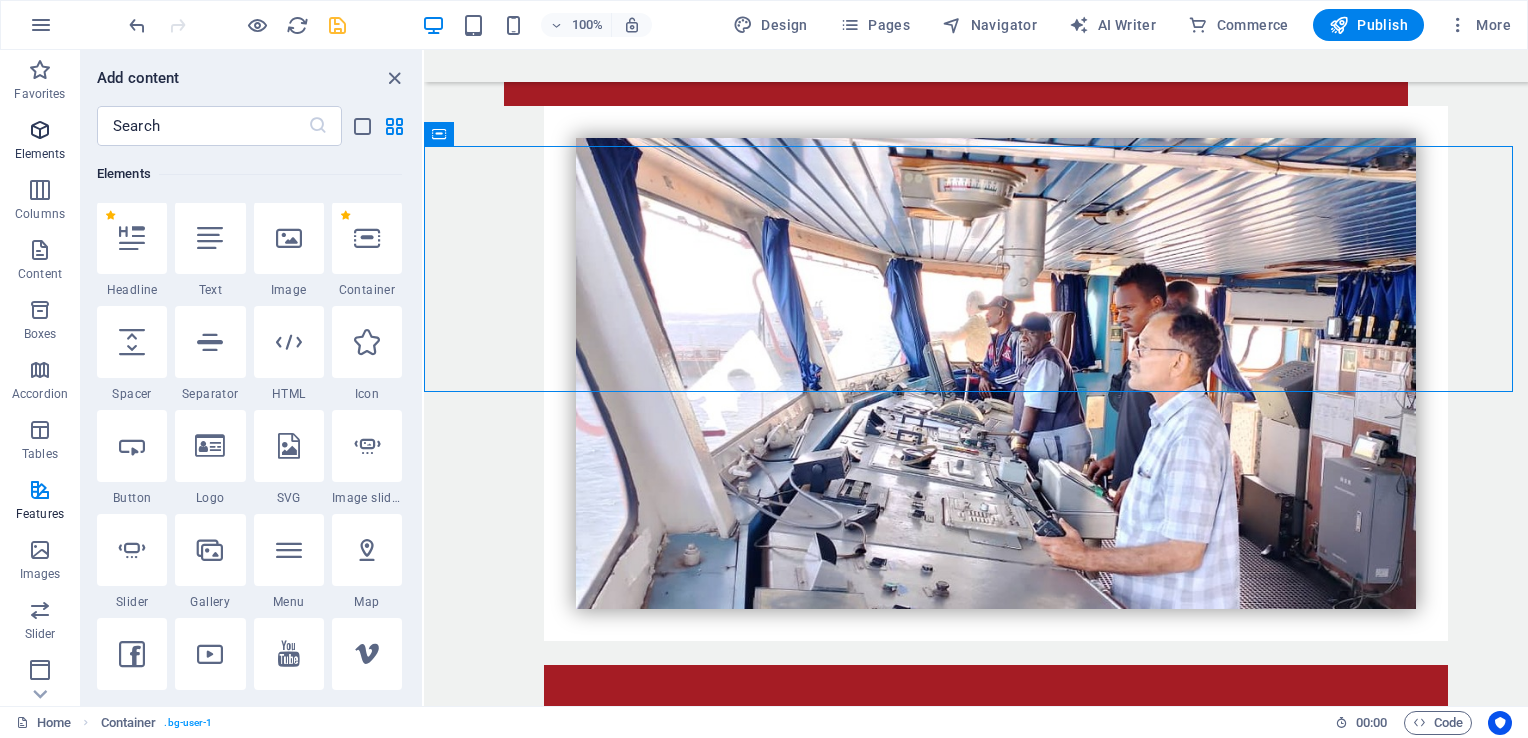 scroll, scrollTop: 212, scrollLeft: 0, axis: vertical 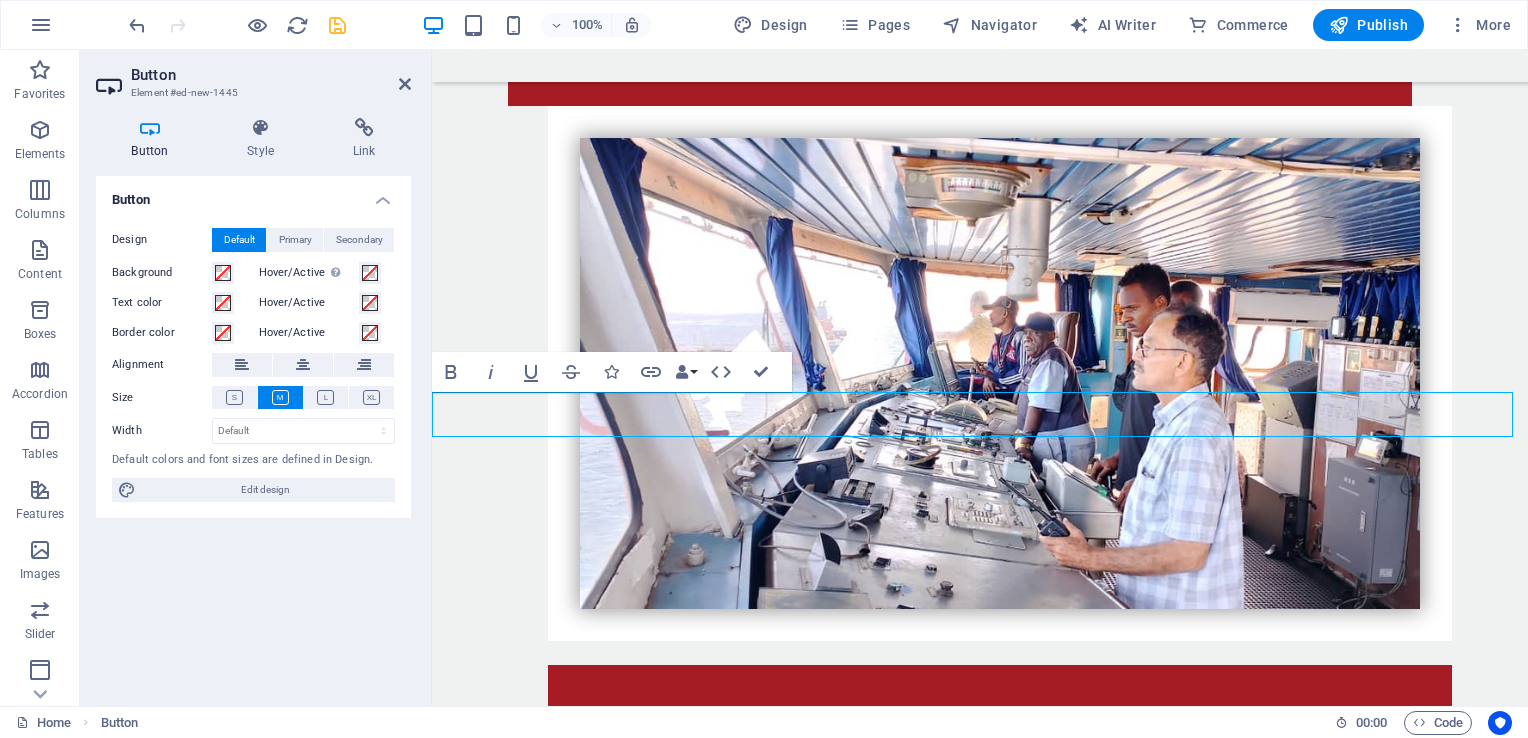 click on "Button label" at bounding box center [503, 3433] 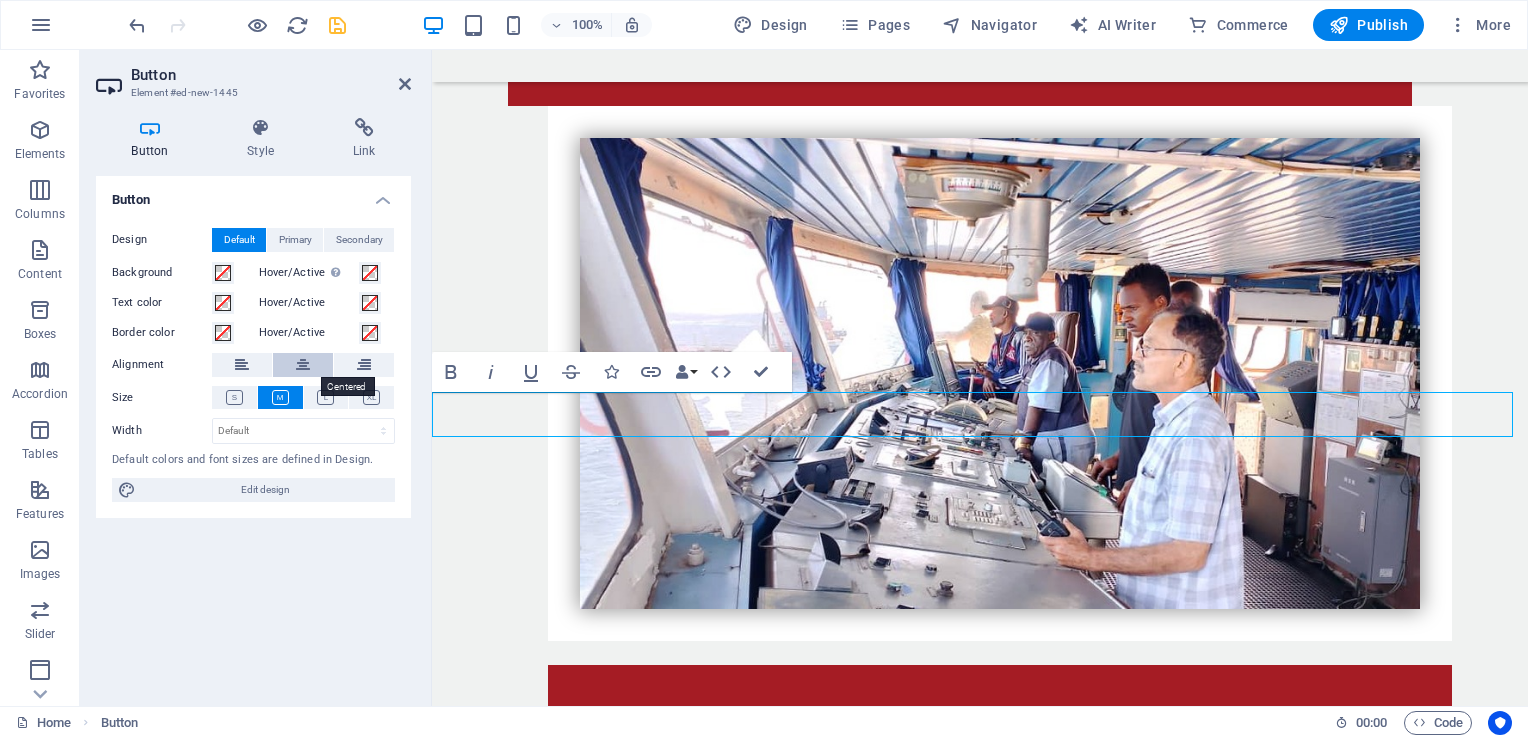 click at bounding box center [303, 365] 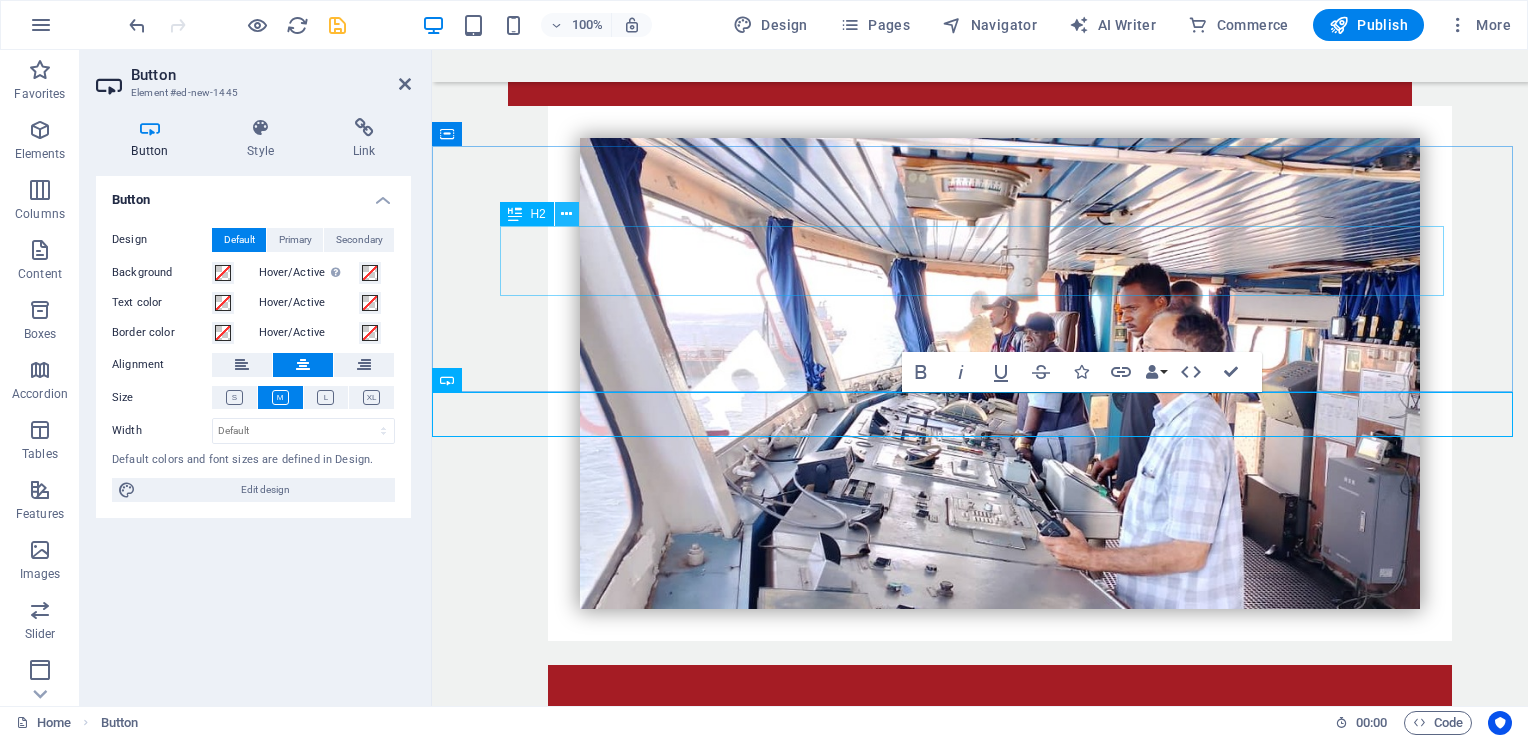 click at bounding box center [566, 214] 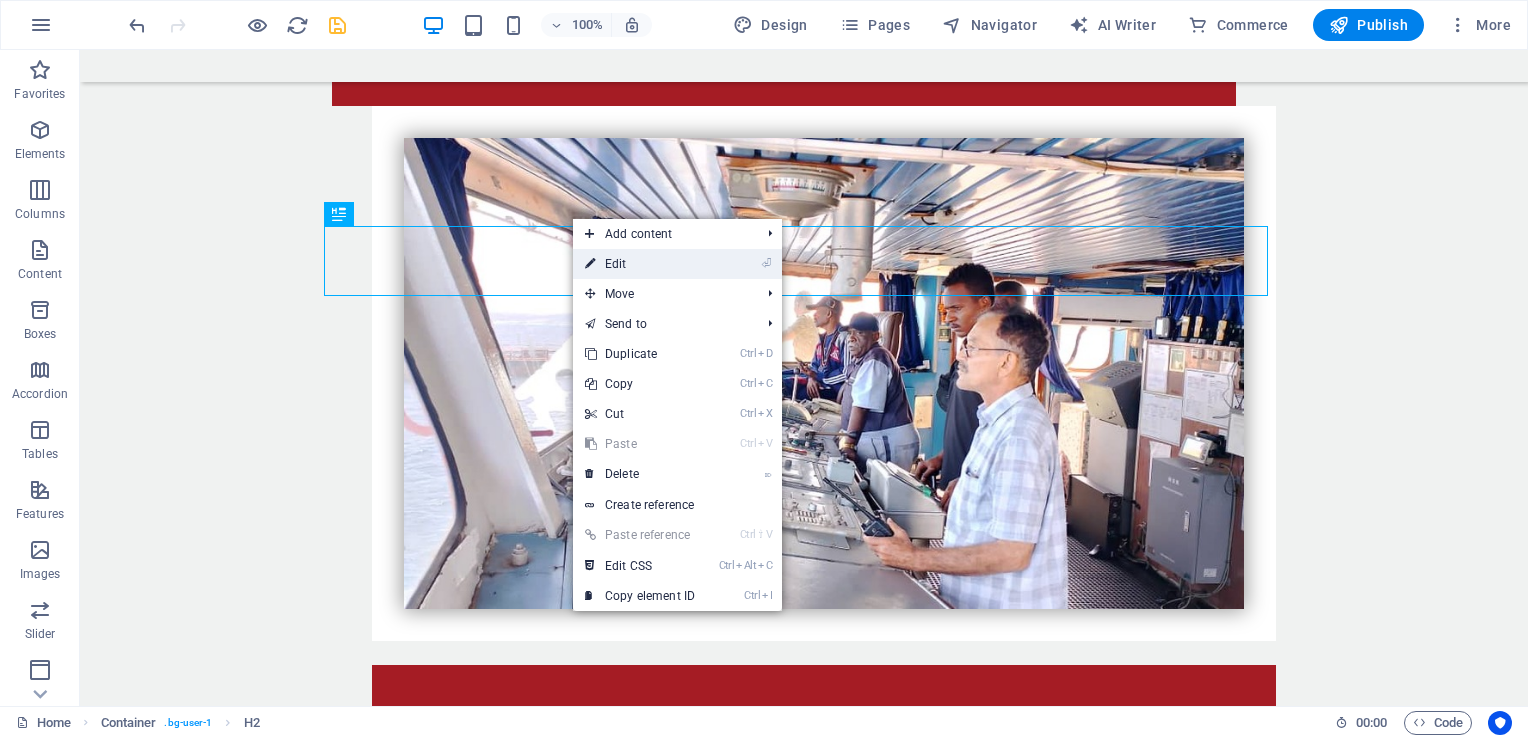 click at bounding box center (590, 264) 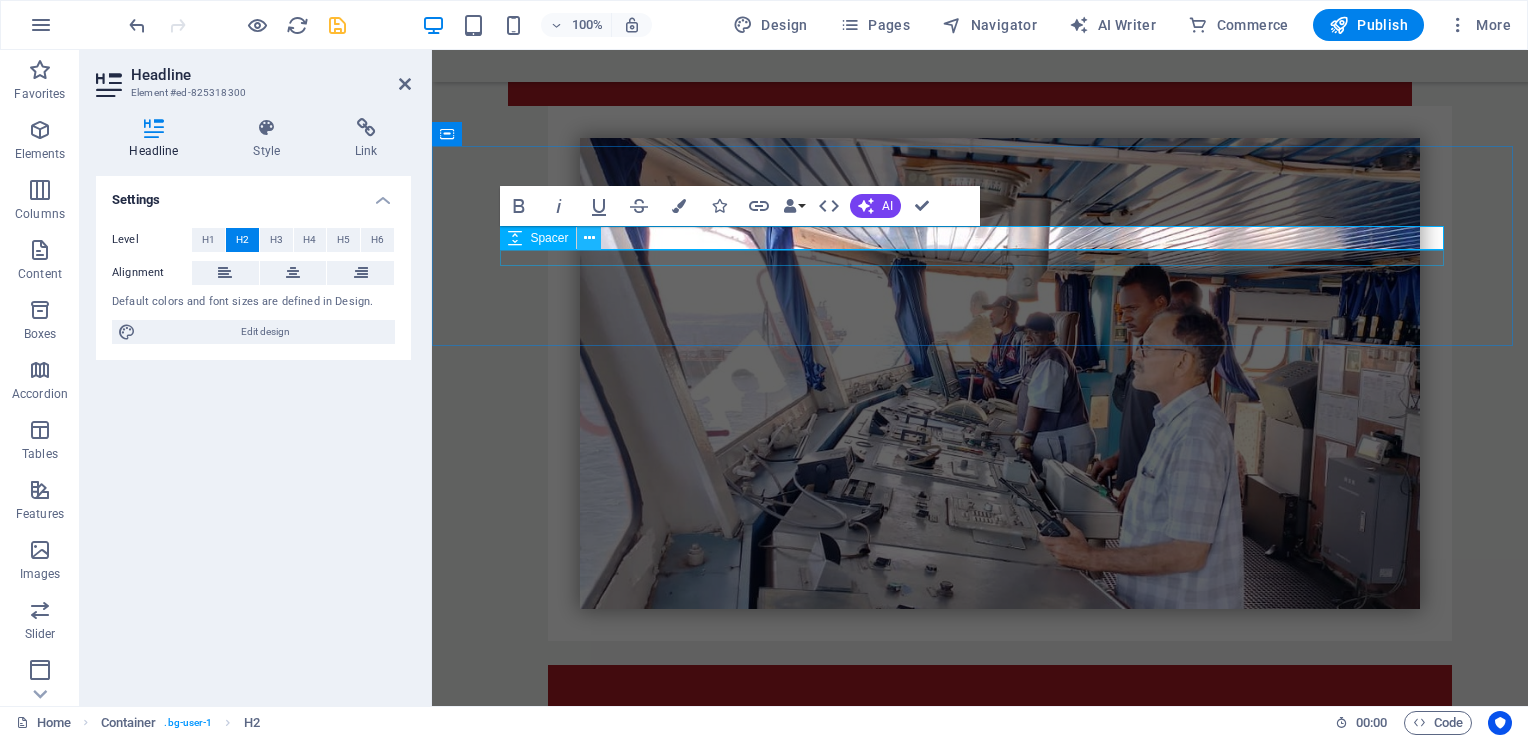 click at bounding box center [589, 238] 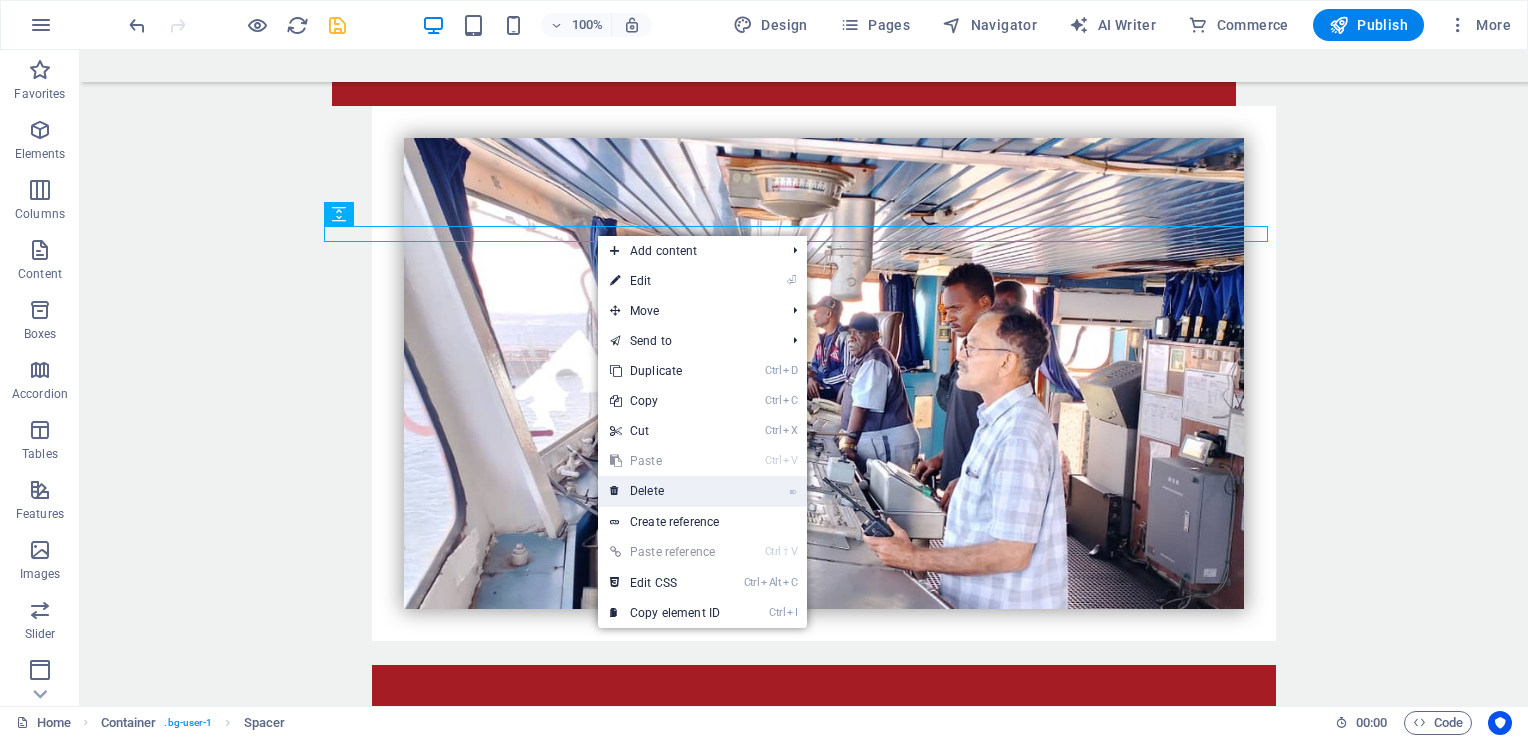 click on "⌦  Delete" at bounding box center (665, 491) 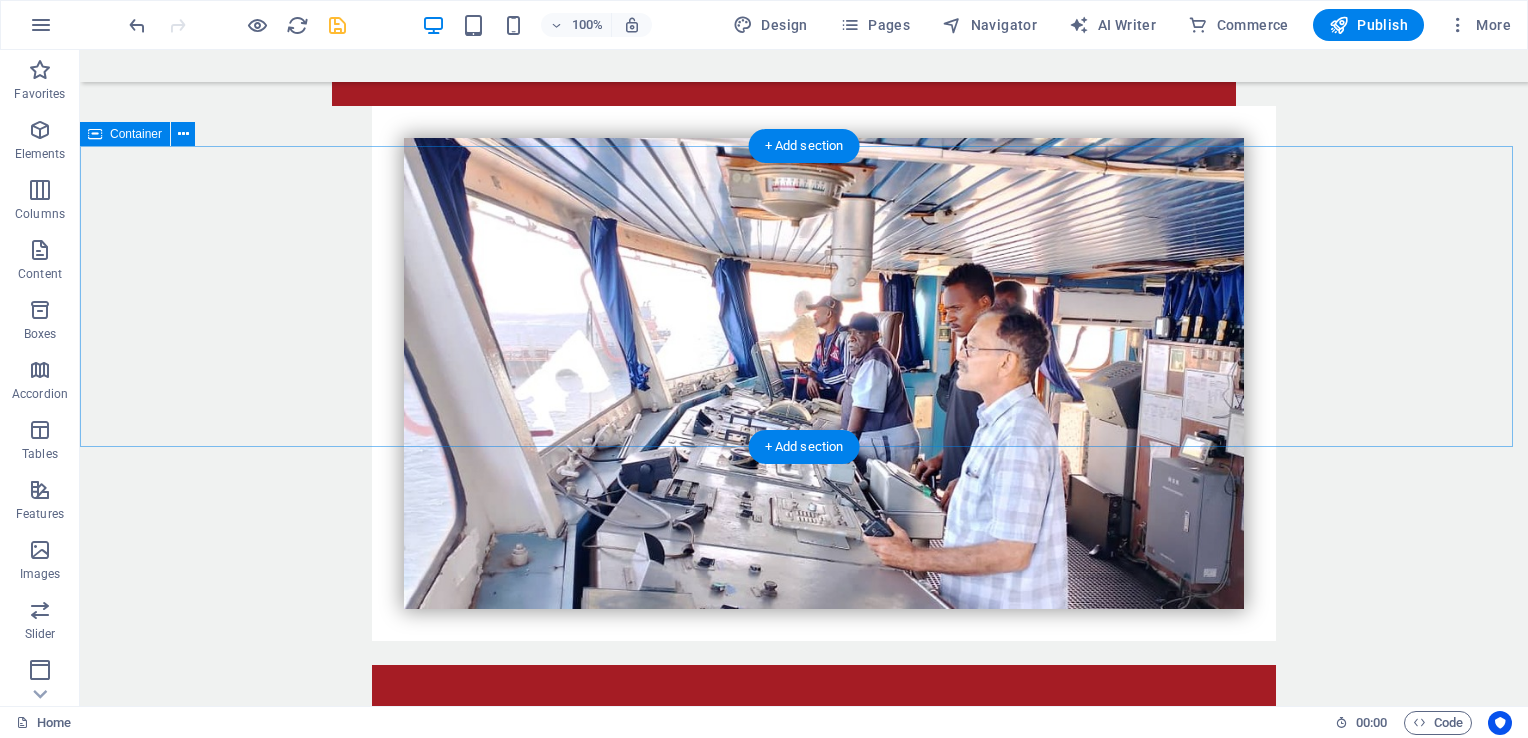 click on "Drop content here or  Add elements  Paste clipboard" at bounding box center [804, 3316] 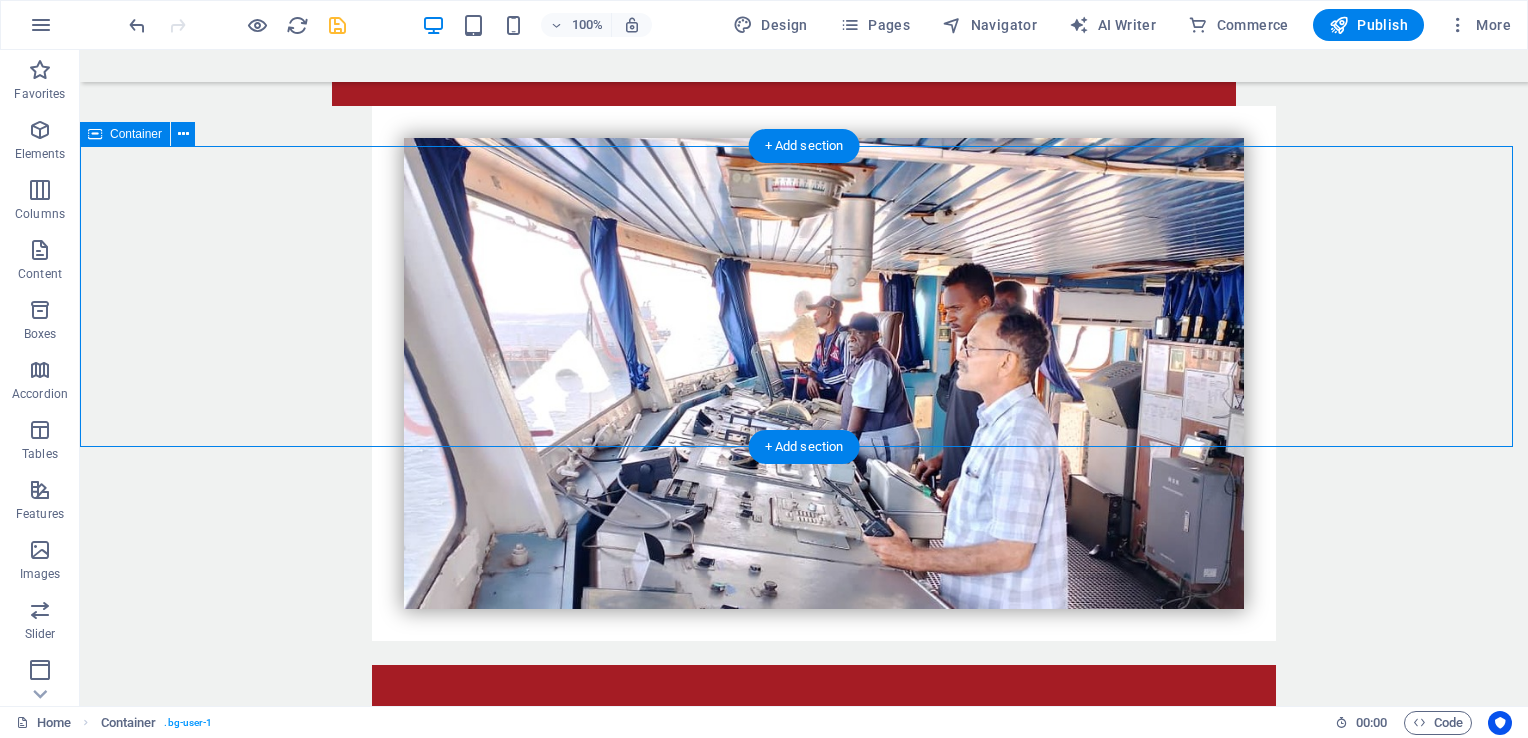 click on "Drop content here or  Add elements  Paste clipboard" at bounding box center (804, 3316) 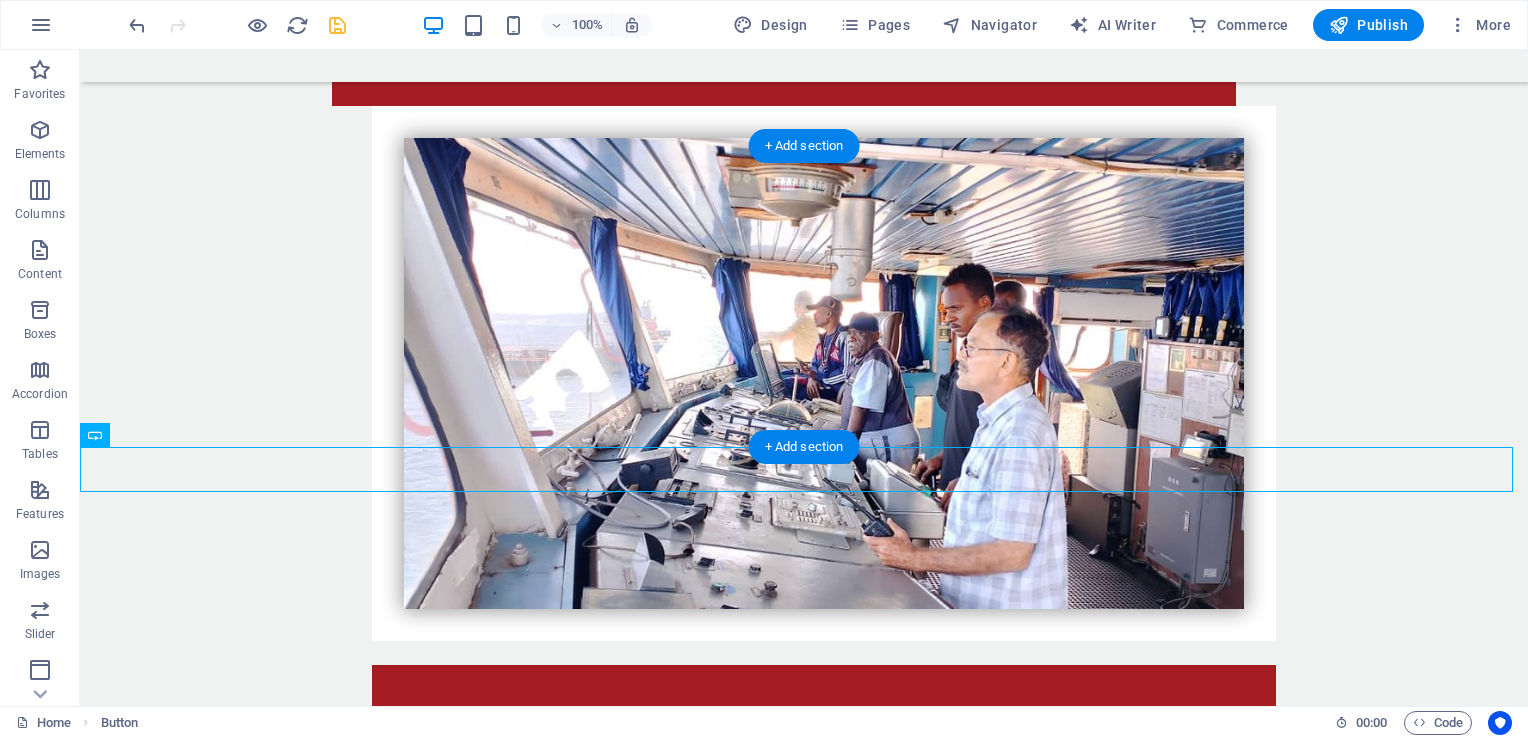 drag, startPoint x: 748, startPoint y: 469, endPoint x: 740, endPoint y: 294, distance: 175.18275 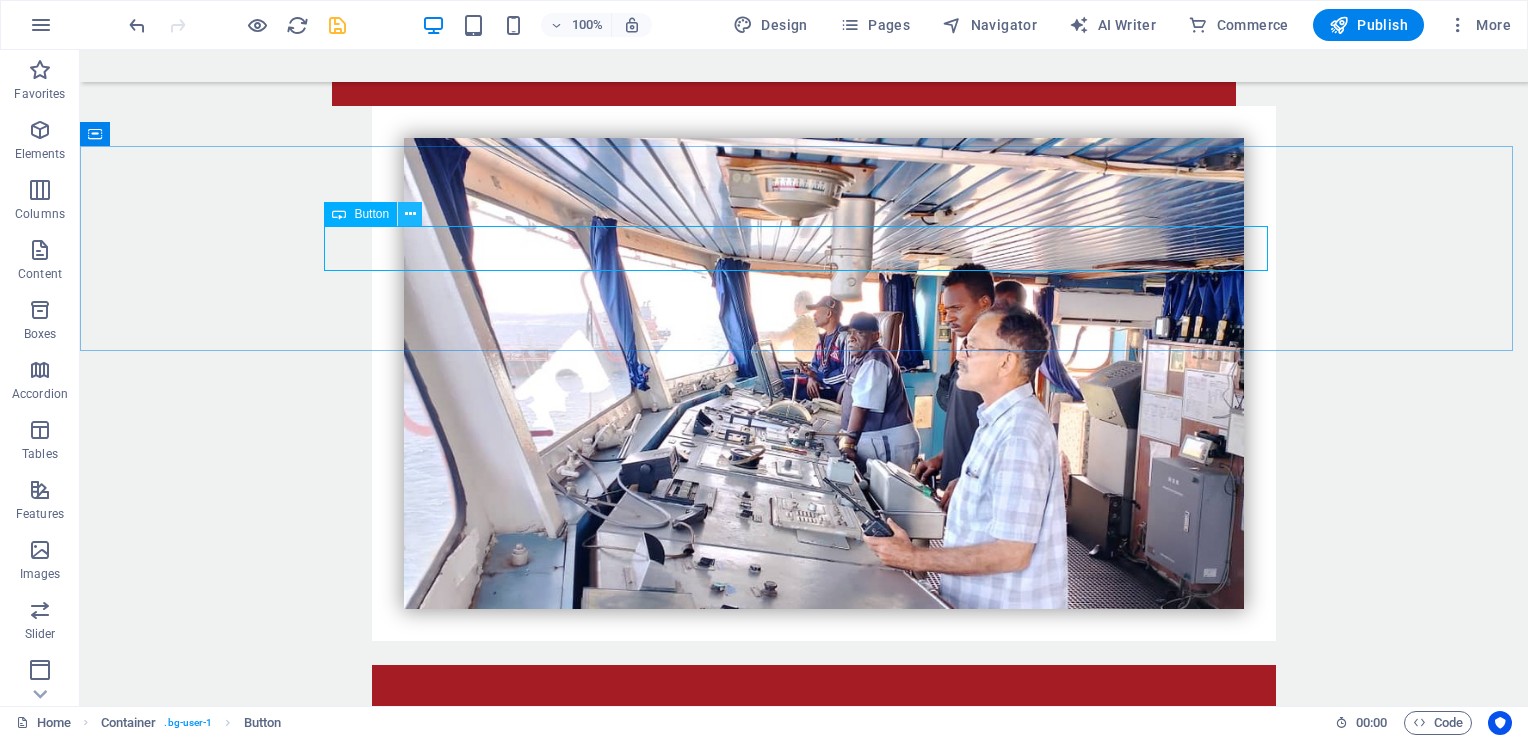 click at bounding box center (410, 214) 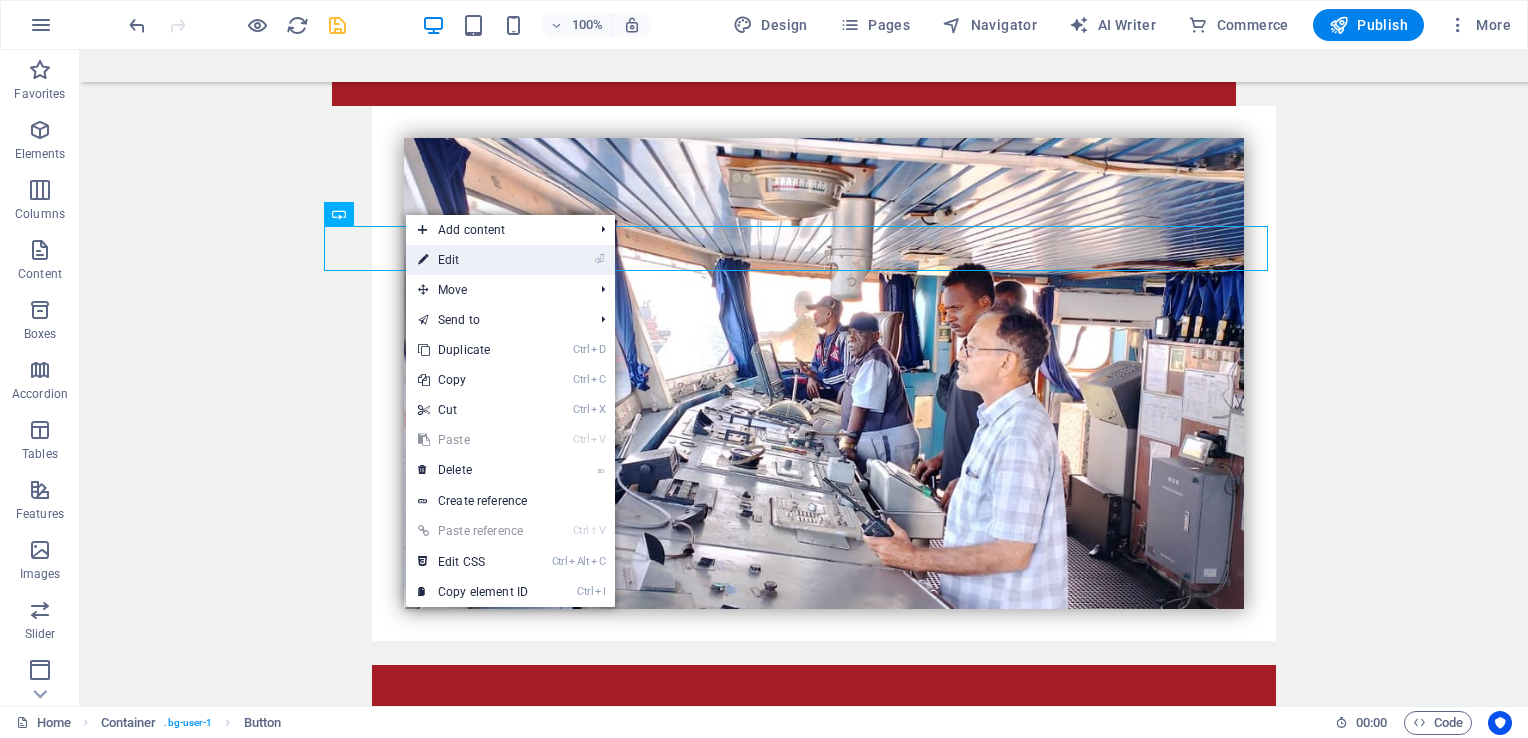 click on "⏎  Edit" at bounding box center (473, 260) 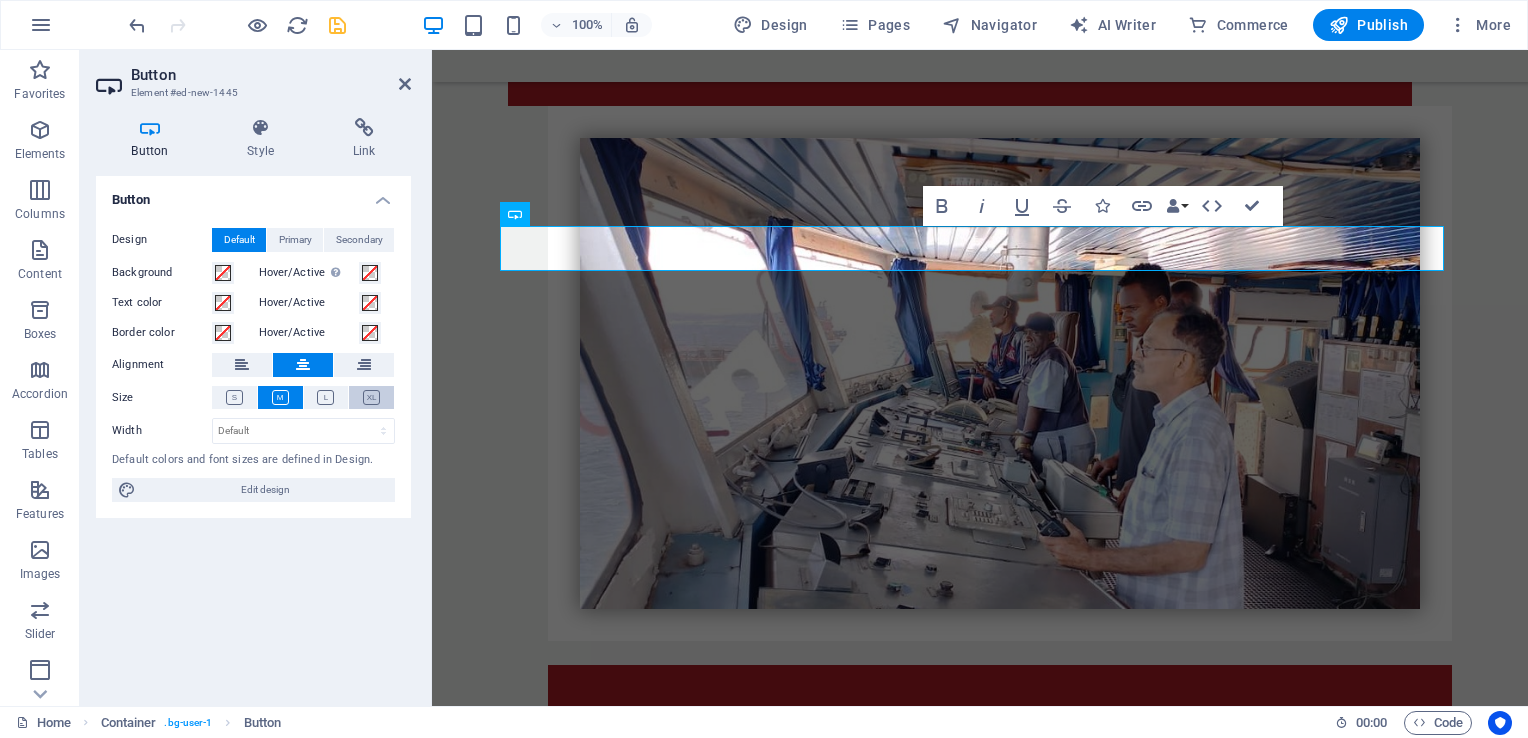 click at bounding box center (371, 397) 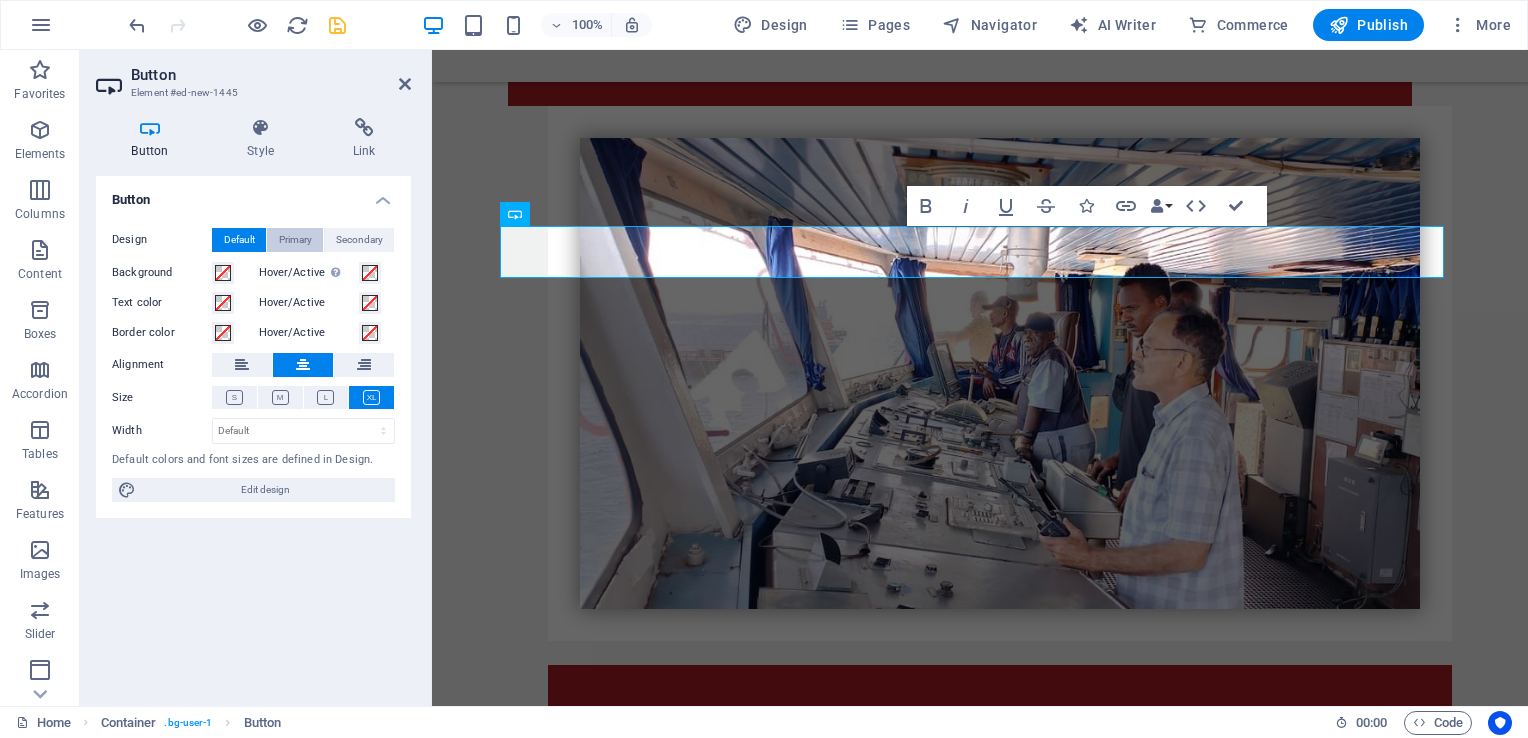 click on "Primary" at bounding box center (295, 240) 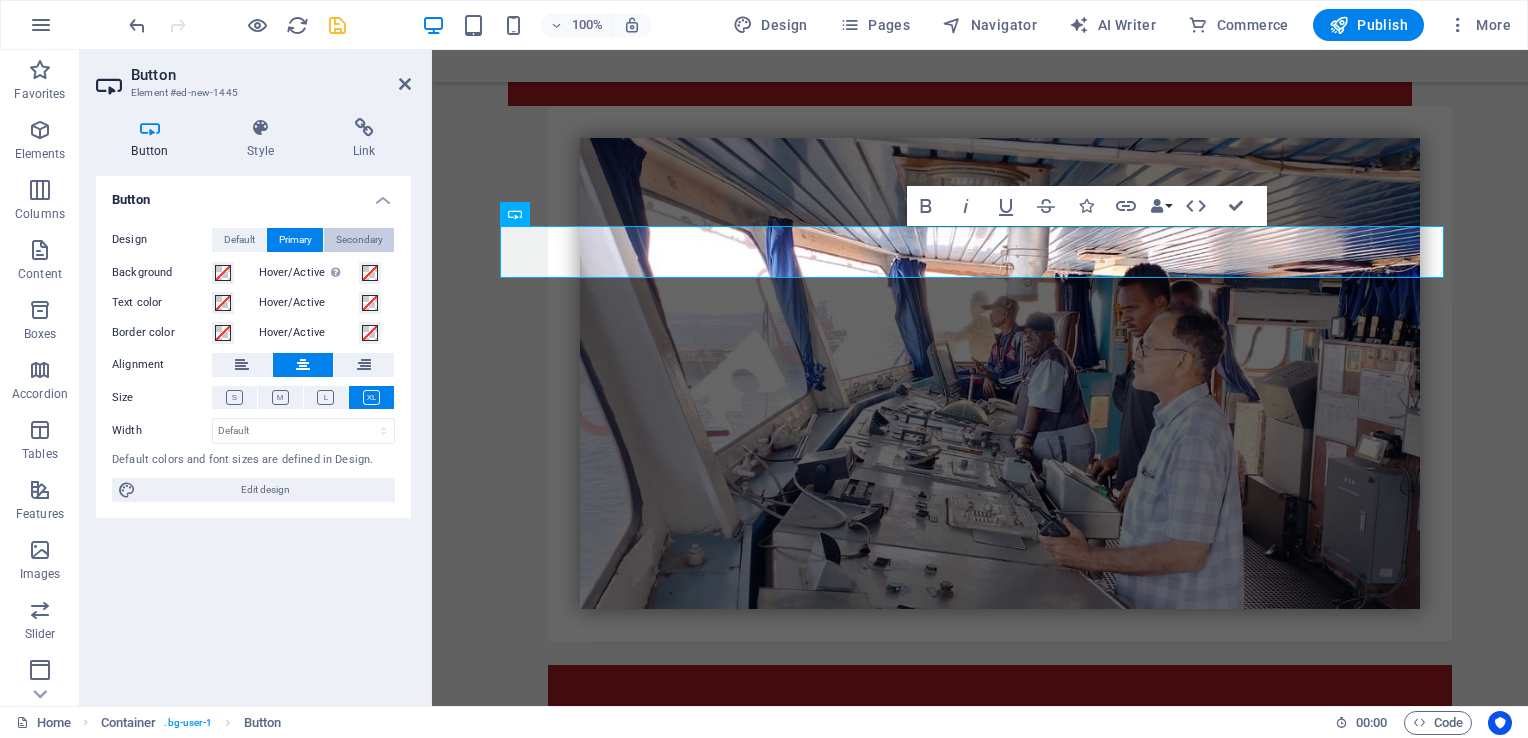 click on "Secondary" at bounding box center (359, 240) 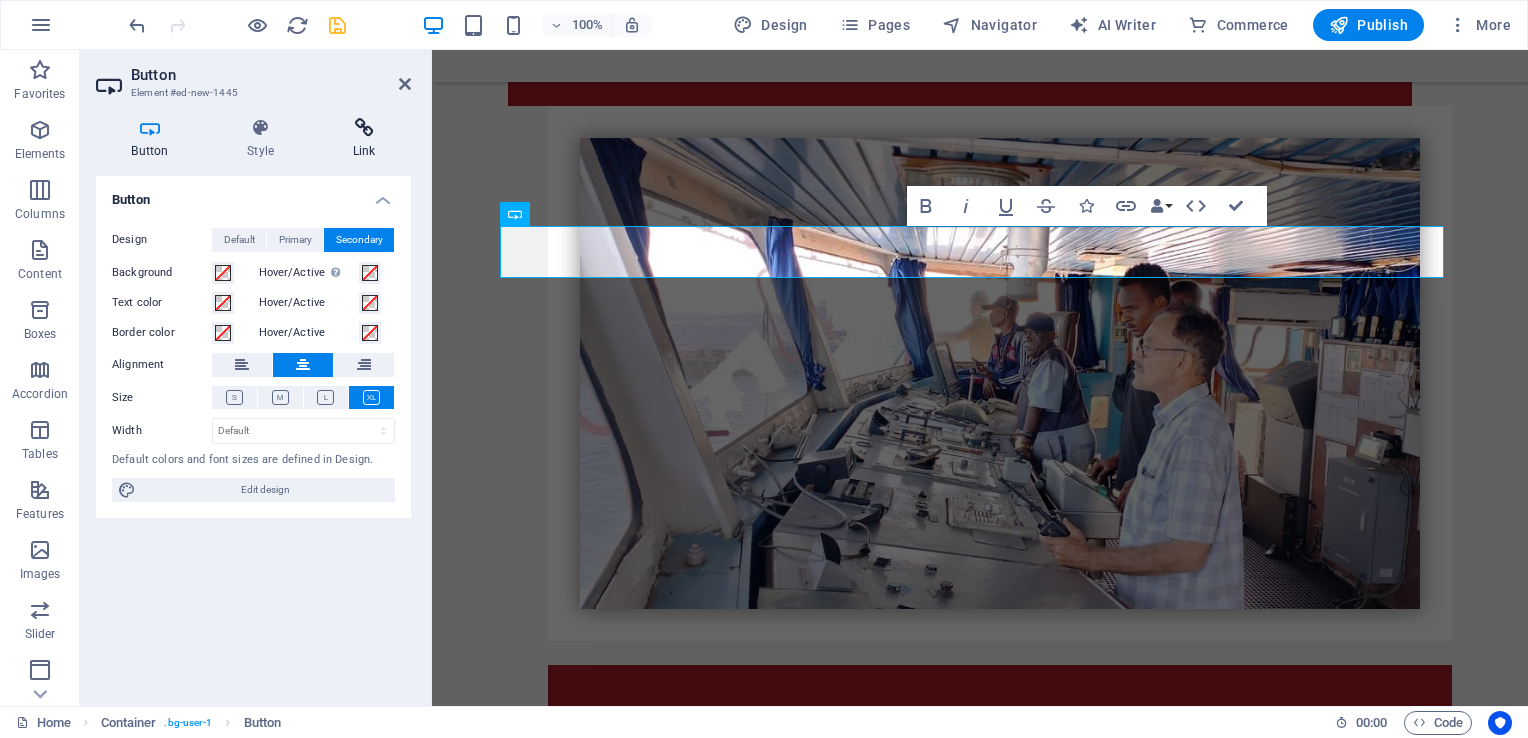 click at bounding box center (364, 128) 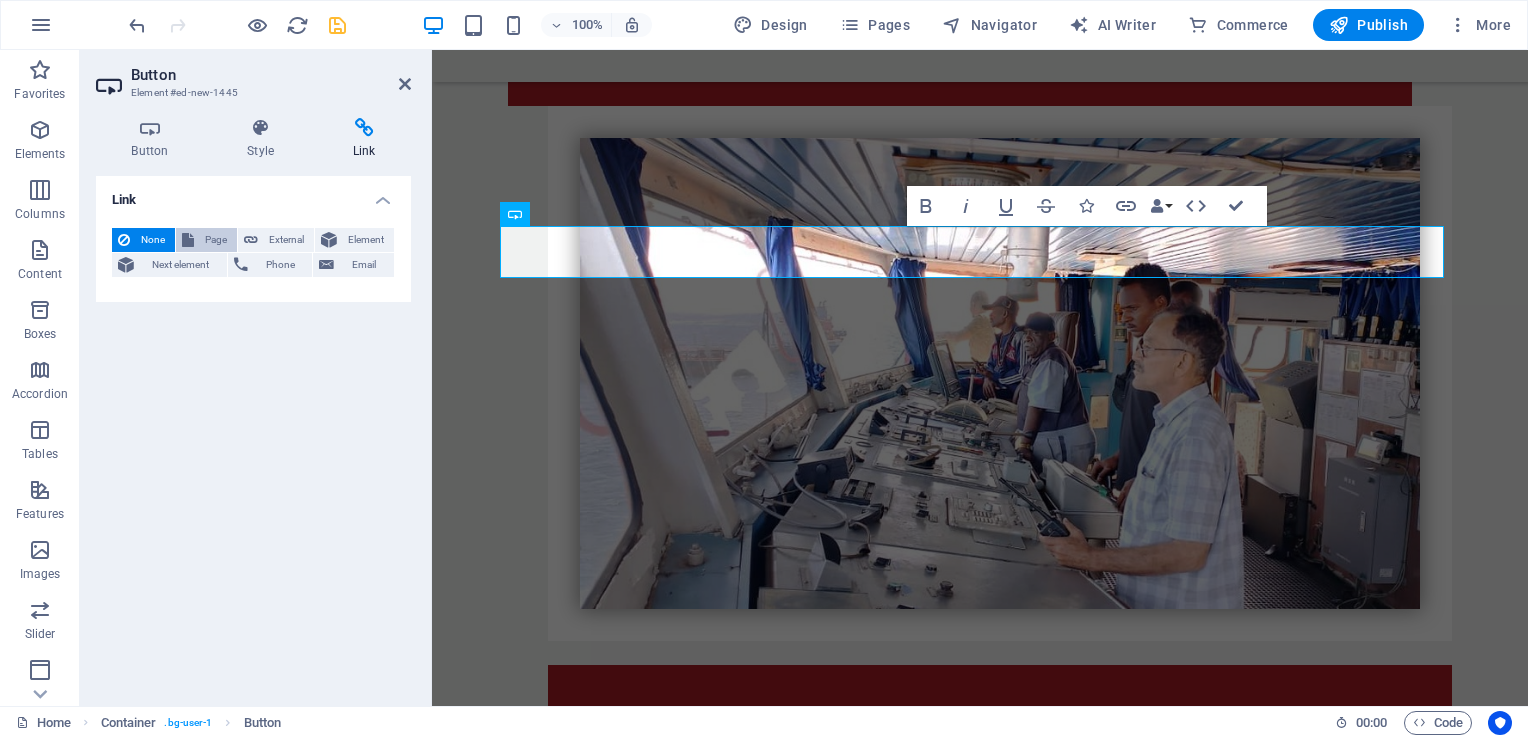 click on "Page" at bounding box center [206, 240] 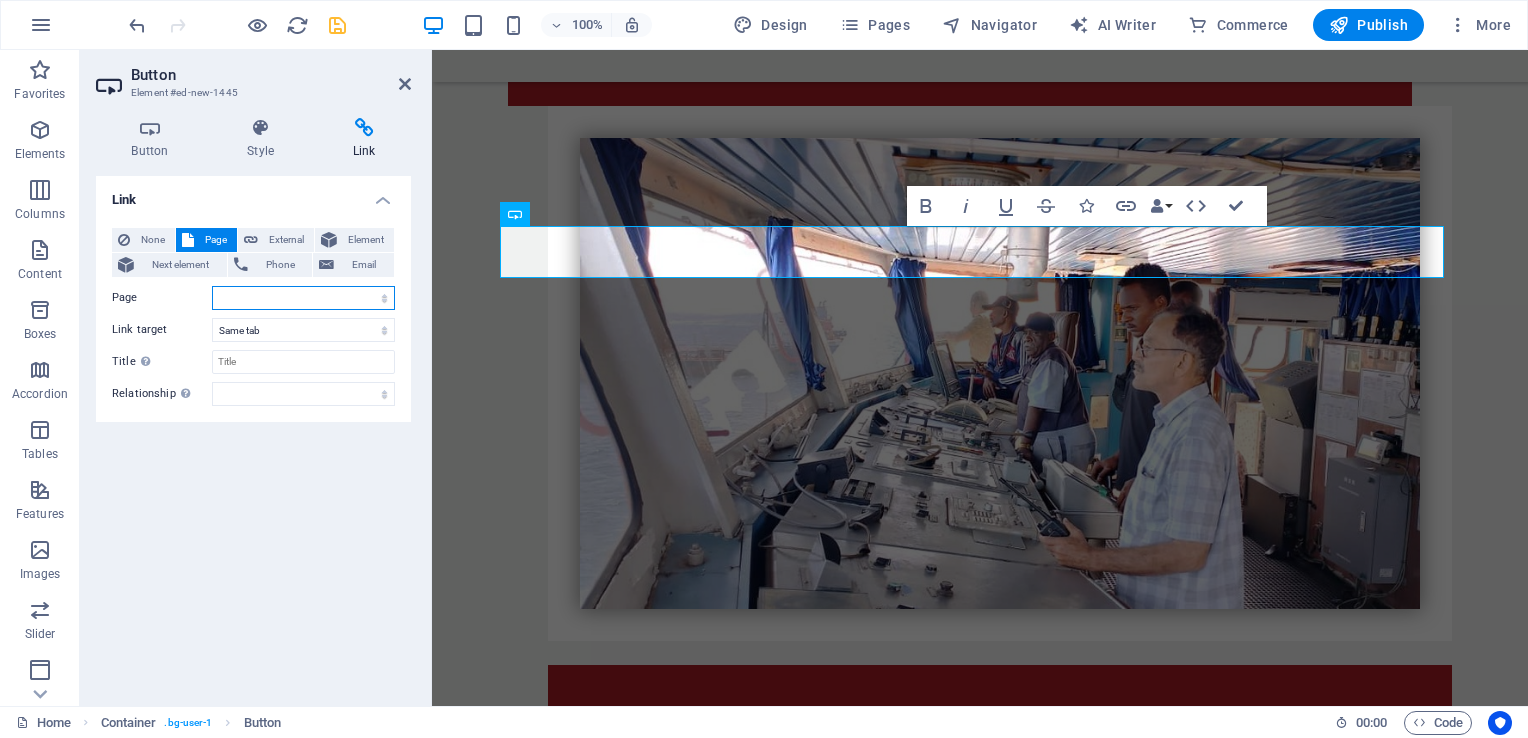 click on "Home Home Home Home Home" at bounding box center [303, 298] 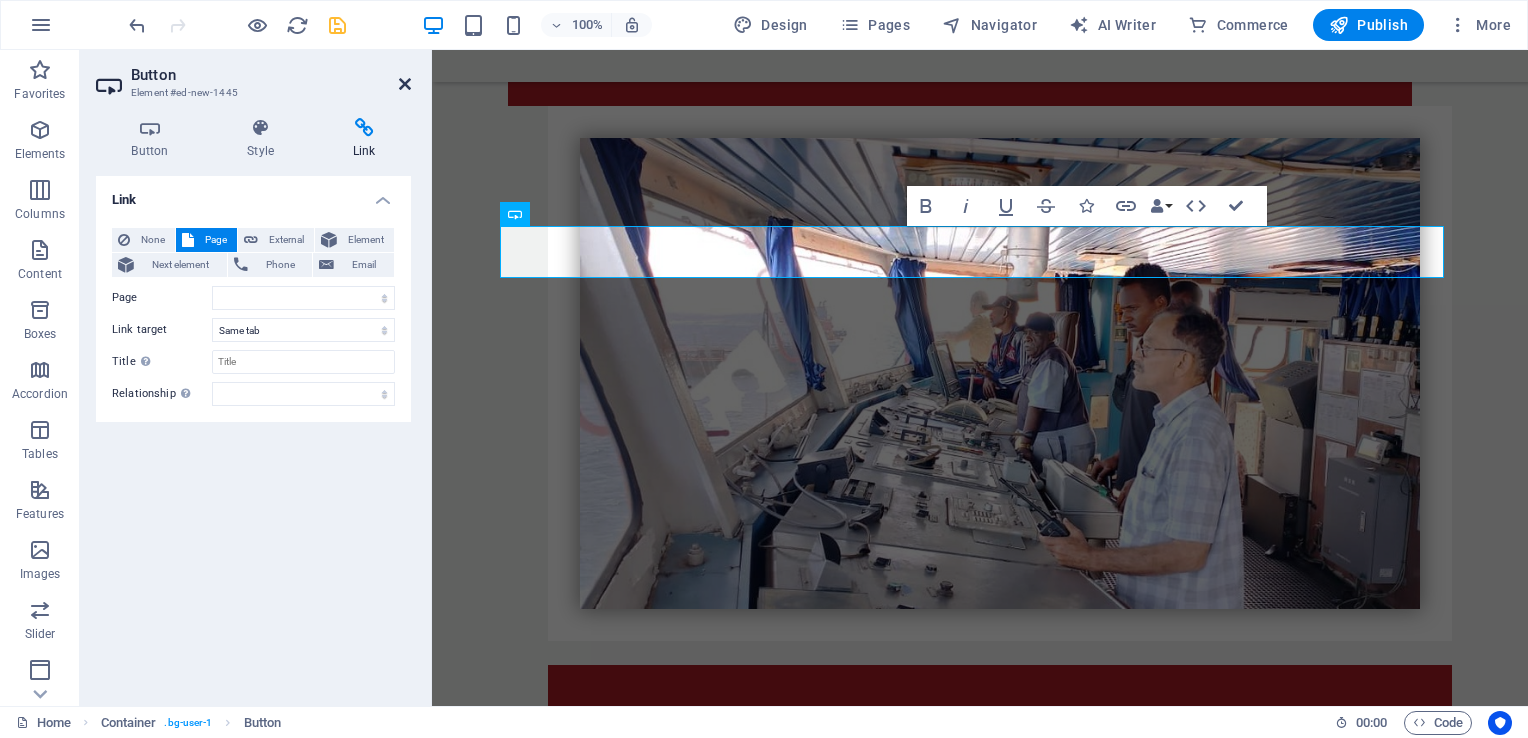 click at bounding box center [405, 84] 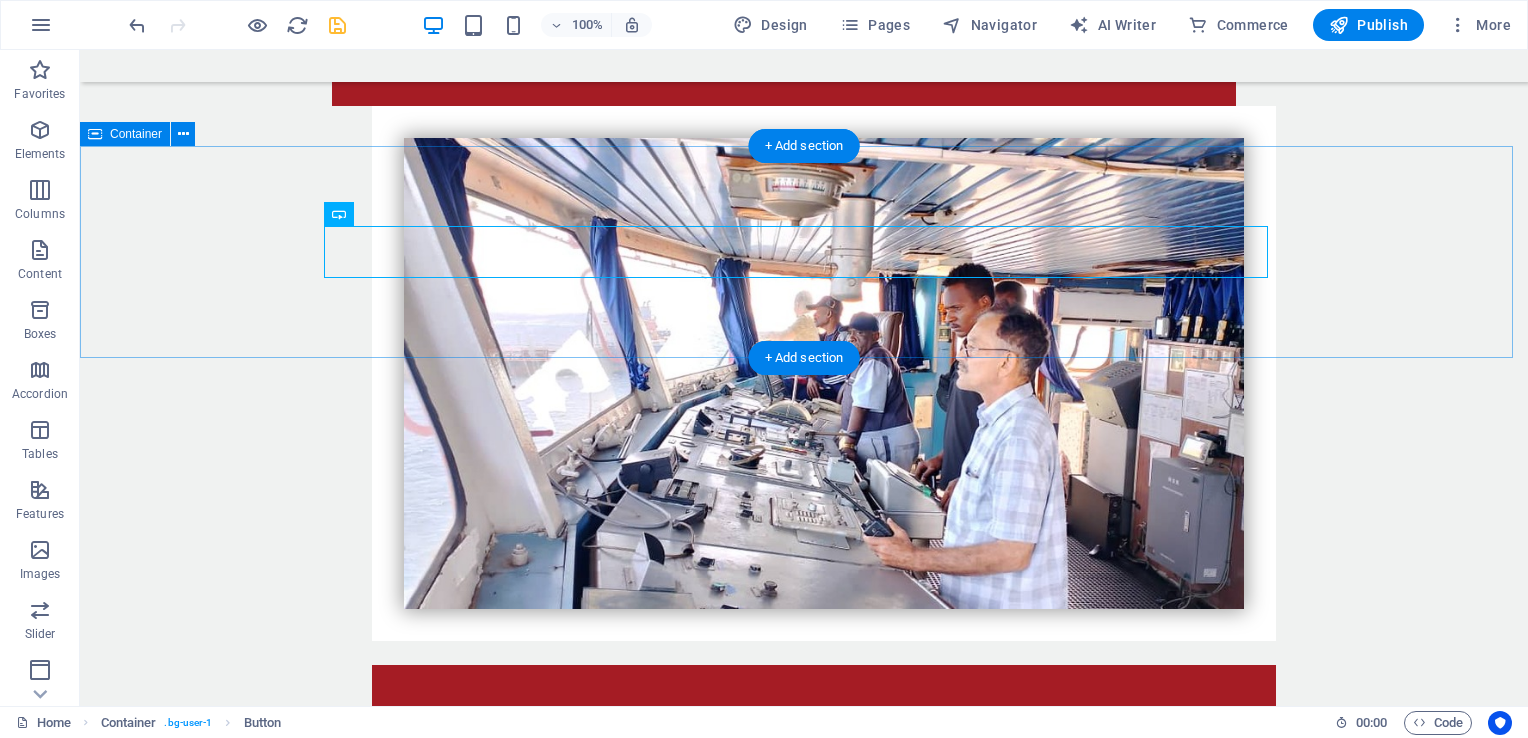 click on "booking" at bounding box center [804, 3271] 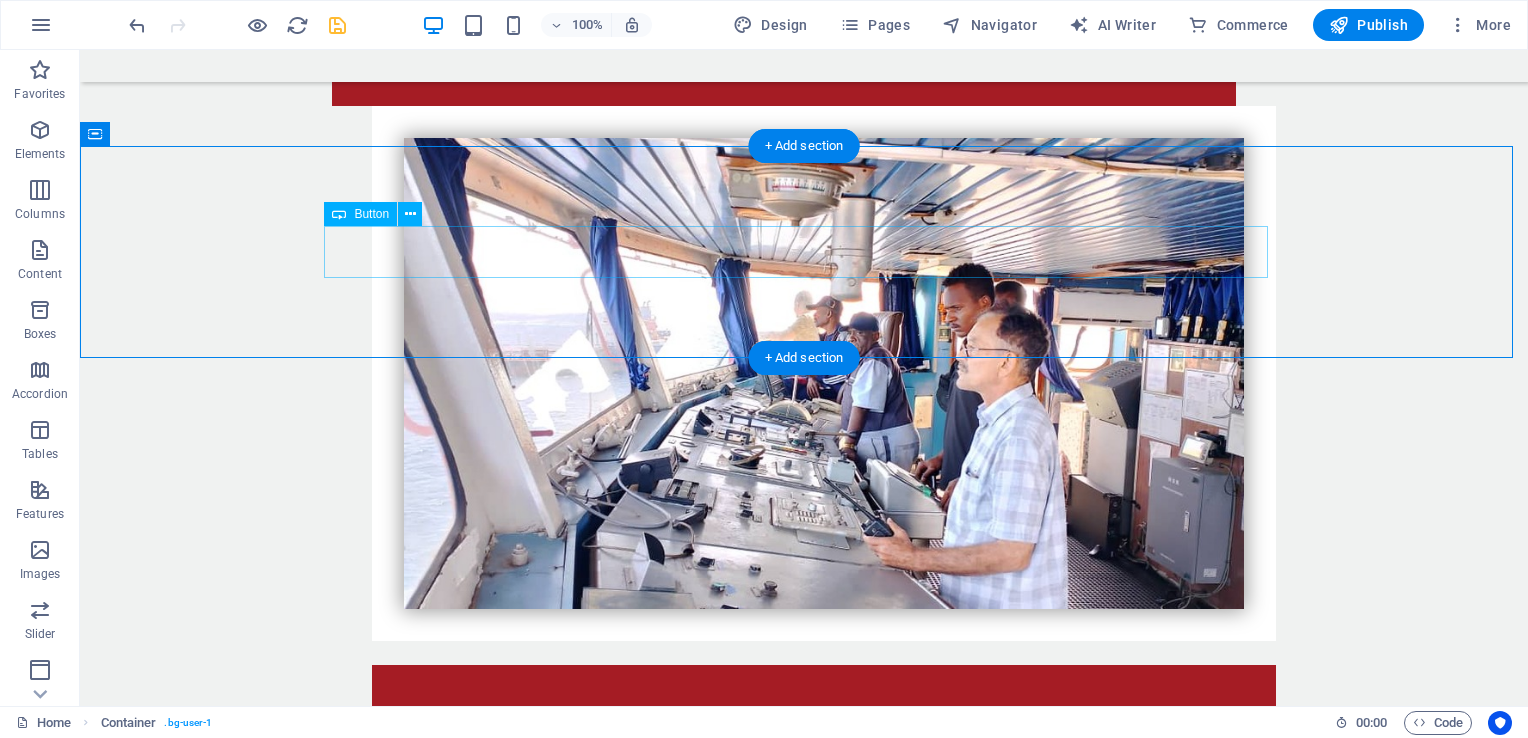 click on "booking" at bounding box center (804, 3271) 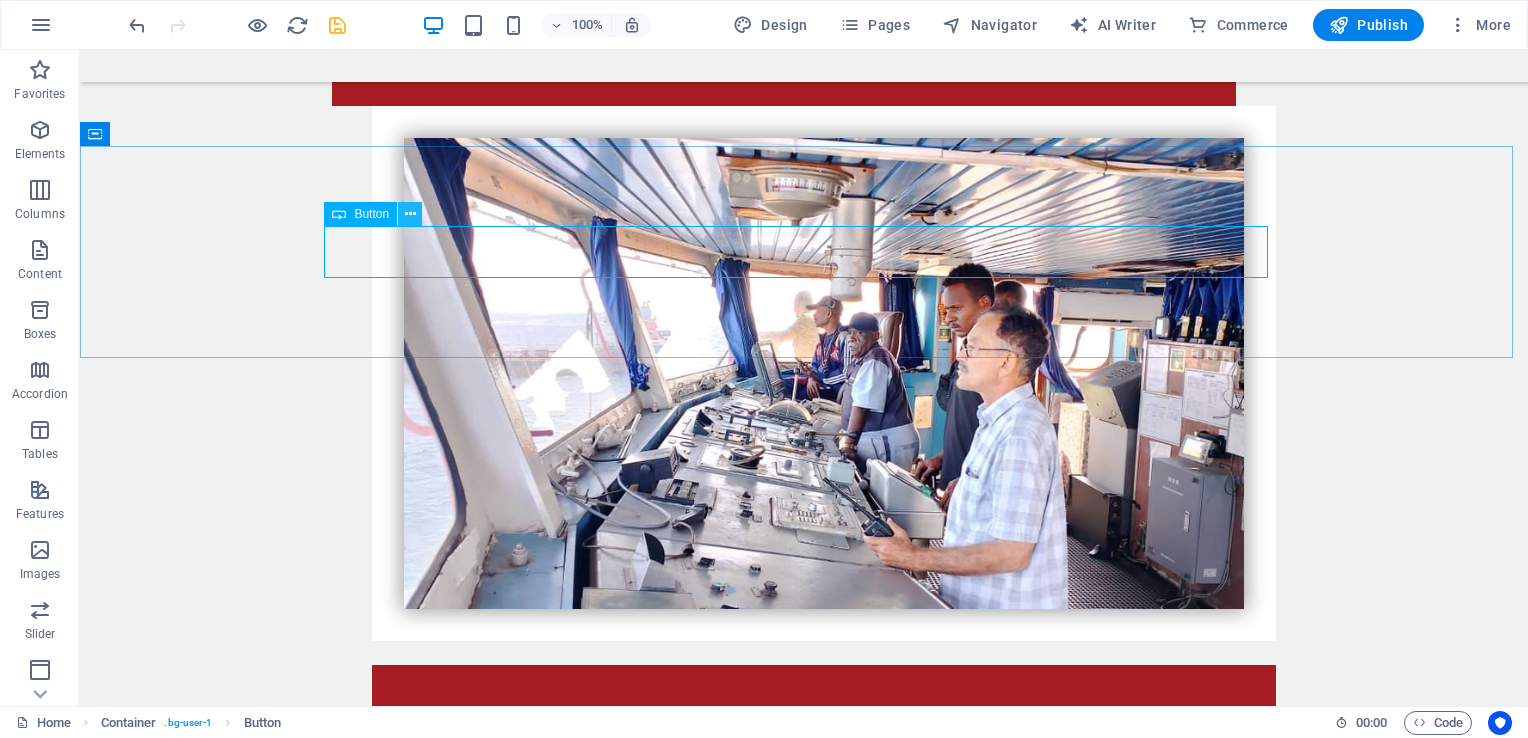 click at bounding box center (410, 214) 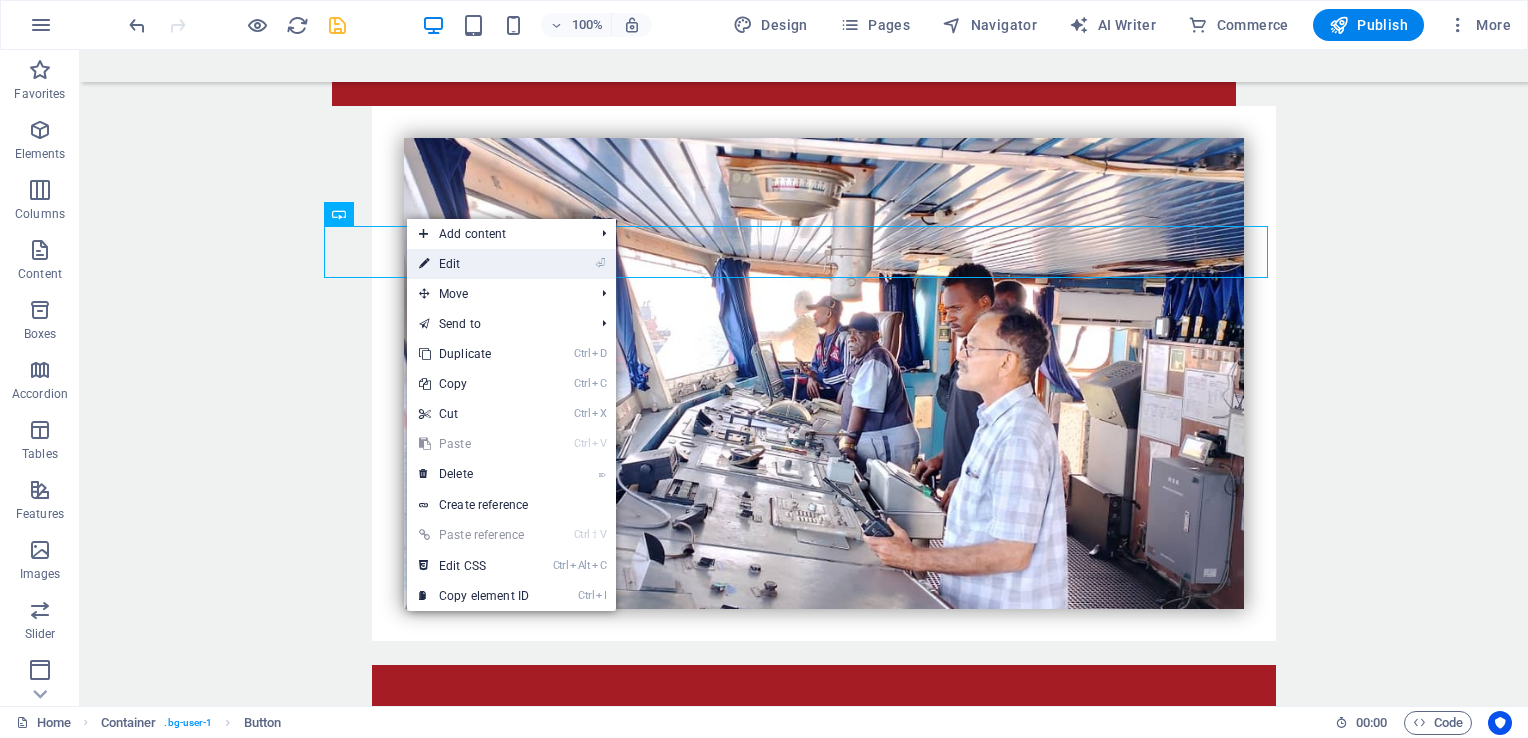 click on "⏎  Edit" at bounding box center (474, 264) 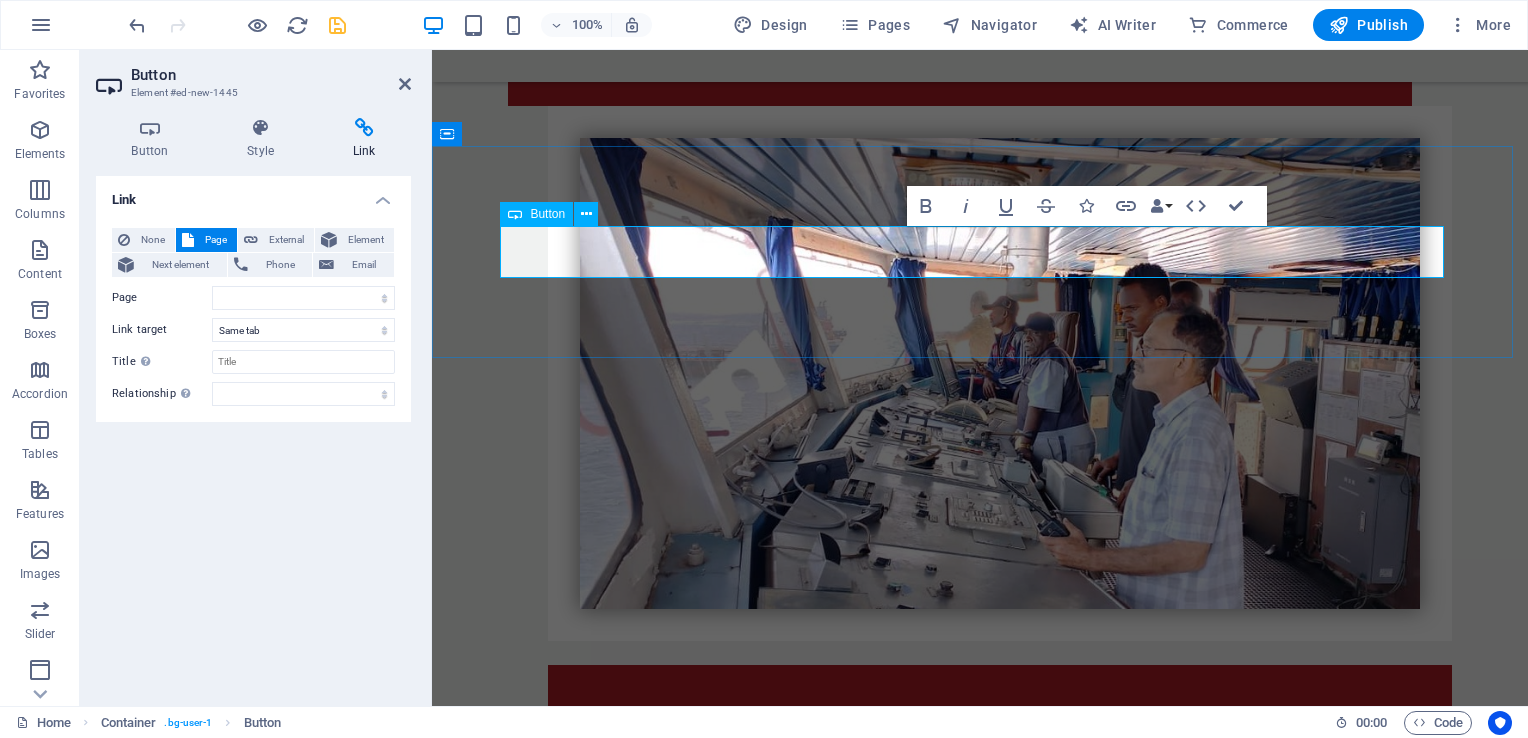 click on "booking" at bounding box center [980, 3271] 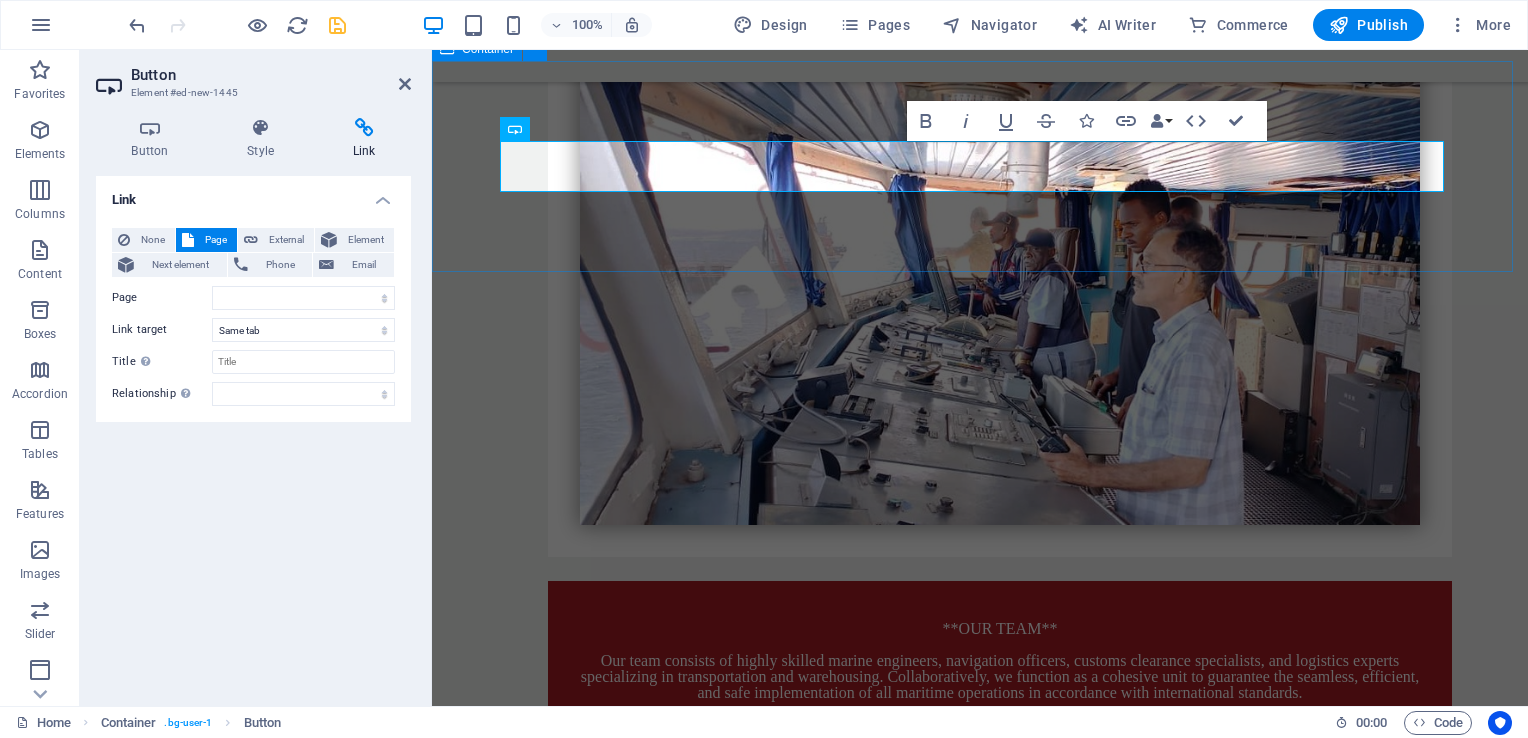 scroll, scrollTop: 3992, scrollLeft: 0, axis: vertical 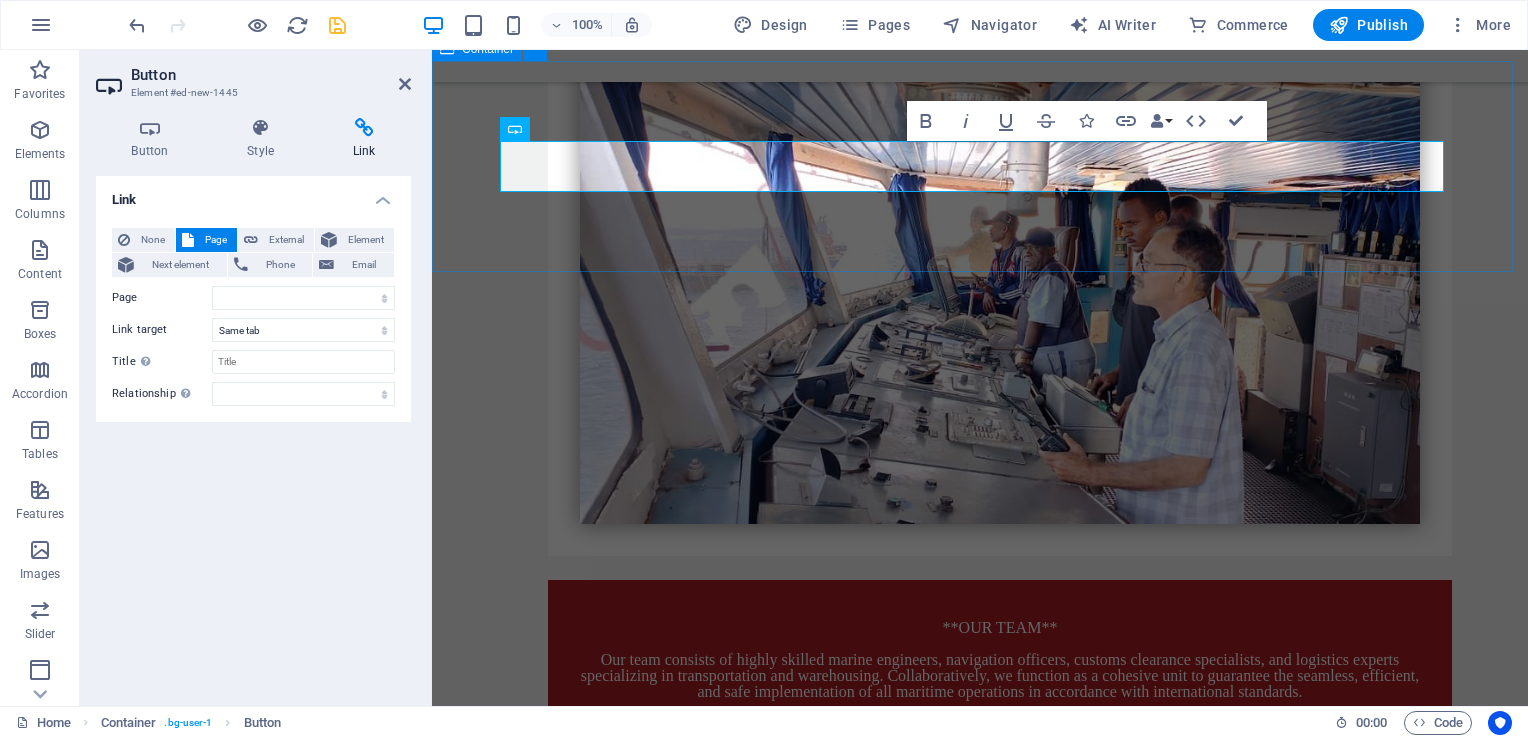 type 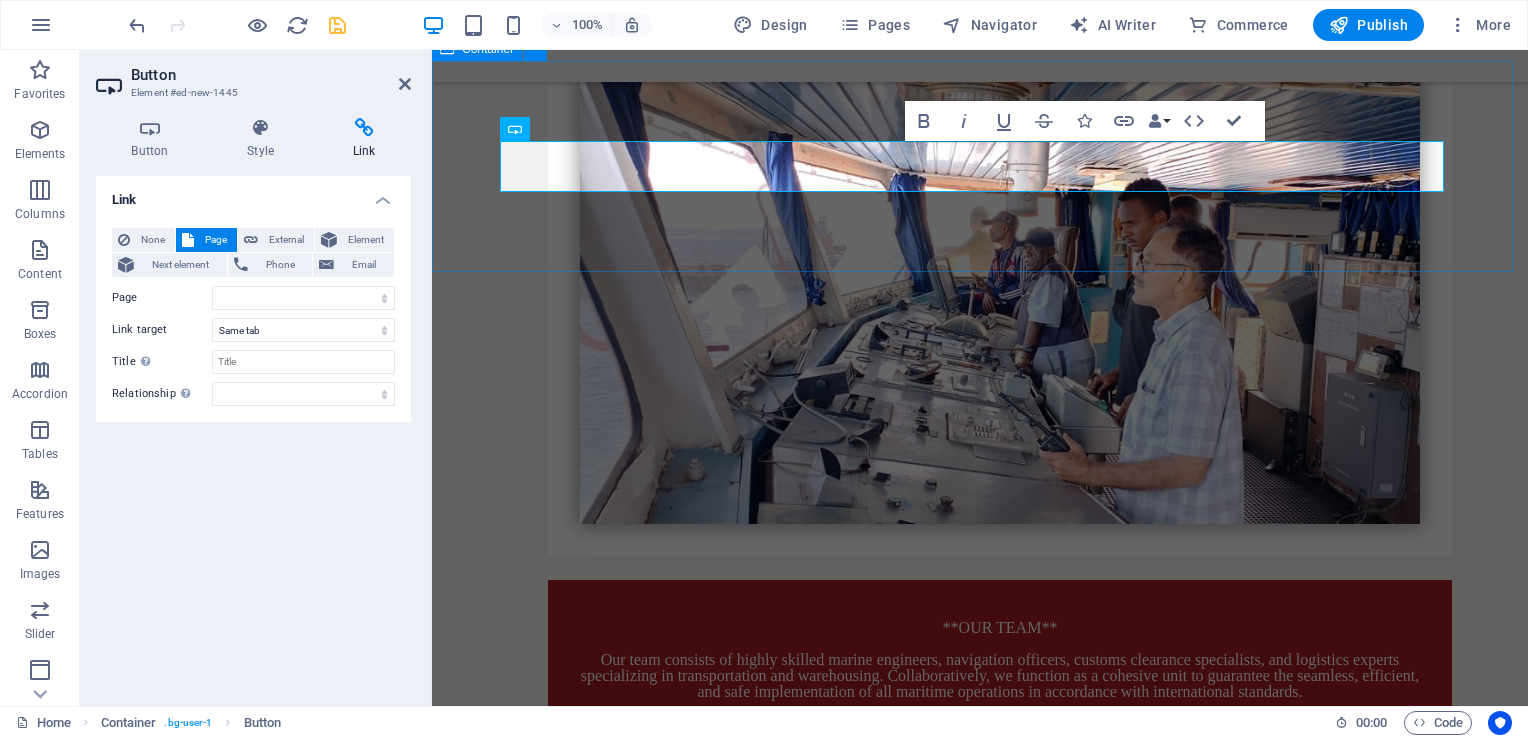 click on "booking" at bounding box center (980, 3186) 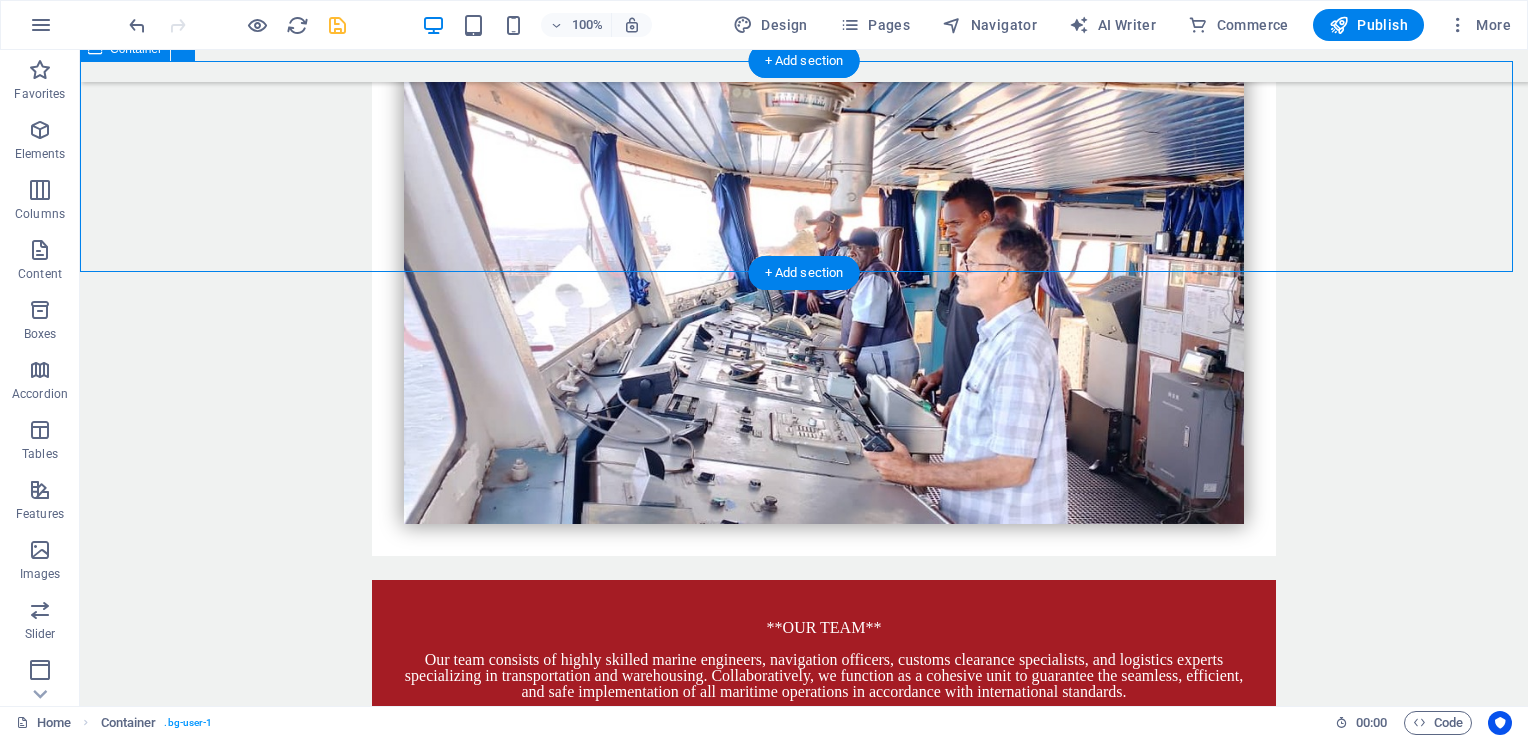 click on "booking" at bounding box center (804, 3186) 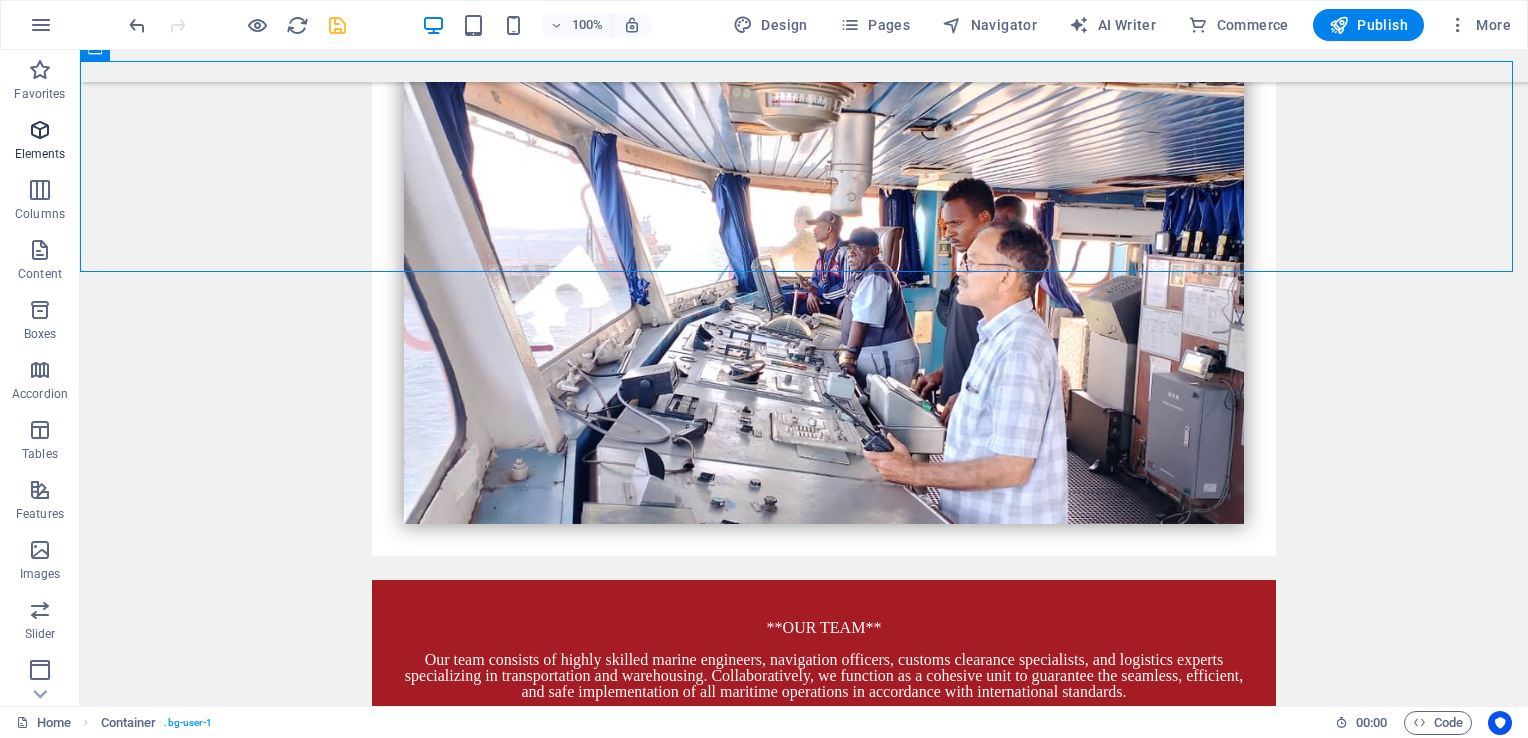 click at bounding box center (40, 130) 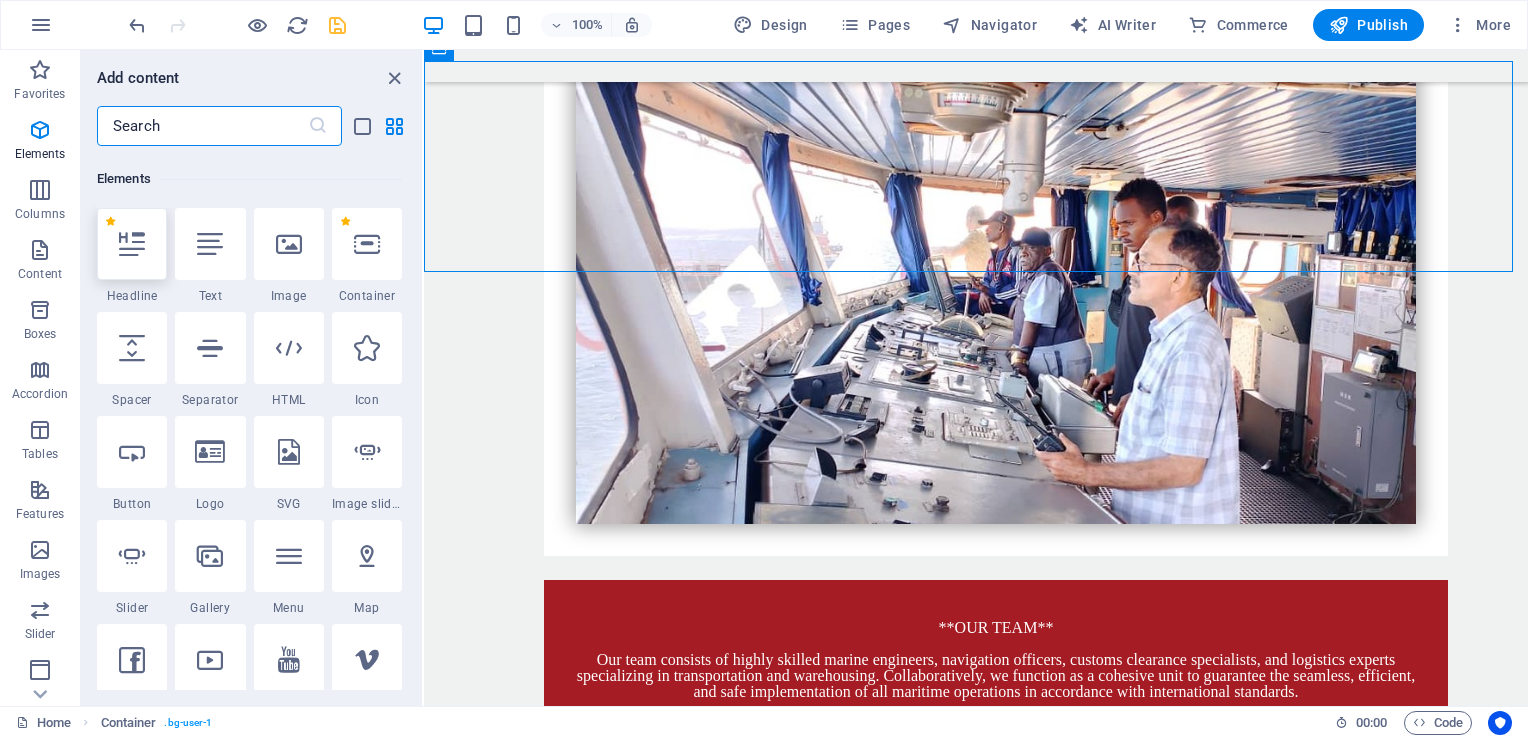 scroll, scrollTop: 212, scrollLeft: 0, axis: vertical 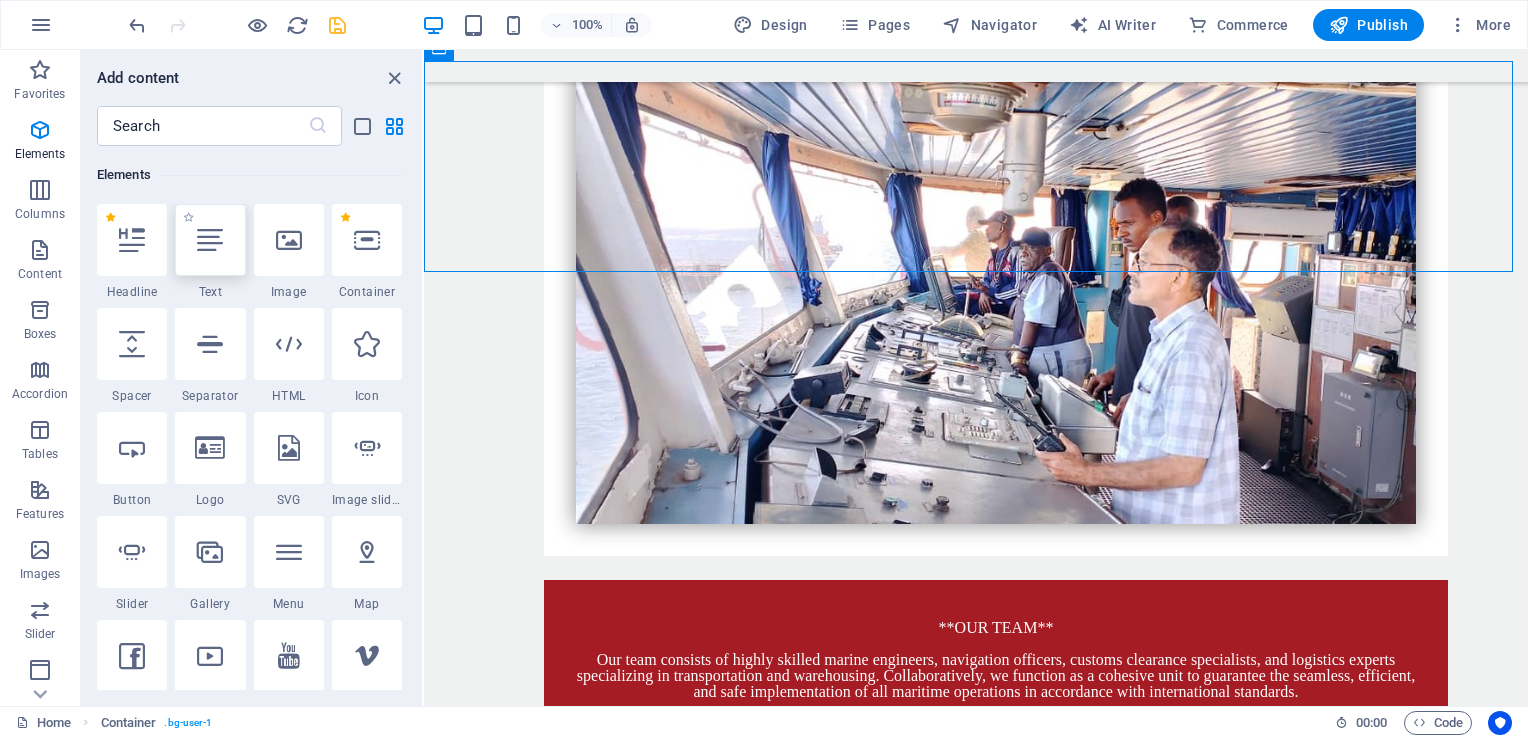 click at bounding box center (210, 240) 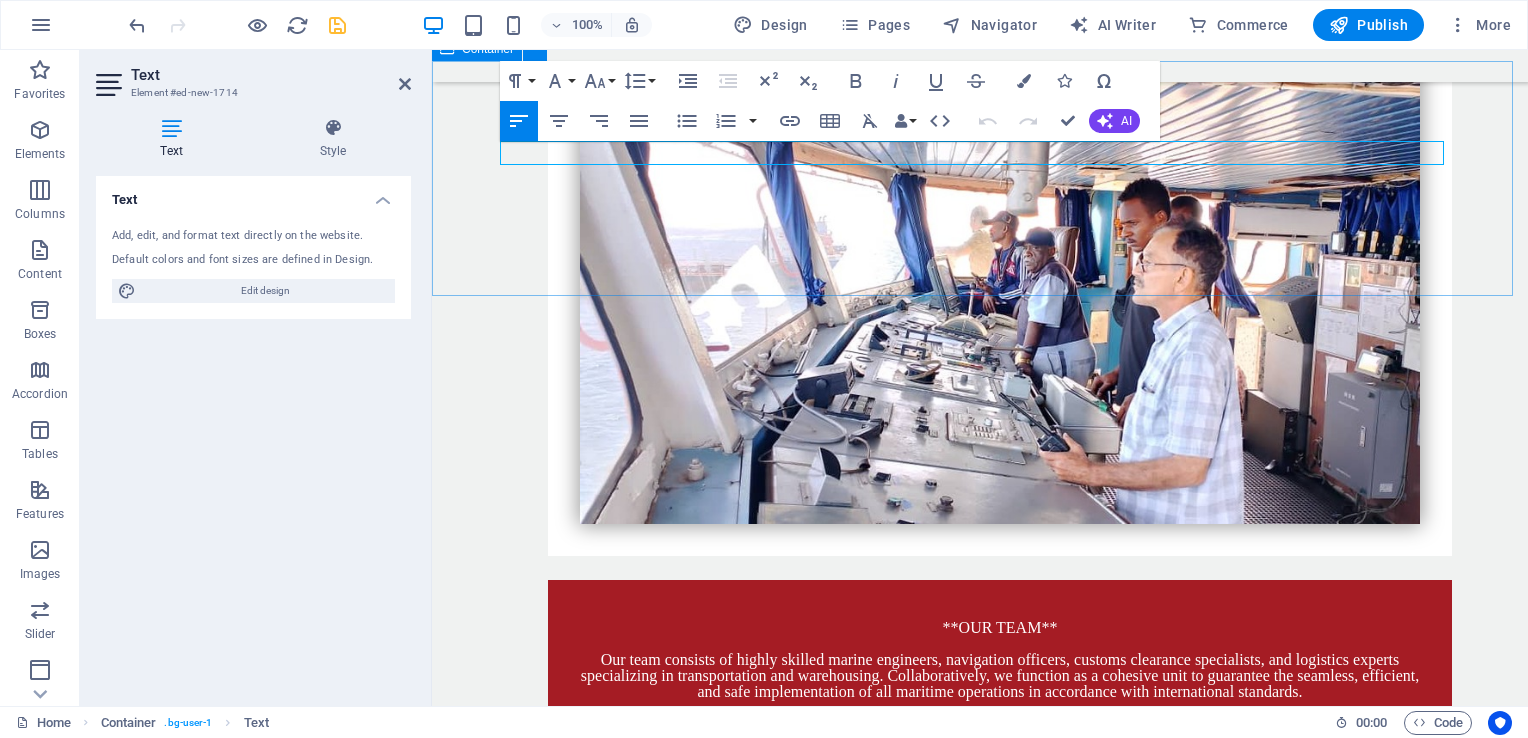 click on "New text element booking" at bounding box center (980, 3198) 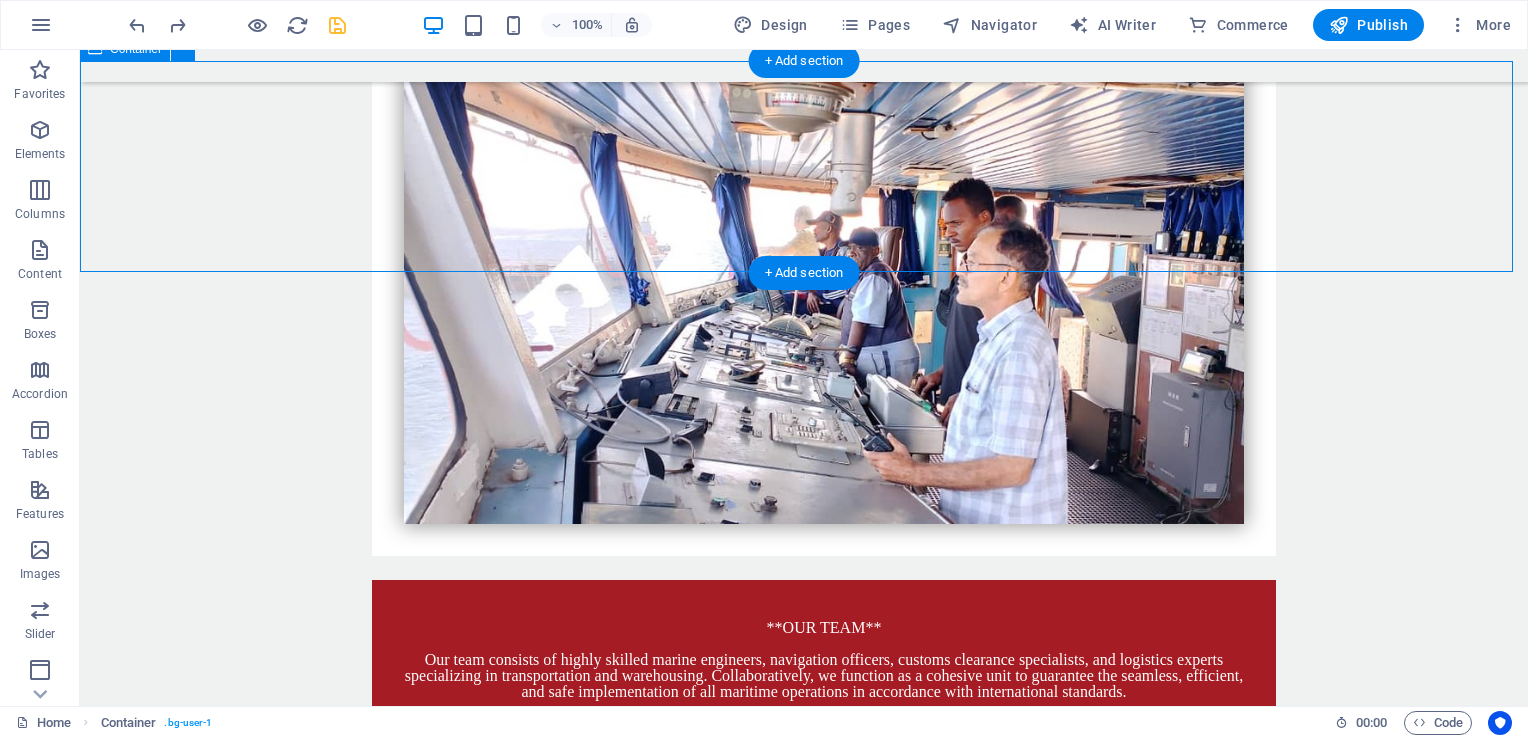click on "booking" at bounding box center [804, 3186] 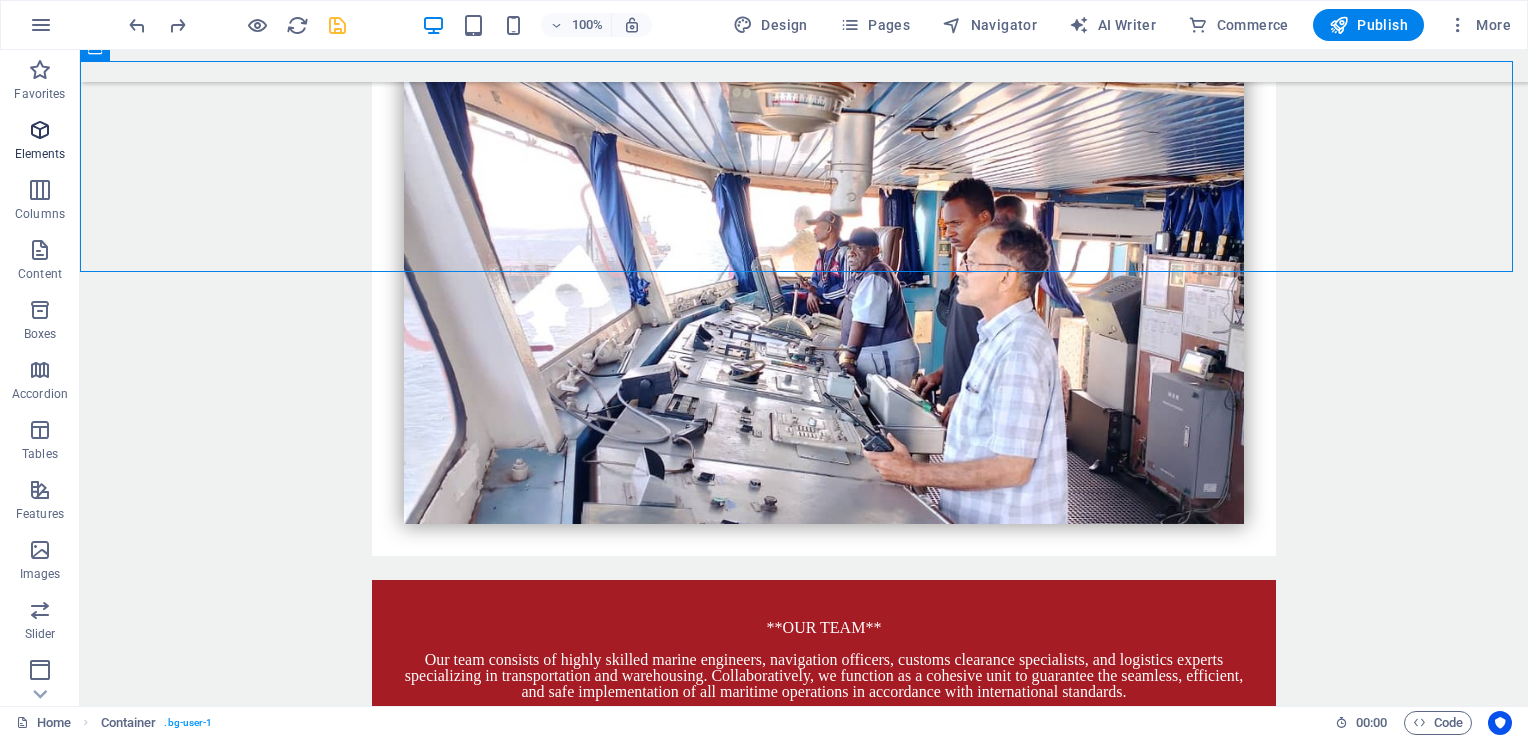 click at bounding box center (40, 130) 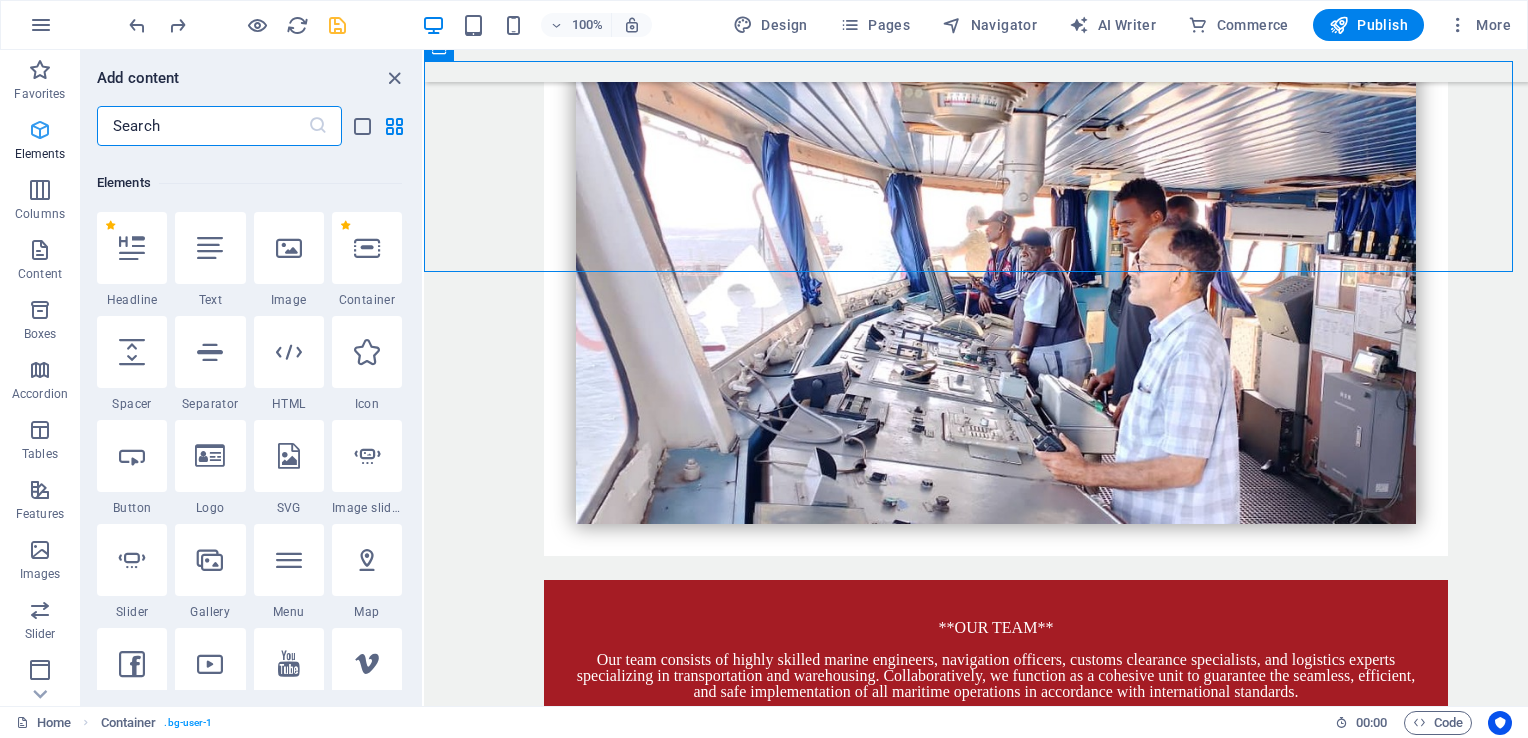 scroll, scrollTop: 212, scrollLeft: 0, axis: vertical 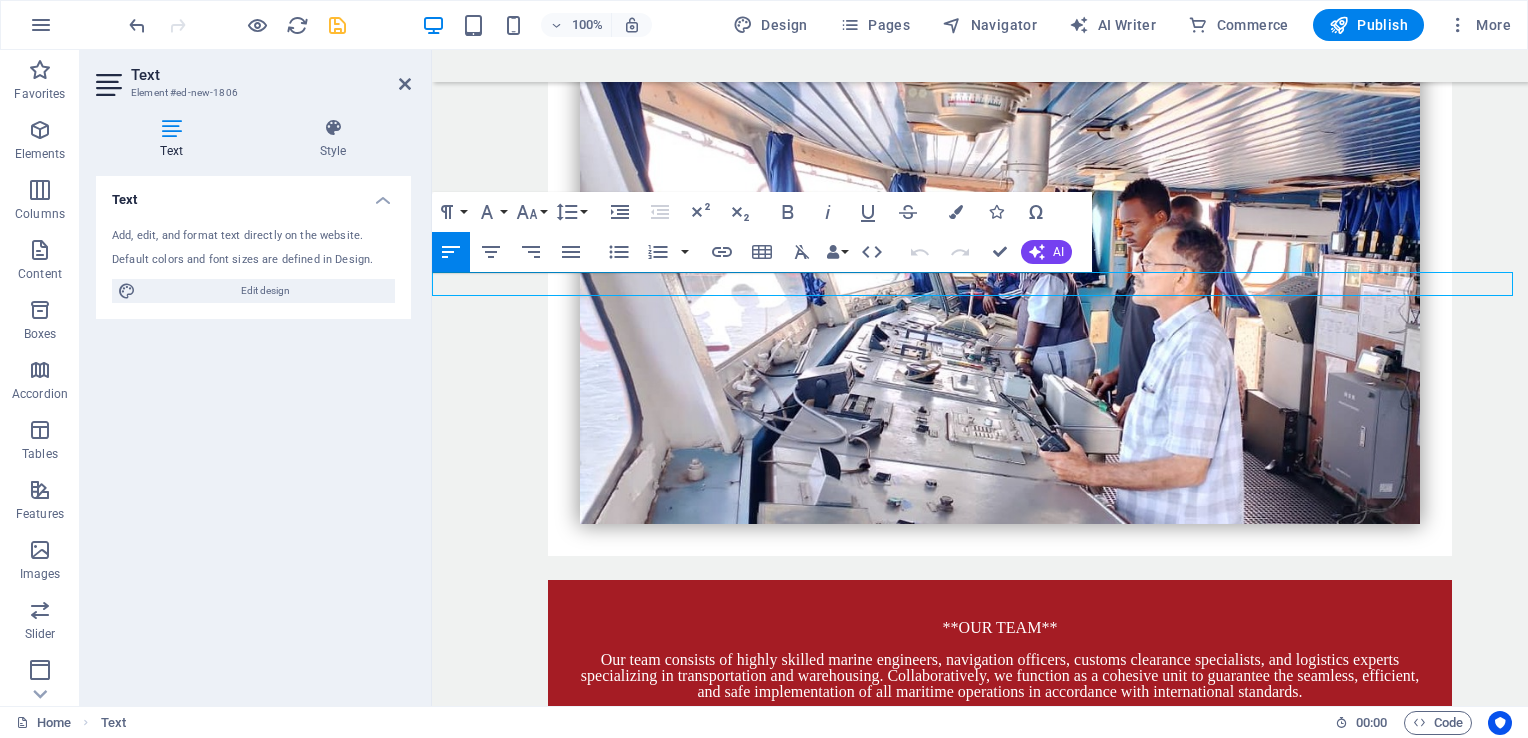 click on "New text element" at bounding box center [980, 3304] 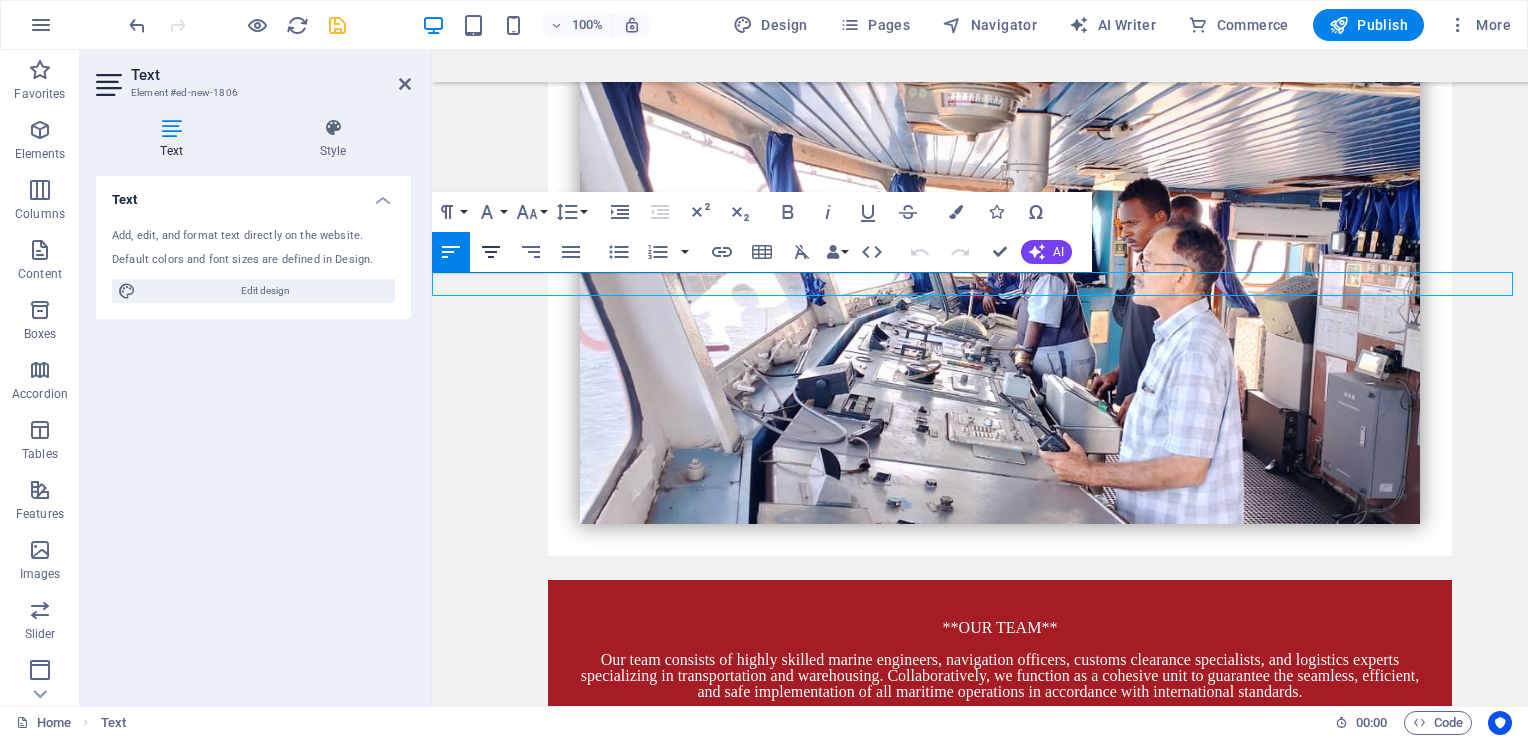click 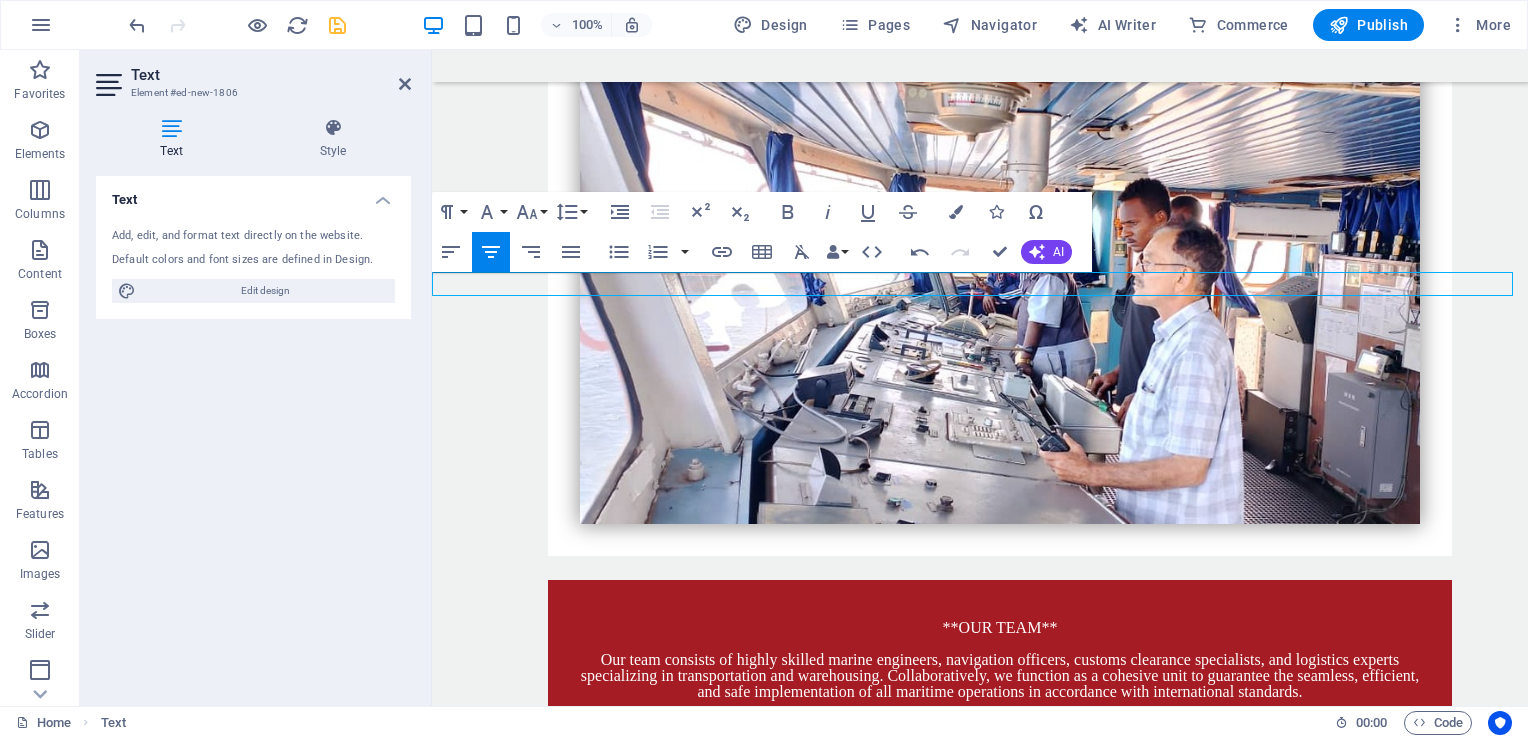 drag, startPoint x: 1036, startPoint y: 277, endPoint x: 875, endPoint y: 281, distance: 161.04968 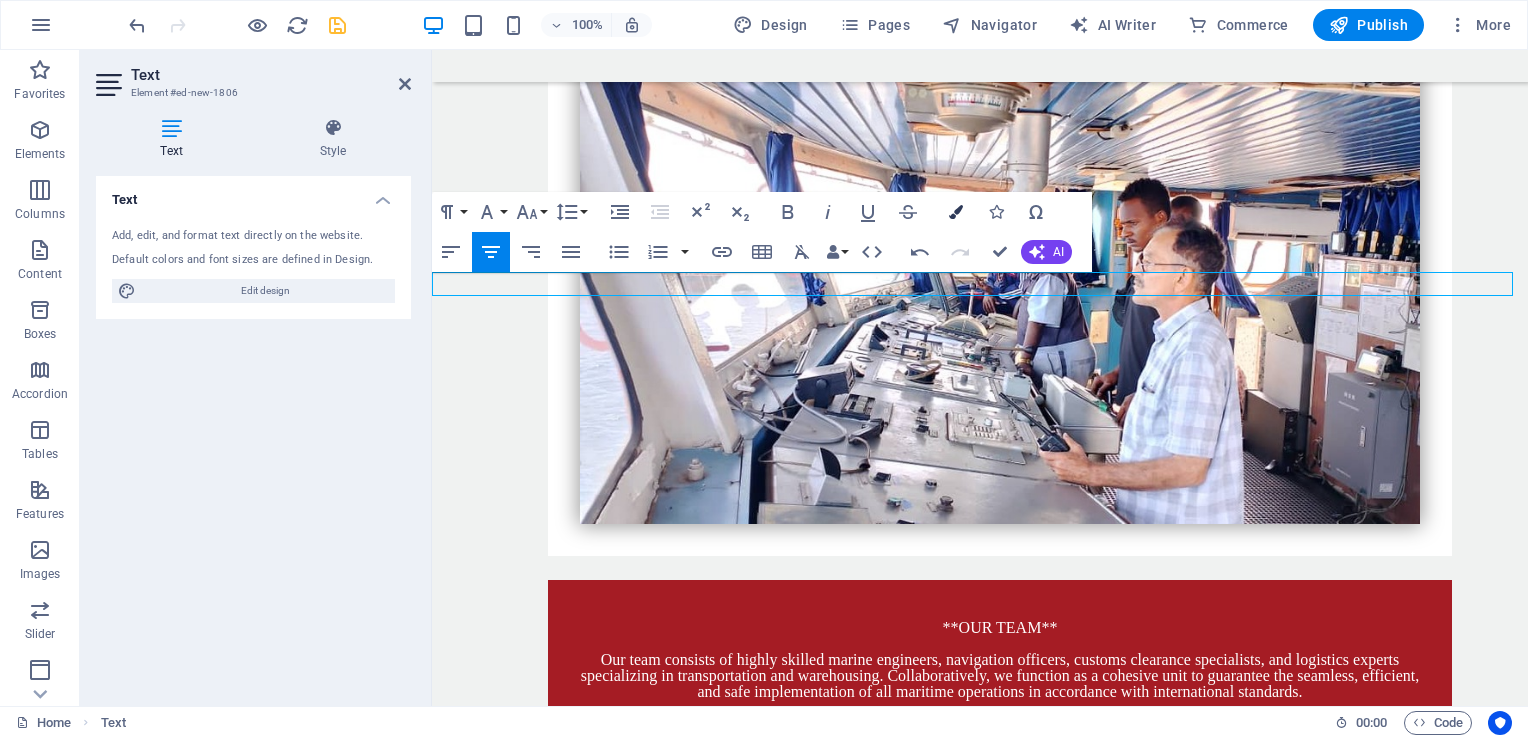 click at bounding box center [956, 212] 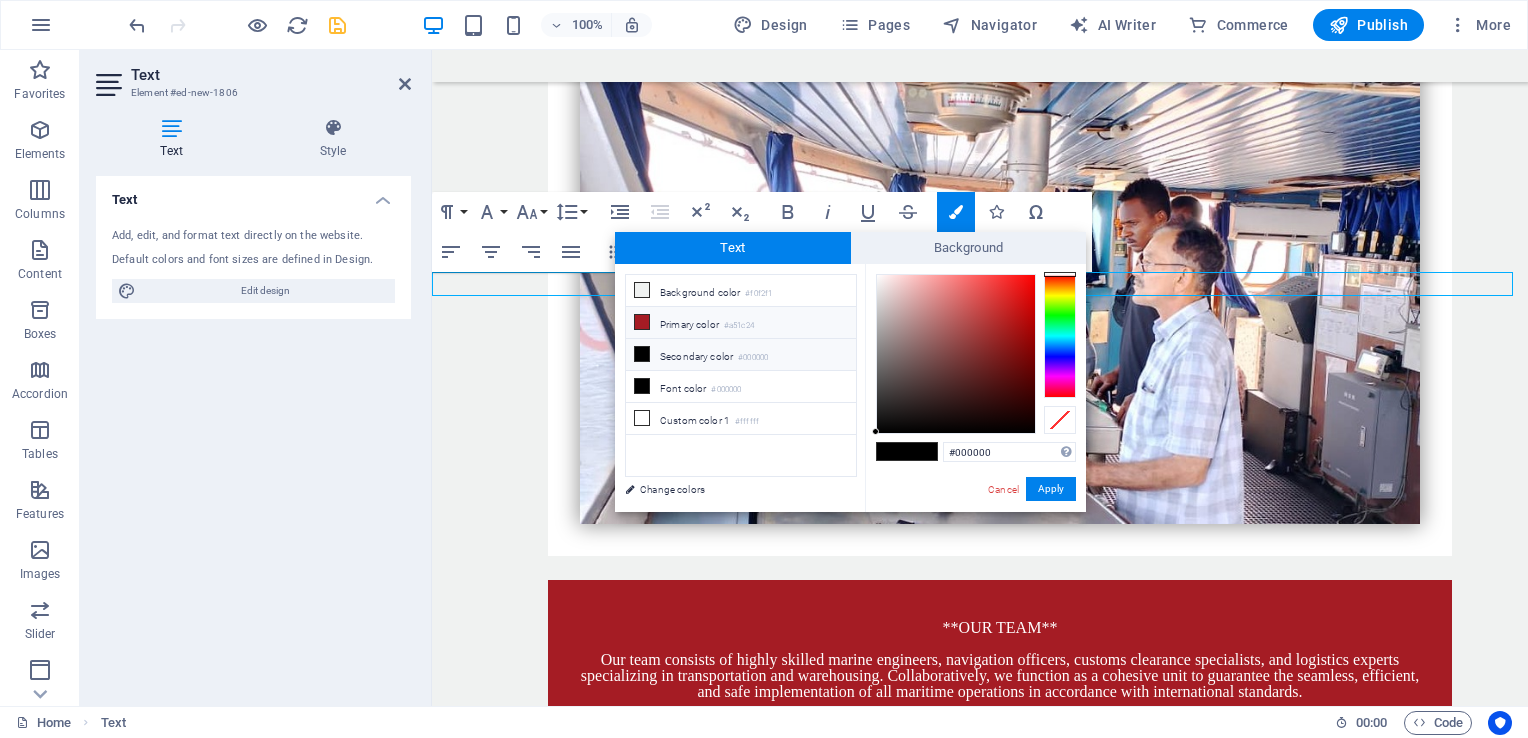 click at bounding box center (642, 322) 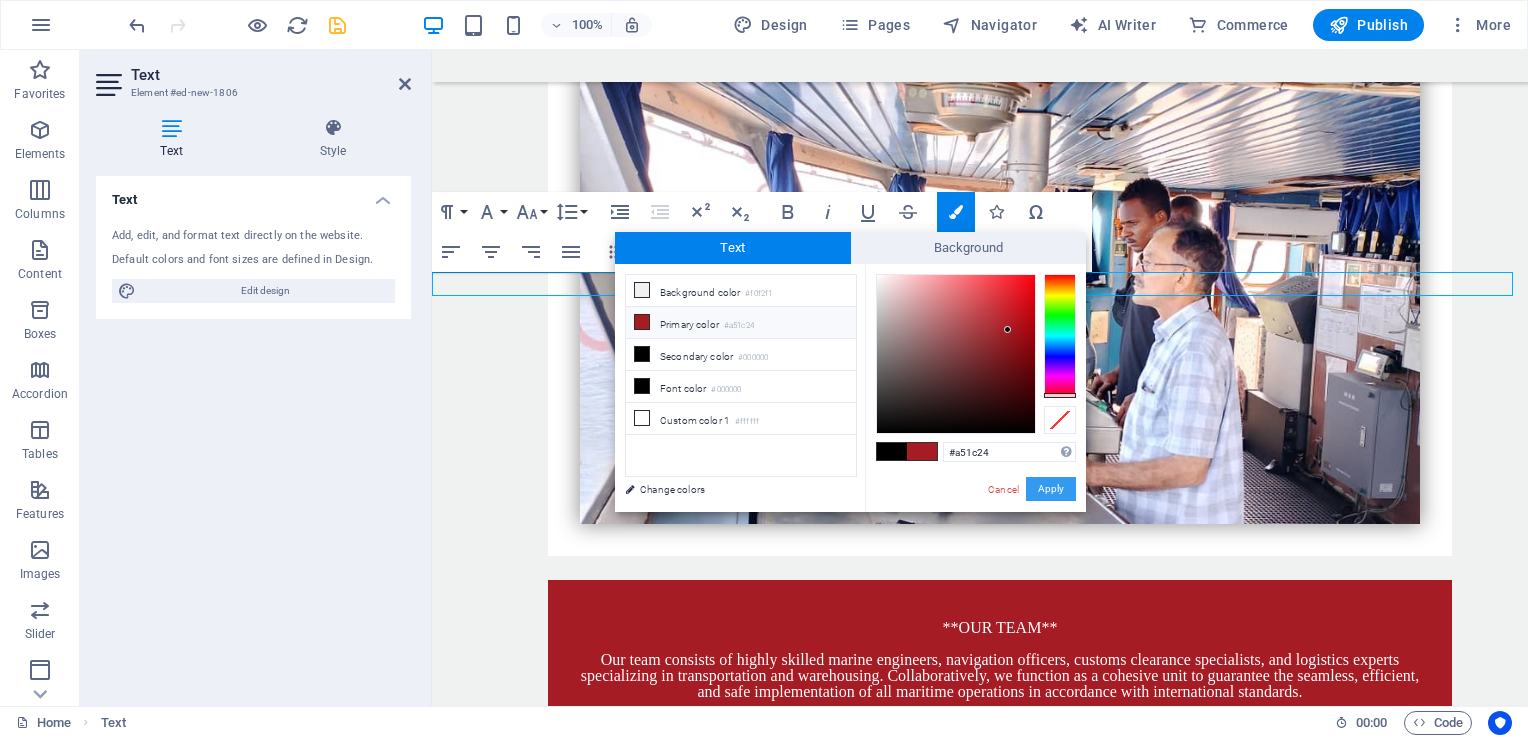 click on "Apply" at bounding box center [1051, 489] 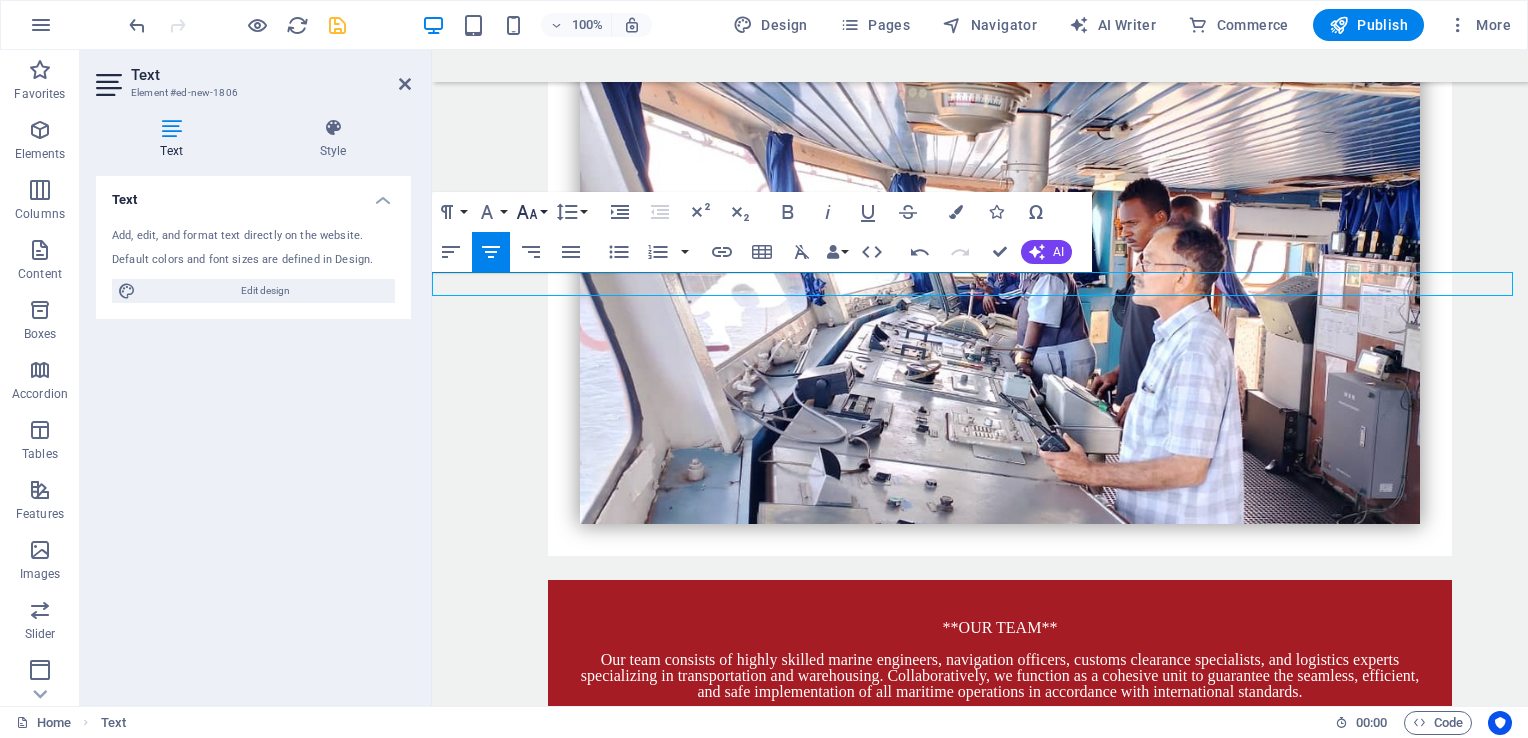 click on "Font Size" at bounding box center (531, 212) 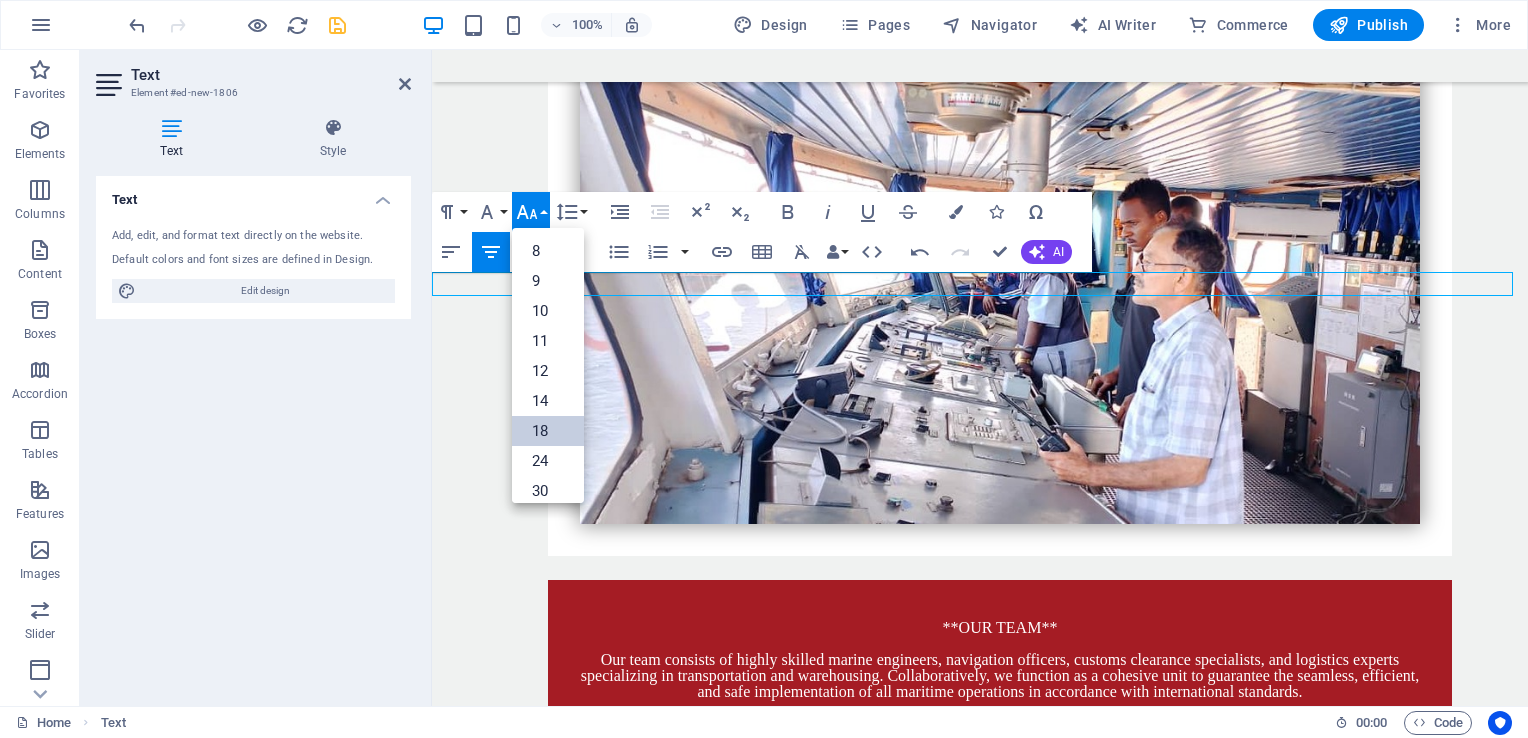 click on "18" at bounding box center [548, 431] 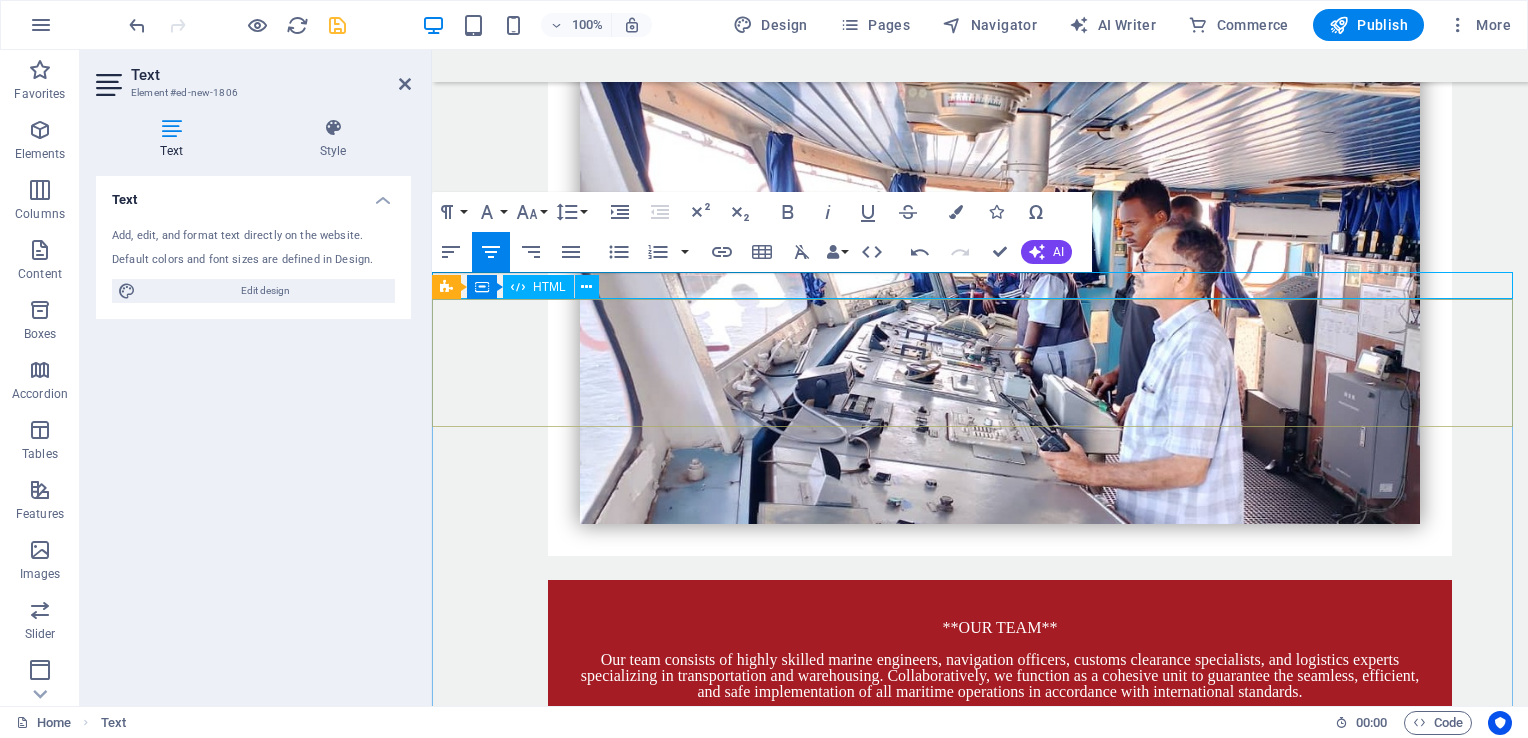 click at bounding box center [980, 4386] 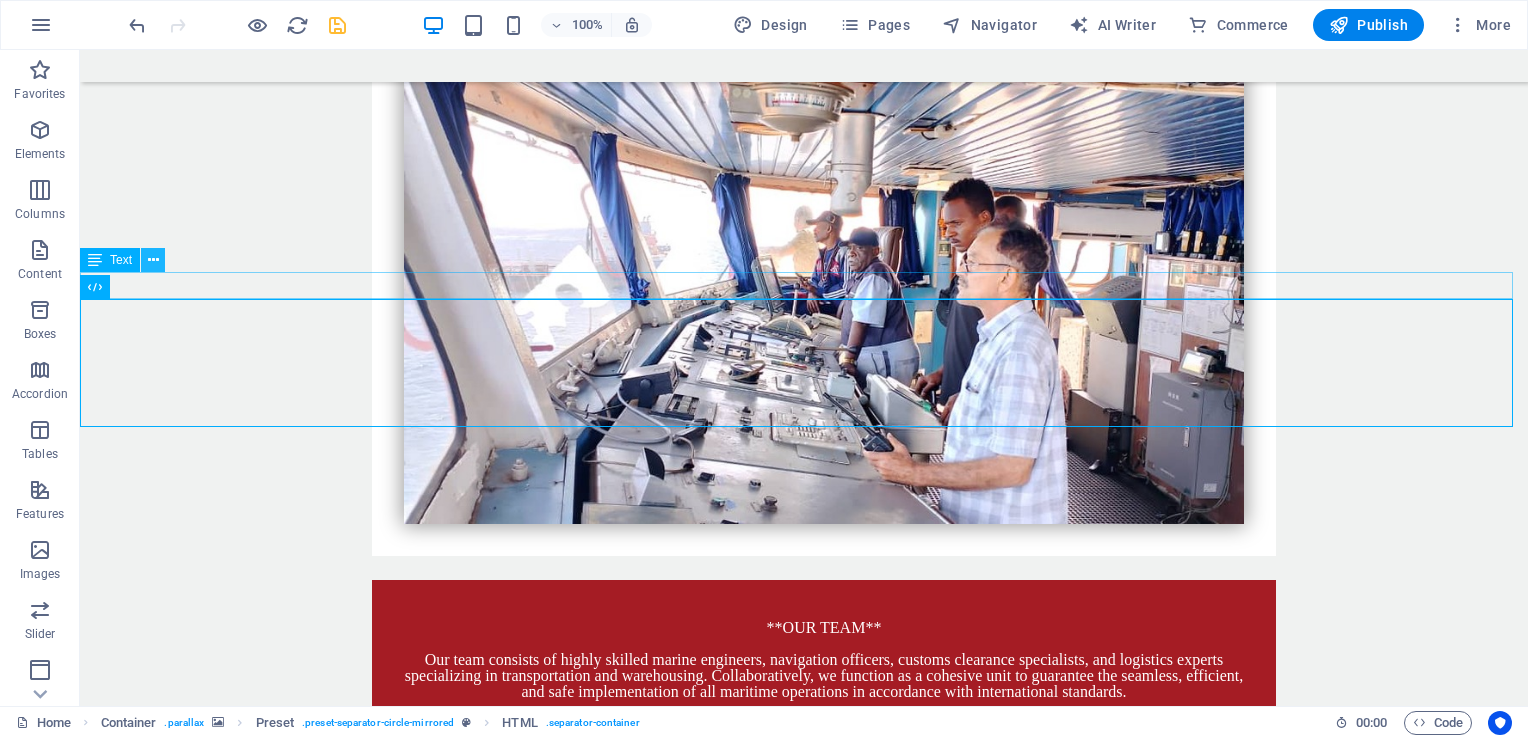 click at bounding box center (153, 260) 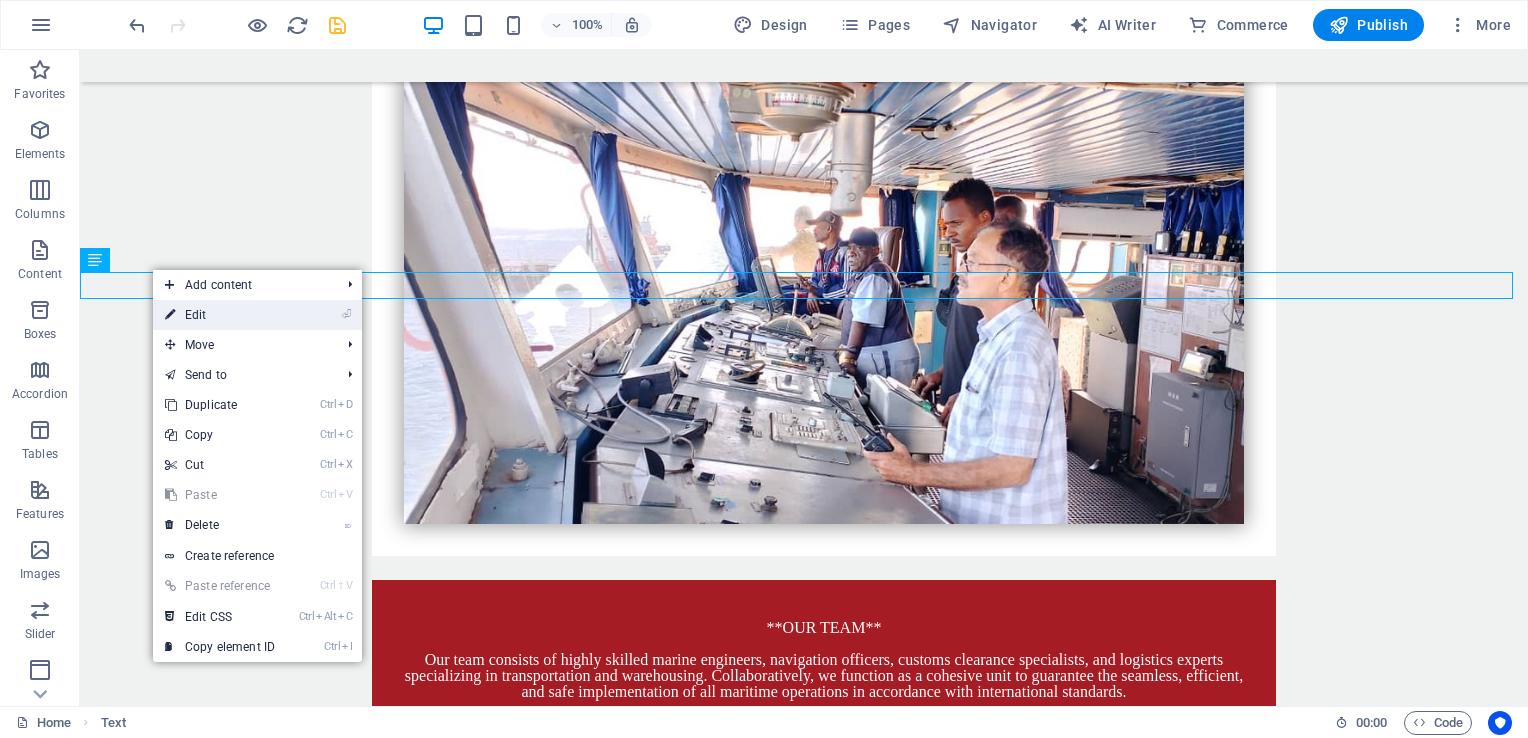 click on "⏎  Edit" at bounding box center (220, 315) 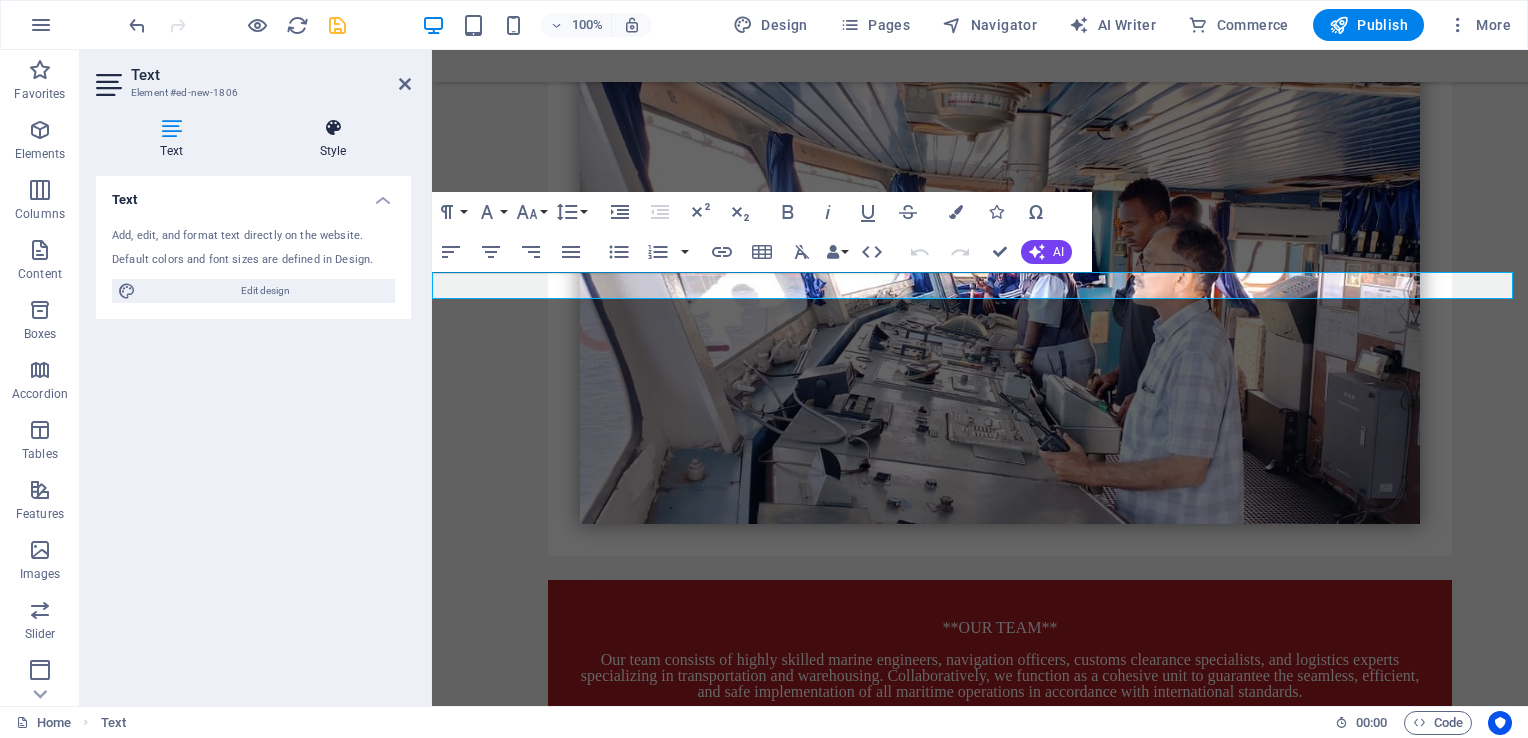 click on "Style" at bounding box center [333, 139] 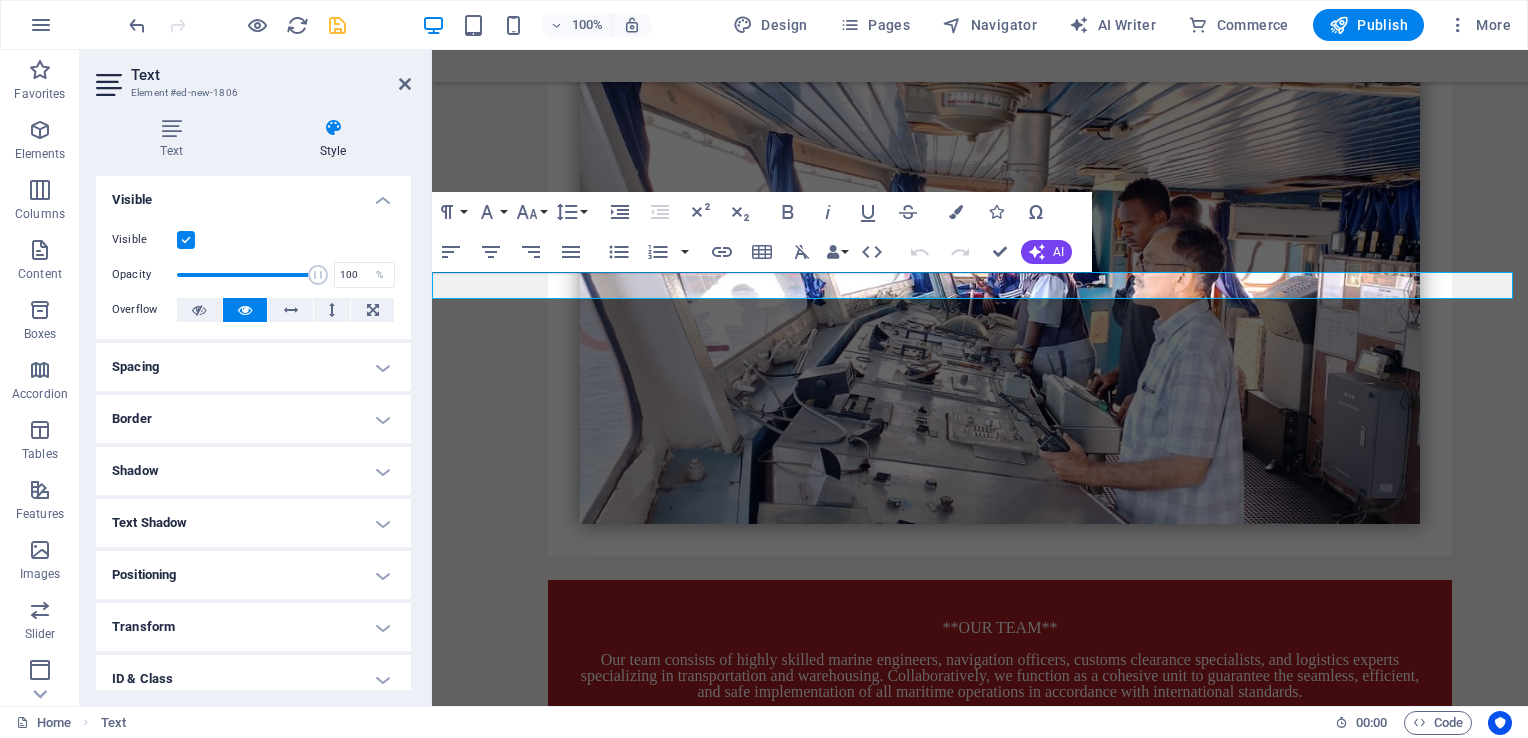 drag, startPoint x: 406, startPoint y: 346, endPoint x: 411, endPoint y: 519, distance: 173.07224 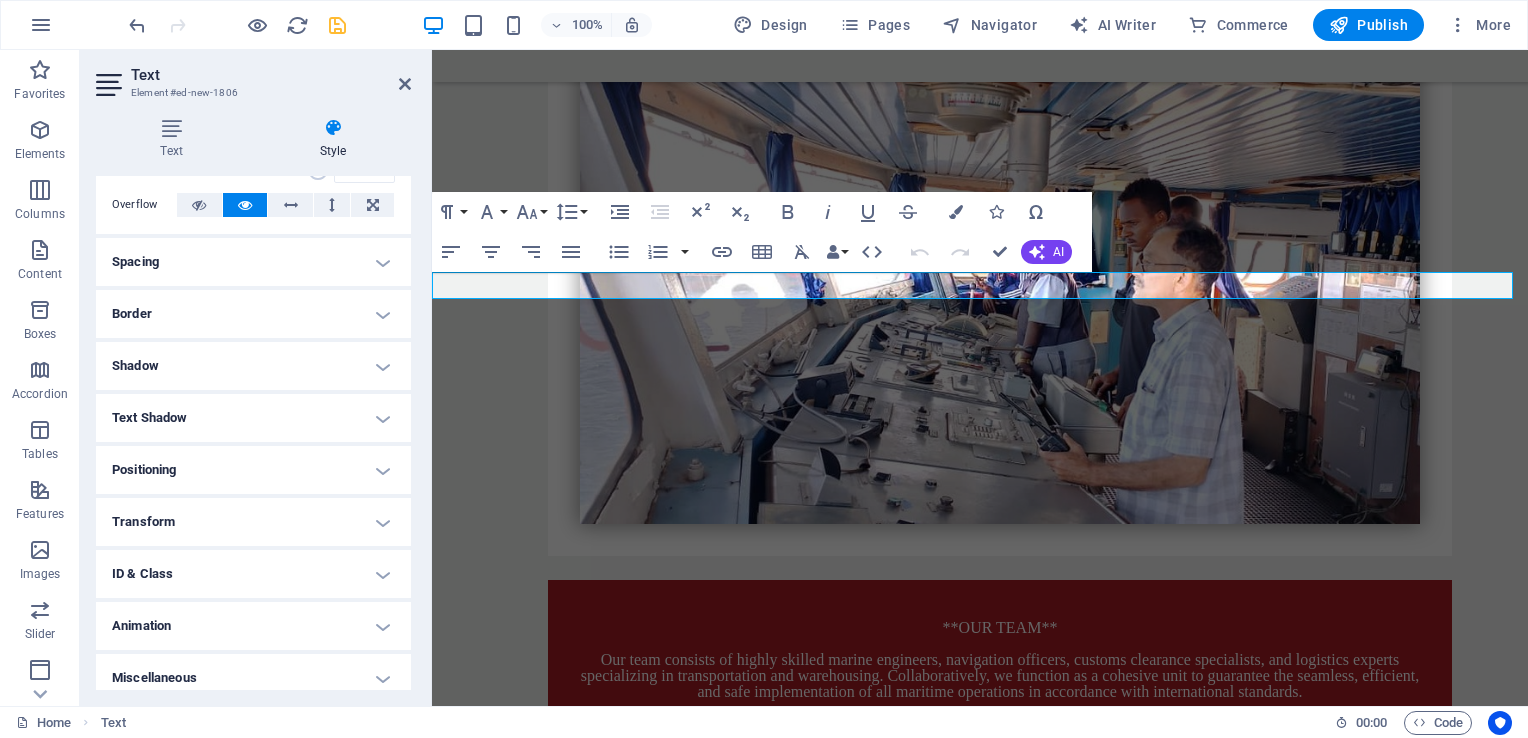 scroll, scrollTop: 116, scrollLeft: 0, axis: vertical 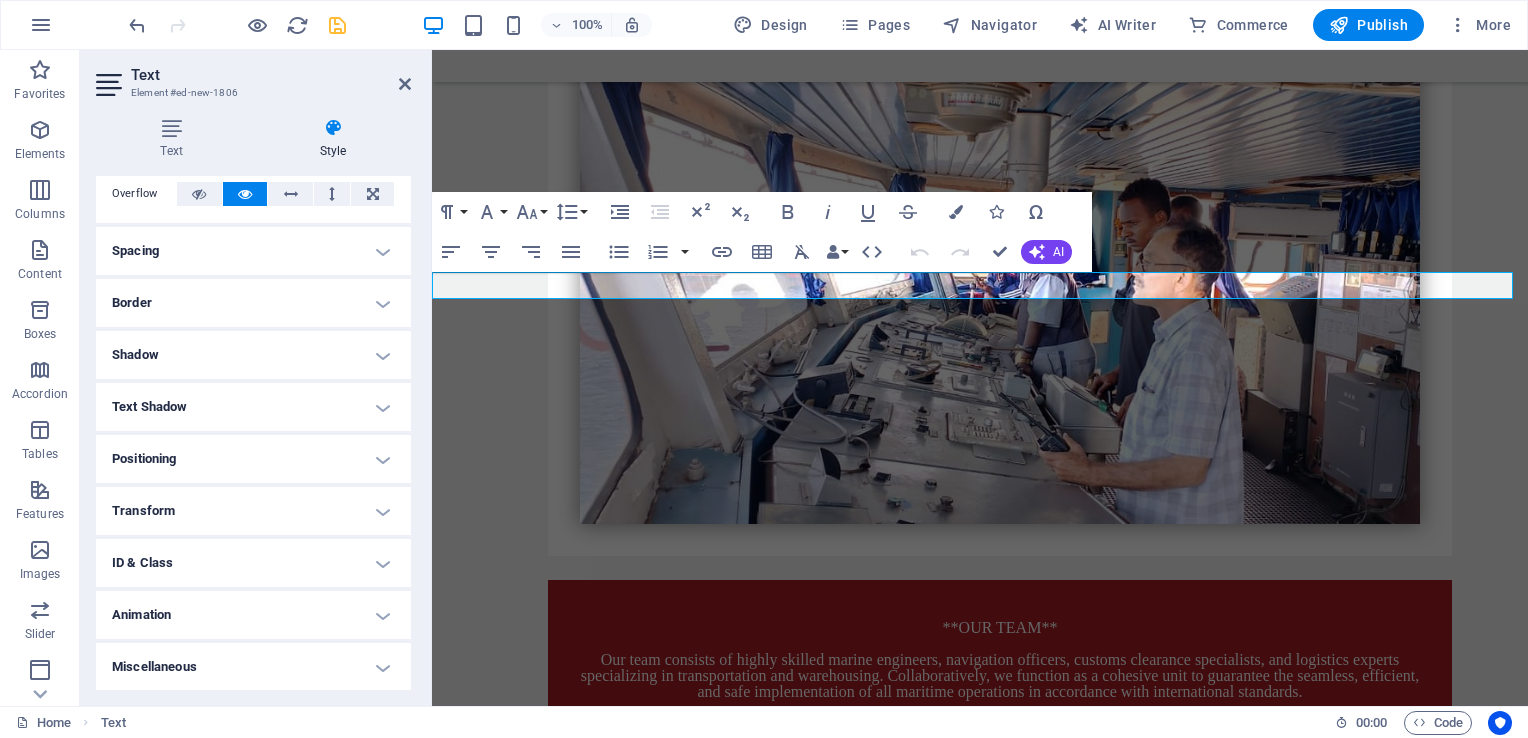 click on "Animation" at bounding box center [253, 615] 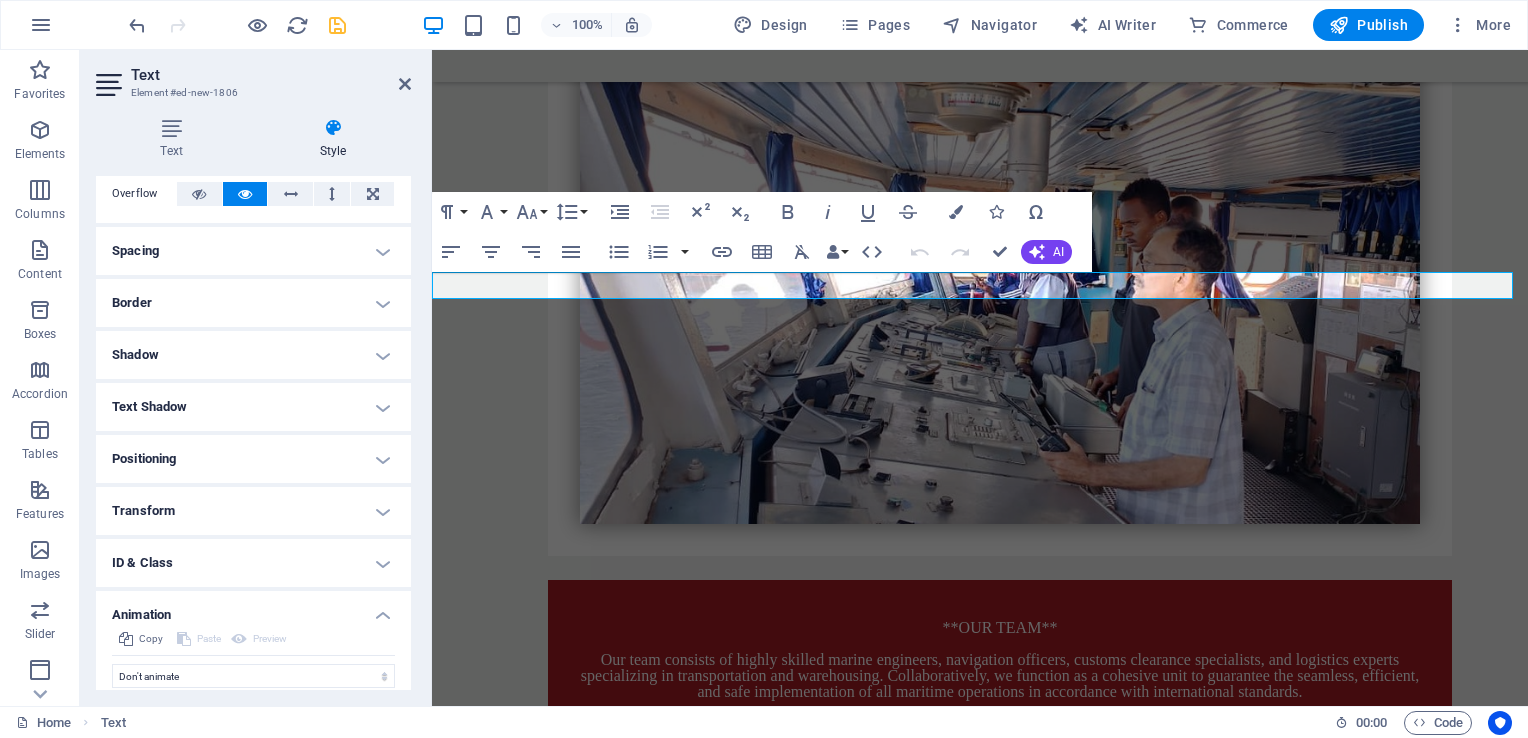 scroll, scrollTop: 180, scrollLeft: 0, axis: vertical 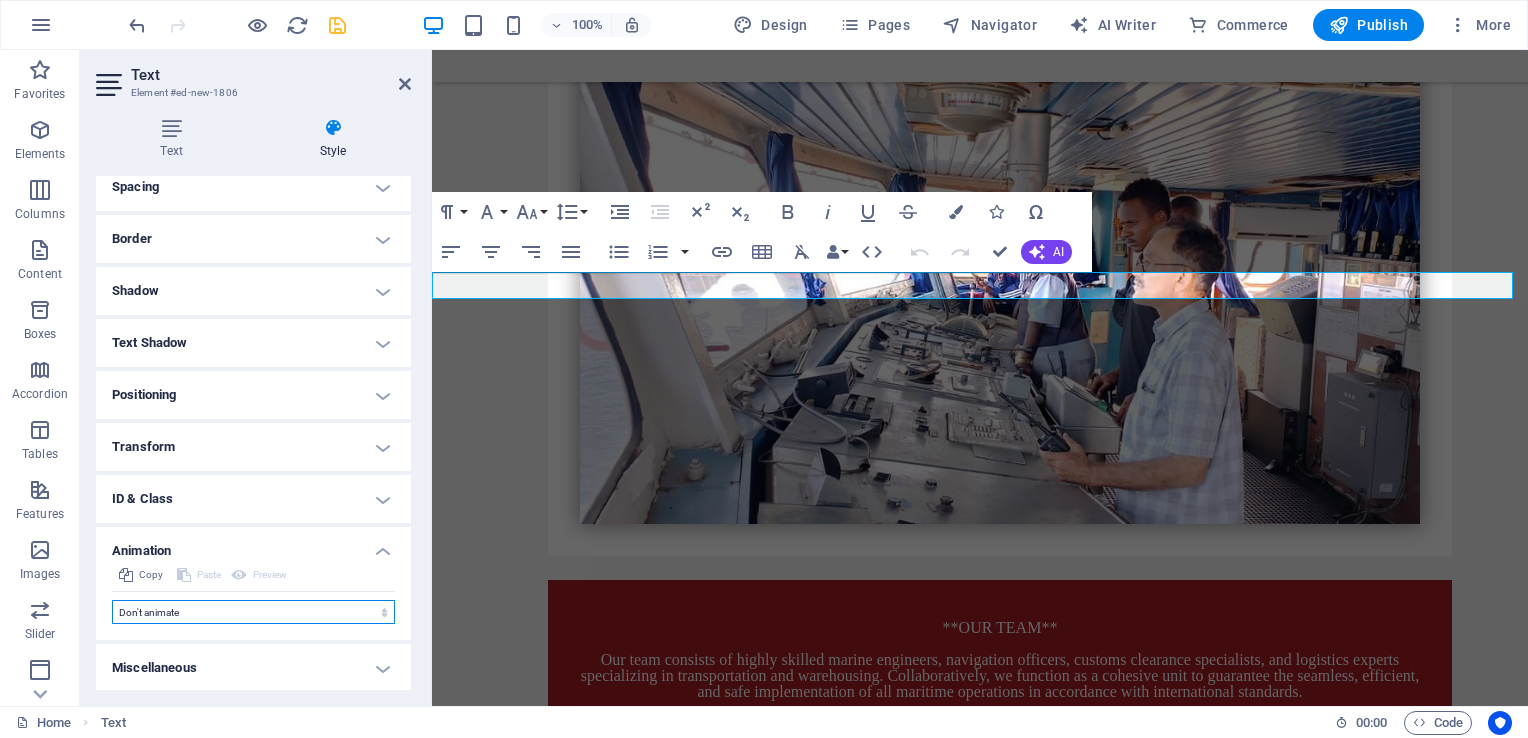 click on "Don't animate Show / Hide Slide up/down Zoom in/out Slide left to right Slide right to left Slide top to bottom Slide bottom to top Pulse Blink Open as overlay" at bounding box center [253, 612] 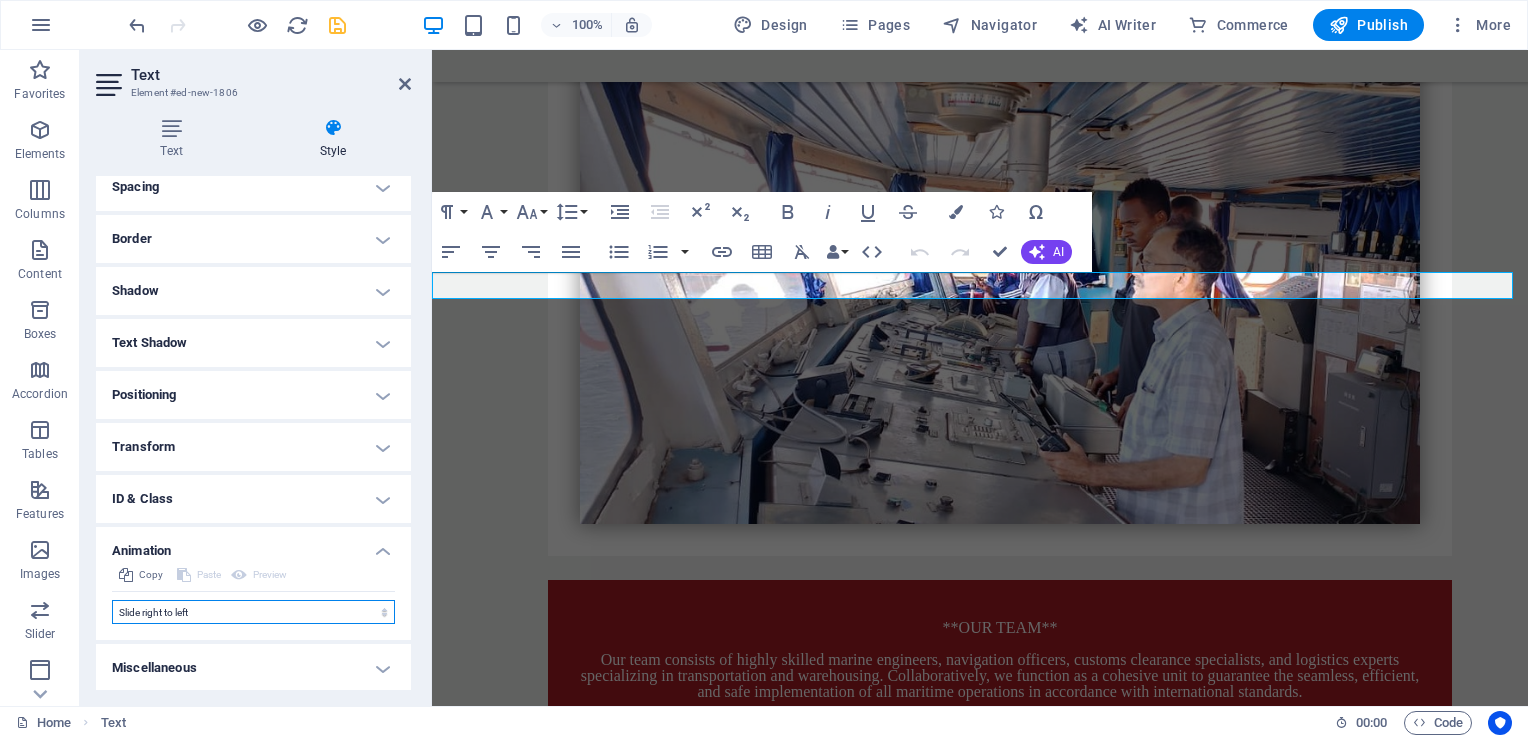 click on "Don't animate Show / Hide Slide up/down Zoom in/out Slide left to right Slide right to left Slide top to bottom Slide bottom to top Pulse Blink Open as overlay" at bounding box center (253, 612) 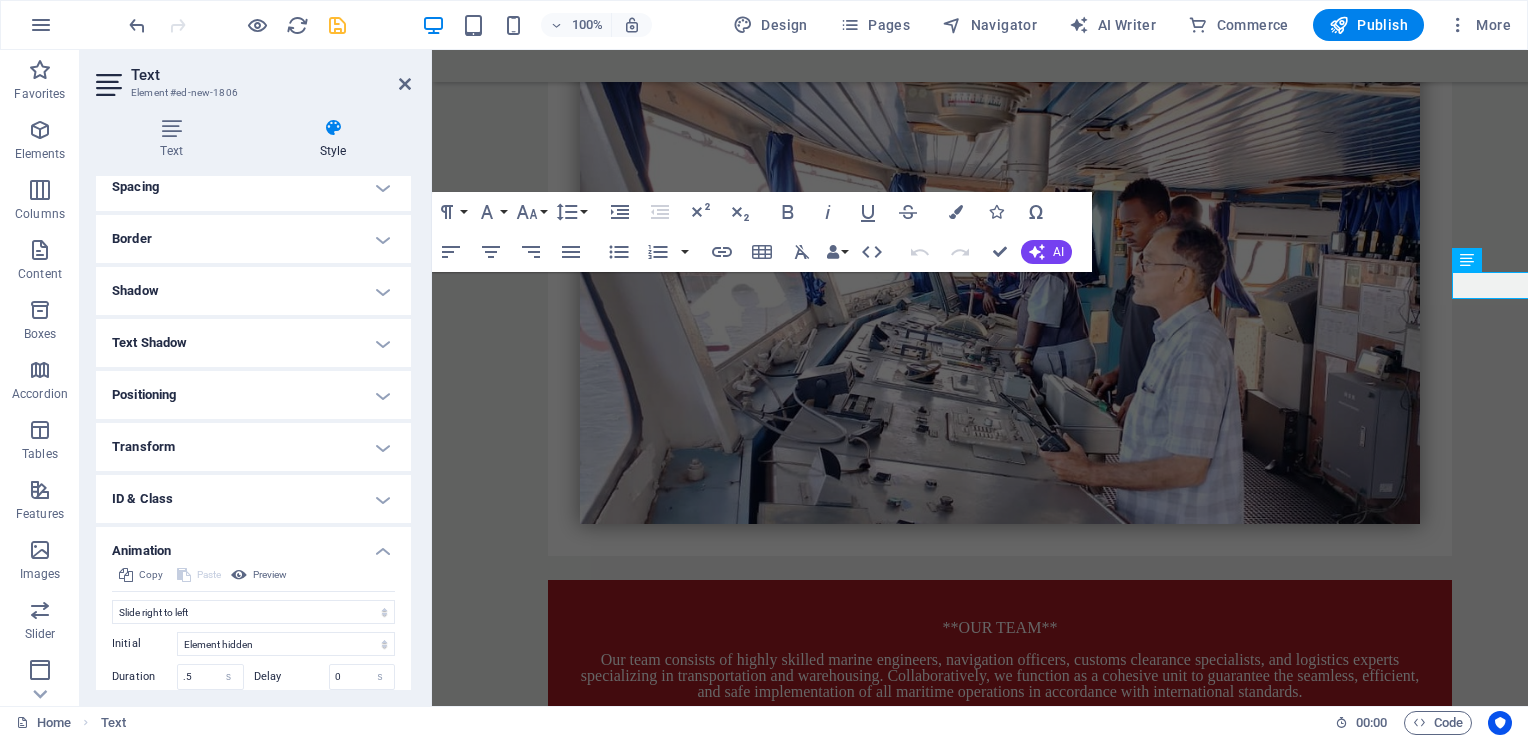 drag, startPoint x: 412, startPoint y: 528, endPoint x: 410, endPoint y: 586, distance: 58.034473 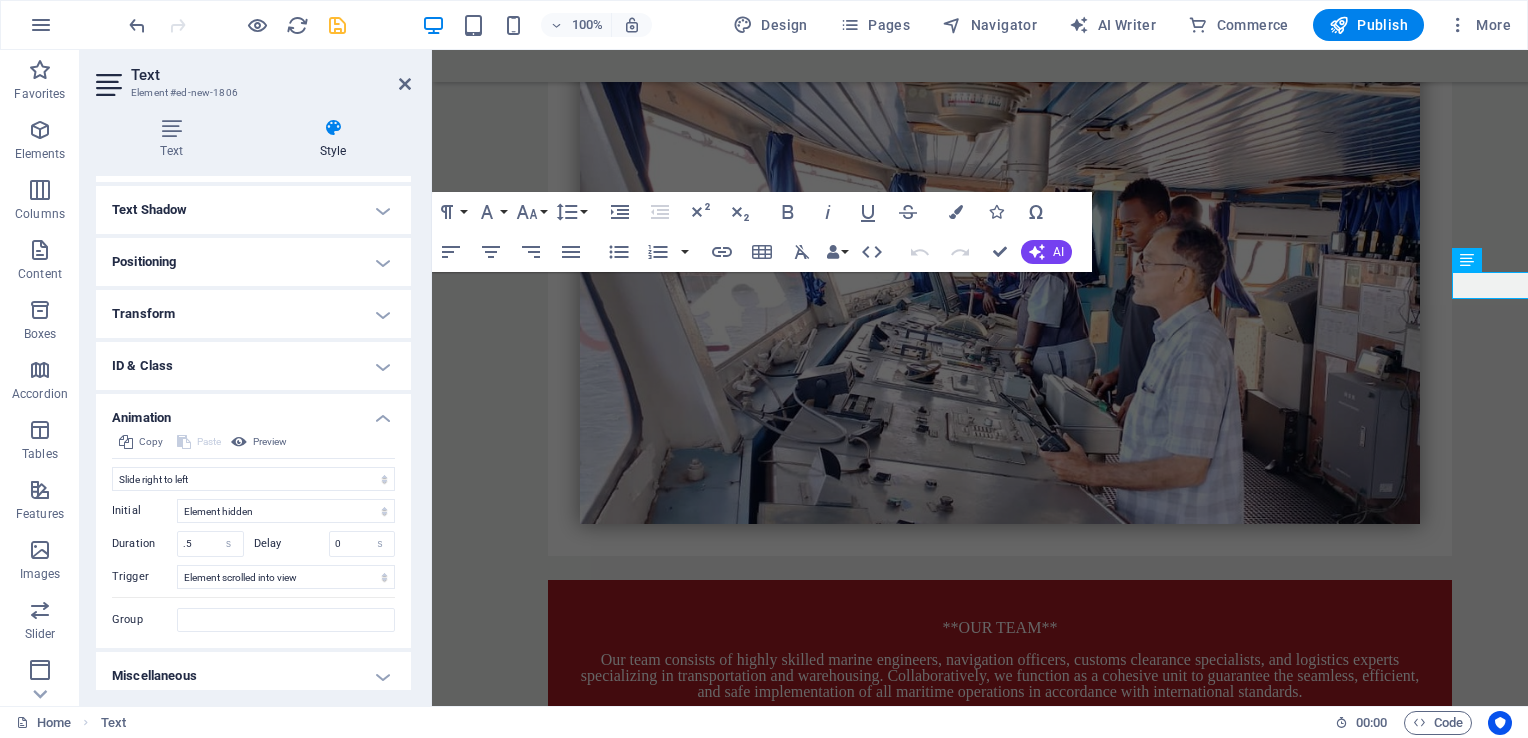 scroll, scrollTop: 321, scrollLeft: 0, axis: vertical 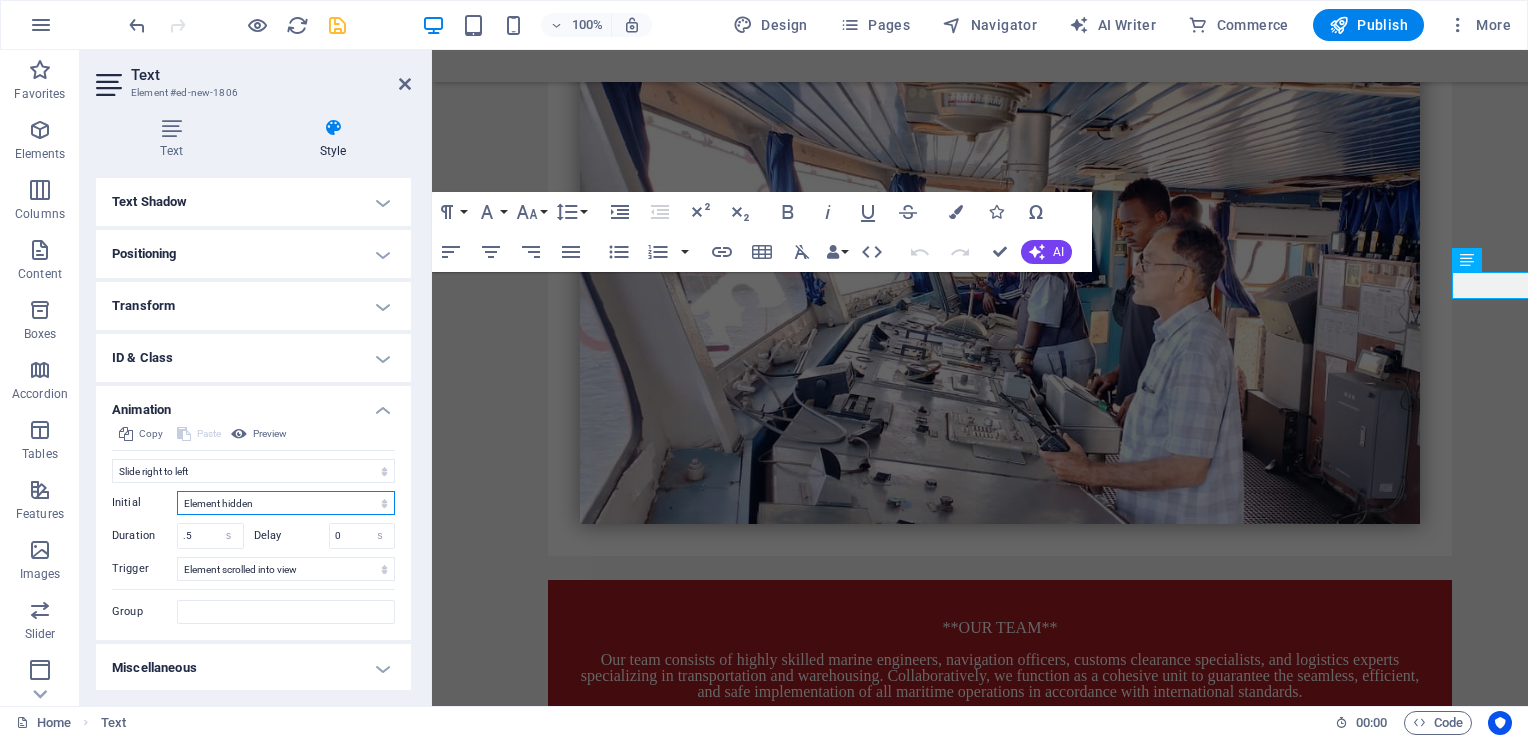 click on "Element hidden Element shown" at bounding box center [286, 503] 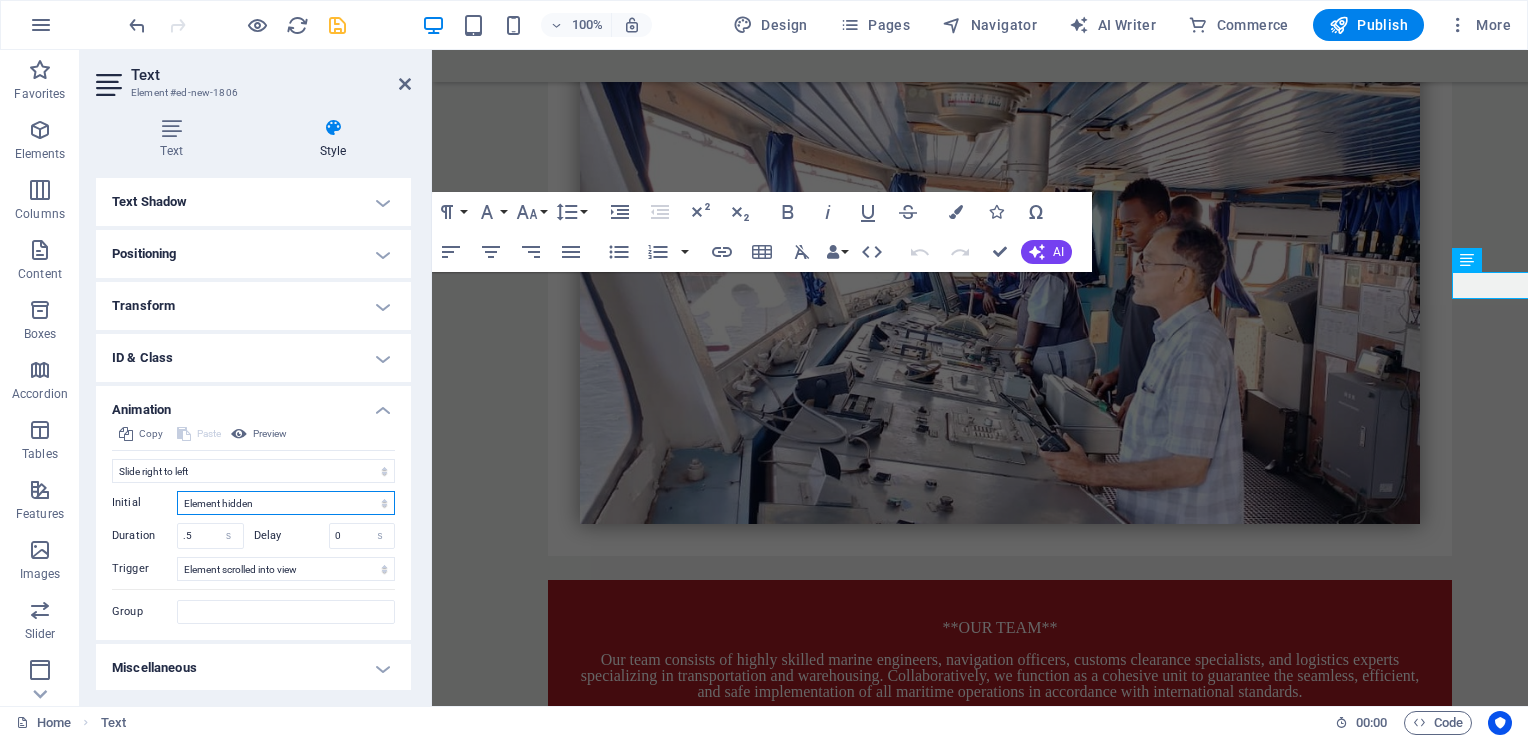 click on "Element hidden Element shown" at bounding box center [286, 503] 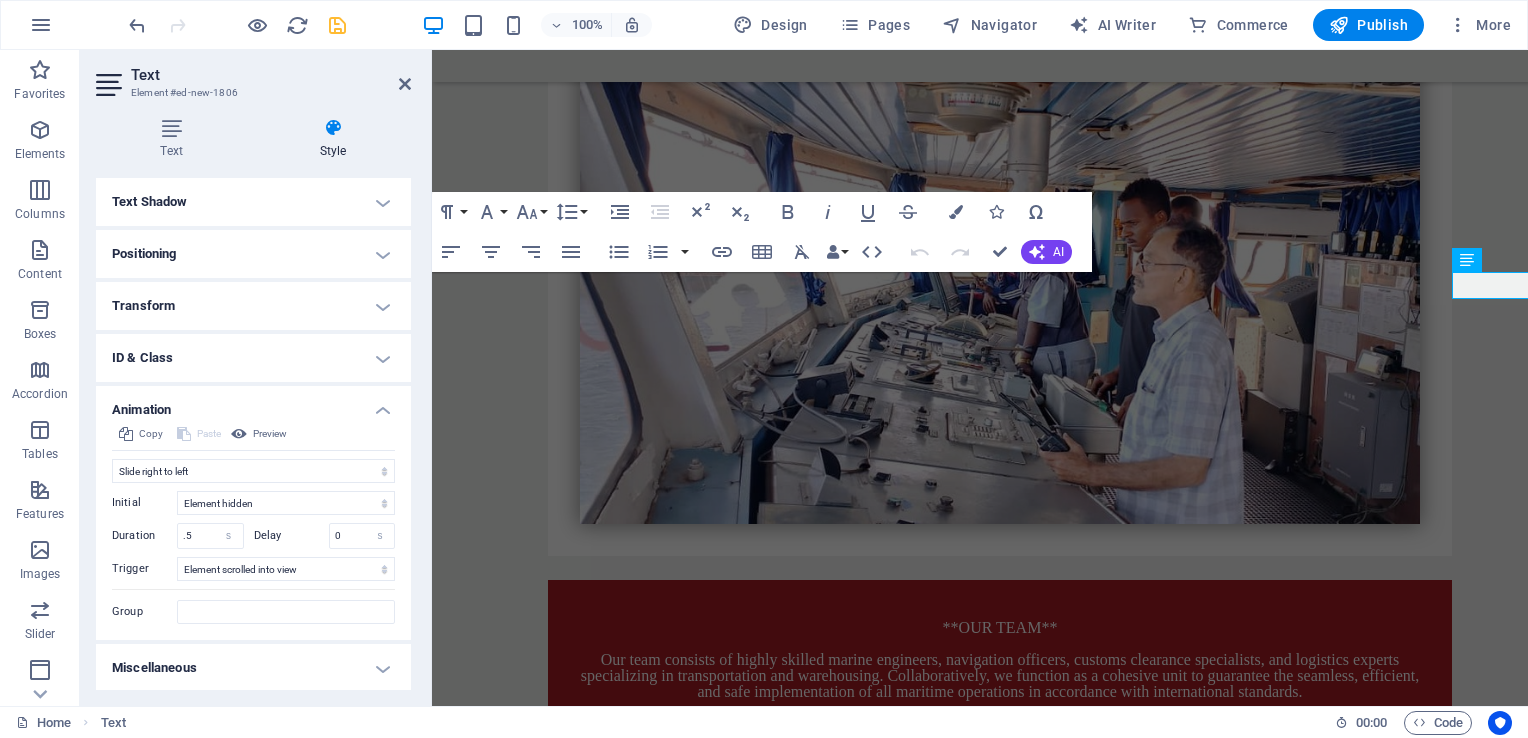 click on "Positioning" at bounding box center [253, 254] 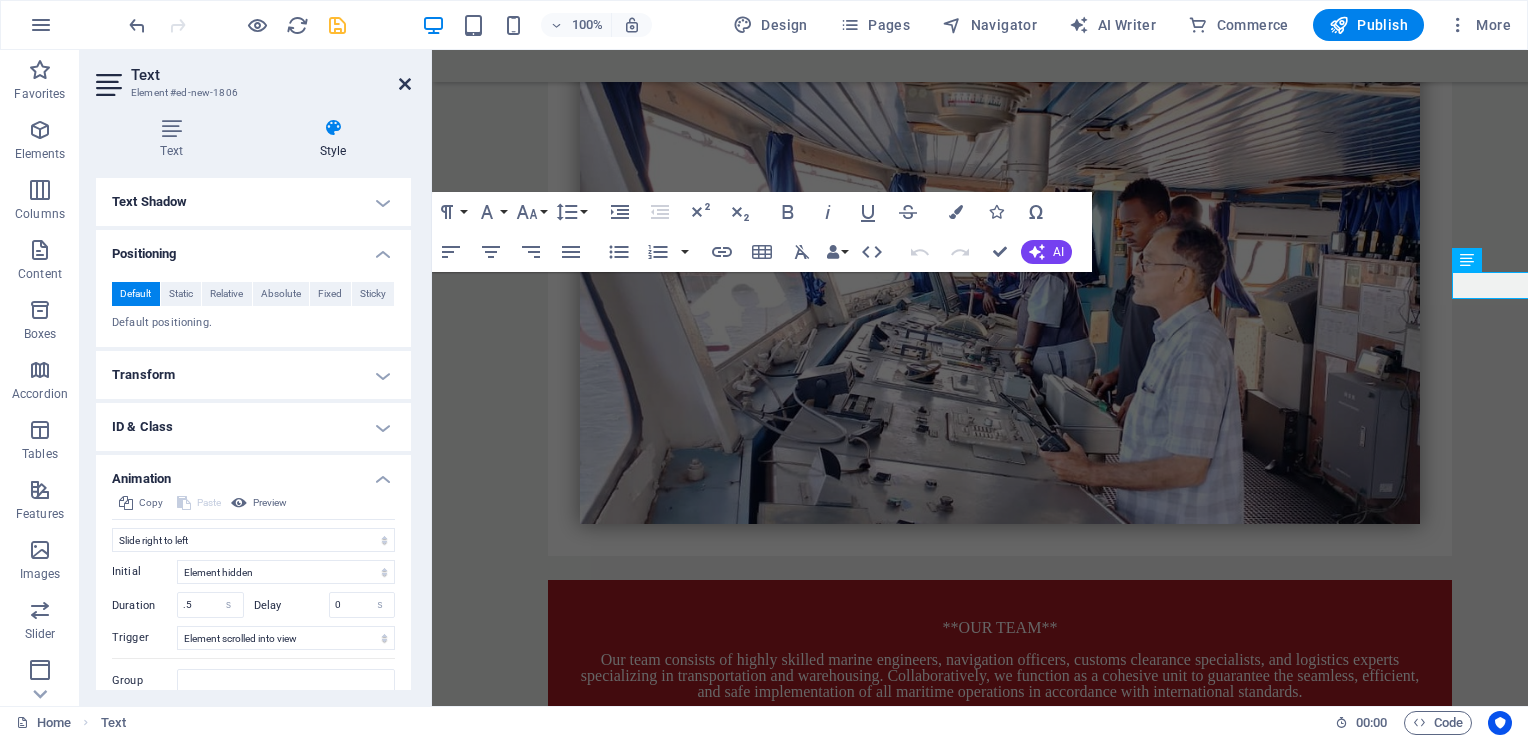 click at bounding box center (405, 84) 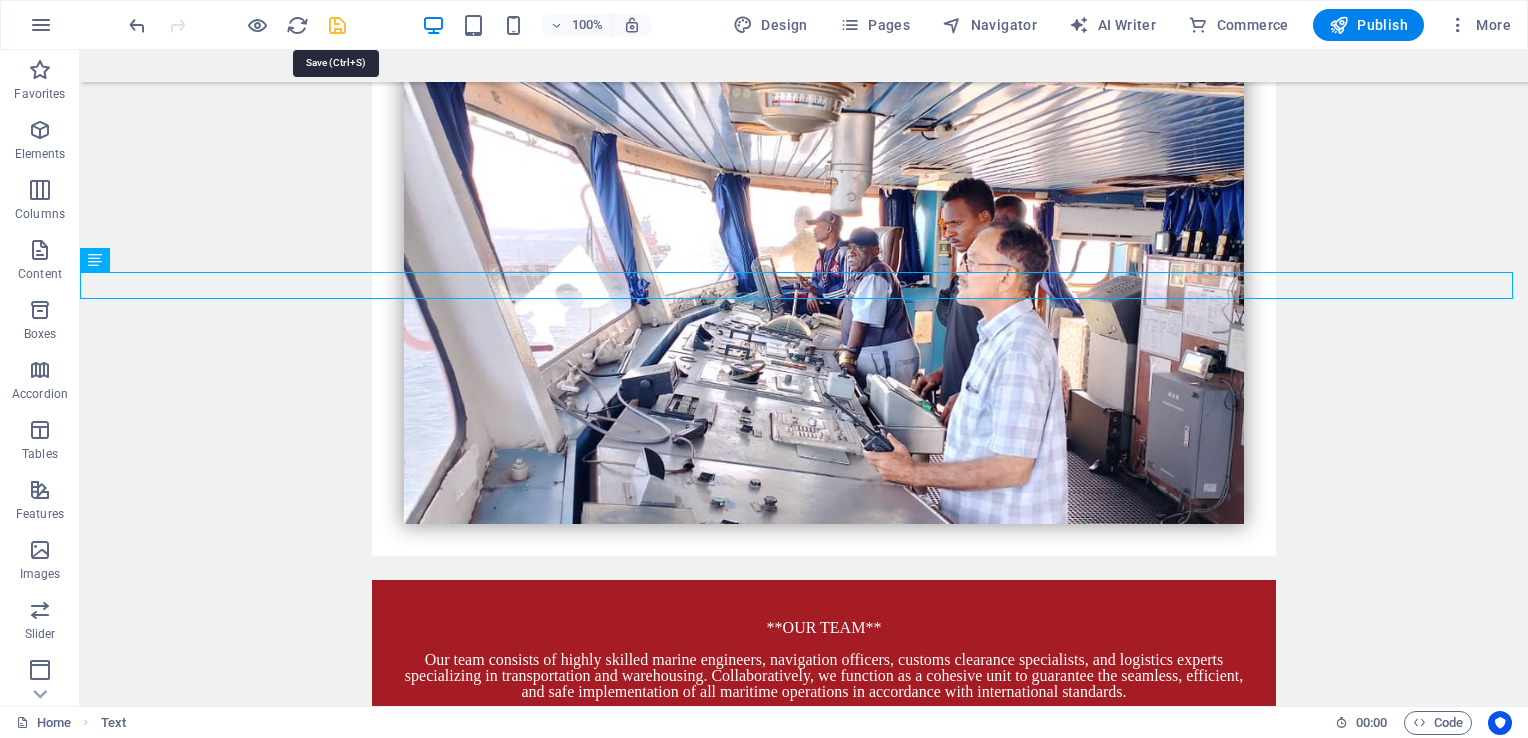 click at bounding box center [337, 25] 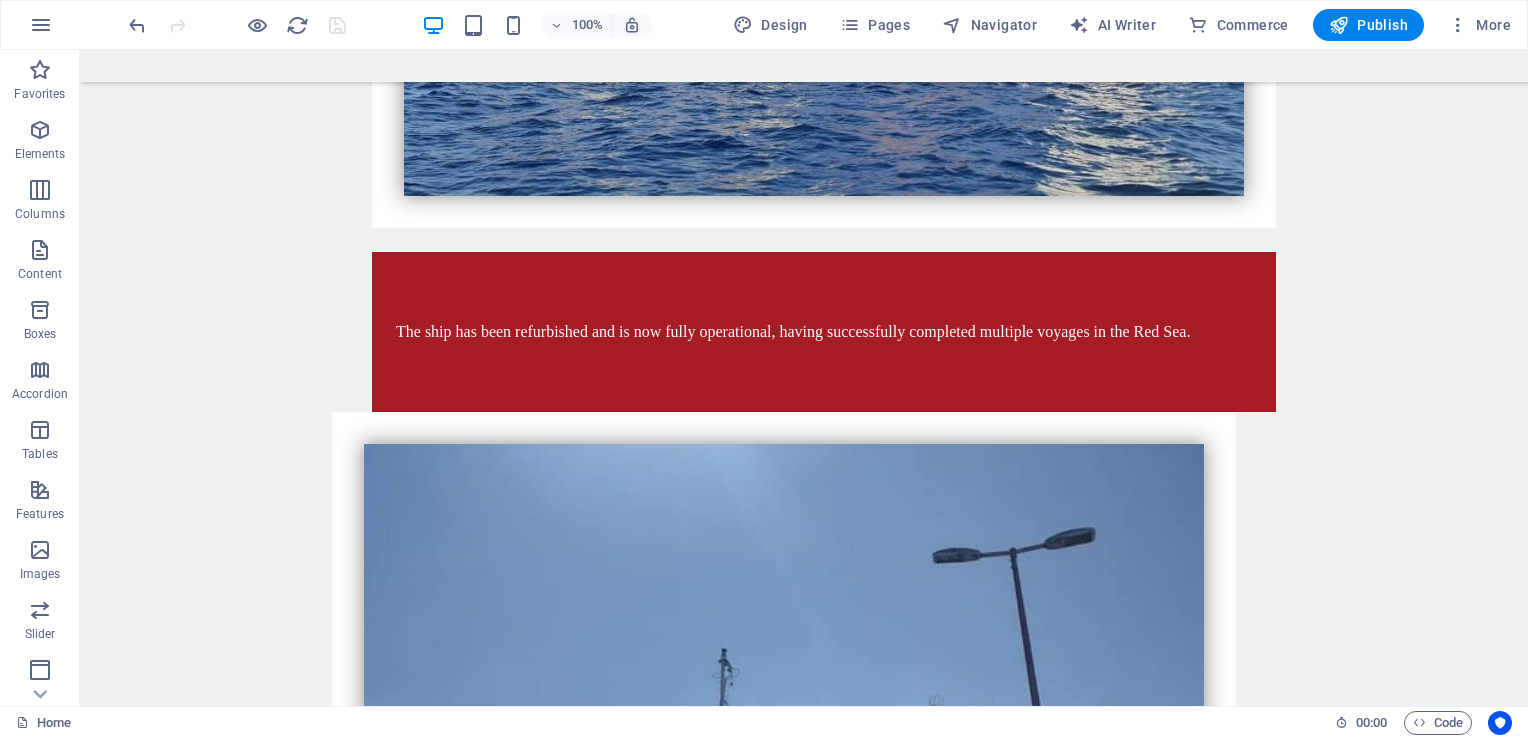 scroll, scrollTop: 2860, scrollLeft: 0, axis: vertical 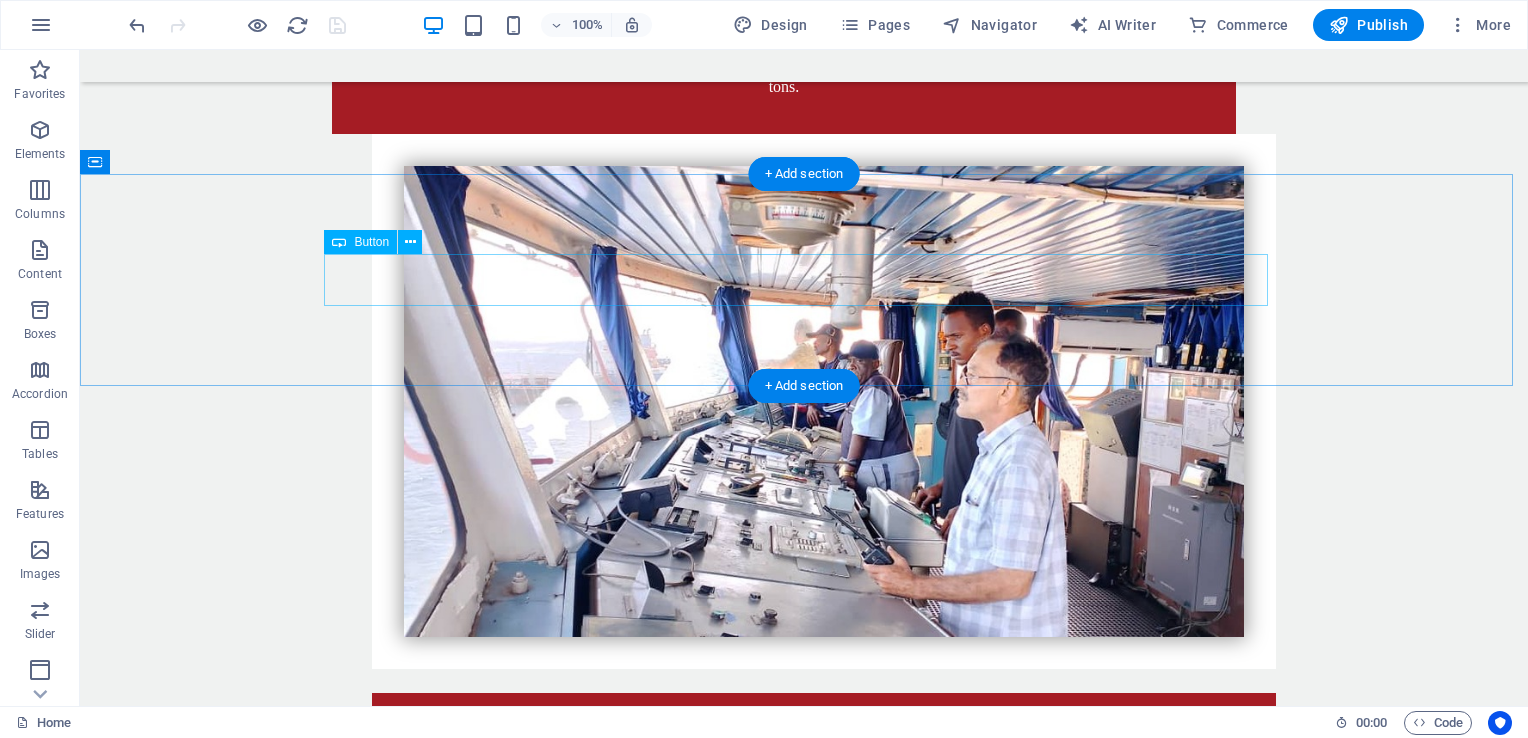 click on "booking" at bounding box center [804, 3299] 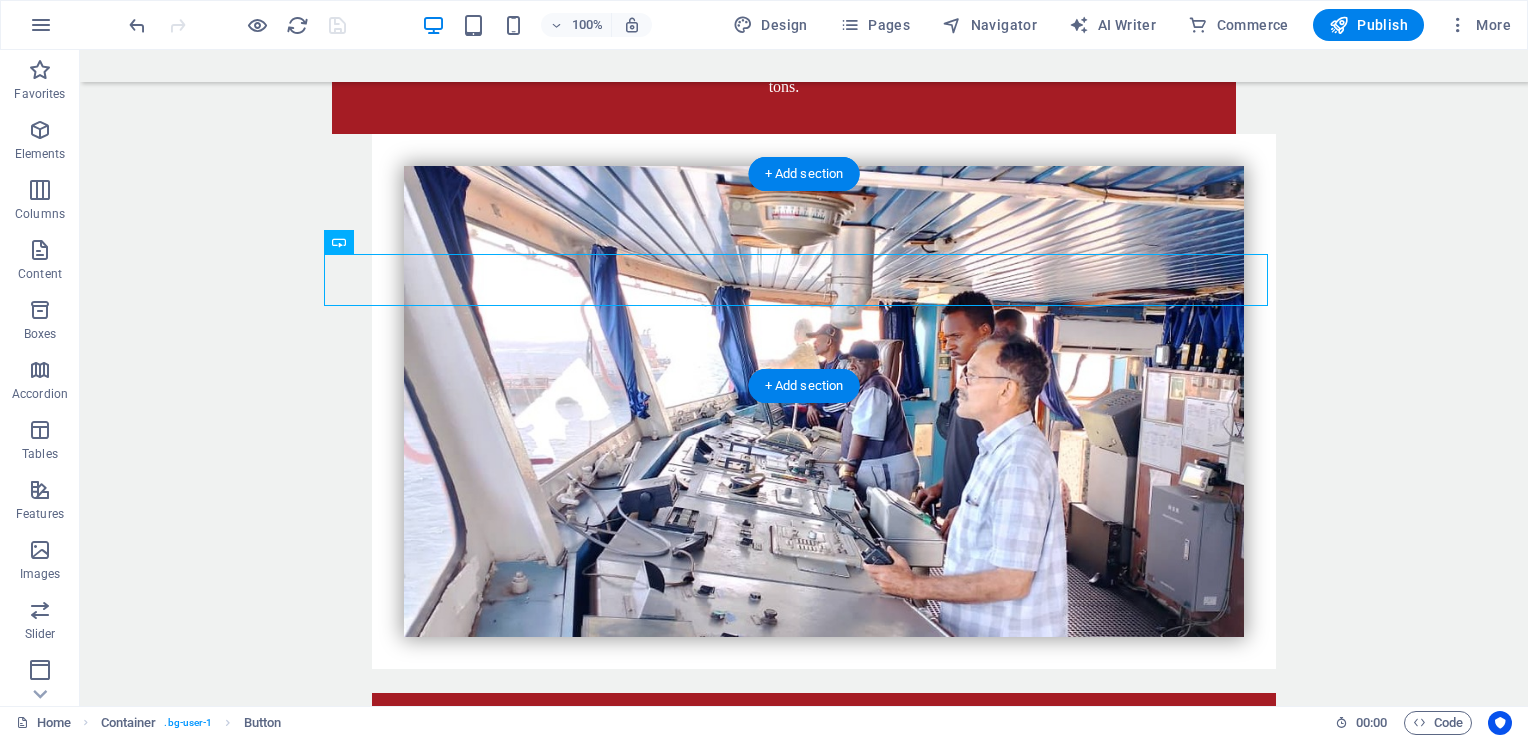 drag, startPoint x: 462, startPoint y: 301, endPoint x: 371, endPoint y: 206, distance: 131.55228 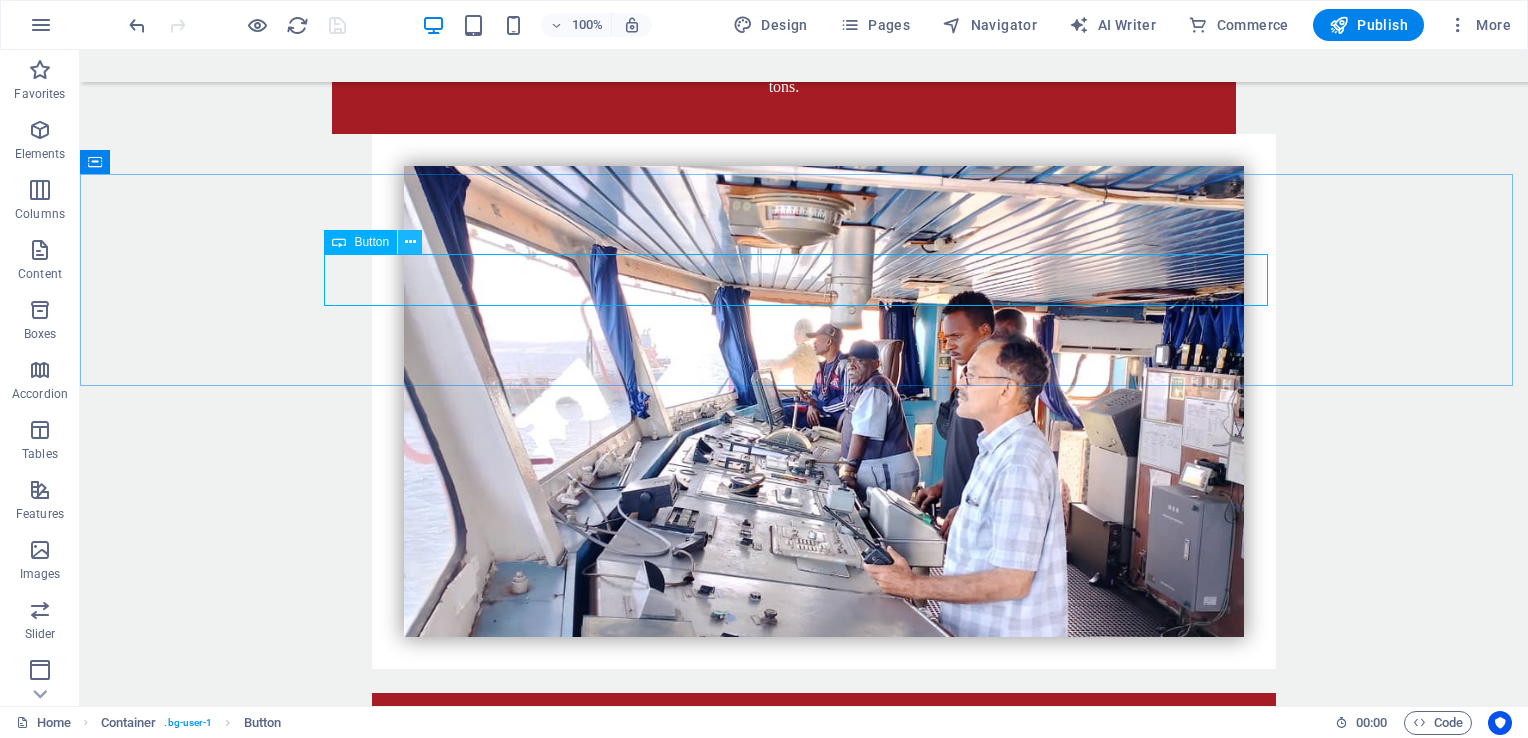 click at bounding box center [410, 242] 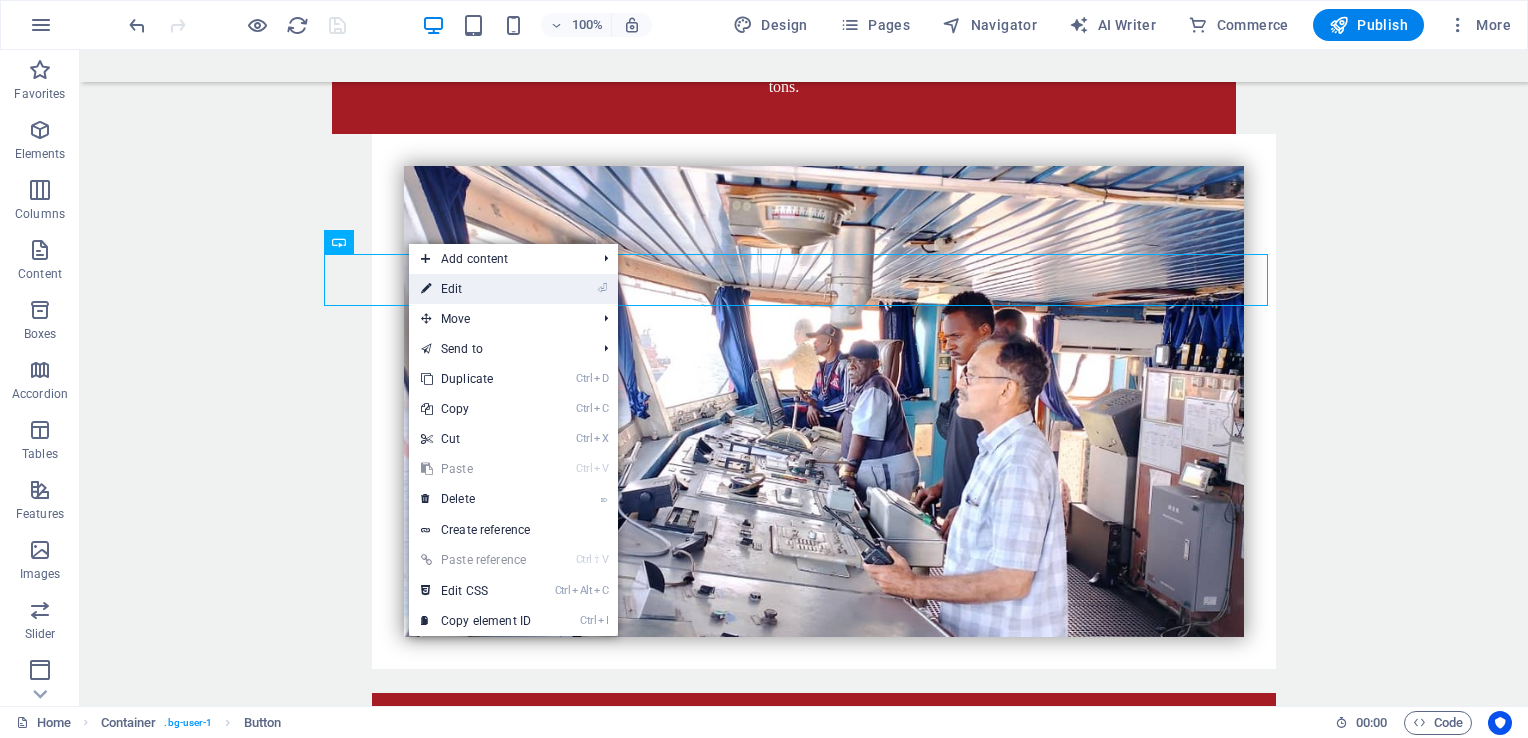 click on "⏎  Edit" at bounding box center (476, 289) 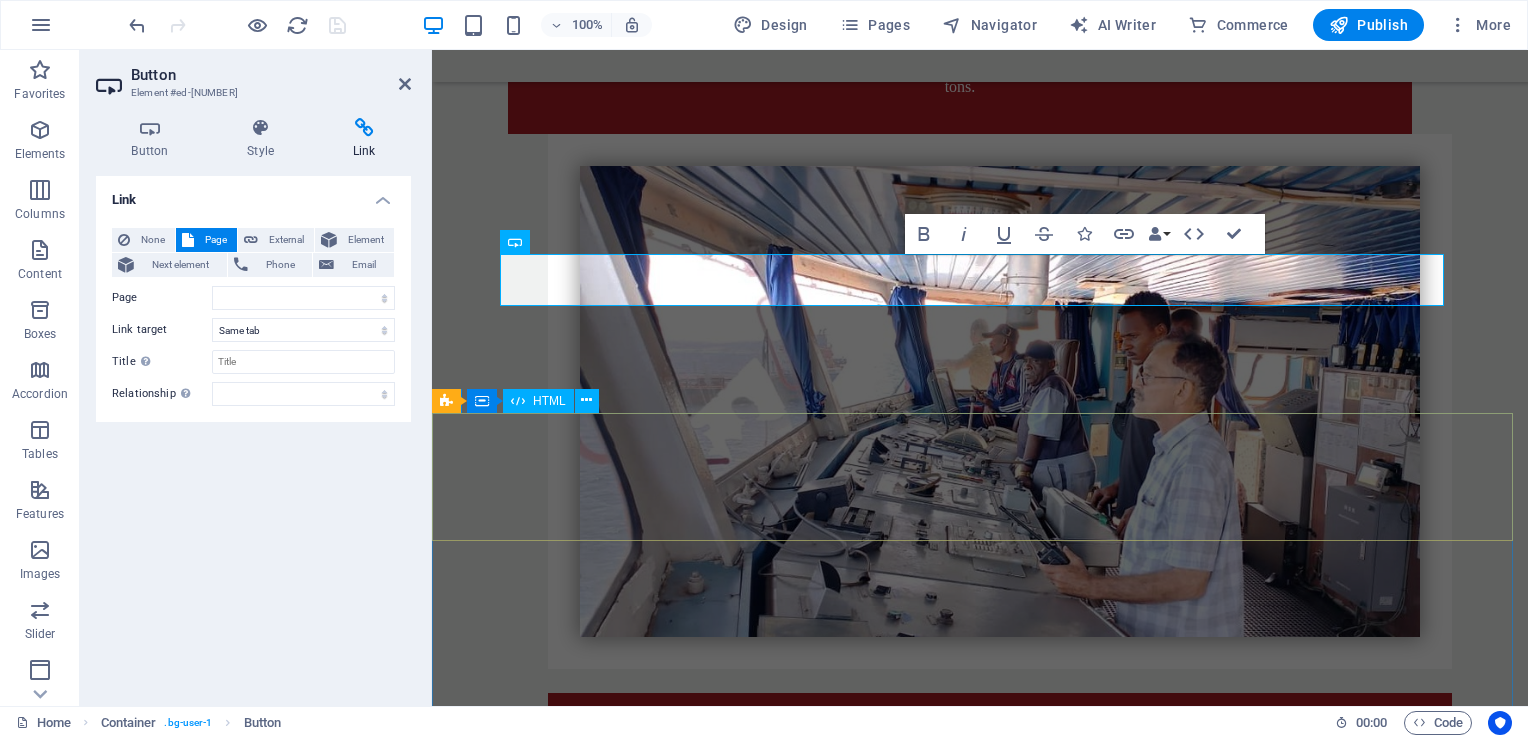 click at bounding box center (980, 4499) 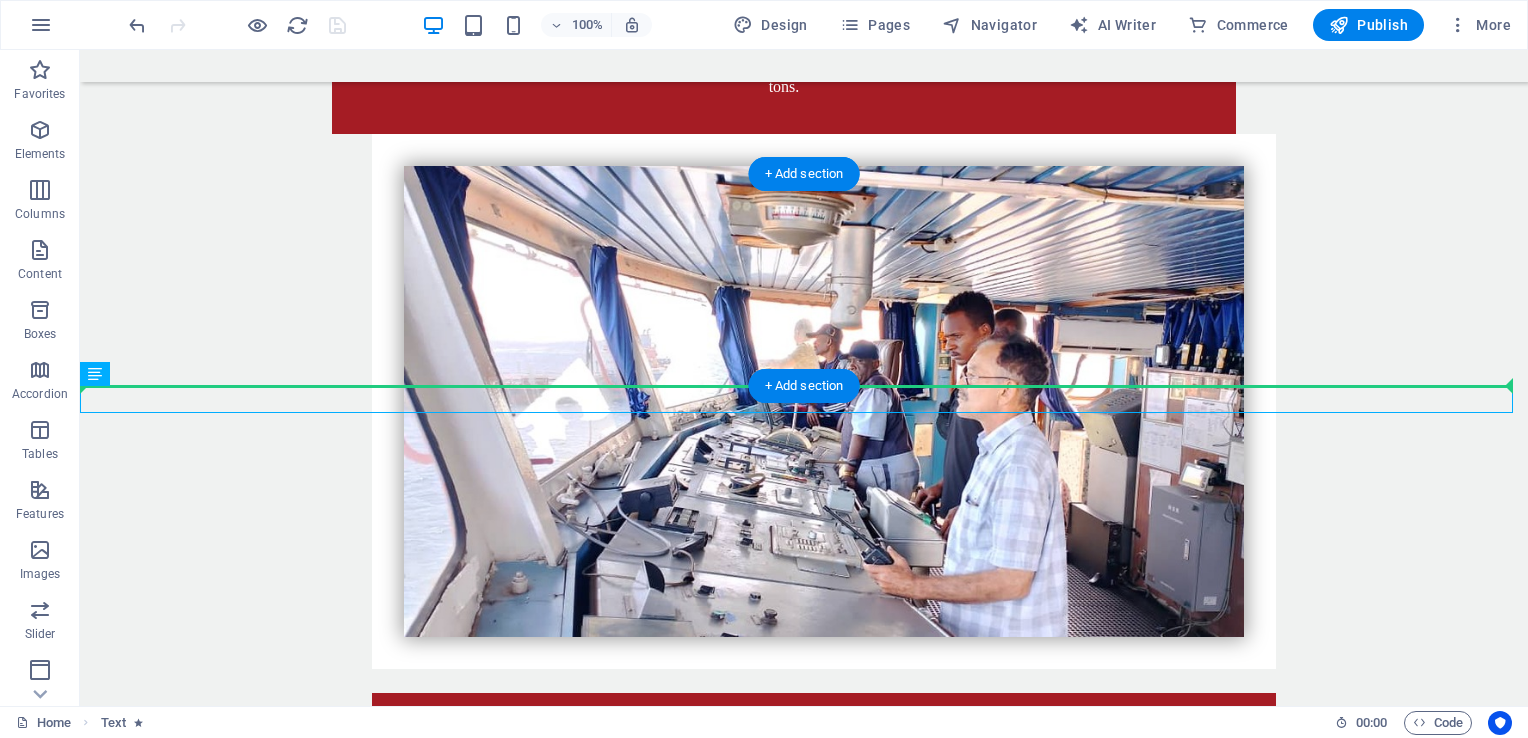 drag, startPoint x: 910, startPoint y: 395, endPoint x: 910, endPoint y: 342, distance: 53 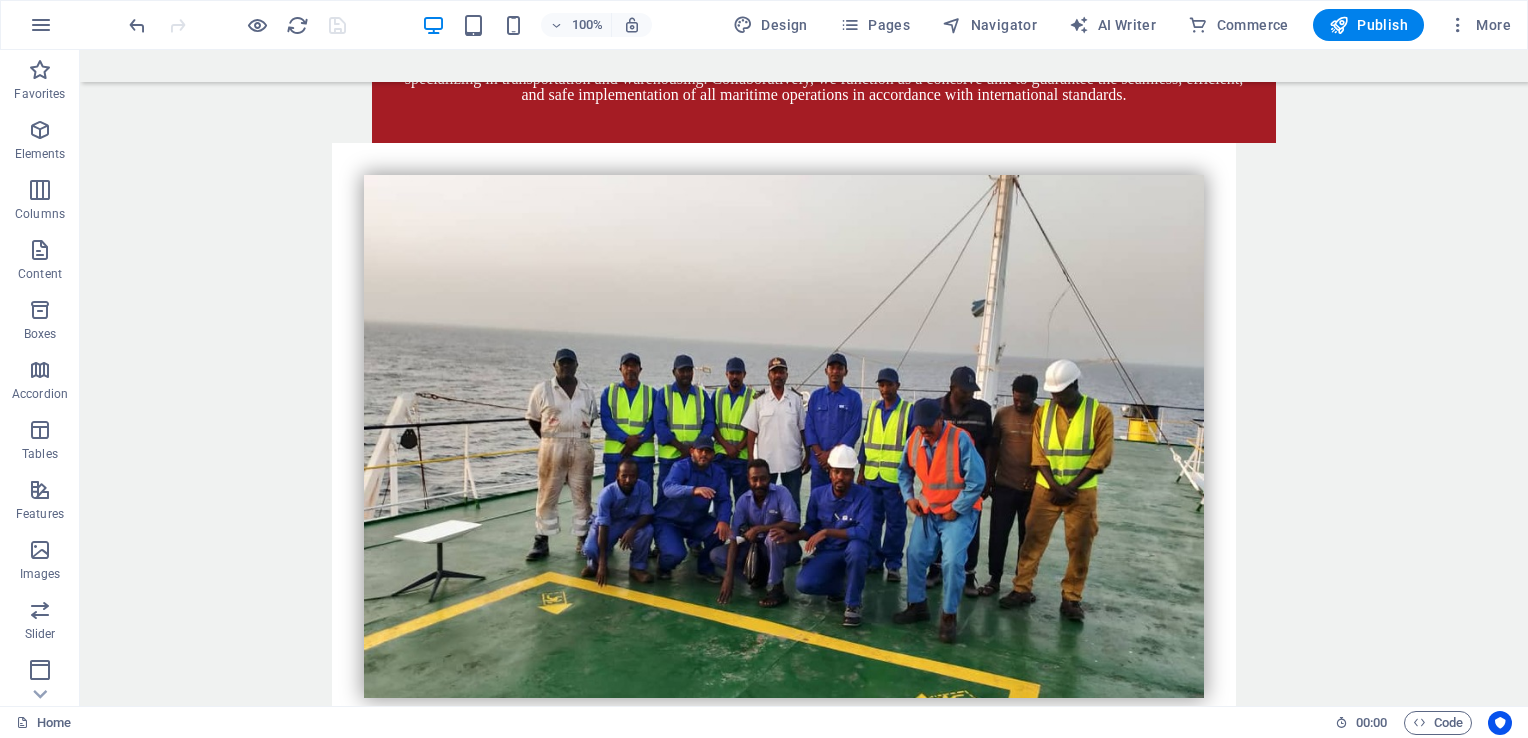 scroll, scrollTop: 4713, scrollLeft: 0, axis: vertical 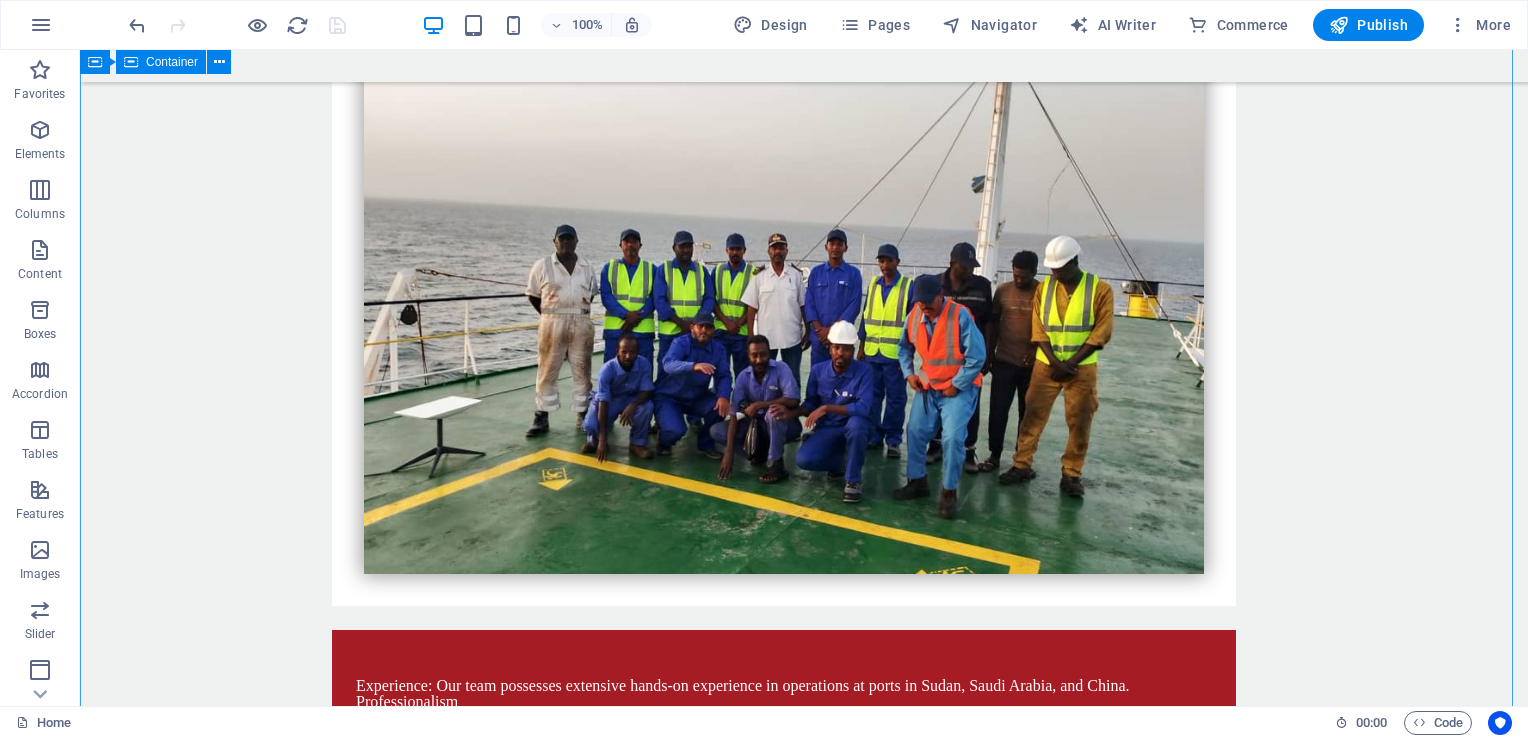 click on "What our guests say [FIRST] [LAST] "Lorem ipsum dolor sit amet, consetetur sadipscing elitr, sed diam nonumy eirmod tempor invidunt ut labore et dolore magna aliquyam erat, sed diam voluptua. At vero eos et accusam et justo duo dolores et ea rebum. Stet clita kasd gubergren, no sea takimata sanctus est Lorem ipsum dolor sit amet. Lorem ipsum dolor sit amet, consetetur sadipscing elitr, sed diam nonumy eirmod tempor invidunt ut labore et dolore magna aliquyam erat." [FIRST] [LAST] "Lorem ipsum dolor sit amet, consetetur sadipscing elitr, sed diam nonumy eirmod tempor invidunt ut labore et dolore magna aliquyam erat, sed diam voluptua. At vero eos et accusam et justo duo dolores et ea rebum. Stet clita kasd gubergren, no sea takimata sanctus est Lorem ipsum dolor sit amet. Lorem ipsum dolor sit amet, consetetur sadipscing elitr, sed diam nonumy eirmod tempor invidunt ut labore et dolore magna aliquyam erat." [FIRST] [LAST] [LAST]" at bounding box center (804, 4278) 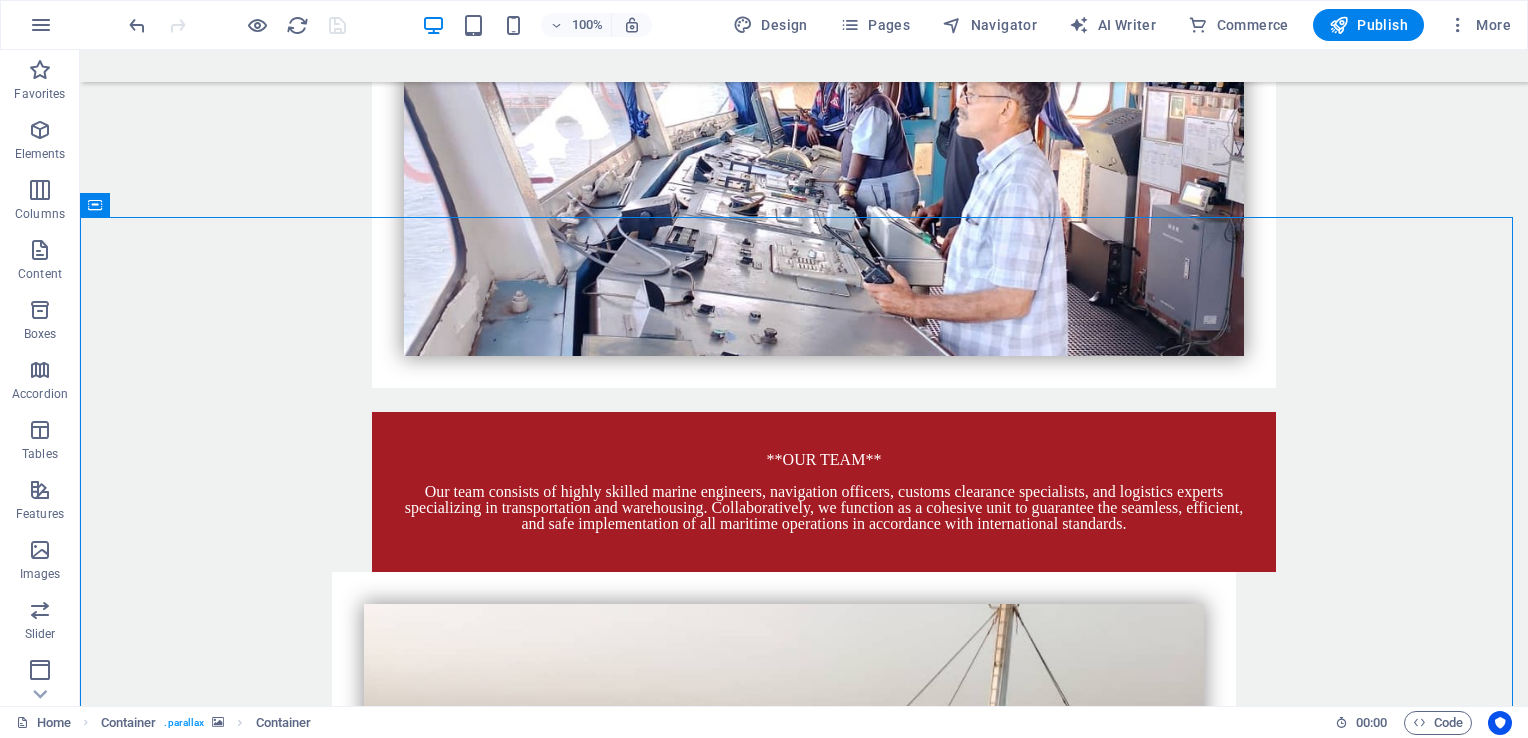 scroll, scrollTop: 4212, scrollLeft: 0, axis: vertical 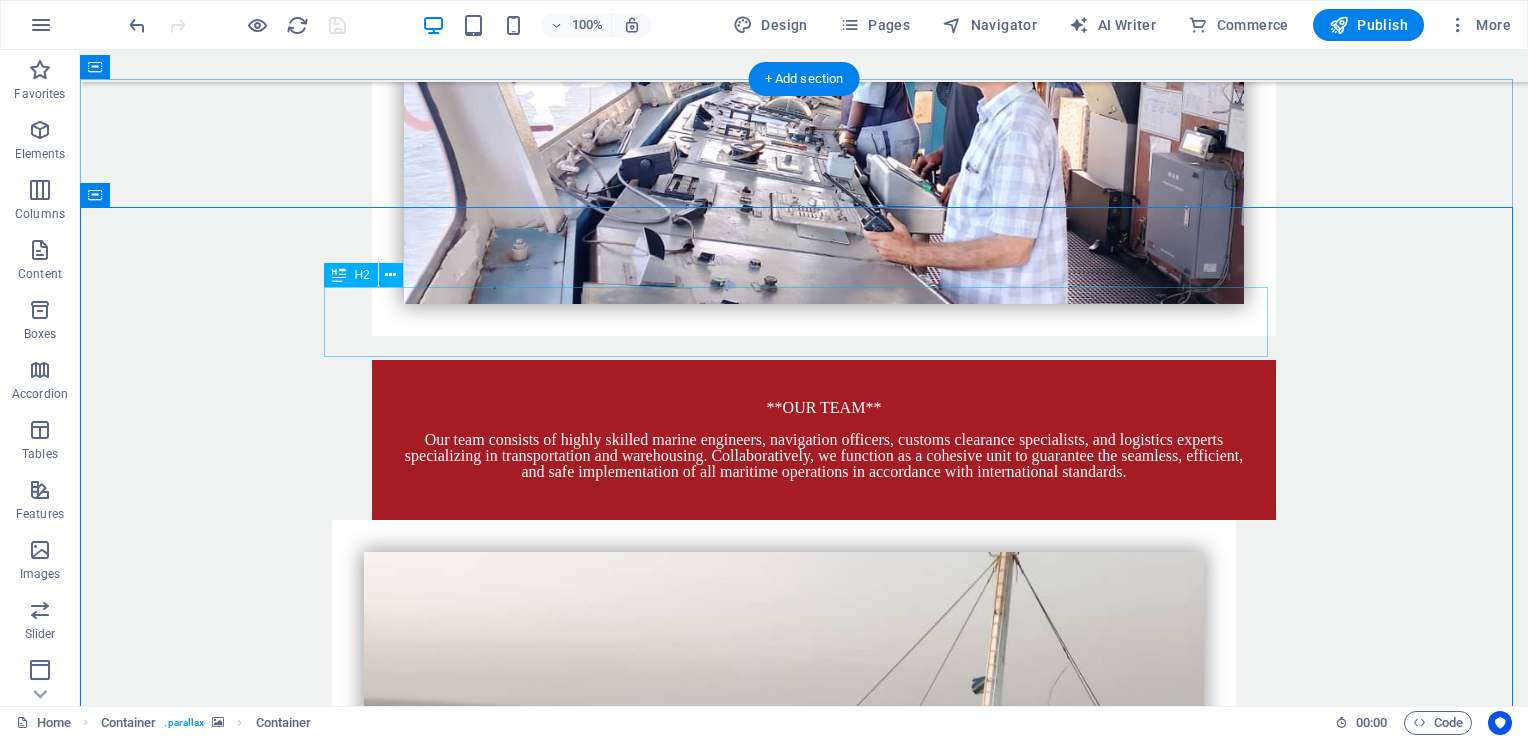 click on "What our guests say" at bounding box center [804, 4345] 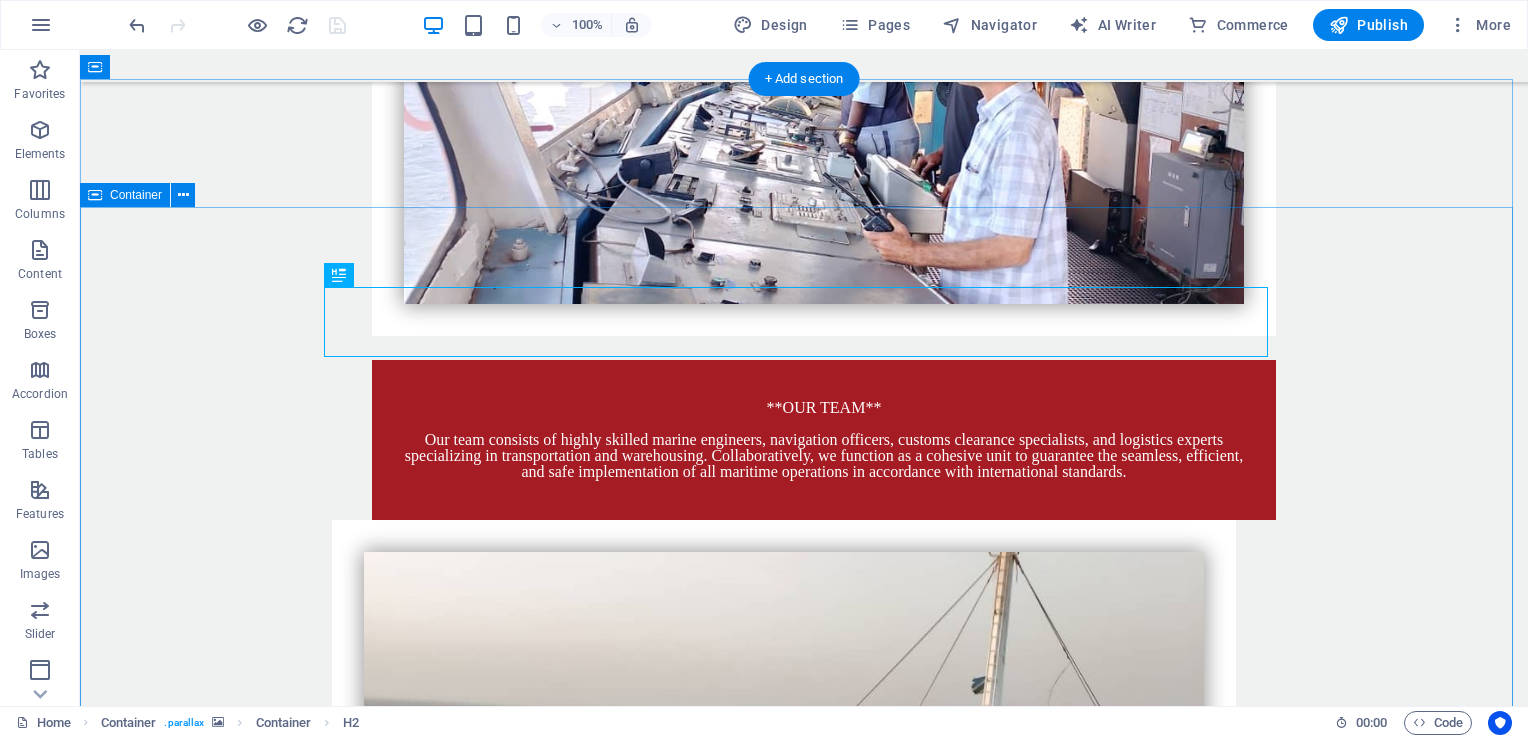 click on "What our guests say [FIRST] [LAST] "Lorem ipsum dolor sit amet, consetetur sadipscing elitr, sed diam nonumy eirmod tempor invidunt ut labore et dolore magna aliquyam erat, sed diam voluptua. At vero eos et accusam et justo duo dolores et ea rebum. Stet clita kasd gubergren, no sea takimata sanctus est Lorem ipsum dolor sit amet. Lorem ipsum dolor sit amet, consetetur sadipscing elitr, sed diam nonumy eirmod tempor invidunt ut labore et dolore magna aliquyam erat." [FIRST] [LAST] "Lorem ipsum dolor sit amet, consetetur sadipscing elitr, sed diam nonumy eirmod tempor invidunt ut labore et dolore magna aliquyam erat, sed diam voluptua. At vero eos et accusam et justo duo dolores et ea rebum. Stet clita kasd gubergren, no sea takimata sanctus est Lorem ipsum dolor sit amet. Lorem ipsum dolor sit amet, consetetur sadipscing elitr, sed diam nonumy eirmod tempor invidunt ut labore et dolore magna aliquyam erat." [FIRST] [LAST] [LAST]" at bounding box center [804, 4779] 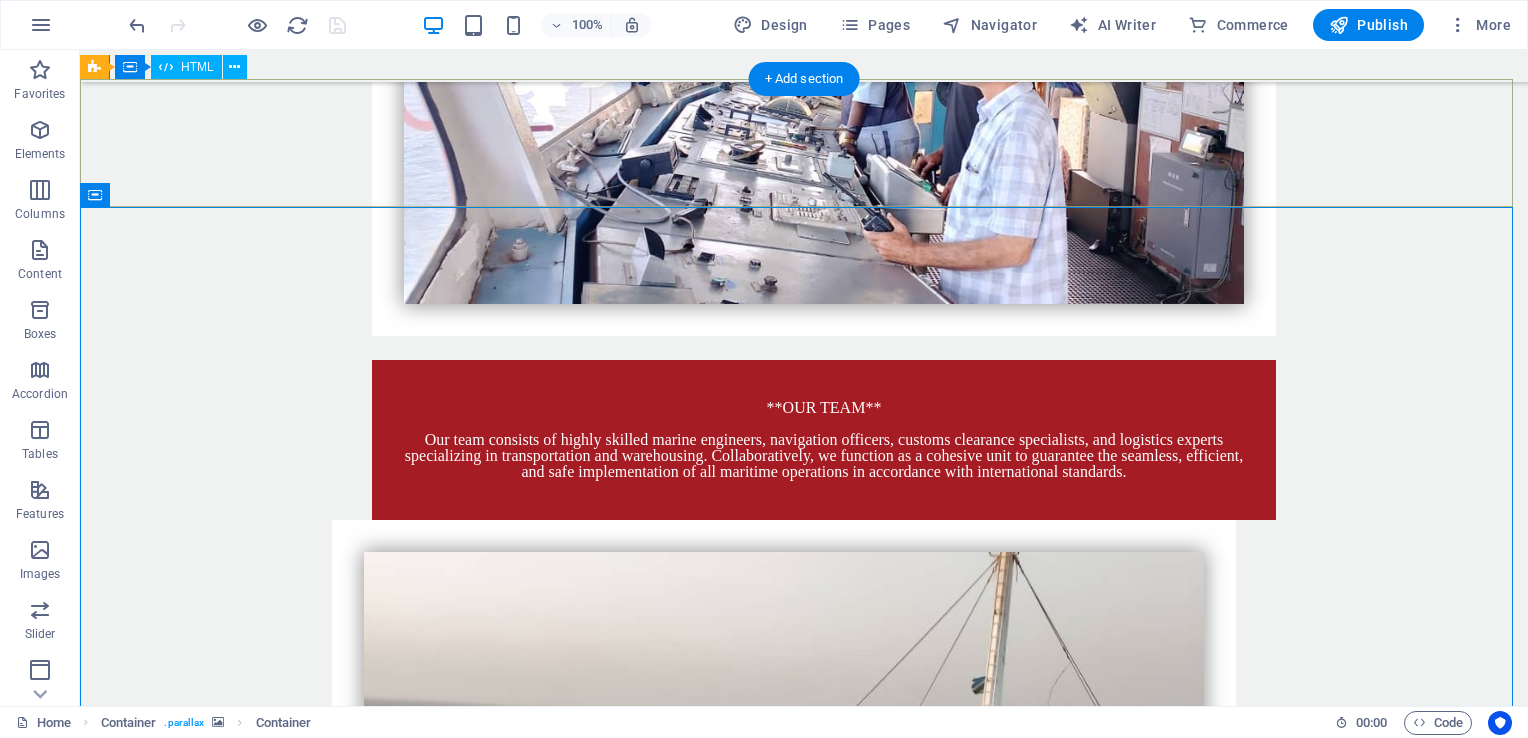 click at bounding box center [804, 4166] 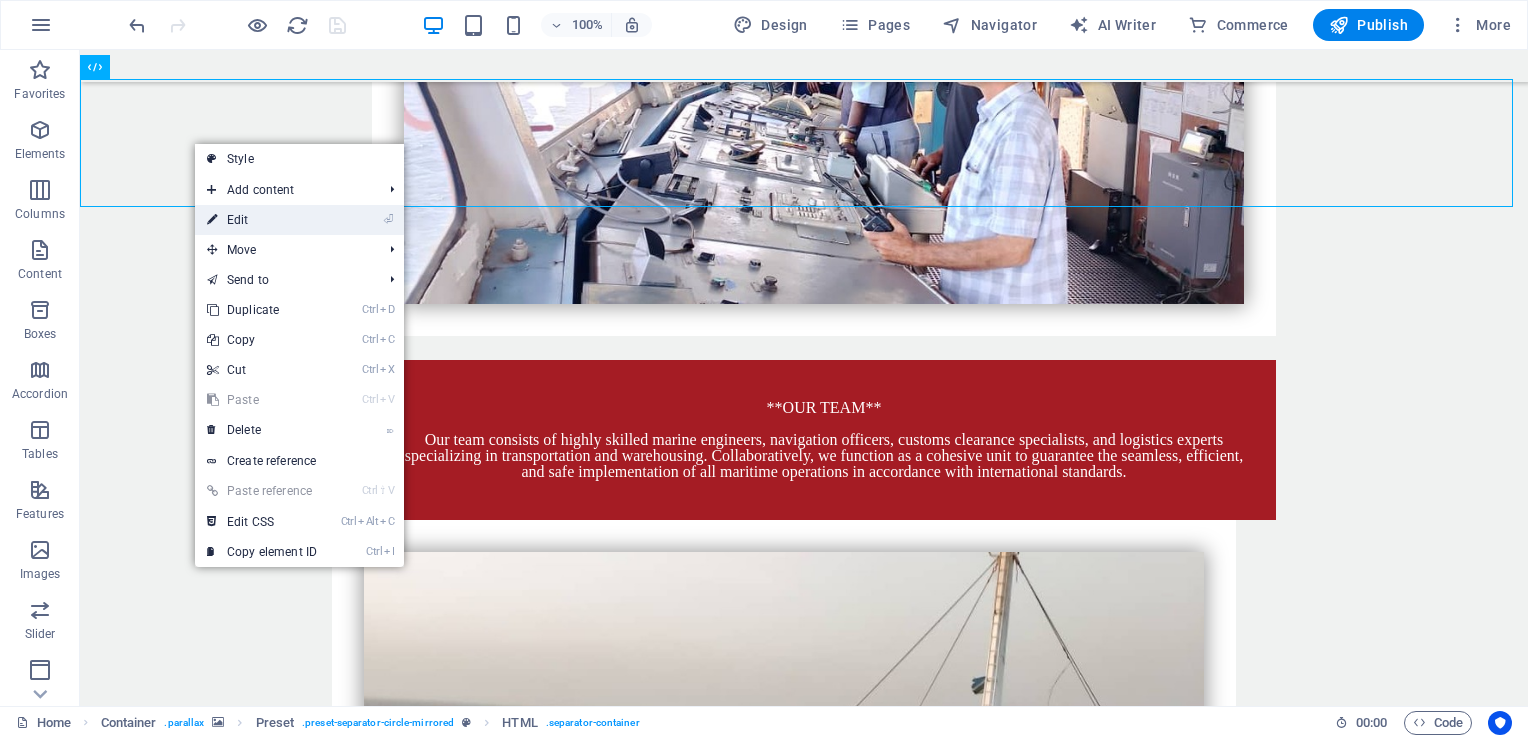 click on "⏎  Edit" at bounding box center (262, 220) 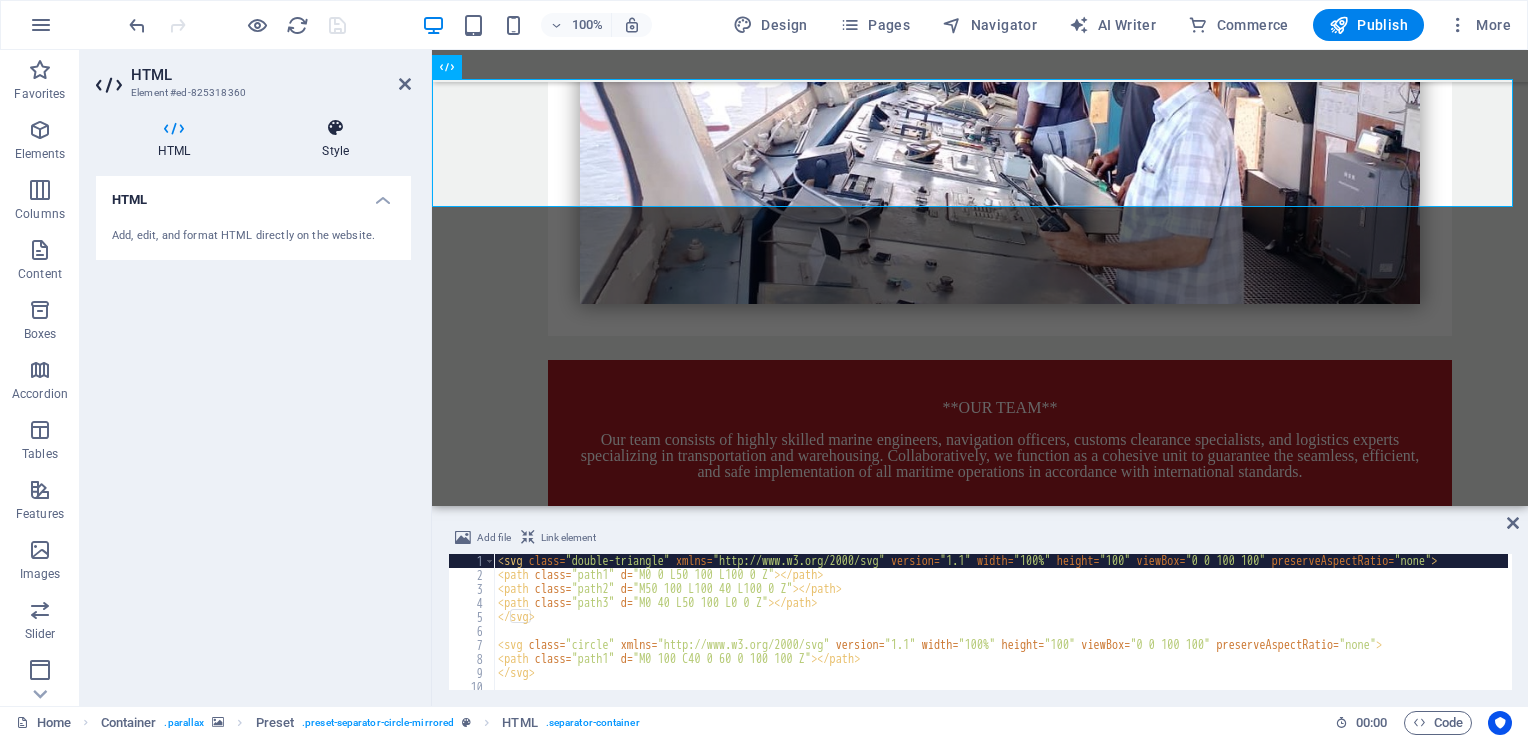 click at bounding box center (335, 128) 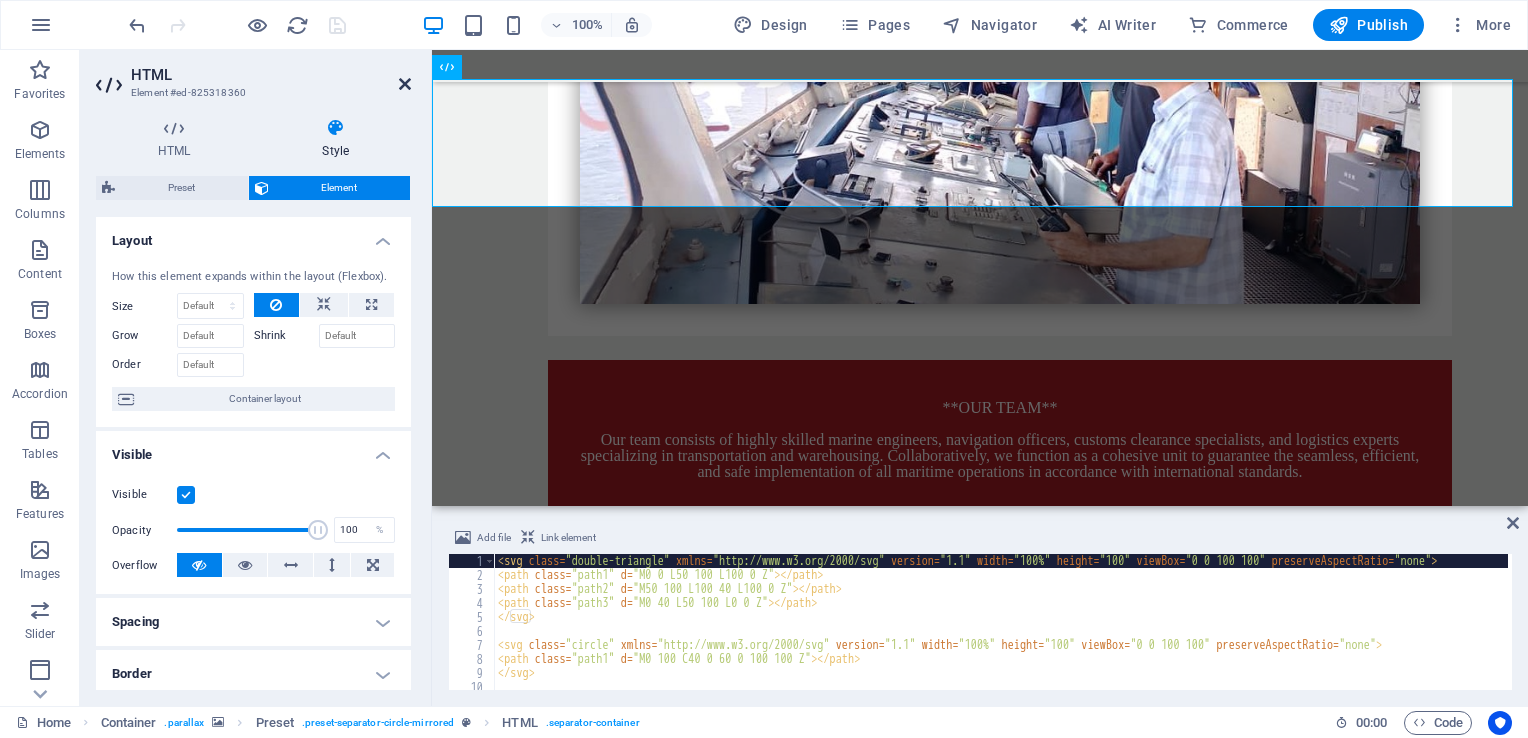 click at bounding box center [405, 84] 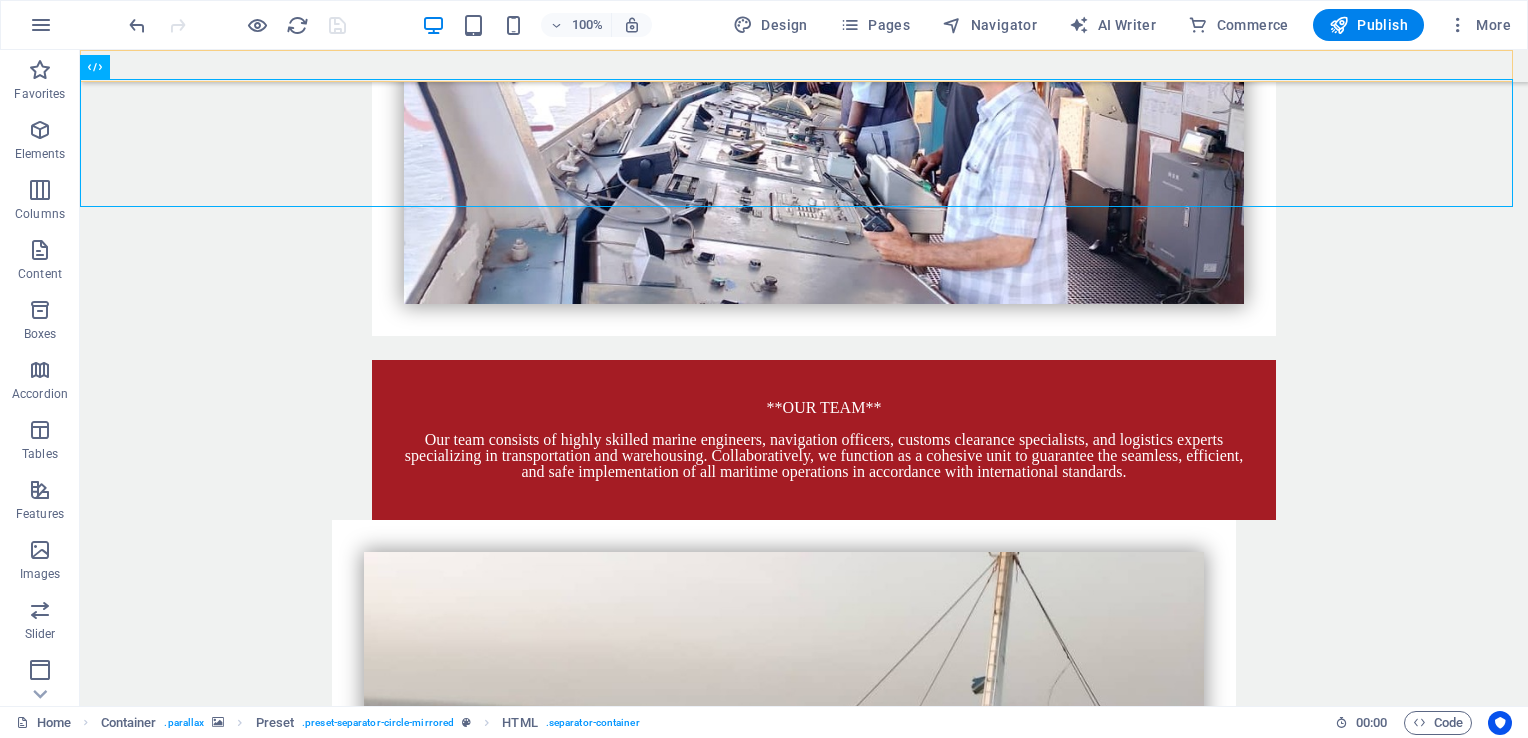 click at bounding box center (804, 66) 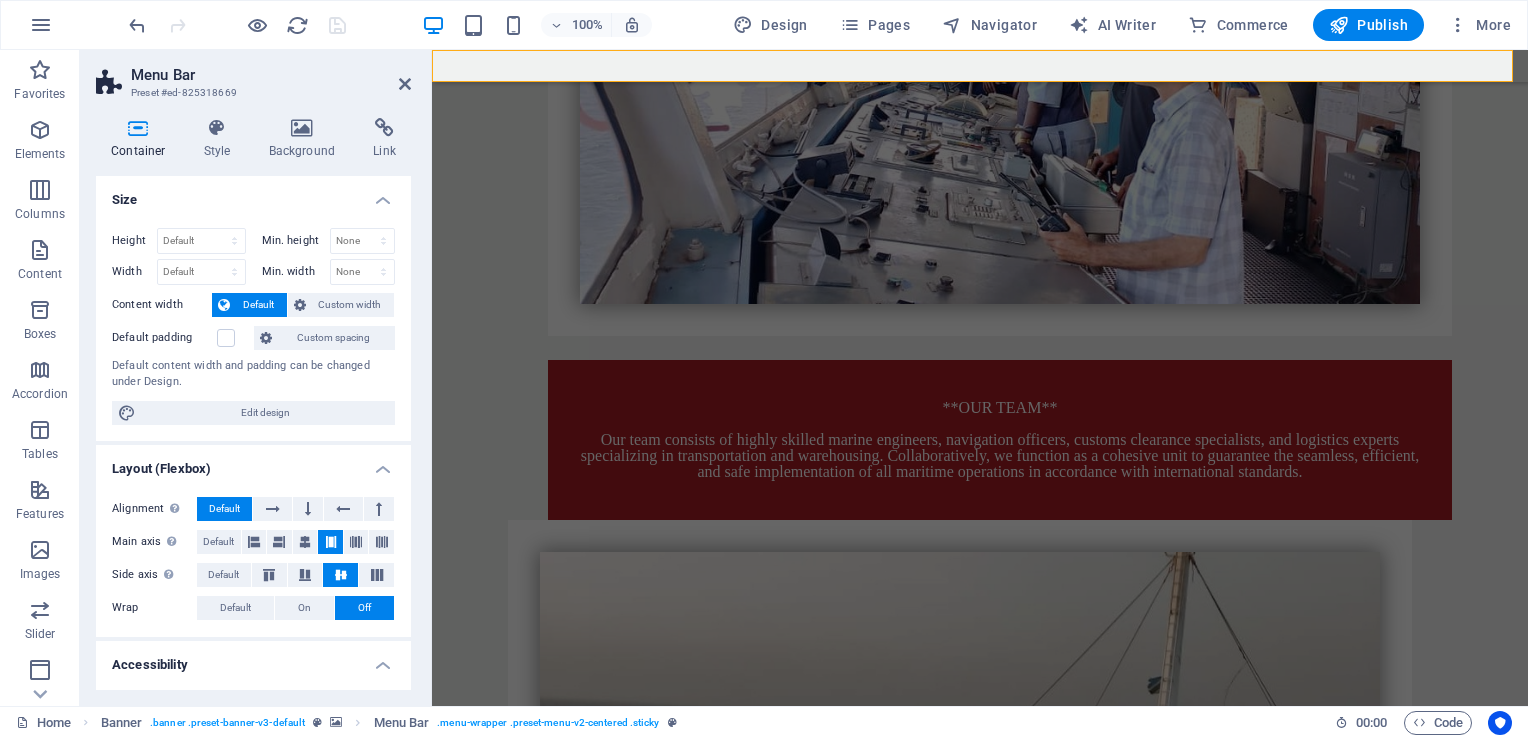 scroll, scrollTop: 3274, scrollLeft: 0, axis: vertical 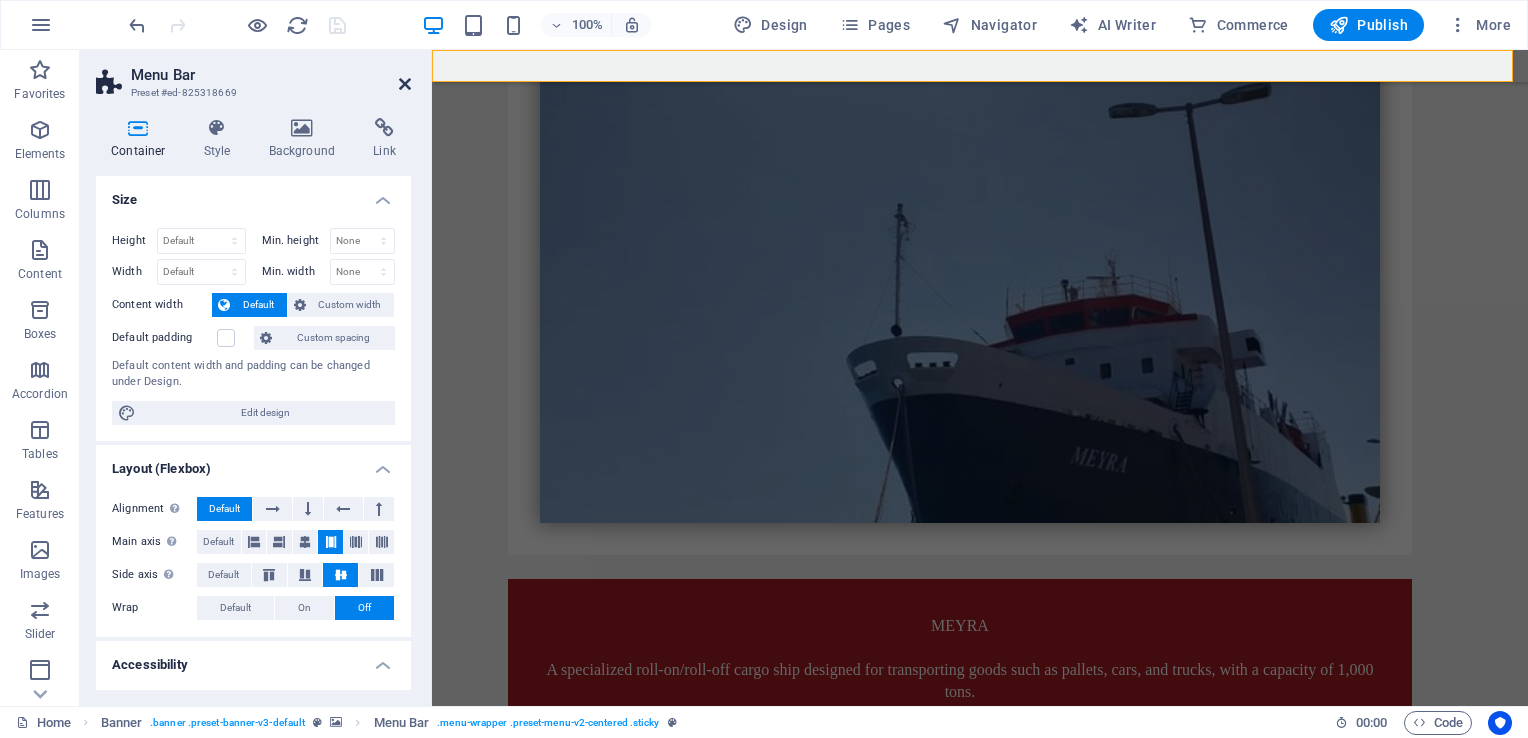 click at bounding box center (405, 84) 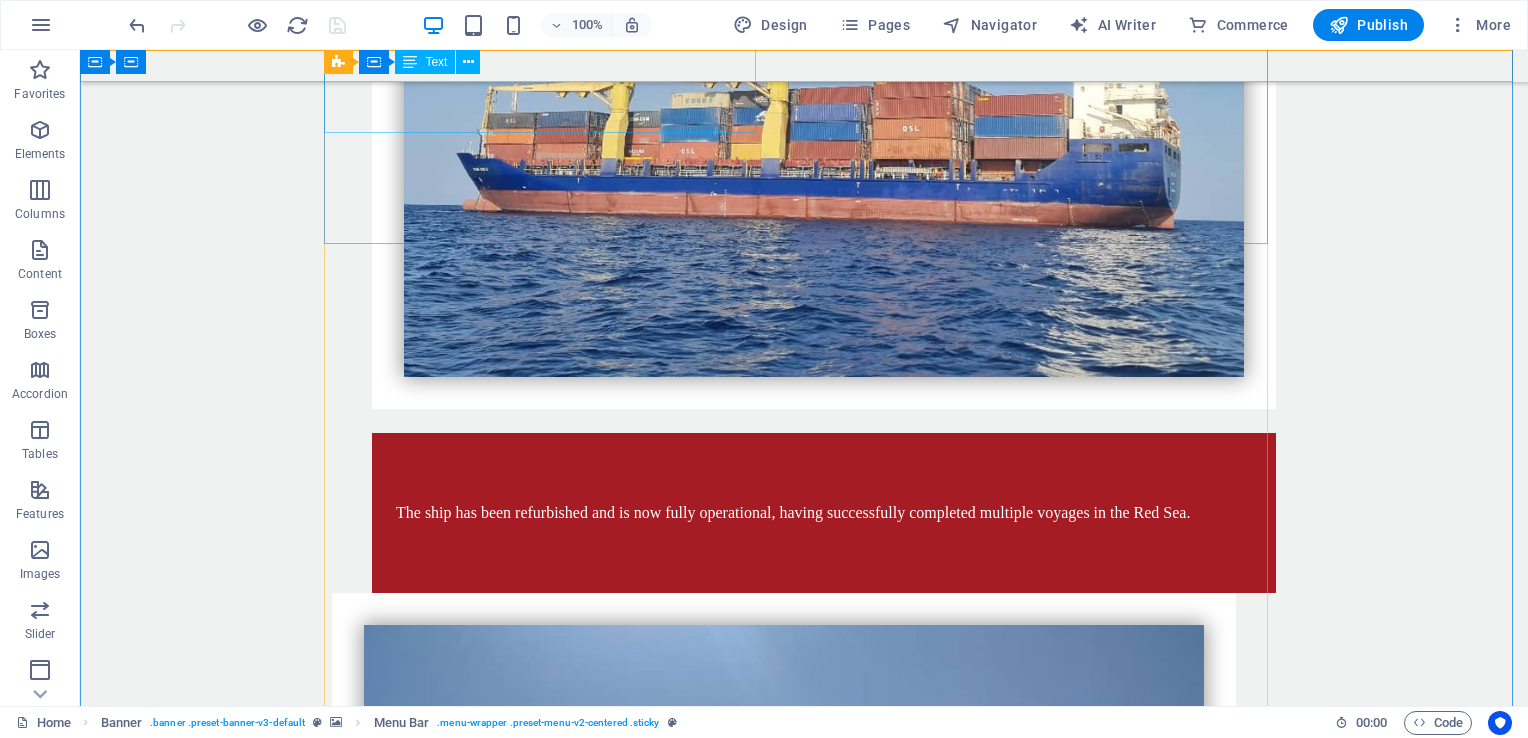 scroll, scrollTop: 2336, scrollLeft: 0, axis: vertical 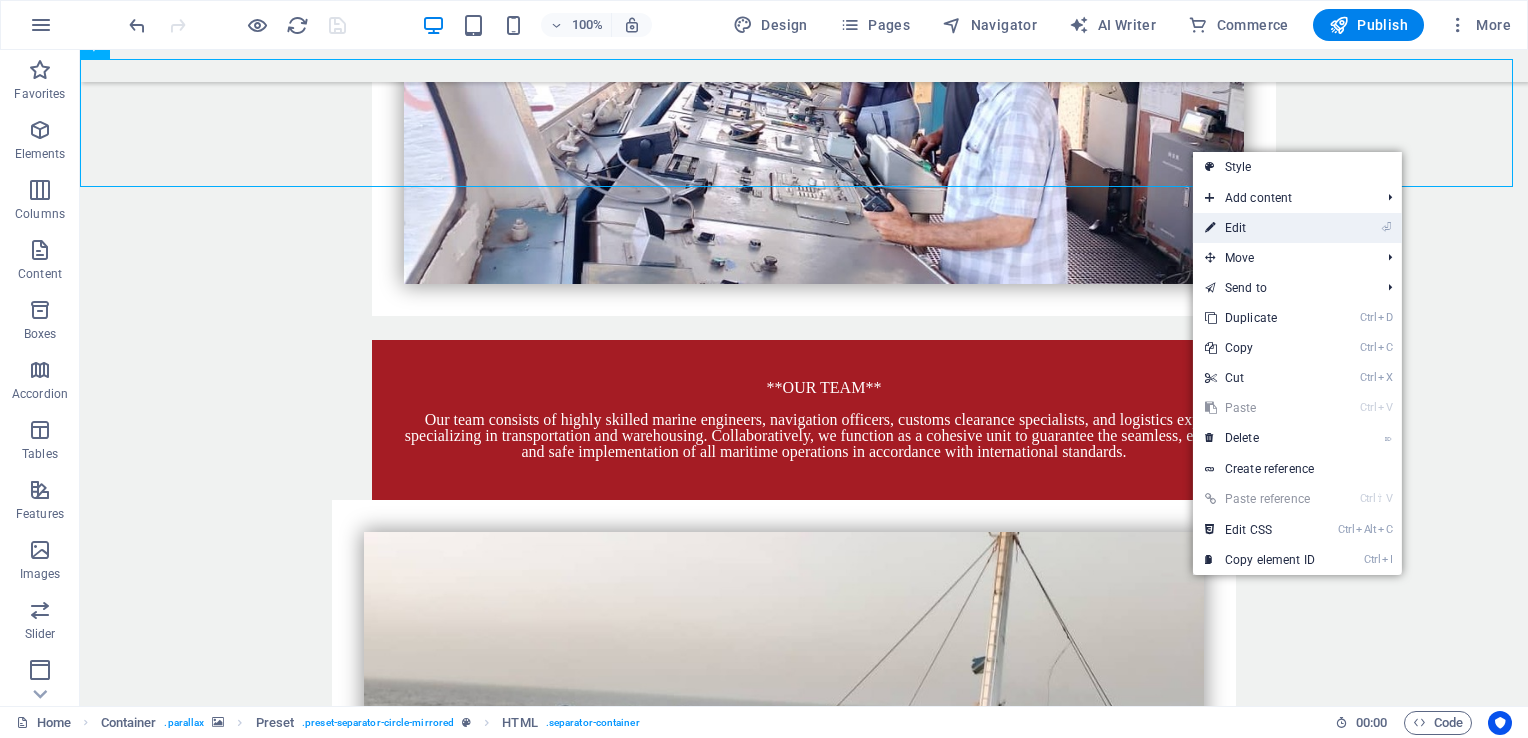 click on "⏎  Edit" at bounding box center (1260, 228) 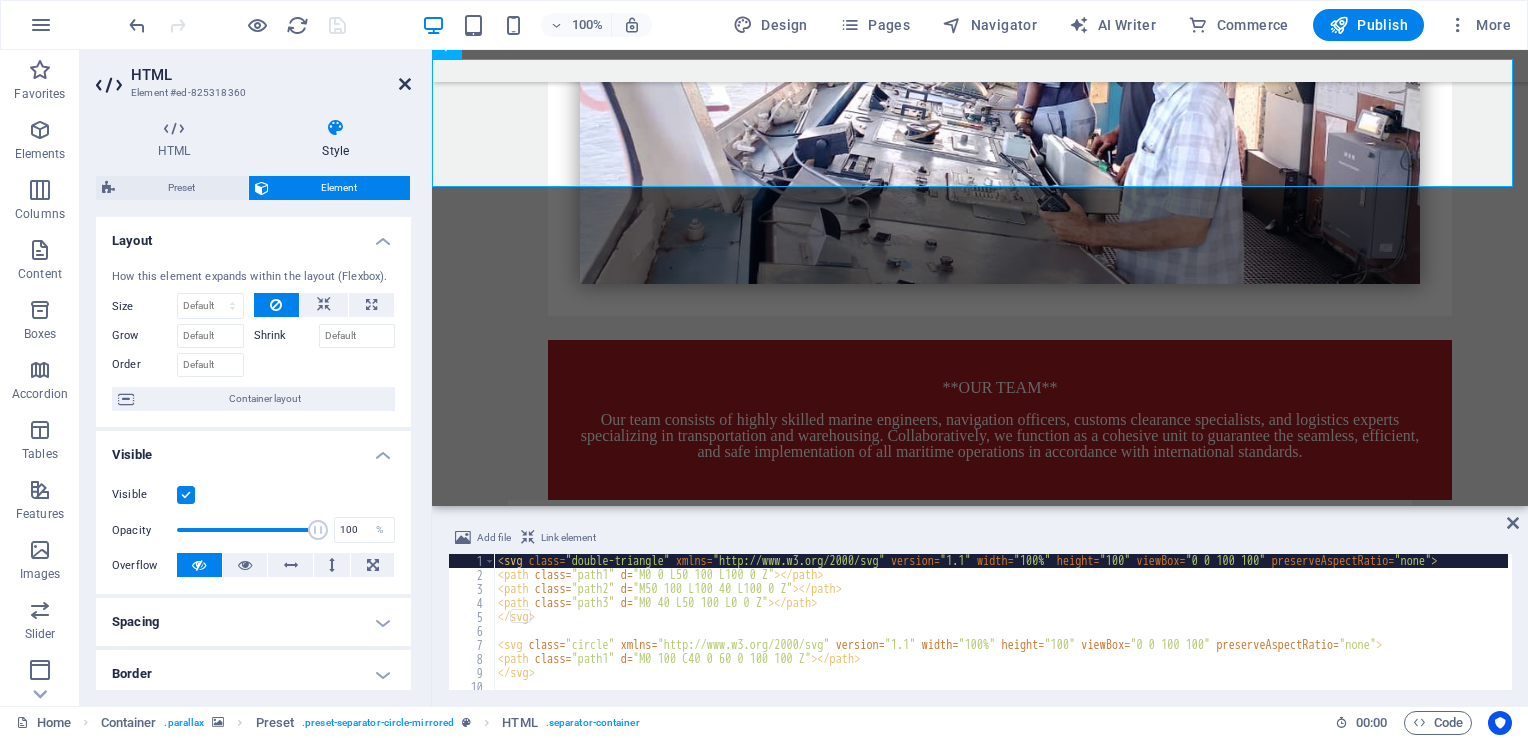 click at bounding box center [405, 84] 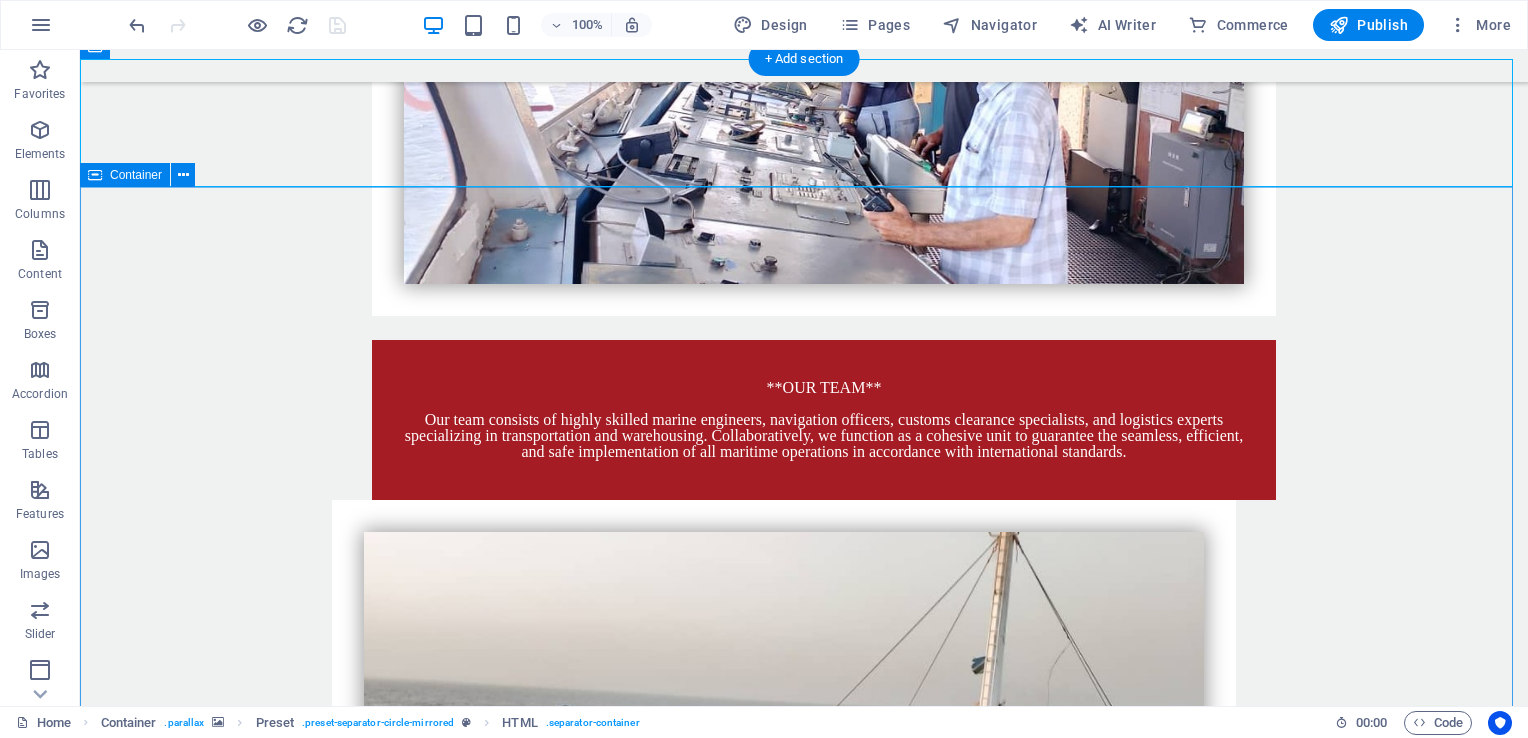click on "What our guests say [FIRST] [LAST] "Lorem ipsum dolor sit amet, consetetur sadipscing elitr, sed diam nonumy eirmod tempor invidunt ut labore et dolore magna aliquyam erat, sed diam voluptua. At vero eos et accusam et justo duo dolores et ea rebum. Stet clita kasd gubergren, no sea takimata sanctus est Lorem ipsum dolor sit amet. Lorem ipsum dolor sit amet, consetetur sadipscing elitr, sed diam nonumy eirmod tempor invidunt ut labore et dolore magna aliquyam erat." [FIRST] [LAST] "Lorem ipsum dolor sit amet, consetetur sadipscing elitr, sed diam nonumy eirmod tempor invidunt ut labore et dolore magna aliquyam erat, sed diam voluptua. At vero eos et accusam et justo duo dolores et ea rebum. Stet clita kasd gubergren, no sea takimata sanctus est Lorem ipsum dolor sit amet. Lorem ipsum dolor sit amet, consetetur sadipscing elitr, sed diam nonumy eirmod tempor invidunt ut labore et dolore magna aliquyam erat." [FIRST] [LAST] [LAST]" at bounding box center [804, 4759] 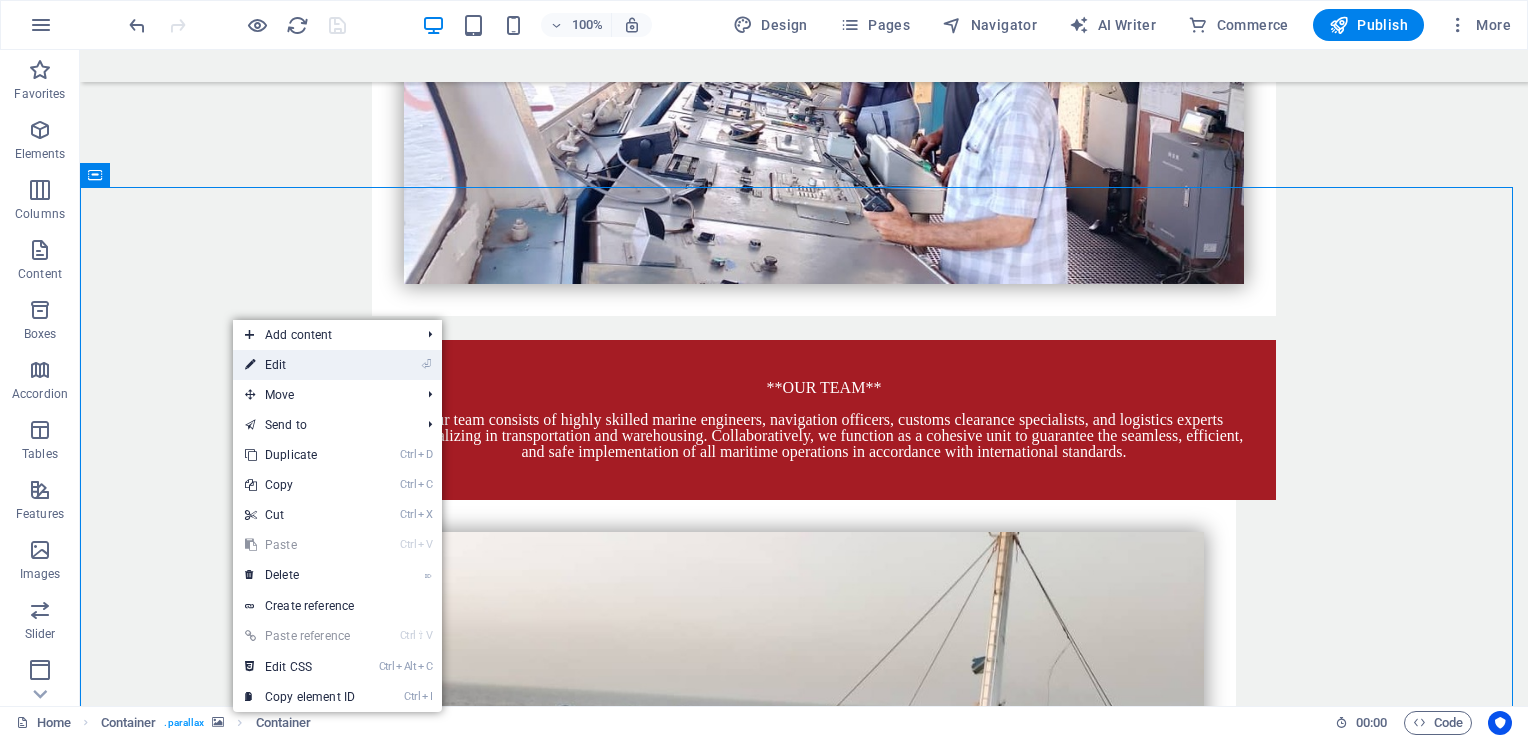 click on "⏎  Edit" at bounding box center [300, 365] 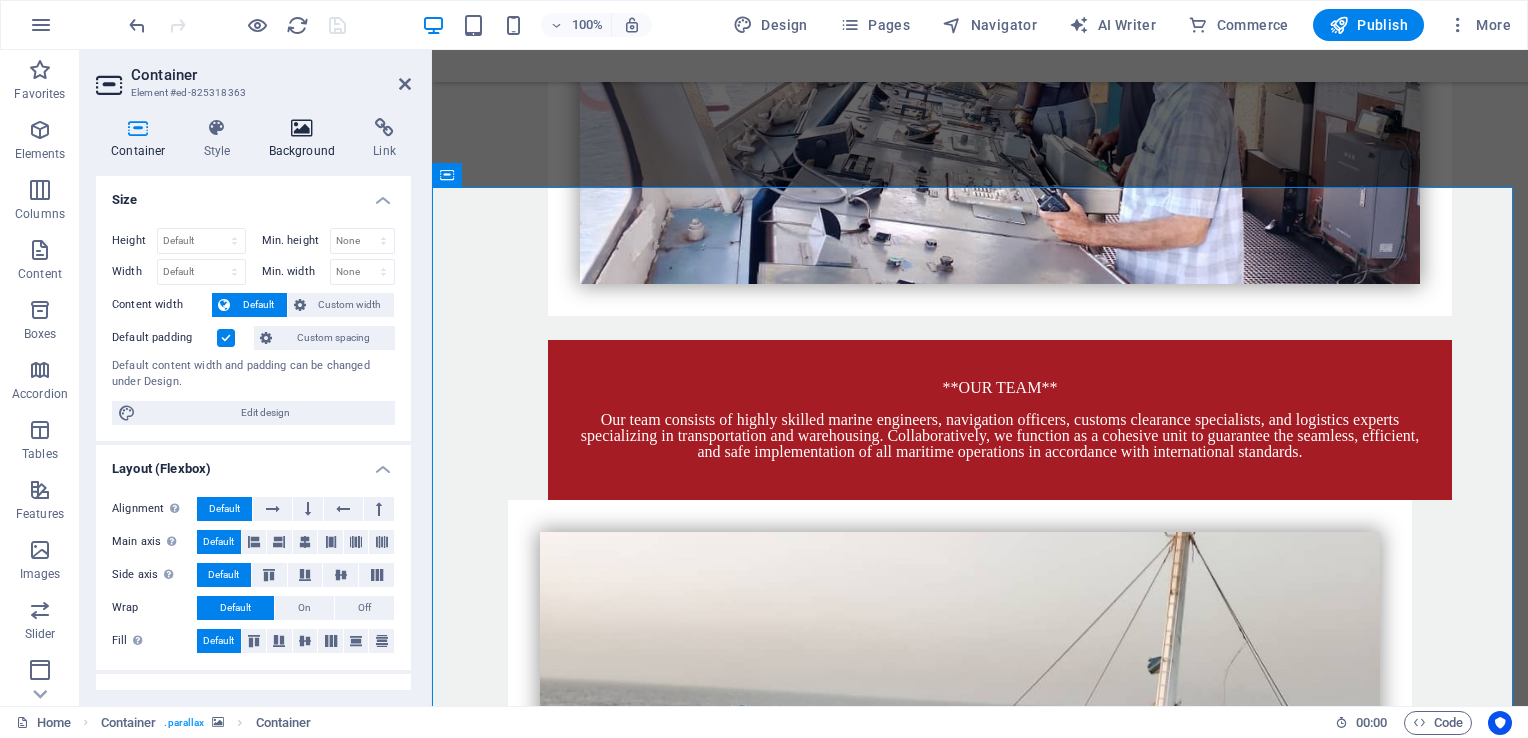 click on "Background" at bounding box center [306, 139] 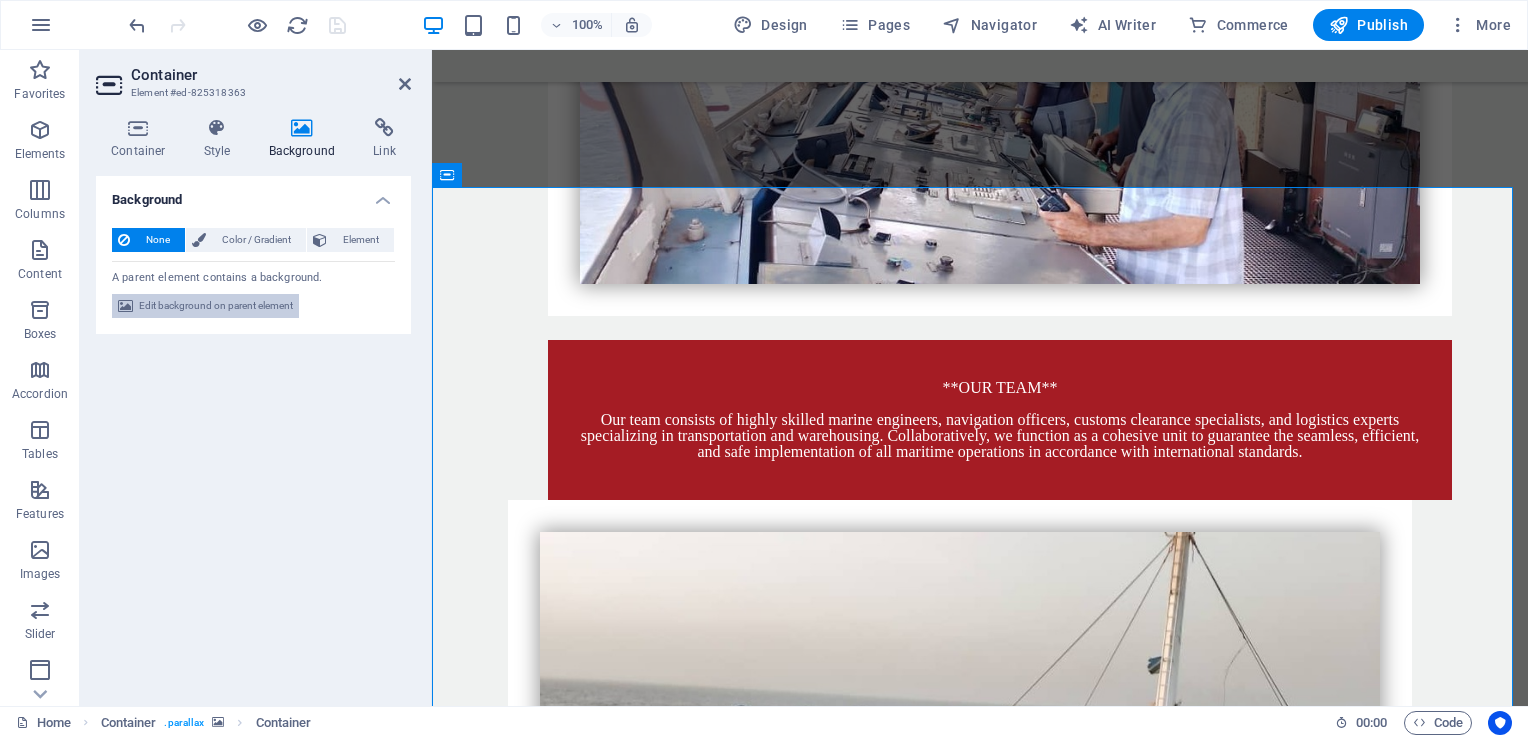click on "Edit background on parent element" at bounding box center (216, 306) 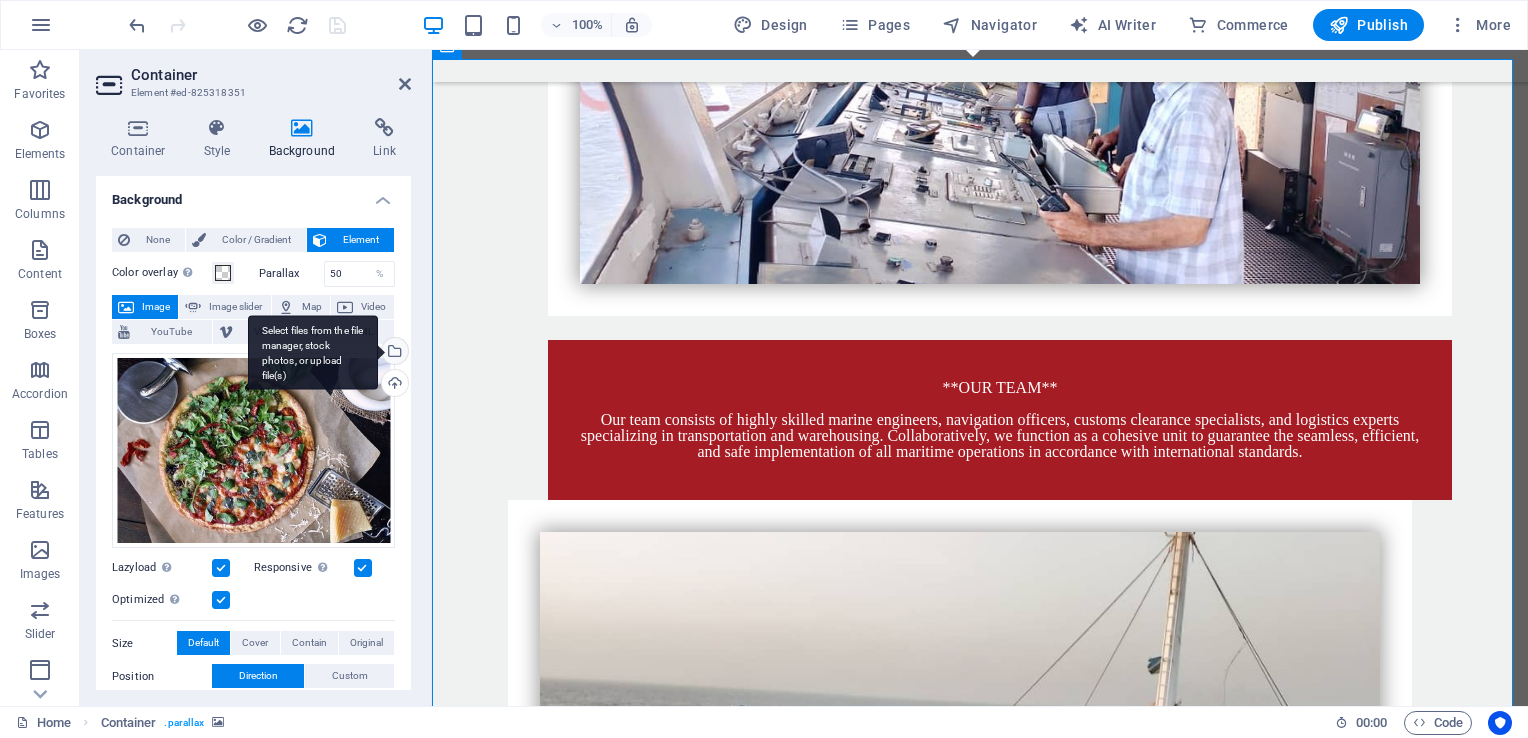 click on "Select files from the file manager, stock photos, or upload file(s)" at bounding box center (393, 353) 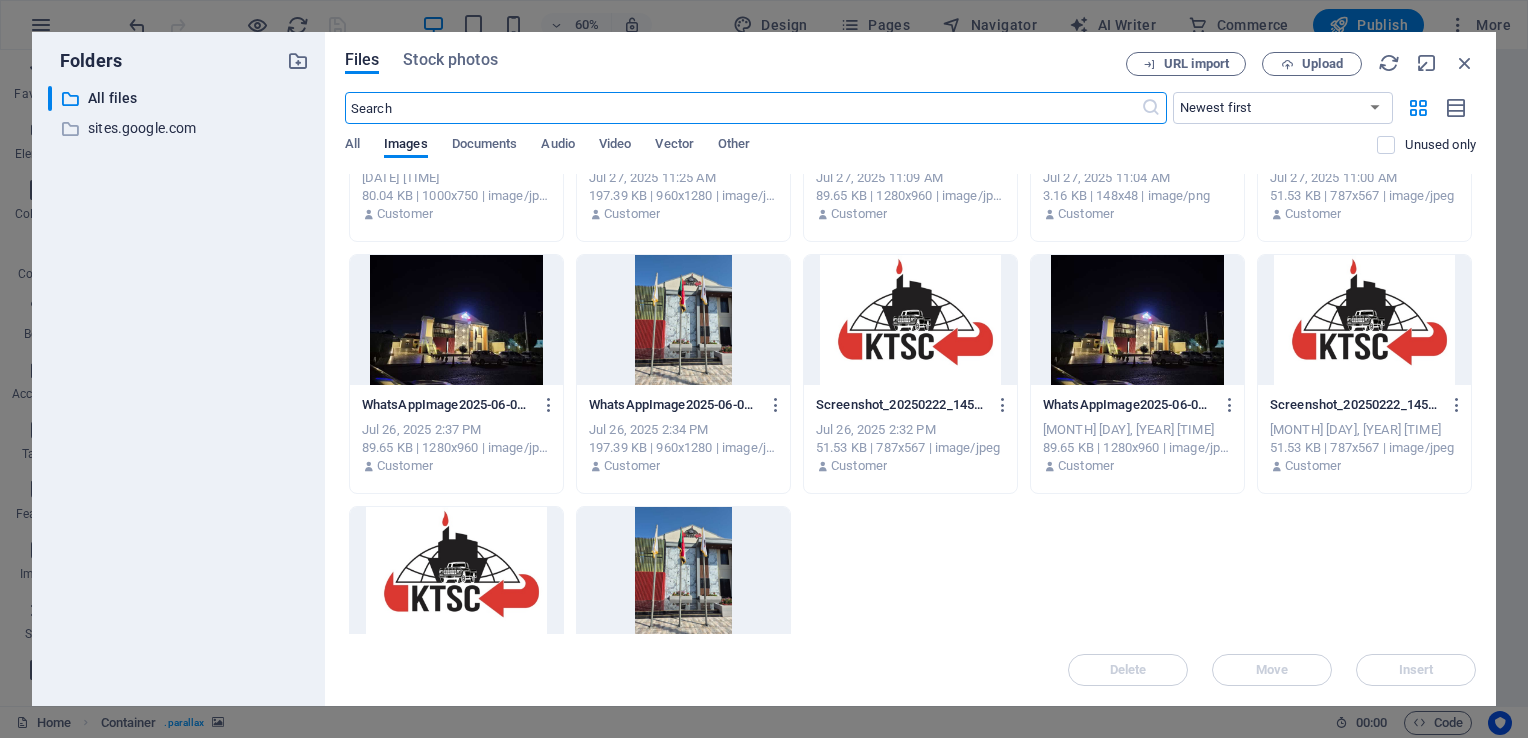 scroll, scrollTop: 716, scrollLeft: 0, axis: vertical 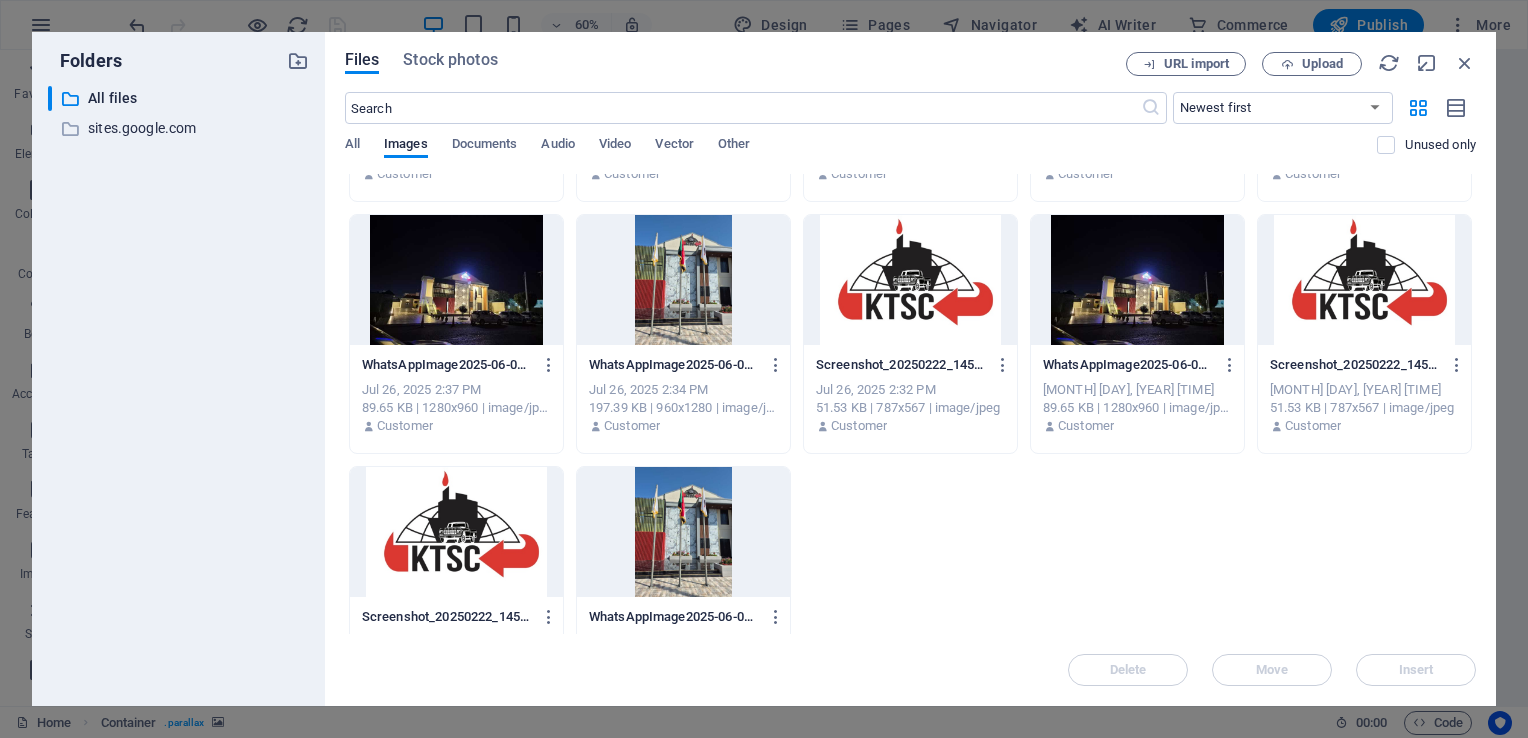 click at bounding box center (1137, 280) 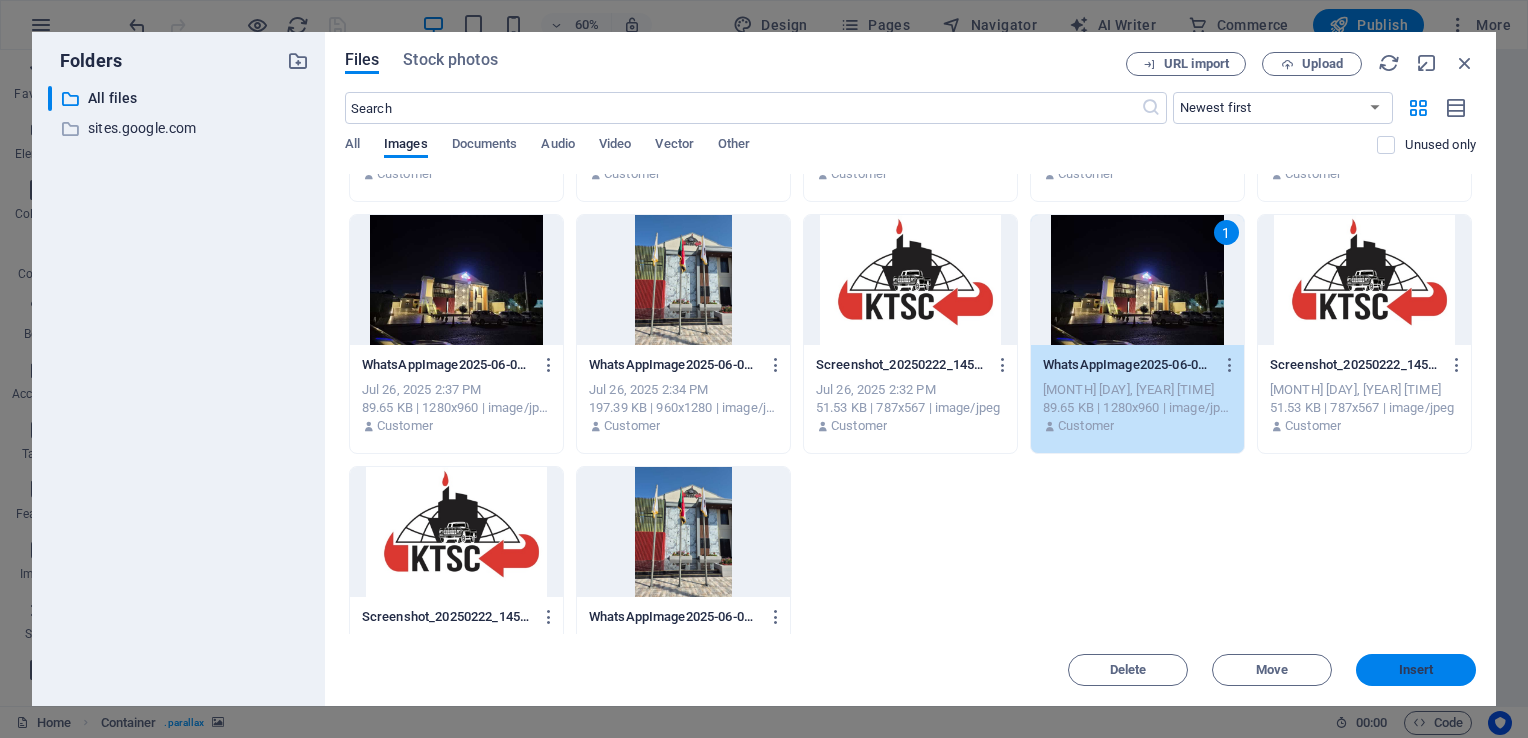 click on "Insert" at bounding box center (1416, 670) 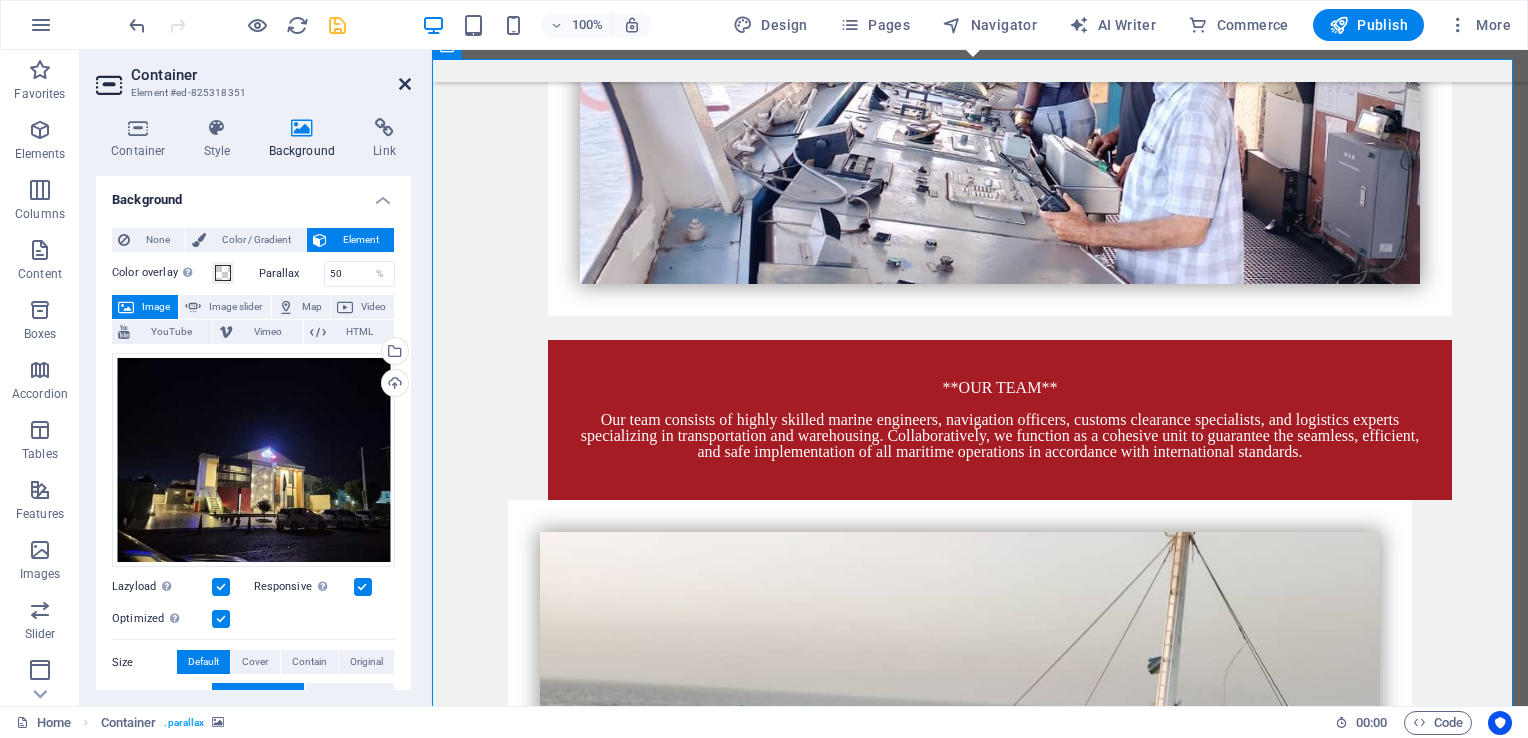 click at bounding box center [405, 84] 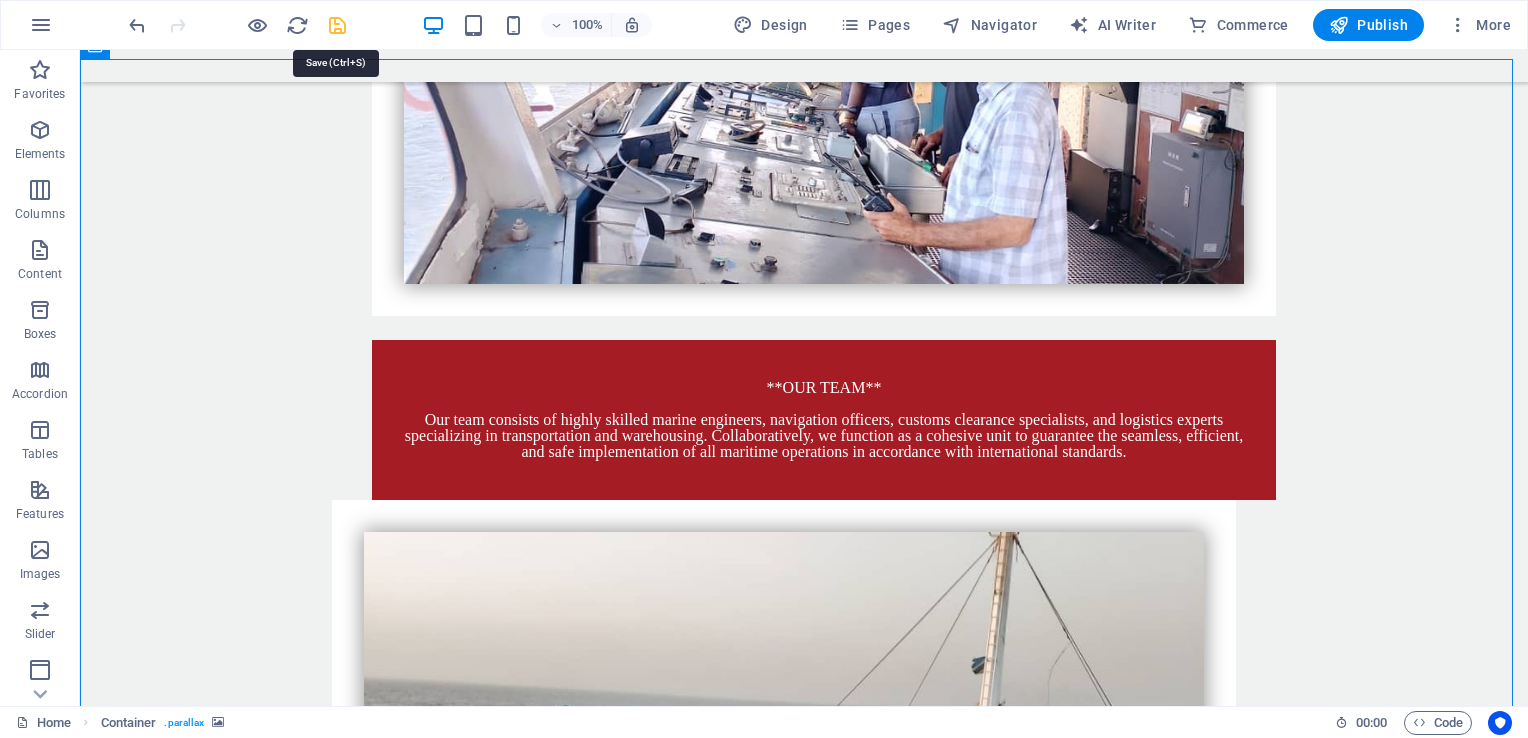 click at bounding box center (337, 25) 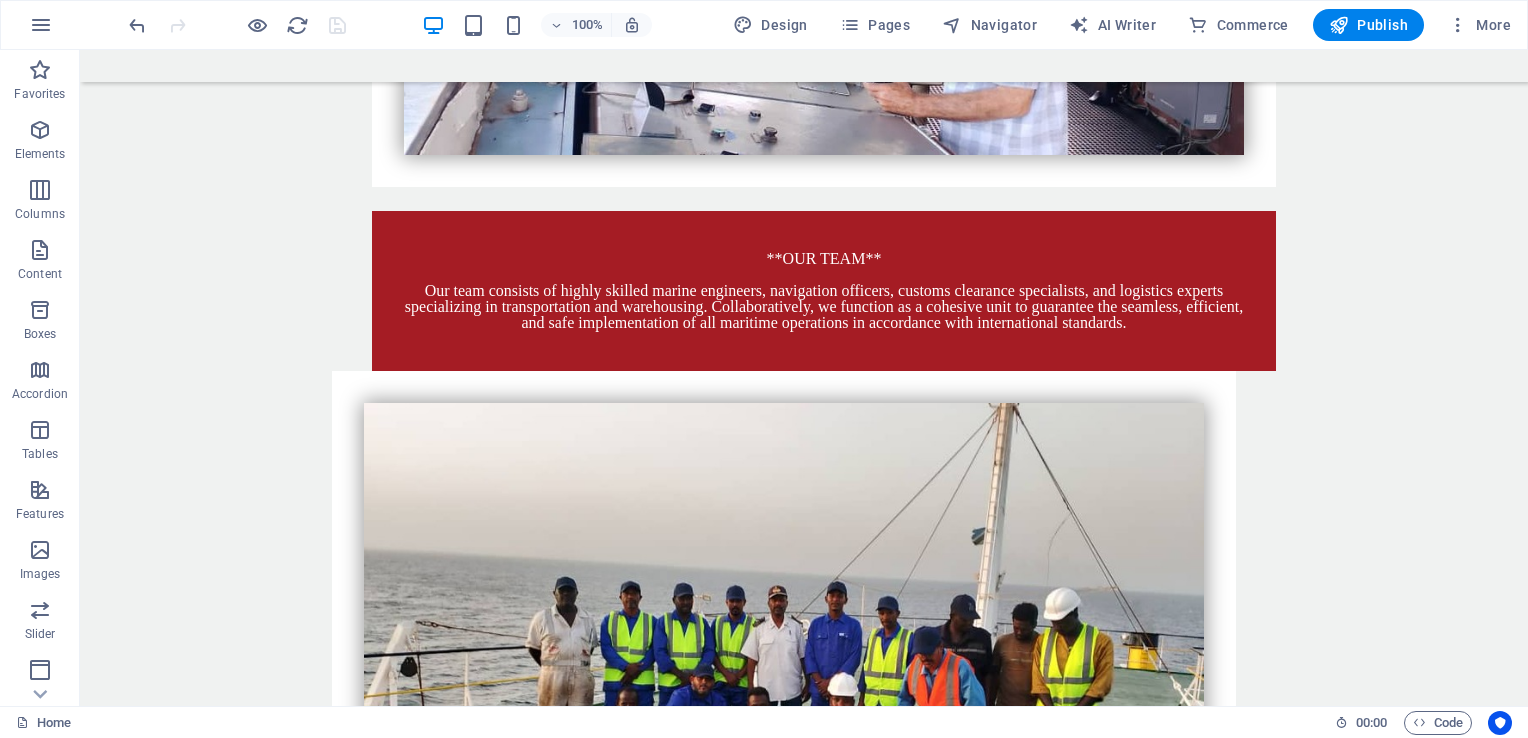 scroll, scrollTop: 4351, scrollLeft: 0, axis: vertical 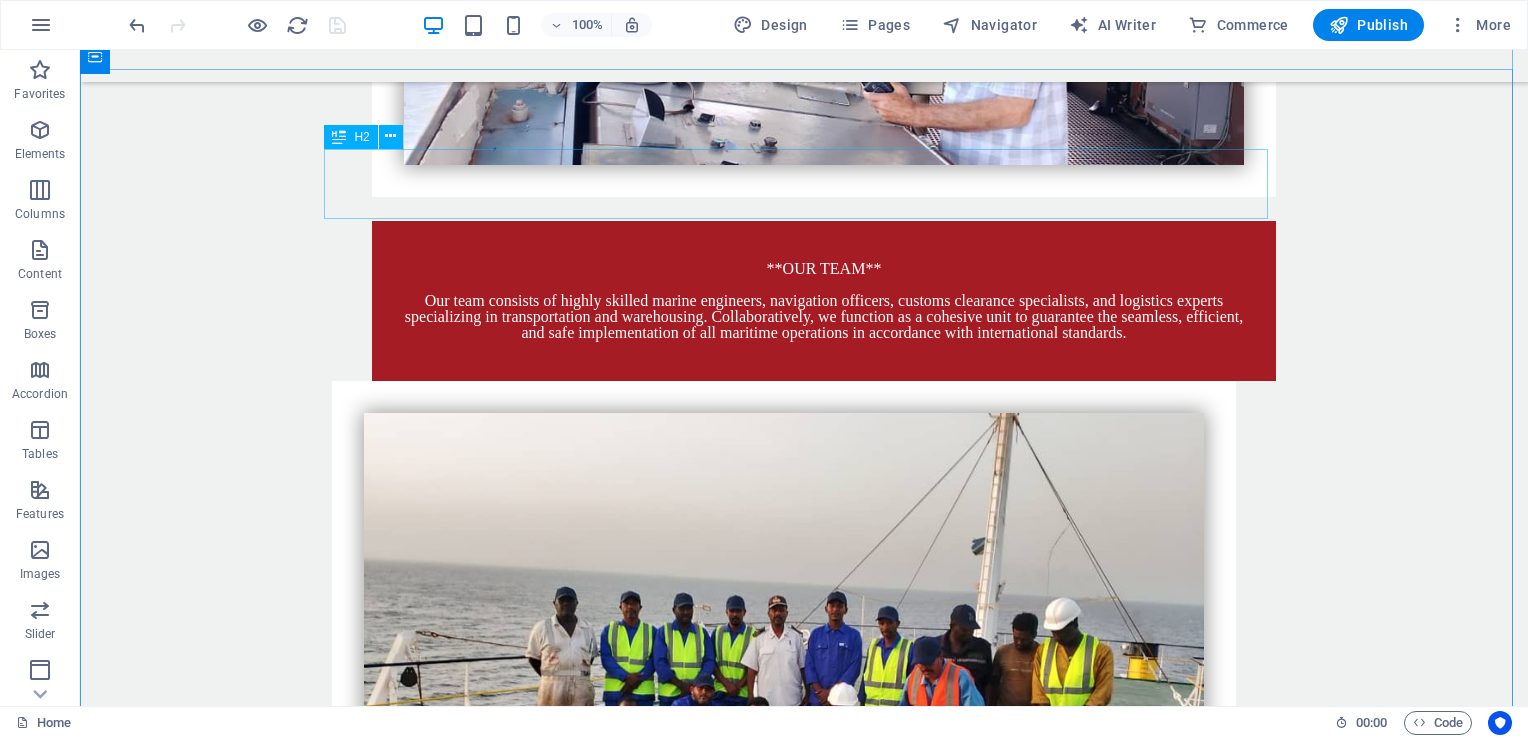 click on "What our guests say" at bounding box center [804, 4206] 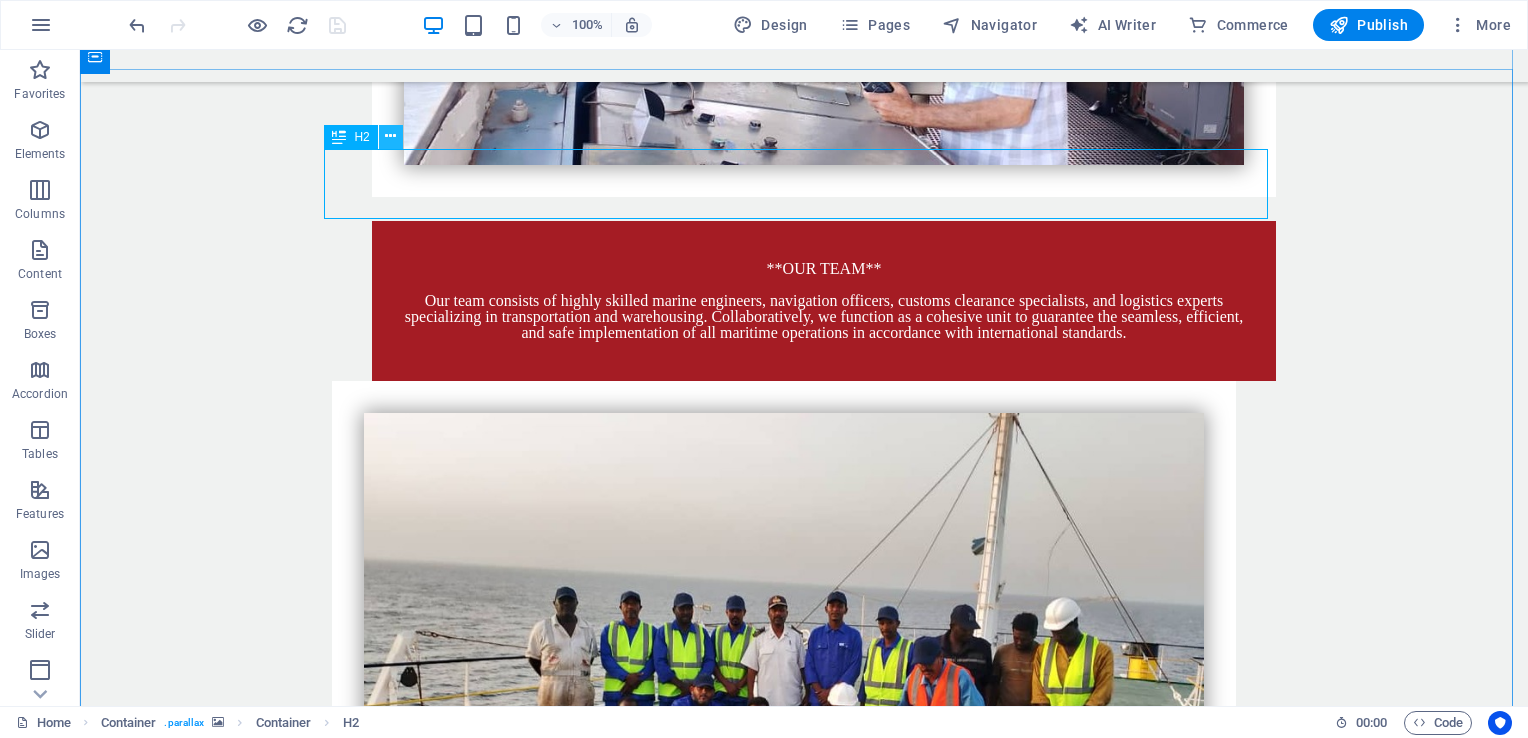 click at bounding box center (390, 136) 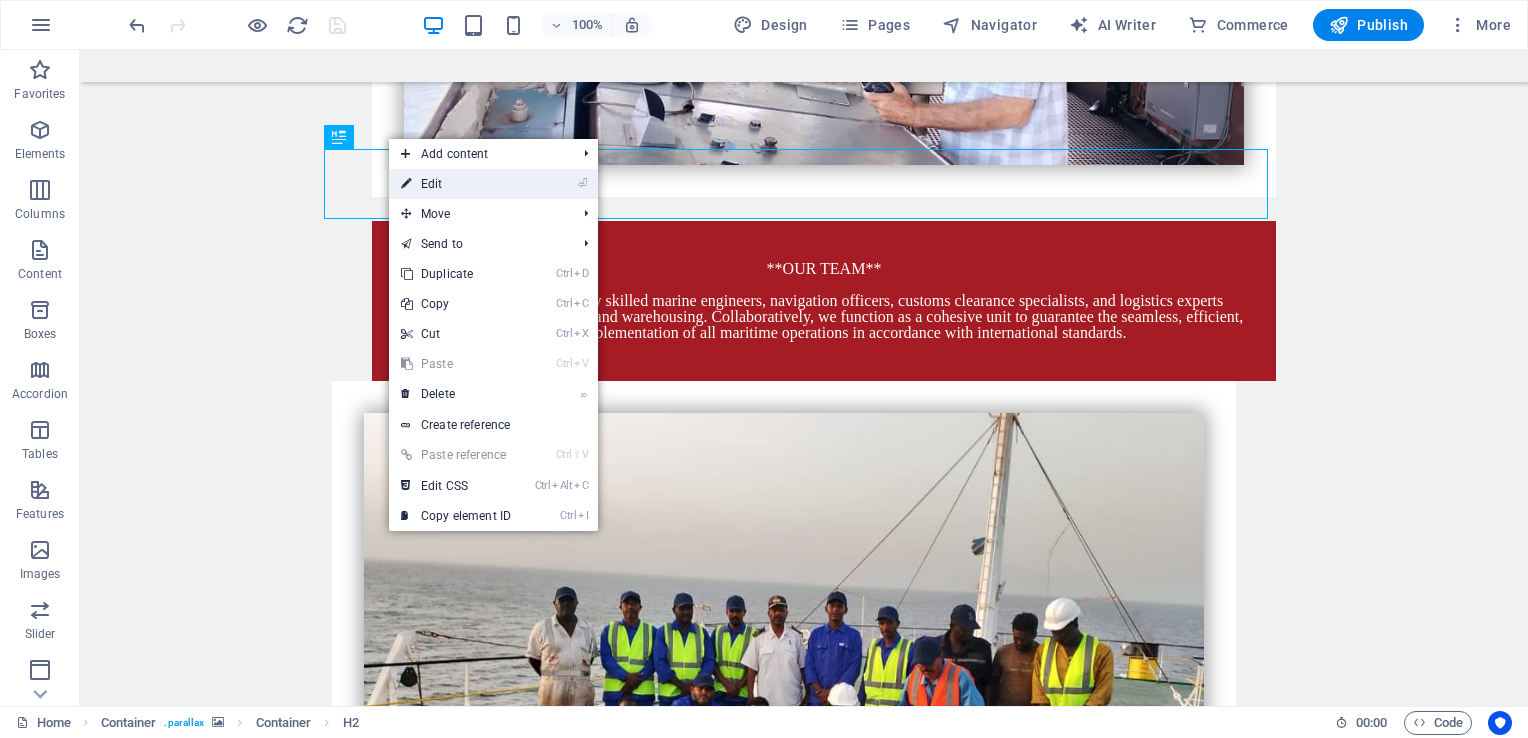 click on "⏎  Edit" at bounding box center (456, 184) 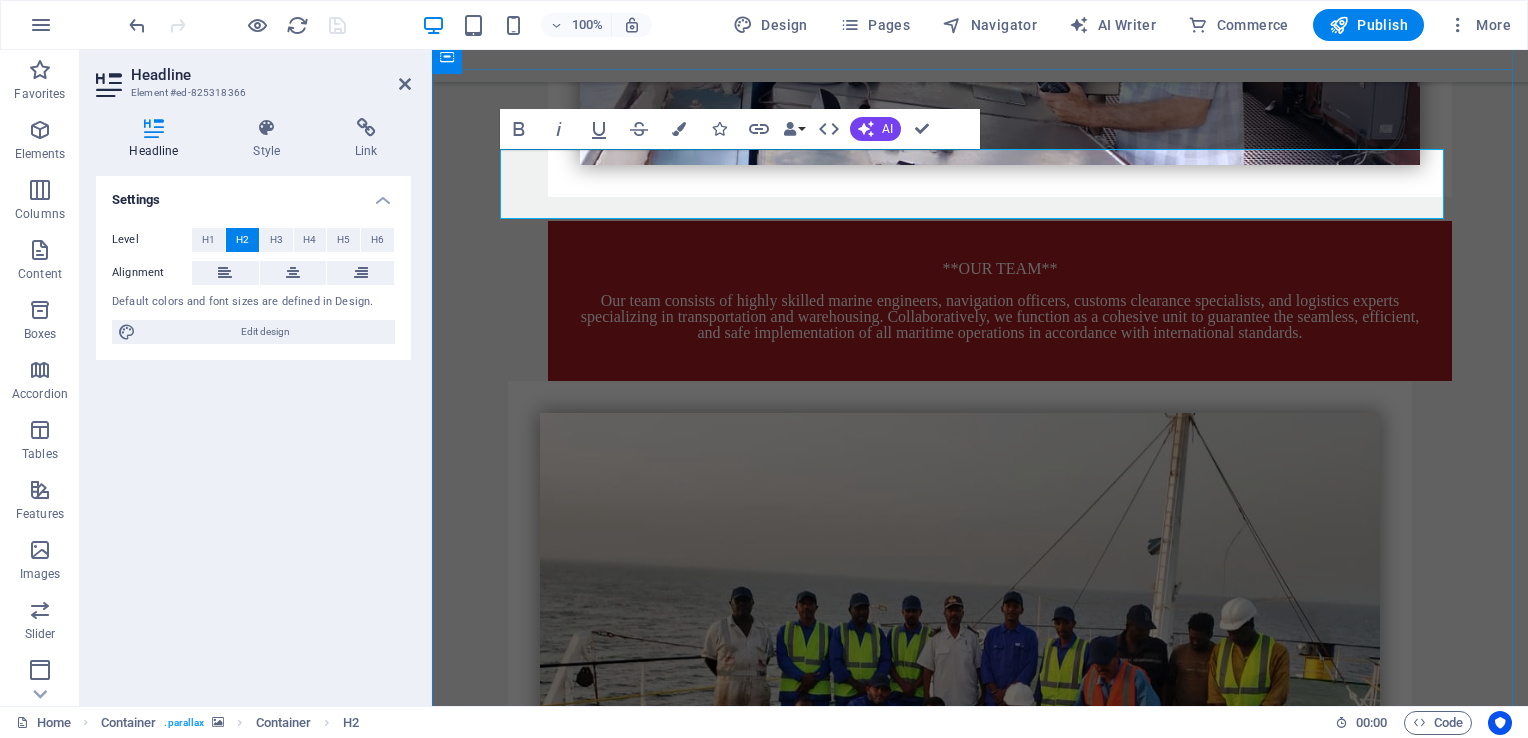 type 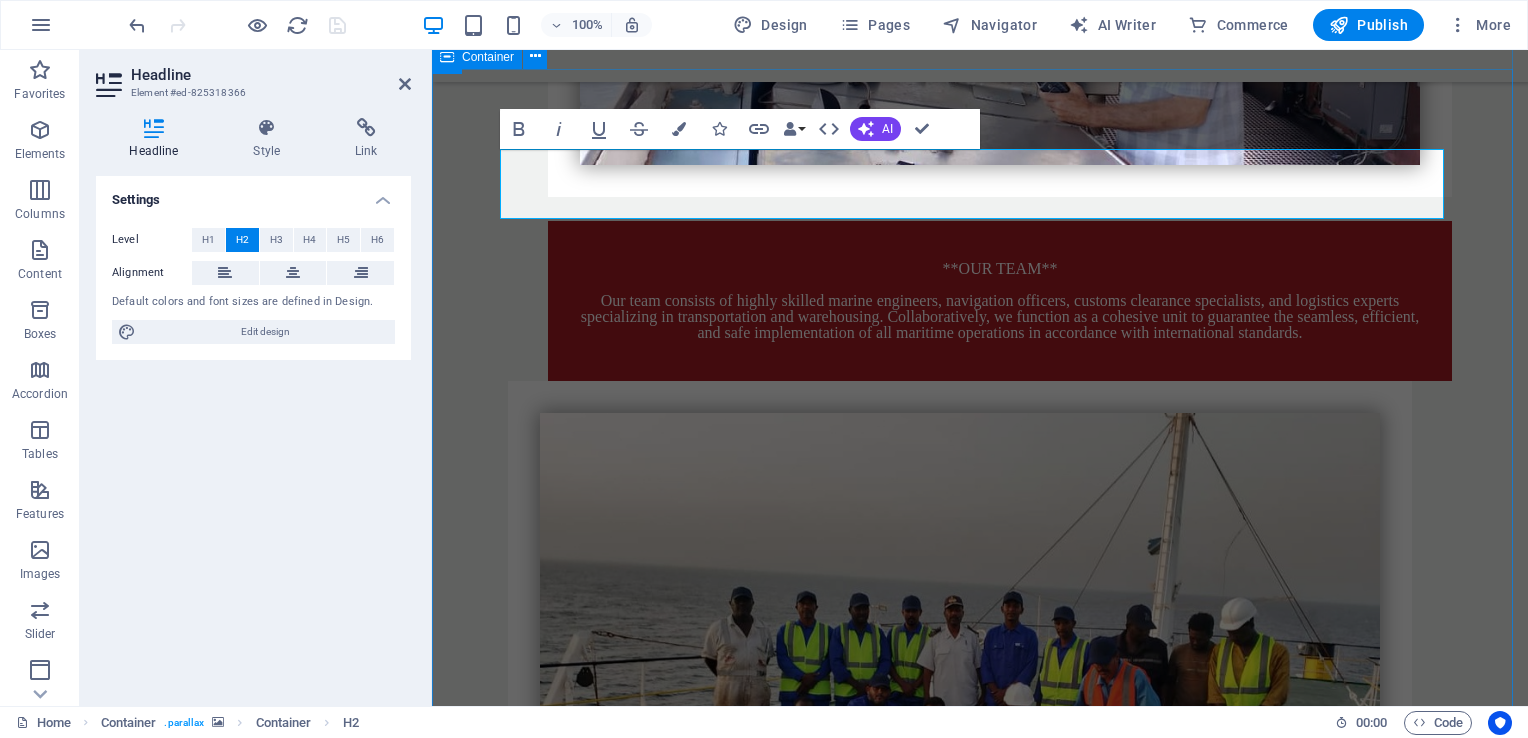 click on "TRADING  [FIRST] [LAST] "Lorem ipsum dolor sit amet, consetetur sadipscing elitr, sed diam nonumy eirmod tempor invidunt ut labore et dolore magna aliquyam erat, sed diam voluptua. At vero eos et accusam et justo duo dolores et ea rebum. Stet clita kasd gubergren, no sea takimata sanctus est Lorem ipsum dolor sit amet. Lorem ipsum dolor sit amet, consetetur sadipscing elitr, sed diam nonumy eirmod tempor invidunt ut labore et dolore magna aliquyam erat." [FIRST] [LAST] "Lorem ipsum dolor sit amet, consetetur sadipscing elitr, sed diam nonumy eirmod tempor invidunt ut labore et dolore magna aliquyam erat, sed diam voluptua. At vero eos et accusam et justo duo dolores et ea rebum. Stet clita kasd gubergren, no sea takimata sanctus est Lorem ipsum dolor sit amet. Lorem ipsum dolor sit amet, consetetur sadipscing elitr, sed diam nonumy eirmod tempor invidunt ut labore et dolore magna aliquyam erat." [FIRST] [LAST] [LAST]" at bounding box center (980, 4640) 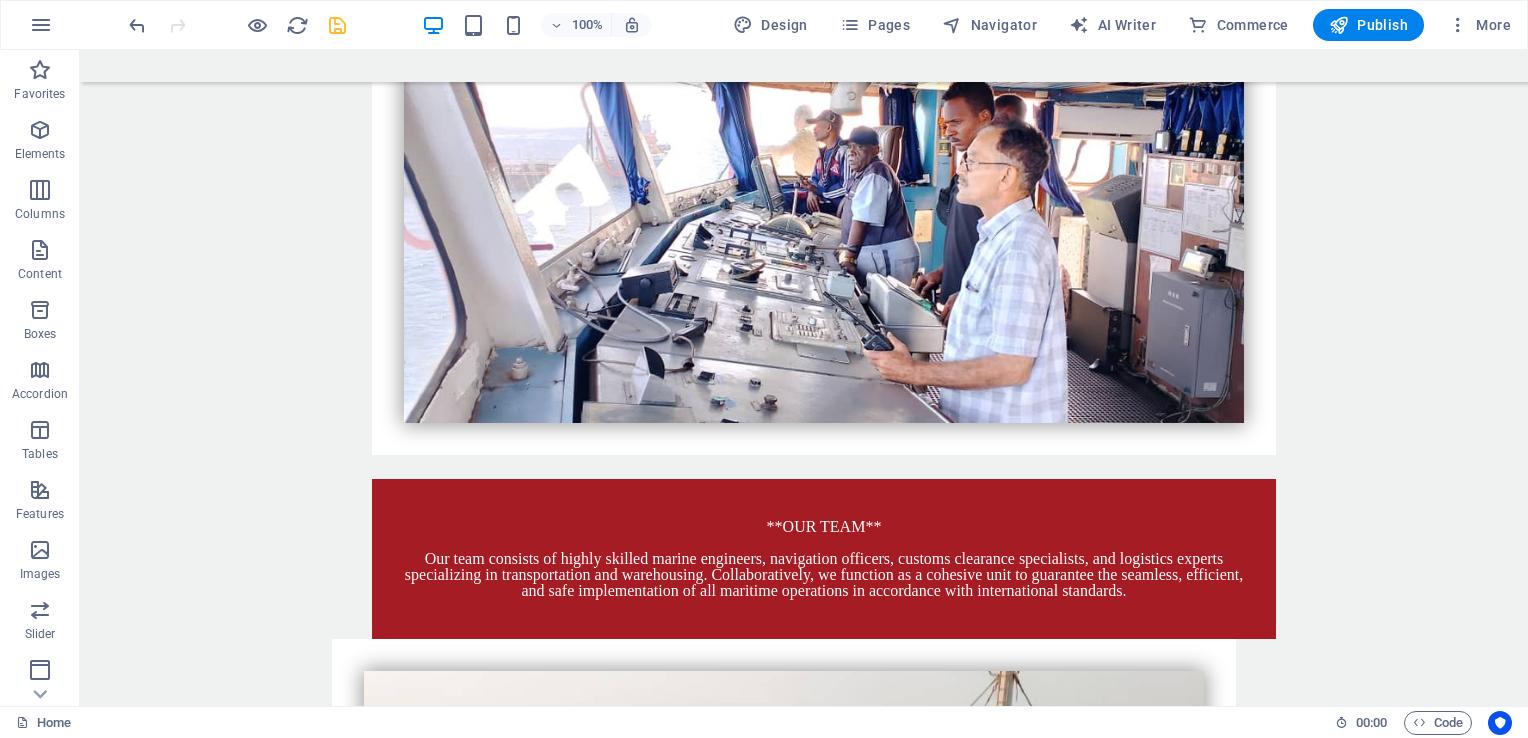 scroll, scrollTop: 4104, scrollLeft: 0, axis: vertical 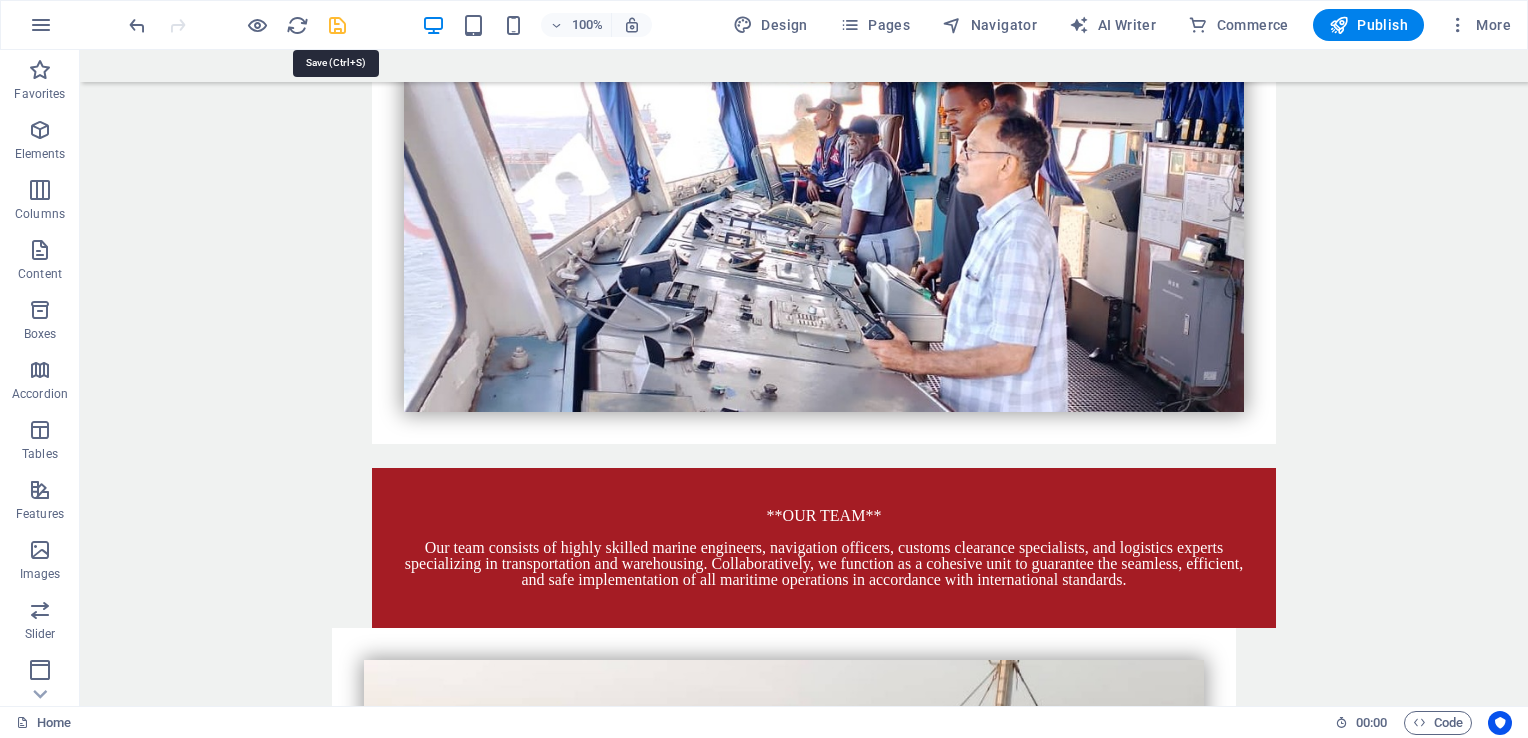 click at bounding box center (337, 25) 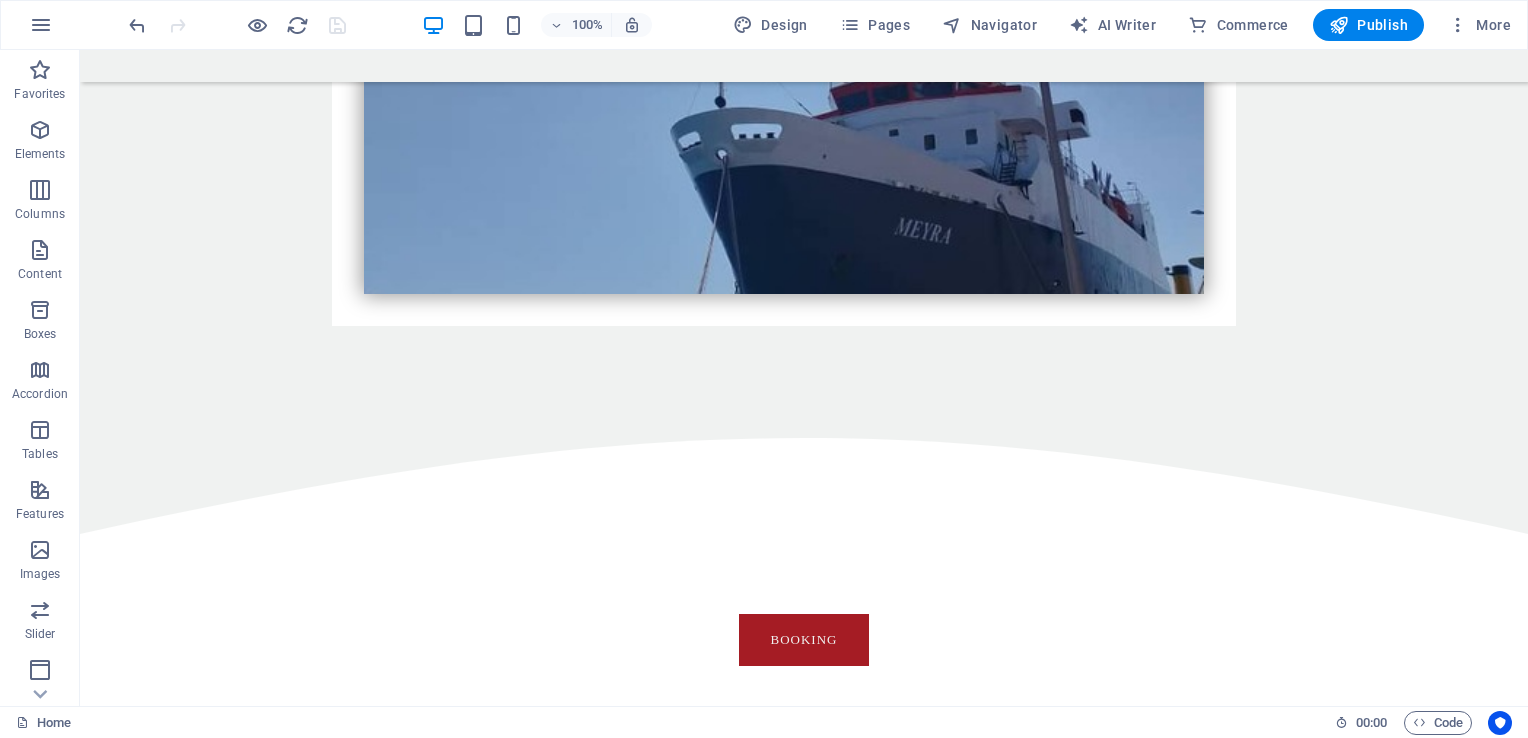 scroll, scrollTop: 6517, scrollLeft: 0, axis: vertical 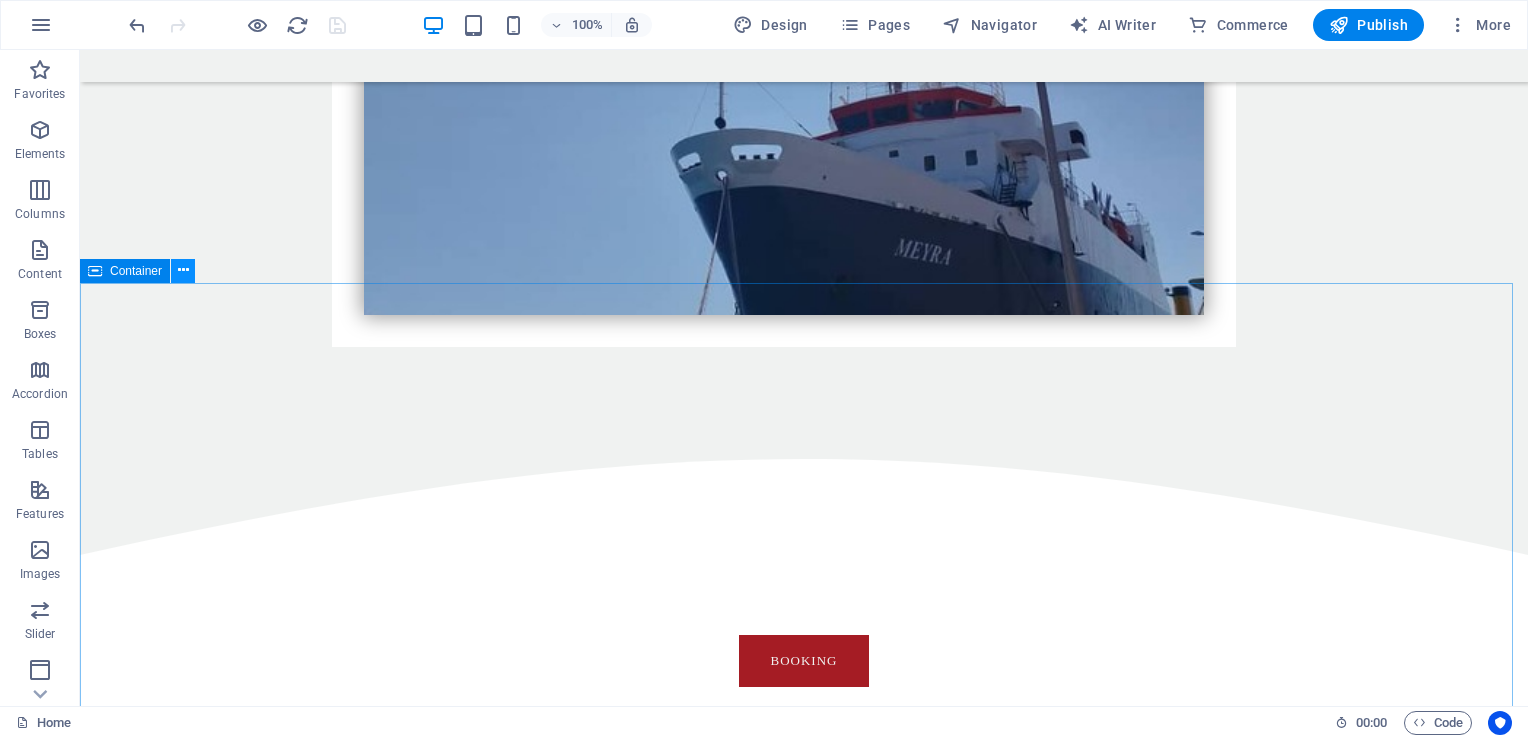 click at bounding box center [183, 270] 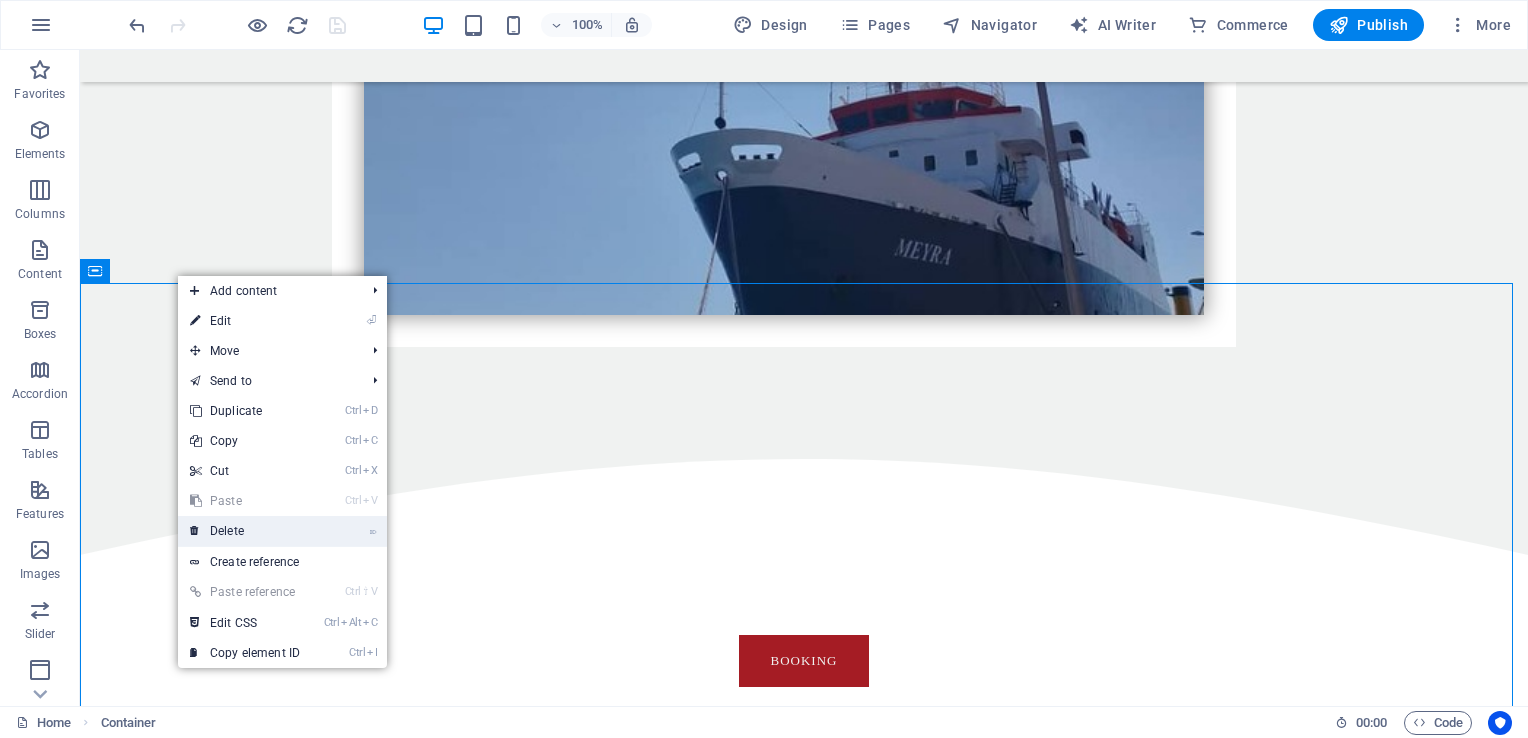 click on "⌦  Delete" at bounding box center [245, 531] 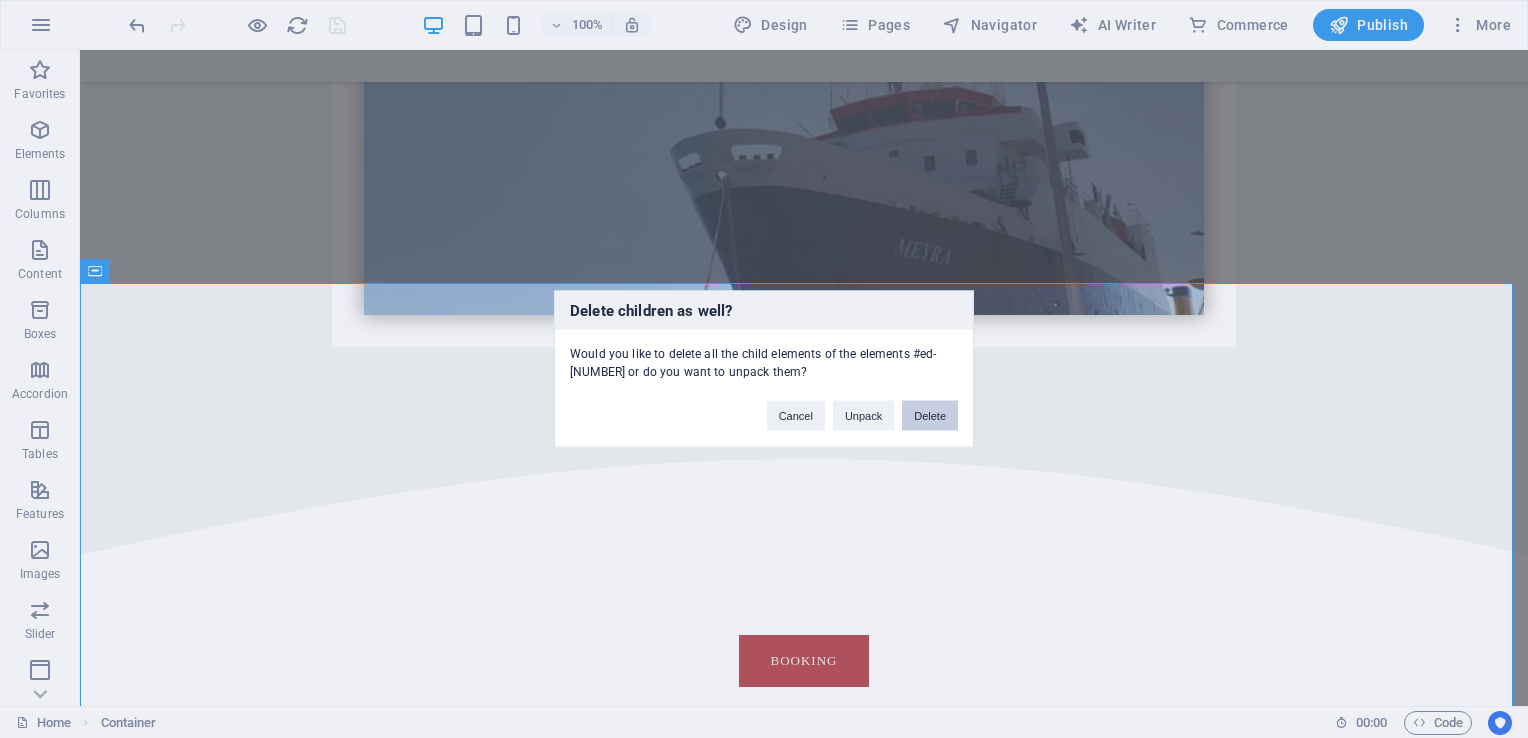 click on "Delete" at bounding box center (930, 416) 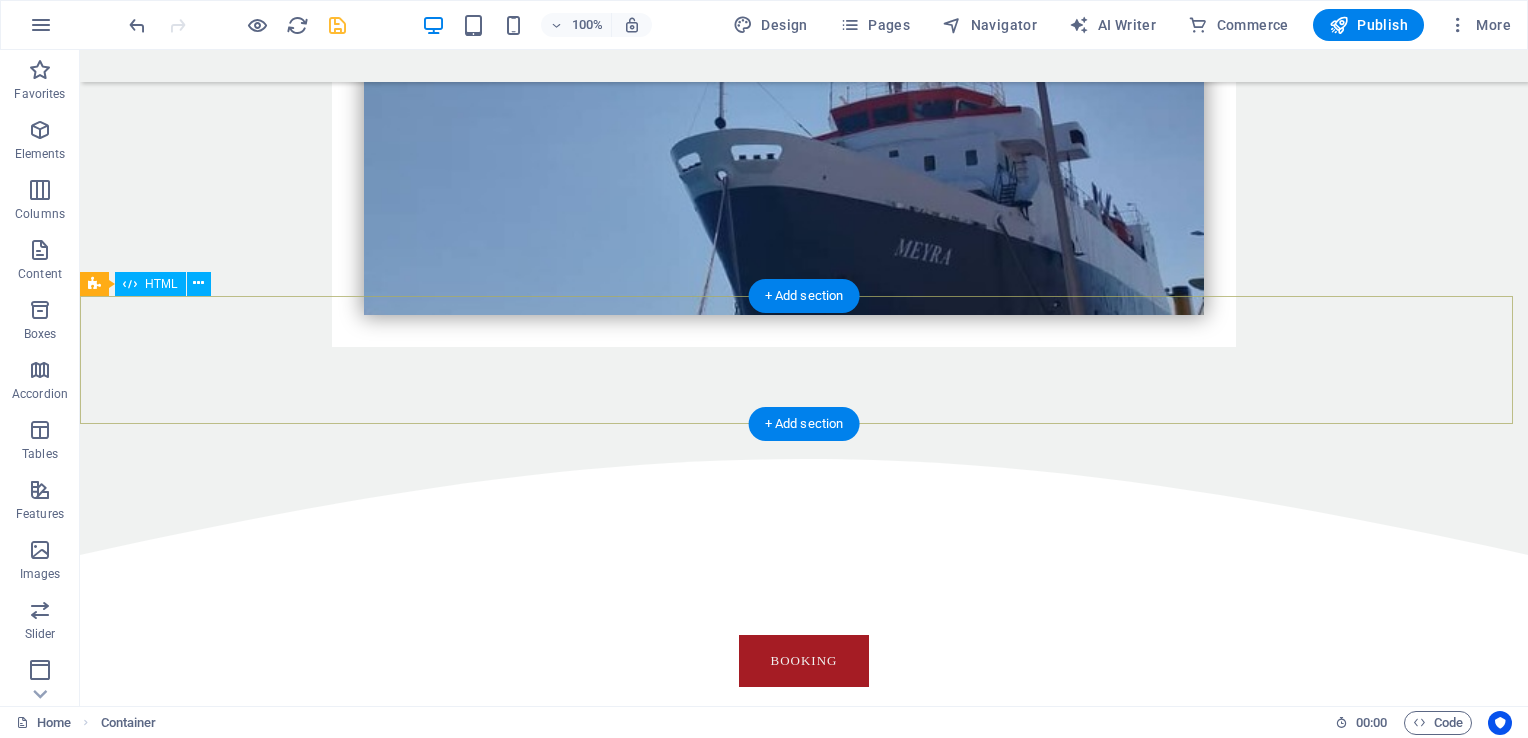 scroll, scrollTop: 6504, scrollLeft: 0, axis: vertical 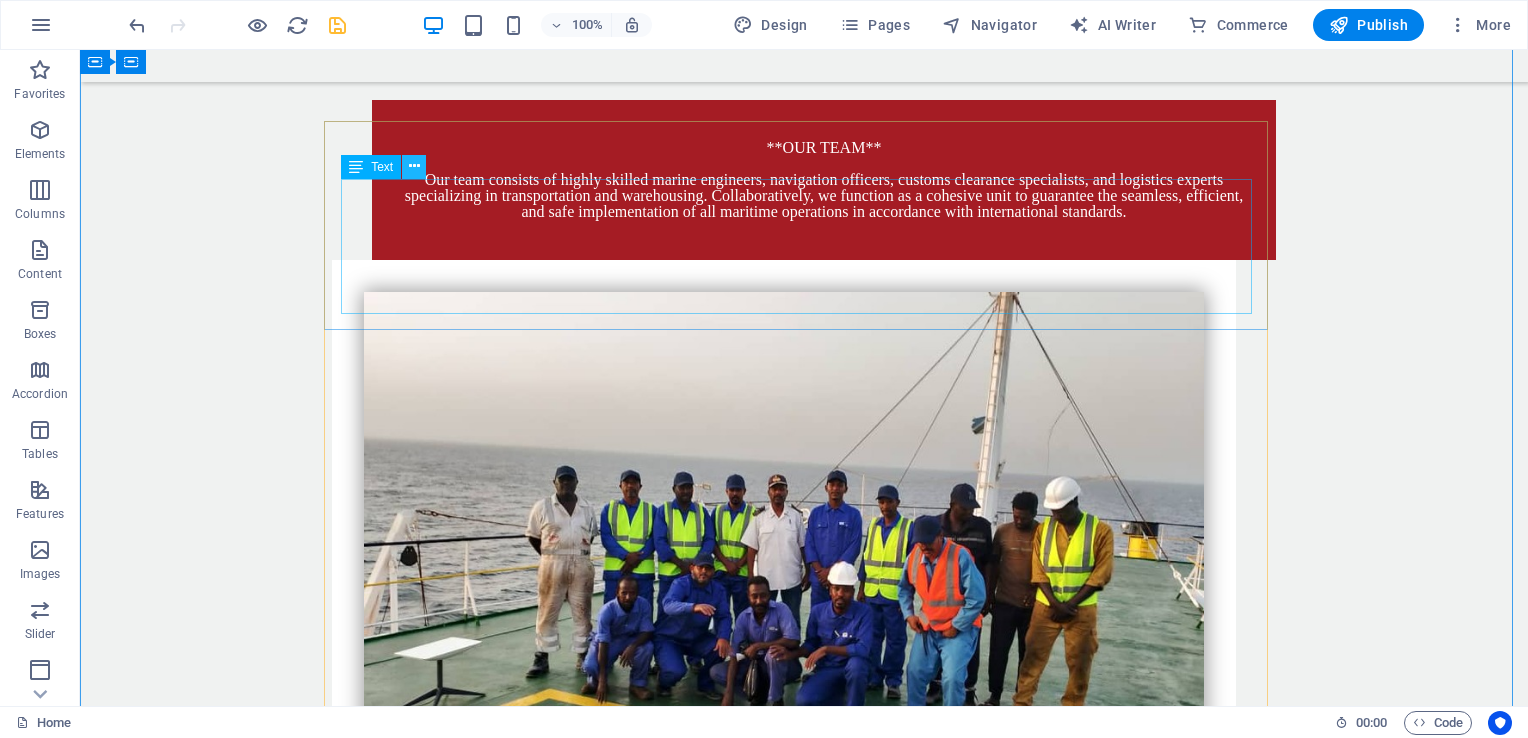 click at bounding box center (414, 166) 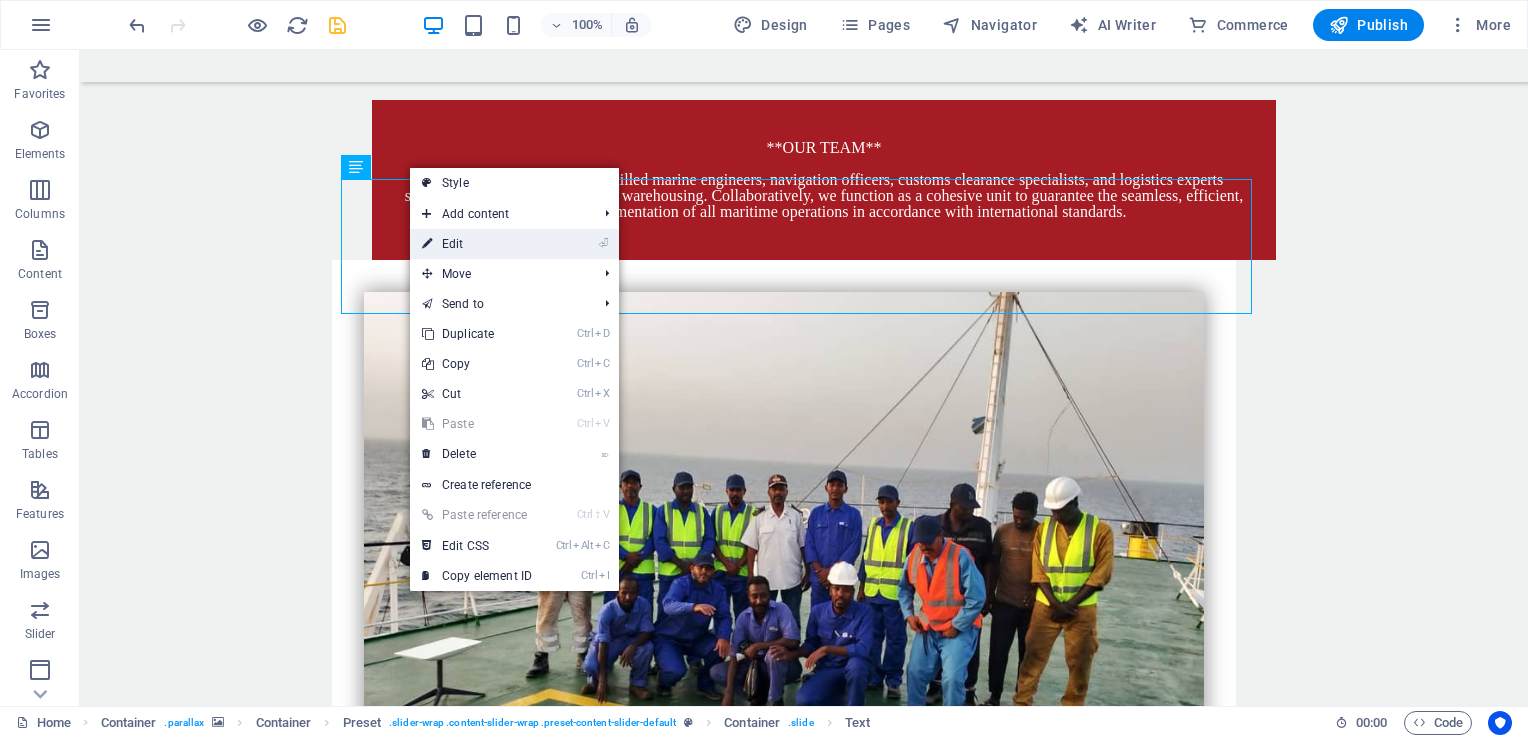 click on "⏎  Edit" at bounding box center [477, 244] 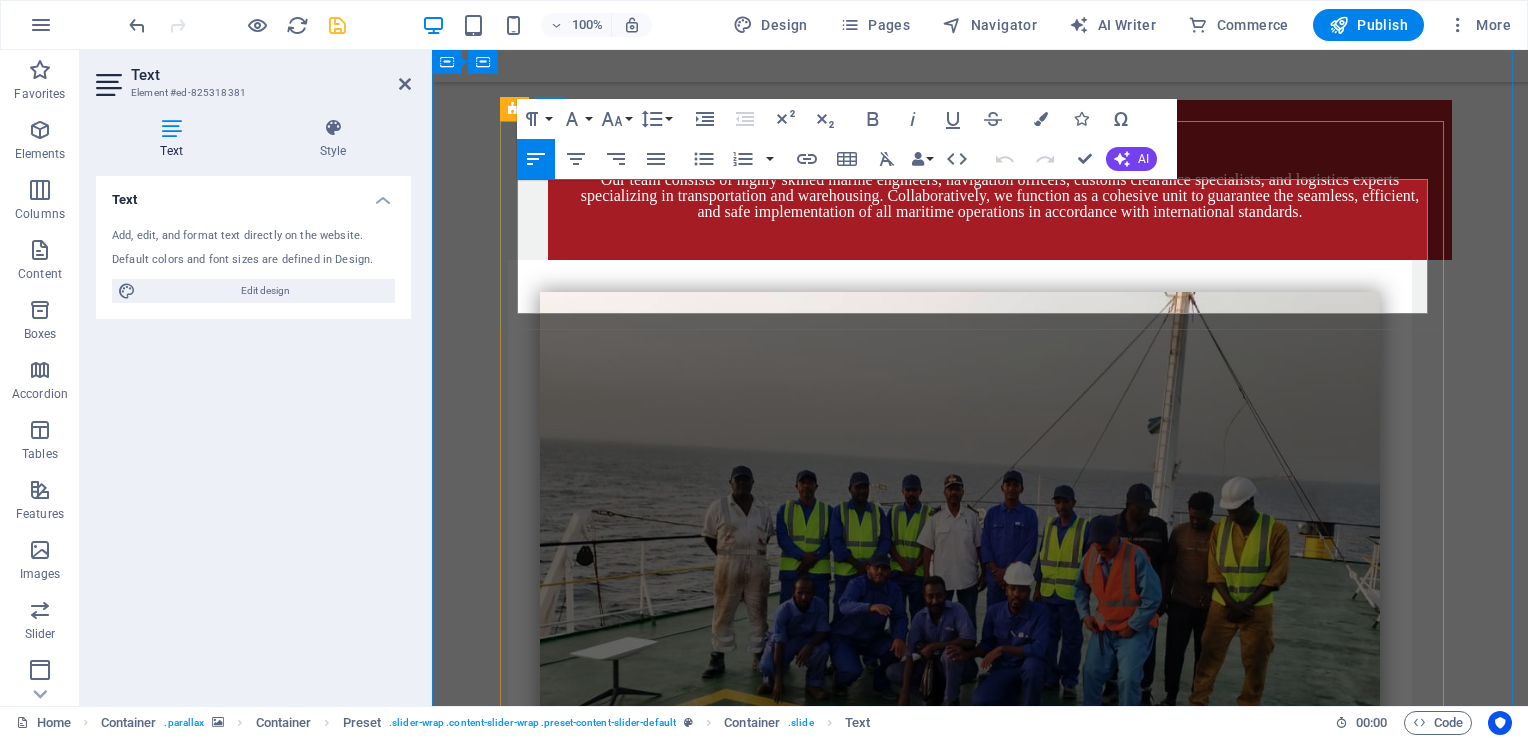 drag, startPoint x: 589, startPoint y: 285, endPoint x: 524, endPoint y: 197, distance: 109.40292 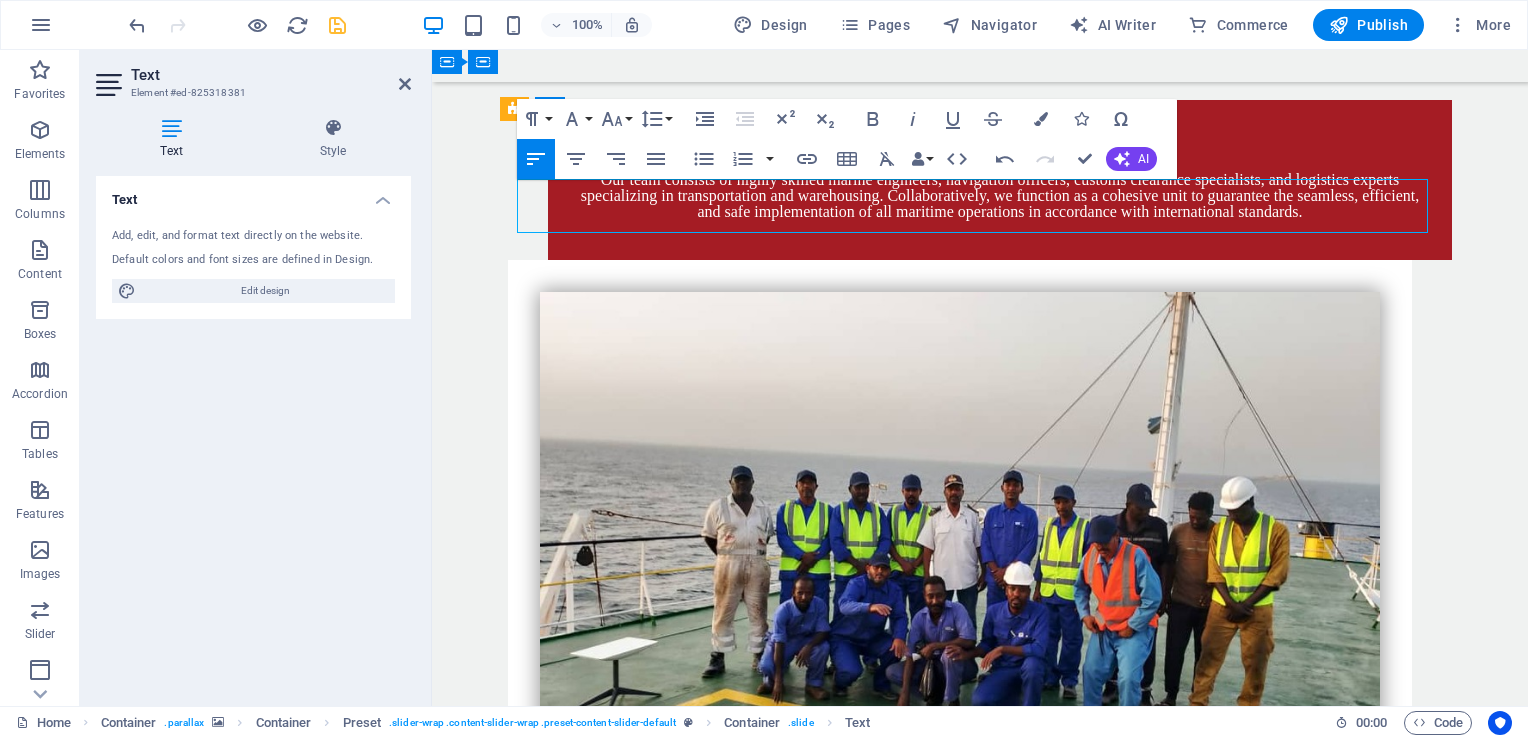 drag, startPoint x: 536, startPoint y: 210, endPoint x: 676, endPoint y: 210, distance: 140 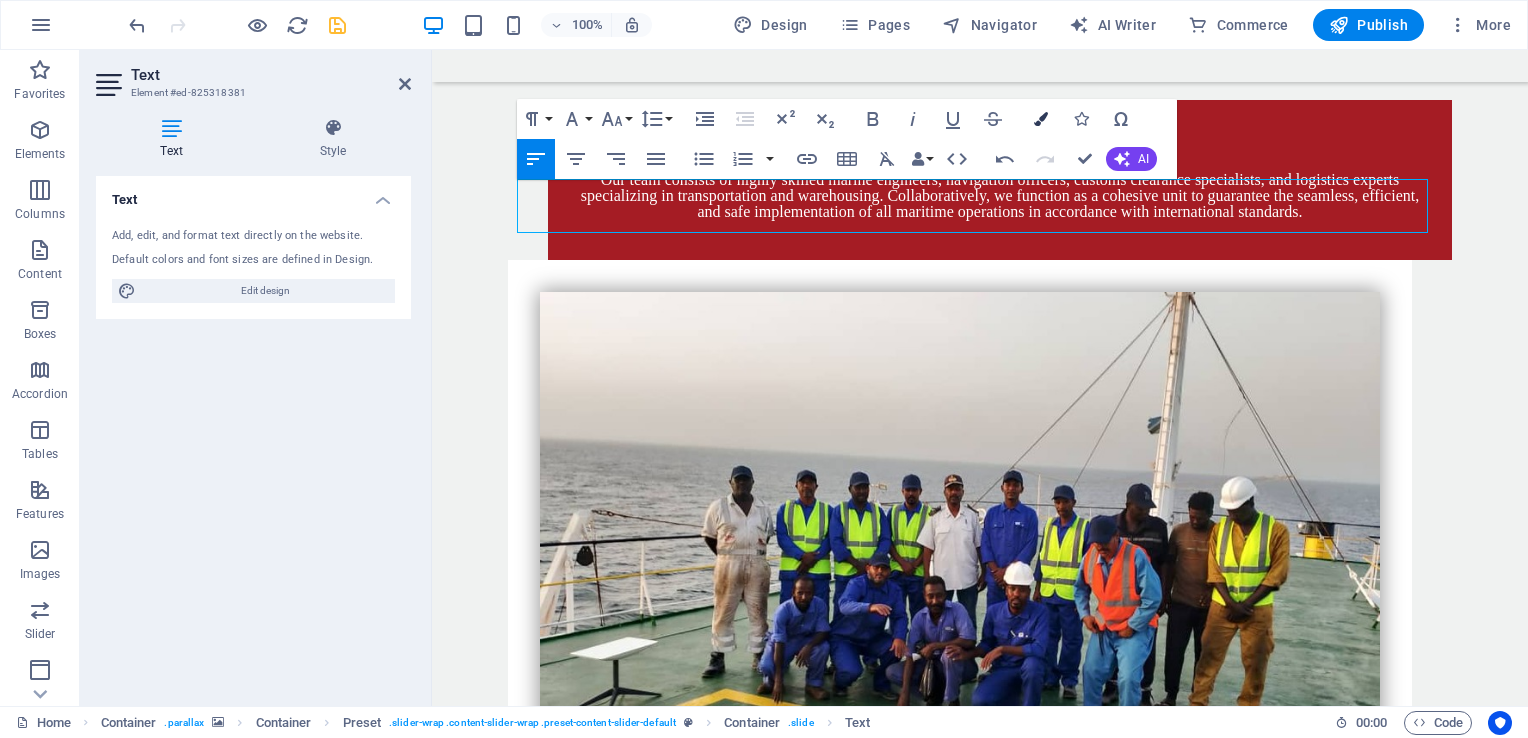 click on "Colors" at bounding box center [1041, 119] 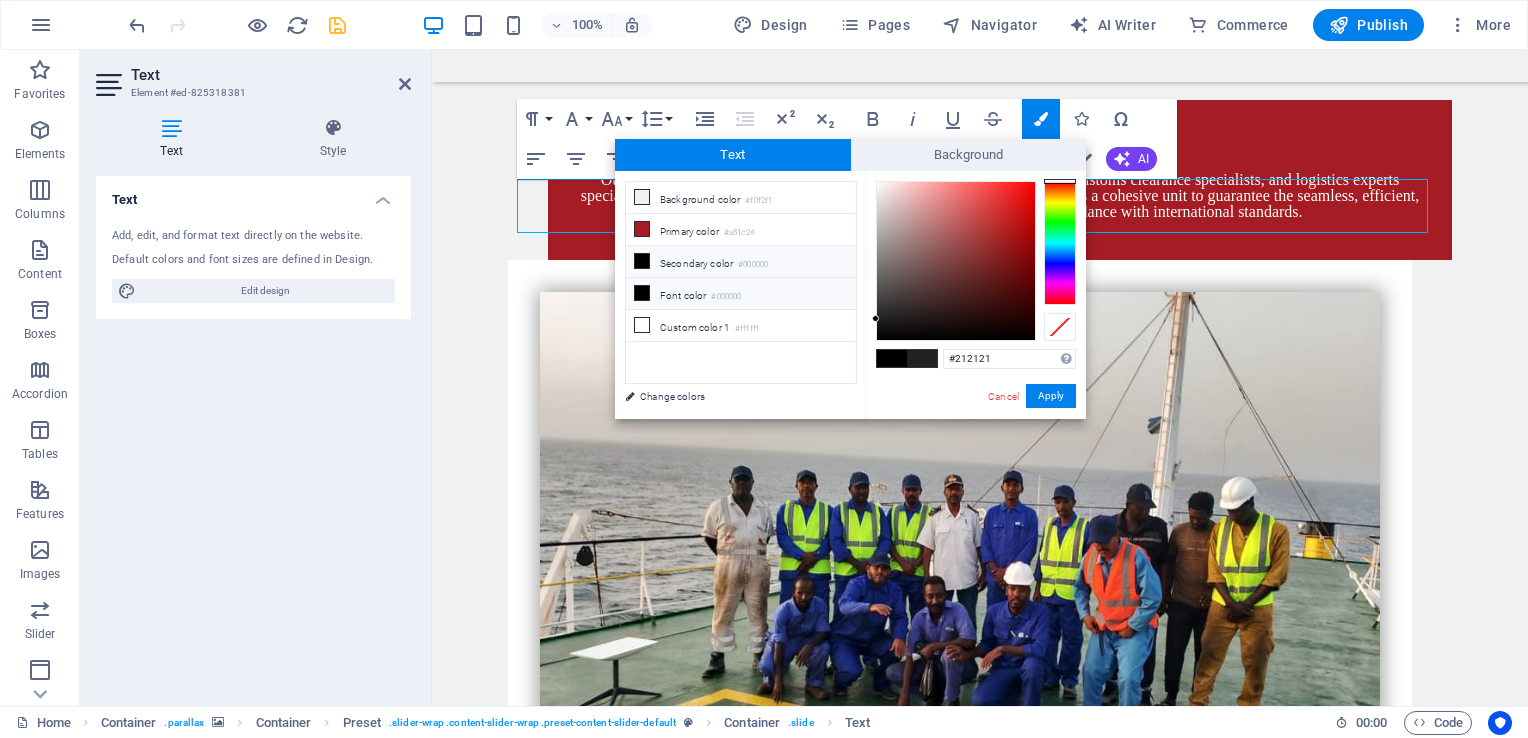 click on "Font color
#000000" at bounding box center [741, 294] 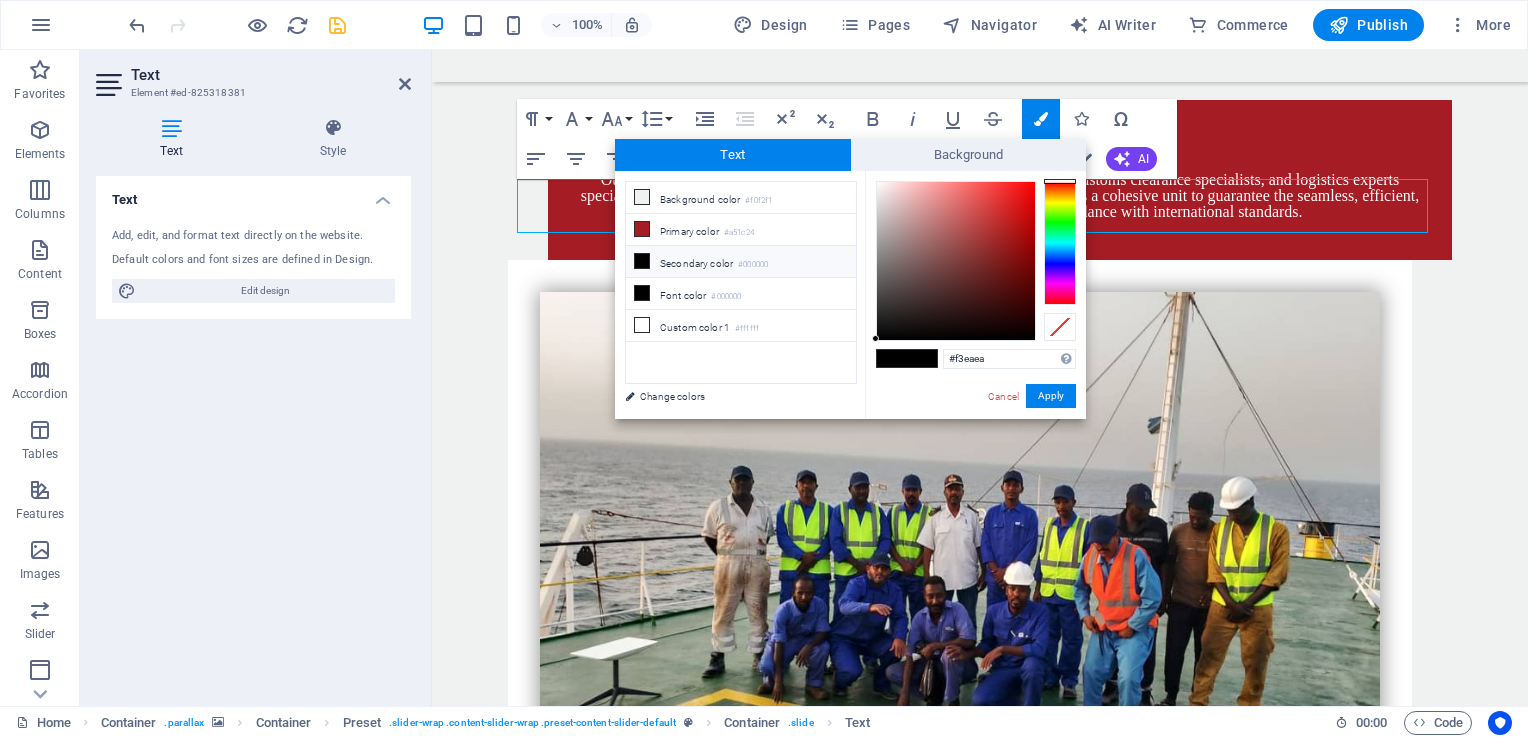 click at bounding box center [956, 261] 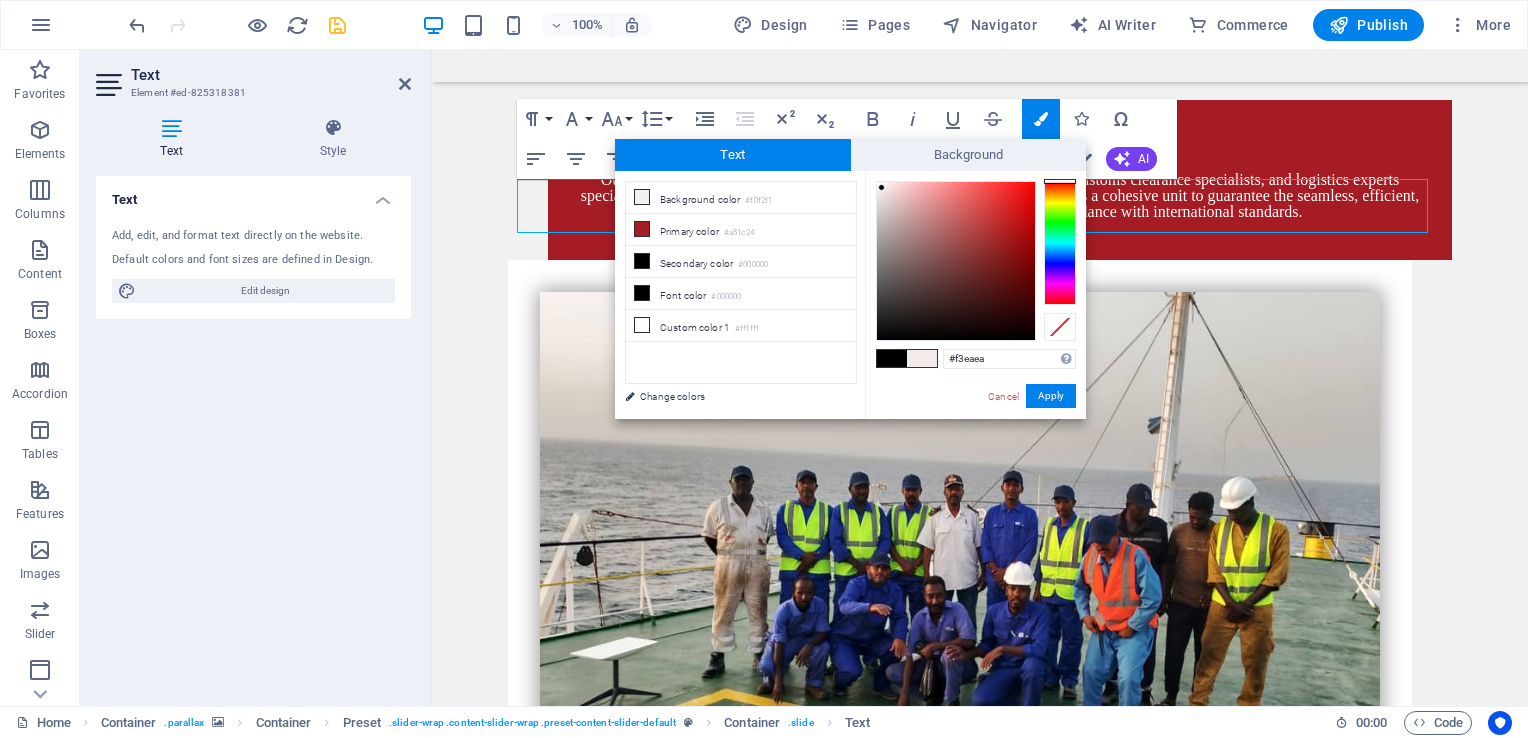 click at bounding box center (922, 358) 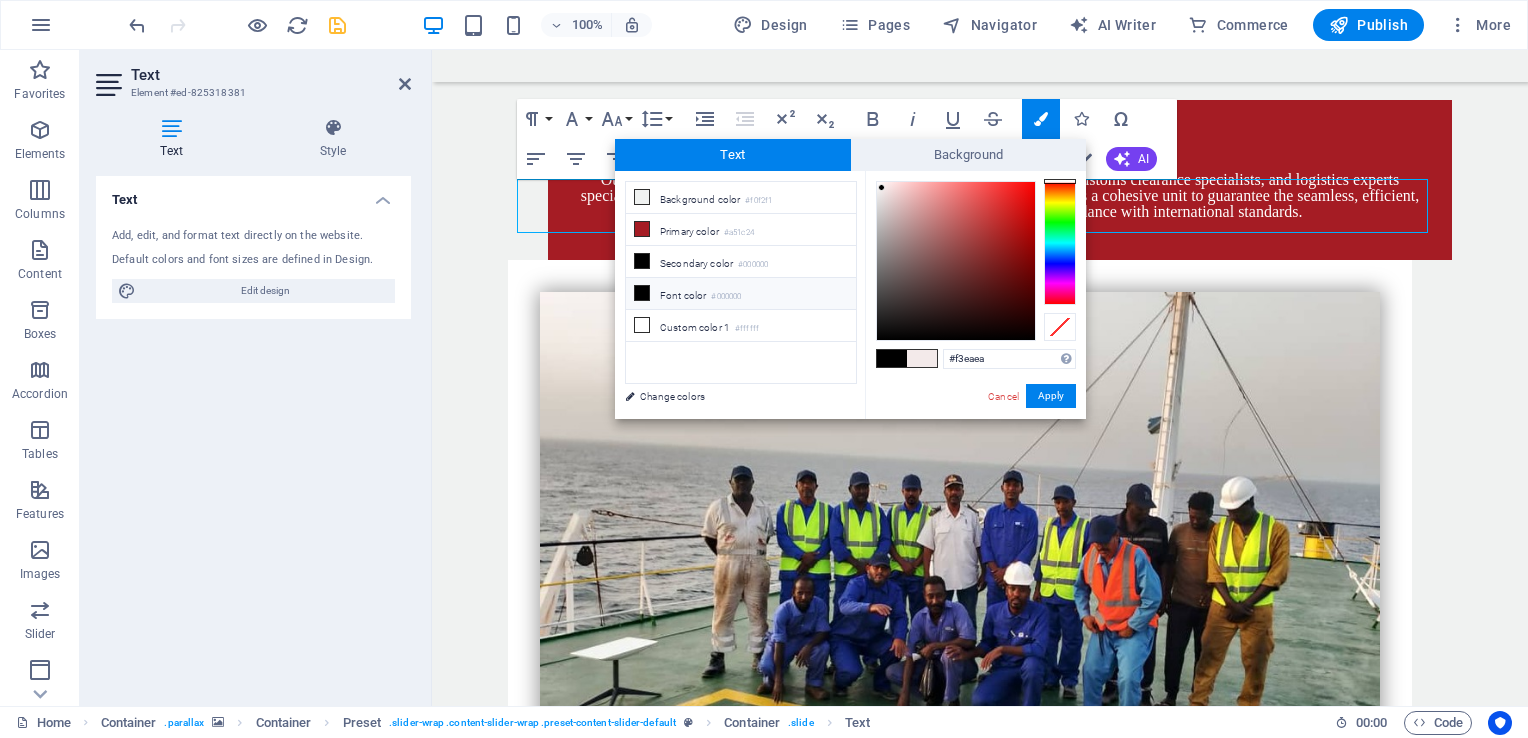 click on "Font color
#000000" at bounding box center [741, 294] 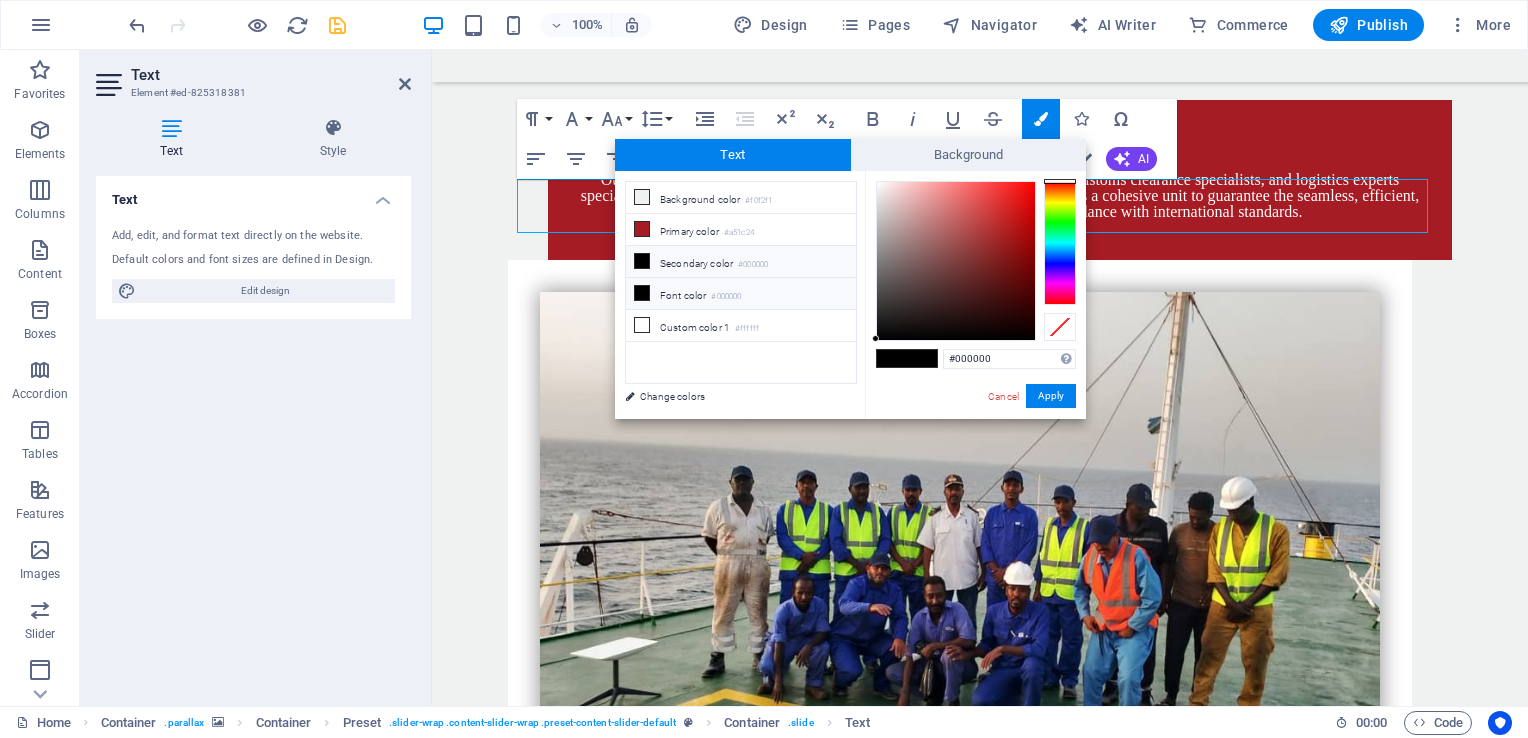 click on "Font color
#000000" at bounding box center (741, 294) 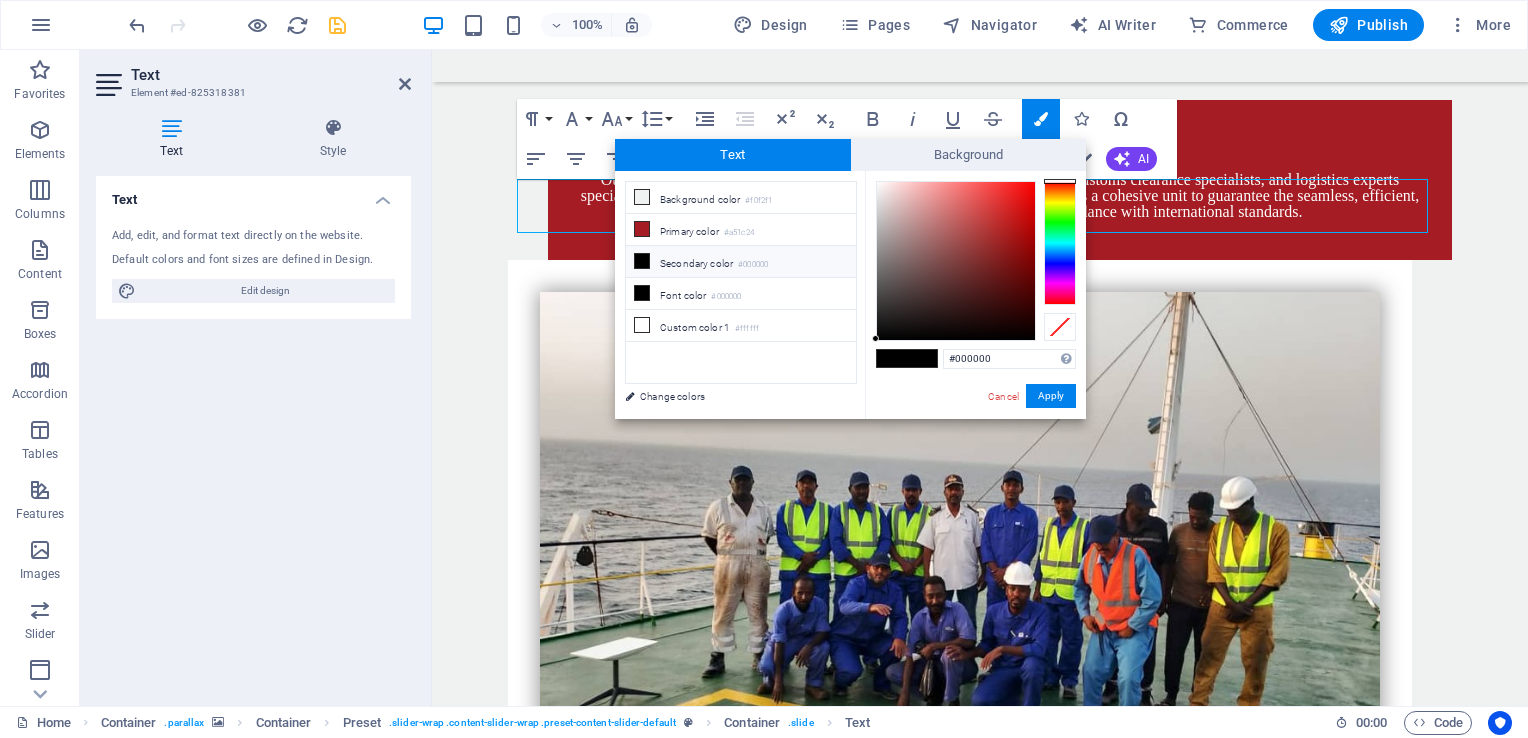 click at bounding box center (922, 358) 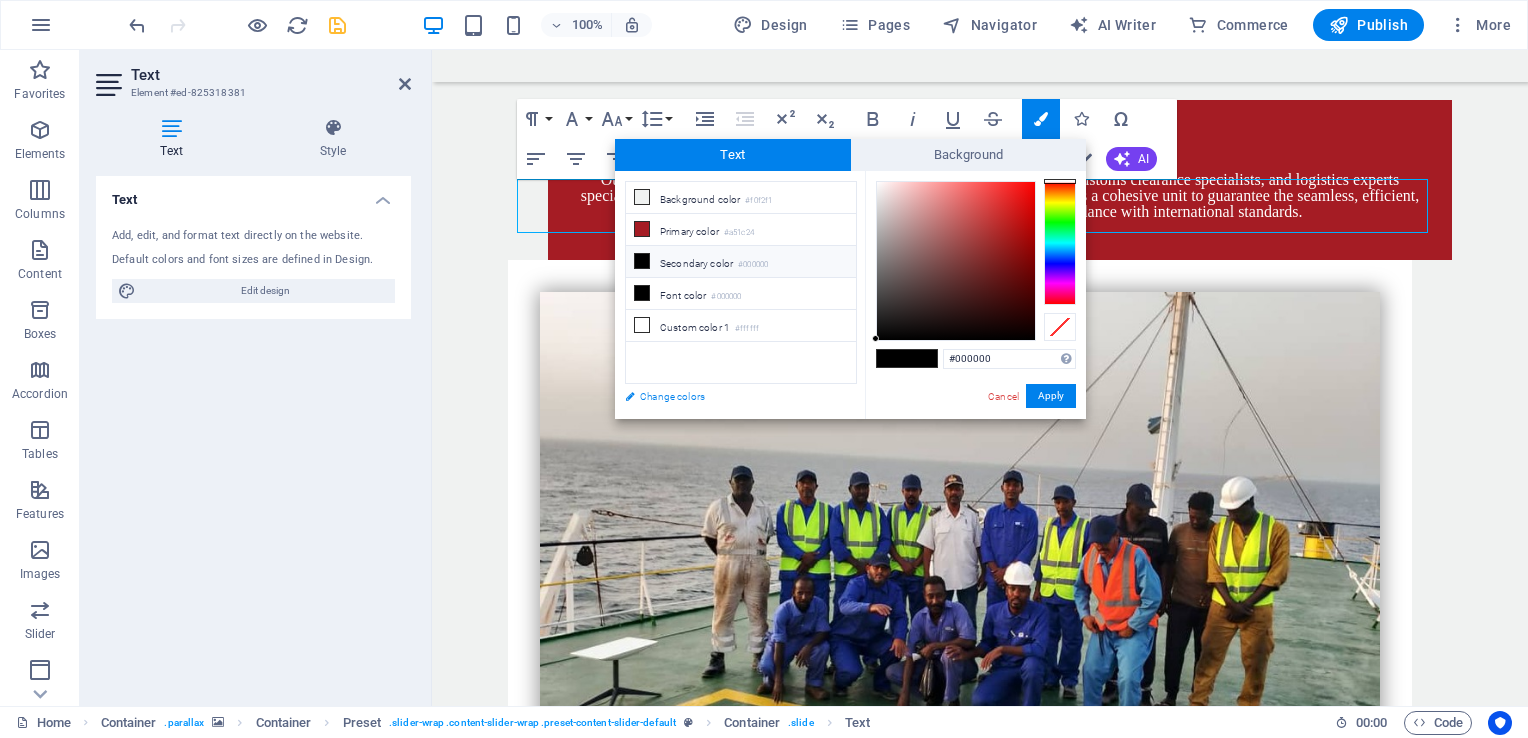 click on "Change colors" at bounding box center [731, 396] 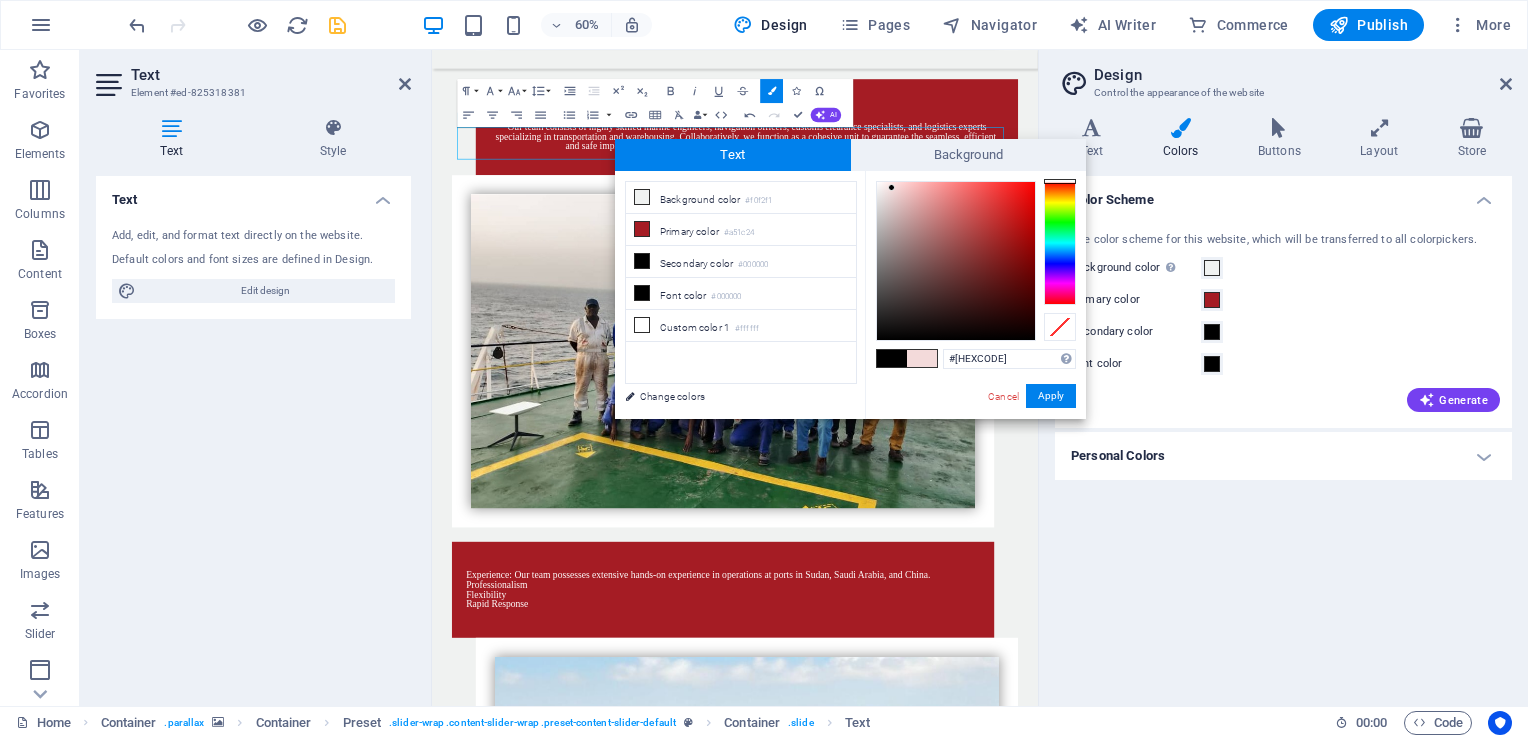 click at bounding box center (956, 261) 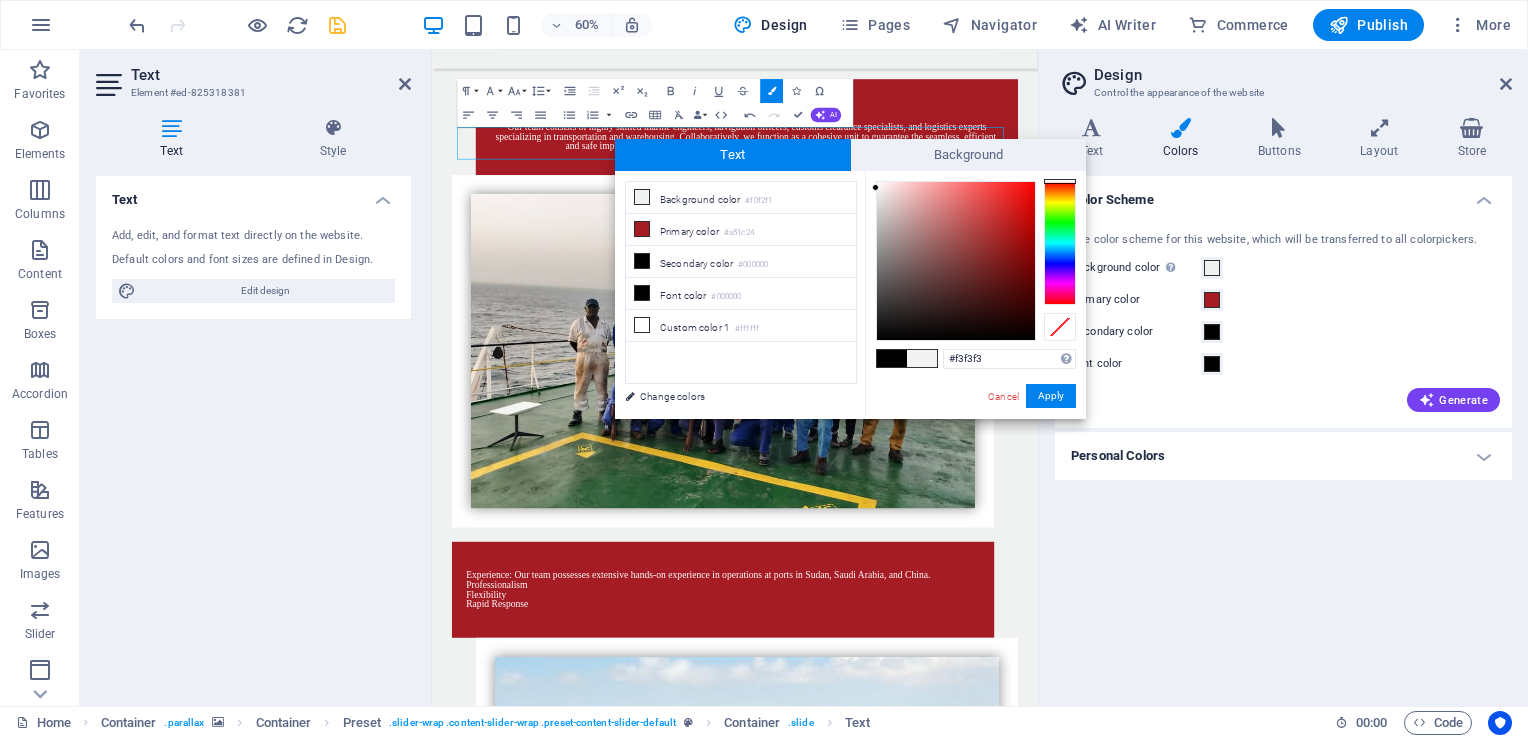 click at bounding box center (956, 261) 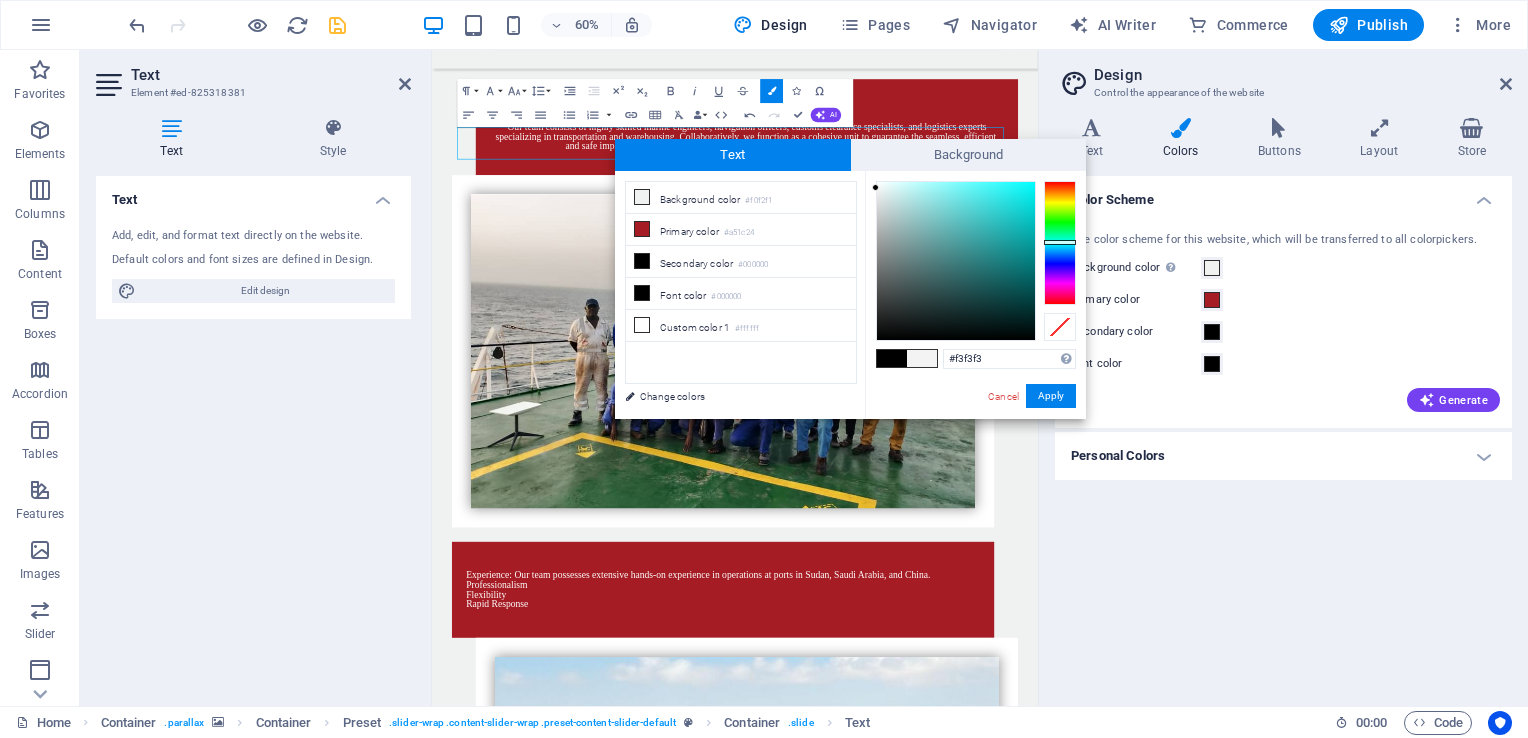 click at bounding box center [1060, 243] 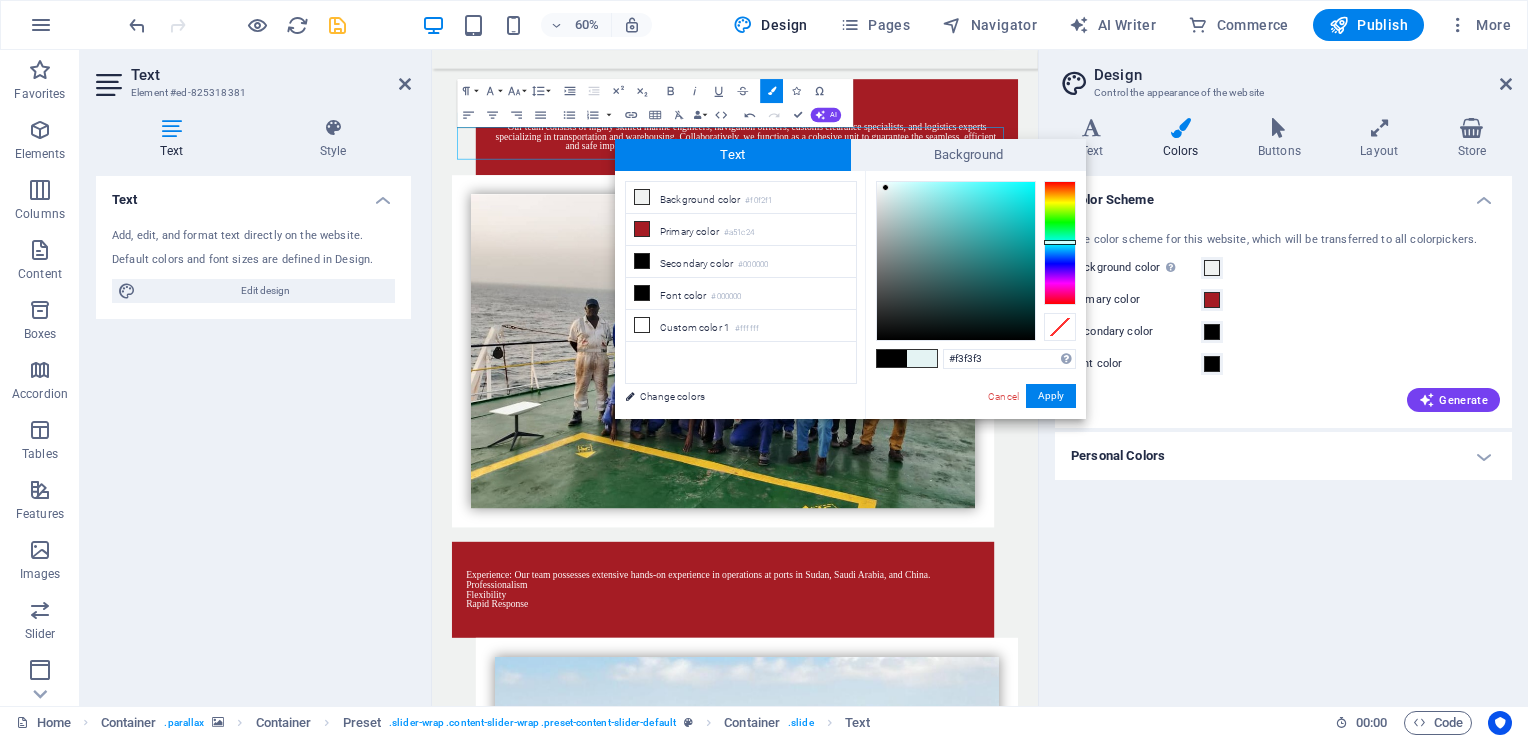 type on "#e4f3f3" 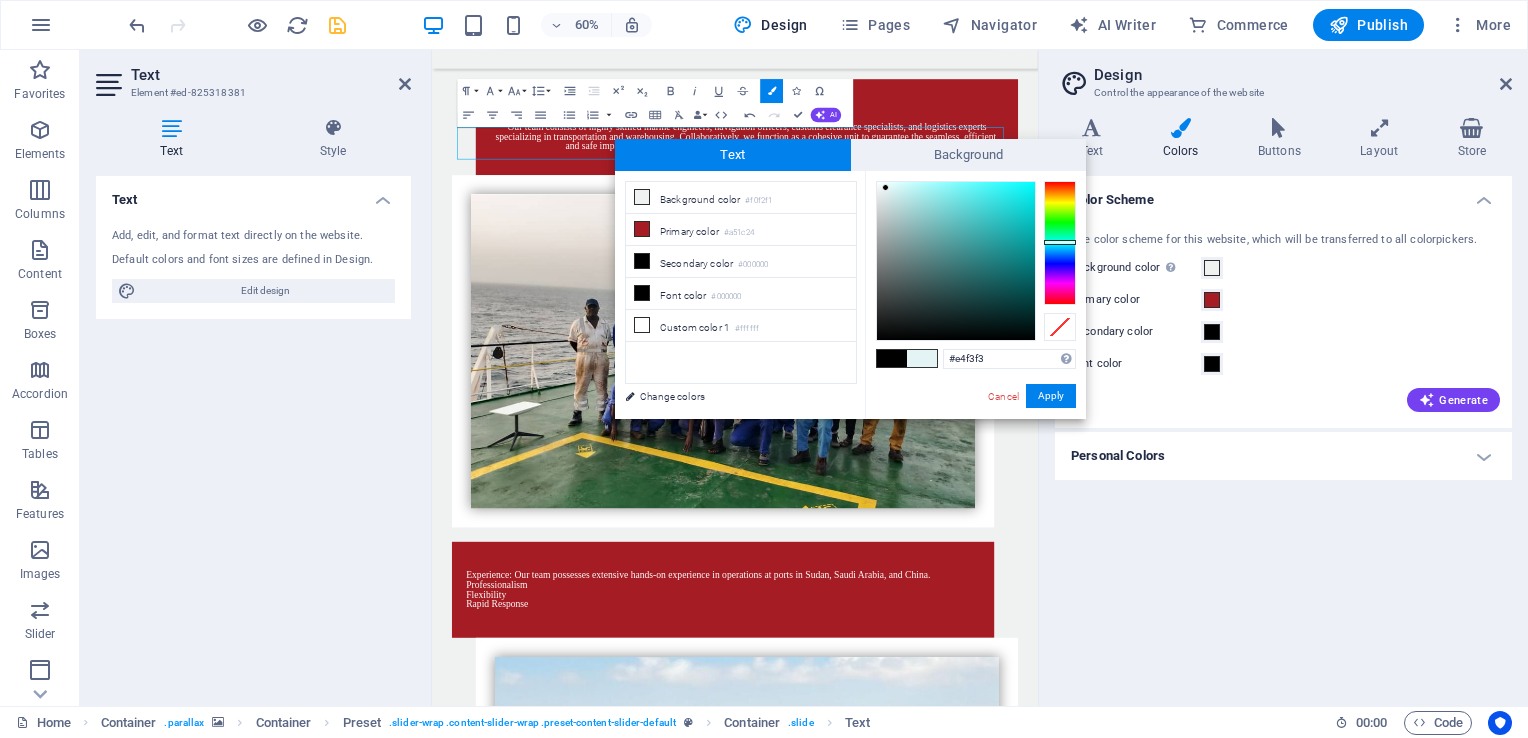 click at bounding box center [956, 261] 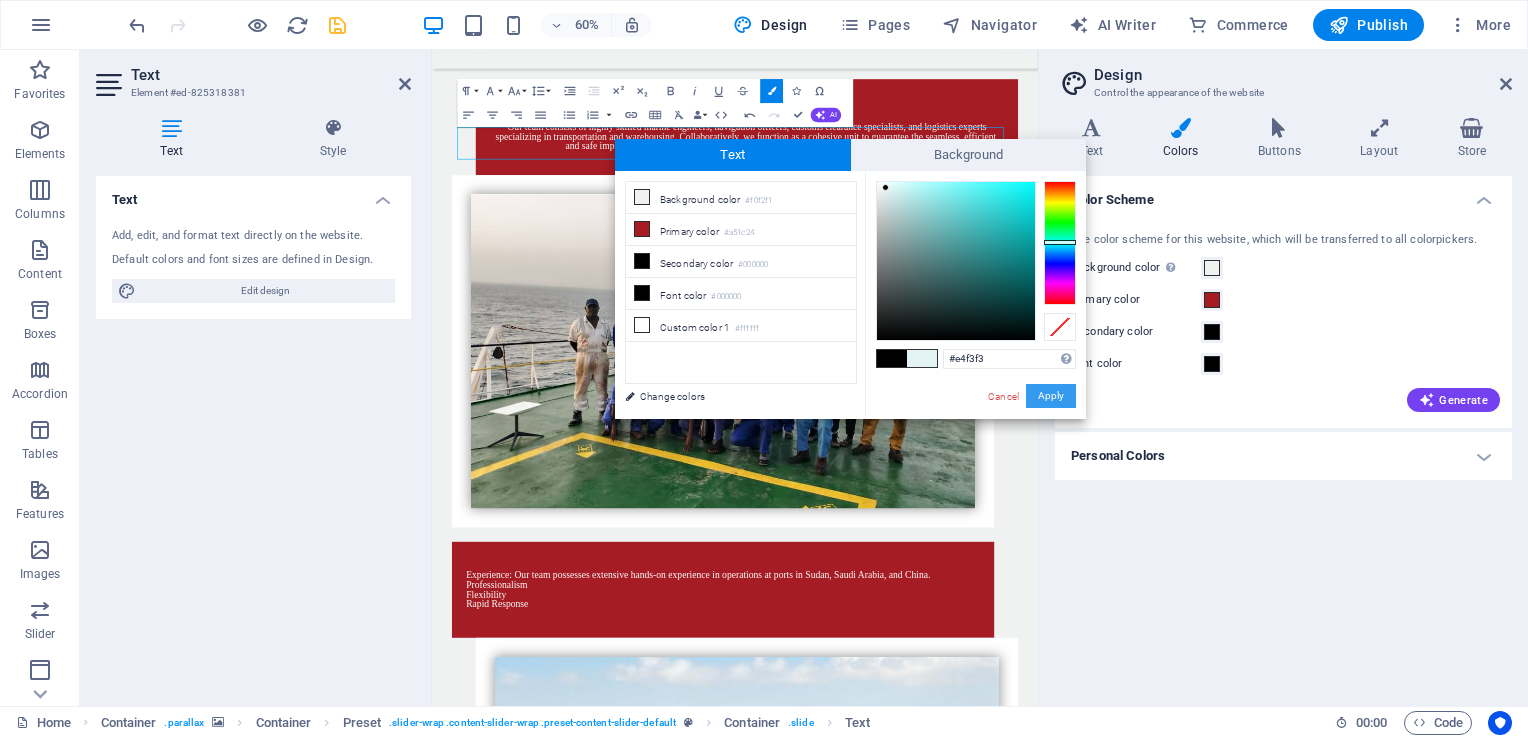 click on "Apply" at bounding box center [1051, 396] 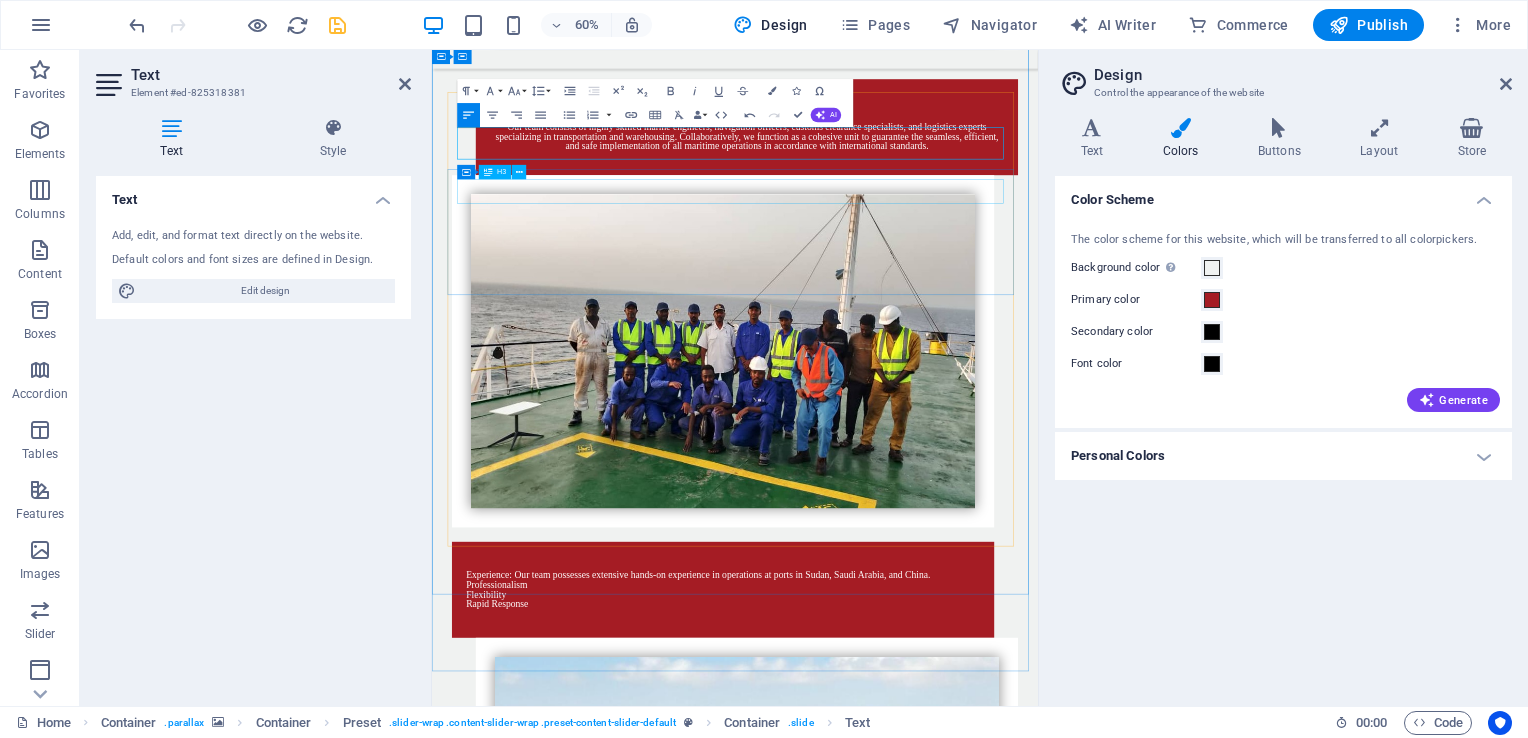 click on "[FIRST] [LAST]" at bounding box center [937, 4490] 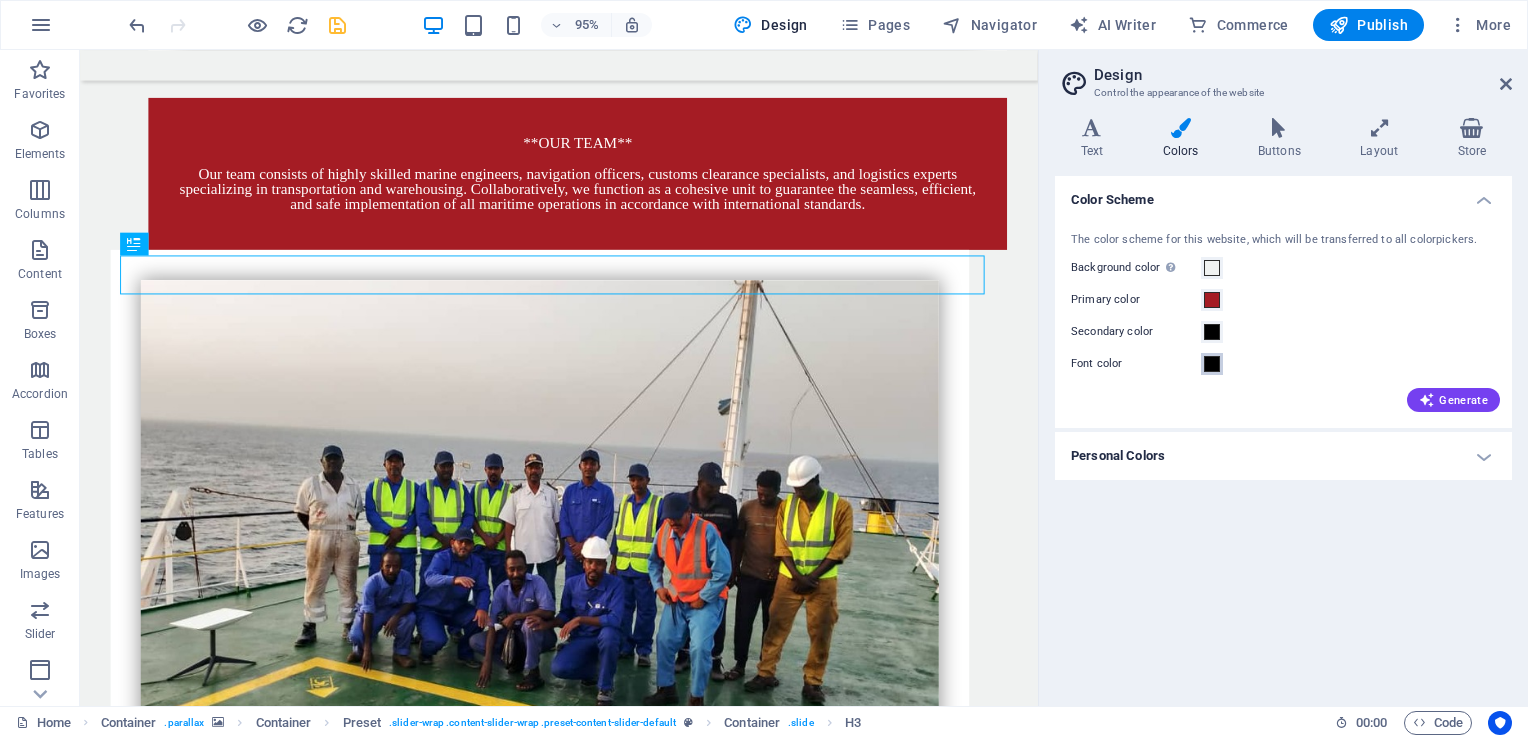 click at bounding box center (1212, 364) 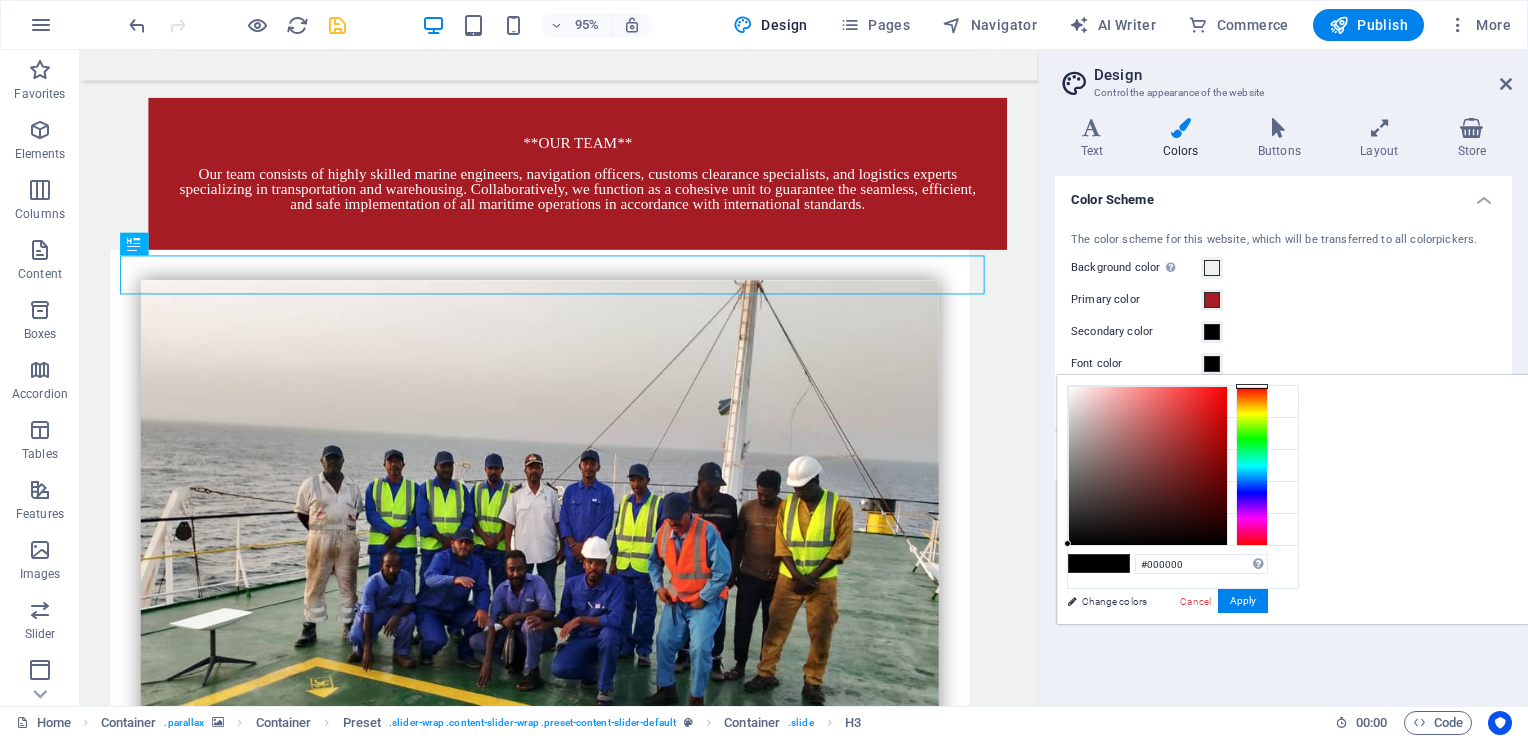 type on "#fcf9f9" 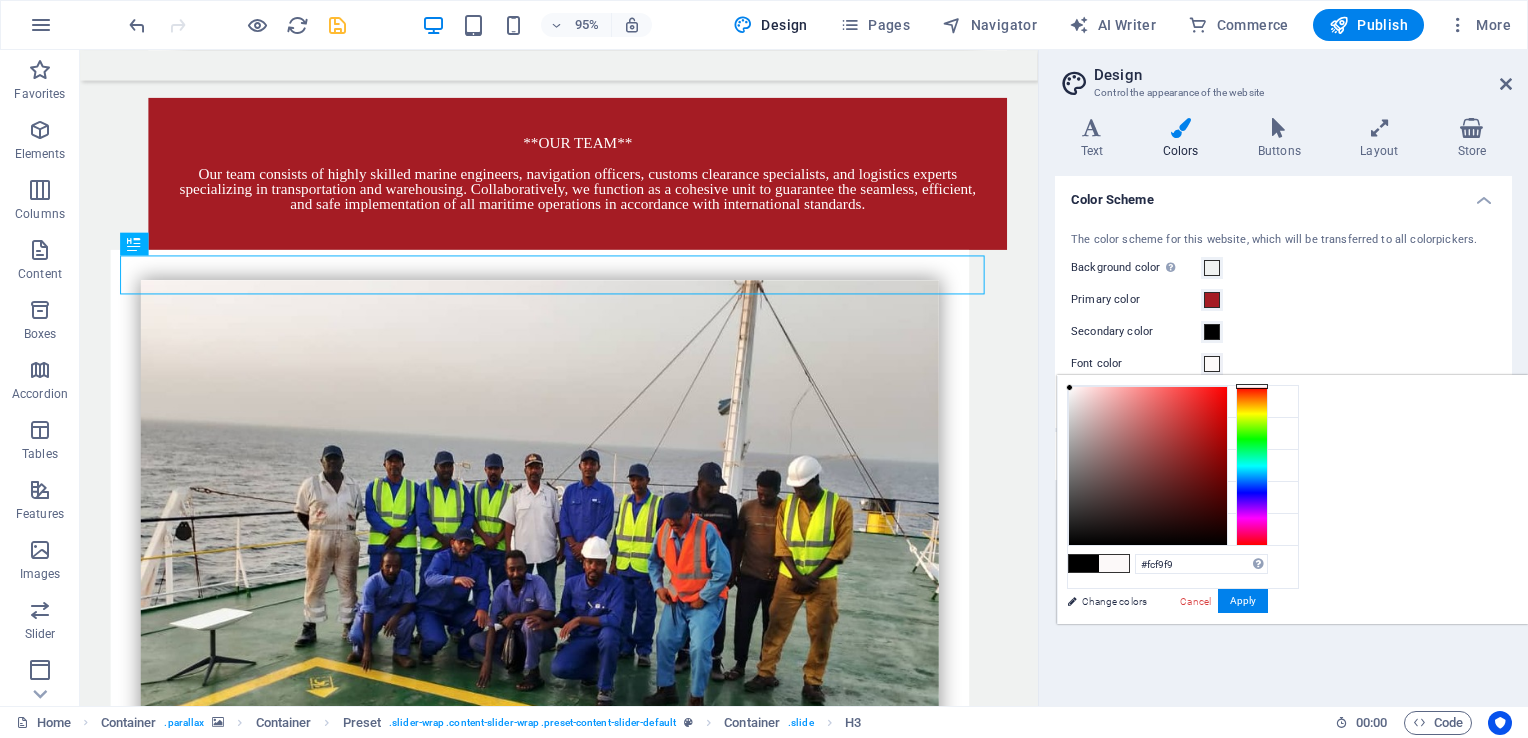 click at bounding box center [1148, 466] 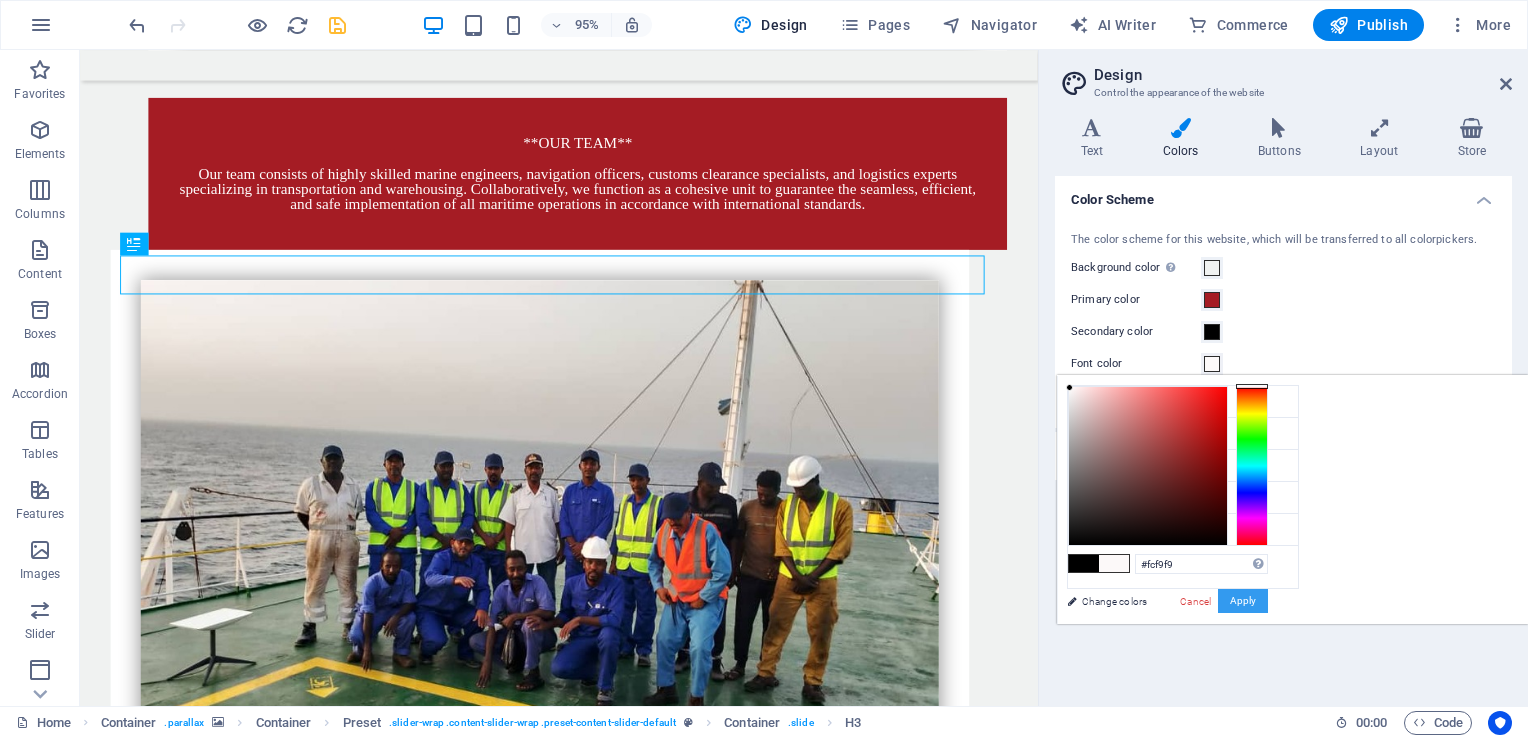 click on "Apply" at bounding box center [1243, 601] 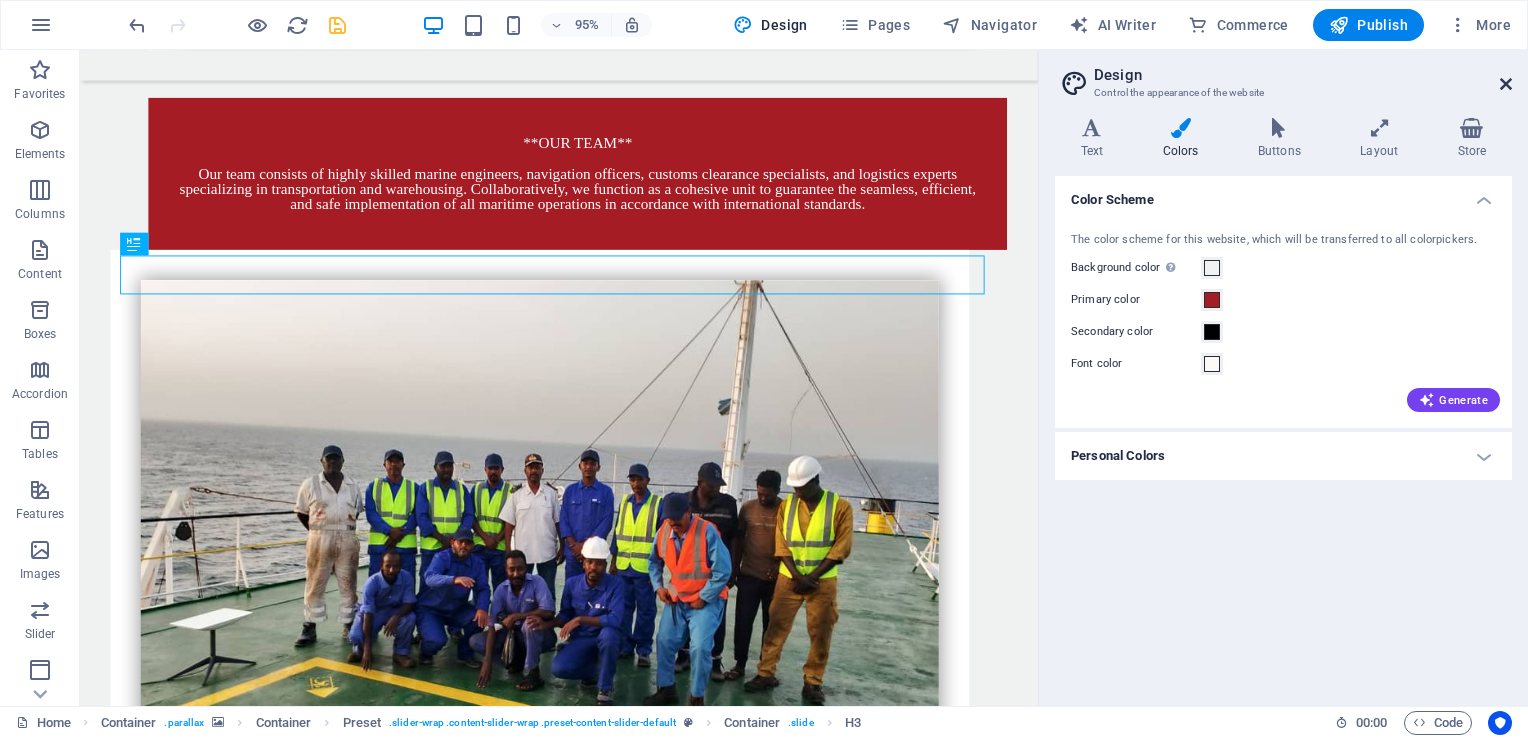 click at bounding box center [1506, 84] 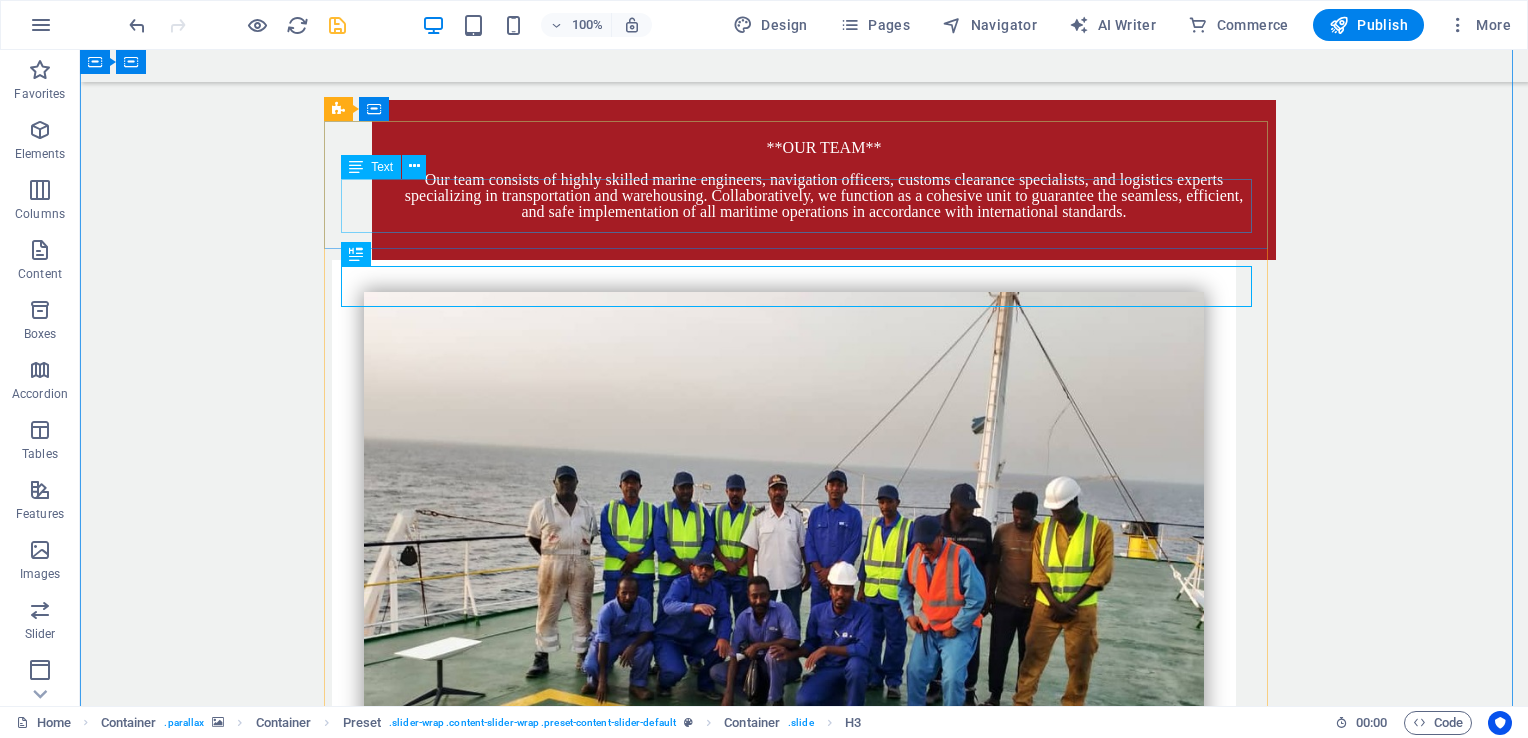 click on "import, export, crop screening, and food packaging ." at bounding box center (804, 4206) 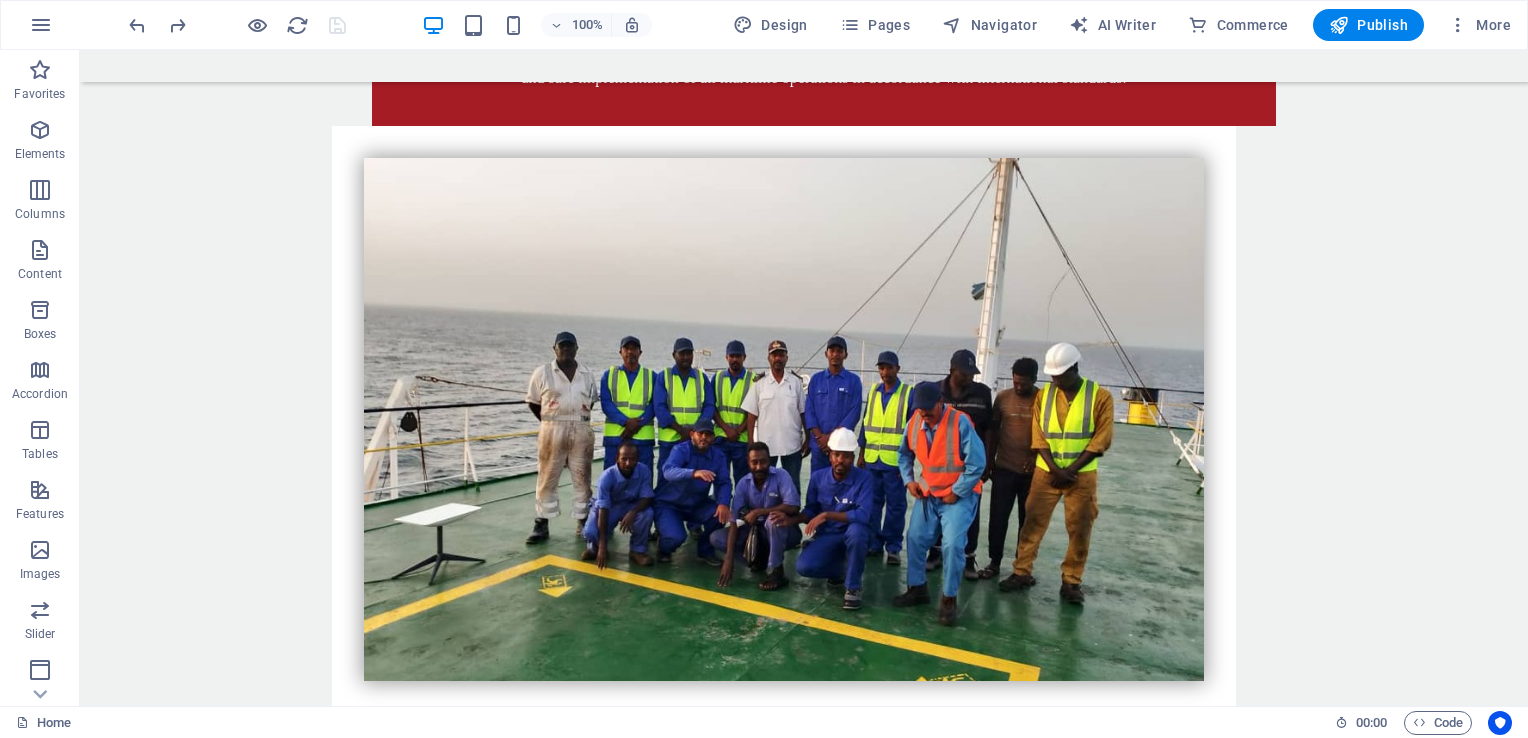 scroll, scrollTop: 4596, scrollLeft: 0, axis: vertical 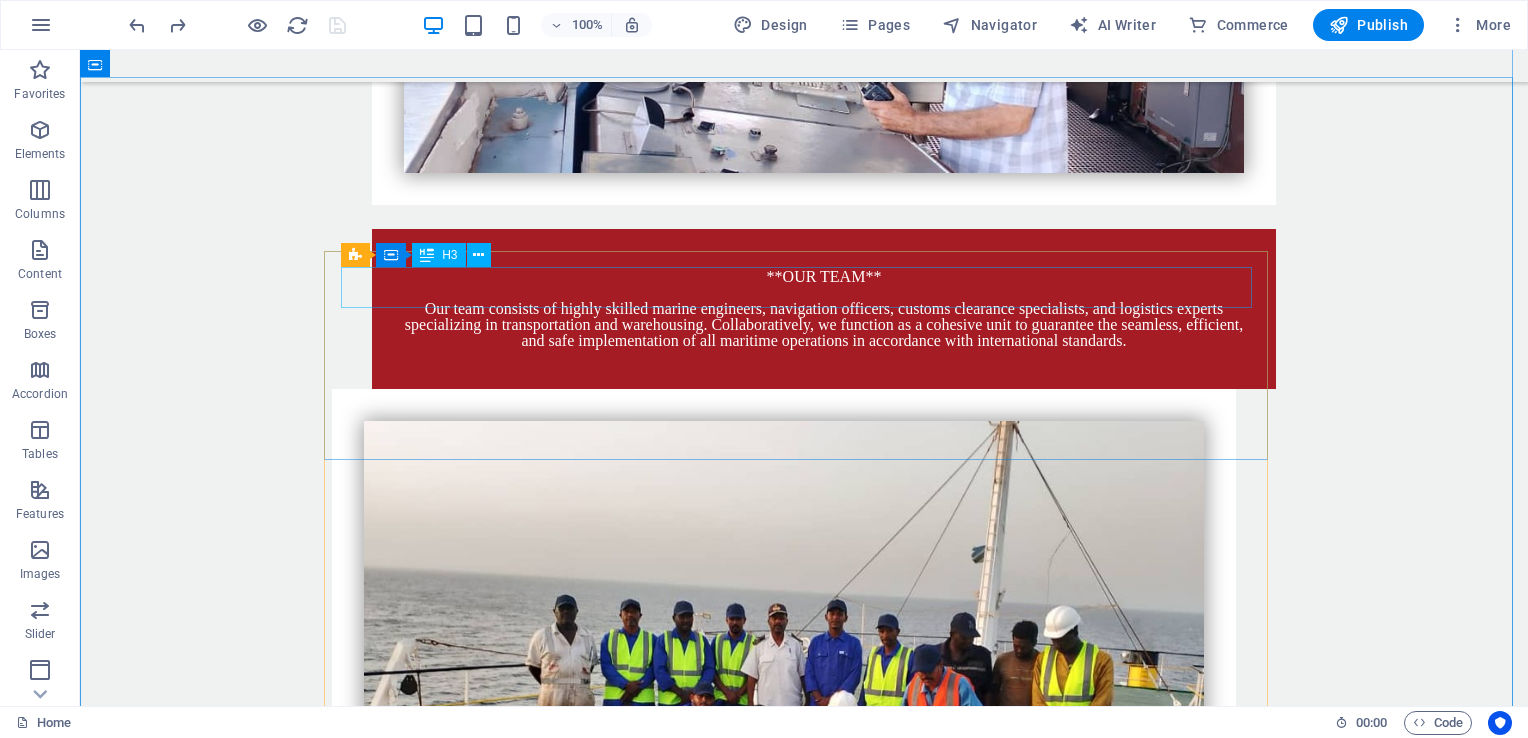 click on "[FIRST] [LAST]" at bounding box center (804, 4311) 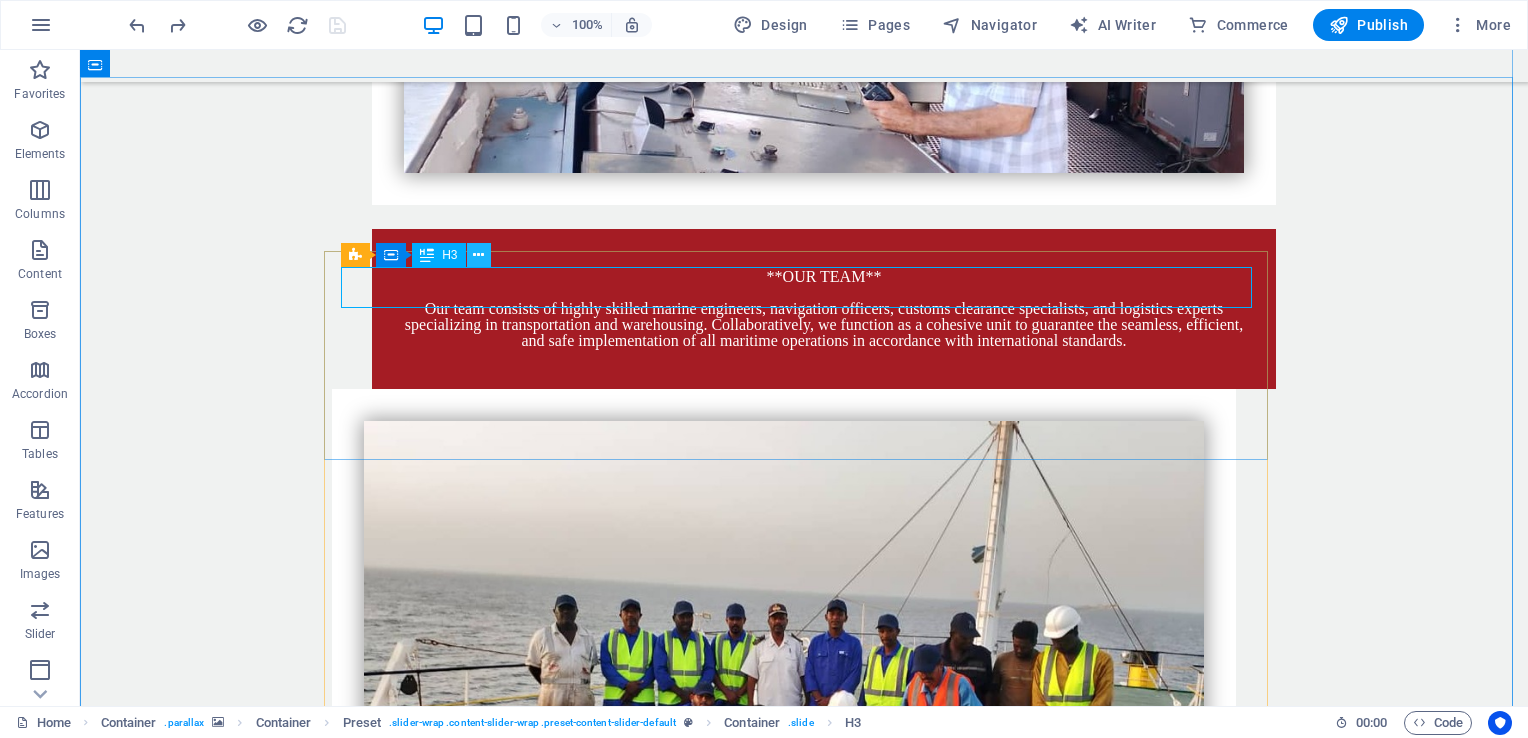 click at bounding box center (478, 255) 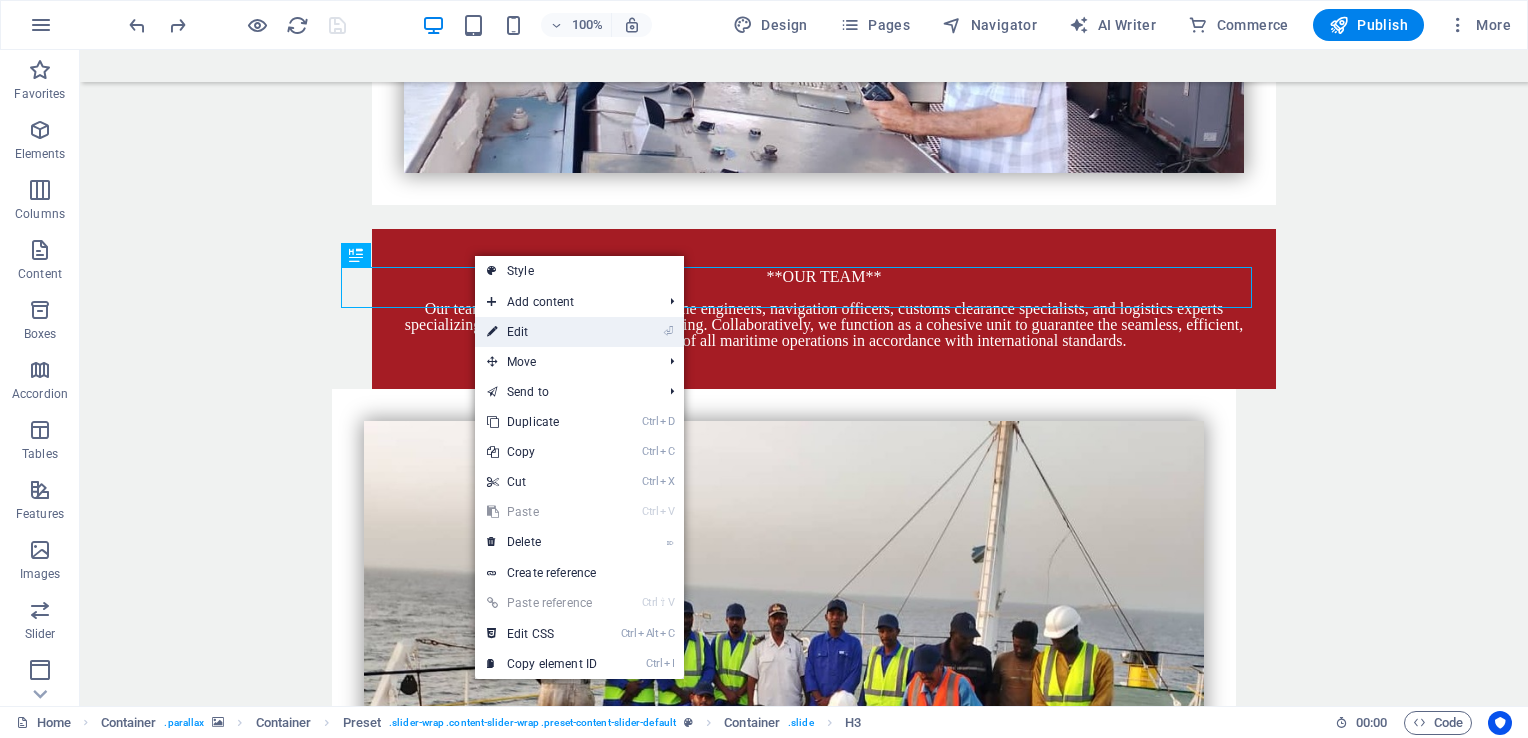 click on "⏎  Edit" at bounding box center (542, 332) 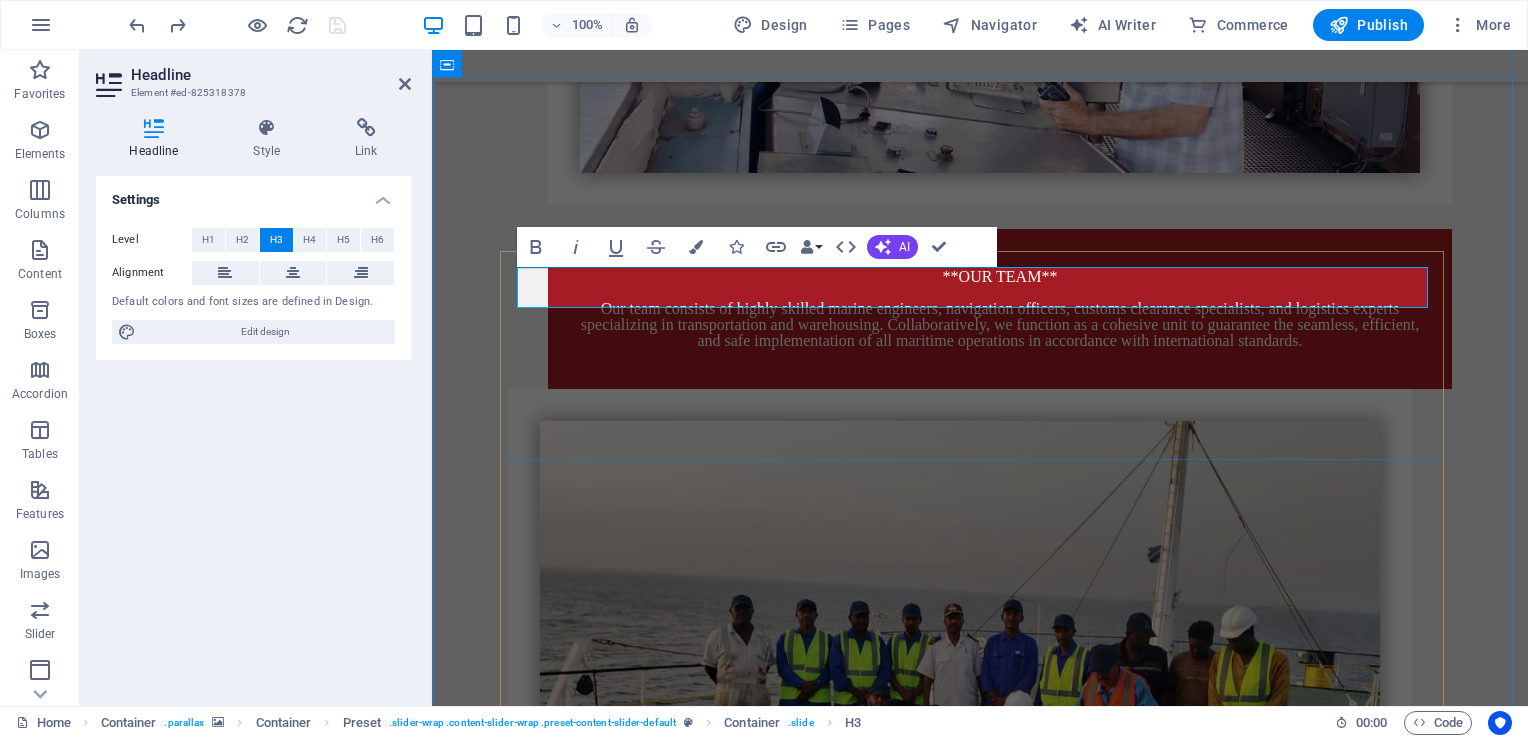 type 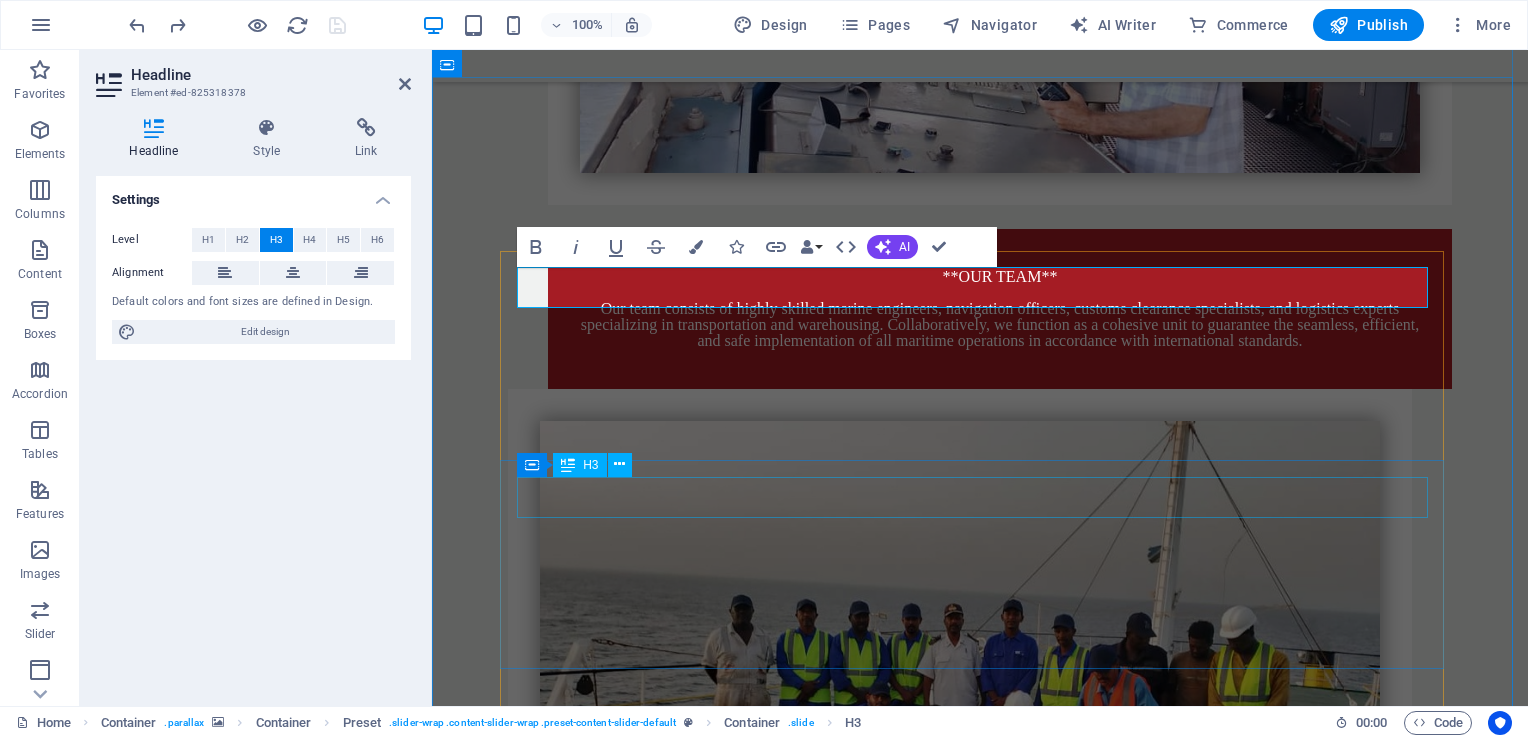 click on "[FIRST] [LAST]" at bounding box center [980, 4522] 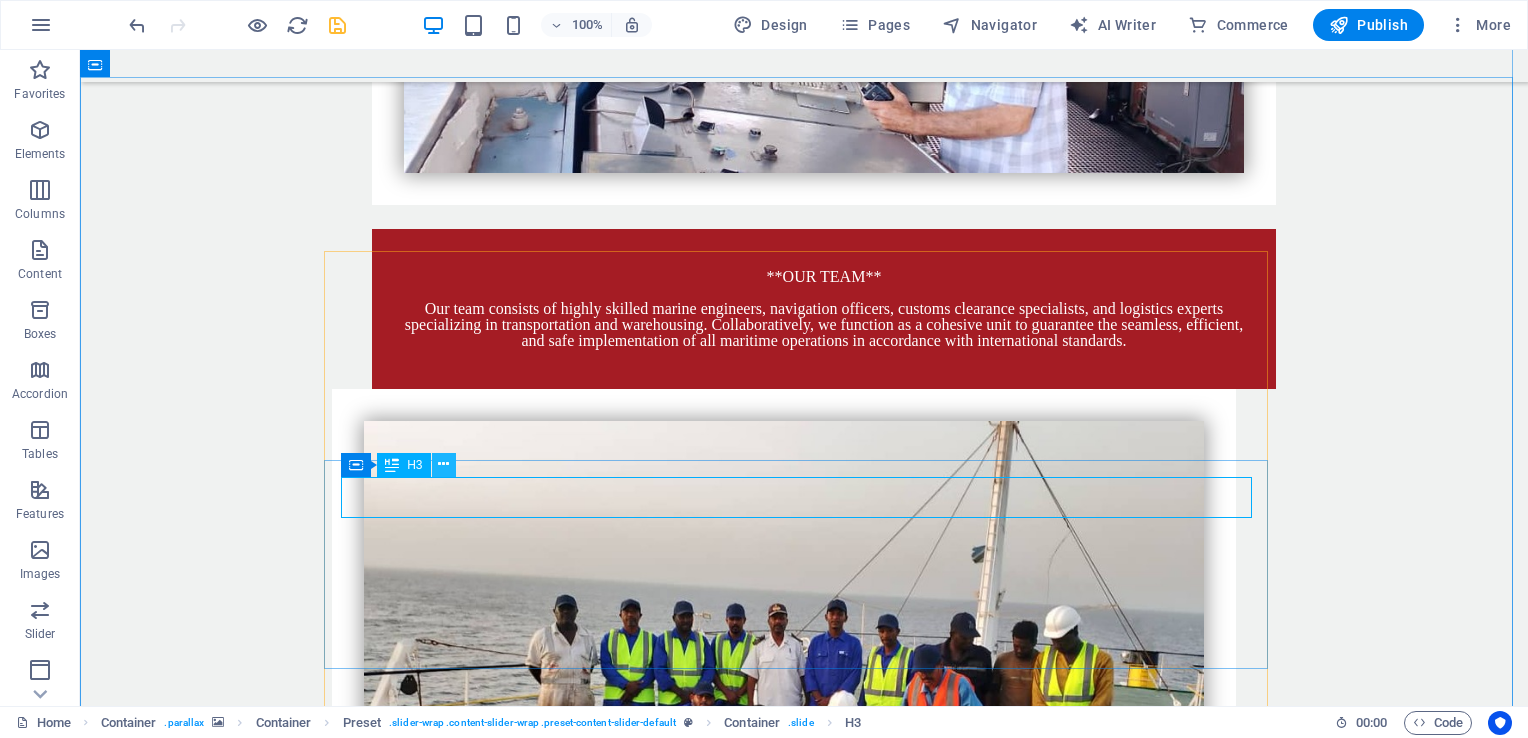 click at bounding box center (443, 464) 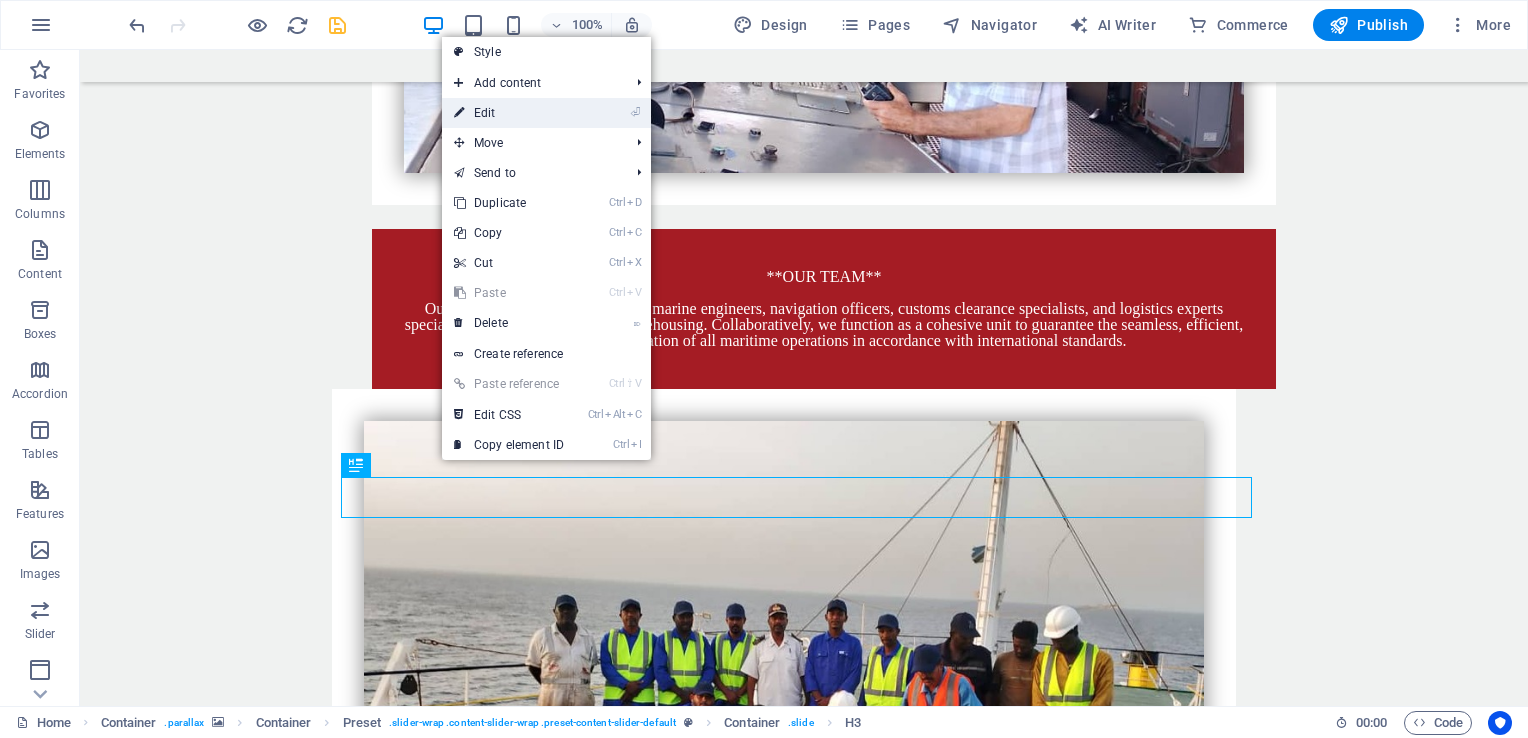 click on "⏎  Edit" at bounding box center [509, 113] 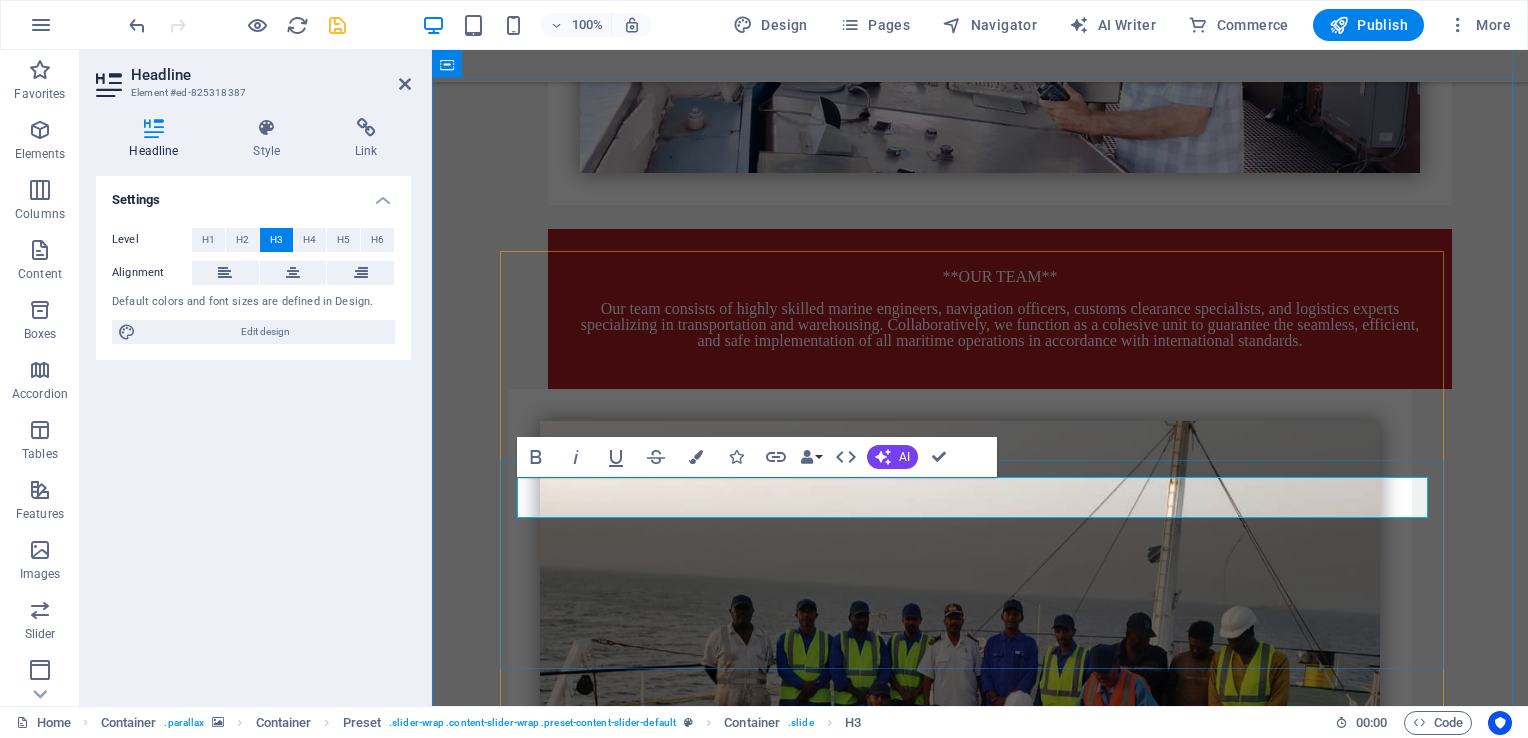 type 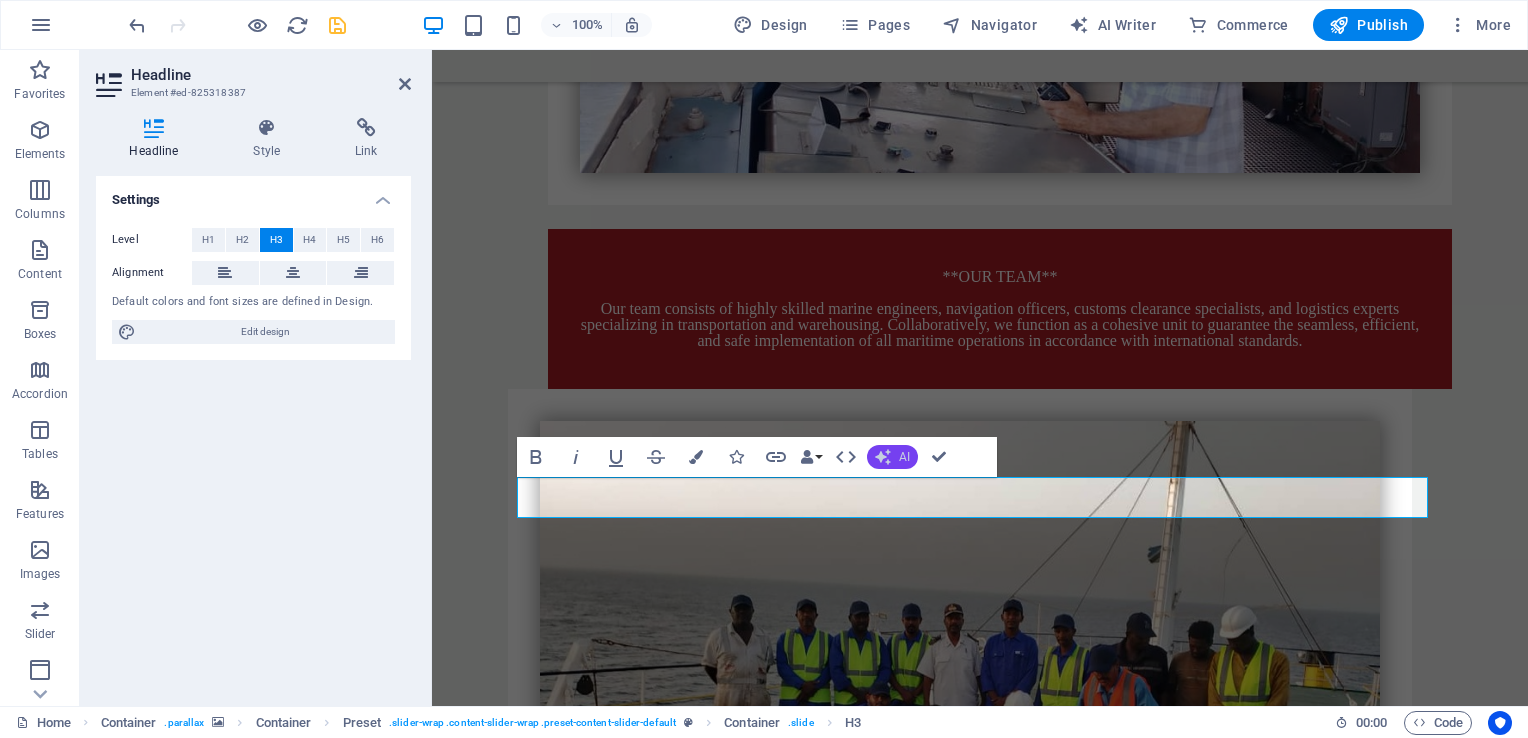 click on "AI" at bounding box center (904, 457) 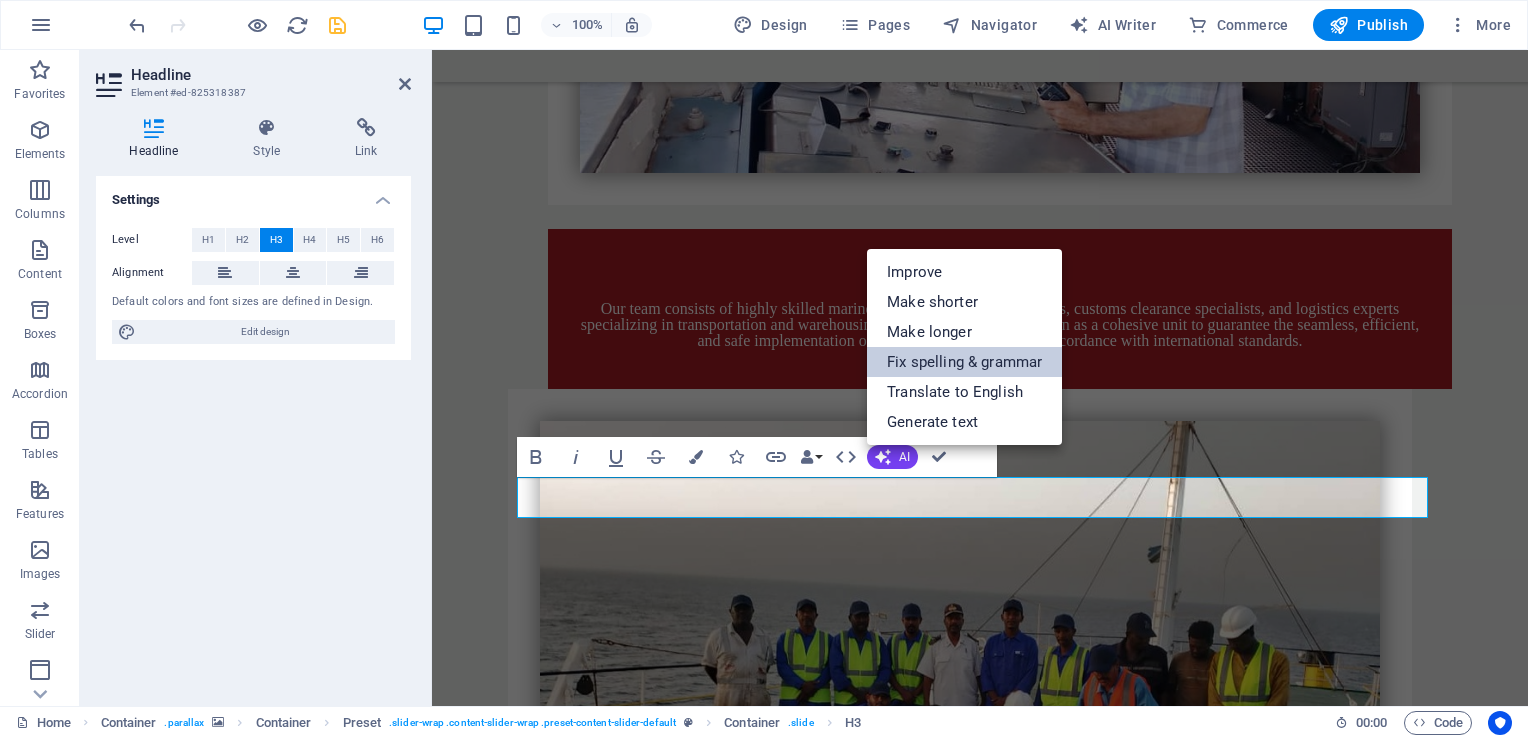 click on "Fix spelling & grammar" at bounding box center (964, 362) 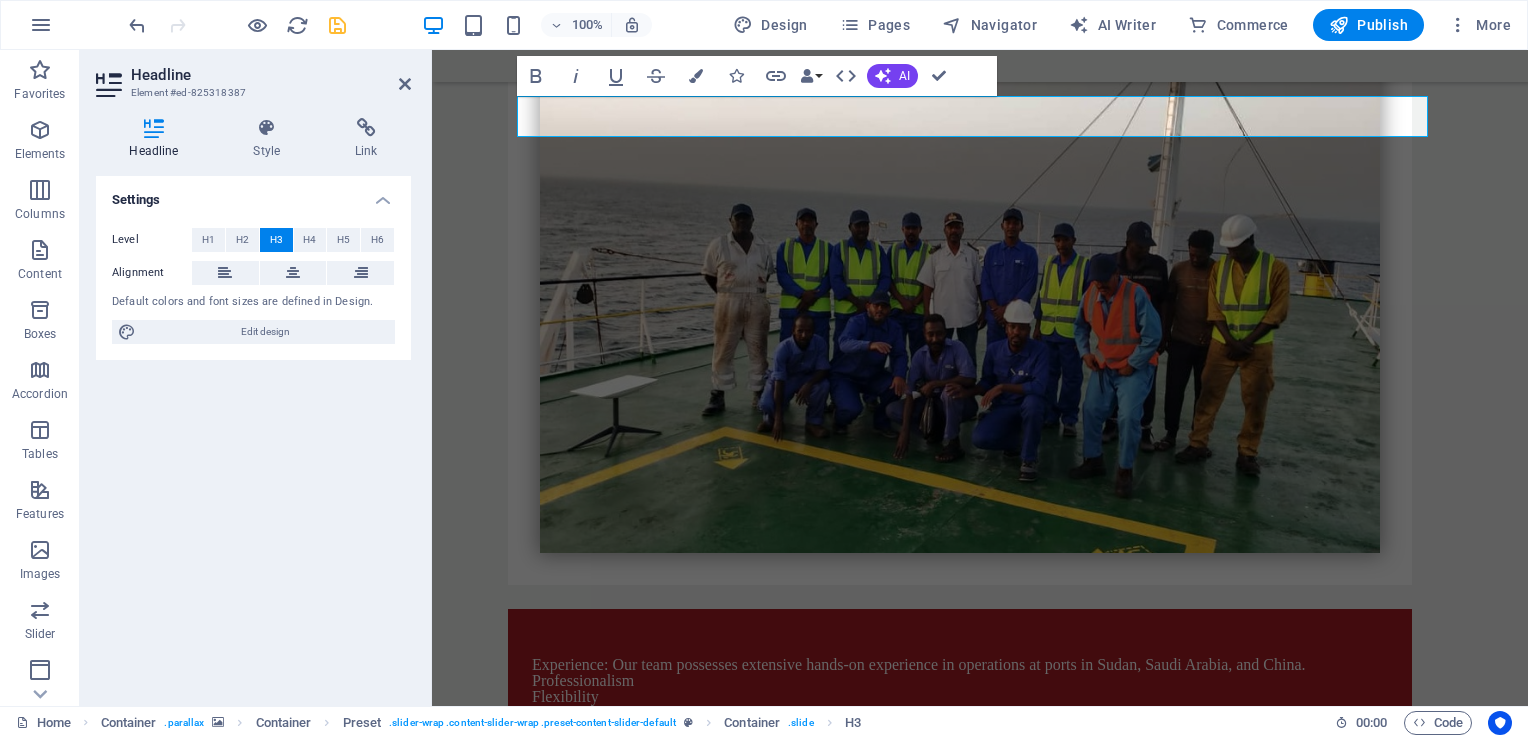 scroll, scrollTop: 4579, scrollLeft: 0, axis: vertical 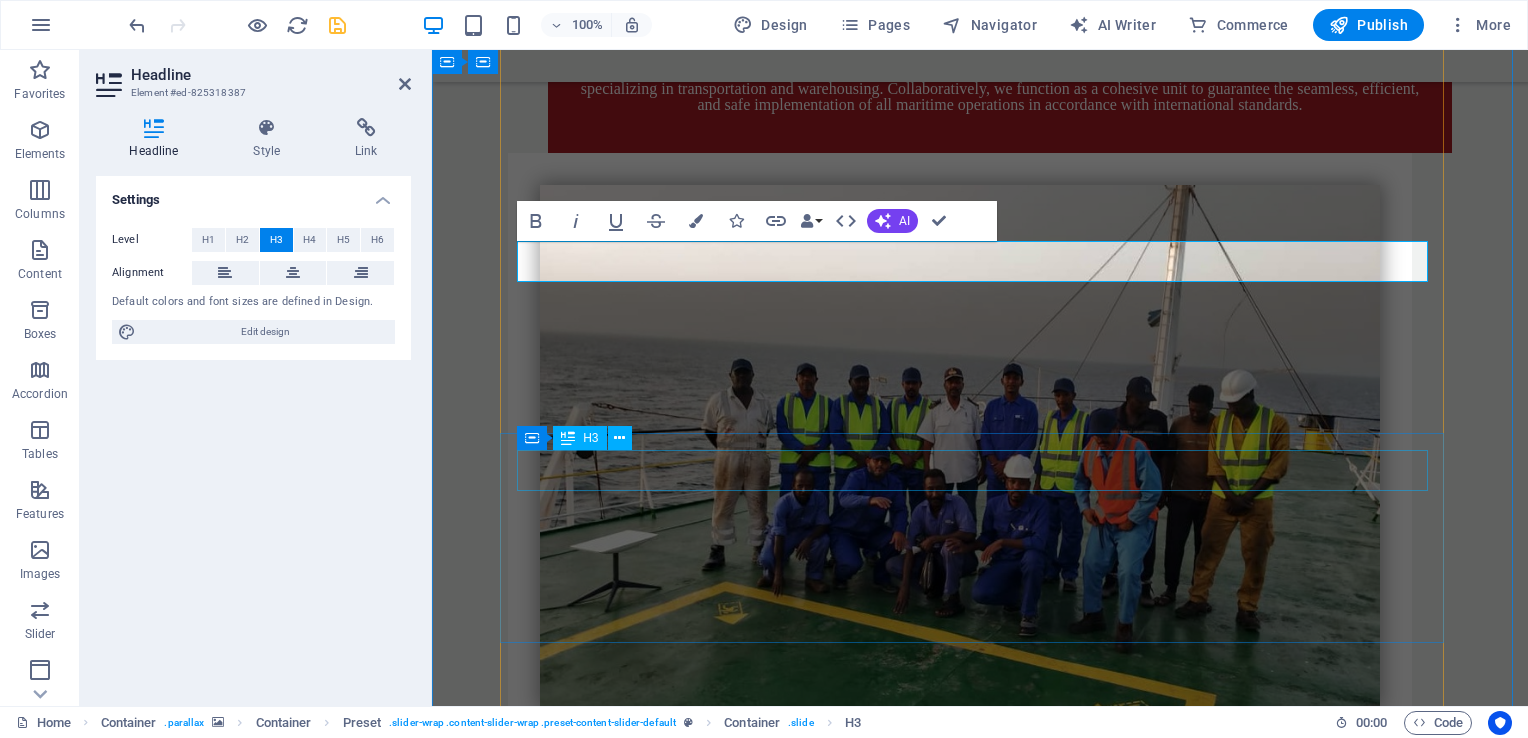 click on "[FIRST] [LAST]" at bounding box center [980, 4497] 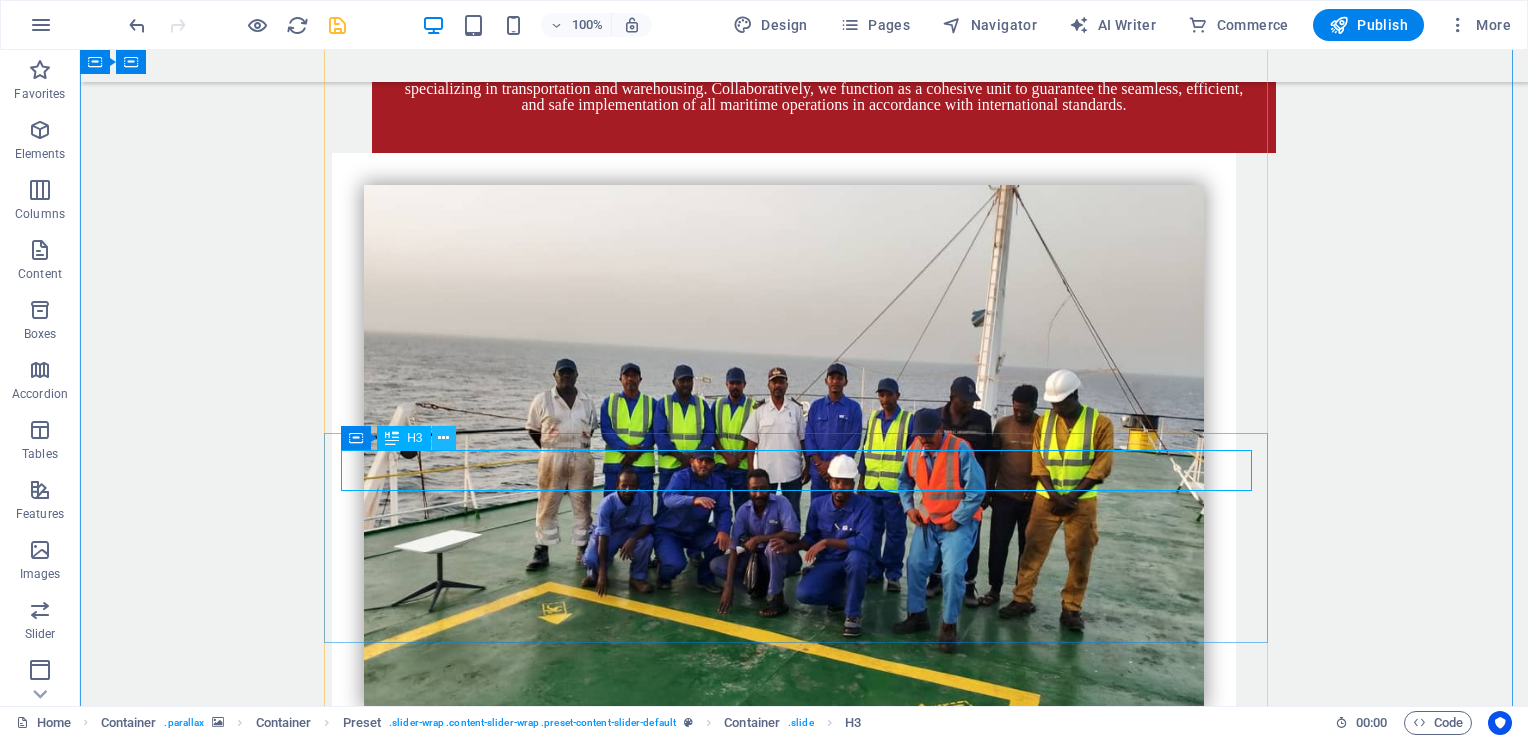 click at bounding box center (444, 438) 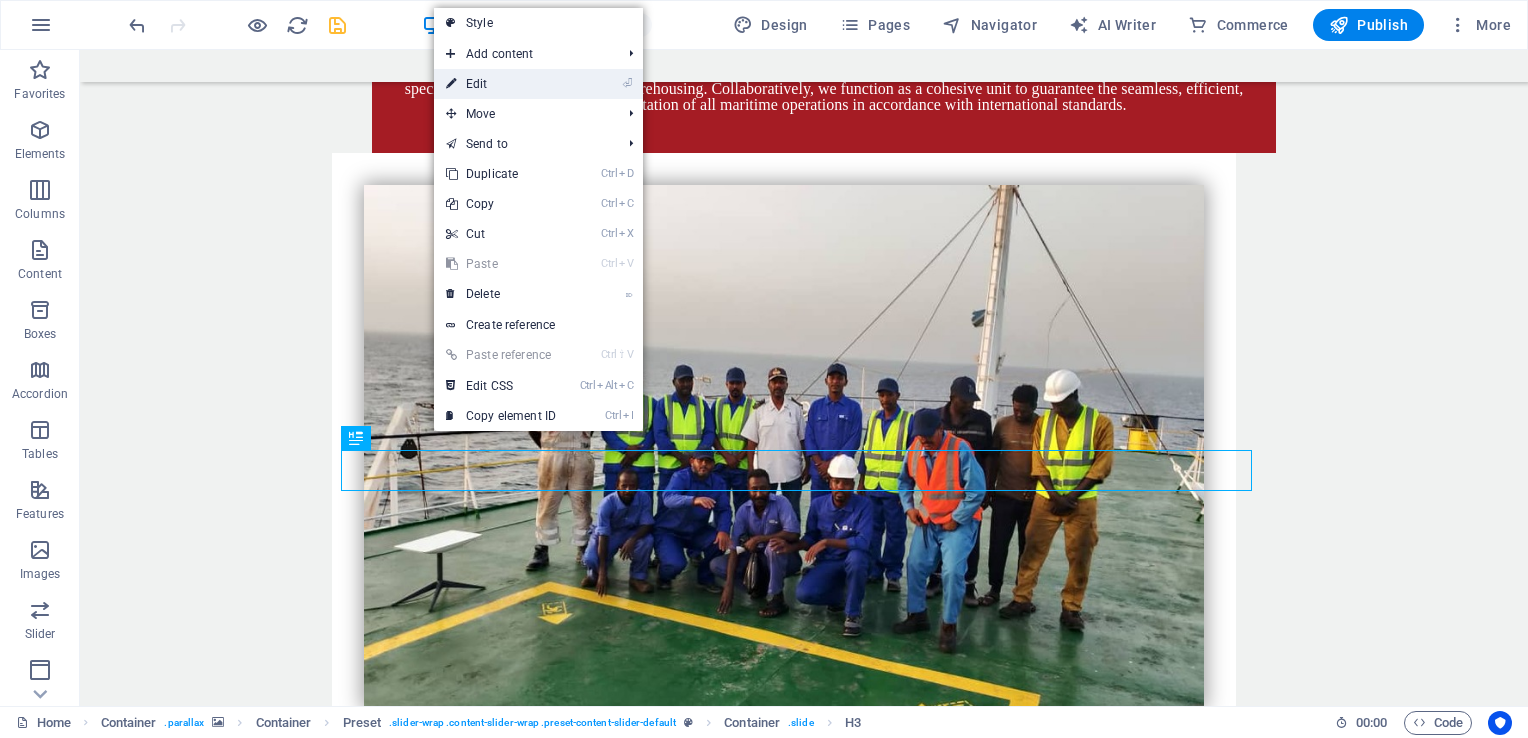 click on "⏎  Edit" at bounding box center (501, 84) 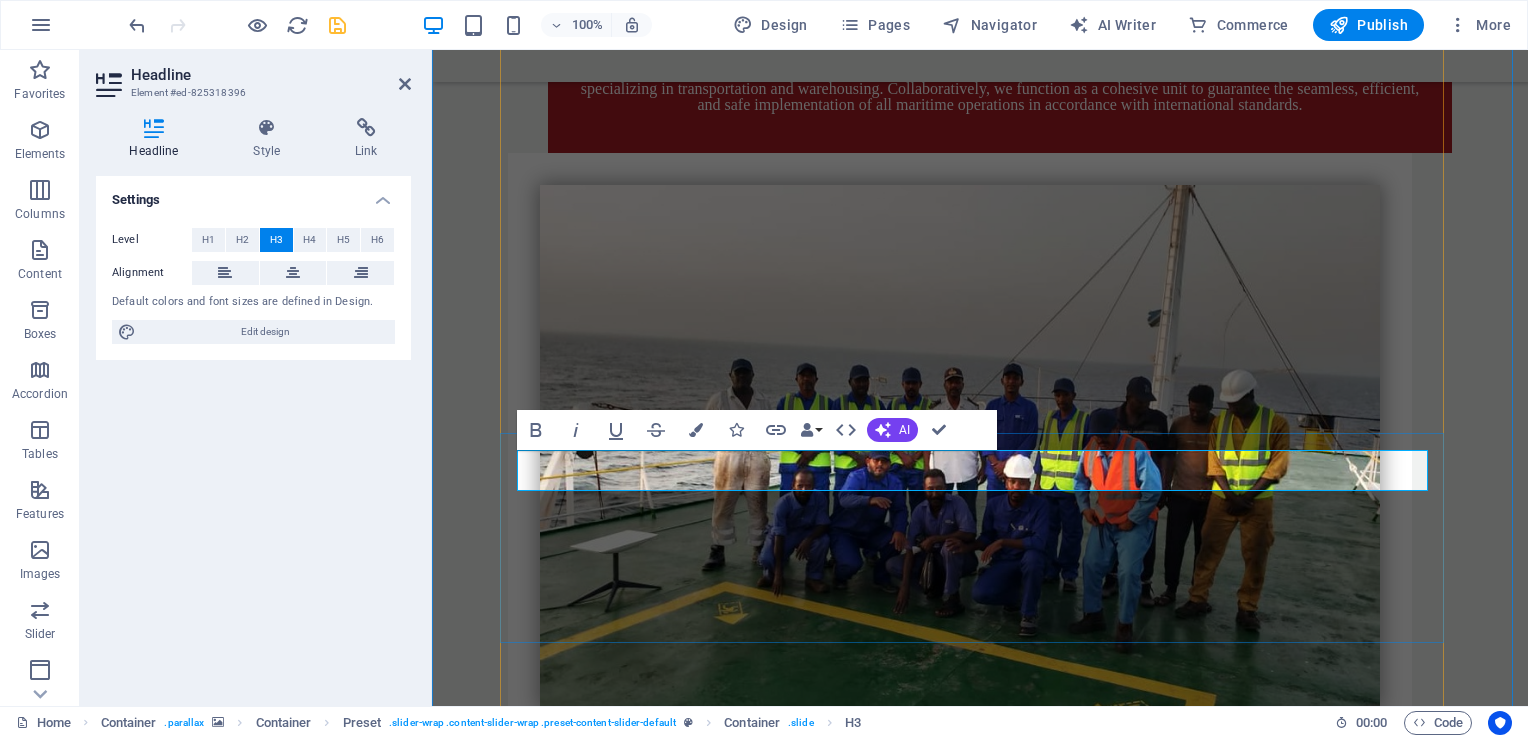 type 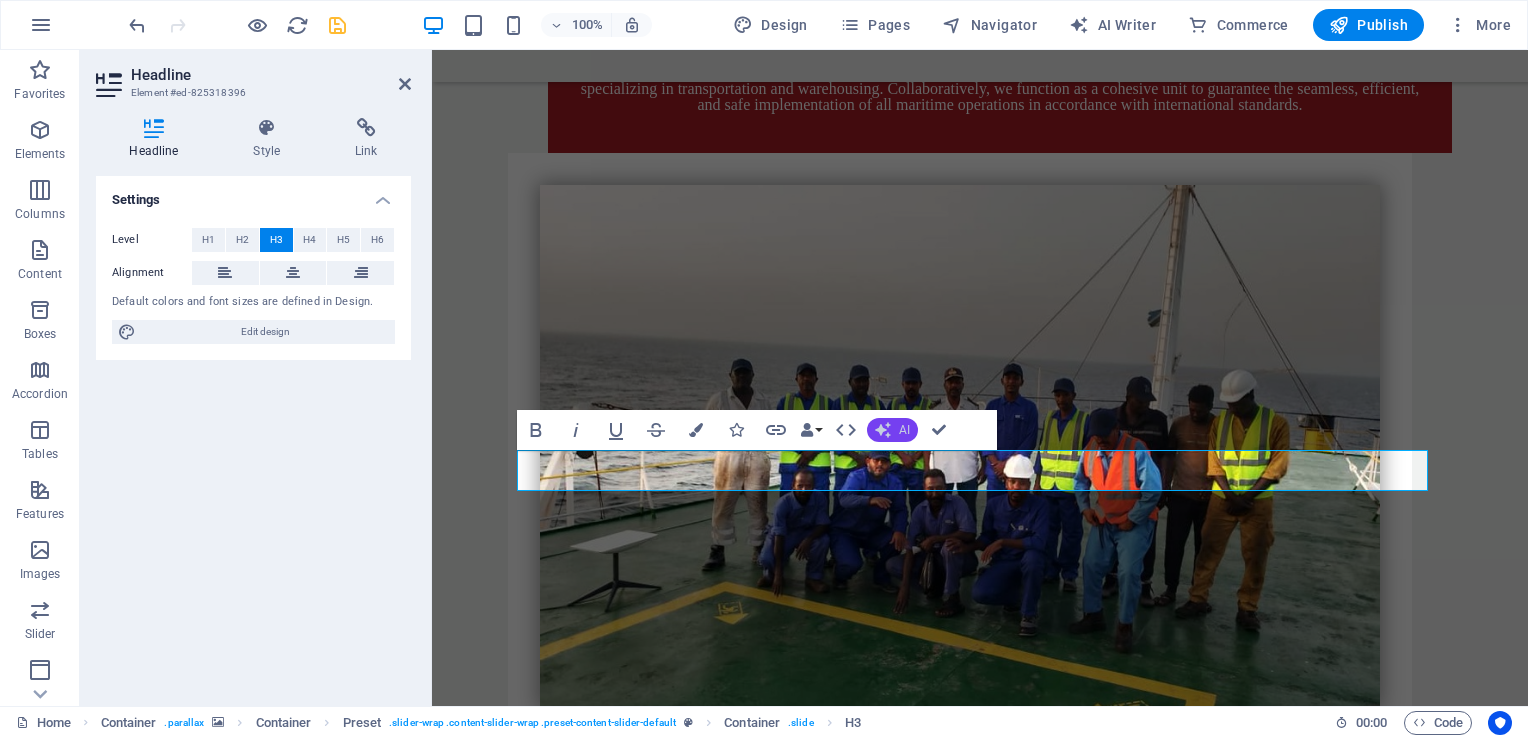 click on "AI" at bounding box center (892, 430) 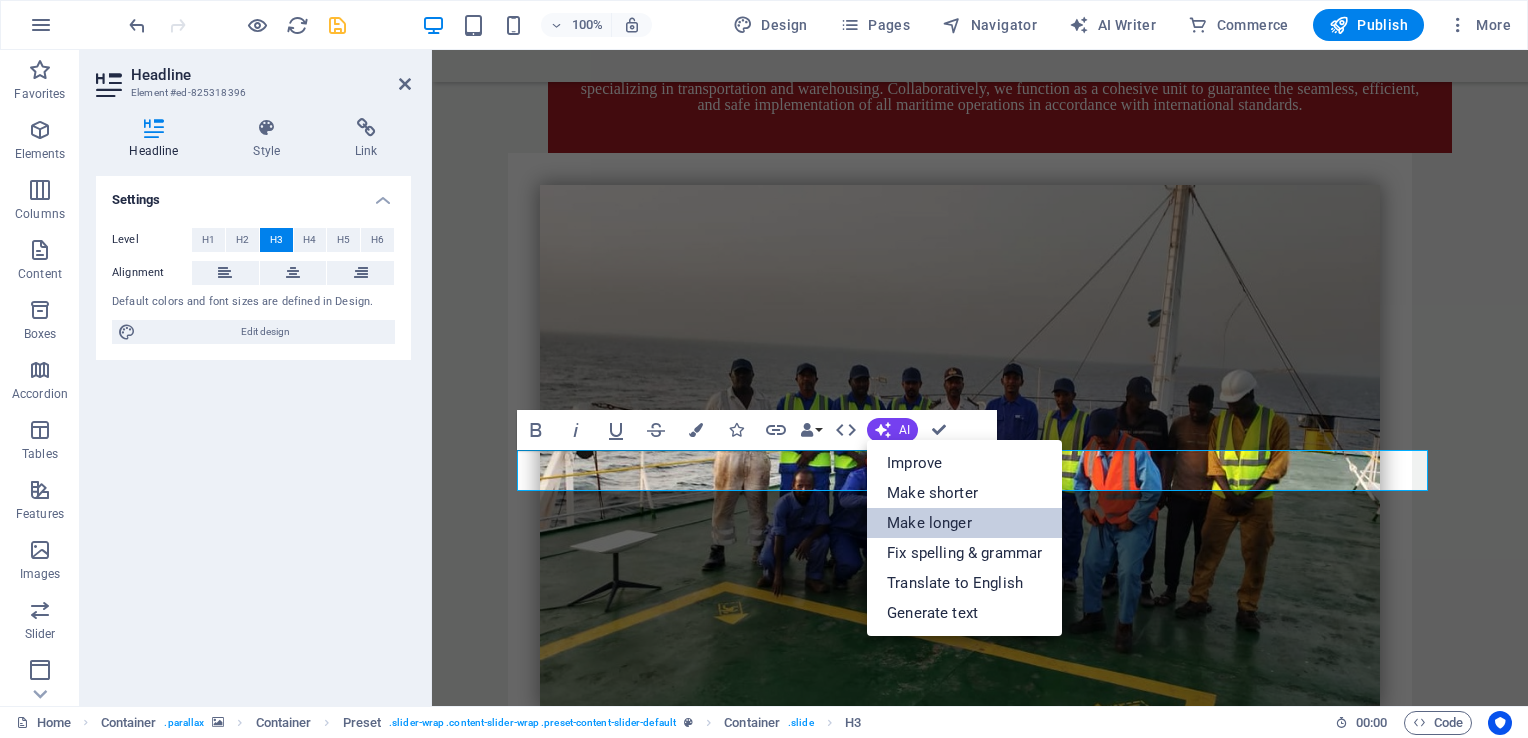 click on "Make longer" at bounding box center [964, 523] 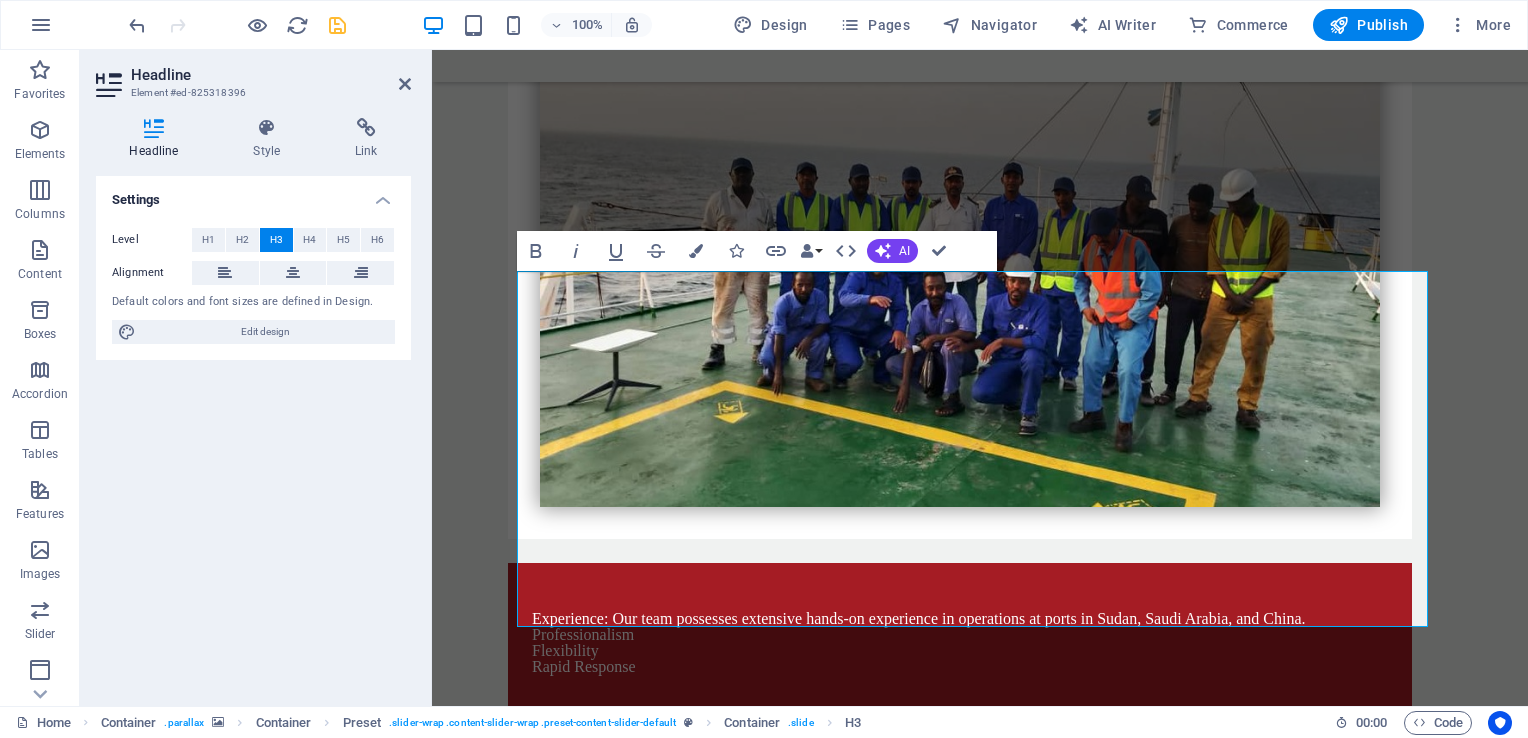 scroll, scrollTop: 4791, scrollLeft: 0, axis: vertical 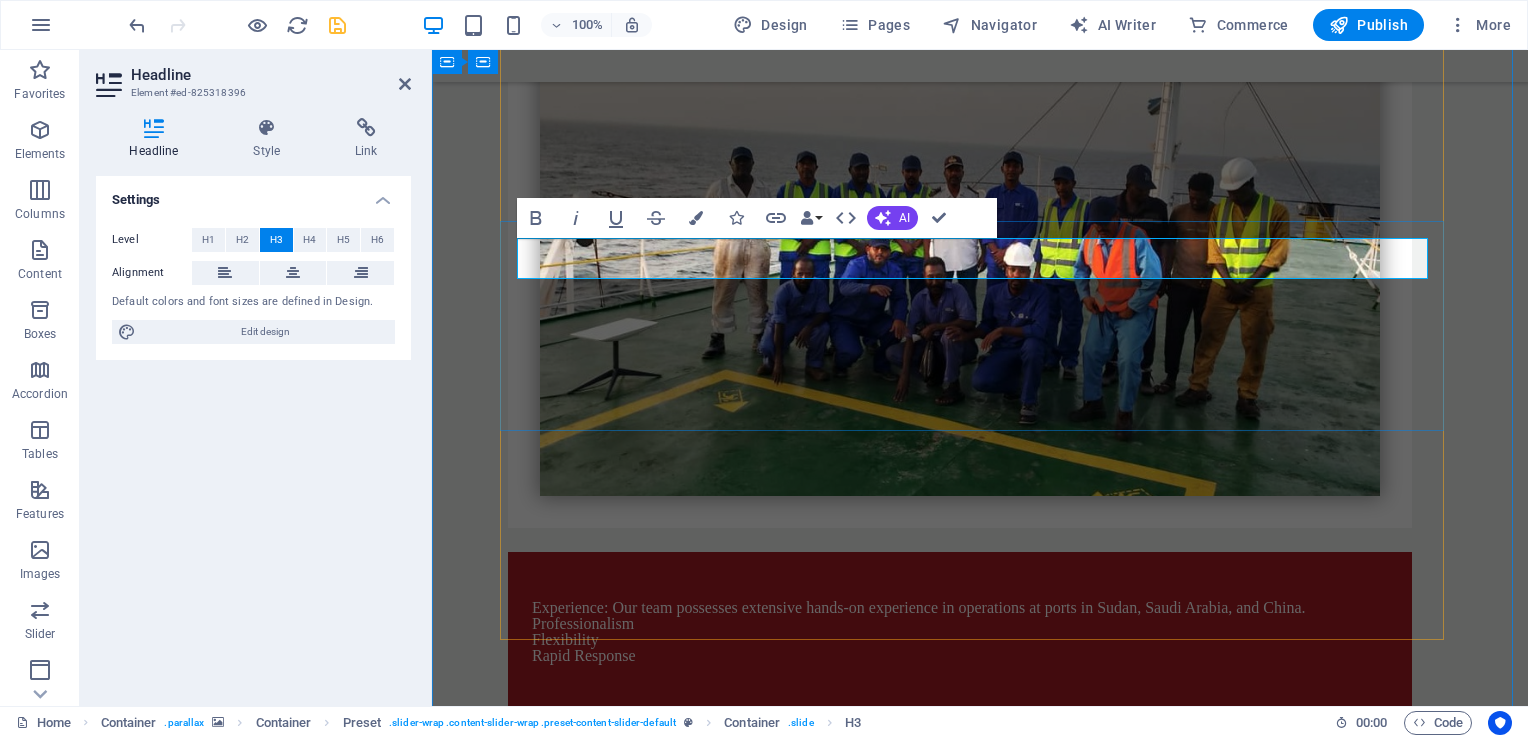 click on "CROP SCREENING" at bounding box center (648, 4289) 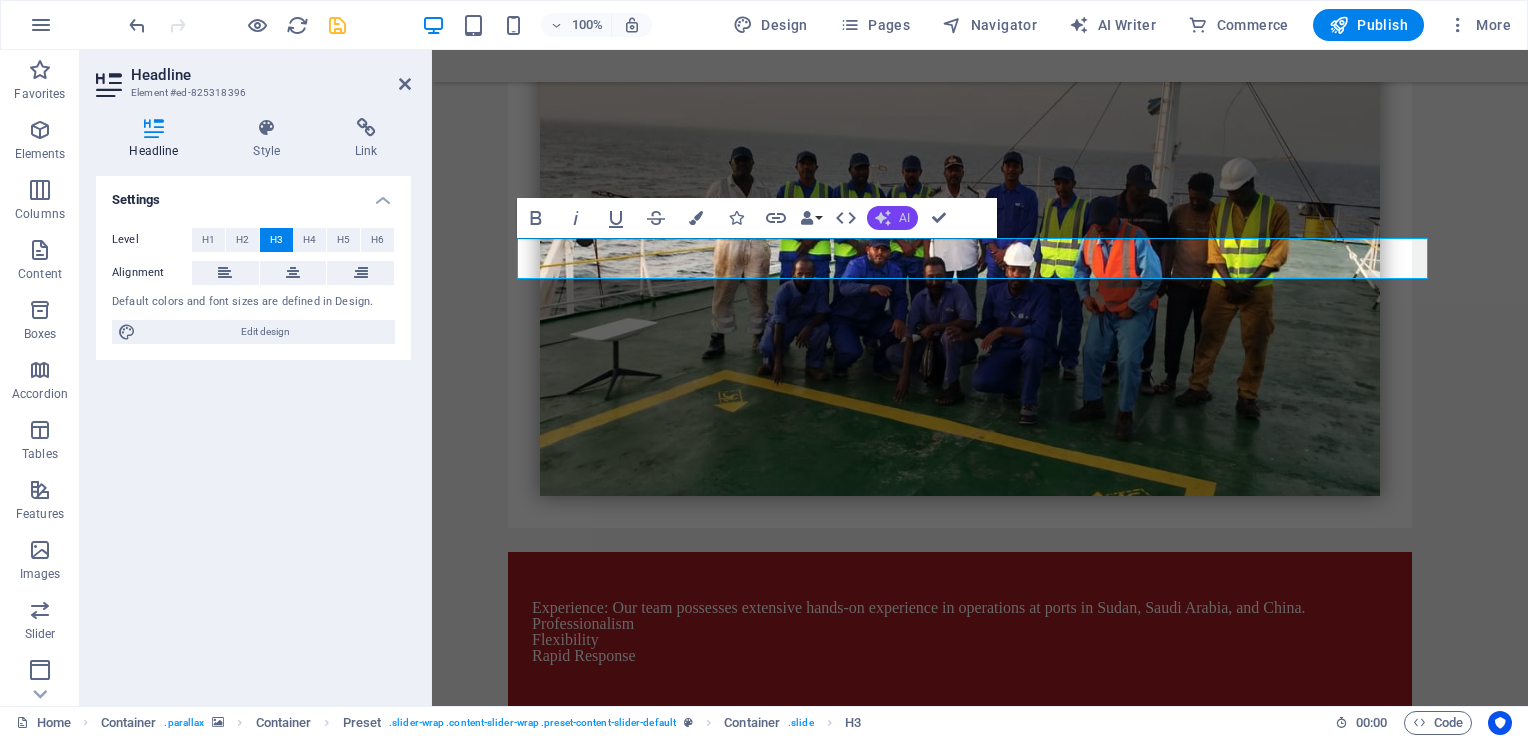 click 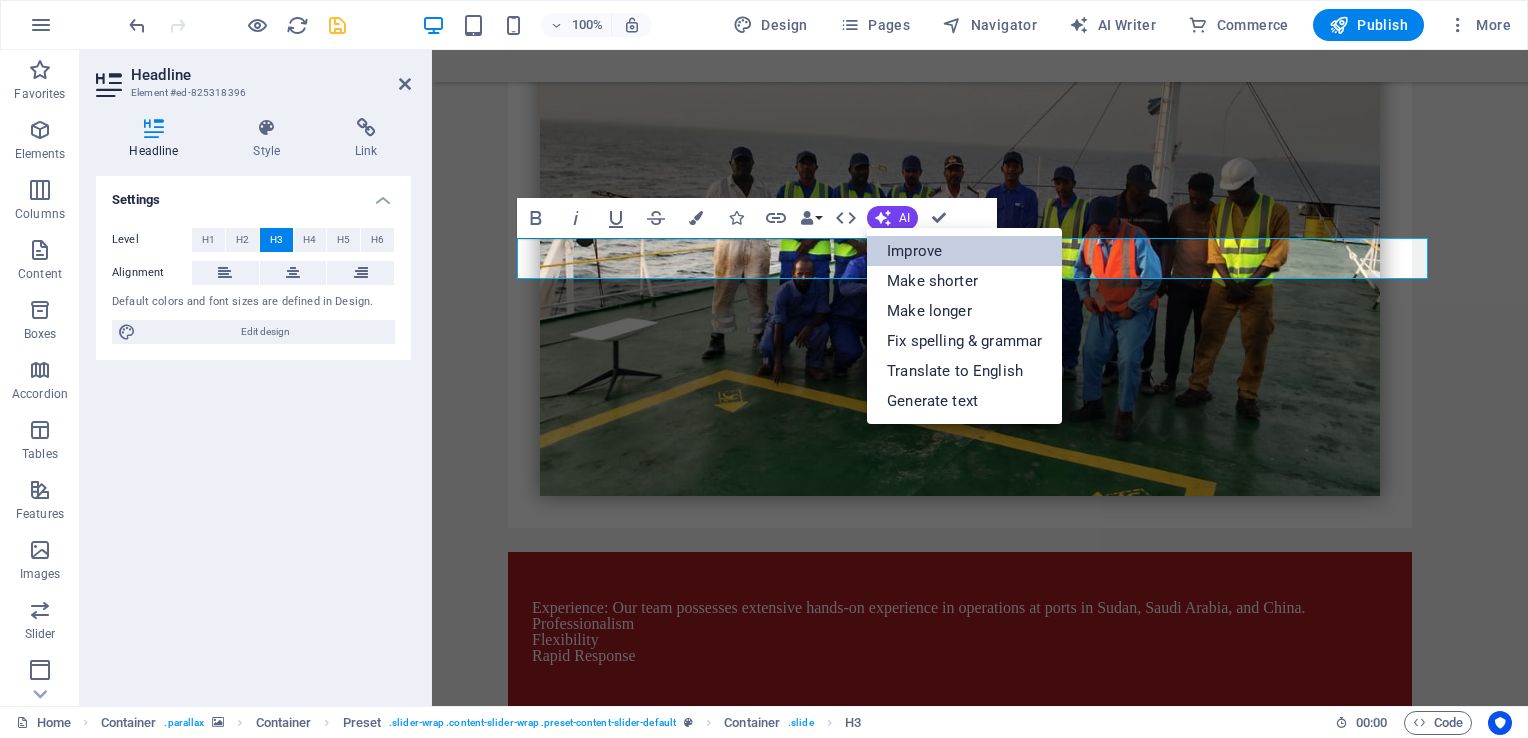 click on "Improve" at bounding box center (964, 251) 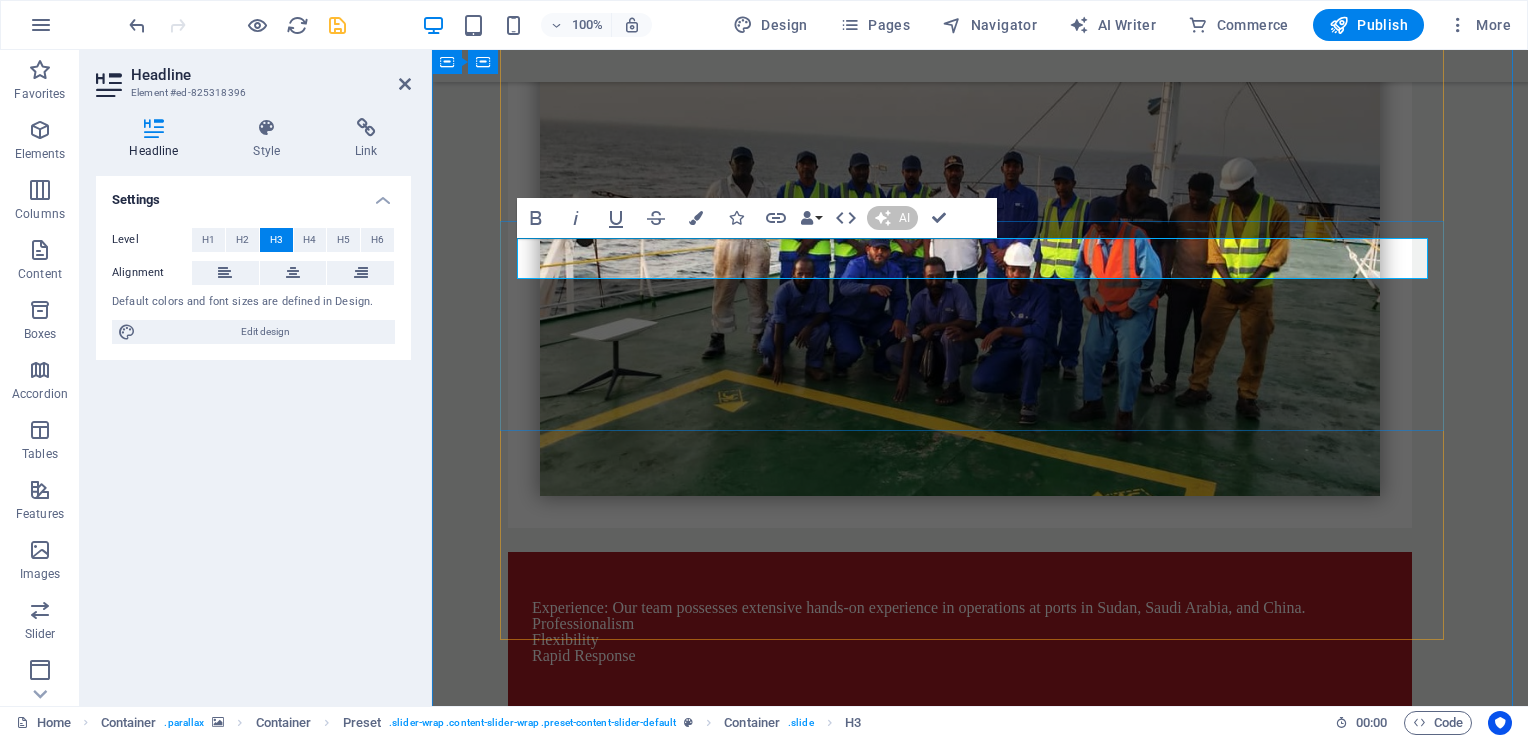 type 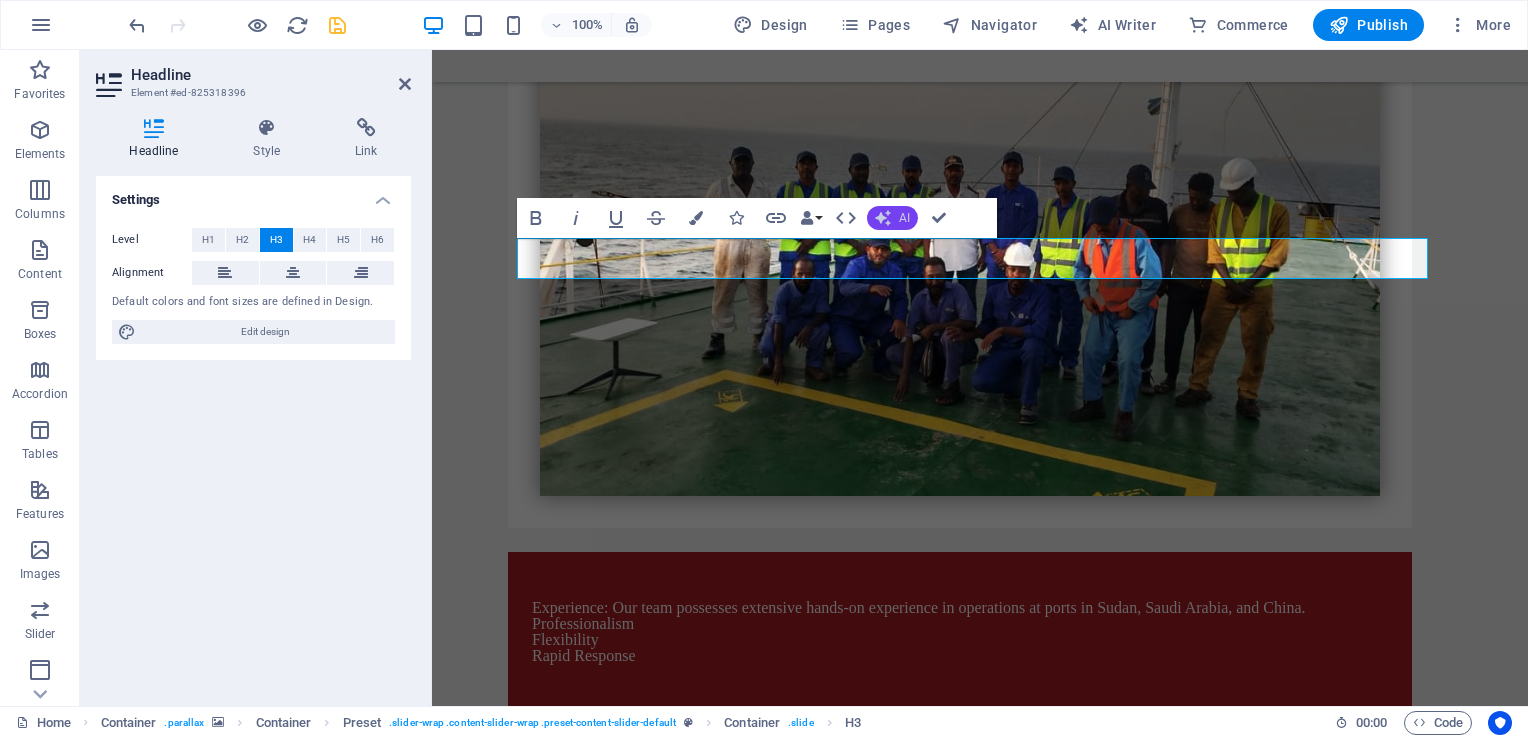 click on "AI" at bounding box center [892, 218] 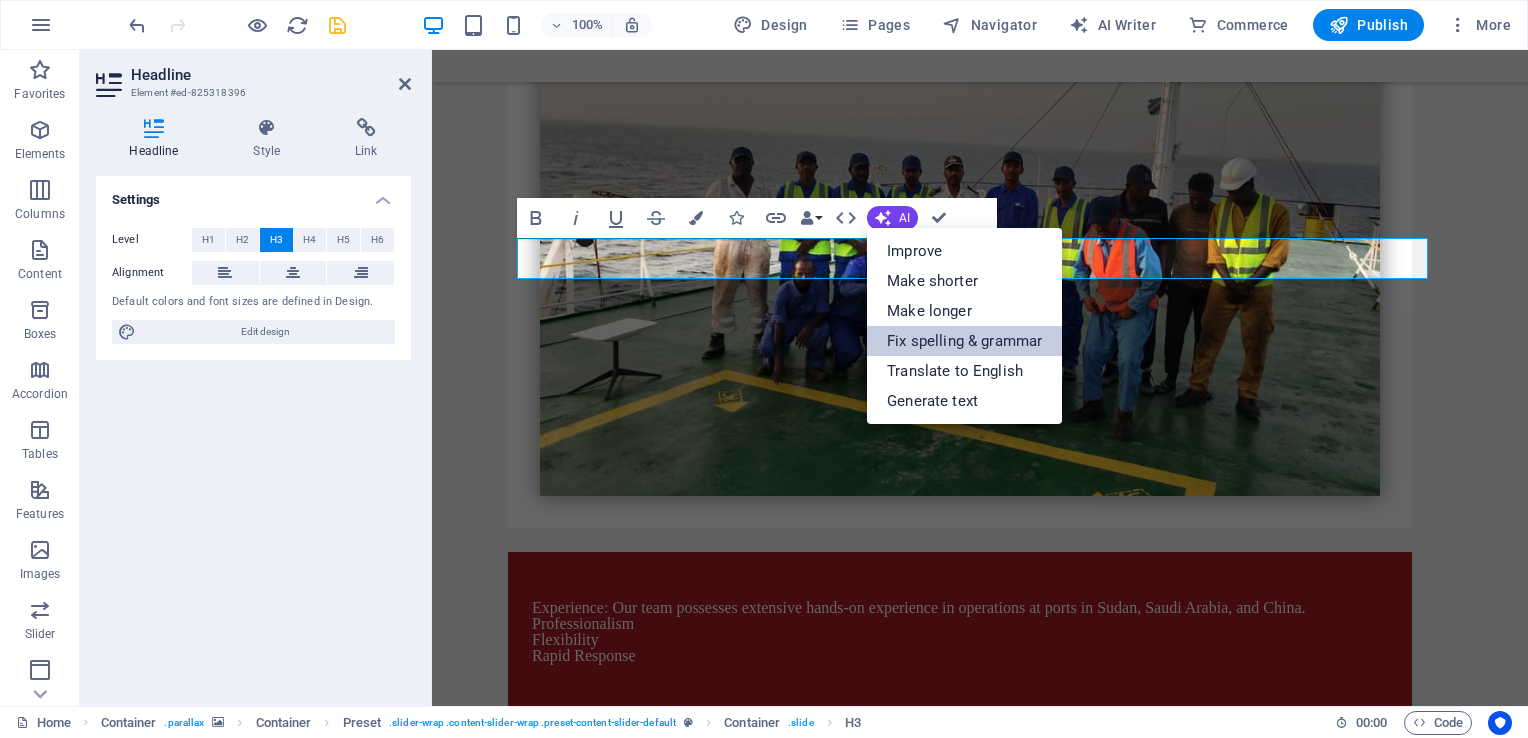 click on "Fix spelling & grammar" at bounding box center (964, 341) 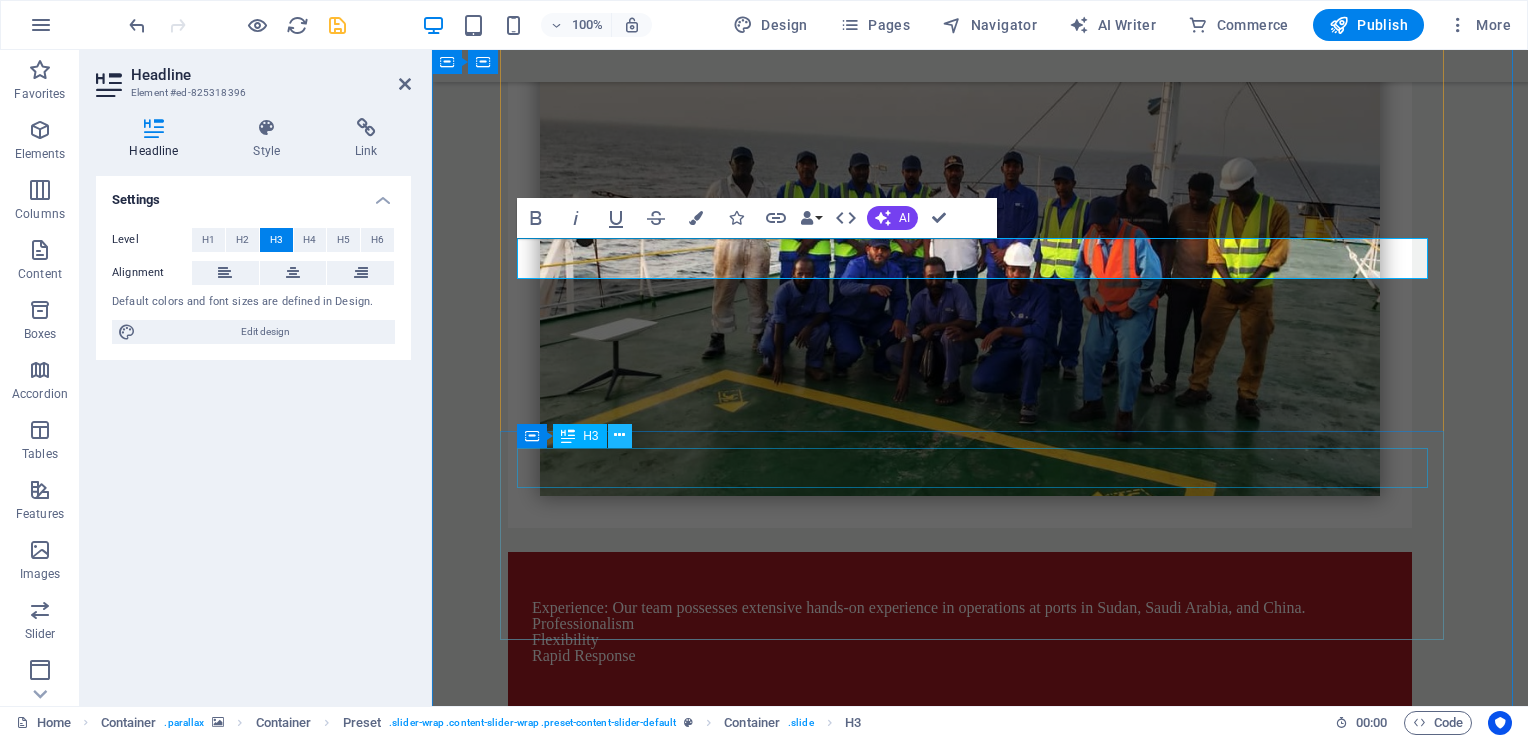 click at bounding box center (619, 435) 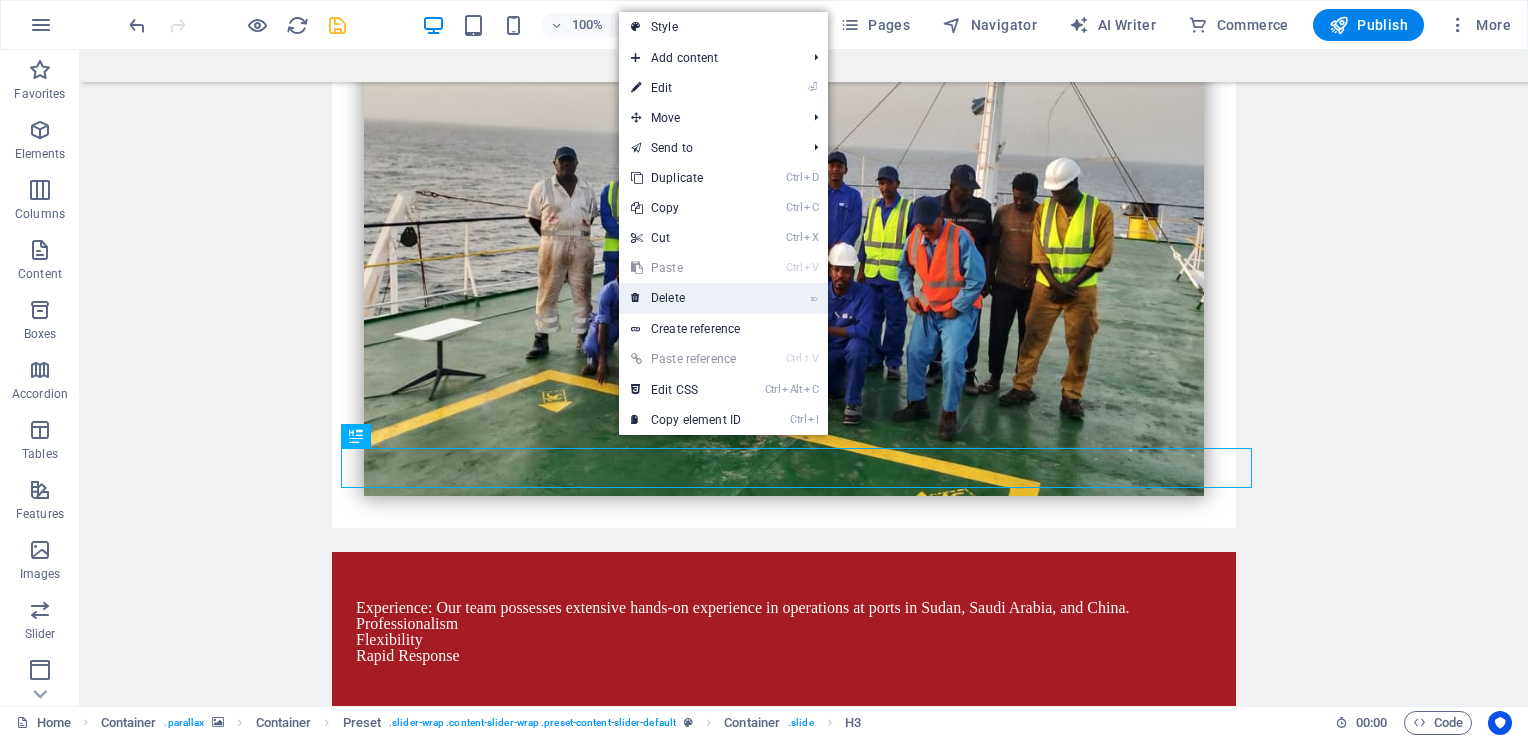 click on "⌦  Delete" at bounding box center [686, 298] 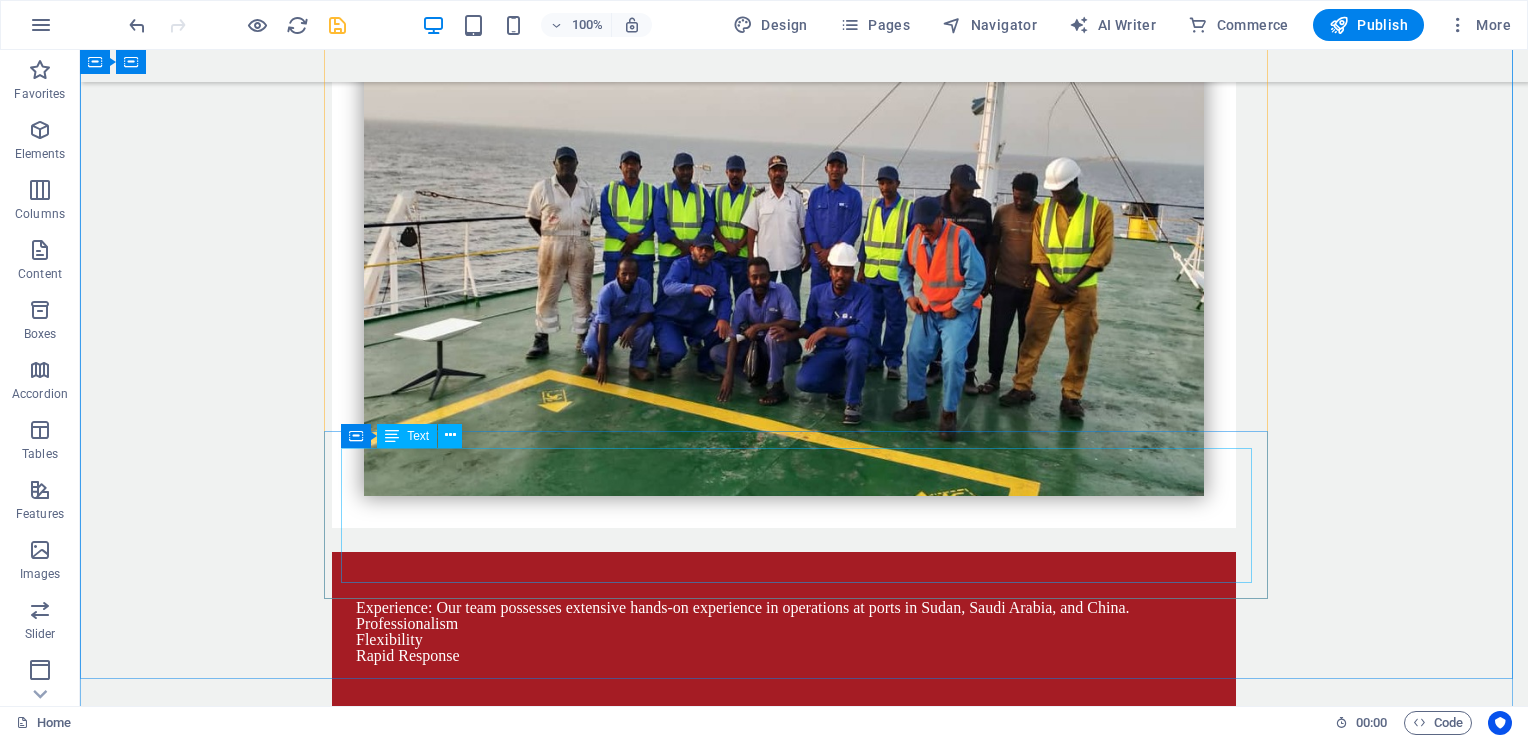click on ""Lorem ipsum dolor sit amet, consetetur sadipscing elitr, sed diam nonumy eirmod tempor invidunt ut labore et dolore magna aliquyam erat, sed diam voluptua. At vero eos et accusam et justo duo dolores et ea rebum. Stet clita kasd gubergren, no sea takimata sanctus est Lorem ipsum dolor sit amet. Lorem ipsum dolor sit amet, consetetur sadipscing elitr, sed diam nonumy eirmod tempor invidunt ut labore et dolore magna aliquyam erat."" at bounding box center (804, 4521) 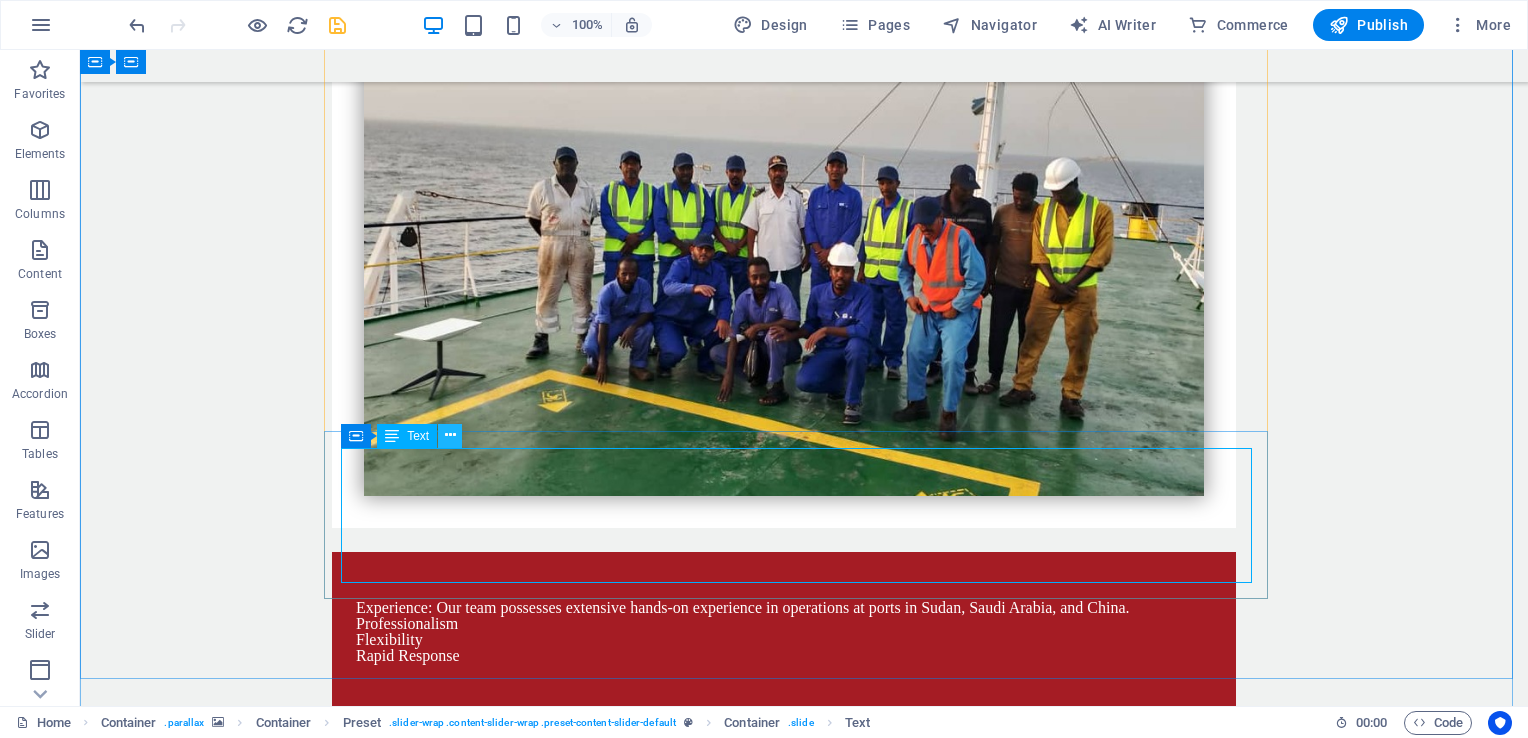 click at bounding box center [450, 435] 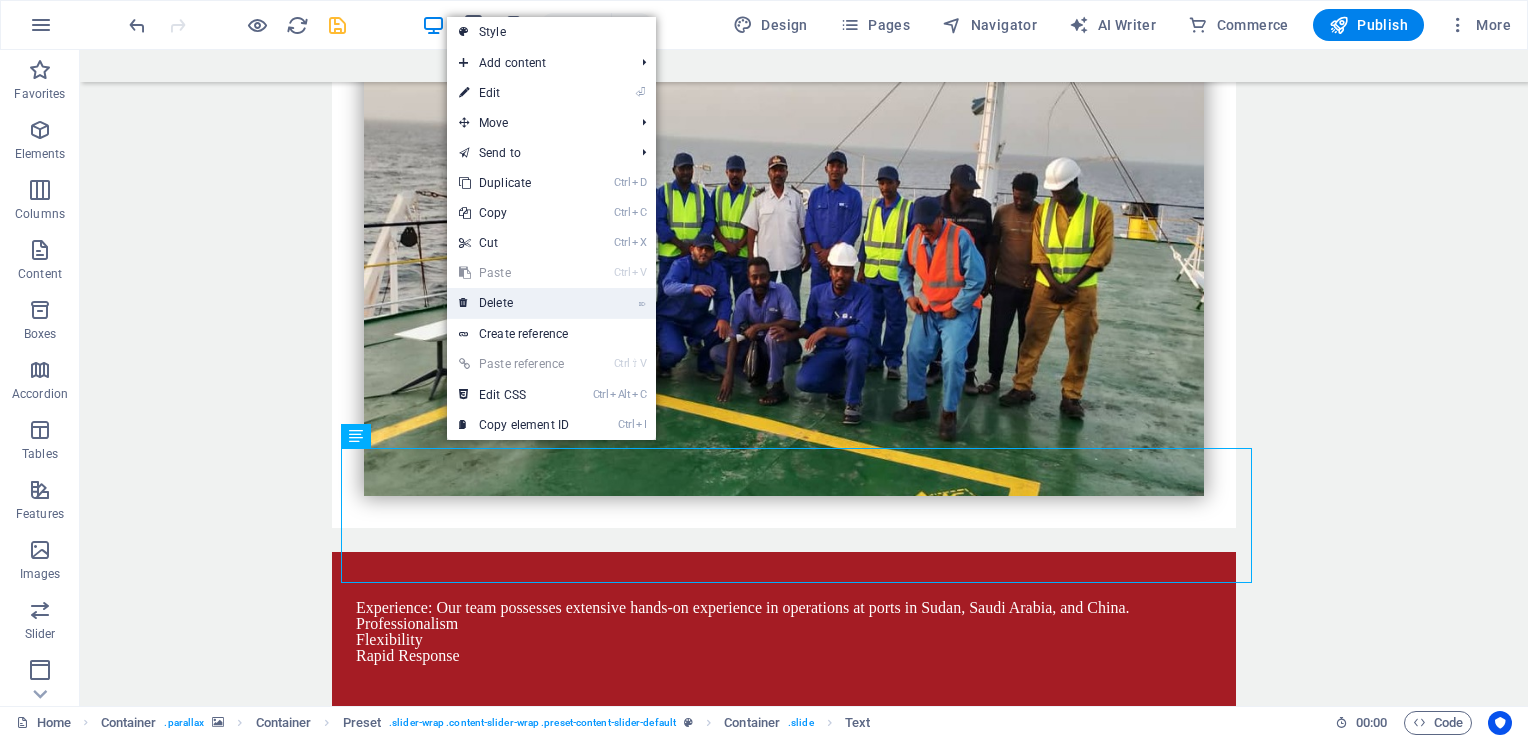 click on "⌦  Delete" at bounding box center [514, 303] 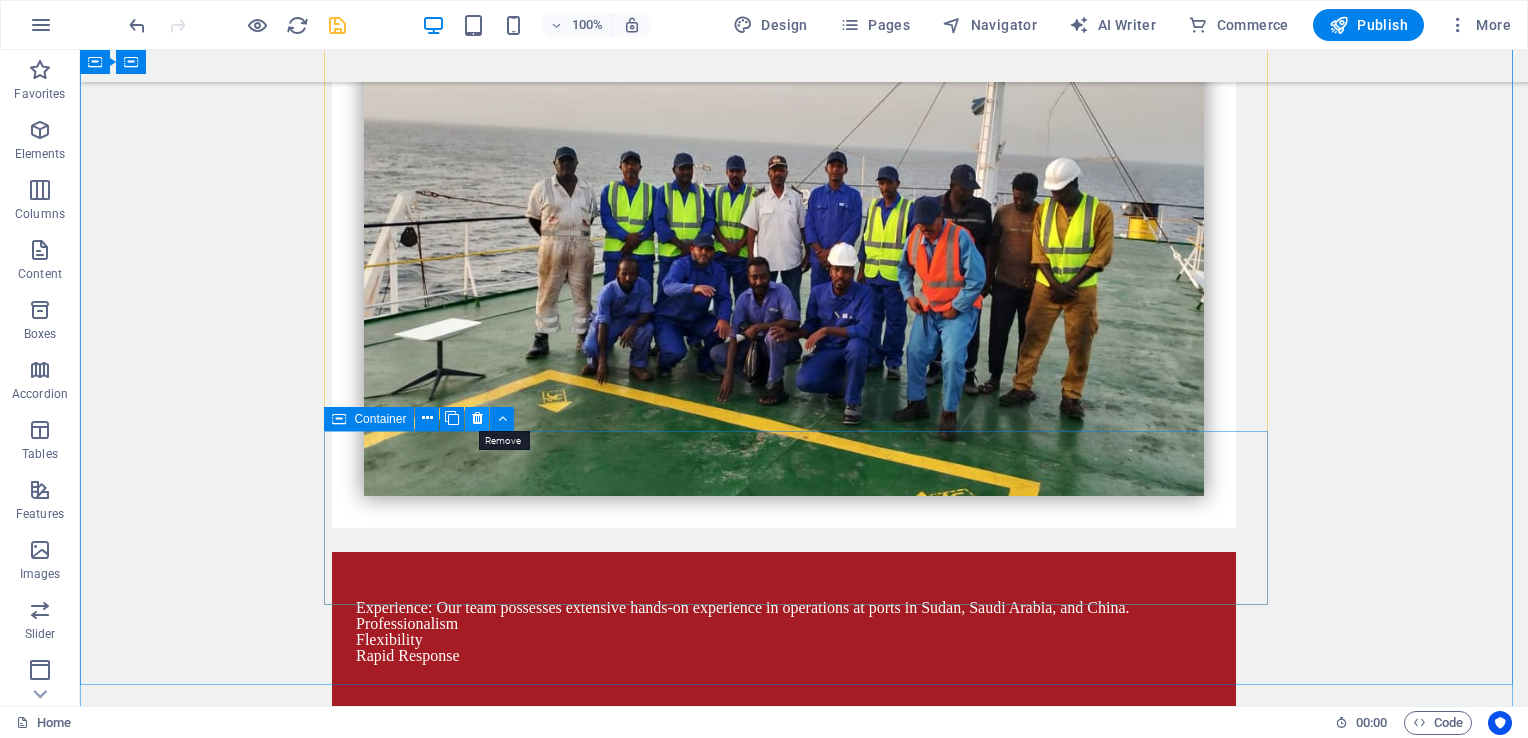 click at bounding box center (477, 418) 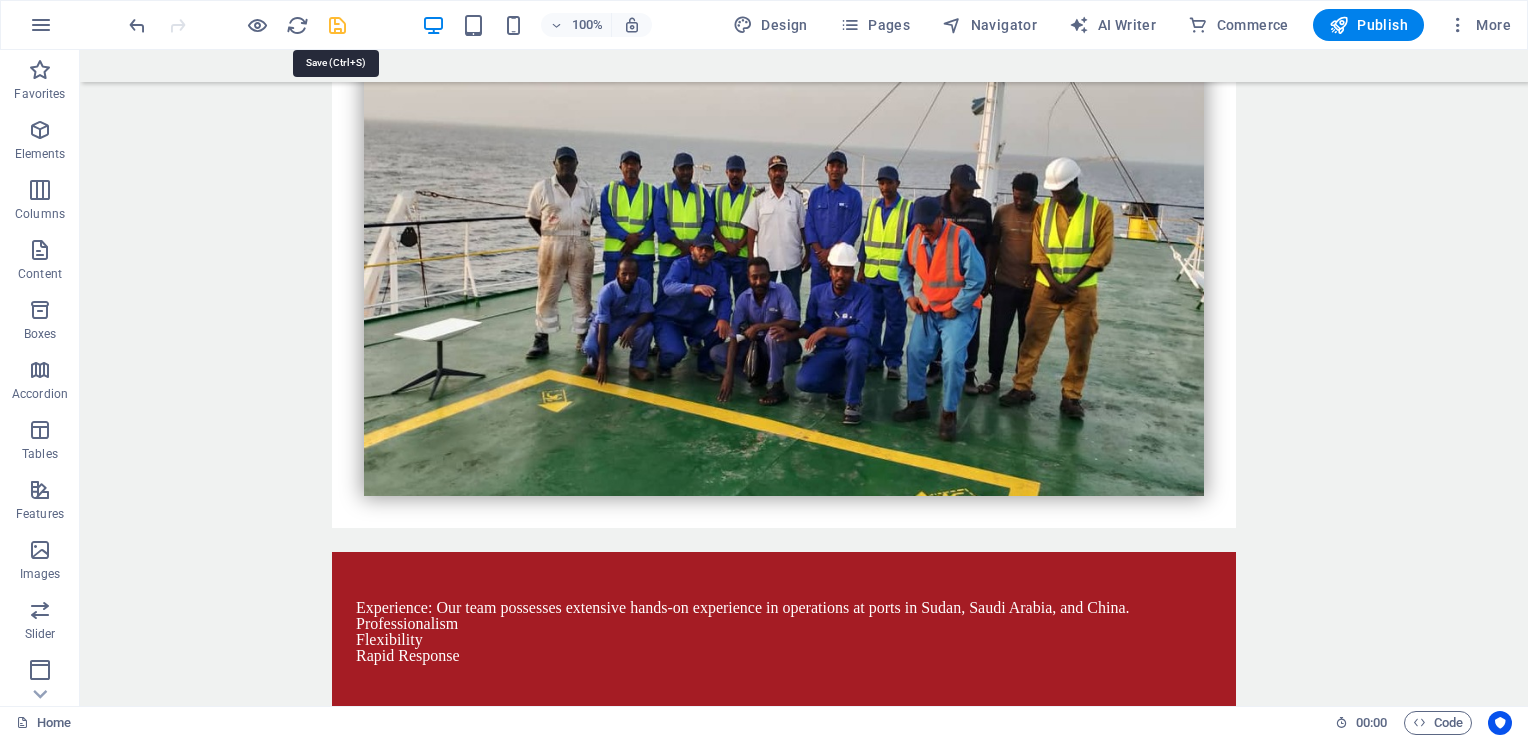 click at bounding box center (337, 25) 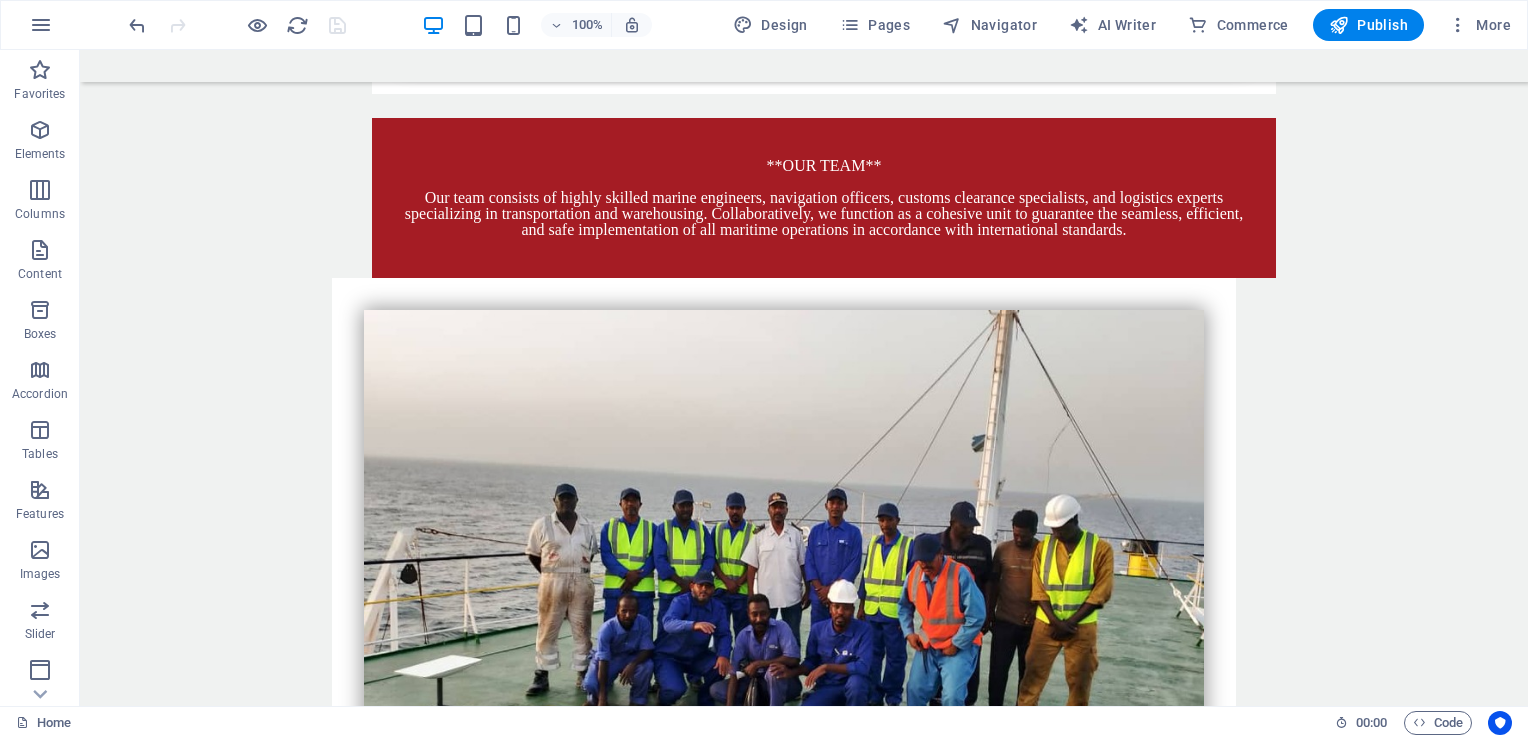 scroll, scrollTop: 4474, scrollLeft: 0, axis: vertical 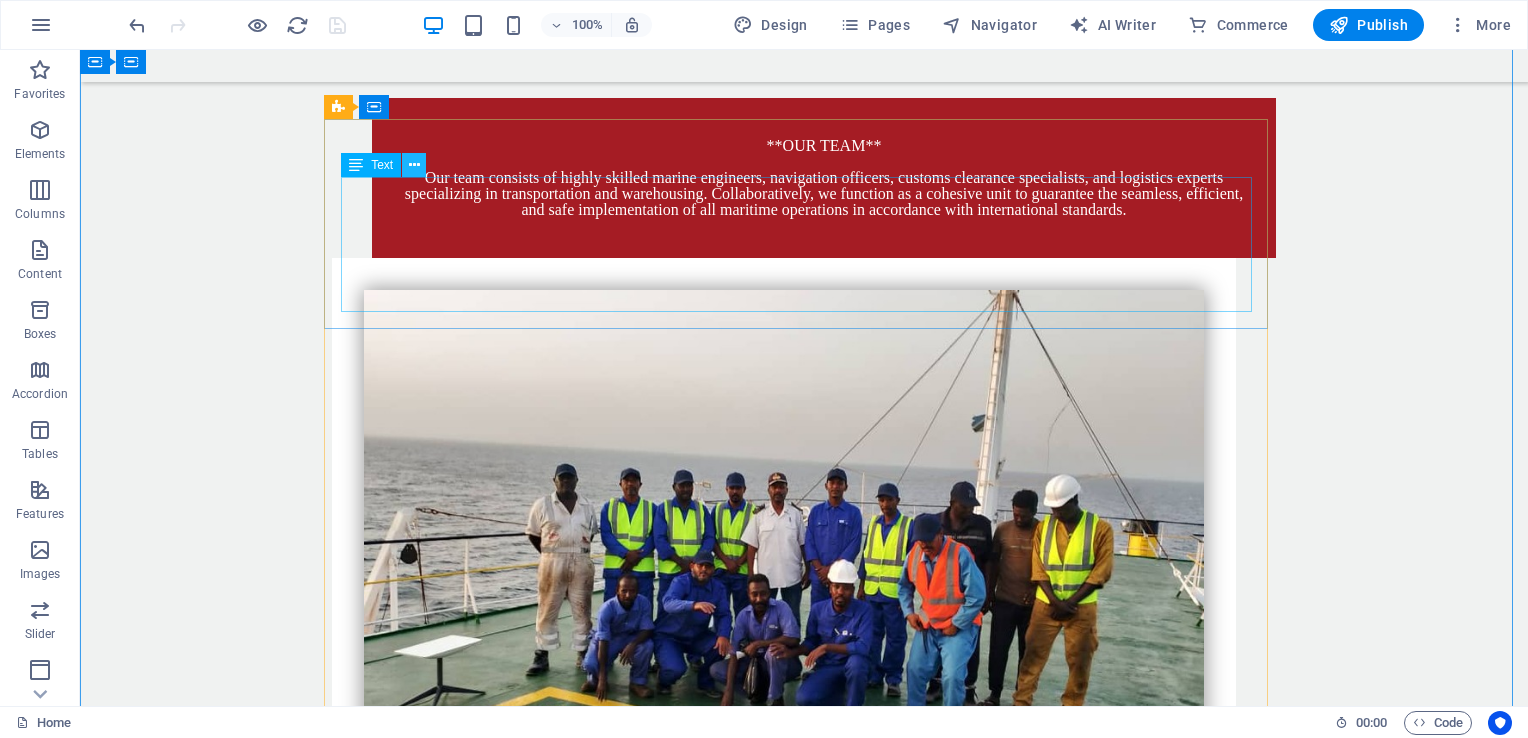 click at bounding box center (414, 165) 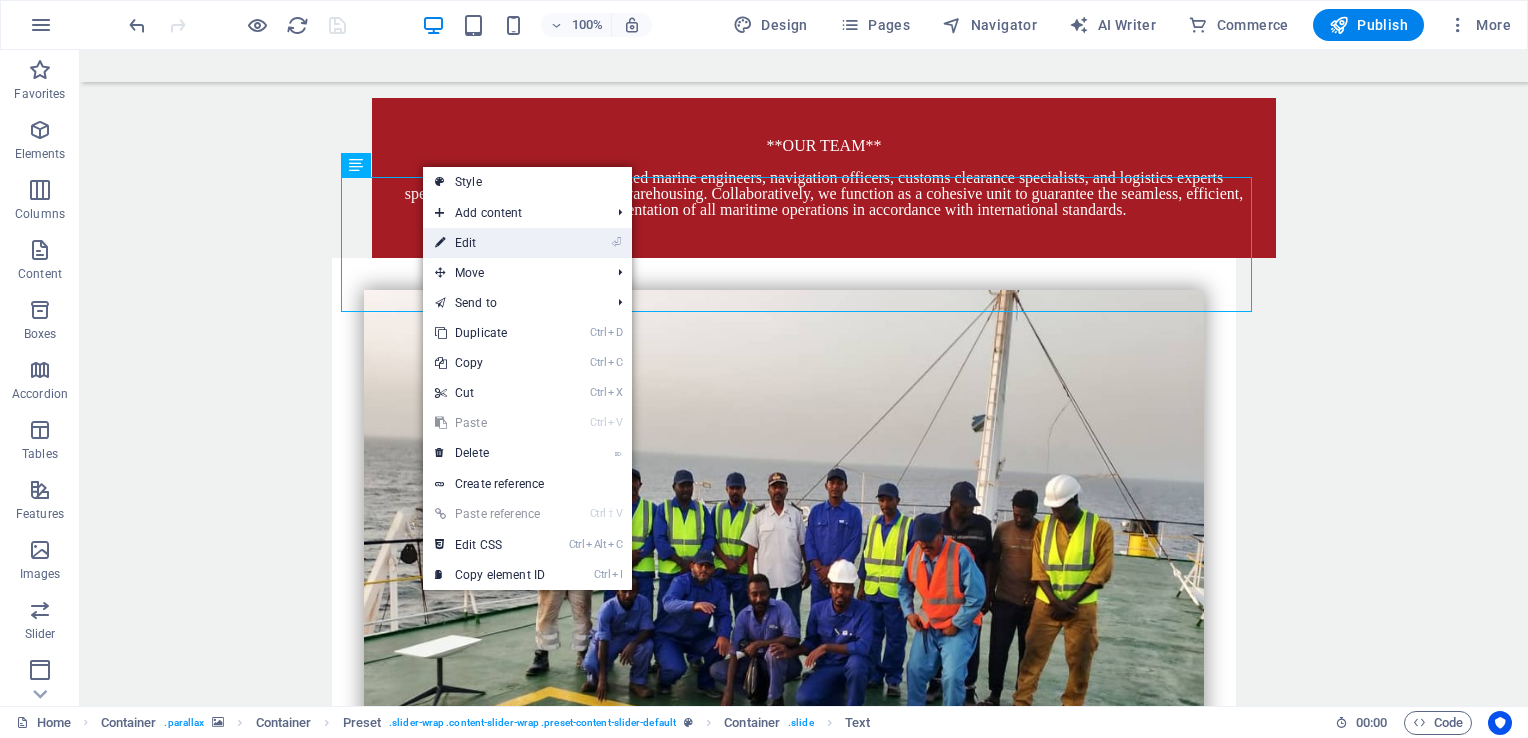 click on "⏎  Edit" at bounding box center (490, 243) 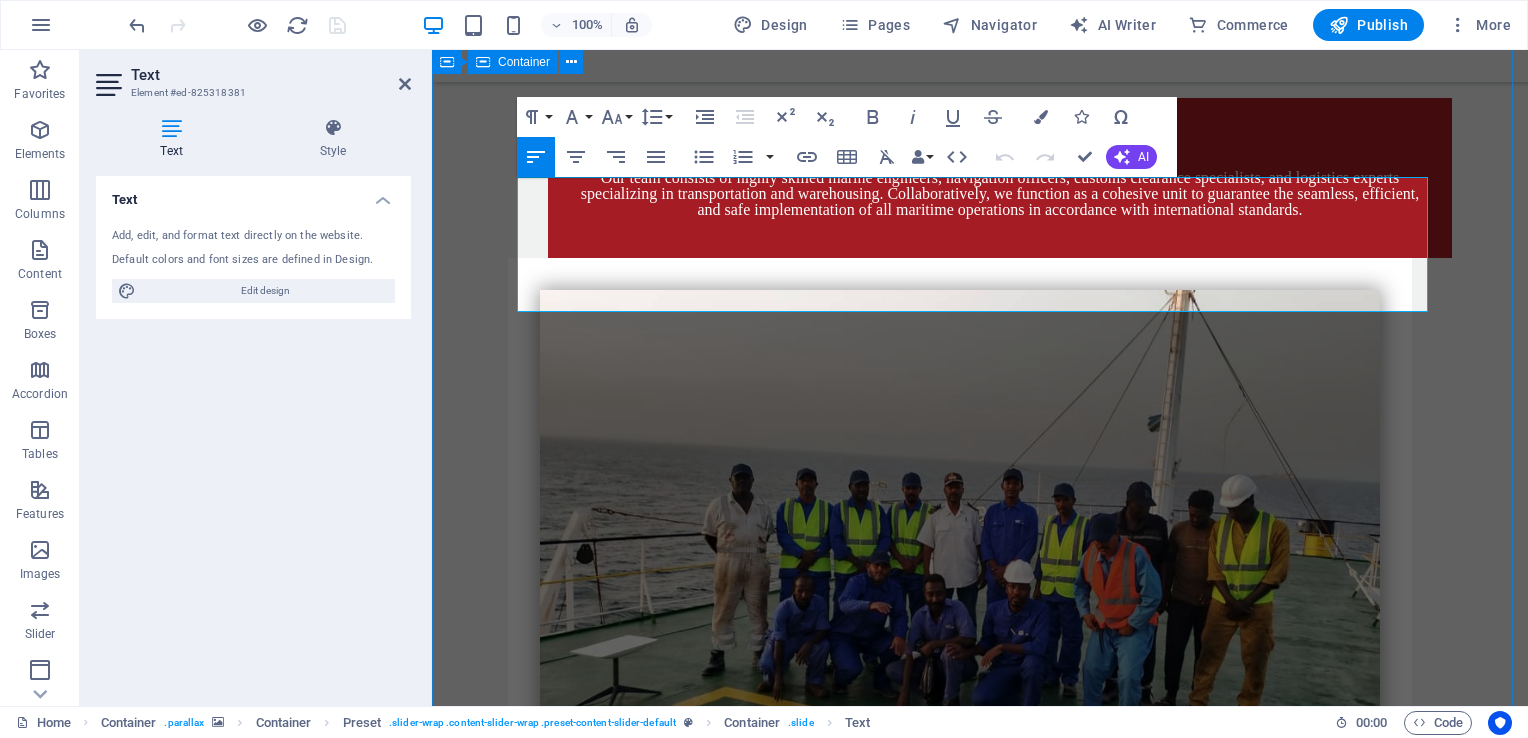 click on "TRADING  IMPORT& EXPORT "Lorem ipsum dolor sit amet, consetetur sadipscing elitr, sed diam nonumy eirmod tempor invidunt ut labore et dolore magna aliquyam erat, sed diam voluptua. At vero eos et accusam et justo duo dolores et ea rebum. Stet clita kasd gubergren, no sea takimata sanctus est Lorem ipsum dolor sit amet. Lorem ipsum dolor sit amet, consetetur sadipscing elitr, sed diam nonumy eirmod tempor invidunt ut labore et dolore magna aliquyam erat." FOOD PACKAGING "Lorem ipsum dolor sit amet, consetetur sadipscing elitr, sed diam nonumy eirmod tempor invidunt ut labore et dolore magna aliquyam erat, sed diam voluptua. At vero eos et accusam et justo duo dolores et ea rebum. Stet clita kasd gubergren, no sea takimata sanctus est Lorem ipsum dolor sit amet. Lorem ipsum dolor sit amet, consetetur sadipscing elitr, sed diam nonumy eirmod tempor invidunt ut labore et dolore magna aliquyam erat." CROP SCREENING" at bounding box center (980, 4306) 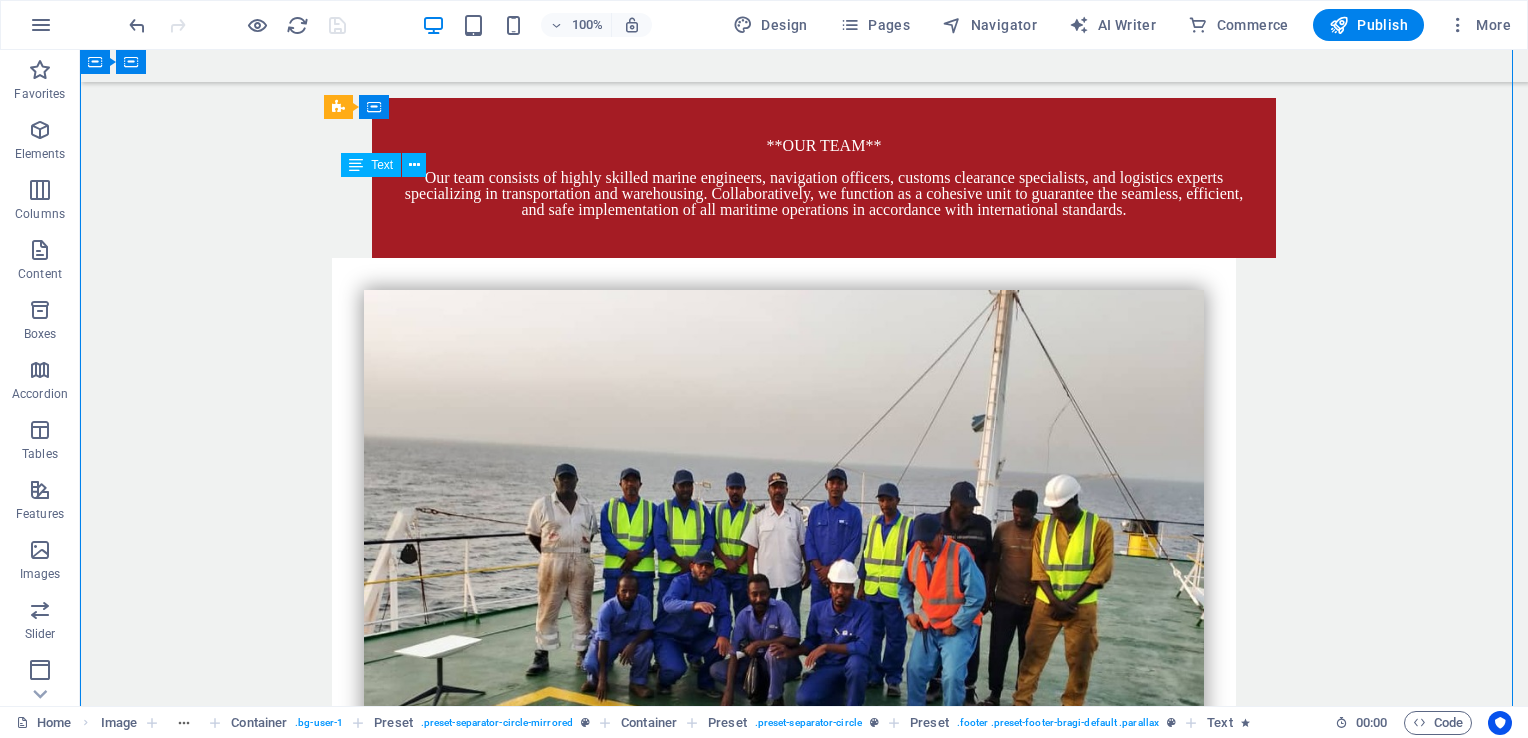 click on ""Lorem ipsum dolor sit amet, consetetur sadipscing elitr, sed diam nonumy eirmod tempor invidunt ut labore et dolore magna aliquyam erat, sed diam voluptua. At vero eos et accusam et justo duo dolores et ea rebum. Stet clita kasd gubergren, no sea takimata sanctus est Lorem ipsum dolor sit amet. Lorem ipsum dolor sit amet, consetetur sadipscing elitr, sed diam nonumy eirmod tempor invidunt ut labore et dolore magna aliquyam erat."" at bounding box center [804, 4163] 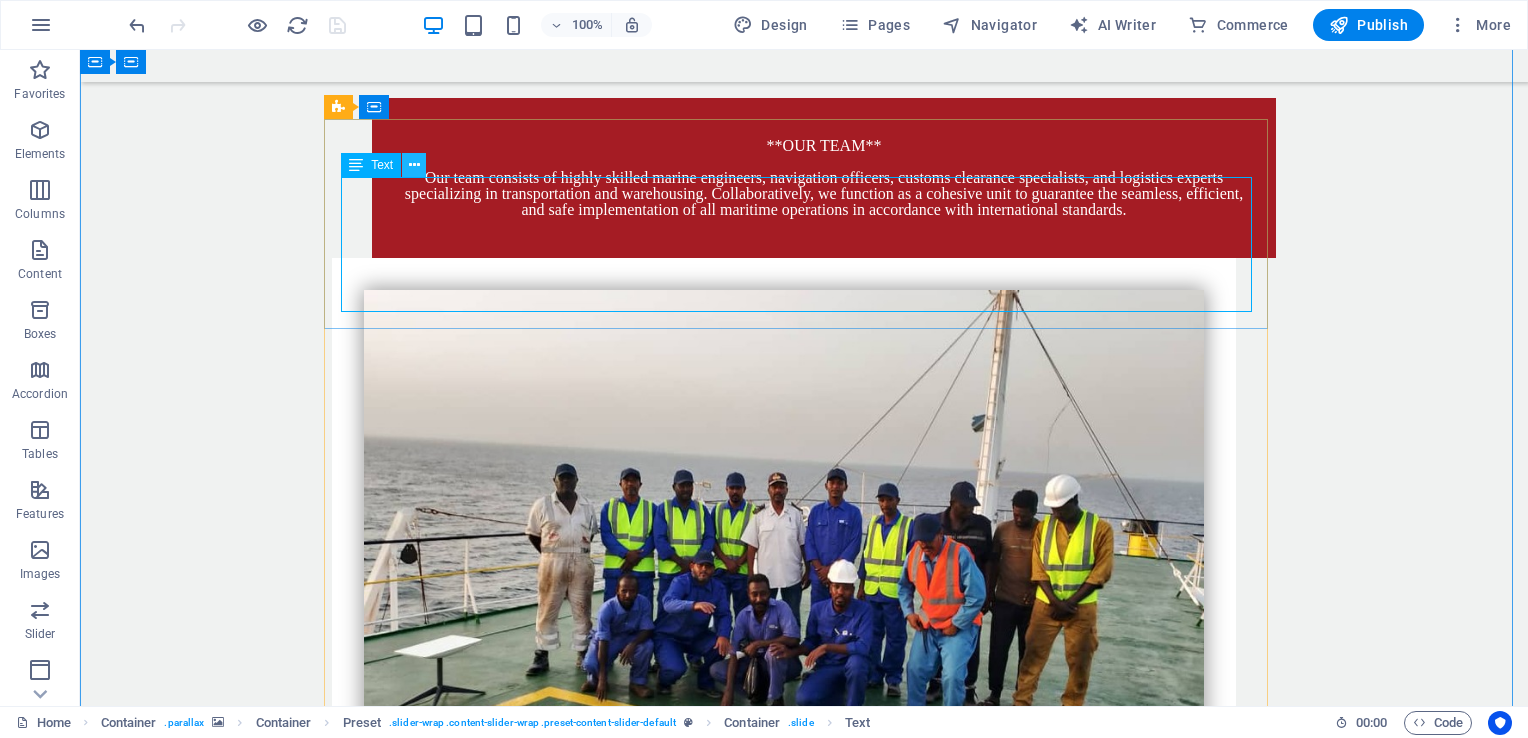 click at bounding box center [414, 165] 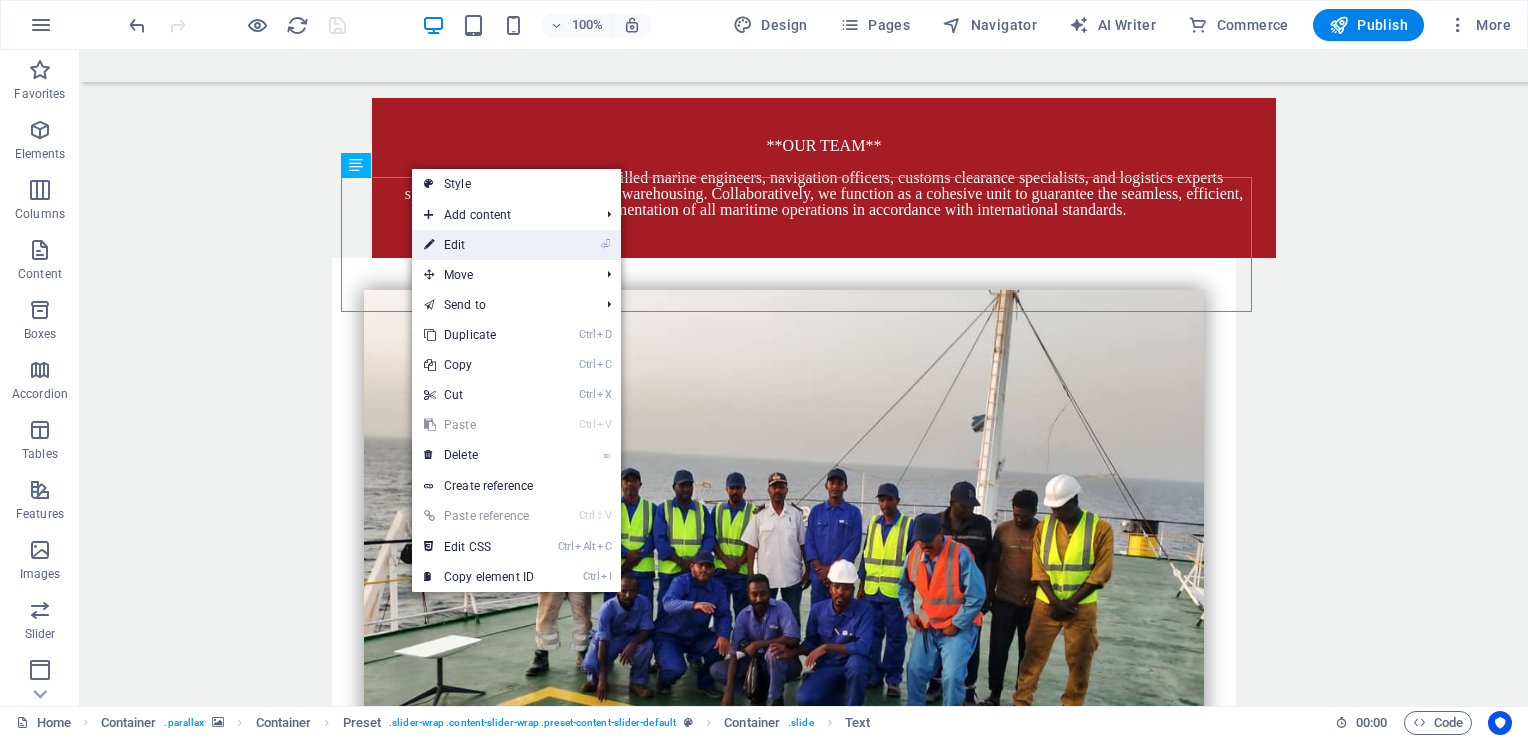 click at bounding box center [429, 245] 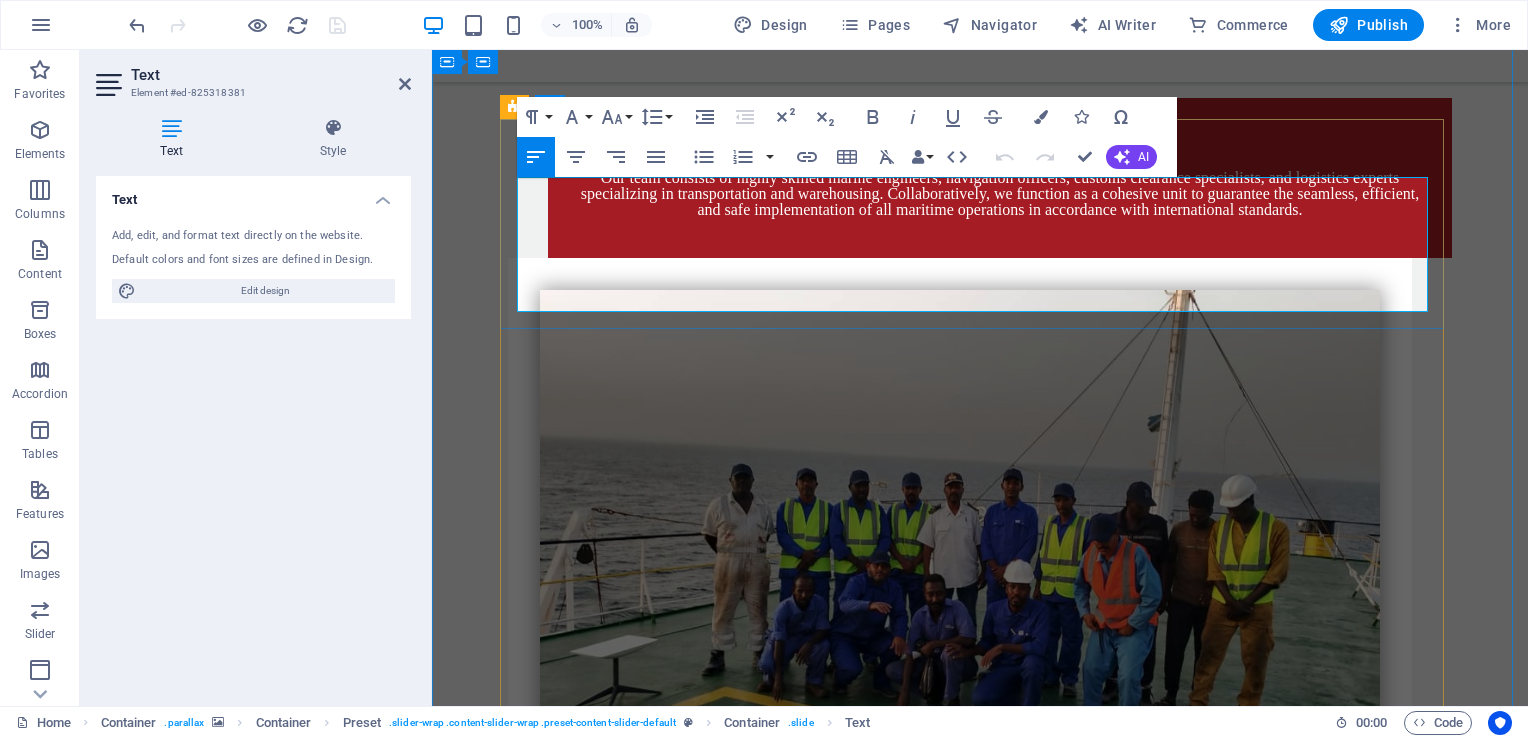 click on ""Lorem ipsum dolor sit amet, consetetur sadipscing elitr, sed diam nonumy eirmod tempor invidunt ut labore et dolore magna aliquyam erat, sed diam voluptua. At vero eos et accusam et justo duo dolores et ea rebum. Stet clita kasd gubergren, no sea takimata sanctus est Lorem ipsum dolor sit amet. Lorem ipsum dolor sit amet, consetetur sadipscing elitr, sed diam nonumy eirmod tempor invidunt ut labore et dolore magna aliquyam erat."" at bounding box center [980, 4150] 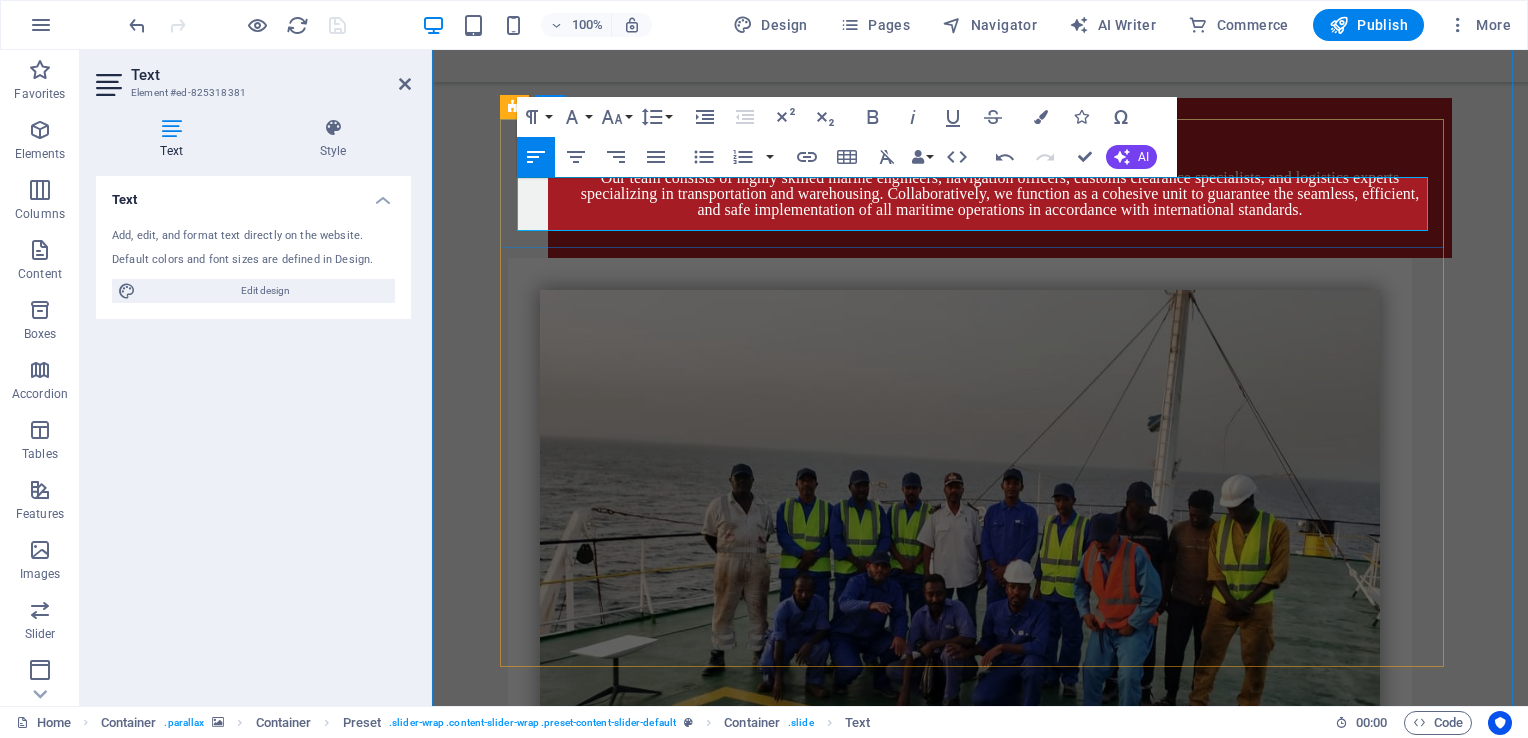 click at bounding box center (980, 4082) 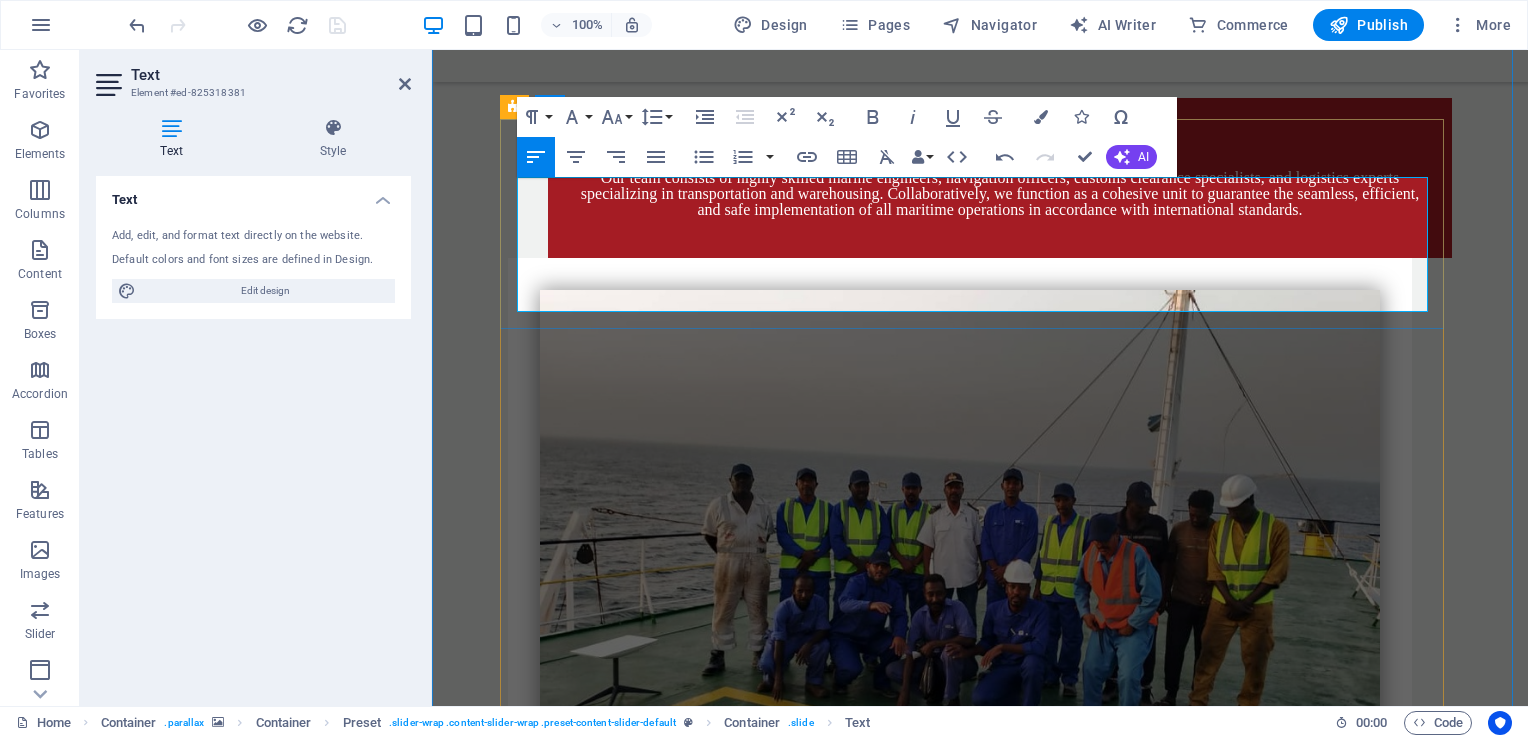 scroll, scrollTop: 7832, scrollLeft: 3, axis: both 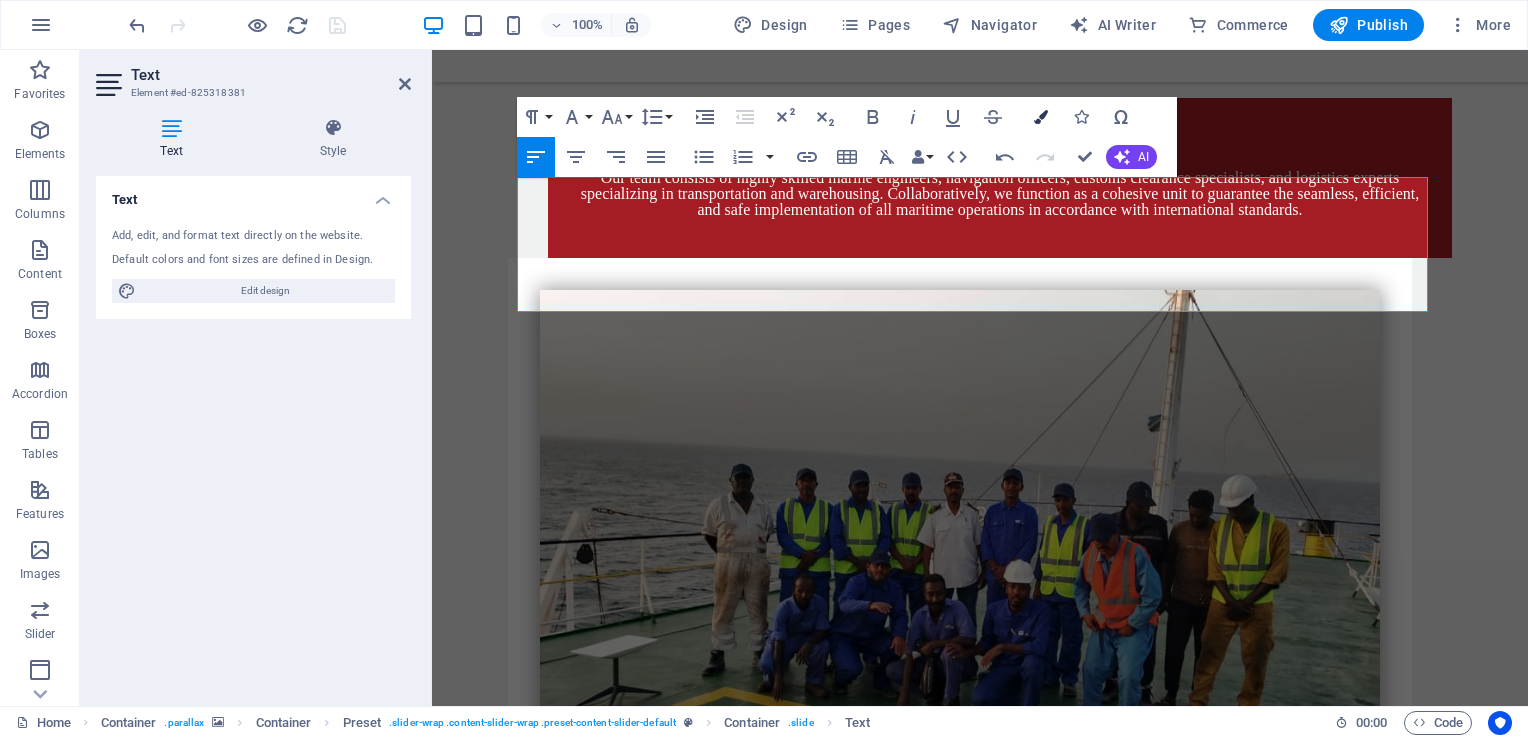 click at bounding box center (1041, 117) 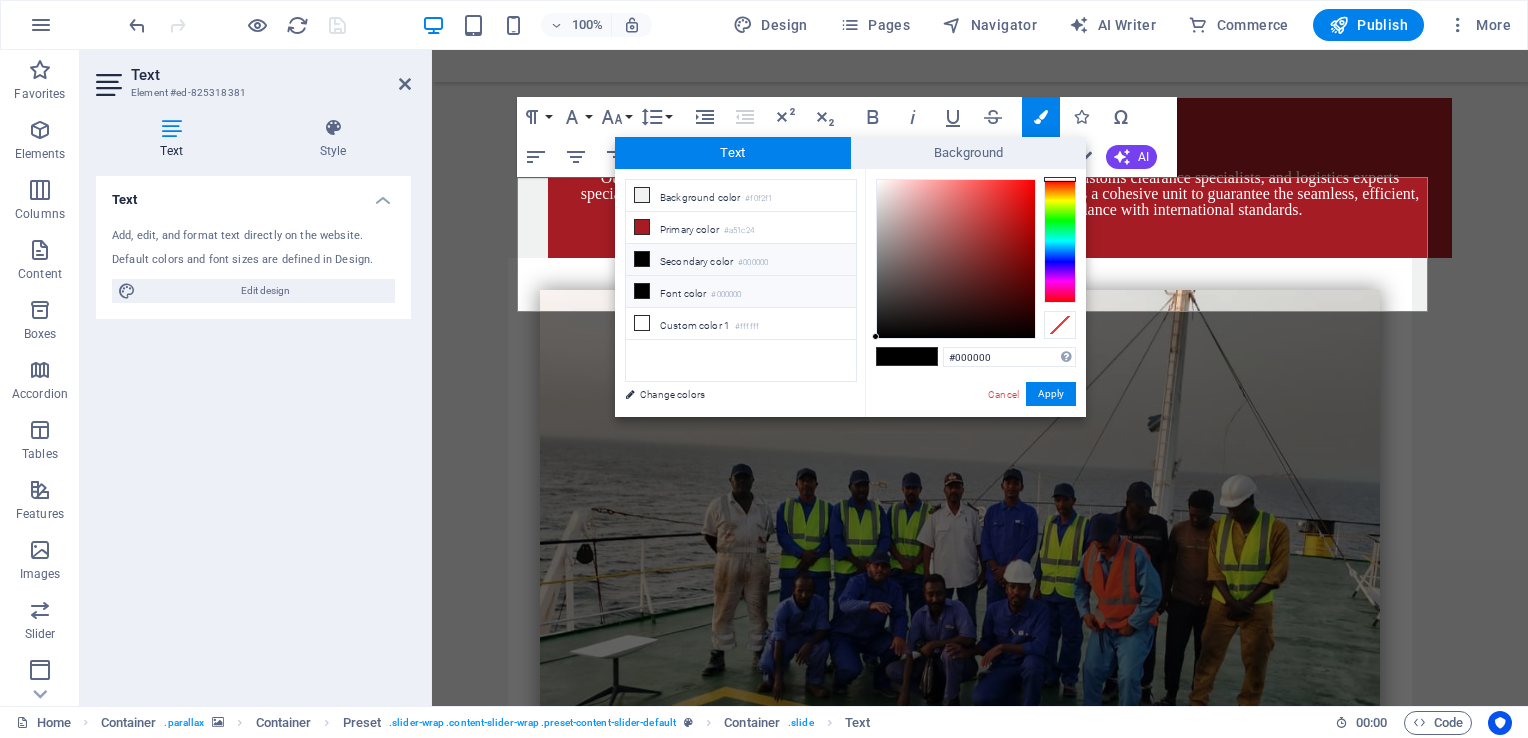 click on "Font color
#000000" at bounding box center (741, 292) 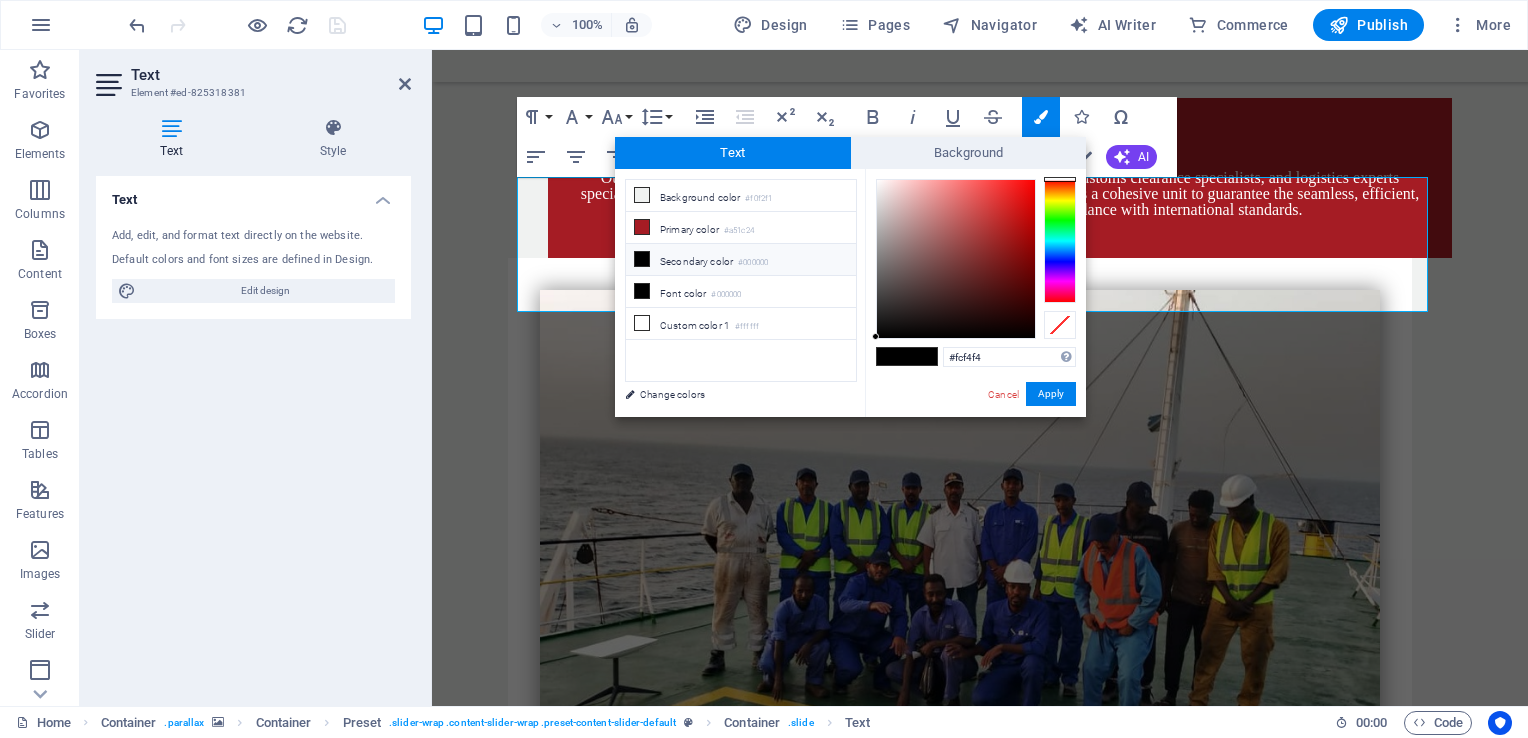 click at bounding box center [956, 259] 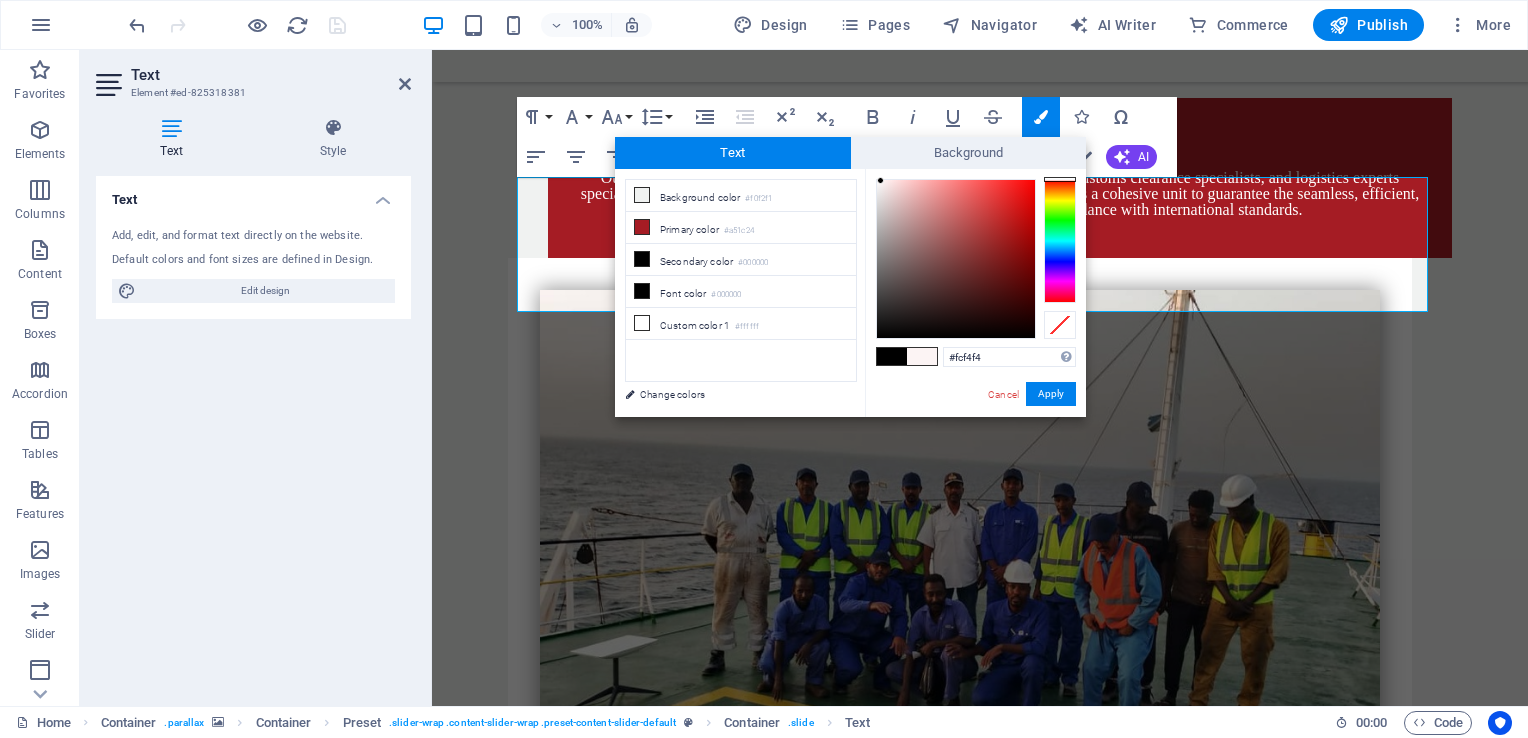 click at bounding box center (922, 356) 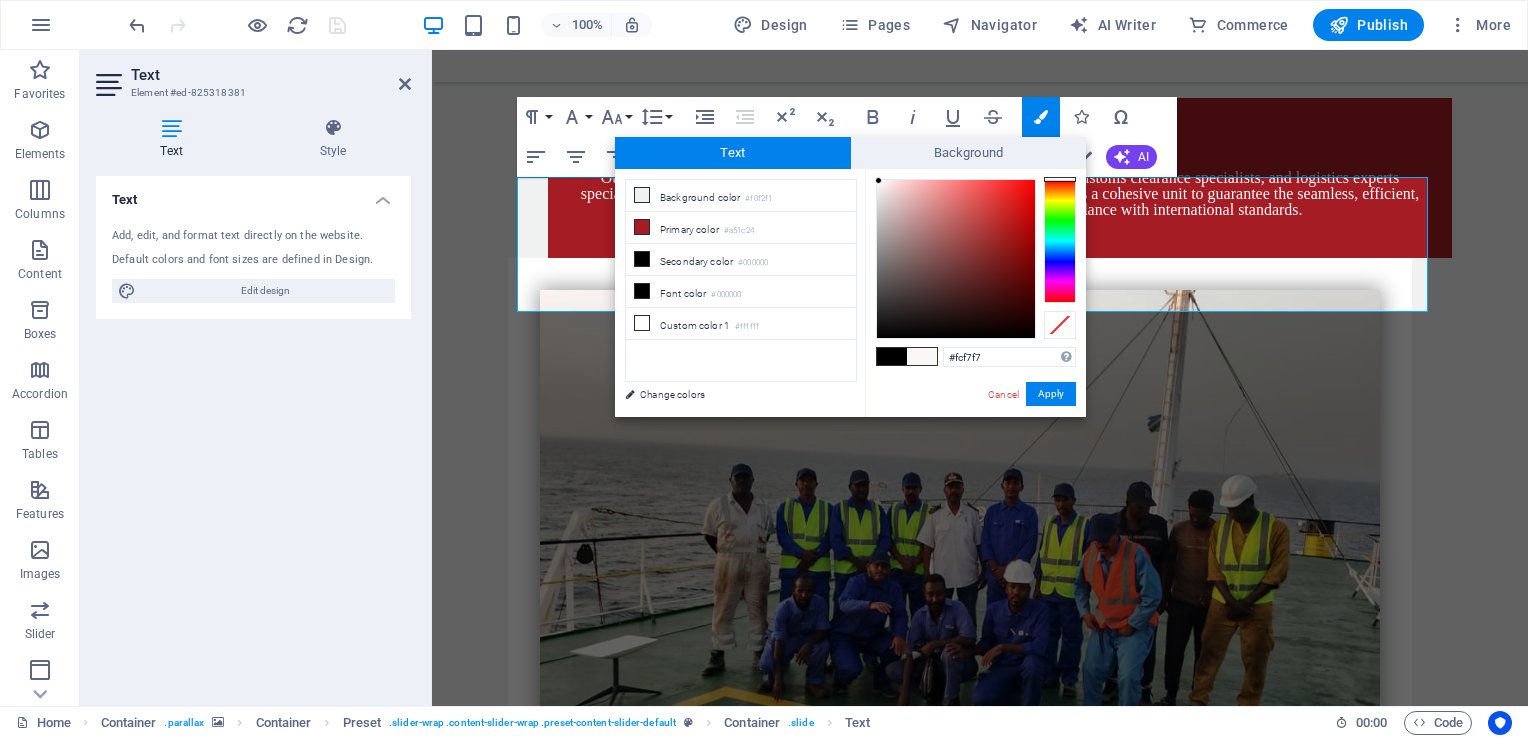 click at bounding box center (878, 180) 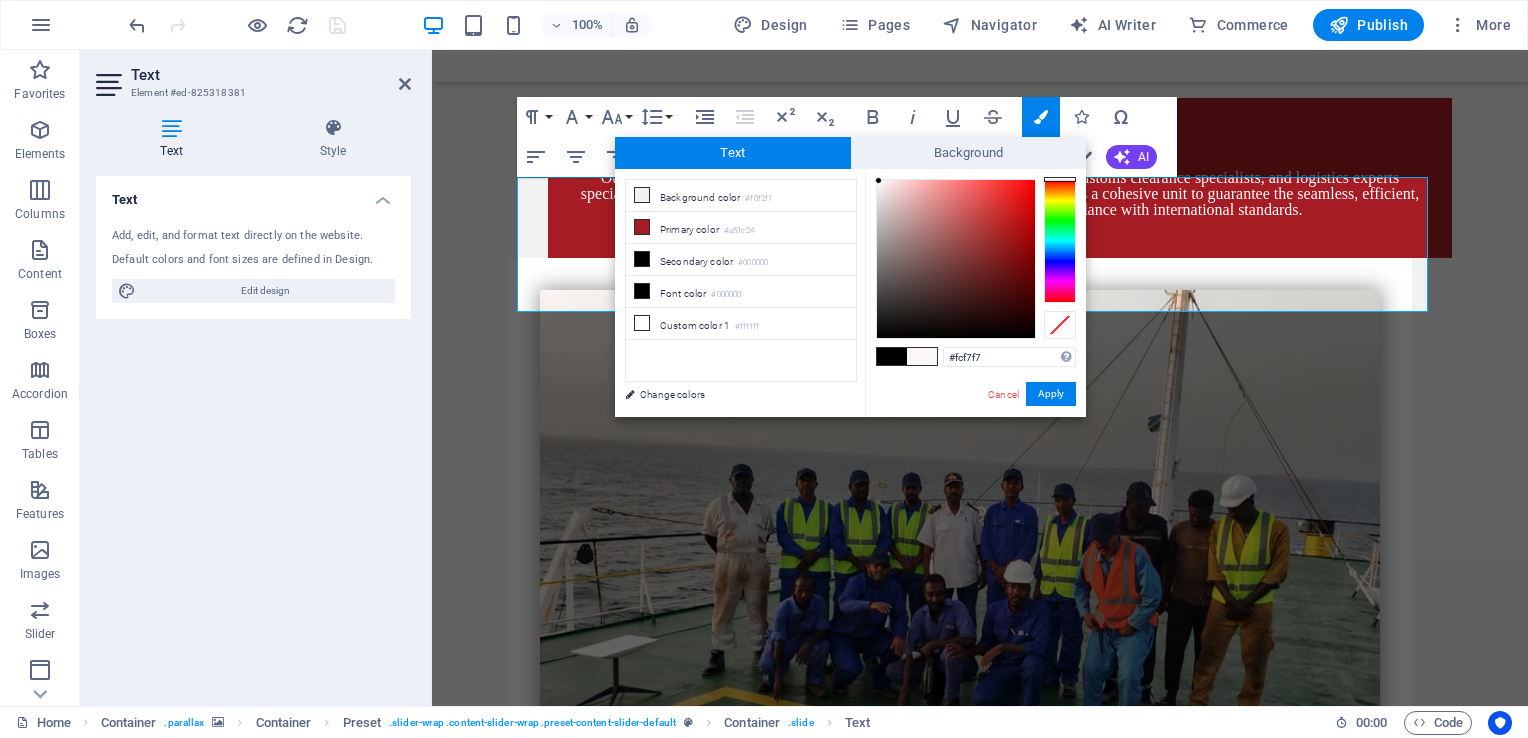click at bounding box center (922, 356) 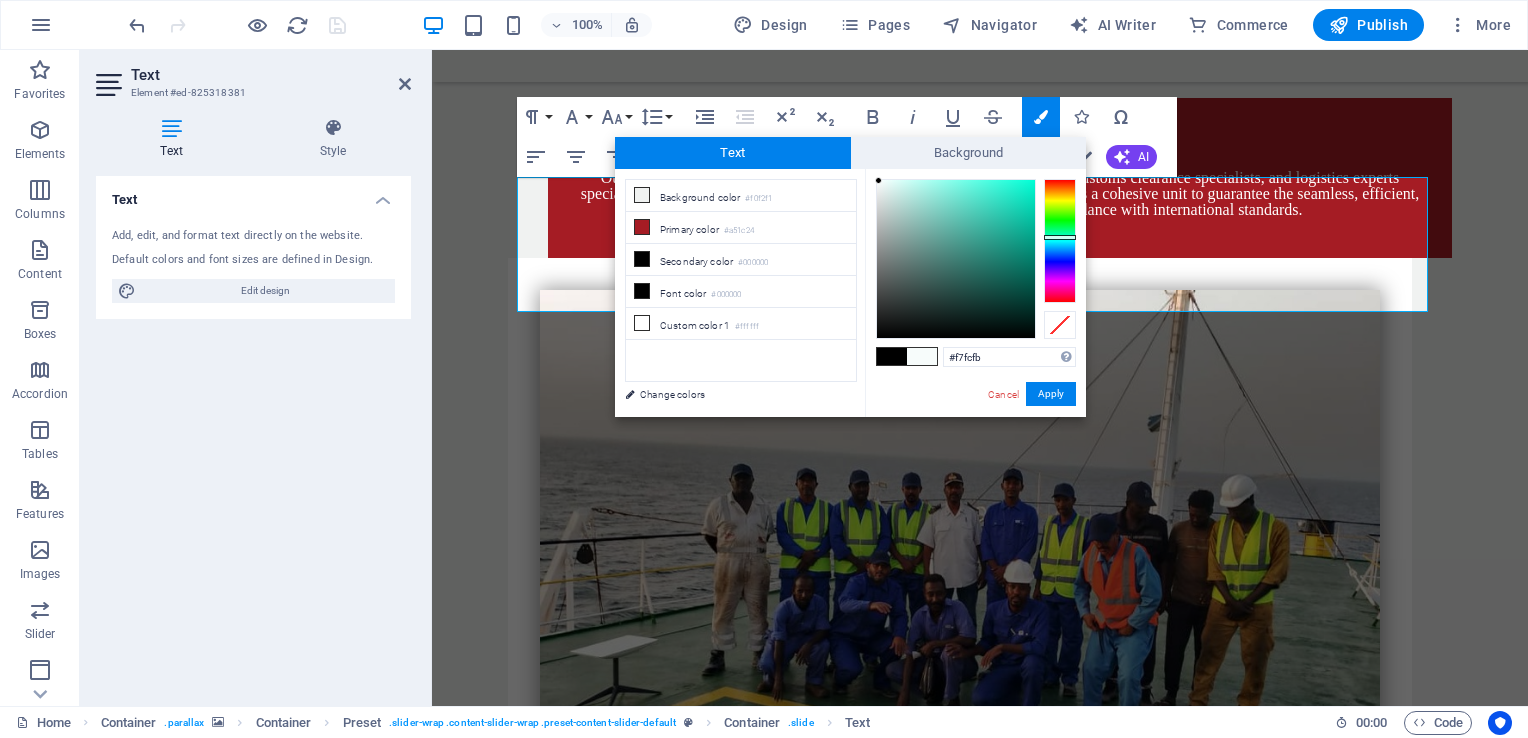 click at bounding box center (1060, 241) 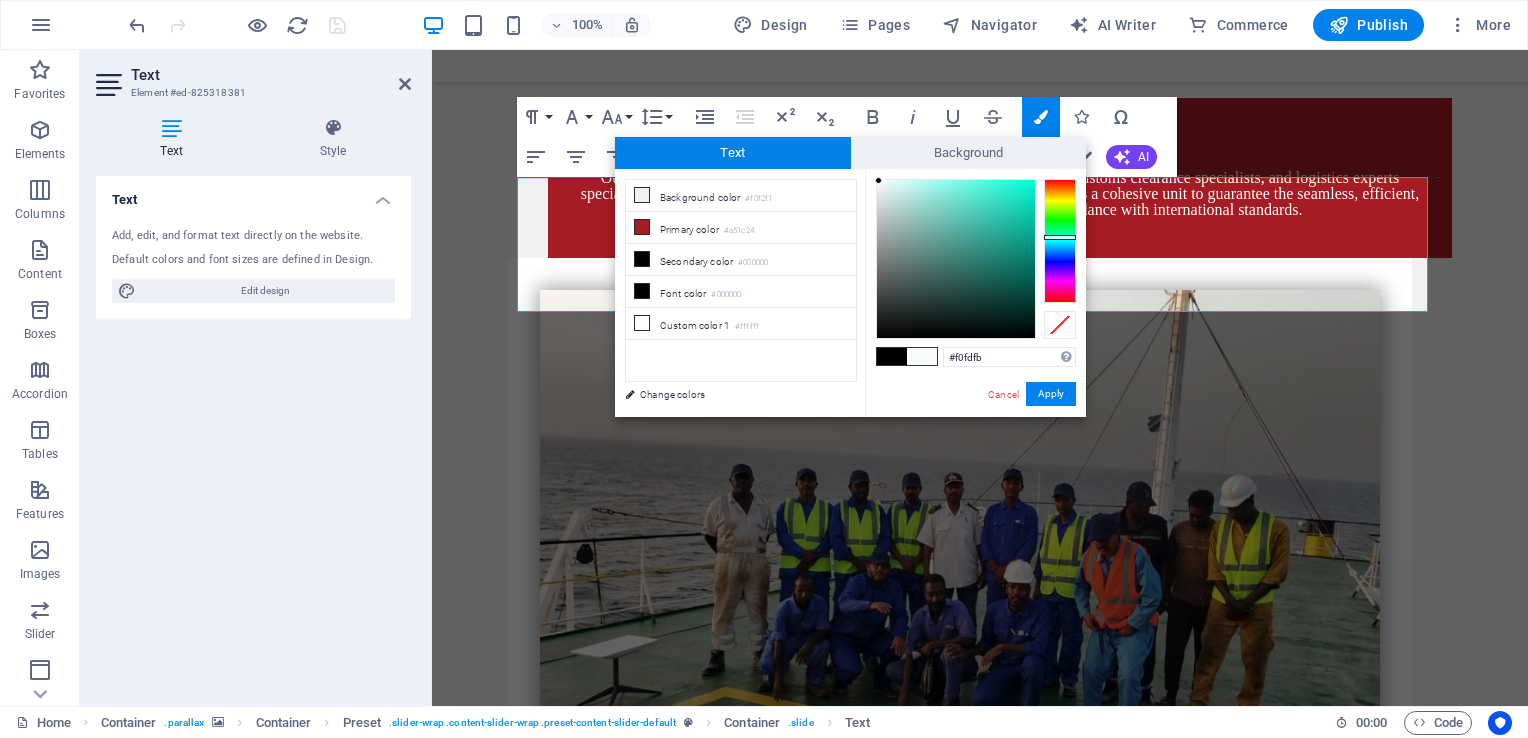 click at bounding box center (956, 259) 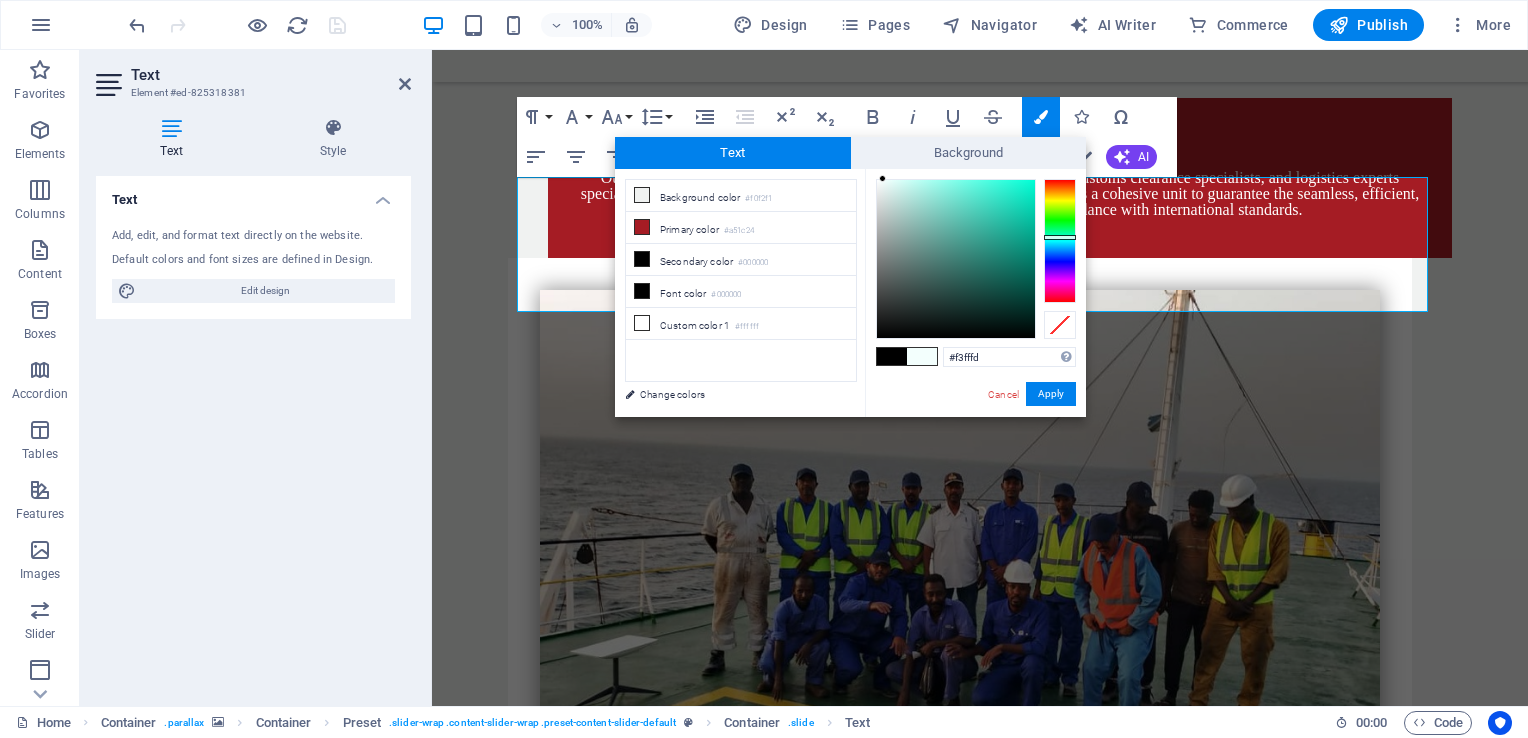 click at bounding box center (882, 178) 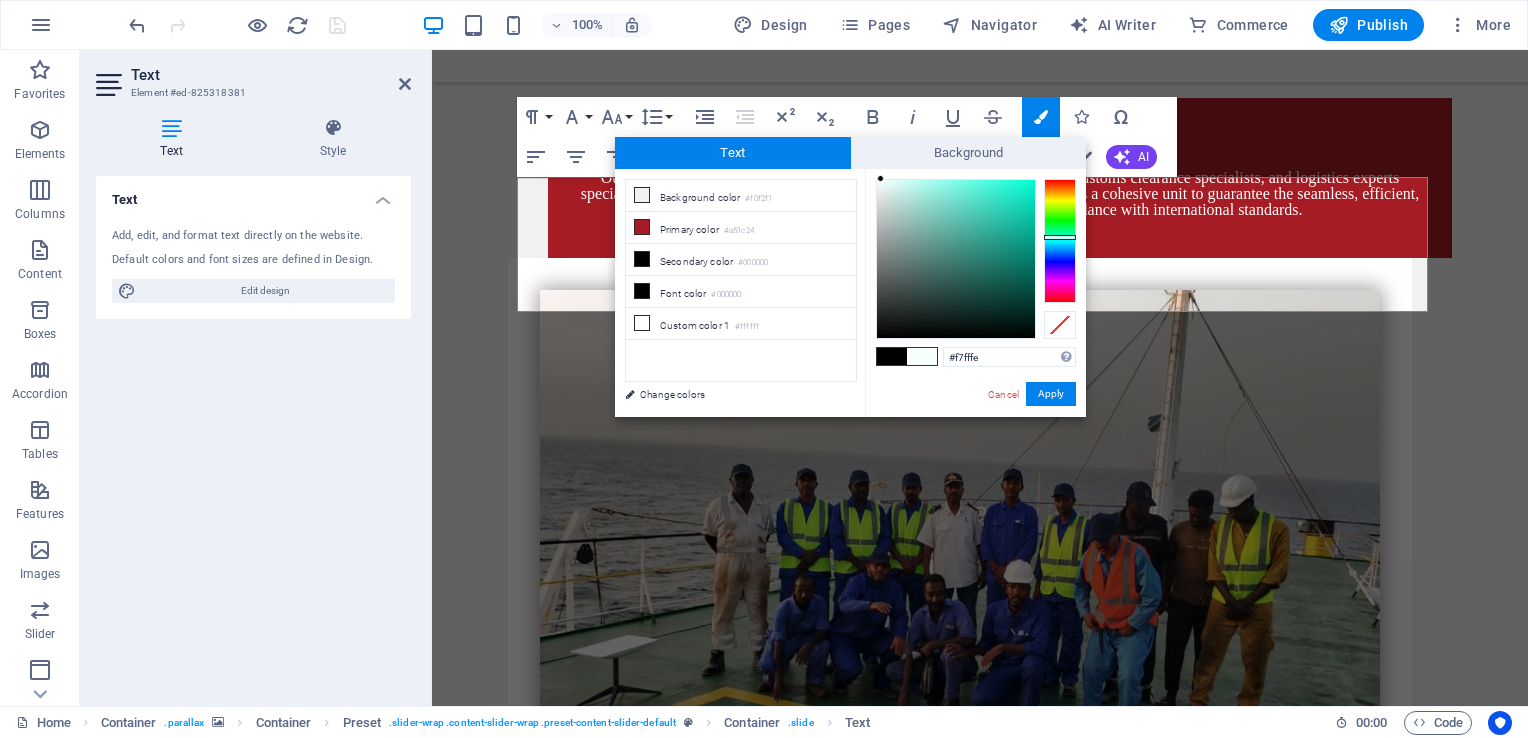 click at bounding box center (880, 178) 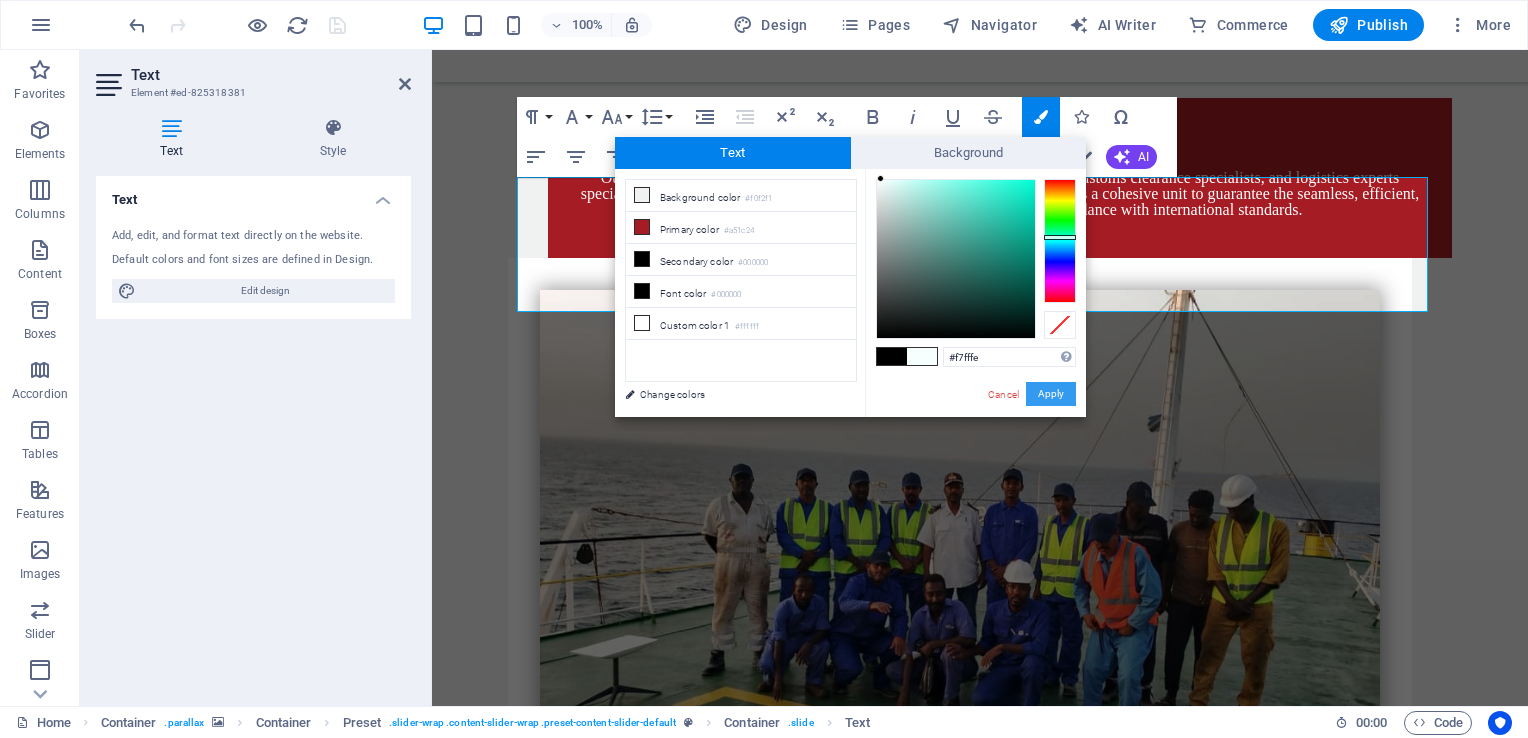 click on "Apply" at bounding box center (1051, 394) 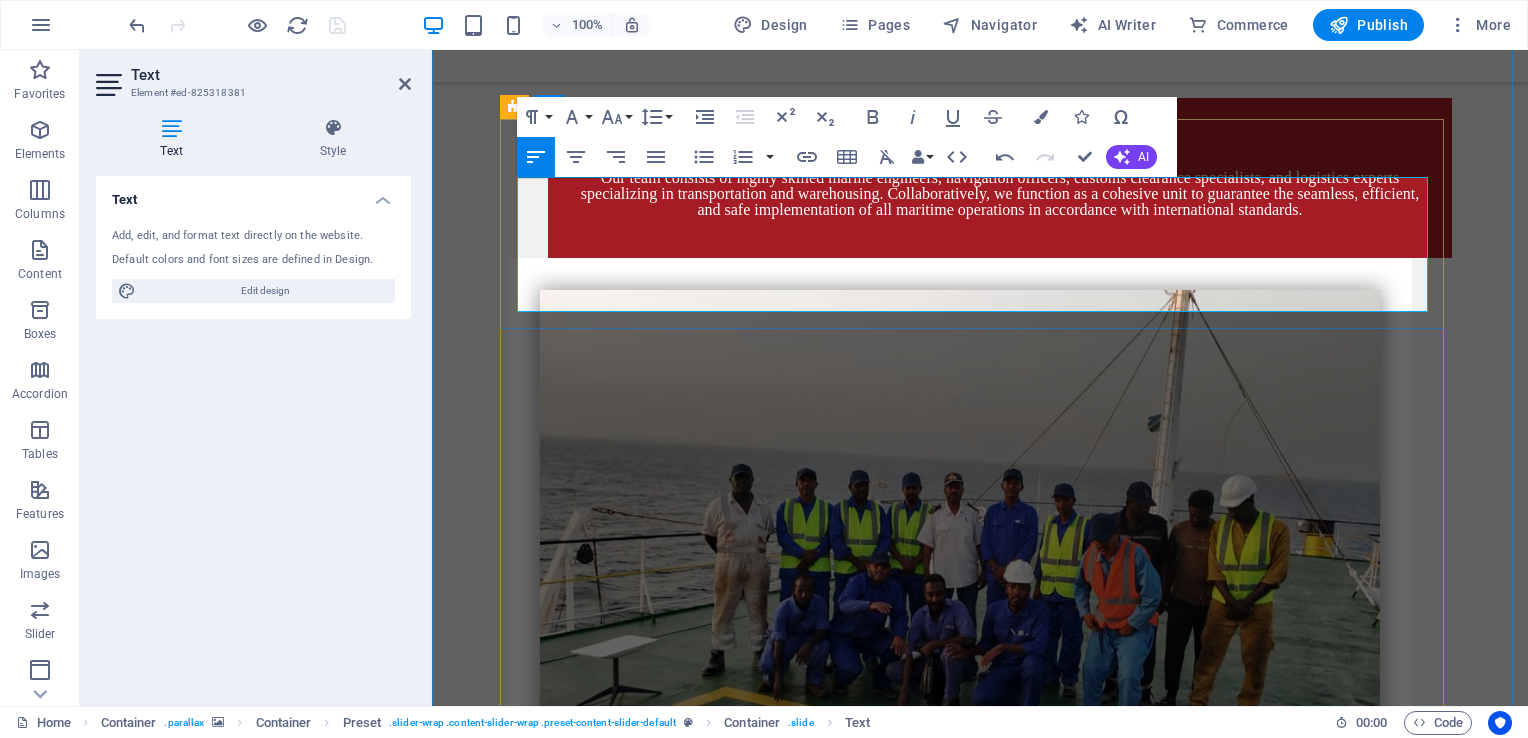 click on "Our Import & Export Department offers comprehensive services to meet the needs of both local and international markets. We export high-quality sesame and oilseeds to regional and global destinations, ensuring the highest standards of purity and quality. Additionally, we import vegetable oils and essential food products to provide reliable and diverse supplies that meet our clients' demands. Our Import & Export Department offers comprehensive services to meet the needs of both local and international markets. We export high-quality sesame and oilseeds to regional and global destinations, ensuring the highest standards of purity and quality. Additionally, we import vegetable oils and essential food products to provide reliable and diverse supplies that meet our clients' demands." at bounding box center (980, 4163) 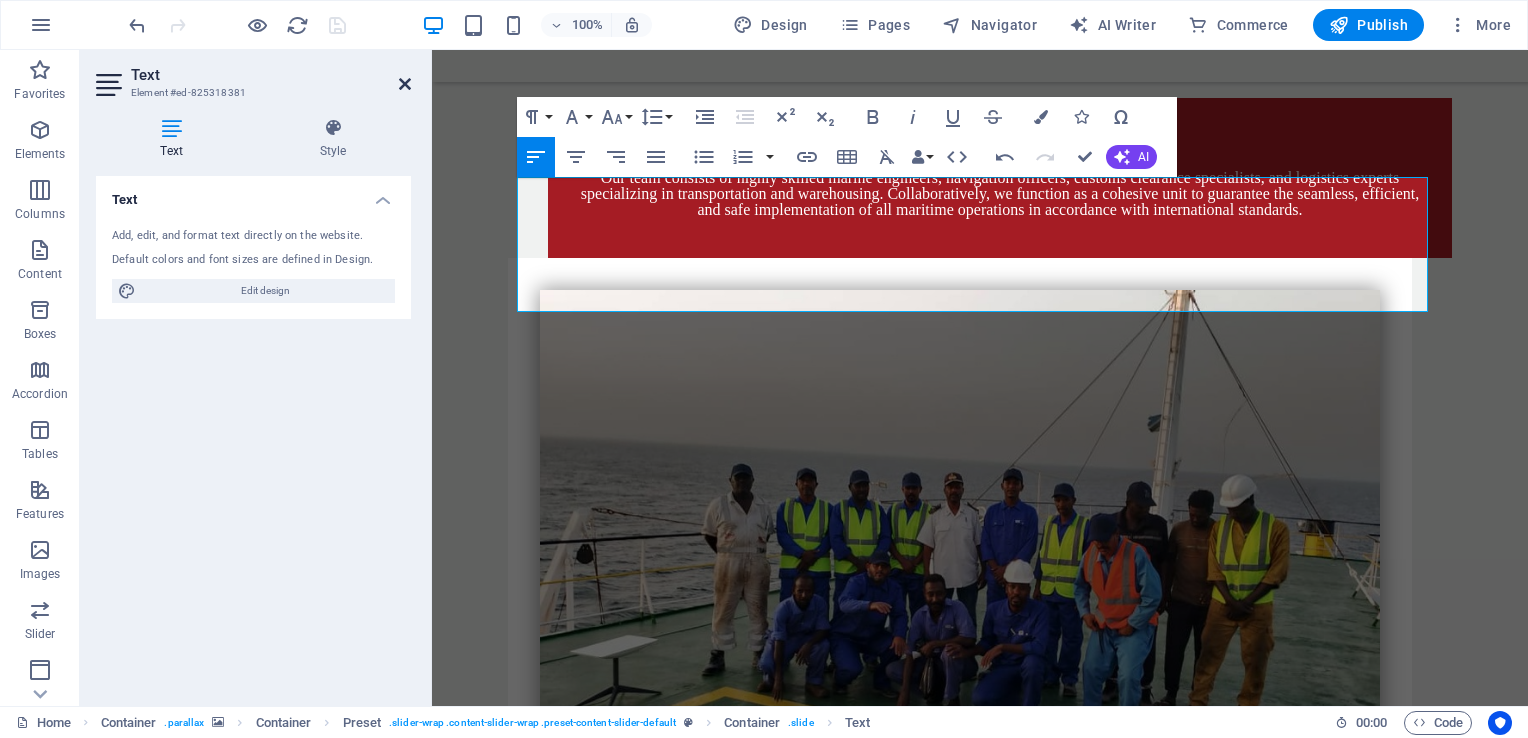 click at bounding box center [405, 84] 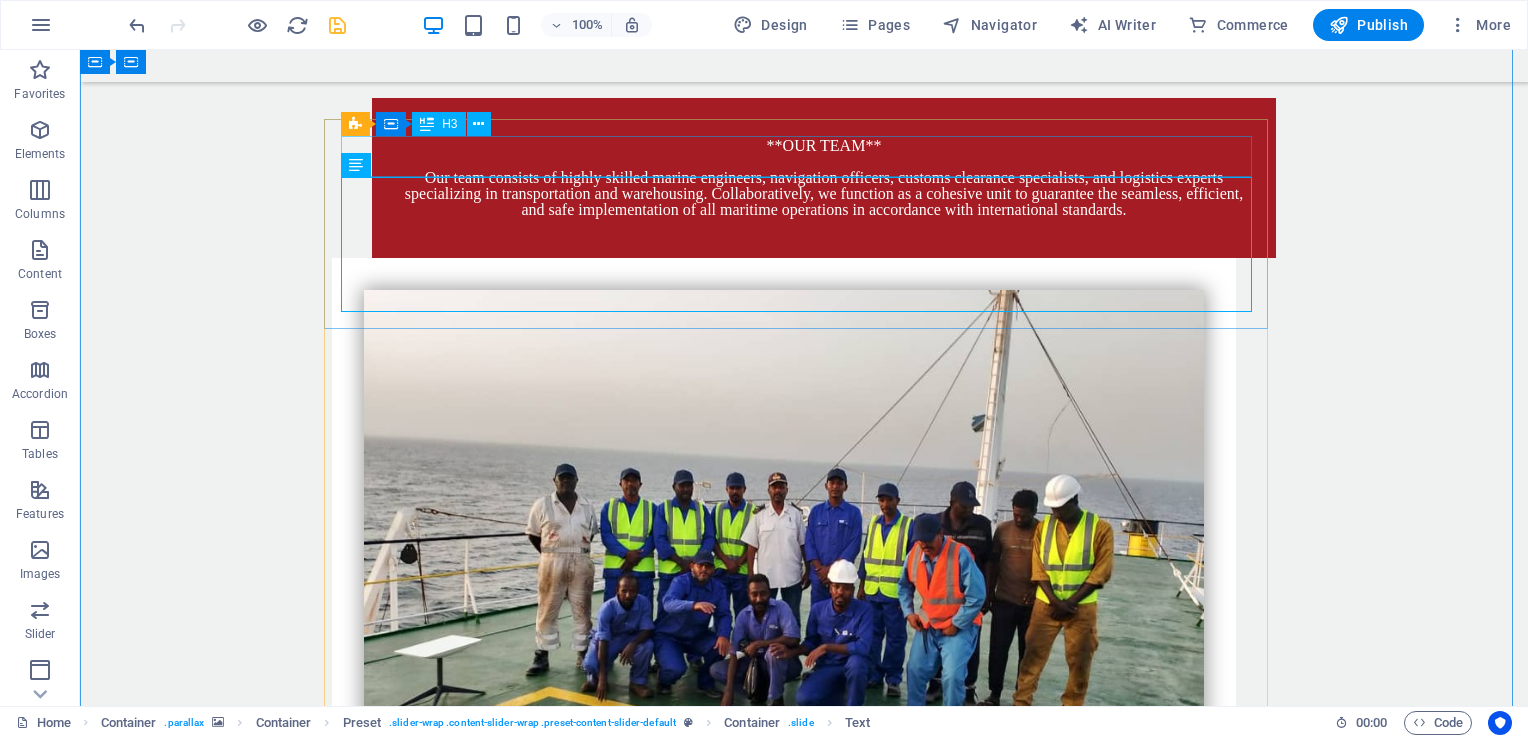 click on "IMPORT& EXPORT" at bounding box center (804, 4075) 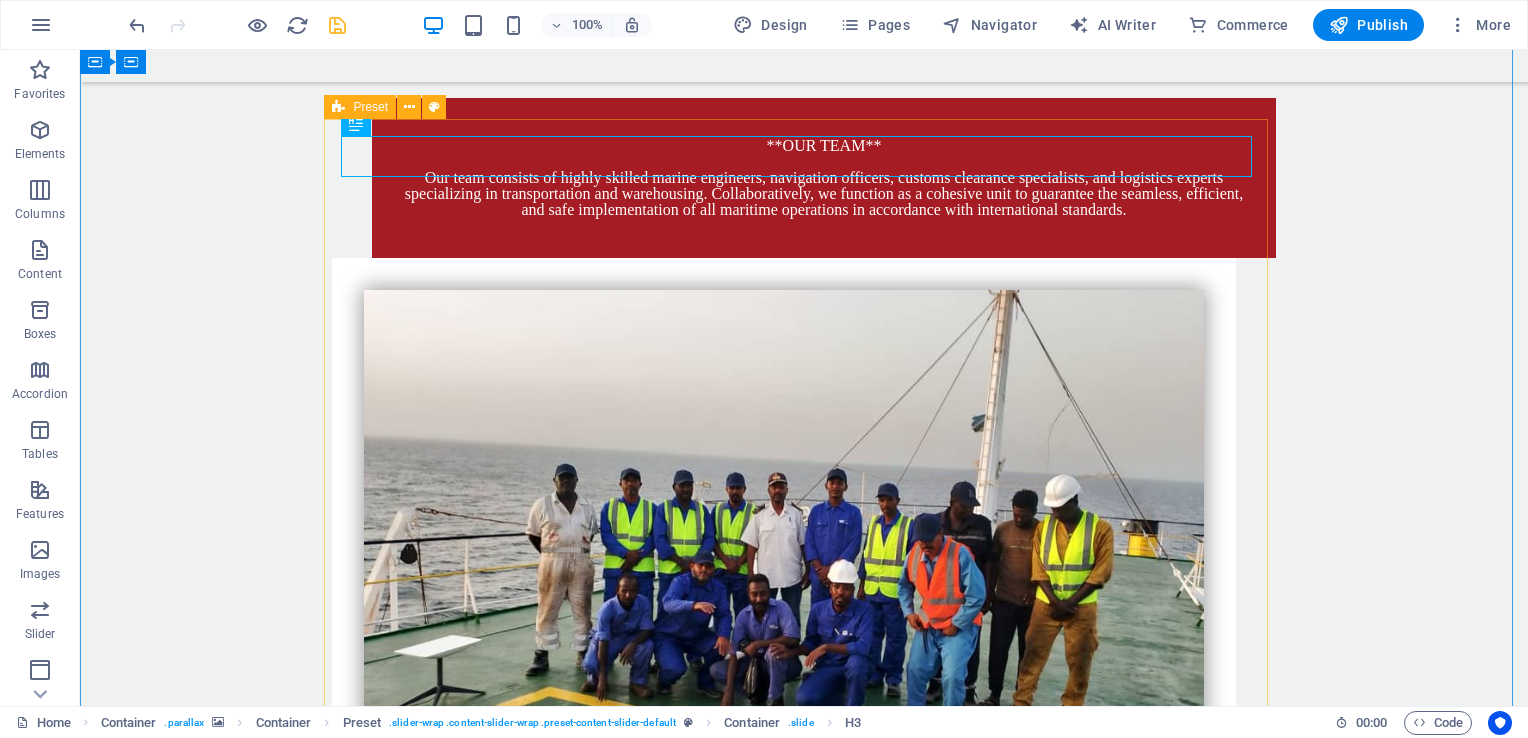 drag, startPoint x: 348, startPoint y: 136, endPoint x: 345, endPoint y: 112, distance: 24.186773 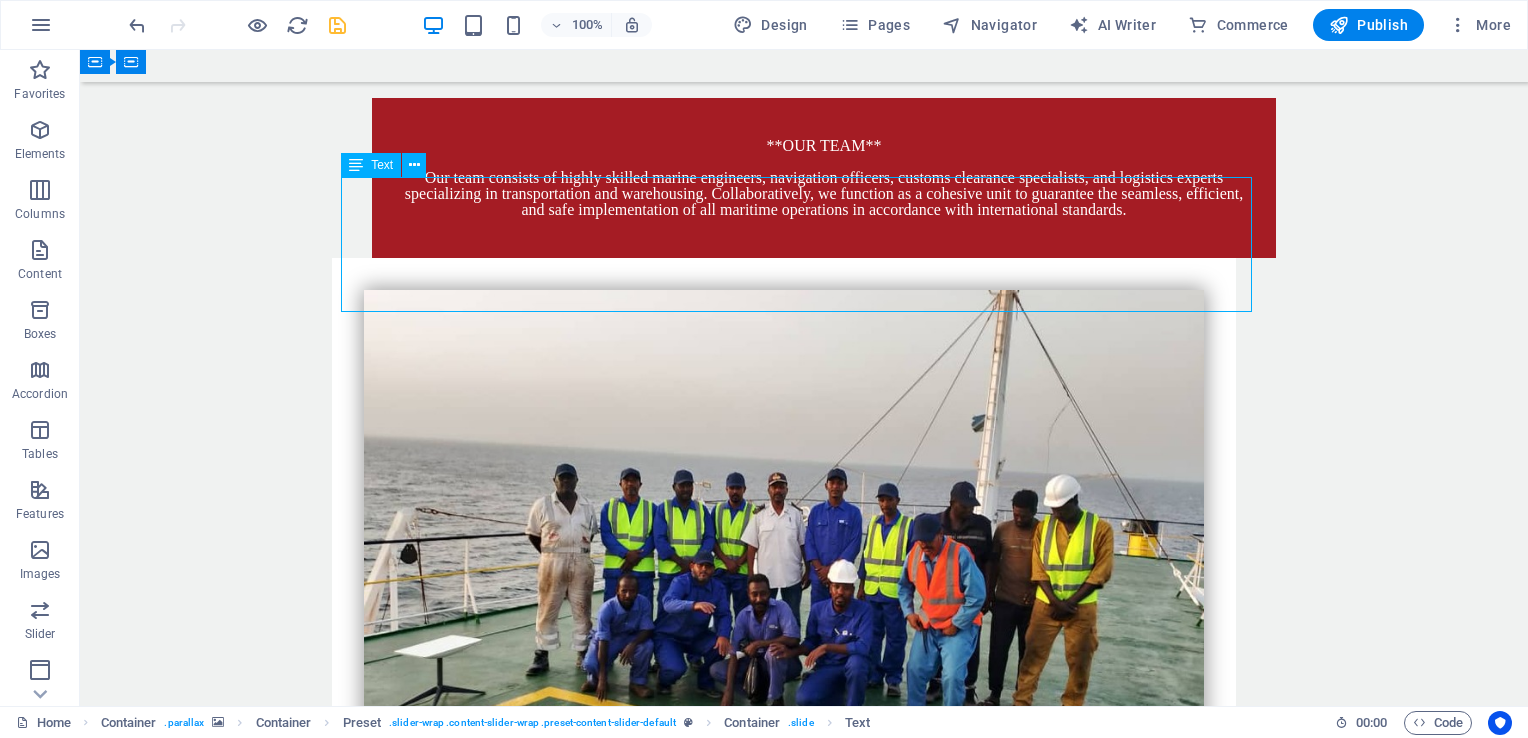 drag, startPoint x: 1168, startPoint y: 213, endPoint x: 1160, endPoint y: 252, distance: 39.812057 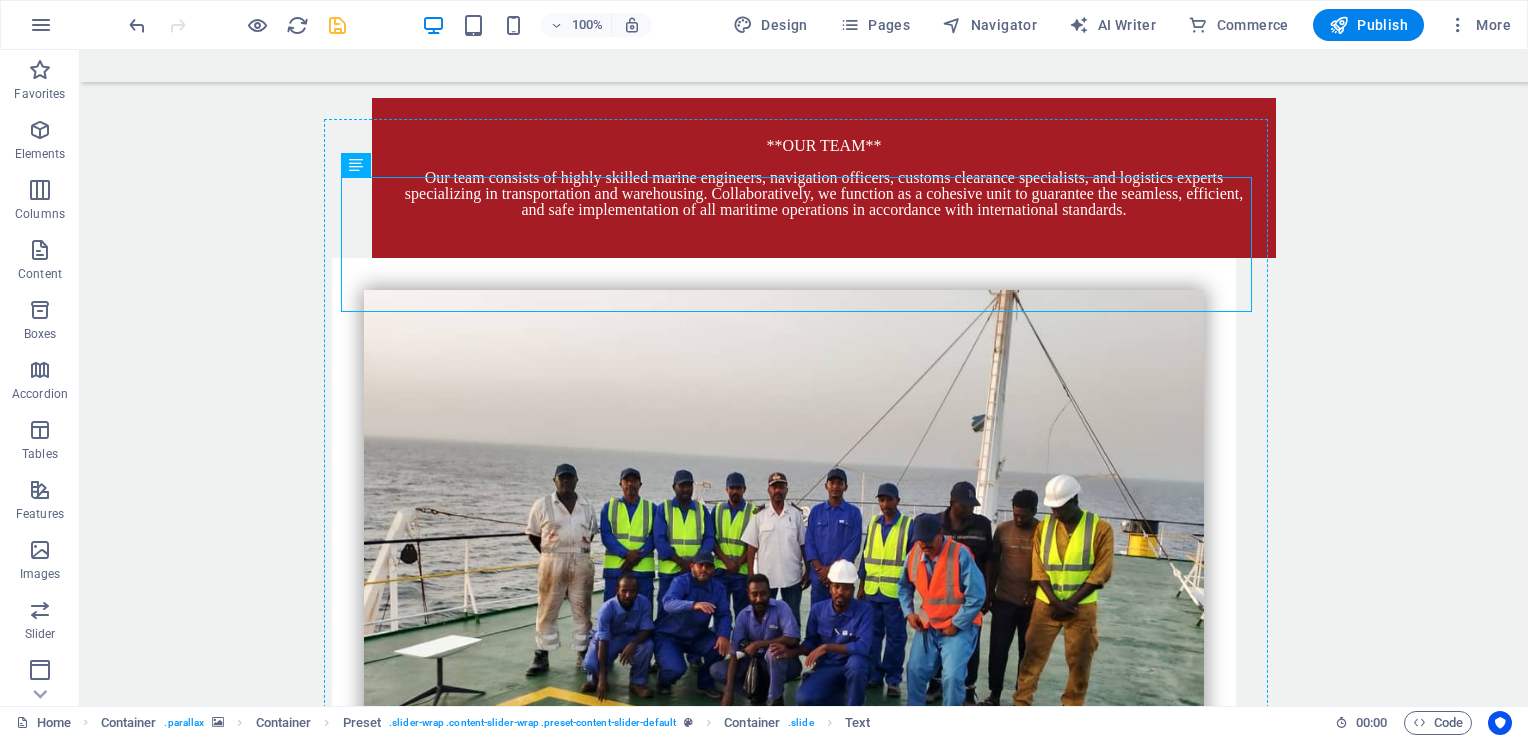 drag, startPoint x: 446, startPoint y: 216, endPoint x: 340, endPoint y: 206, distance: 106.47065 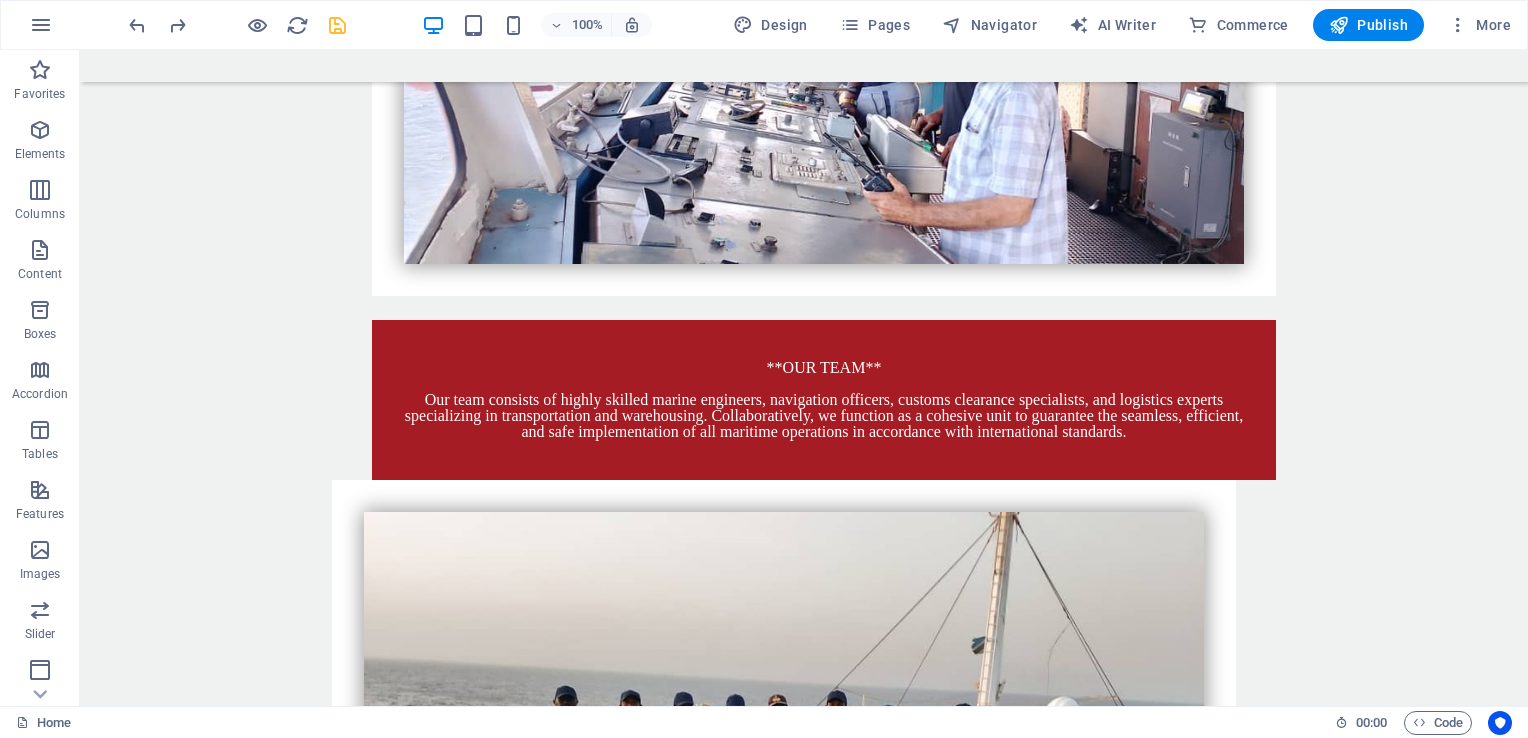 scroll, scrollTop: 4232, scrollLeft: 0, axis: vertical 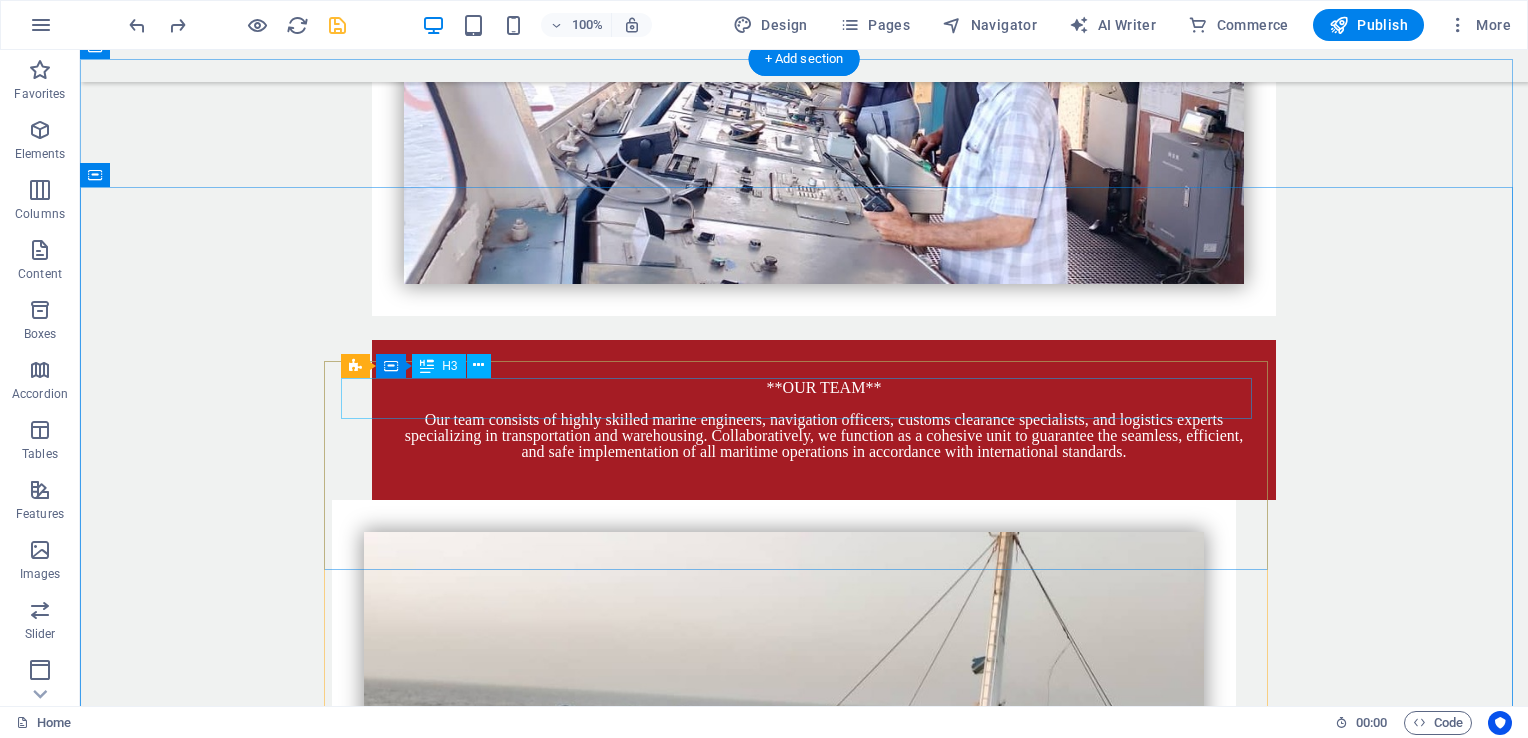 click on "IMPORT& EXPORT" at bounding box center [804, 4317] 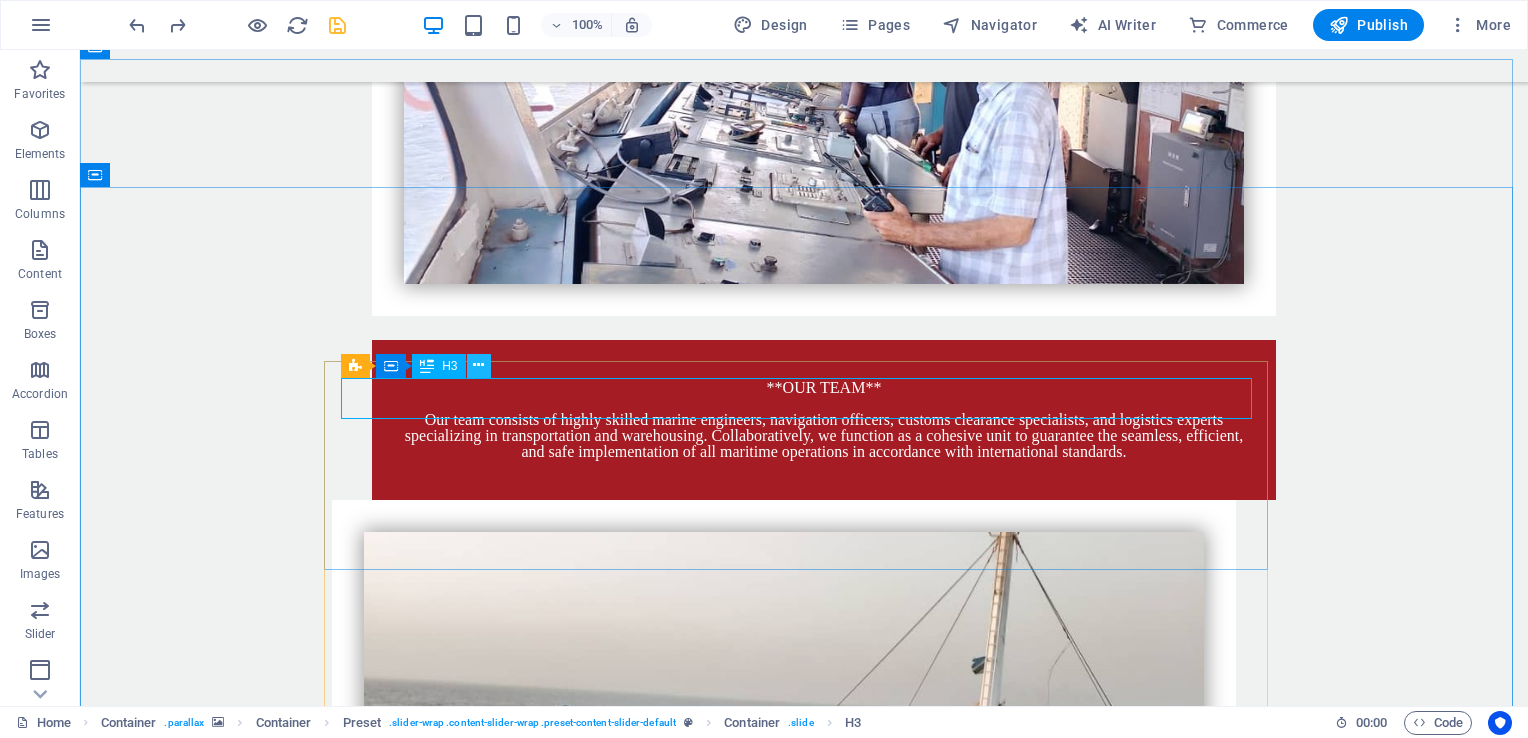 click at bounding box center [479, 366] 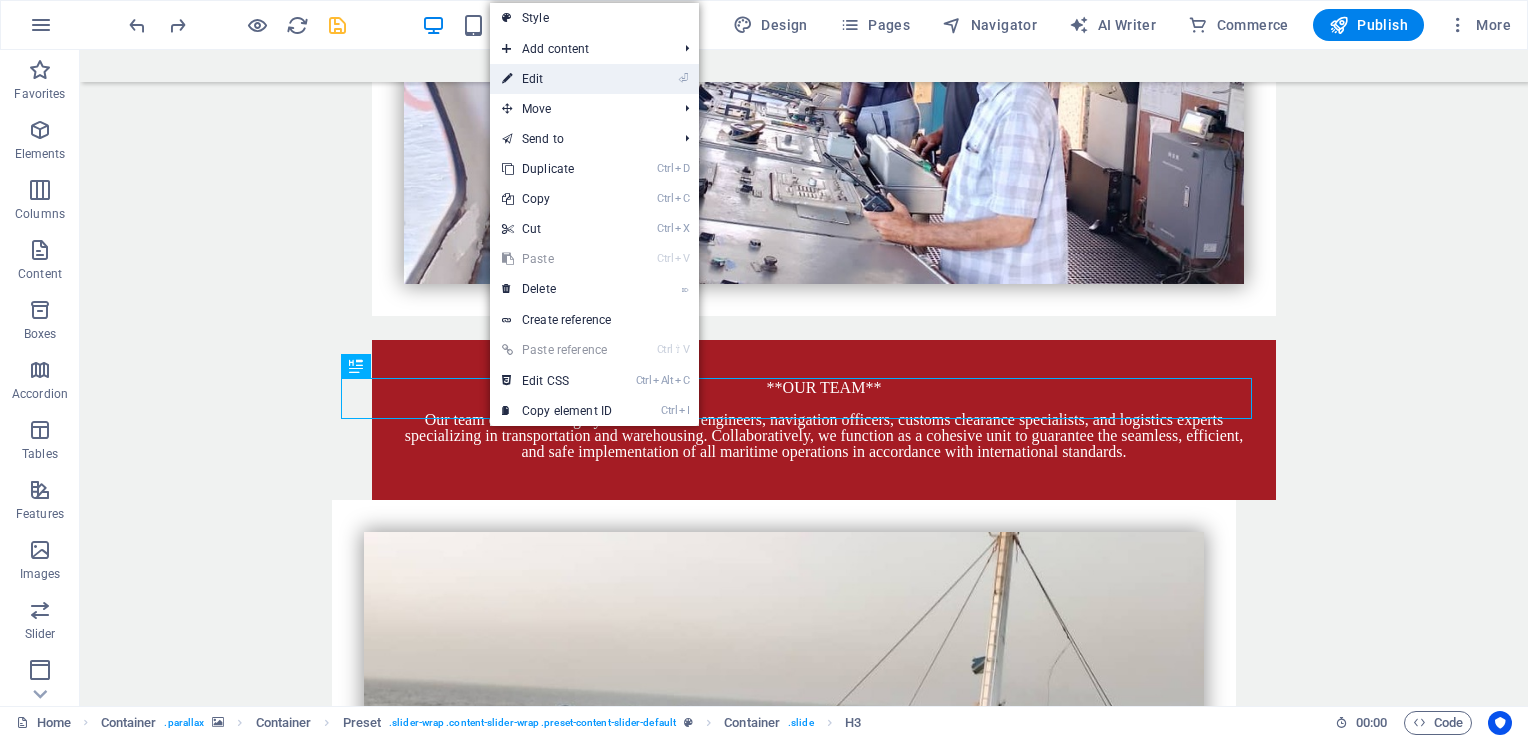 click on "⏎  Edit" at bounding box center (557, 79) 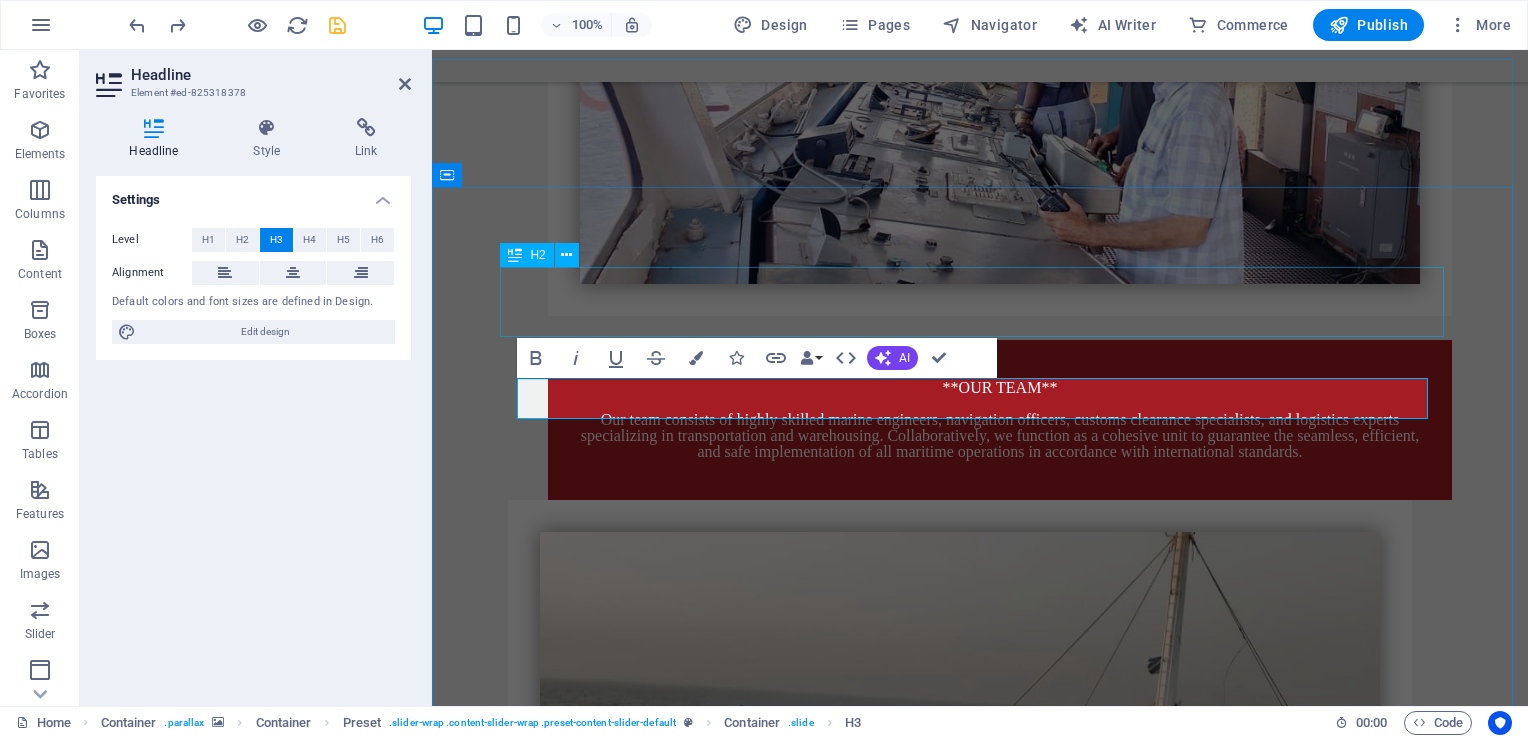 click on "TRADING" at bounding box center (980, 4220) 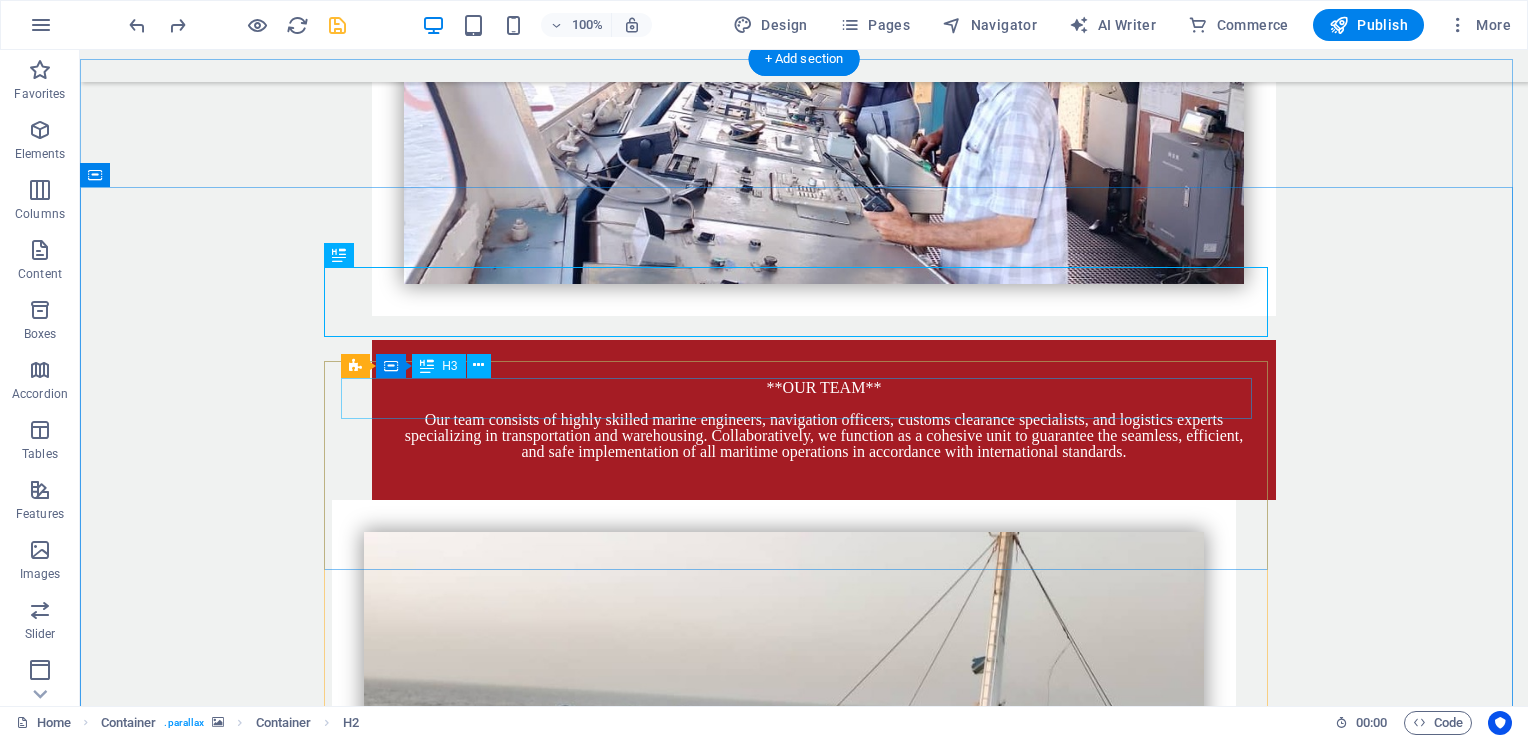 click on "IMPORT& EXPORT" at bounding box center (804, 4317) 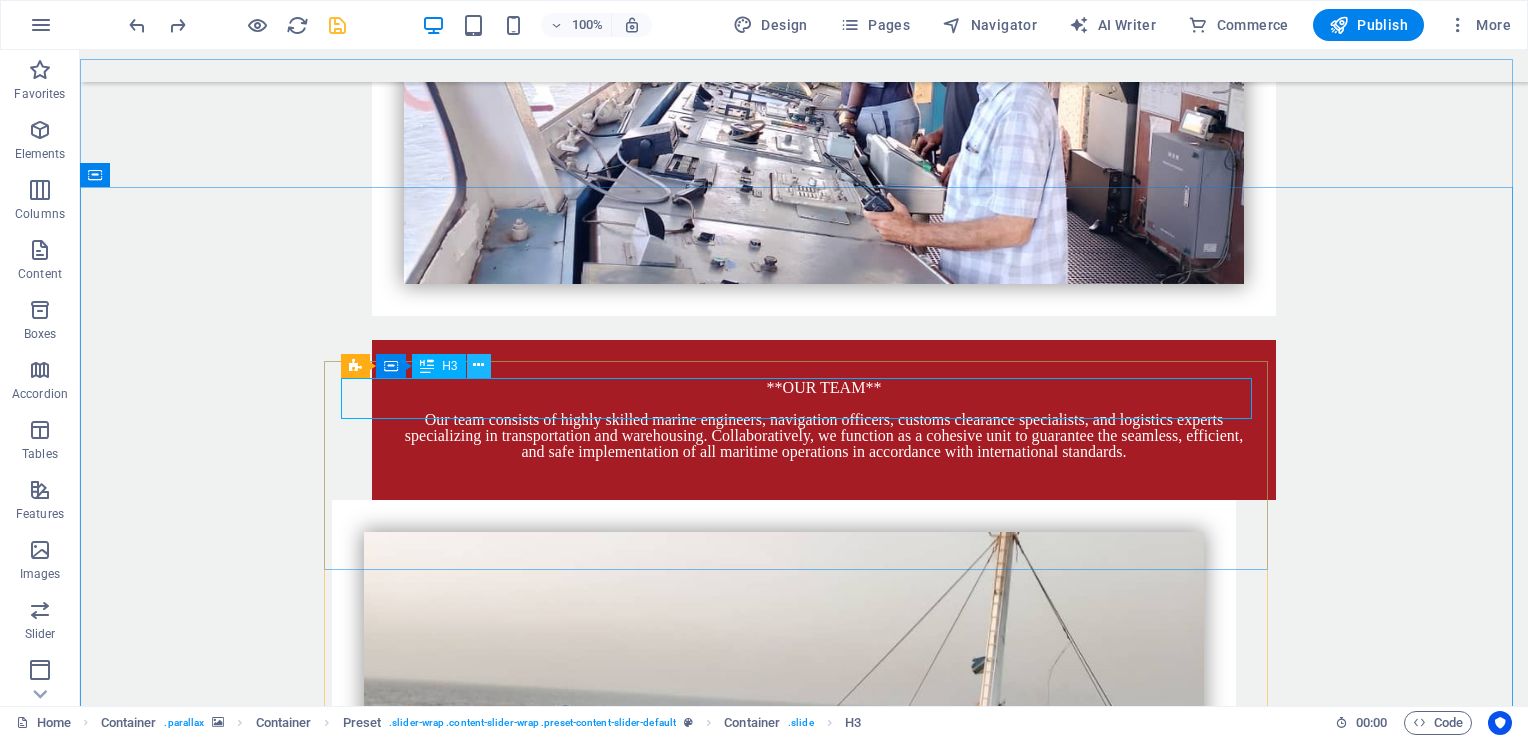 click at bounding box center [479, 366] 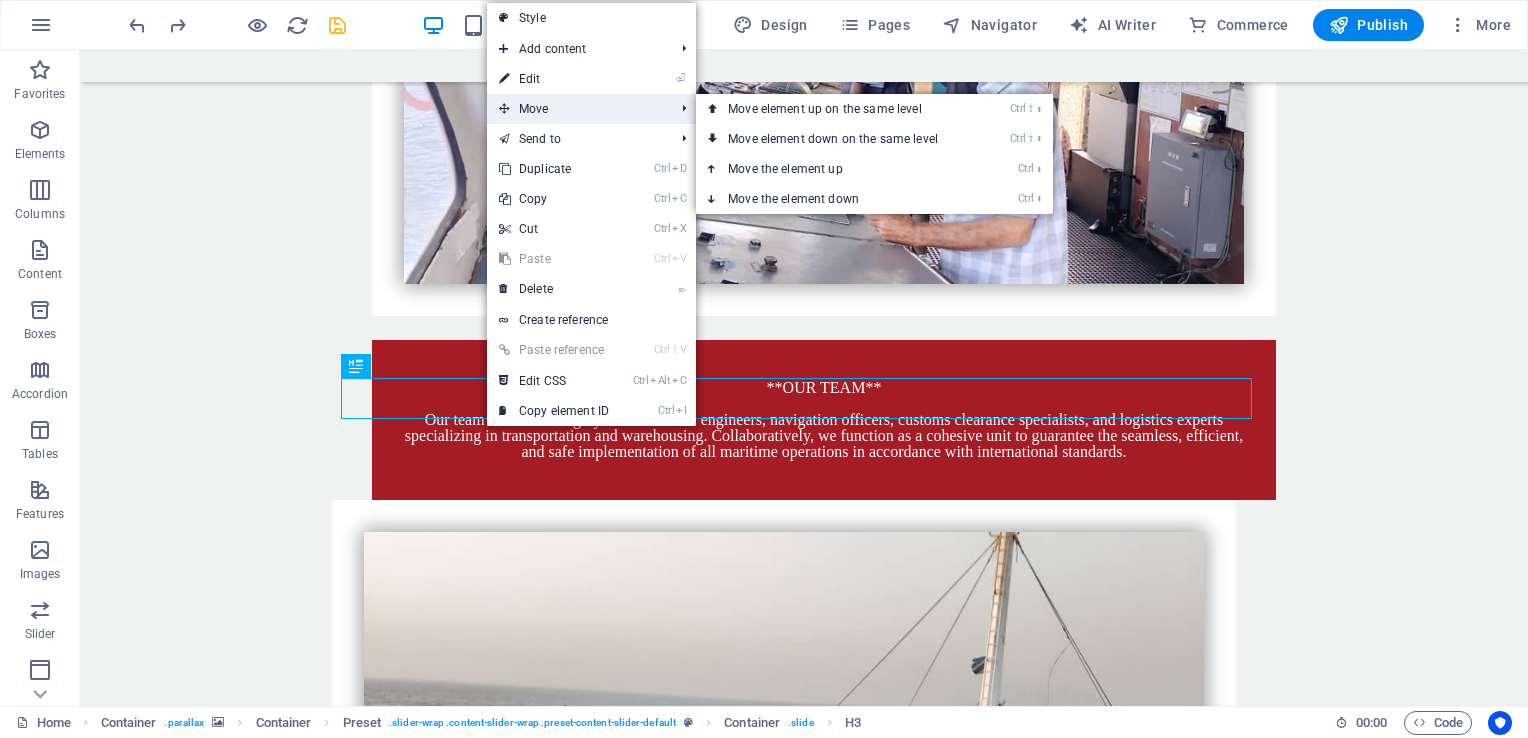 click on "Move" at bounding box center [576, 109] 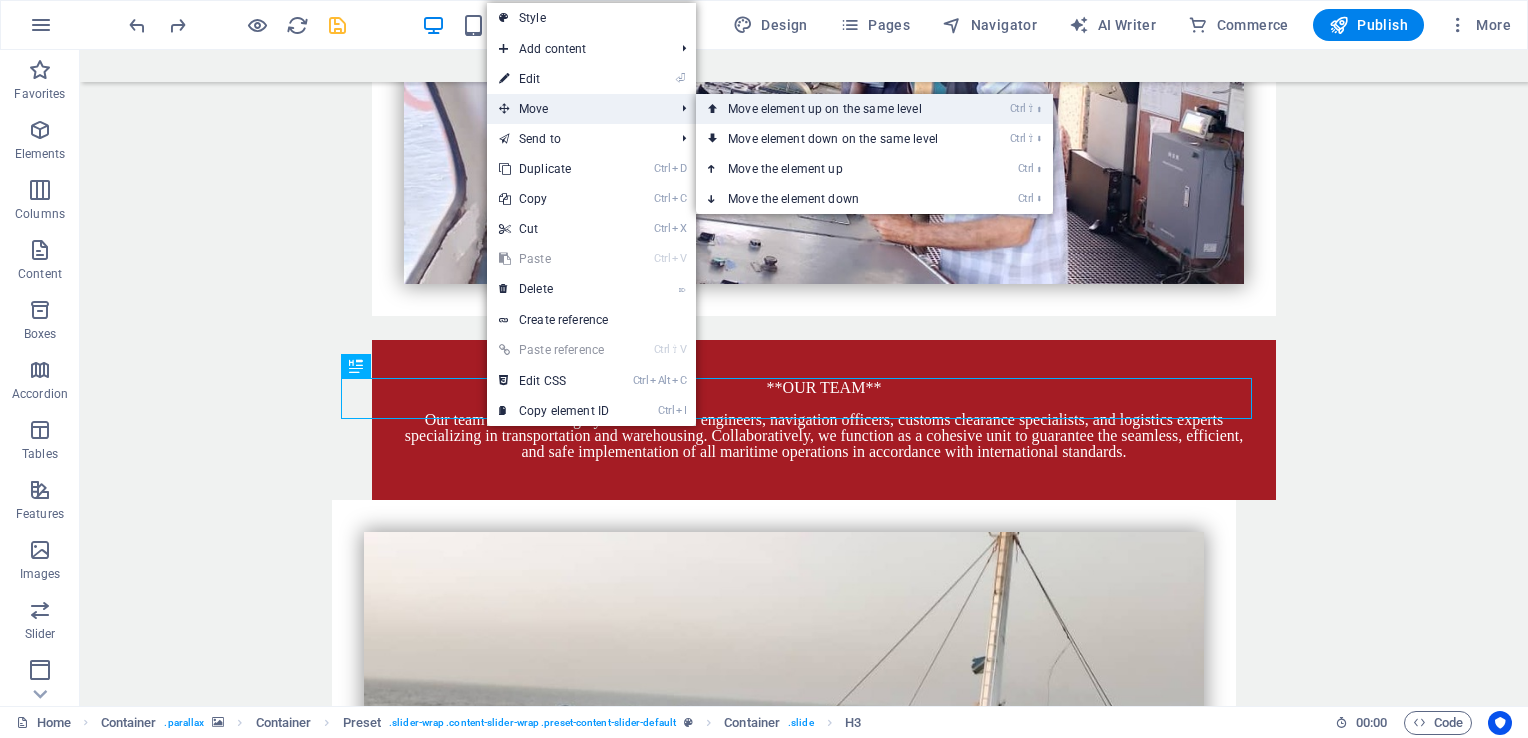 click on "Ctrl ⇧ ⬆  Move element up on the same level" at bounding box center (837, 109) 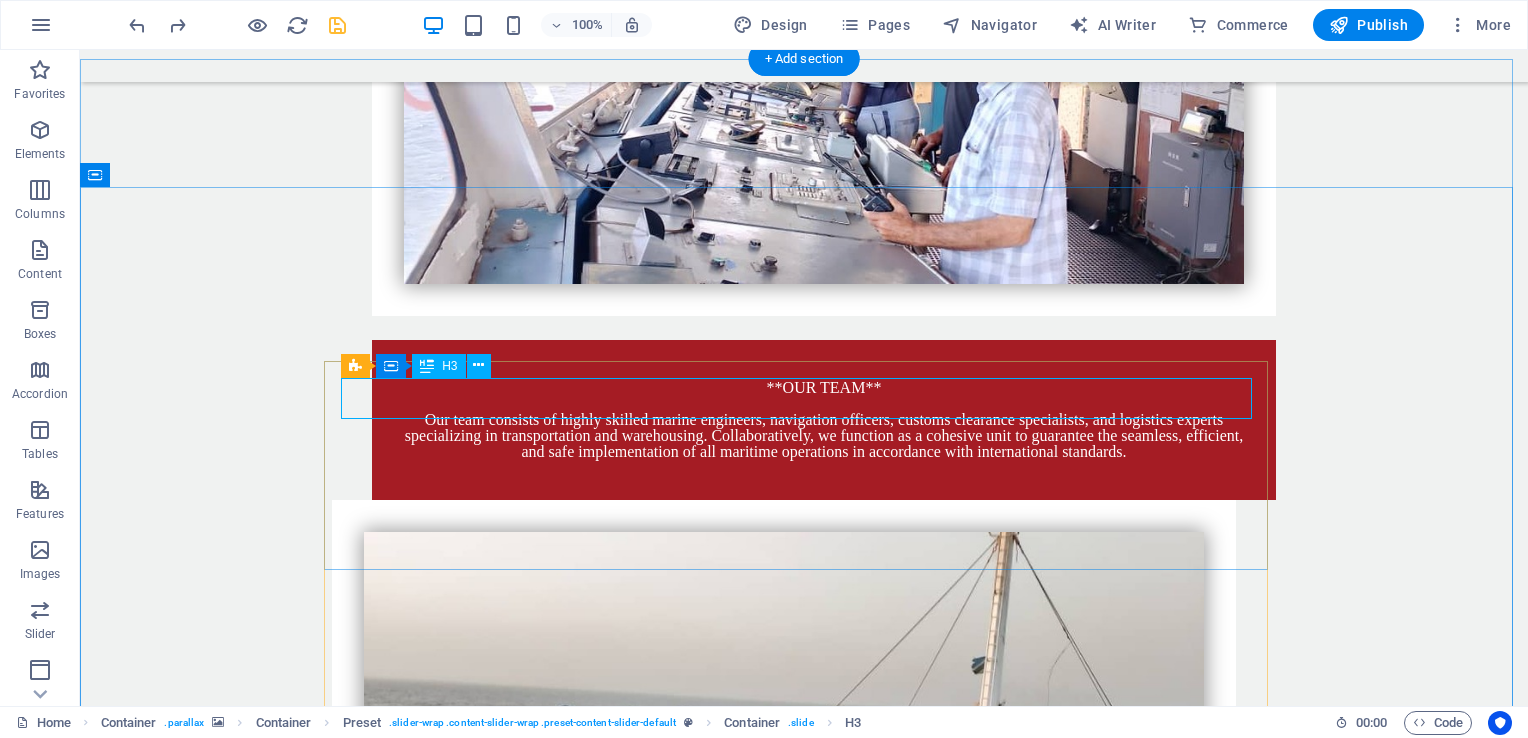 click on "IMPORT& EXPORT" at bounding box center [804, 4317] 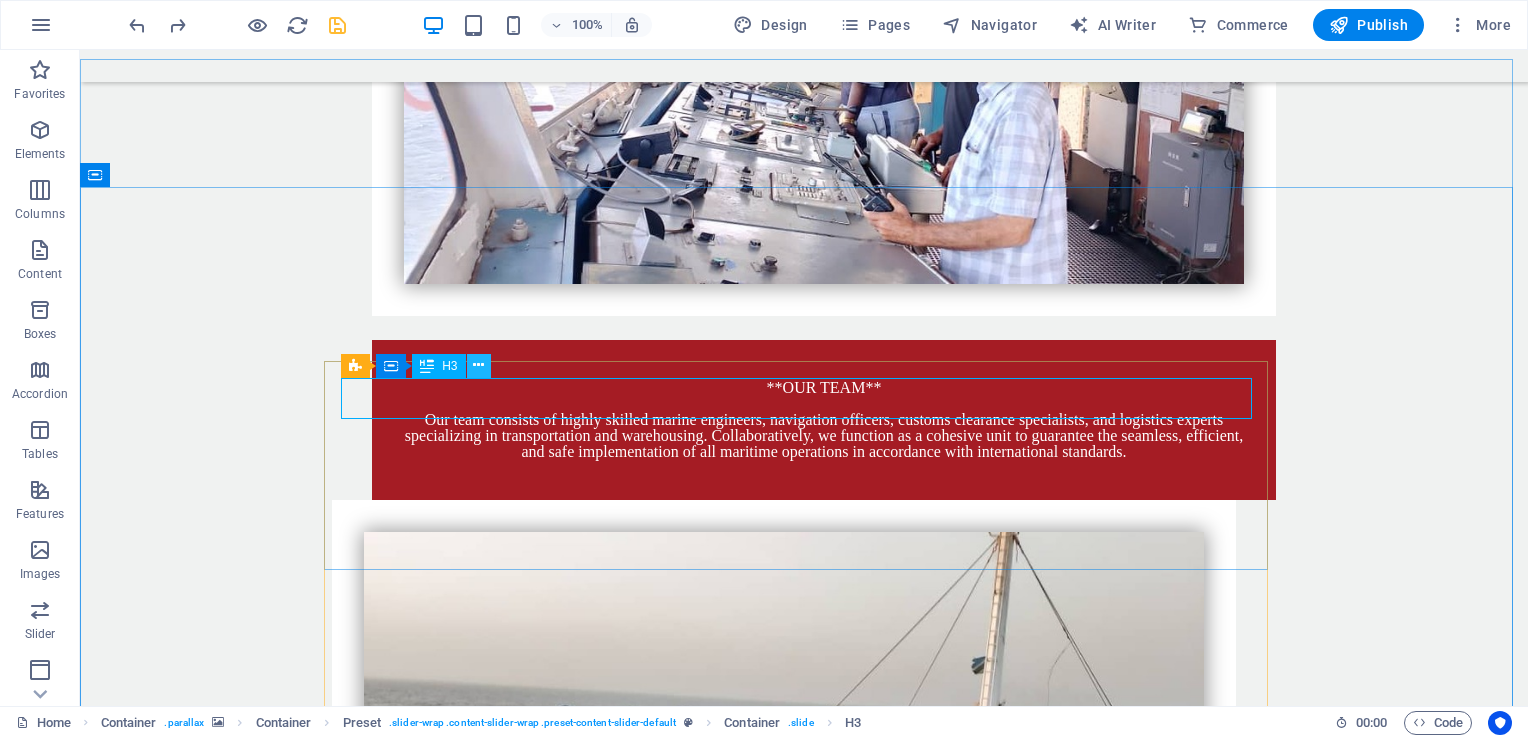 click at bounding box center [478, 365] 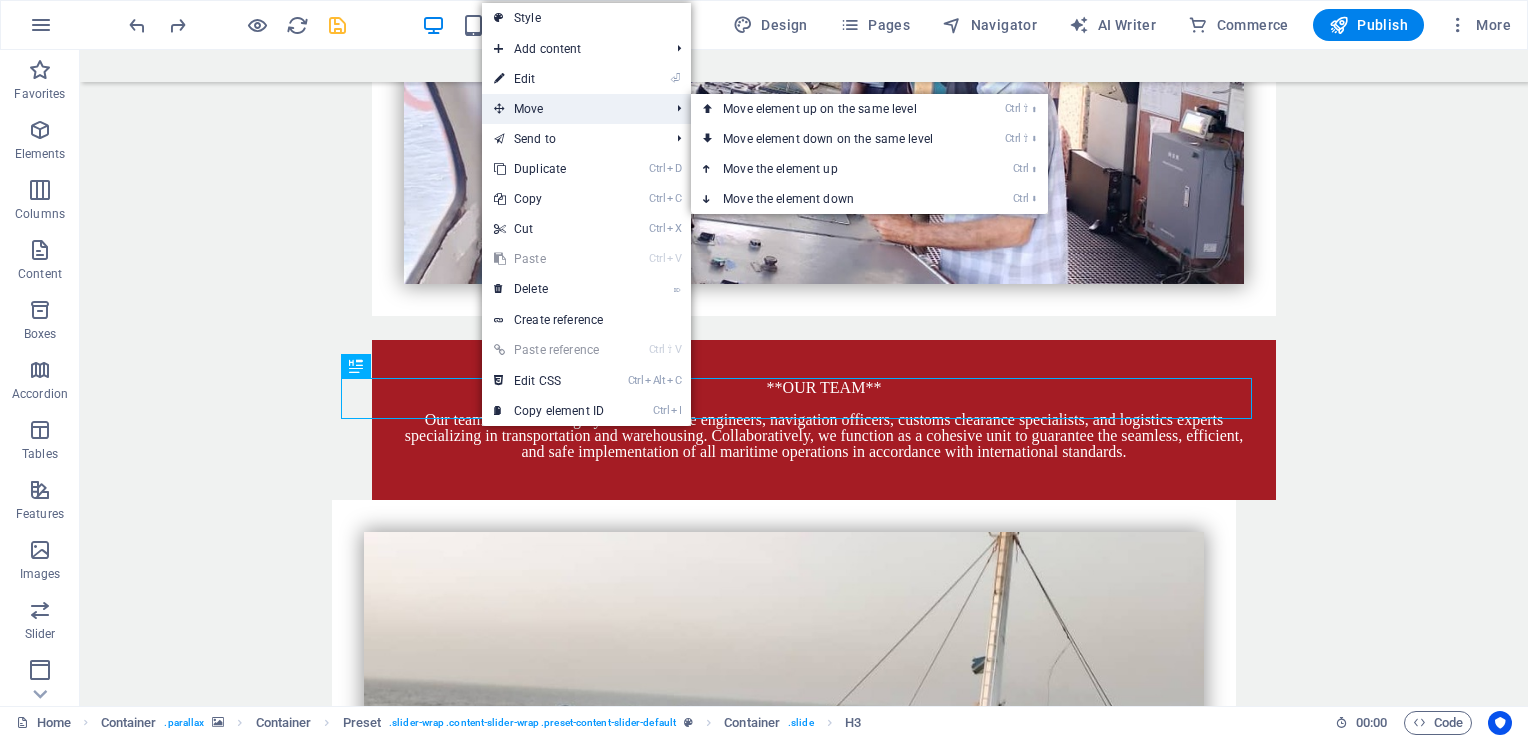 click on "Move" at bounding box center (571, 109) 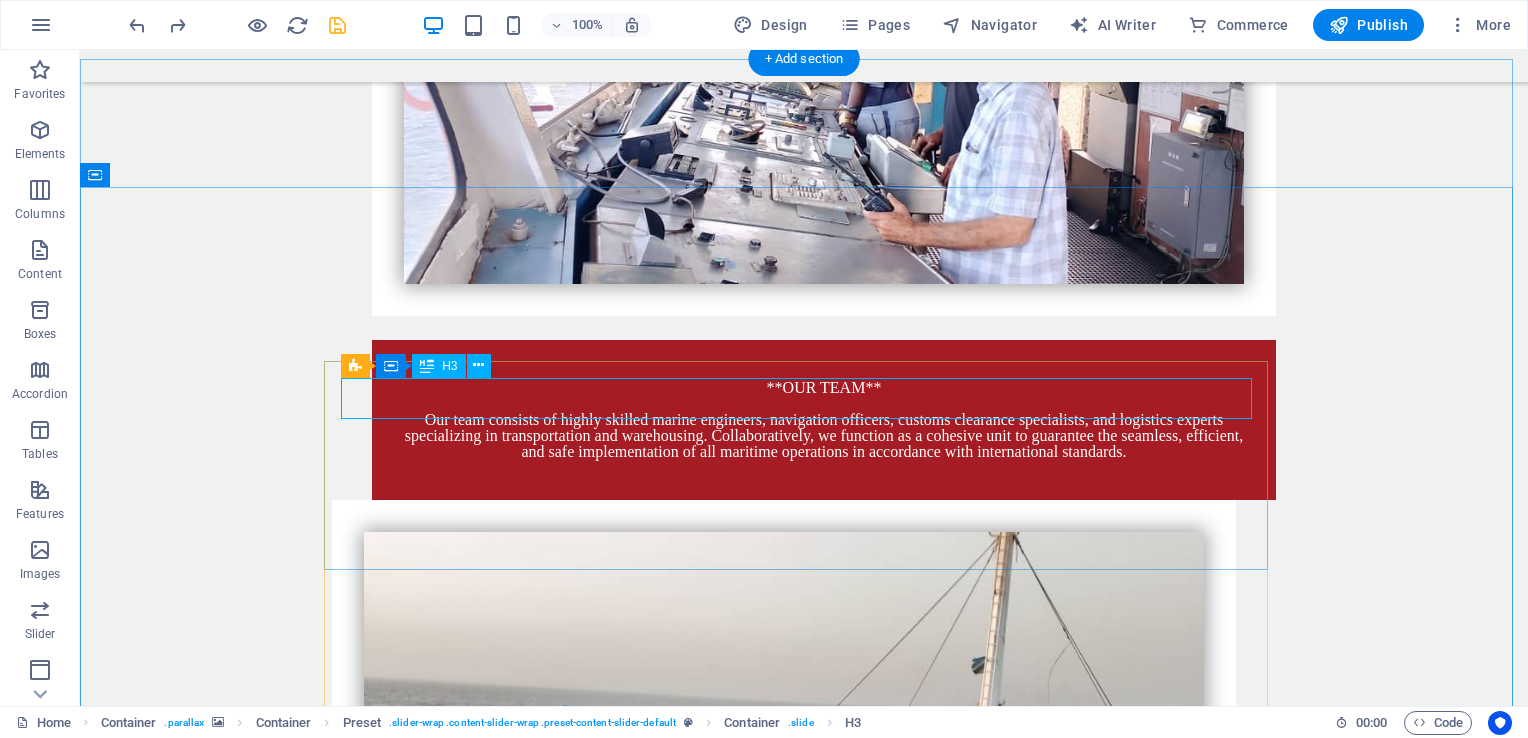click on "IMPORT& EXPORT" at bounding box center [804, 4317] 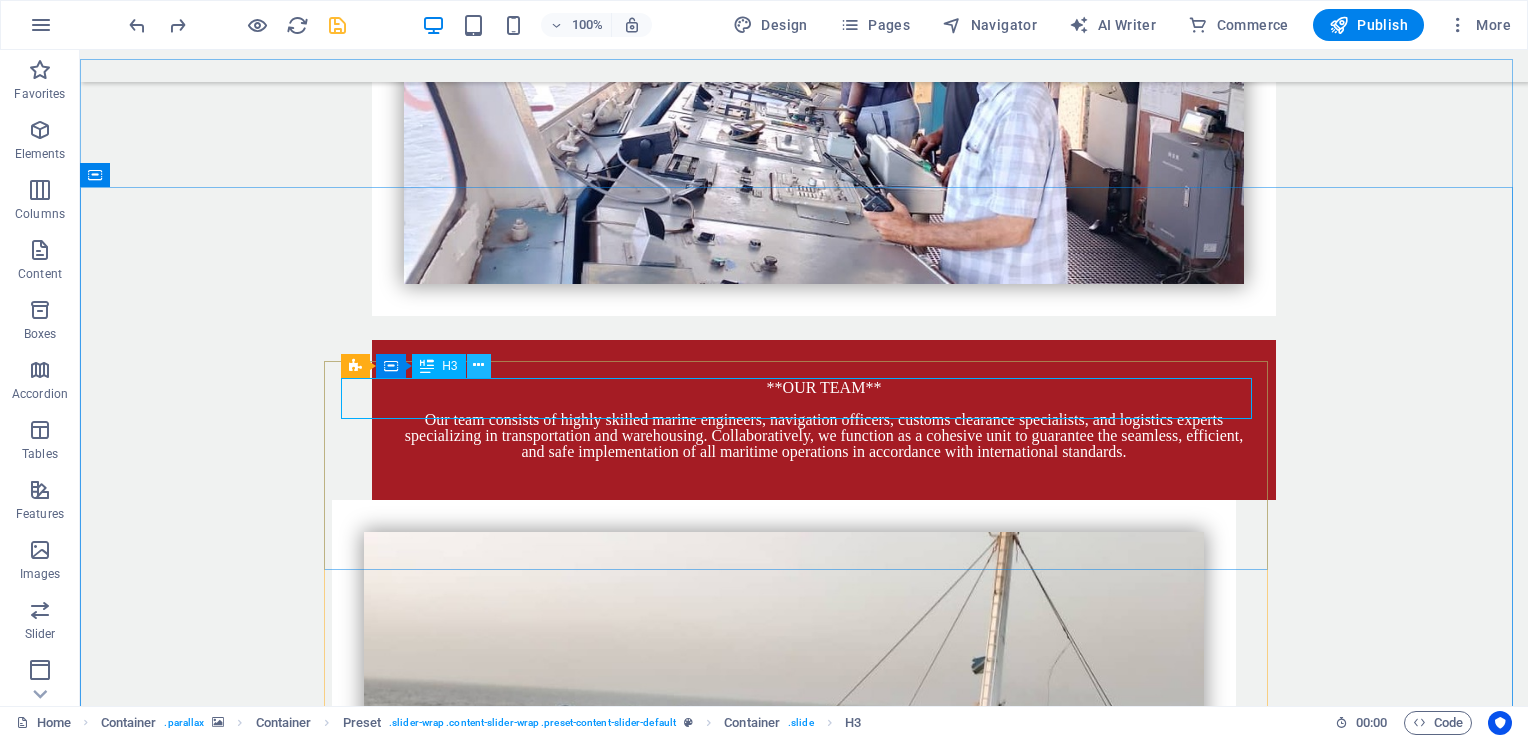 click at bounding box center (478, 365) 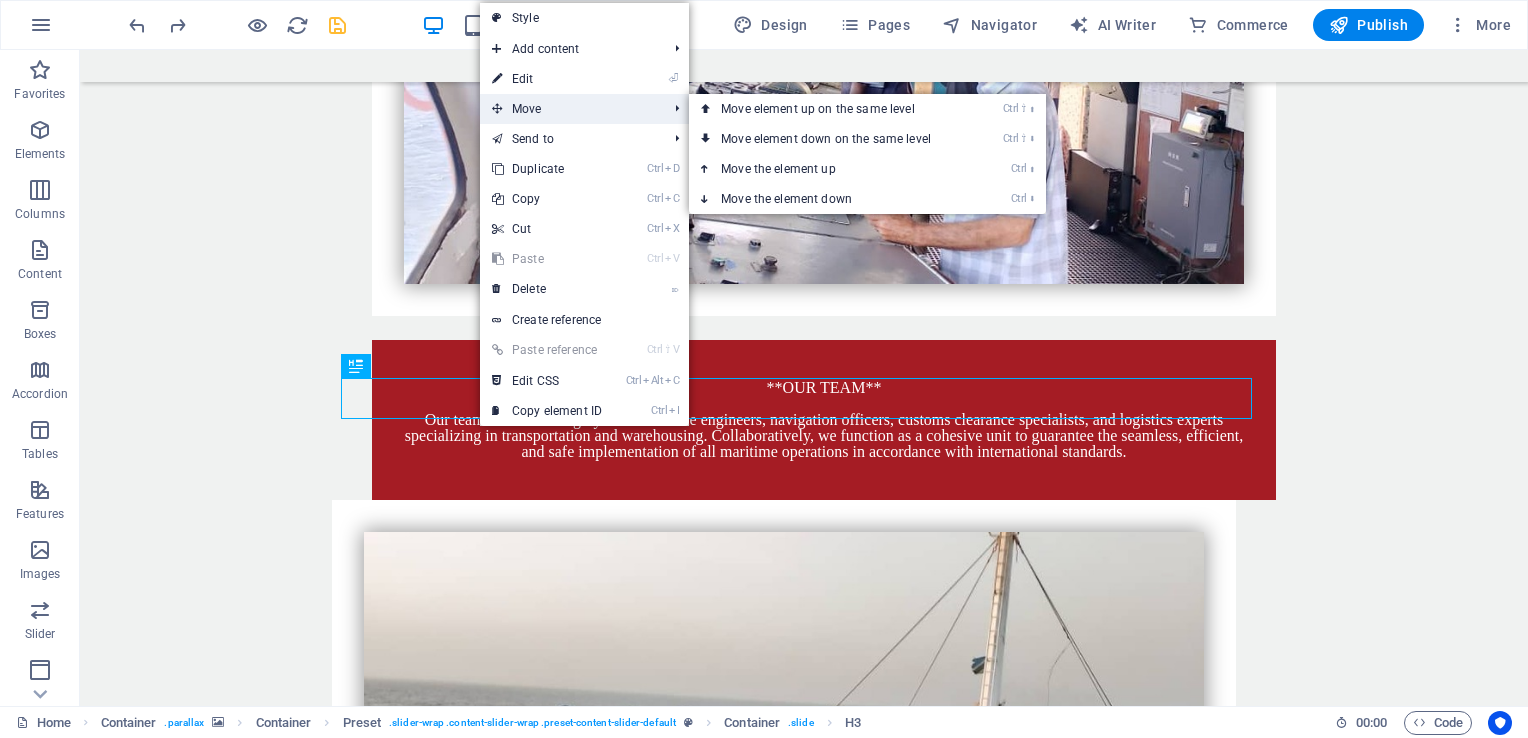 click on "Move" at bounding box center [569, 109] 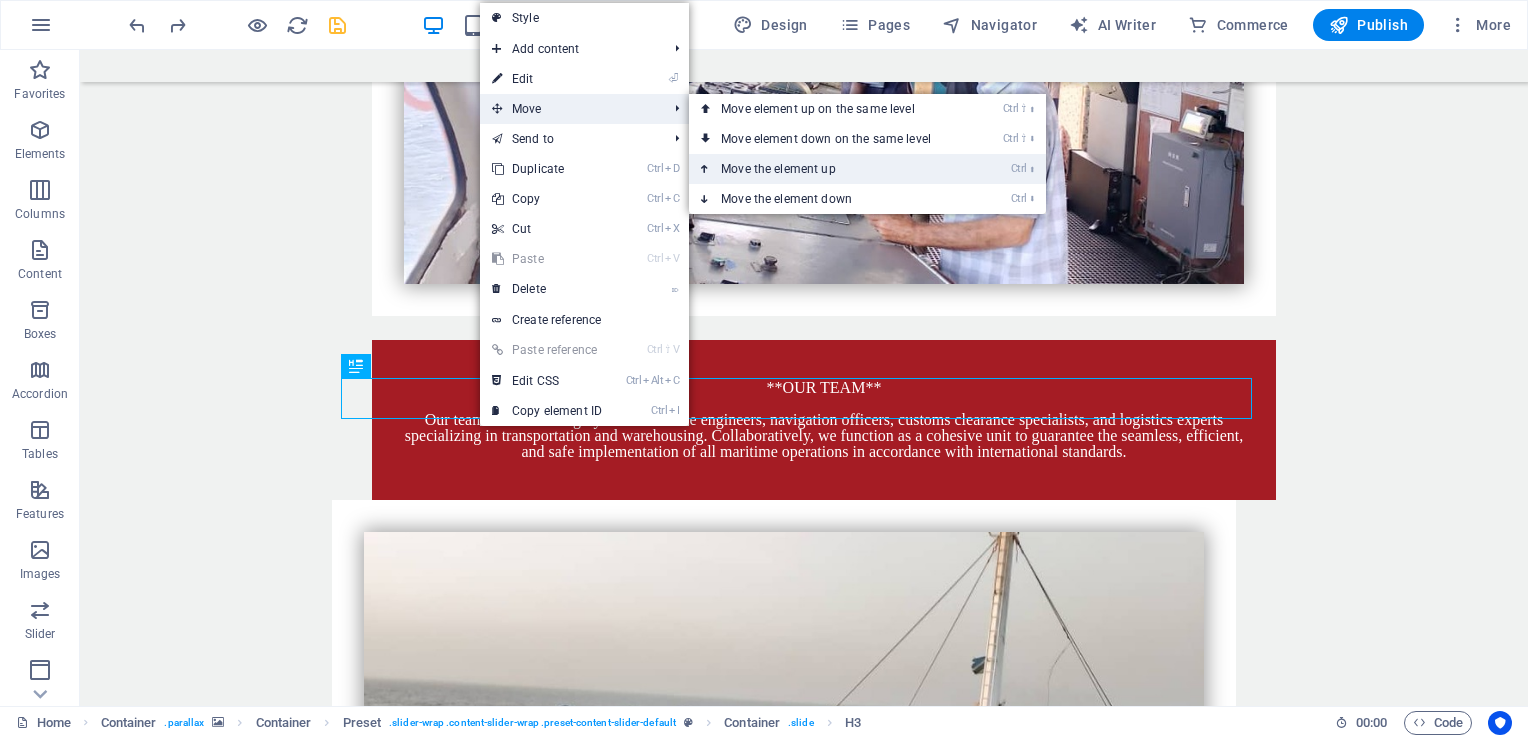 click on "Ctrl ⬆  Move the element up" at bounding box center [830, 169] 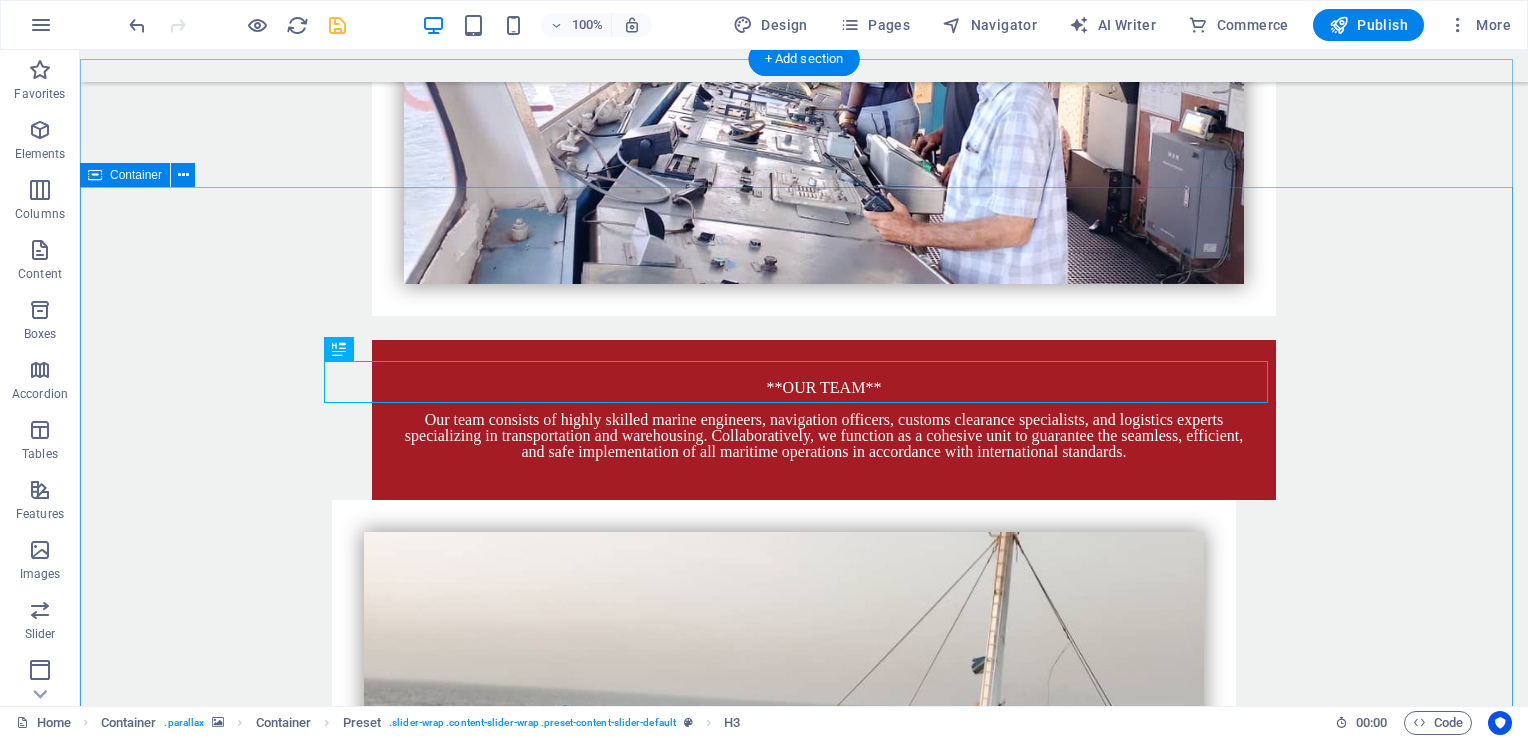 click on "TRADING IMPORT& EXPORT Our Import & Export Department offers comprehensive services to meet the needs of both local and international markets. We export high-quality sesame and oilseeds to regional and global destinations, ensuring the highest standards of purity and quality. Additionally, we import vegetable oils and essential food products to provide reliable and diverse supplies that meet our clients' demands. FOOD PACKAGING "[LOREM IPSUM] CROP SCREENING" at bounding box center (804, 4550) 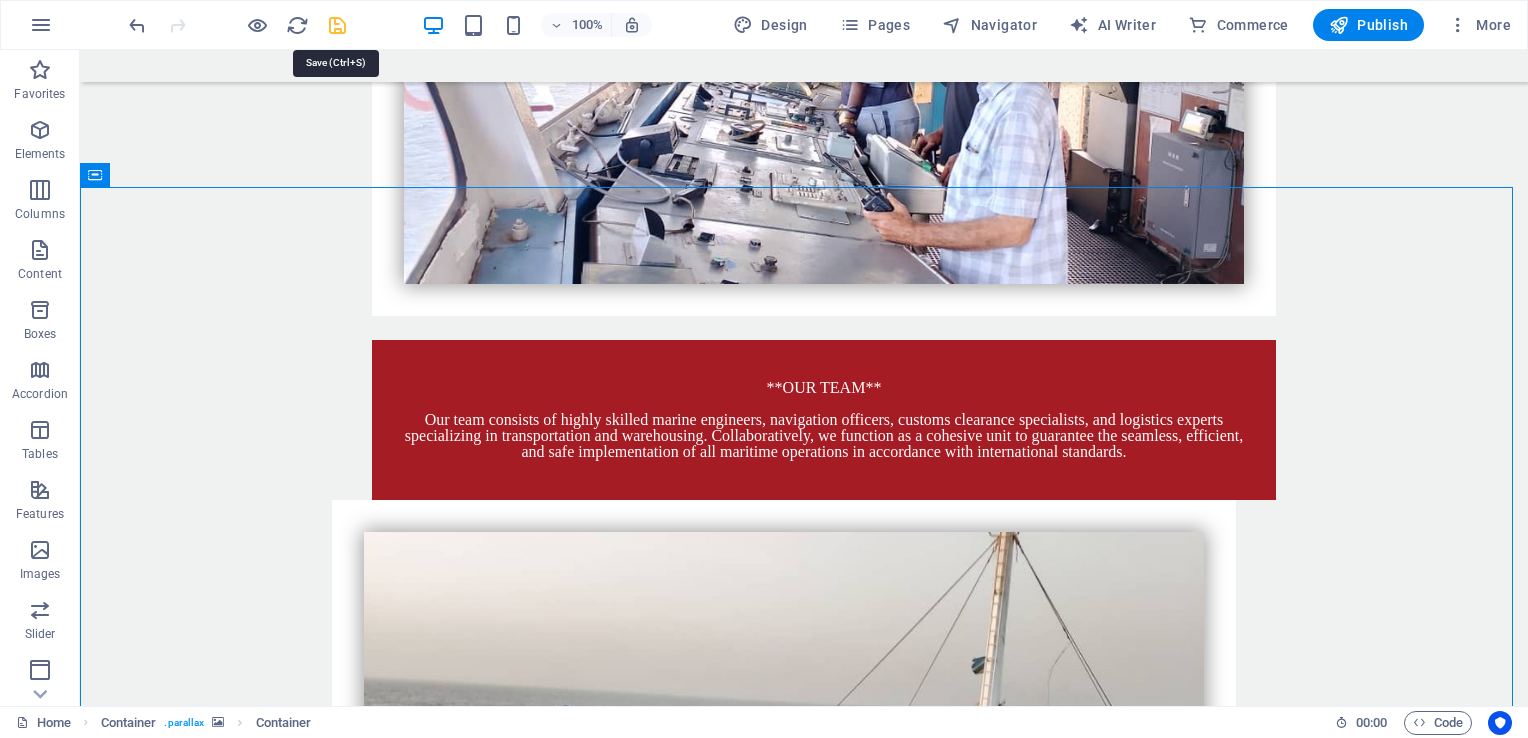 click at bounding box center (337, 25) 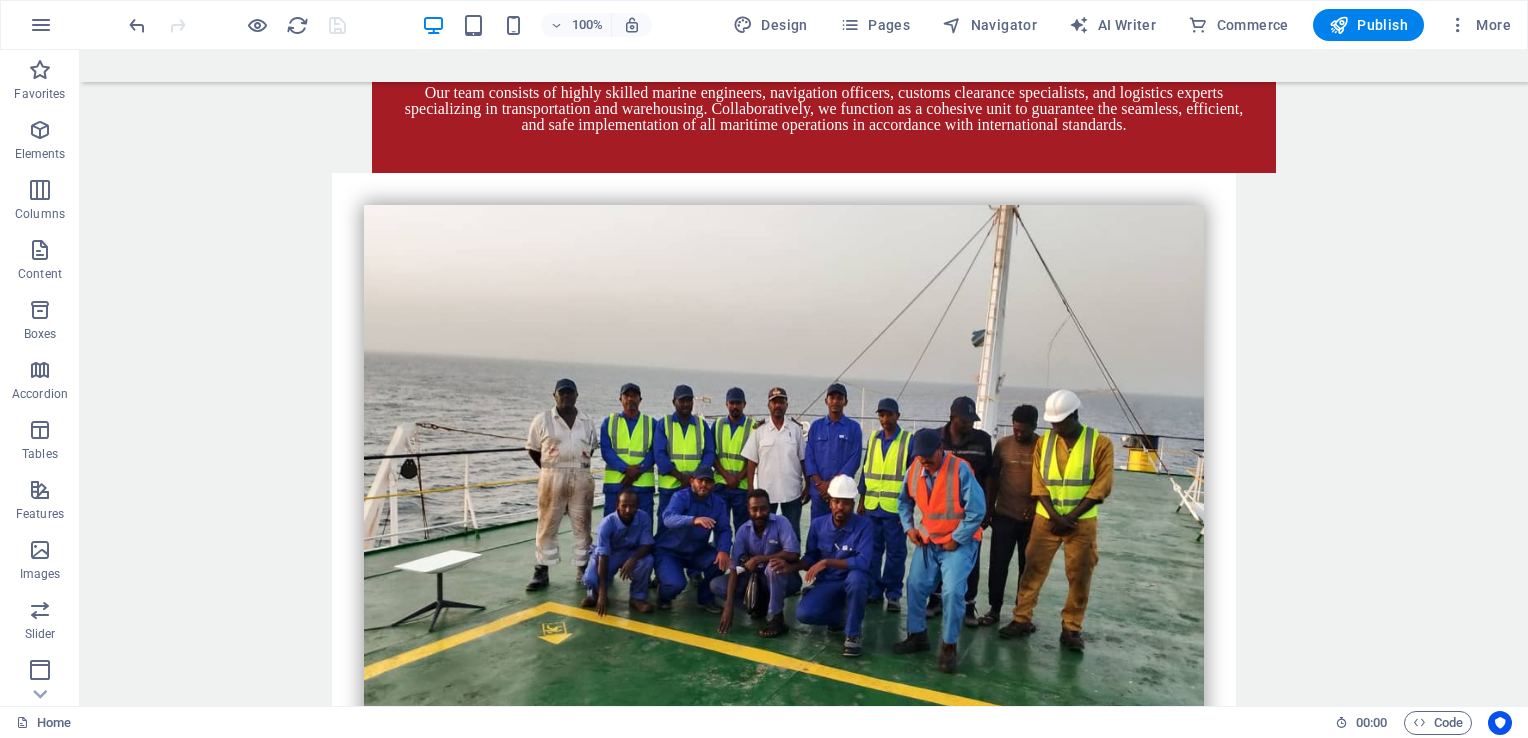 scroll, scrollTop: 4589, scrollLeft: 0, axis: vertical 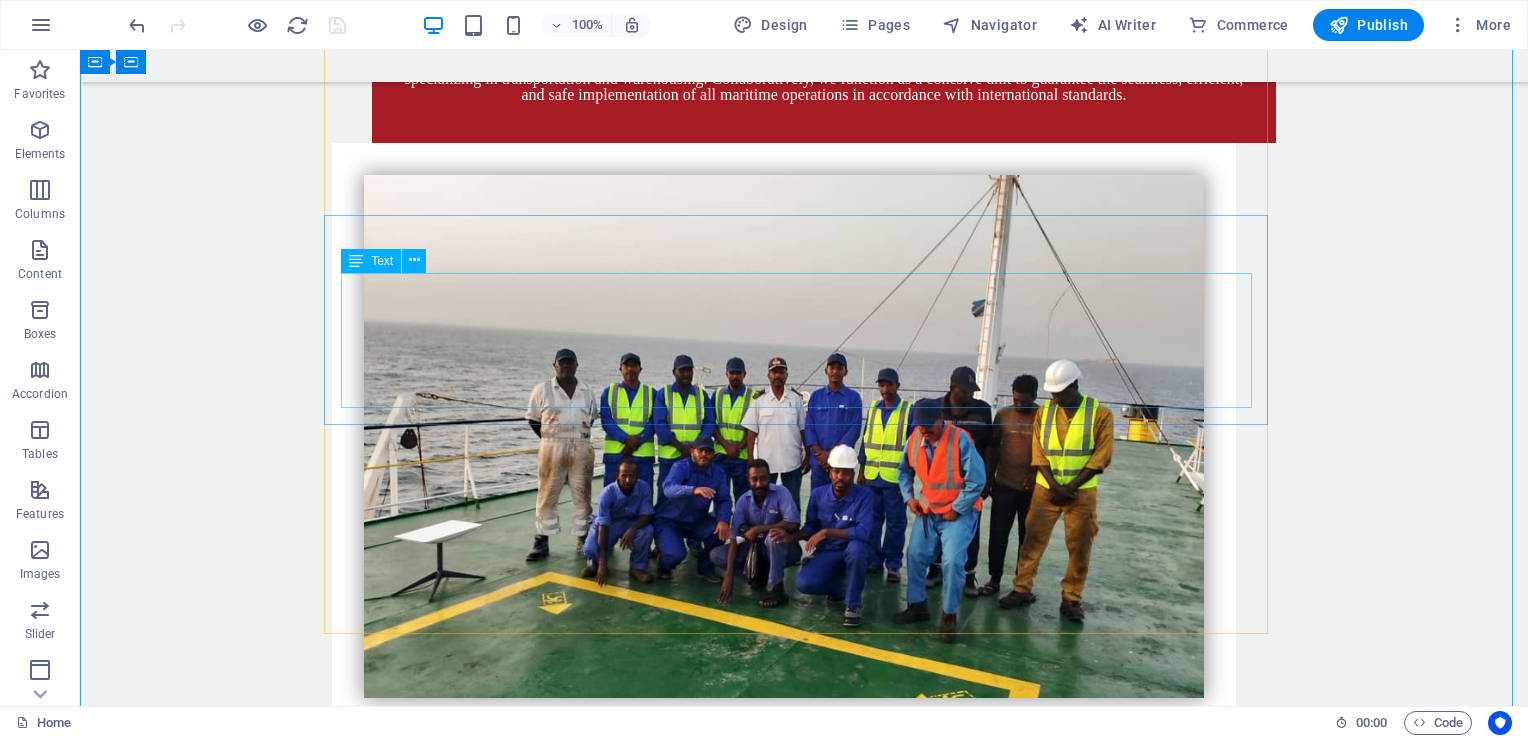 click on ""Lorem ipsum dolor sit amet, consetetur sadipscing elitr, sed diam nonumy eirmod tempor invidunt ut labore et dolore magna aliquyam erat, sed diam voluptua. At vero eos et accusam et justo duo dolores et ea rebum. Stet clita kasd gubergren, no sea takimata sanctus est Lorem ipsum dolor sit amet. Lorem ipsum dolor sit amet, consetetur sadipscing elitr, sed diam nonumy eirmod tempor invidunt ut labore et dolore magna aliquyam erat."" at bounding box center (804, 4262) 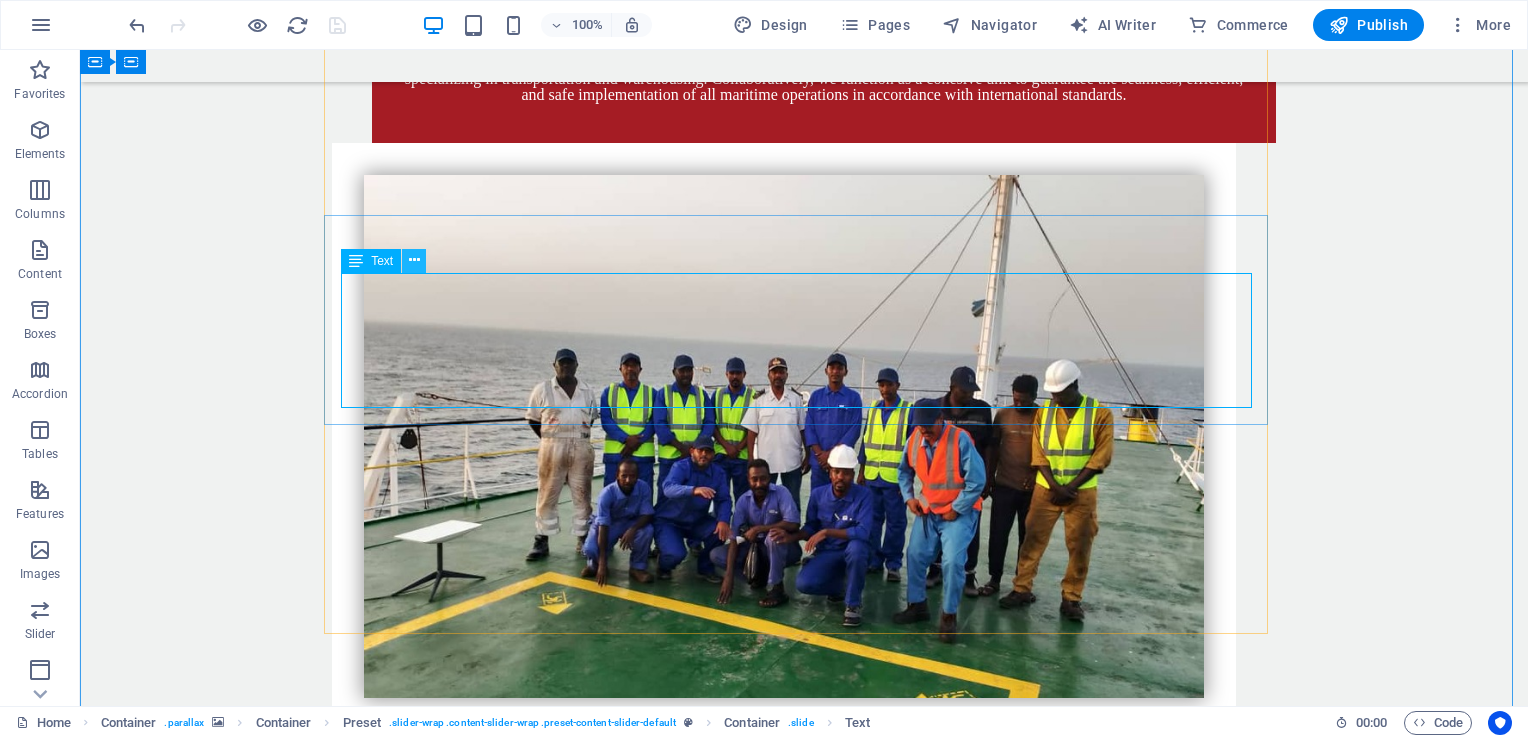 click at bounding box center (414, 260) 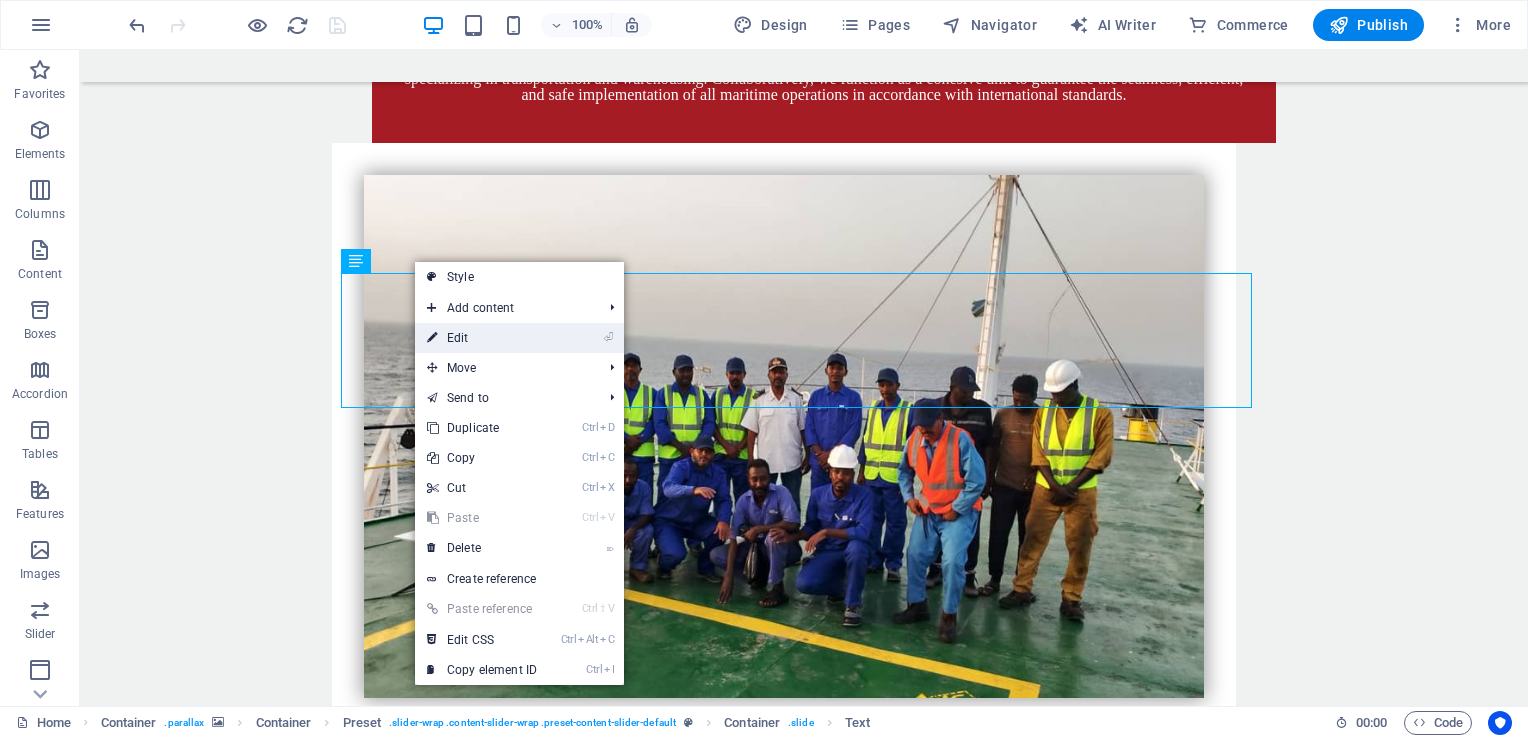 click on "⏎  Edit" at bounding box center (482, 338) 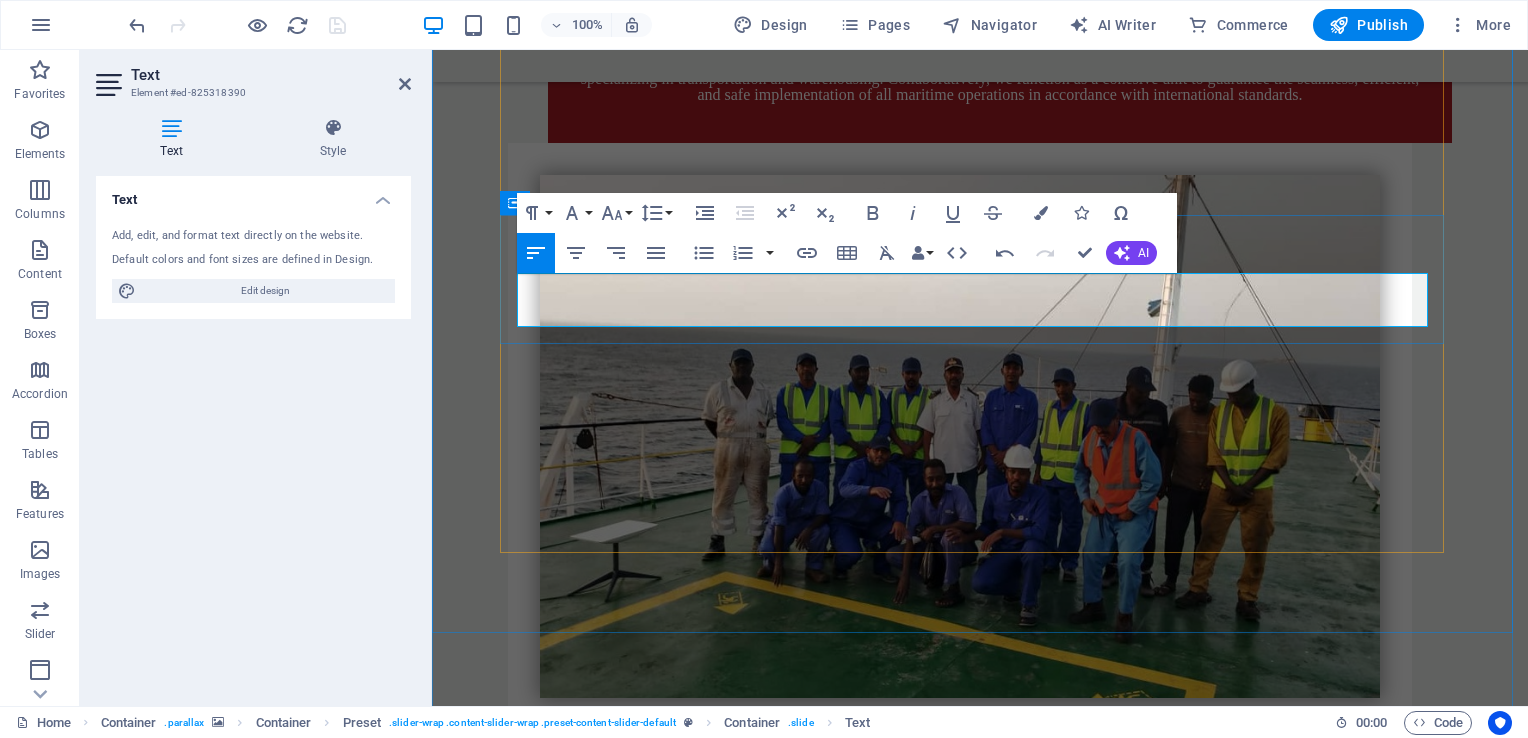click at bounding box center (980, 4167) 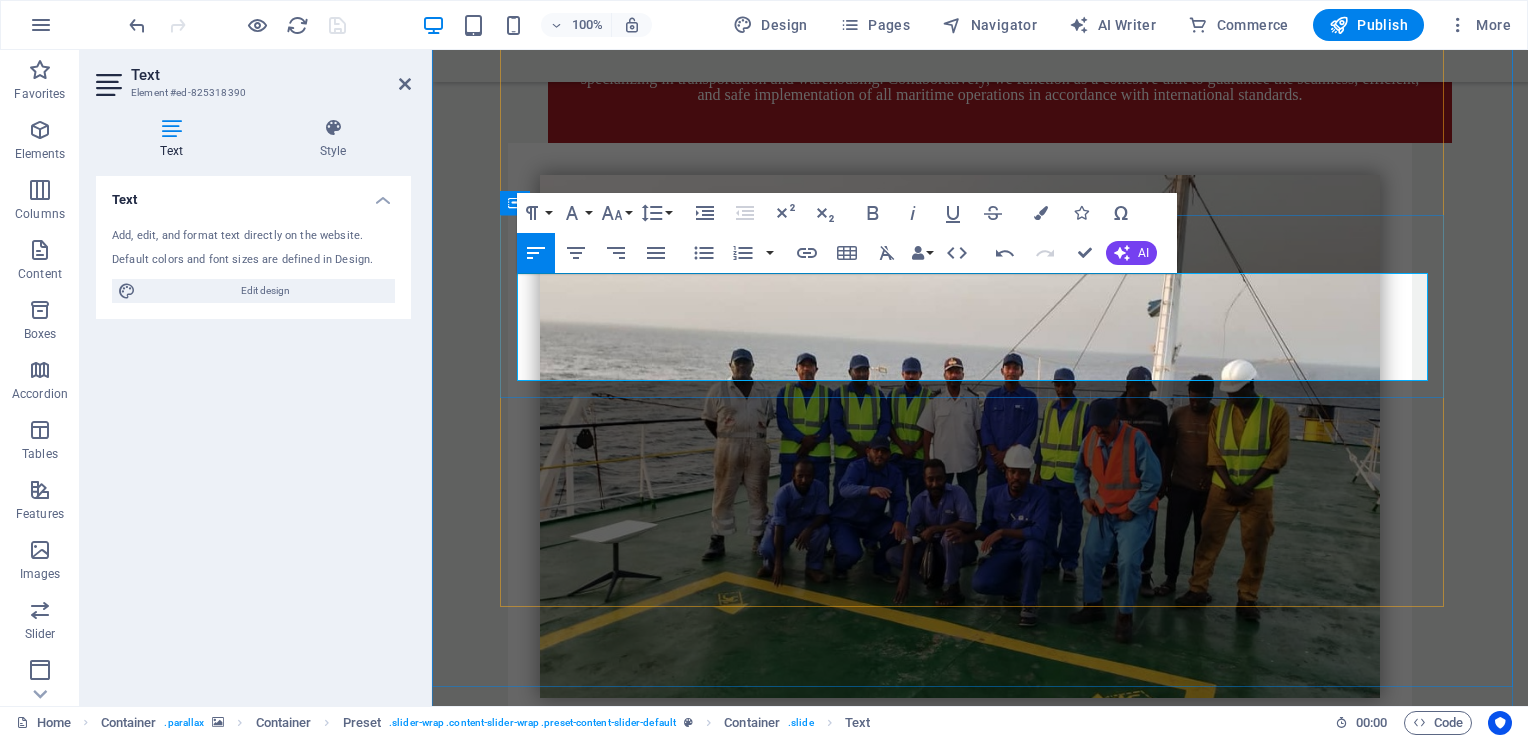 scroll, scrollTop: 3876, scrollLeft: 3, axis: both 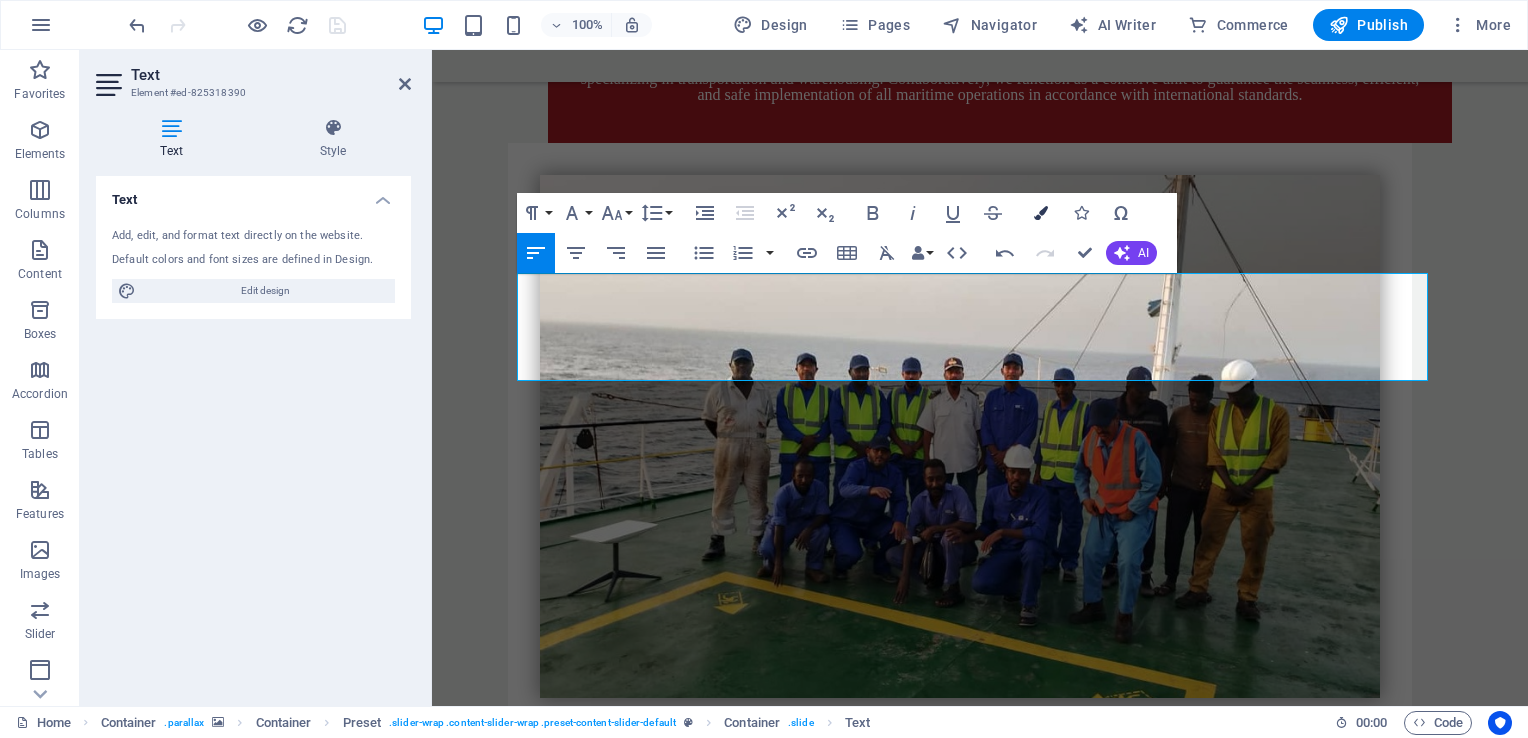 click at bounding box center [1041, 213] 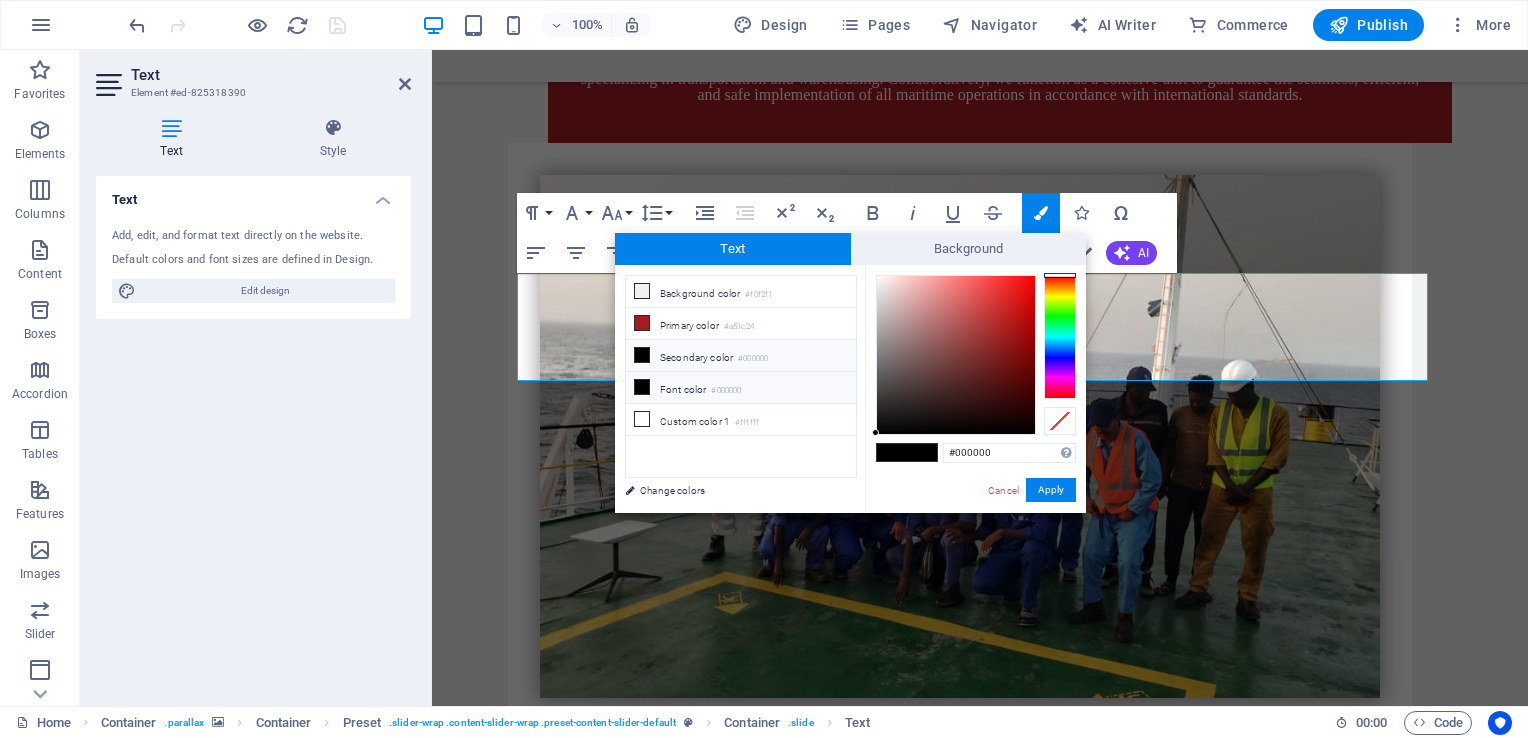 click on "Font color
#000000" at bounding box center [741, 388] 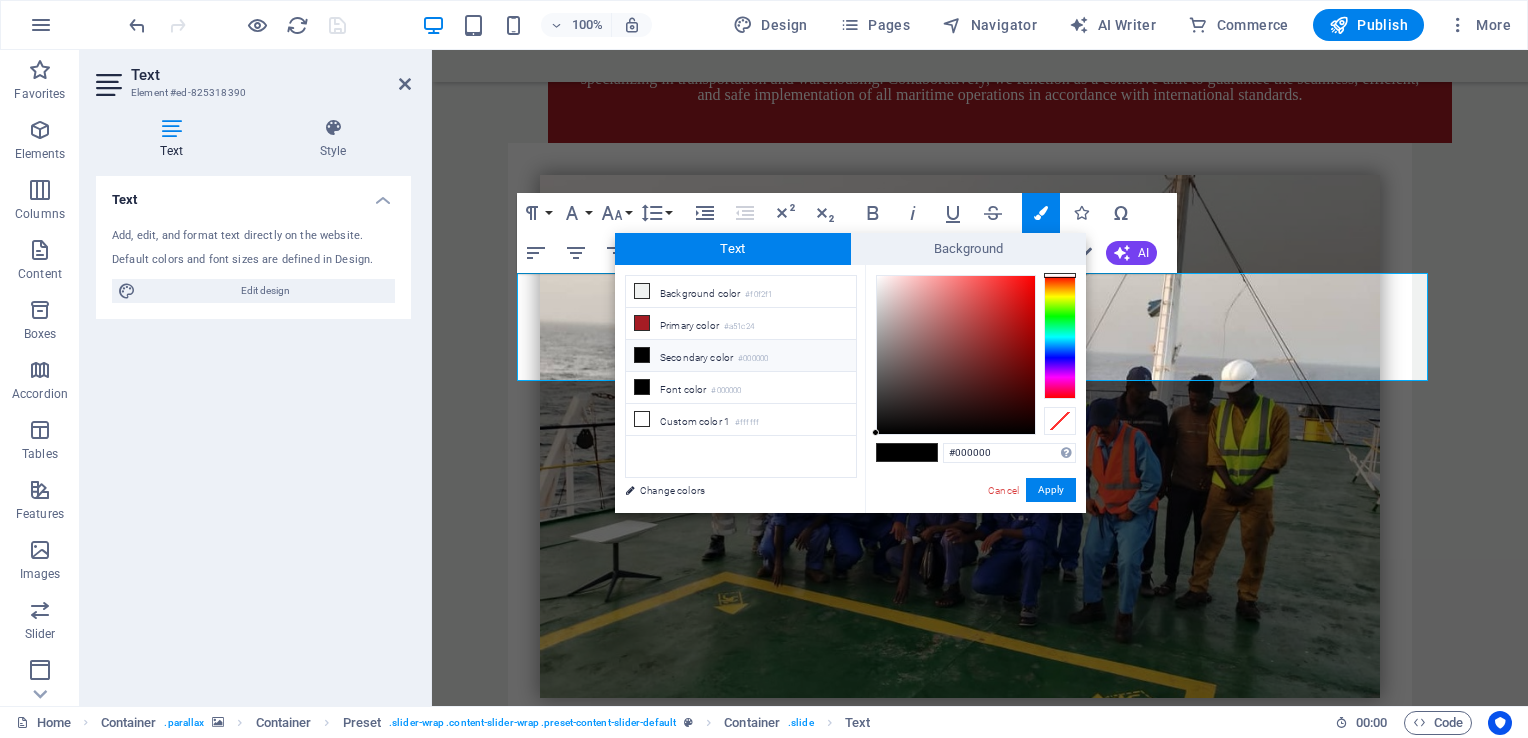 type on "#faf8f8" 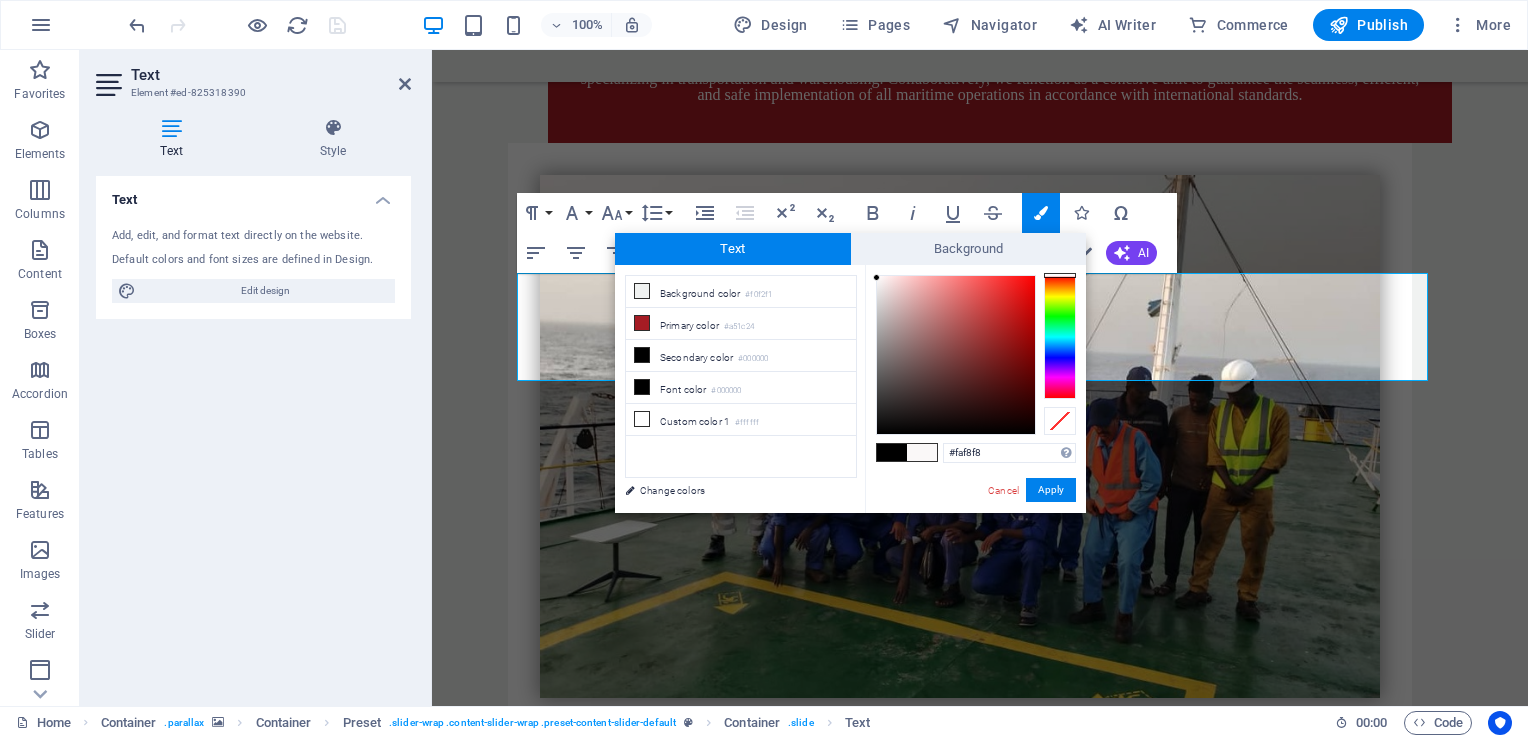 click at bounding box center [956, 355] 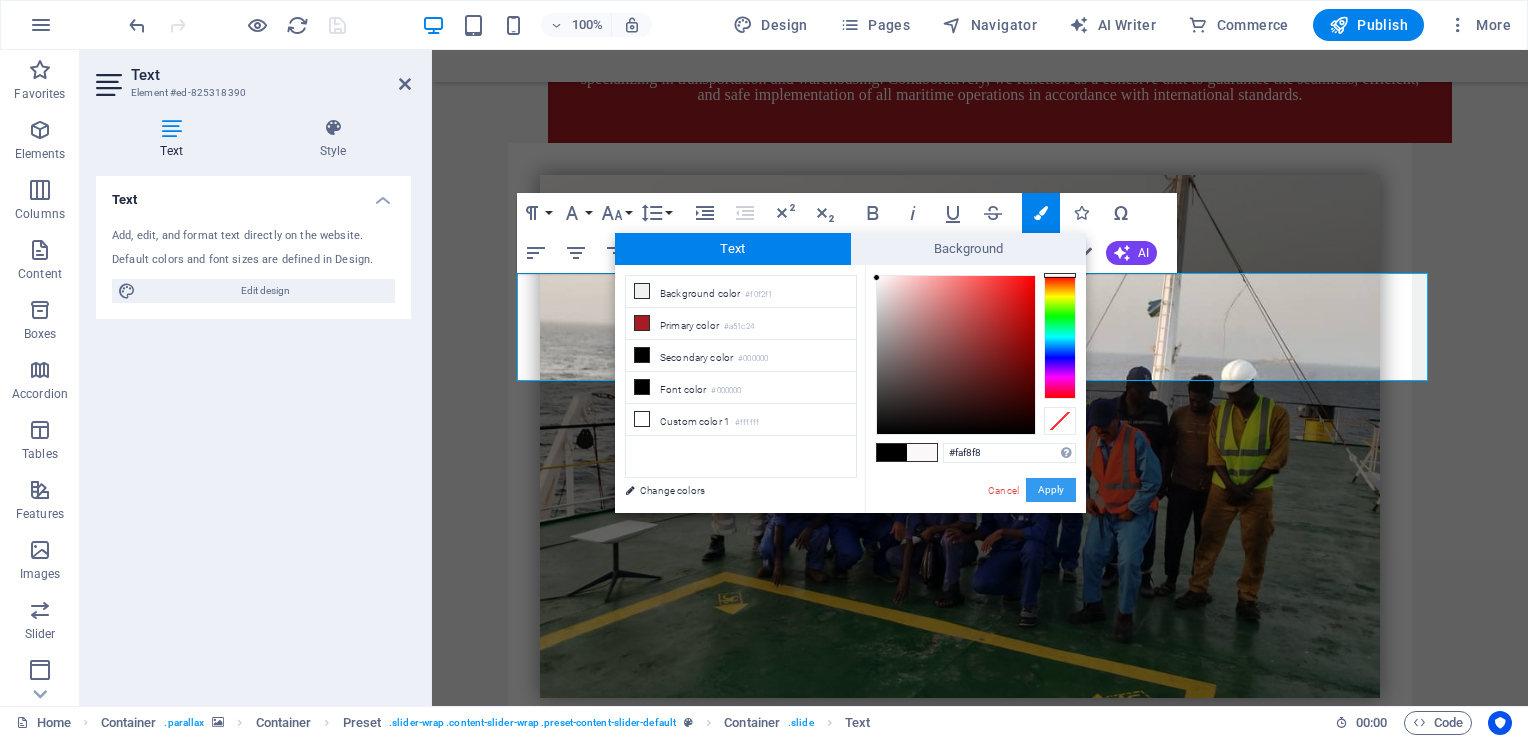 click on "Apply" at bounding box center [1051, 490] 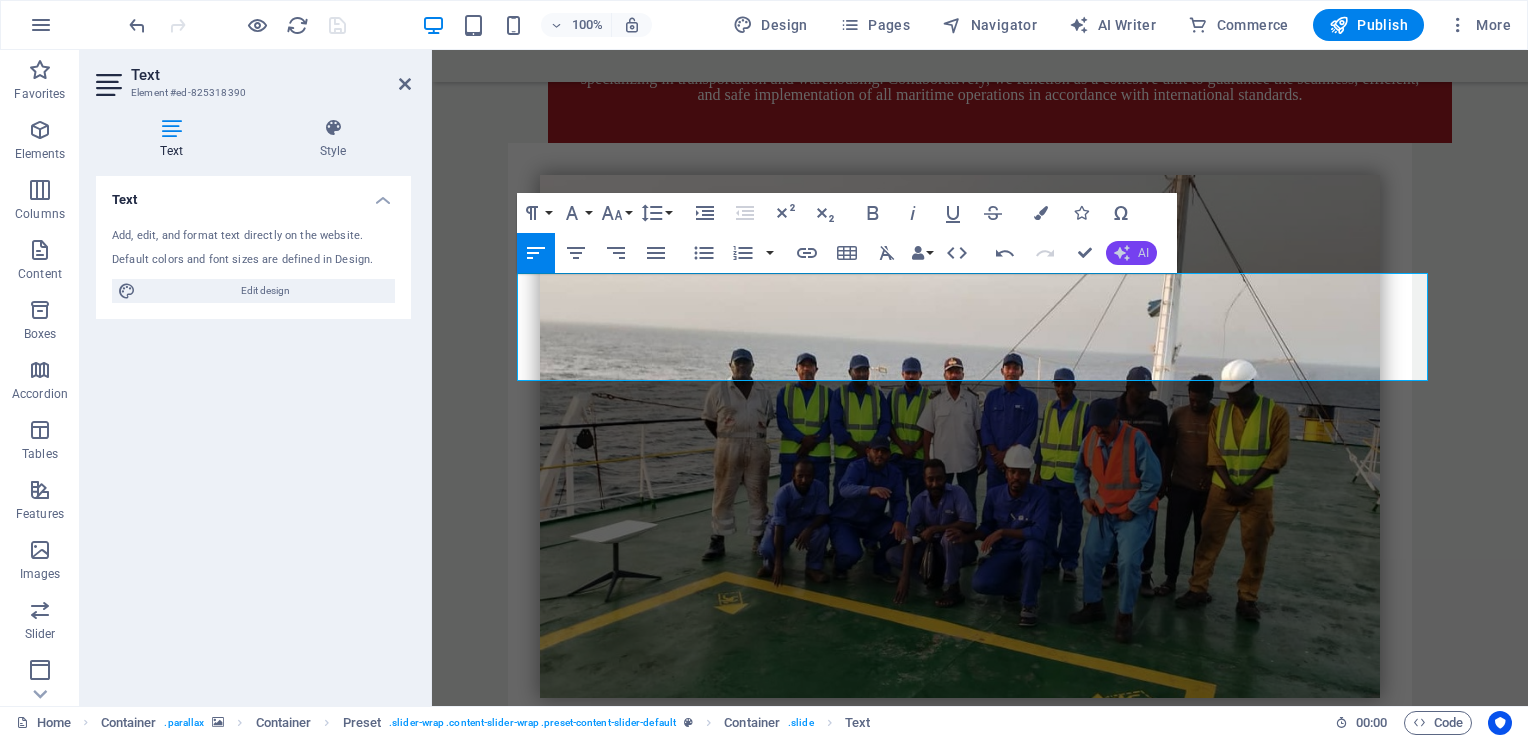 click on "AI" at bounding box center [1131, 253] 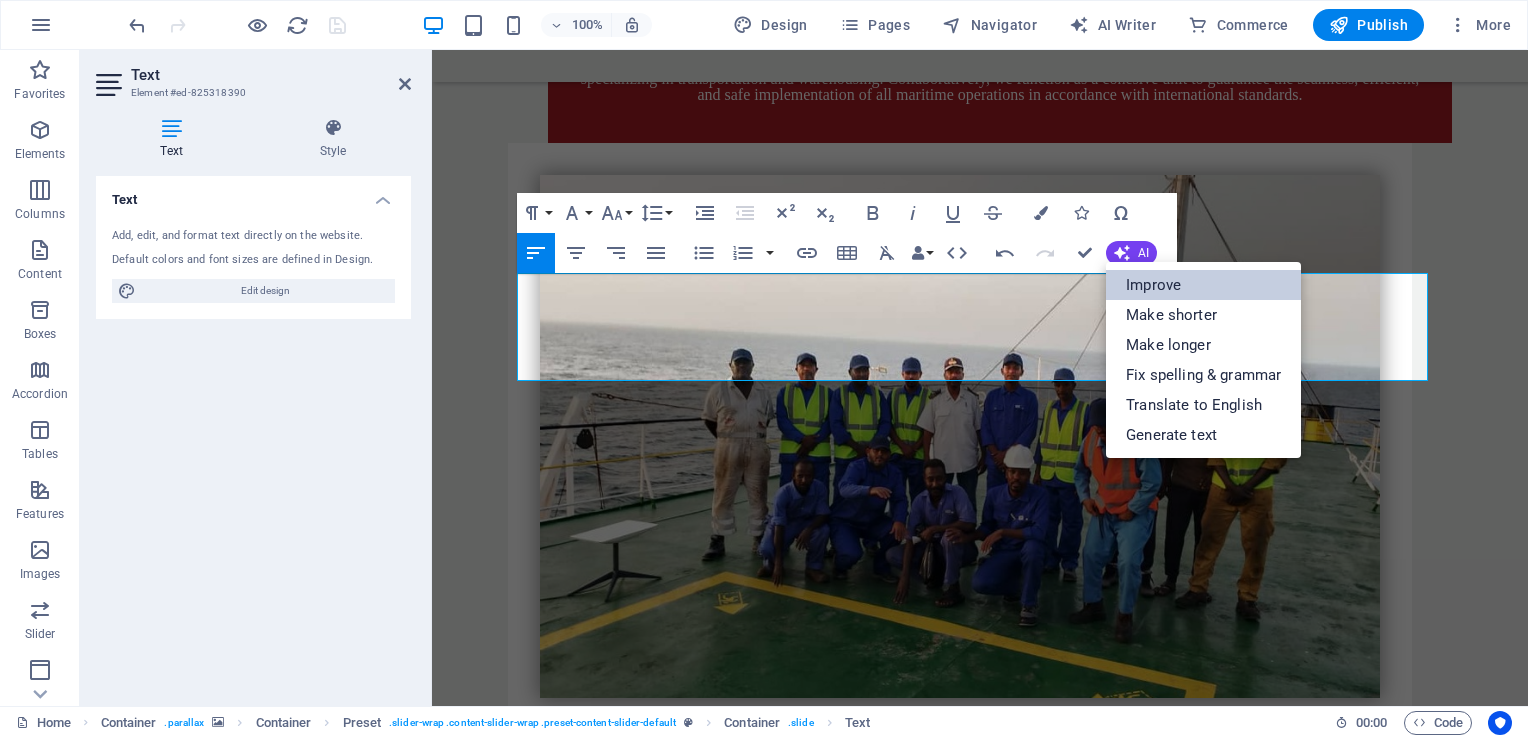 click on "Improve" at bounding box center (1203, 285) 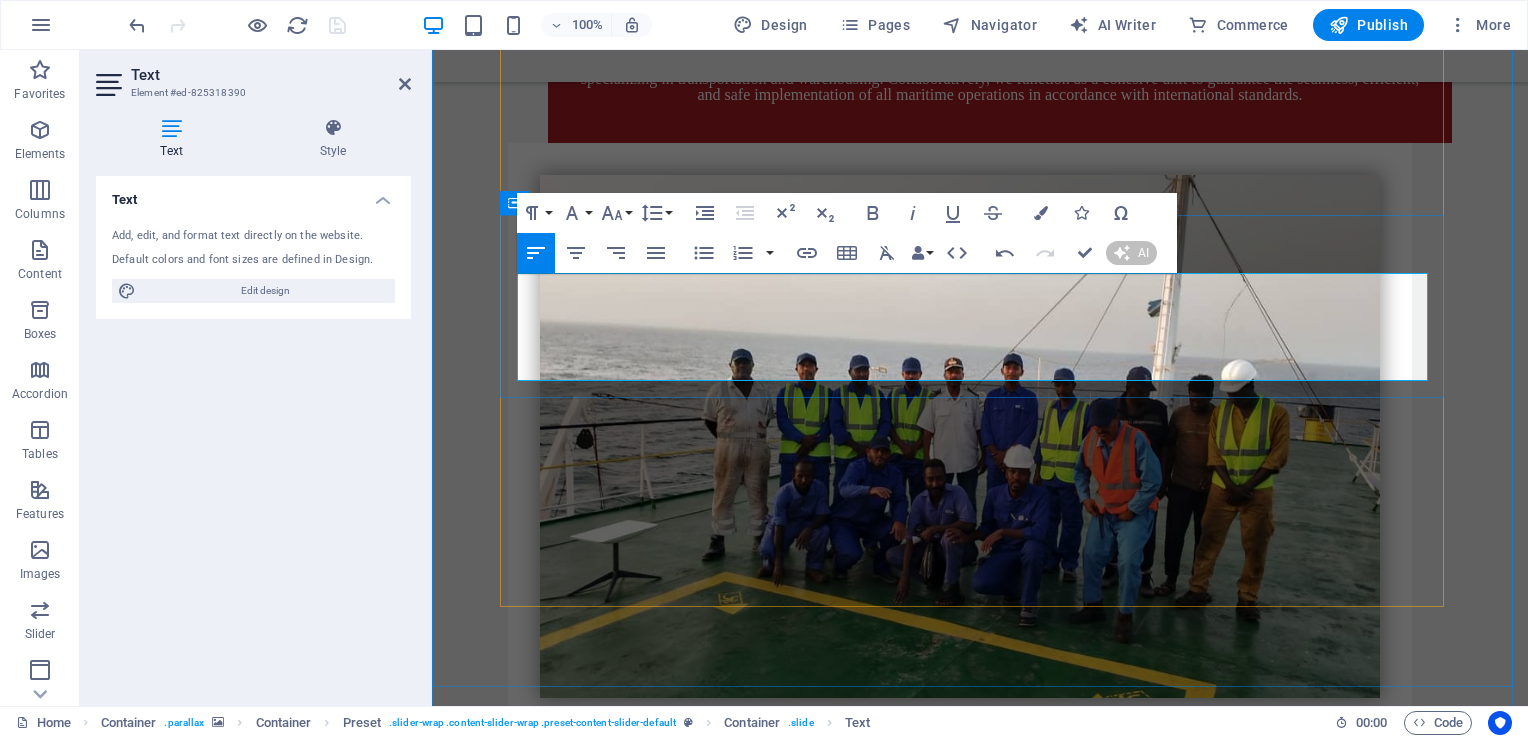 type 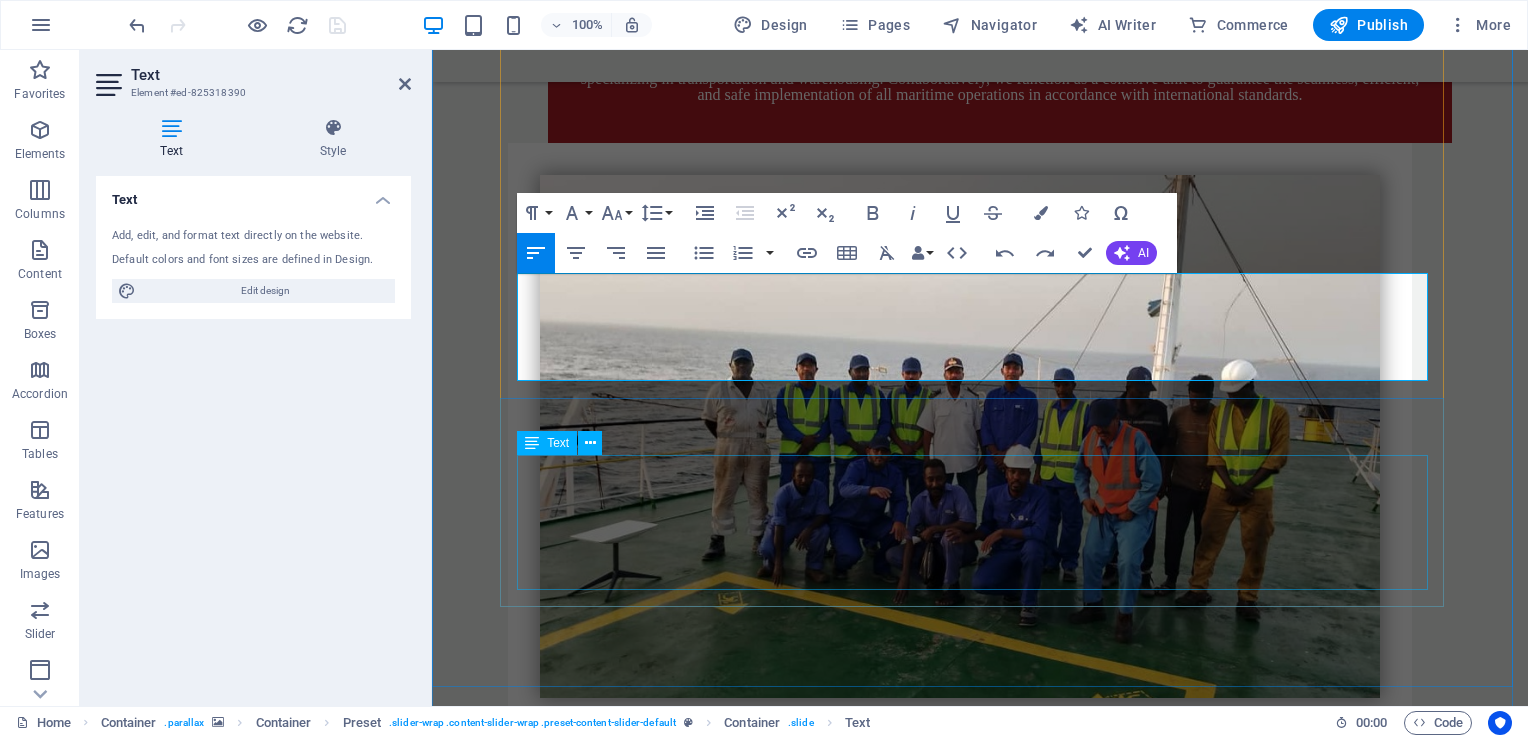 click on ""Lorem ipsum dolor sit amet, consetetur sadipscing elitr, sed diam nonumy eirmod tempor invidunt ut labore et dolore magna aliquyam erat, sed diam voluptua. At vero eos et accusam et justo duo dolores et ea rebum. Stet clita kasd gubergren, no sea takimata sanctus est Lorem ipsum dolor sit amet. Lorem ipsum dolor sit amet, consetetur sadipscing elitr, sed diam nonumy eirmod tempor invidunt ut labore et dolore magna aliquyam erat."" at bounding box center [980, 4432] 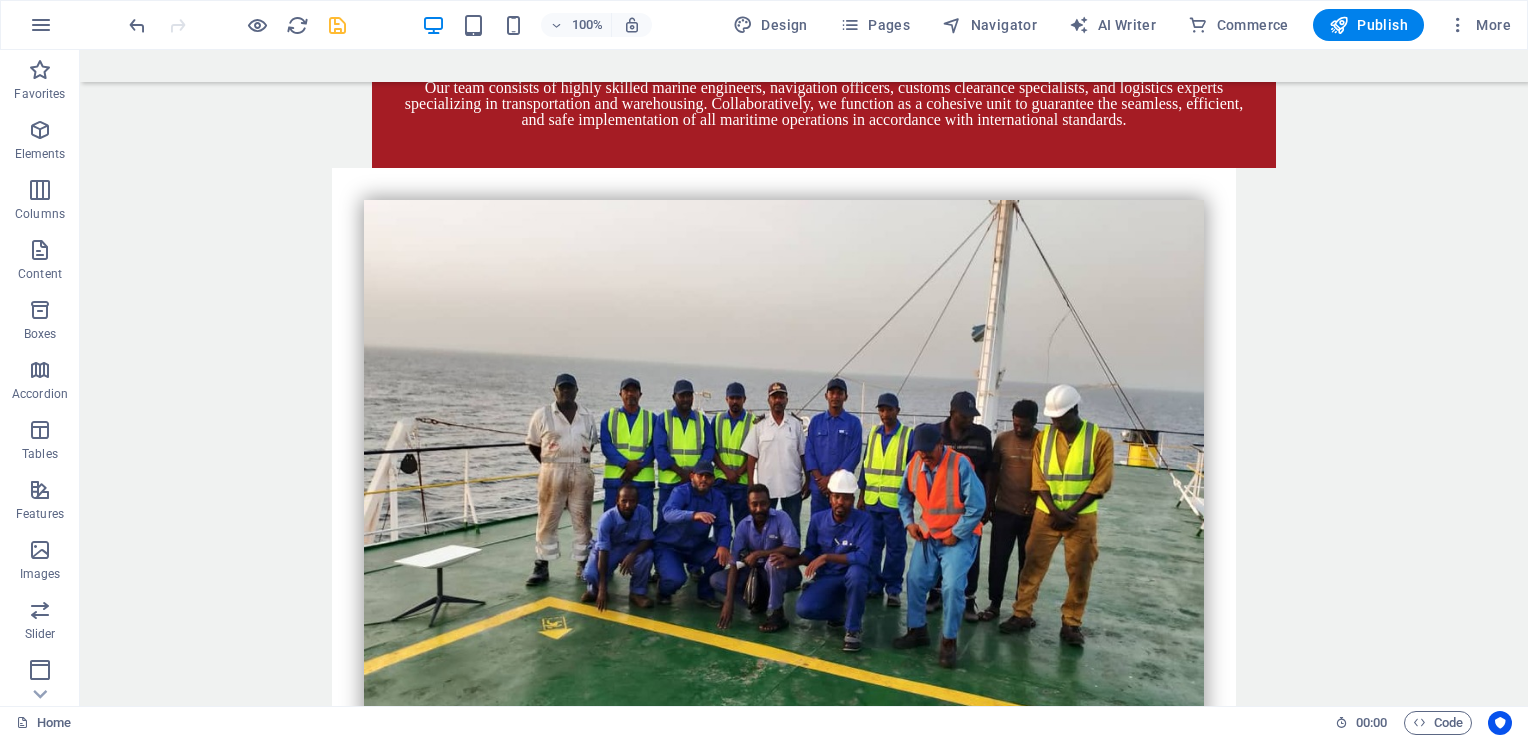 scroll, scrollTop: 4624, scrollLeft: 0, axis: vertical 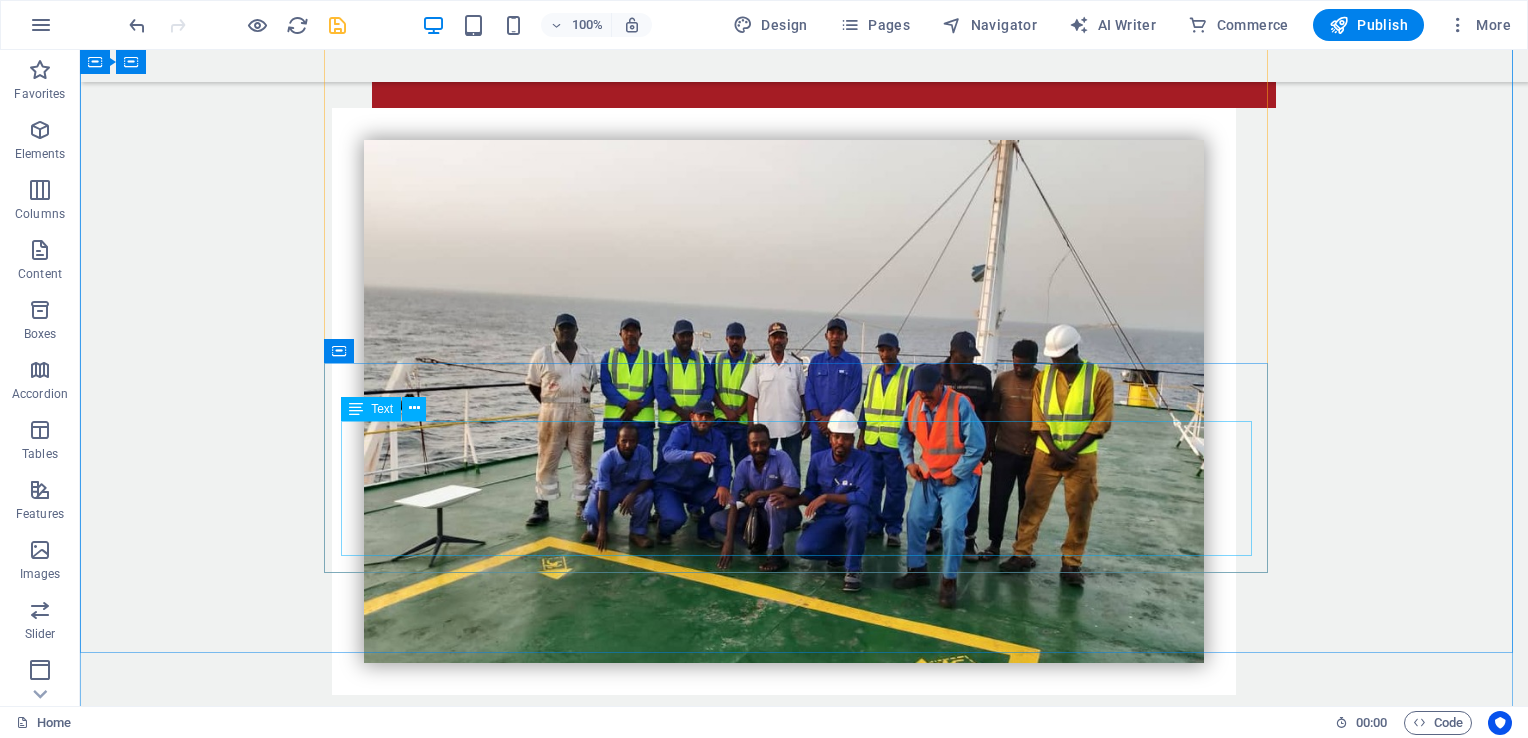 click on ""Lorem ipsum dolor sit amet, consetetur sadipscing elitr, sed diam nonumy eirmod tempor invidunt ut labore et dolore magna aliquyam erat, sed diam voluptua. At vero eos et accusam et justo duo dolores et ea rebum. Stet clita kasd gubergren, no sea takimata sanctus est Lorem ipsum dolor sit amet. Lorem ipsum dolor sit amet, consetetur sadipscing elitr, sed diam nonumy eirmod tempor invidunt ut labore et dolore magna aliquyam erat."" at bounding box center (804, 4397) 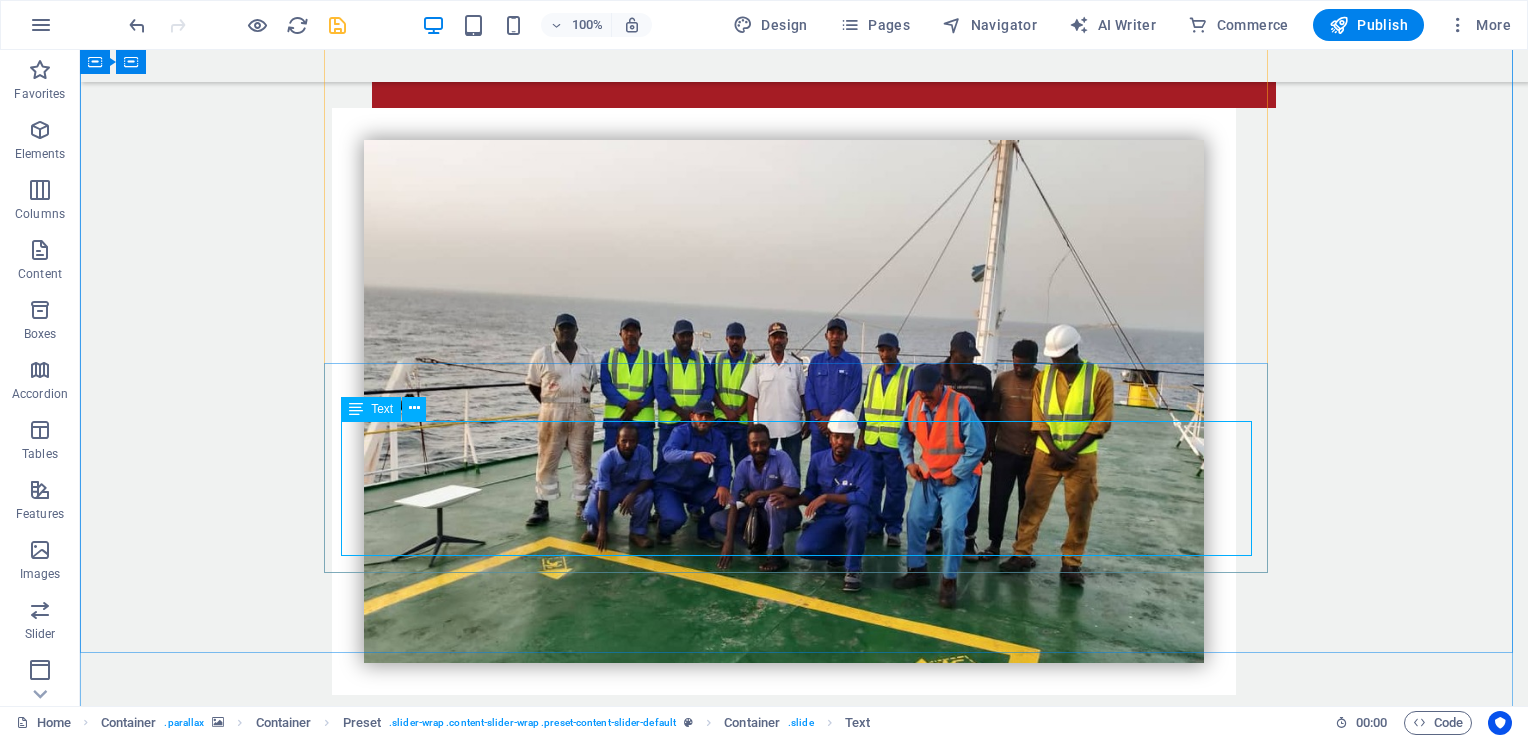 click on ""Lorem ipsum dolor sit amet, consetetur sadipscing elitr, sed diam nonumy eirmod tempor invidunt ut labore et dolore magna aliquyam erat, sed diam voluptua. At vero eos et accusam et justo duo dolores et ea rebum. Stet clita kasd gubergren, no sea takimata sanctus est Lorem ipsum dolor sit amet. Lorem ipsum dolor sit amet, consetetur sadipscing elitr, sed diam nonumy eirmod tempor invidunt ut labore et dolore magna aliquyam erat."" at bounding box center [804, 4397] 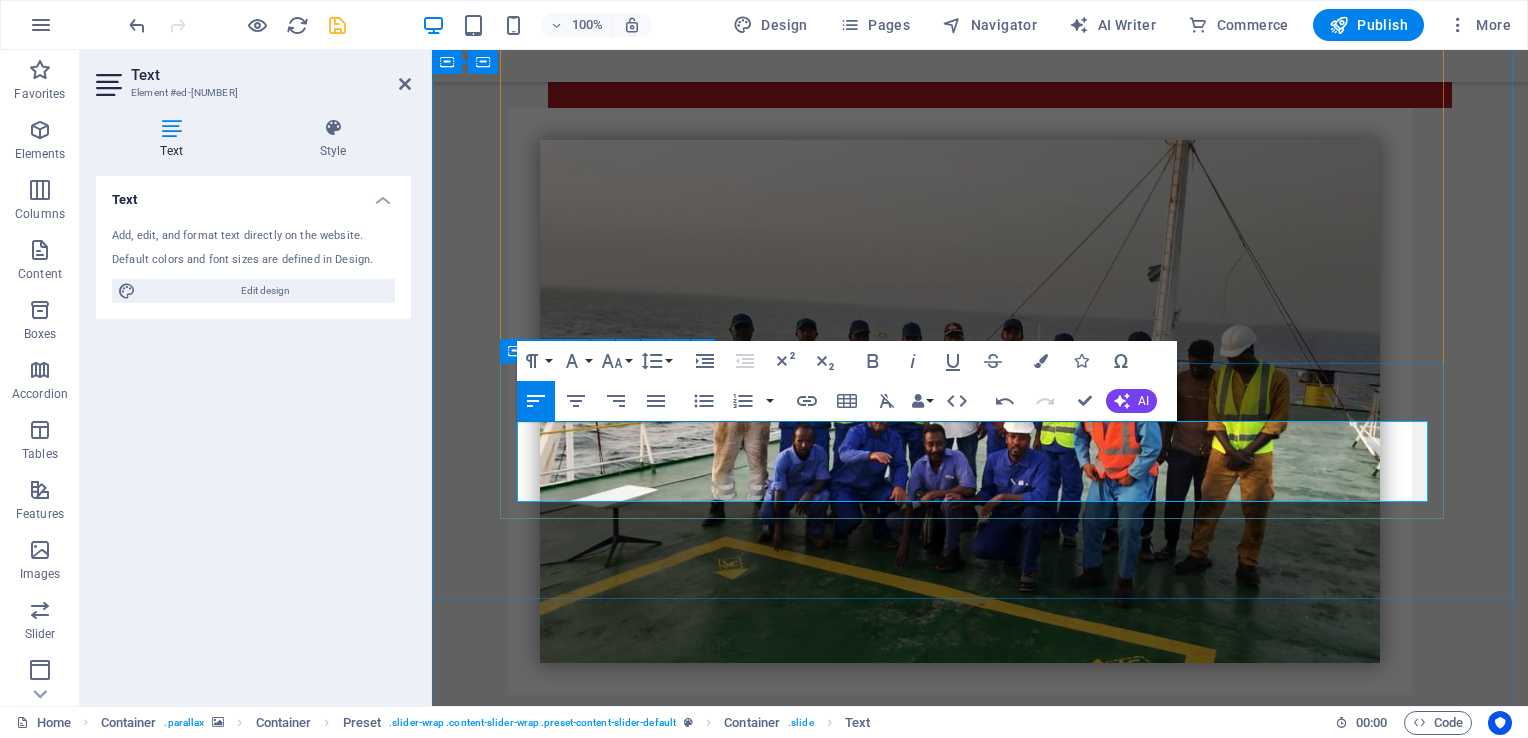 scroll, scrollTop: 4153, scrollLeft: 5, axis: both 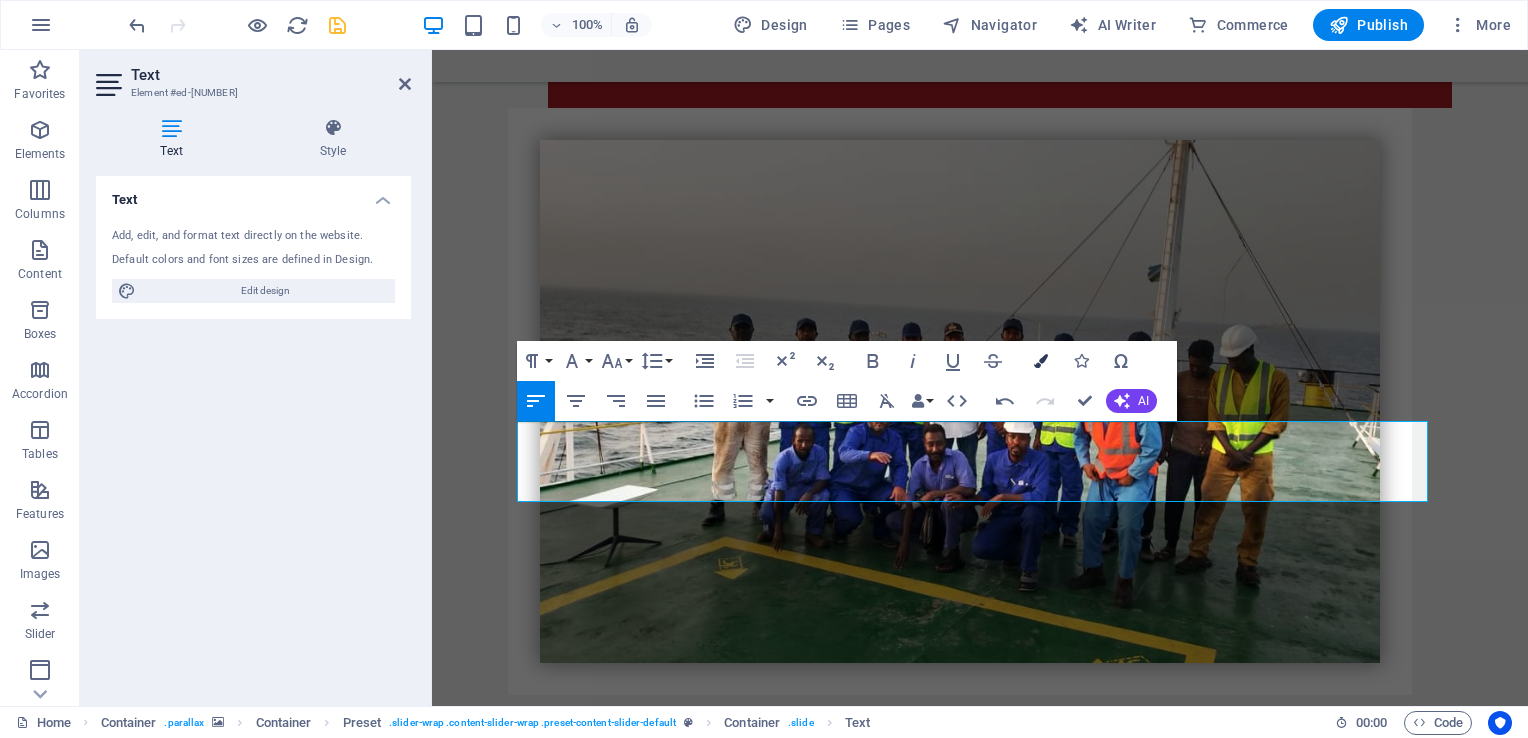 click at bounding box center (1041, 361) 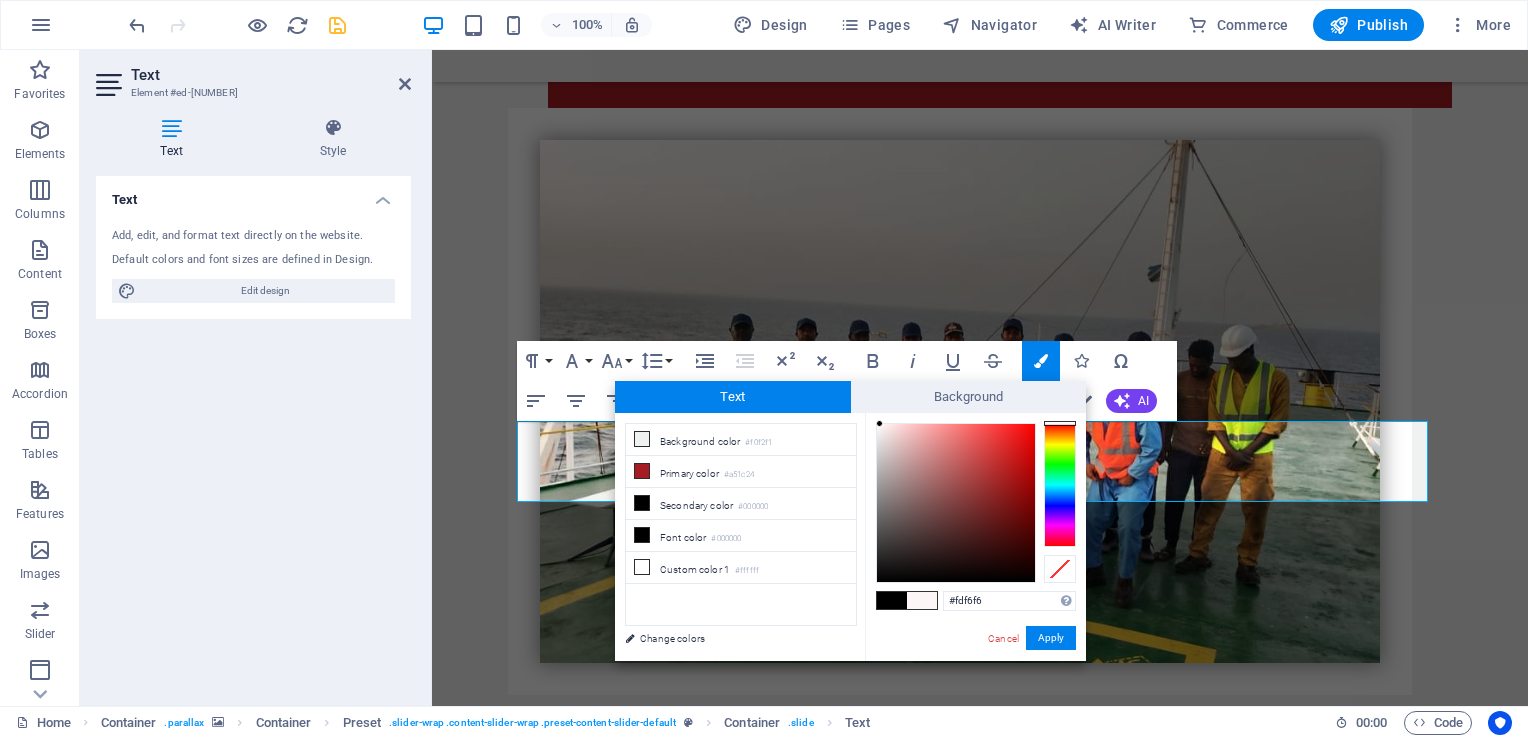 click at bounding box center (956, 503) 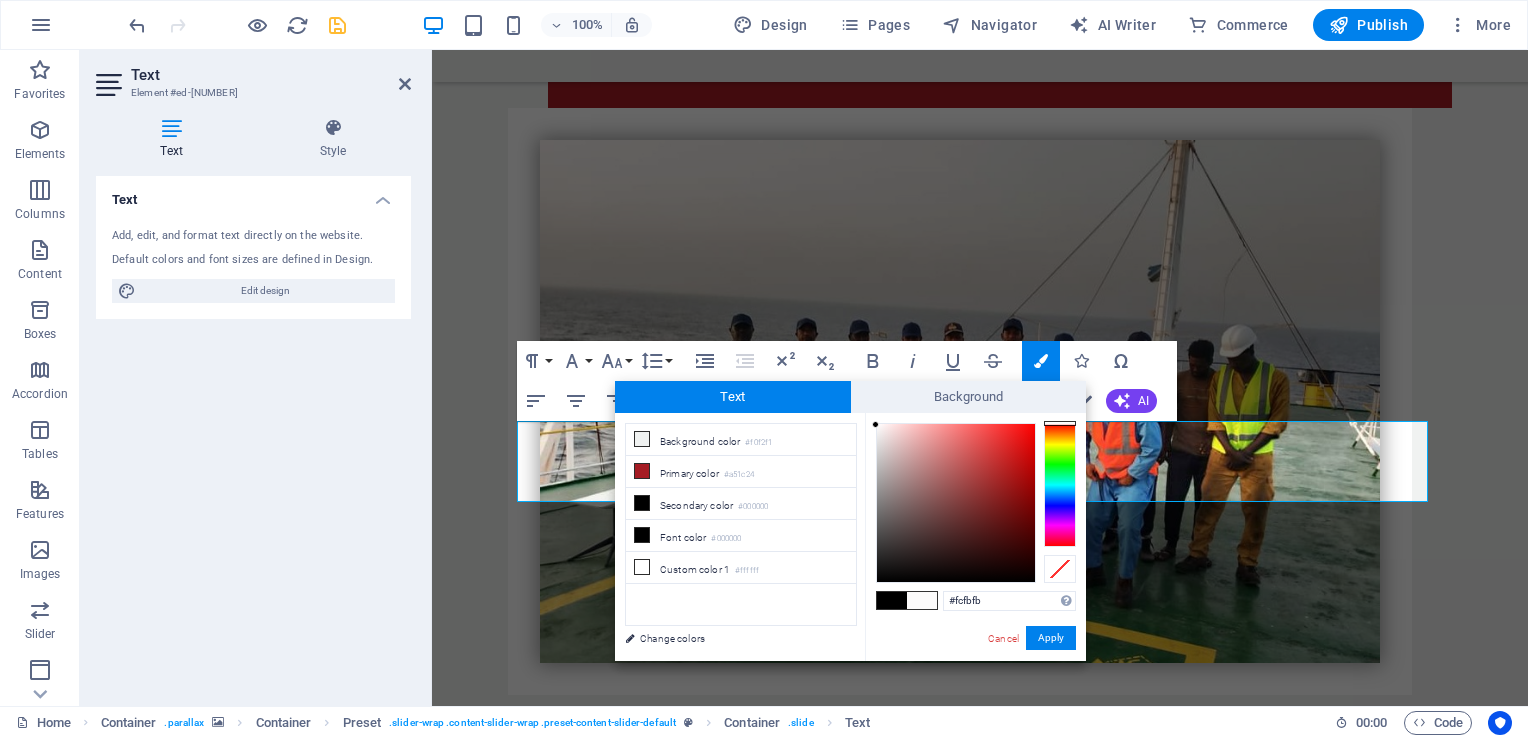 click at bounding box center (875, 424) 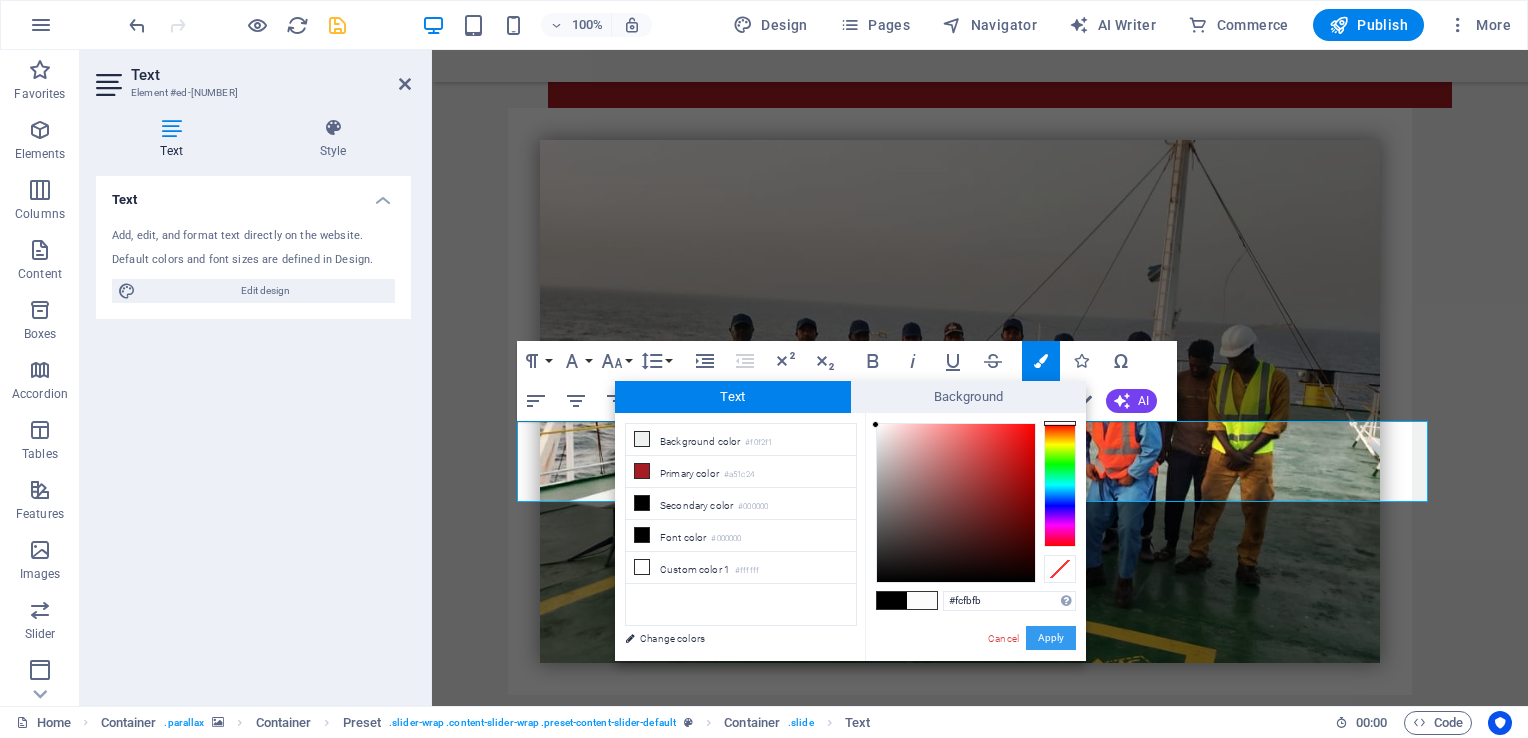 click on "Apply" at bounding box center (1051, 638) 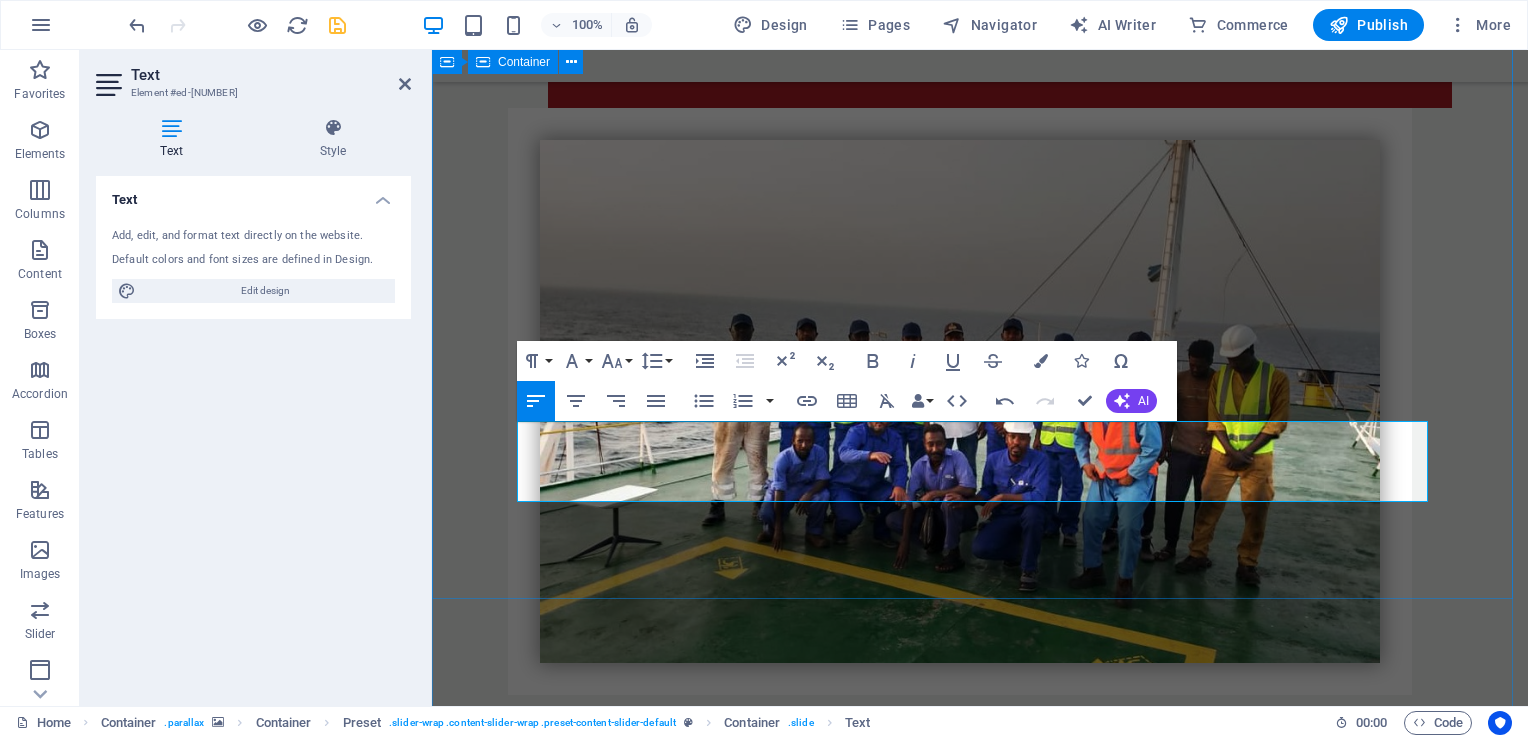 click on "TRADING IMPORT& EXPORT Our Import & Export Department offers comprehensive services to meet the needs of both local and international markets. We export high-quality sesame and oilseeds to regional and global destinations, ensuring the highest standards of purity and quality. Additionally, we import vegetable oils and essential food products to provide reliable and diverse supplies that meet our clients' demands. FOOD PACKAGING We also offer food packaging services for products like sugar and tea, following strict hygiene and quality standards to ensure product safety and readiness for distribution in local and international markets. CROP SCREENING We provide cleaning and sieving services for agricultural crops such as lentils and other grains, using modern equipment to ensure high quality and impurity-free products that meet export and international market standards" at bounding box center (980, 4077) 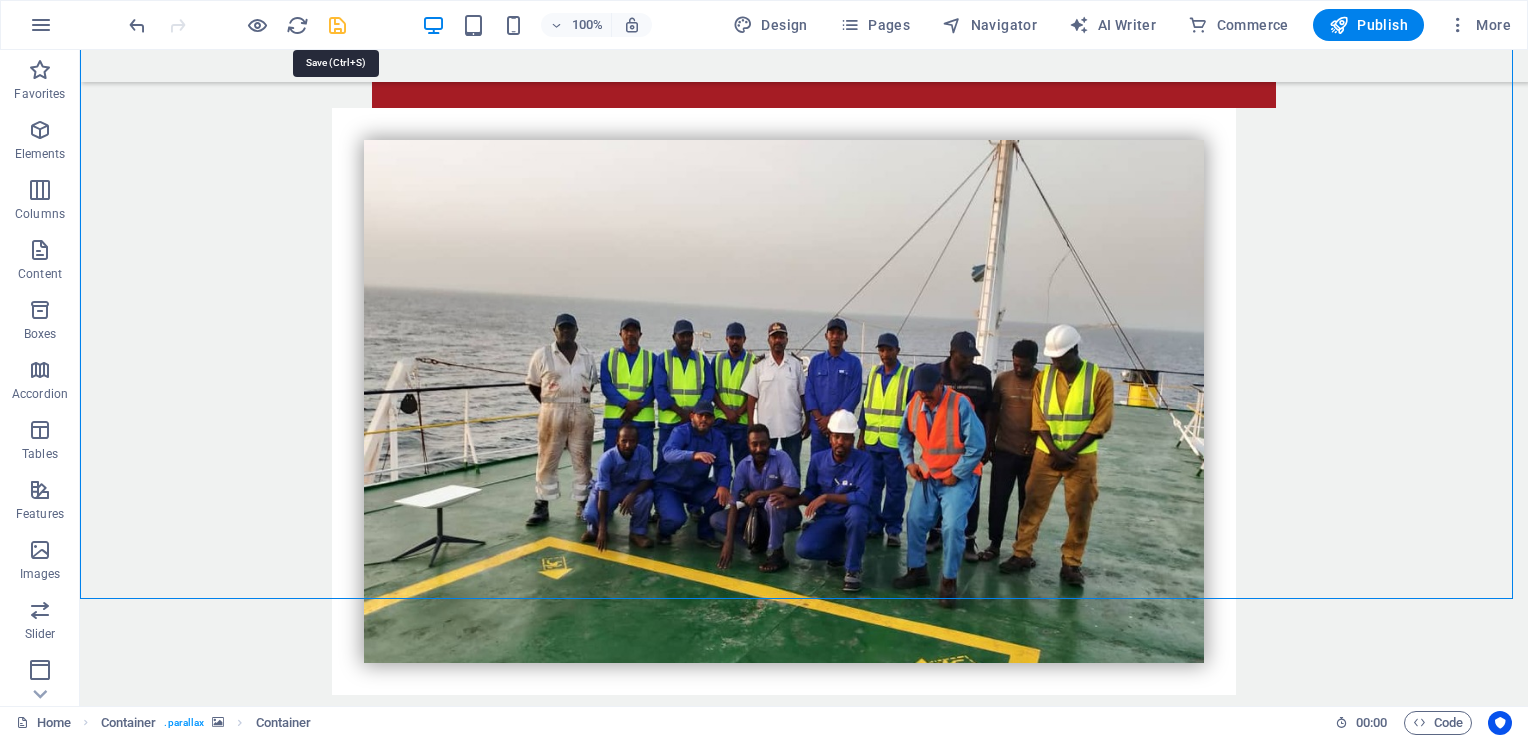 click at bounding box center (337, 25) 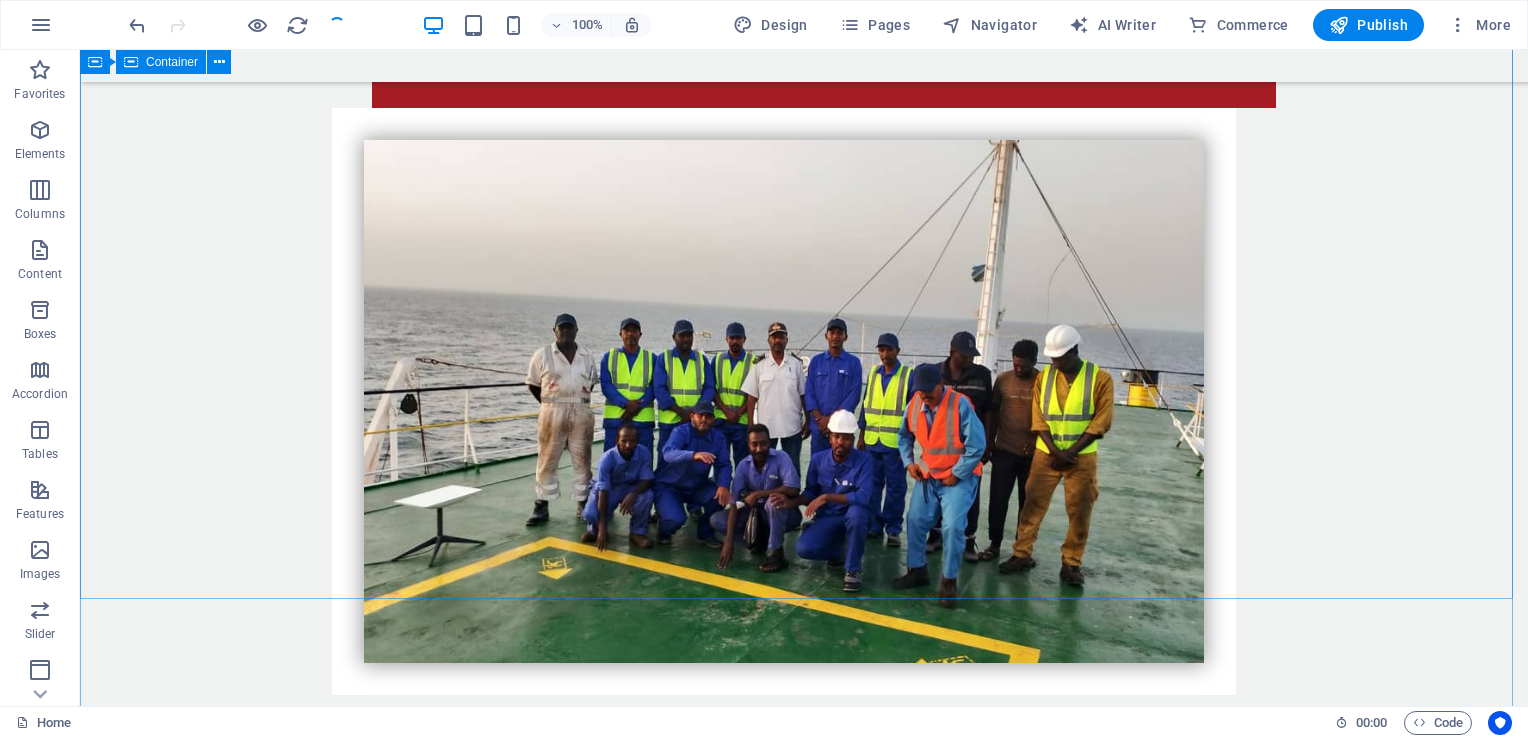 click on "TRADING IMPORT& EXPORT Our Import & Export Department offers comprehensive services to meet the needs of both local and international markets. We export high-quality sesame and oilseeds to regional and global destinations, ensuring the highest standards of purity and quality. Additionally, we import vegetable oils and essential food products to provide reliable and diverse supplies that meet our clients' demands. FOOD PACKAGING We also offer food packaging services for products like sugar and tea, following strict hygiene and quality standards to ensure product safety and readiness for distribution in local and international markets. CROP SCREENING We provide cleaning and sieving services for agricultural crops such as lentils and other grains, using modern equipment to ensure high quality and impurity-free products that meet export and international market standards" at bounding box center (804, 4077) 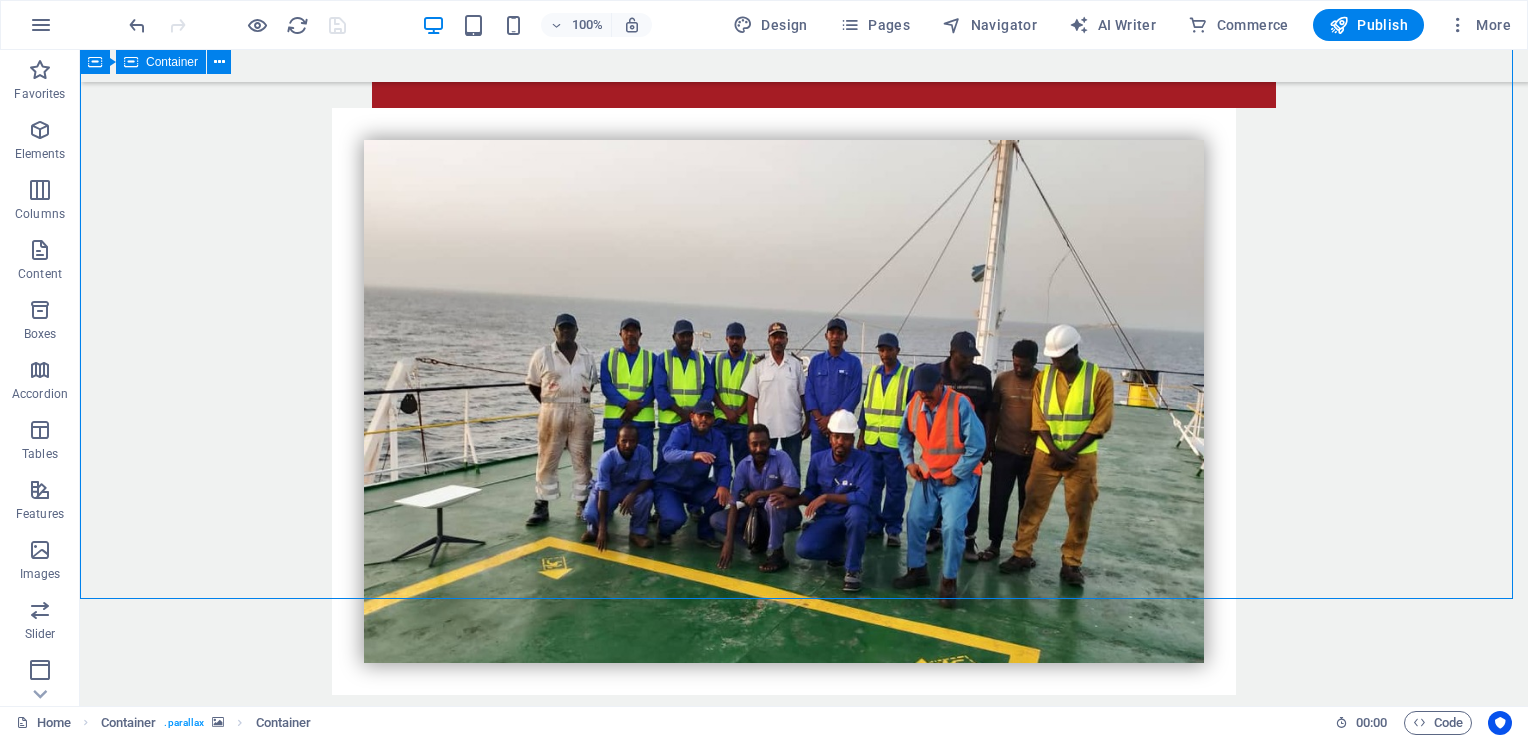 click on "TRADING IMPORT& EXPORT Our Import & Export Department offers comprehensive services to meet the needs of both local and international markets. We export high-quality sesame and oilseeds to regional and global destinations, ensuring the highest standards of purity and quality. Additionally, we import vegetable oils and essential food products to provide reliable and diverse supplies that meet our clients' demands. FOOD PACKAGING We also offer food packaging services for products like sugar and tea, following strict hygiene and quality standards to ensure product safety and readiness for distribution in local and international markets. CROP SCREENING We provide cleaning and sieving services for agricultural crops such as lentils and other grains, using modern equipment to ensure high quality and impurity-free products that meet export and international market standards" at bounding box center (804, 4077) 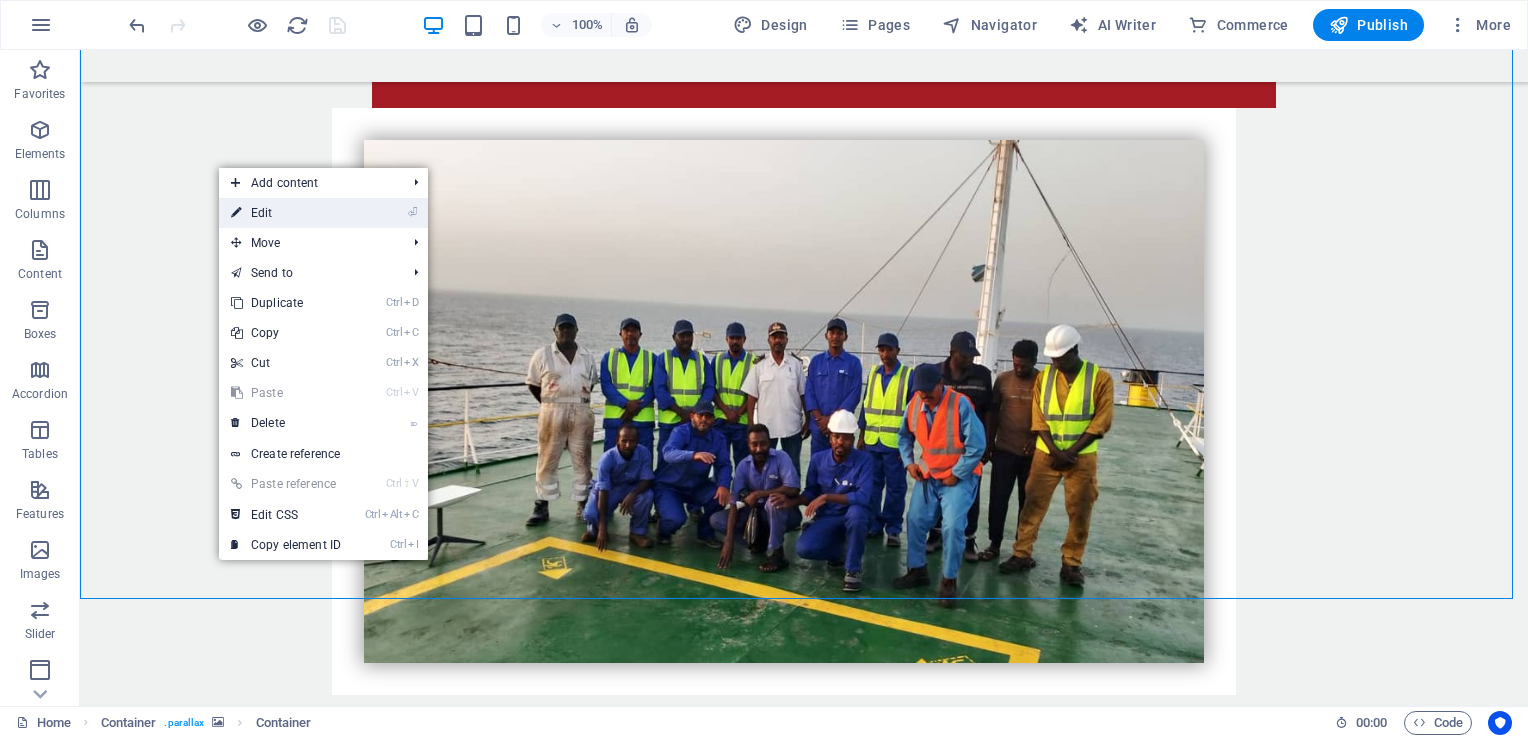 click on "⏎  Edit" at bounding box center (286, 213) 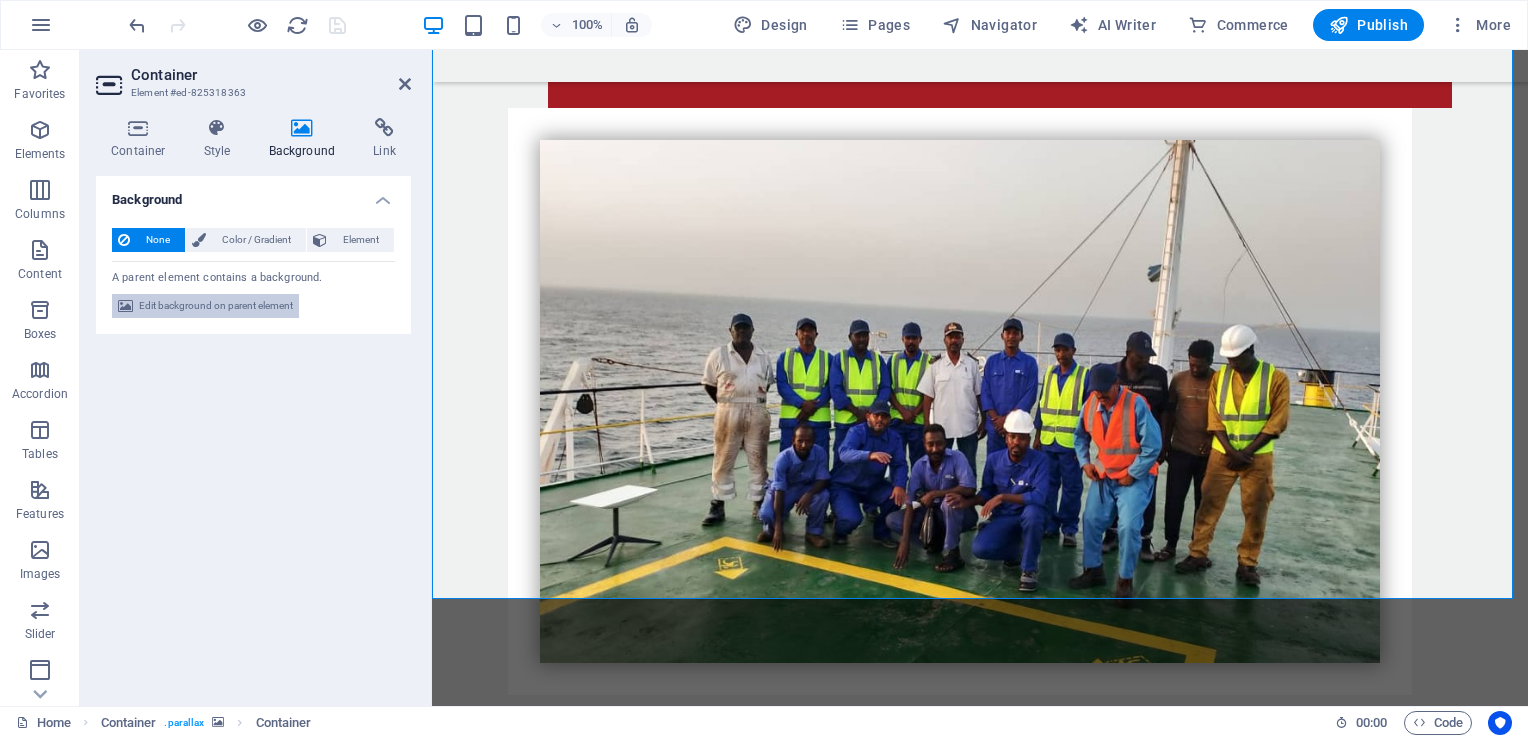 click on "Edit background on parent element" at bounding box center (216, 306) 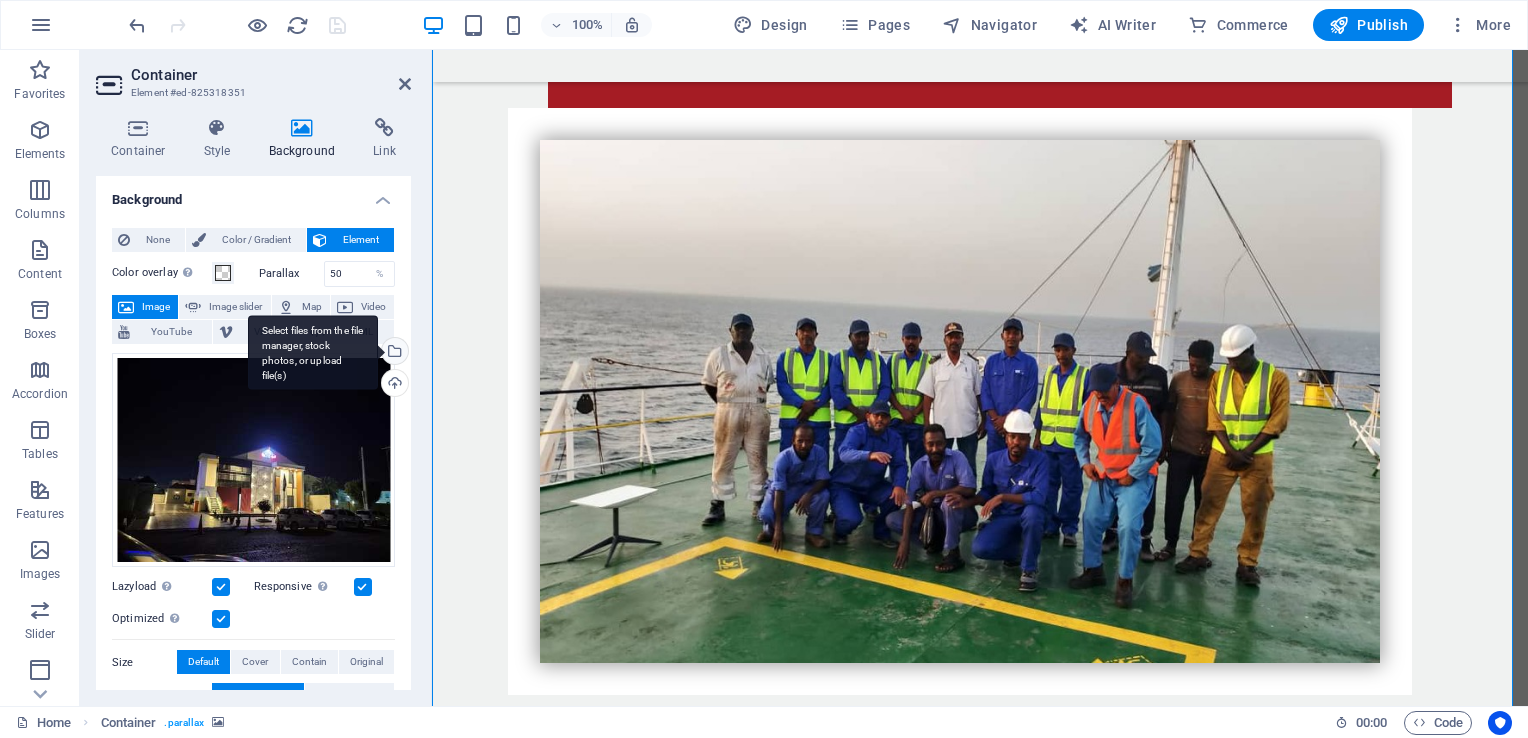 click on "Select files from the file manager, stock photos, or upload file(s)" at bounding box center (313, 352) 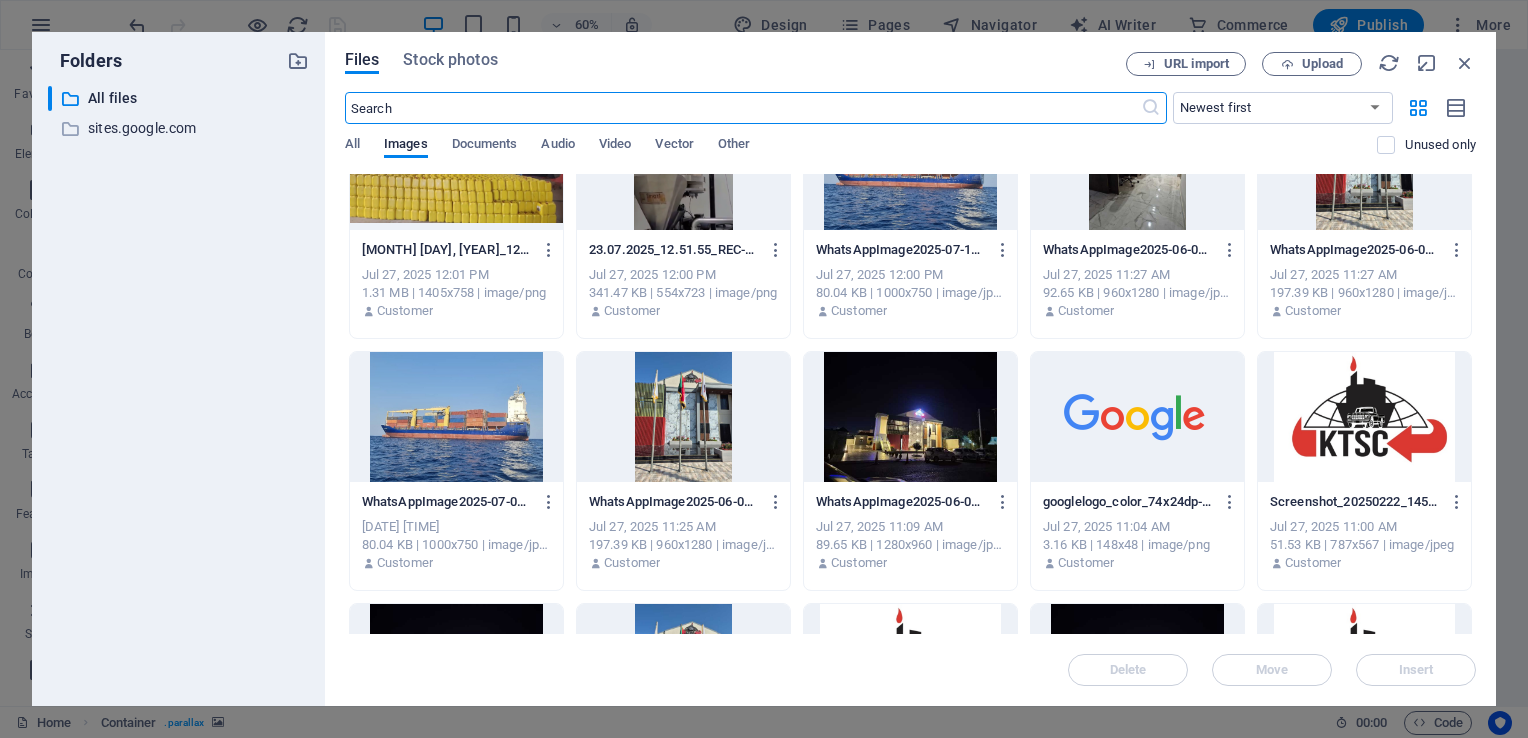 scroll, scrollTop: 0, scrollLeft: 0, axis: both 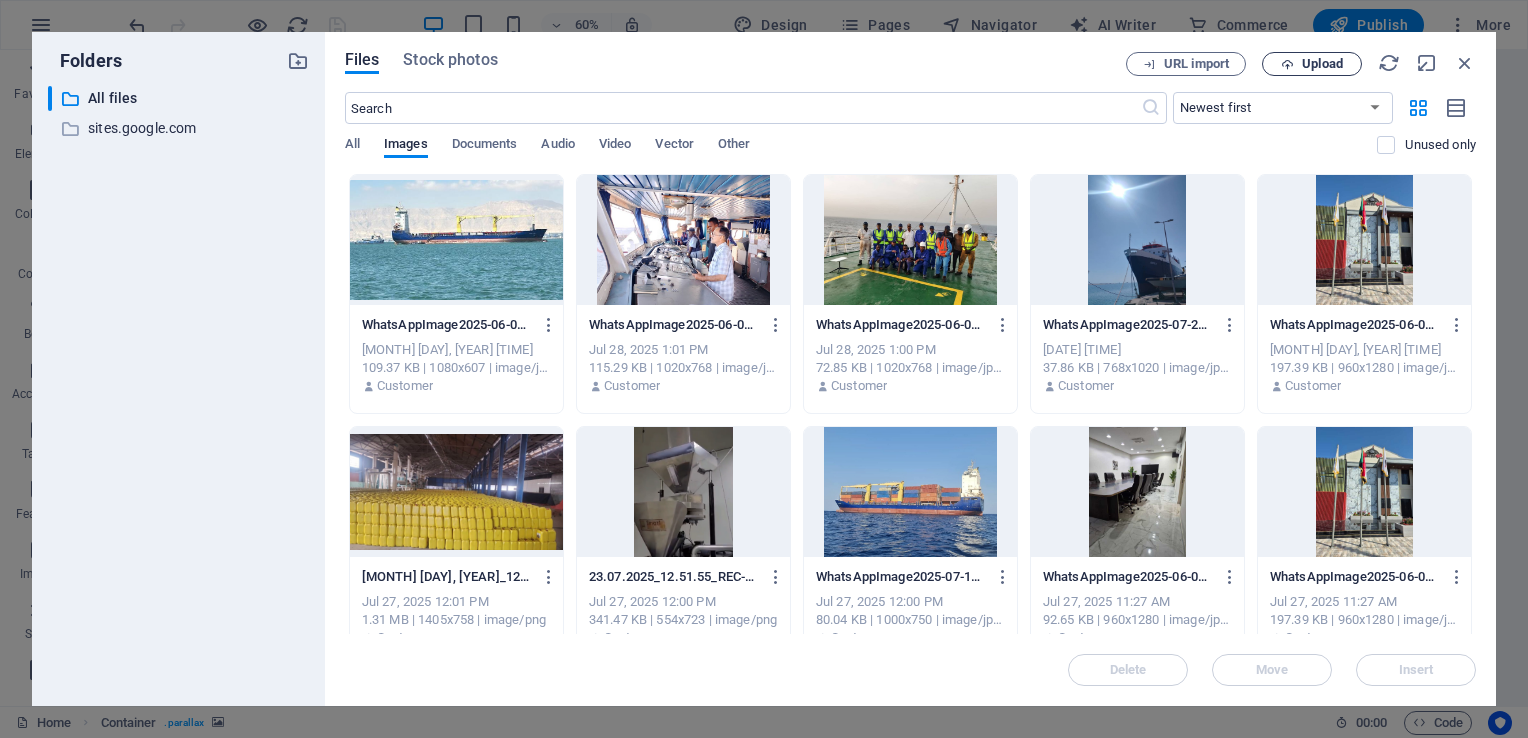click on "Upload" at bounding box center [1322, 64] 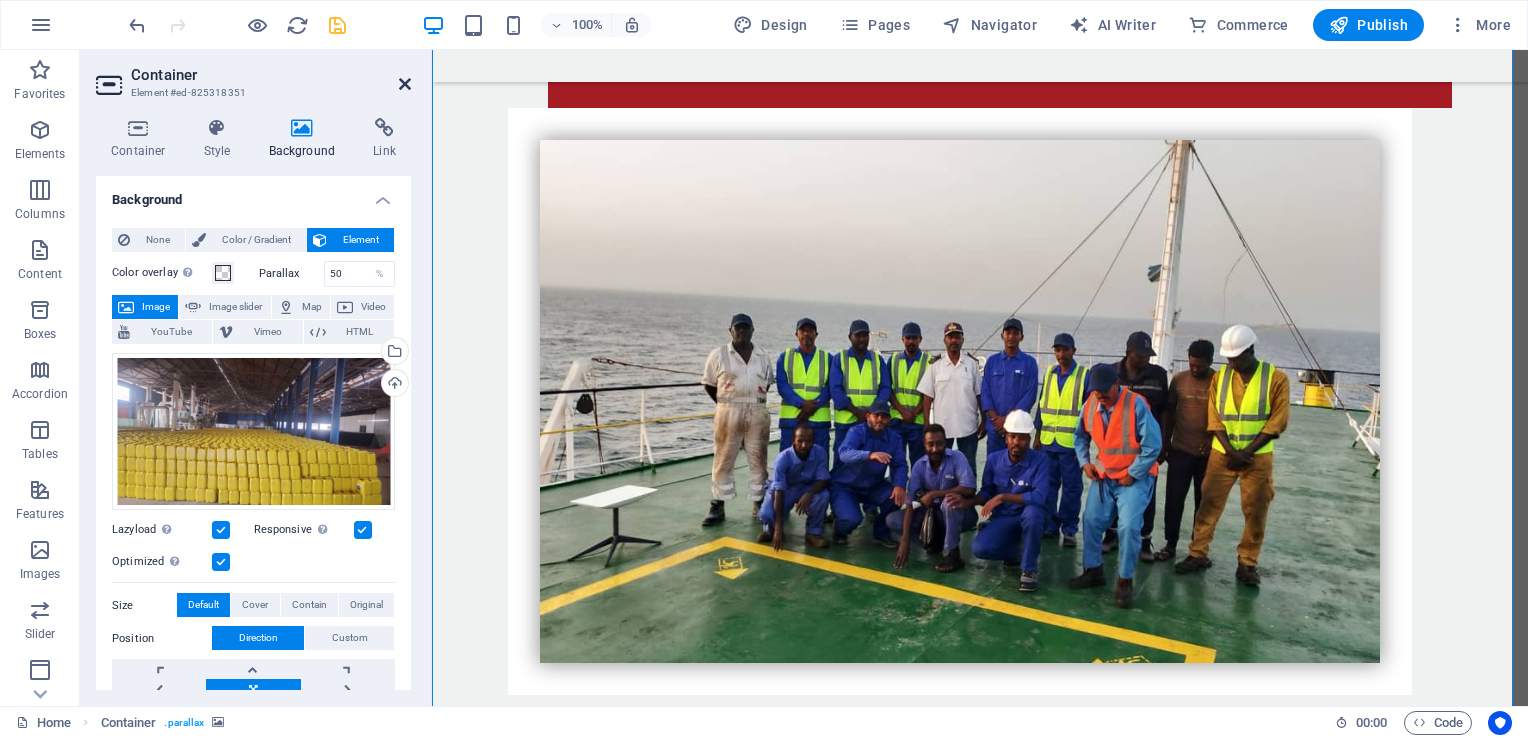 click at bounding box center (405, 84) 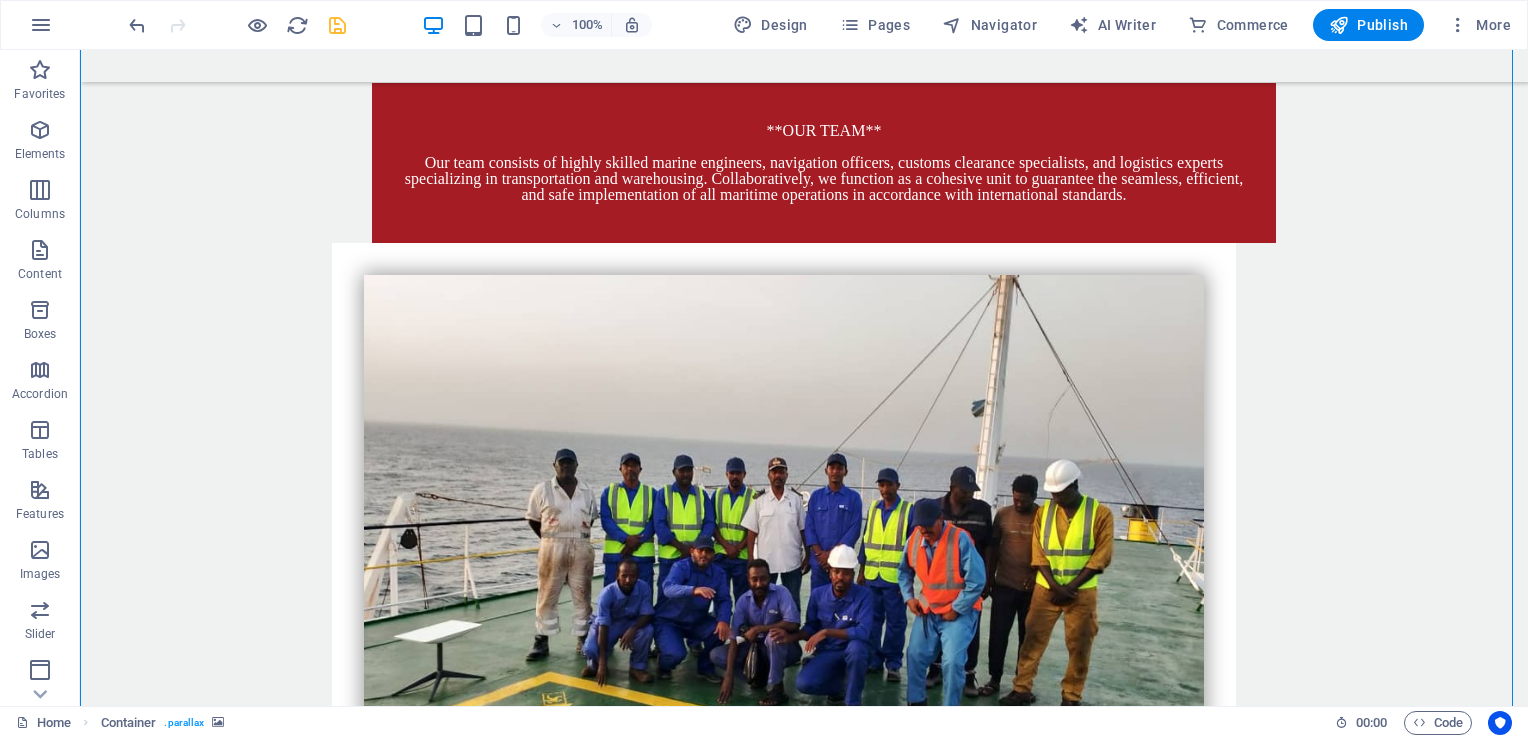 scroll, scrollTop: 4380, scrollLeft: 0, axis: vertical 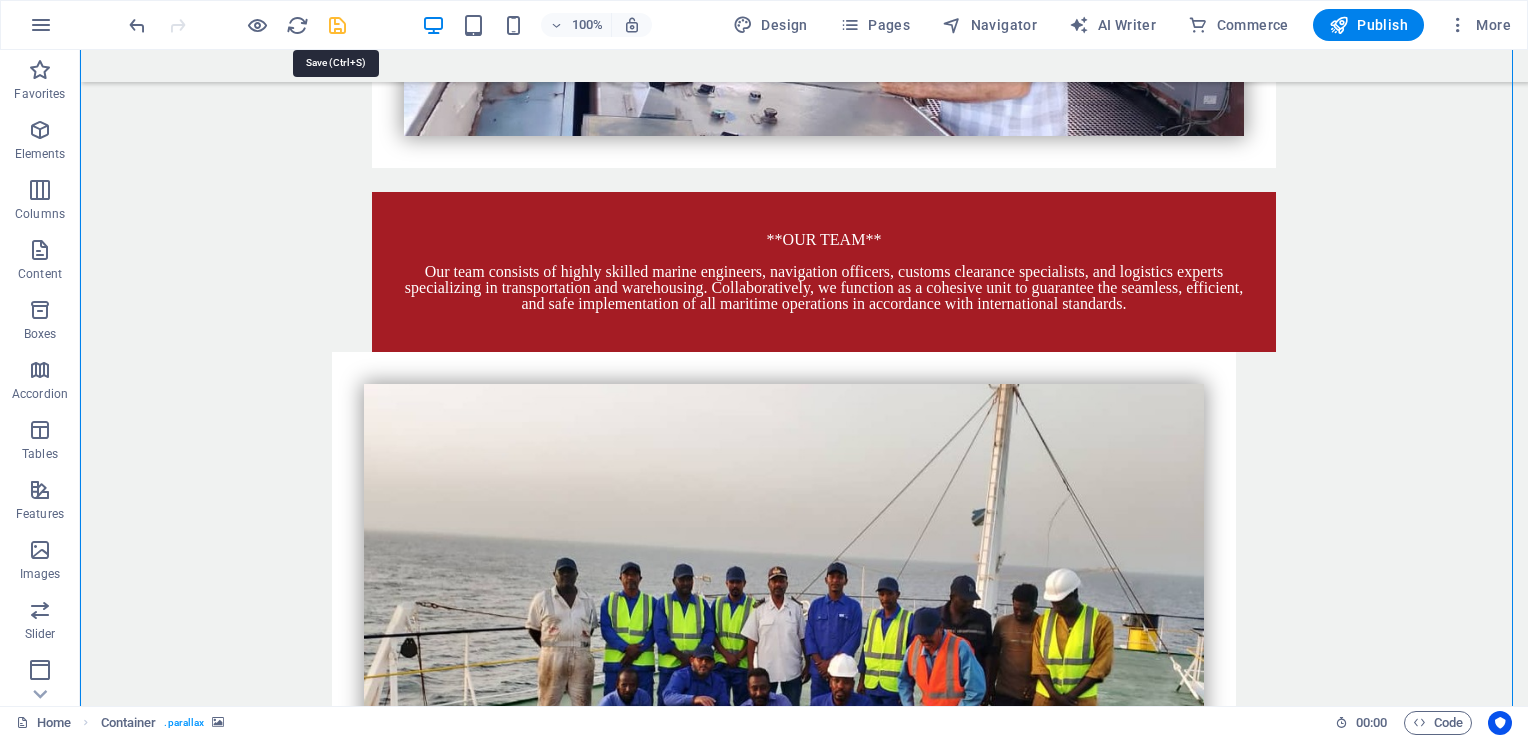 click at bounding box center (337, 25) 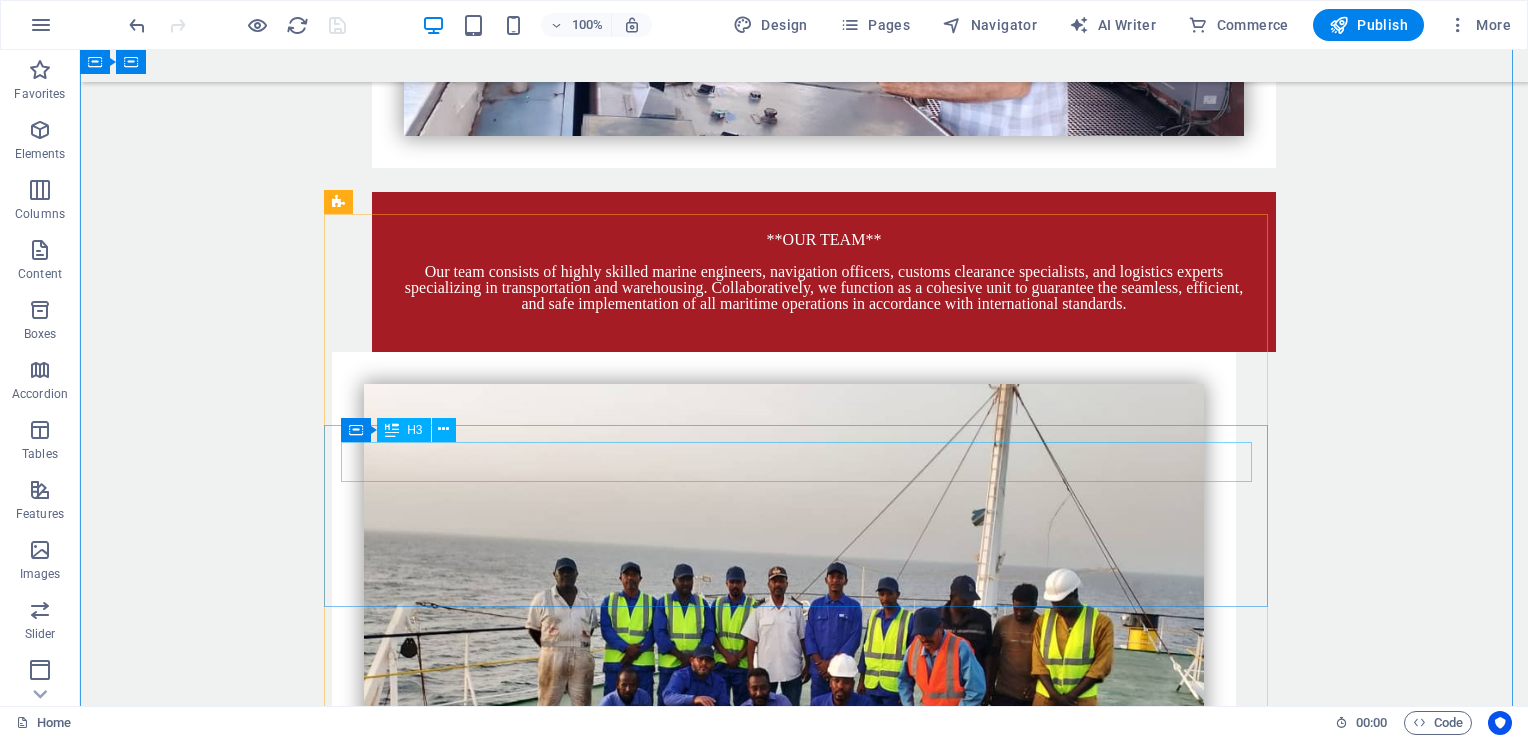 click on "FOOD PACKAGING" at bounding box center (804, 4342) 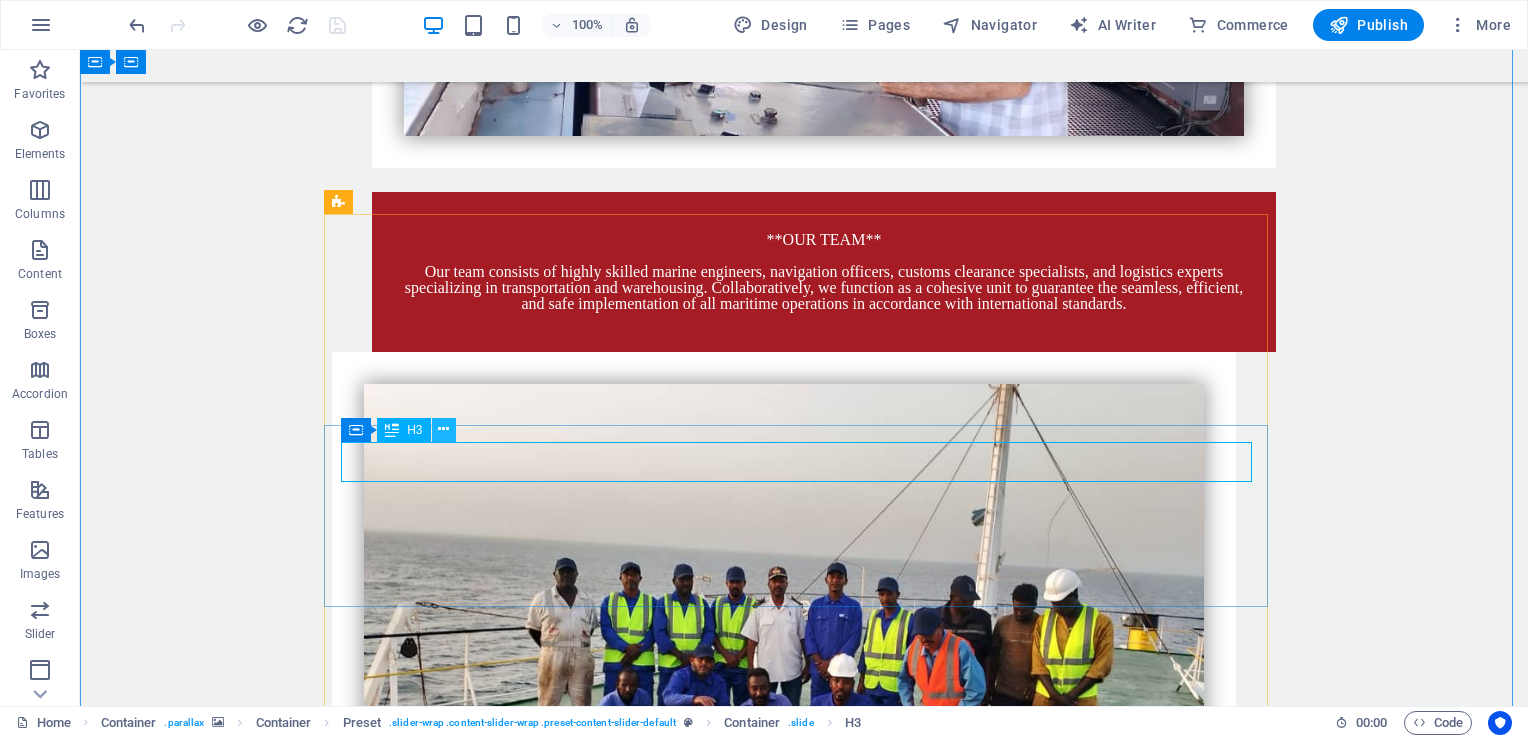 click at bounding box center [443, 429] 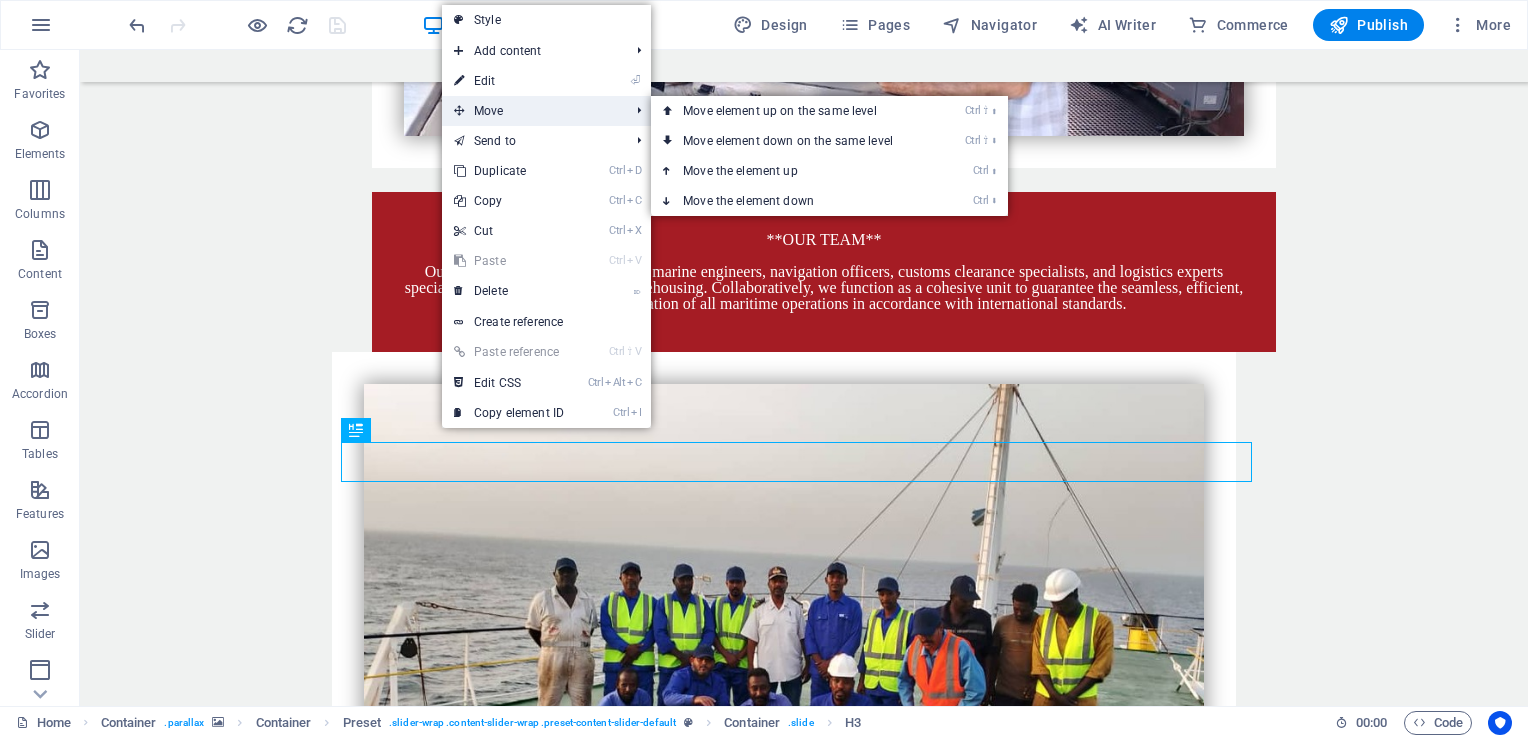 click on "Move" at bounding box center [531, 111] 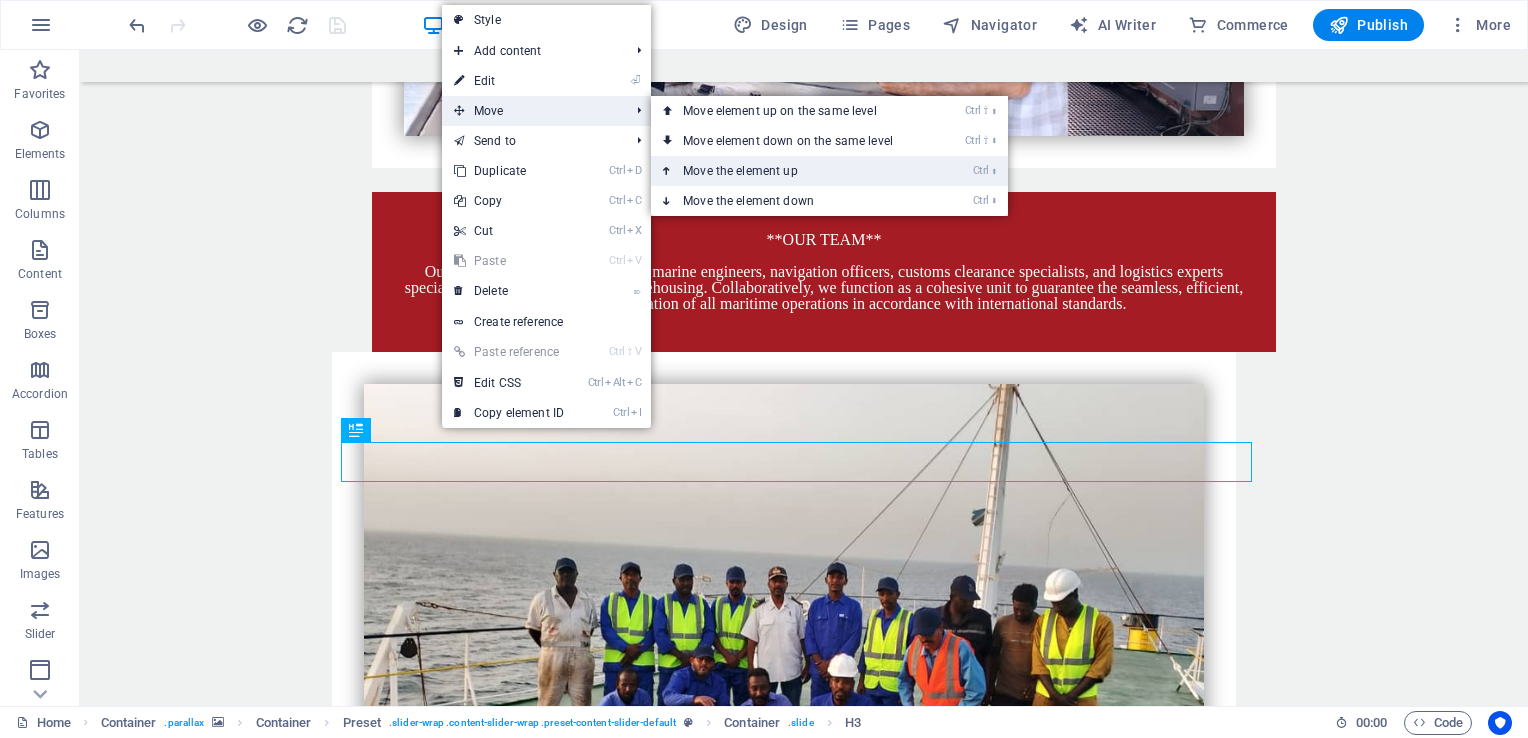 click on "Ctrl ⬆  Move the element up" at bounding box center (792, 171) 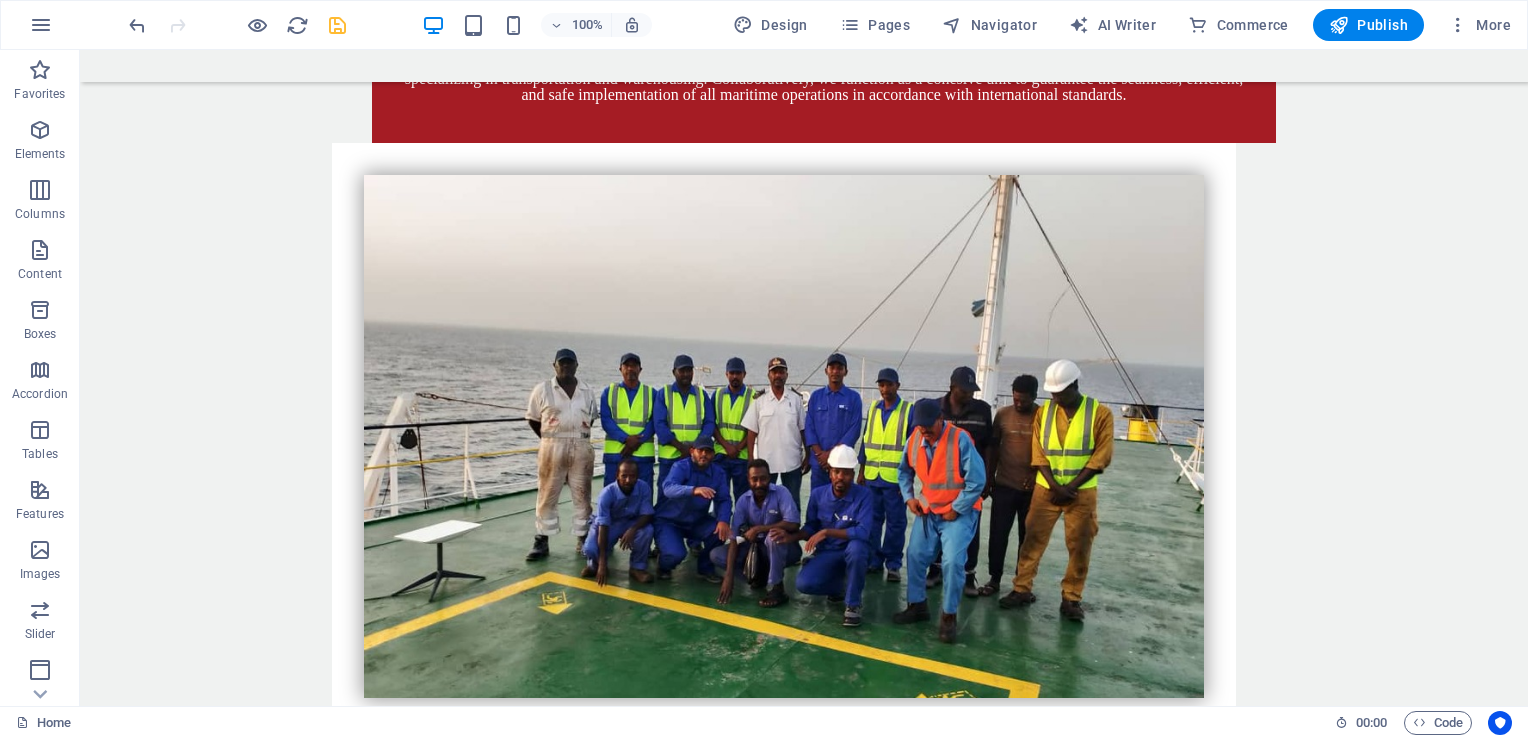 scroll, scrollTop: 4559, scrollLeft: 0, axis: vertical 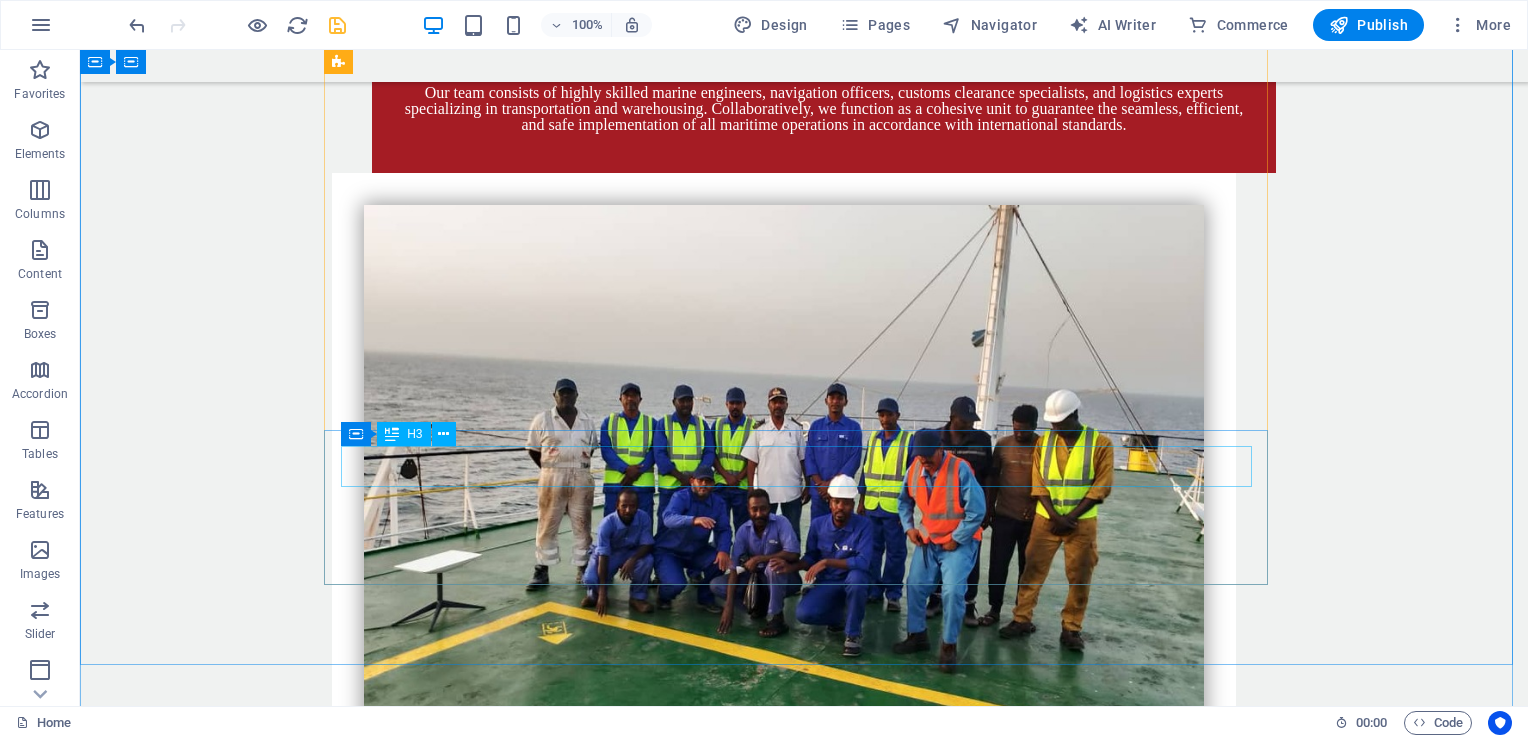 click on "CROP SCREENING" at bounding box center [804, 4350] 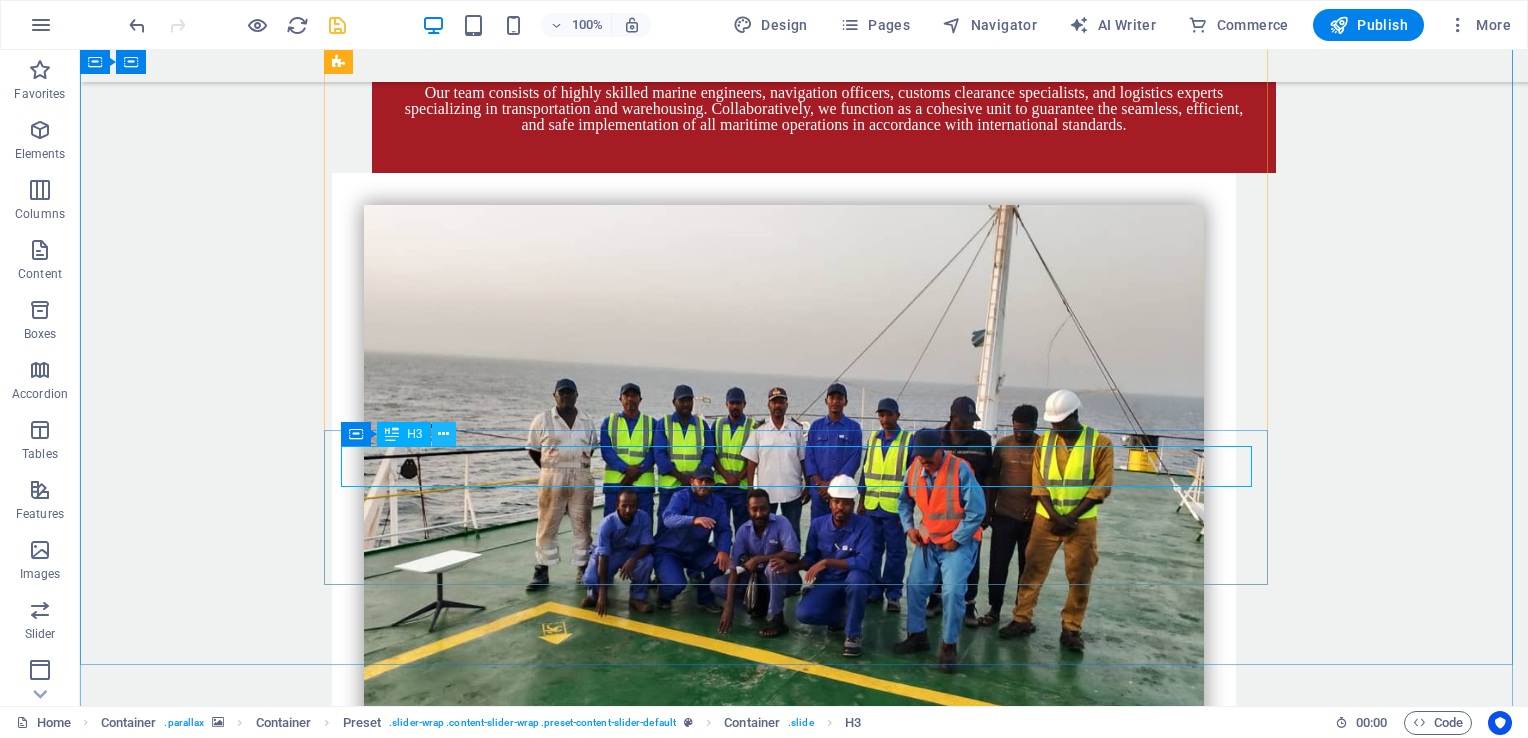 click at bounding box center [443, 434] 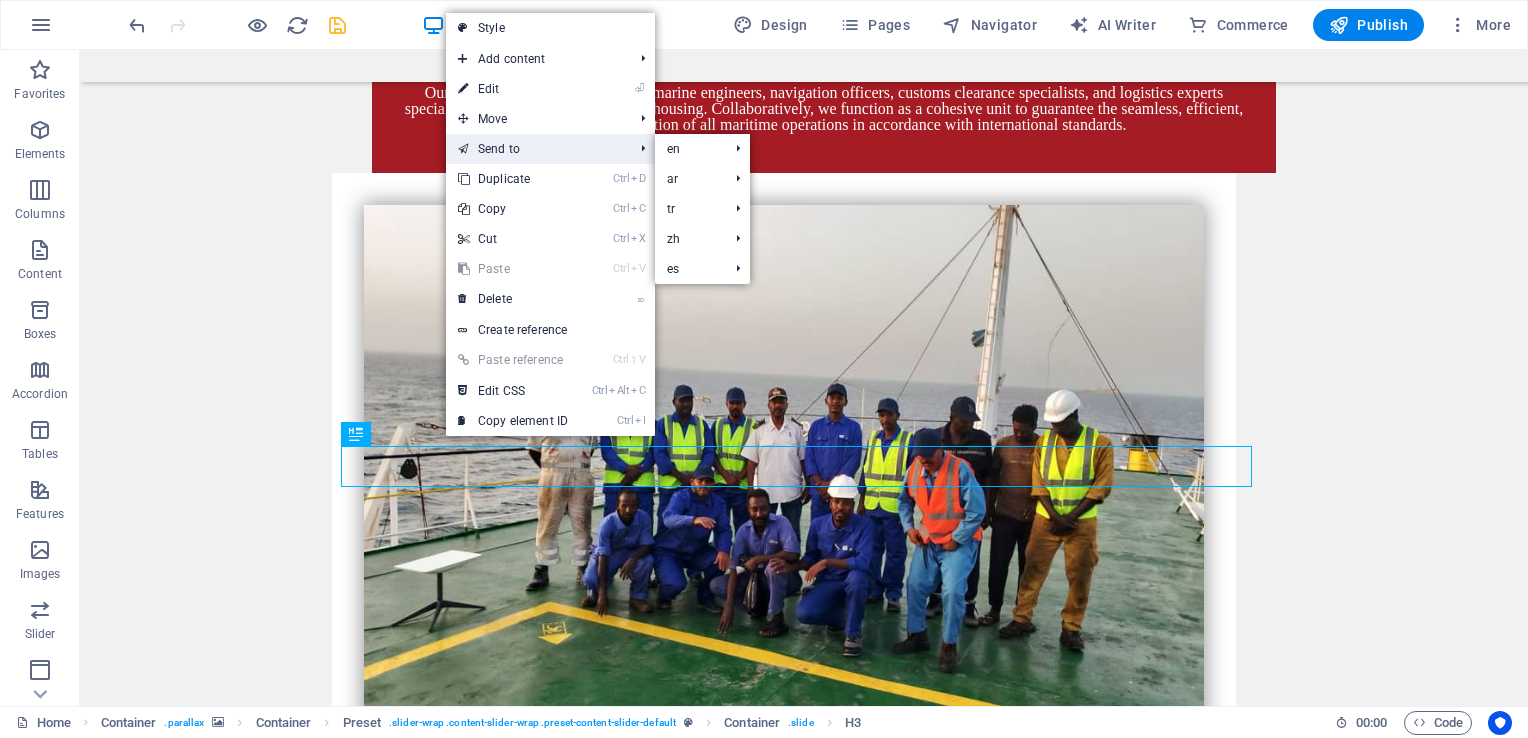 click on "Send to" at bounding box center (535, 149) 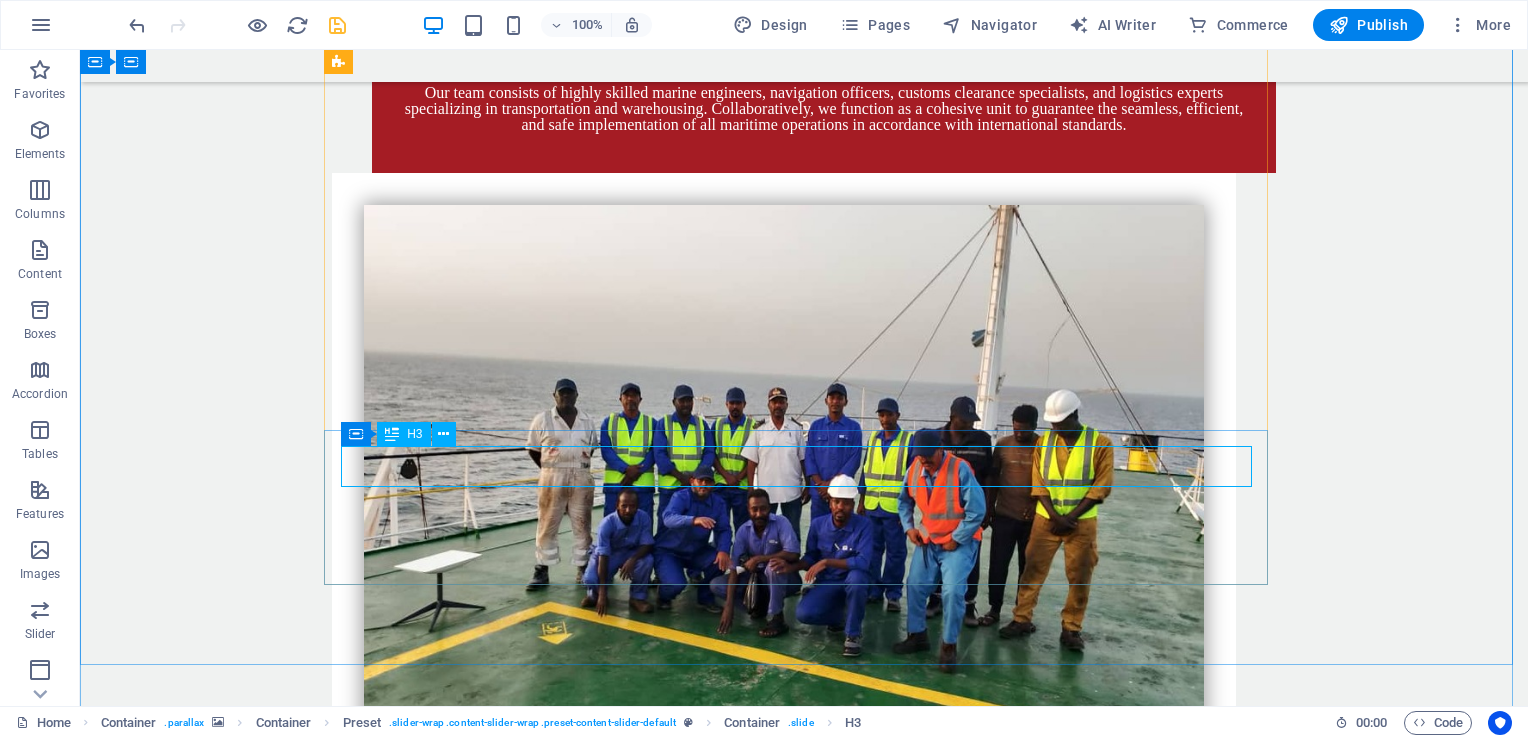 click on "CROP SCREENING" at bounding box center [804, 4350] 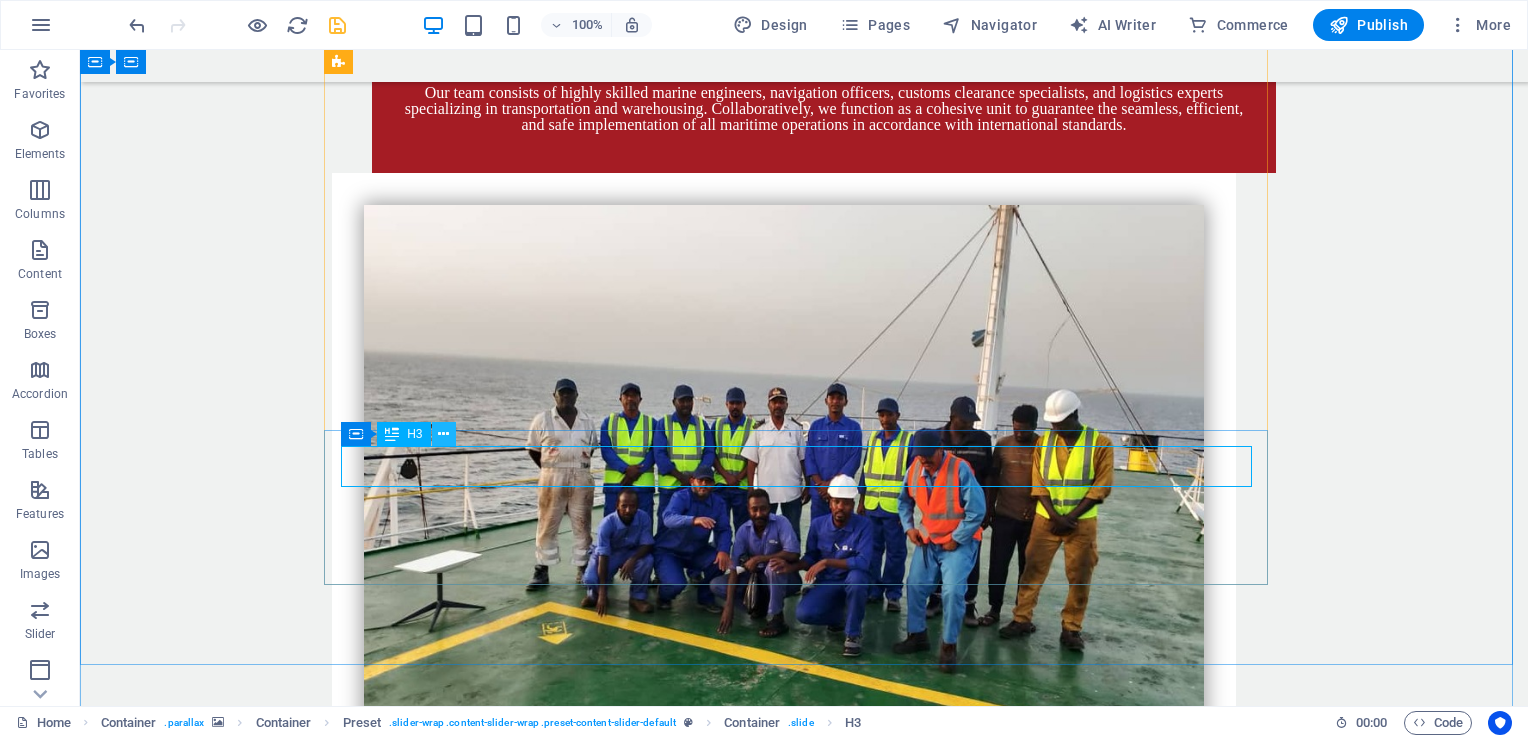 click at bounding box center [443, 434] 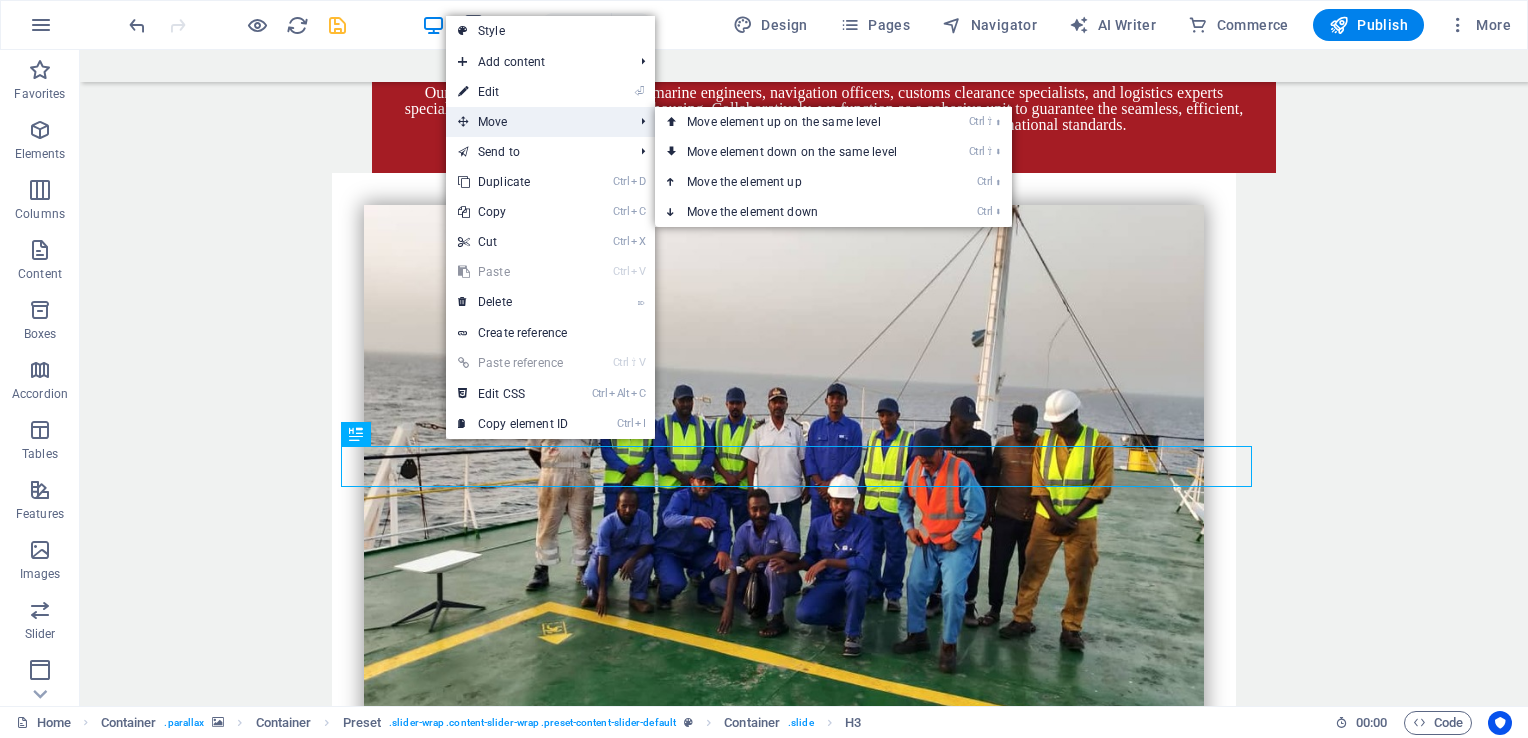 click on "Move" at bounding box center [535, 122] 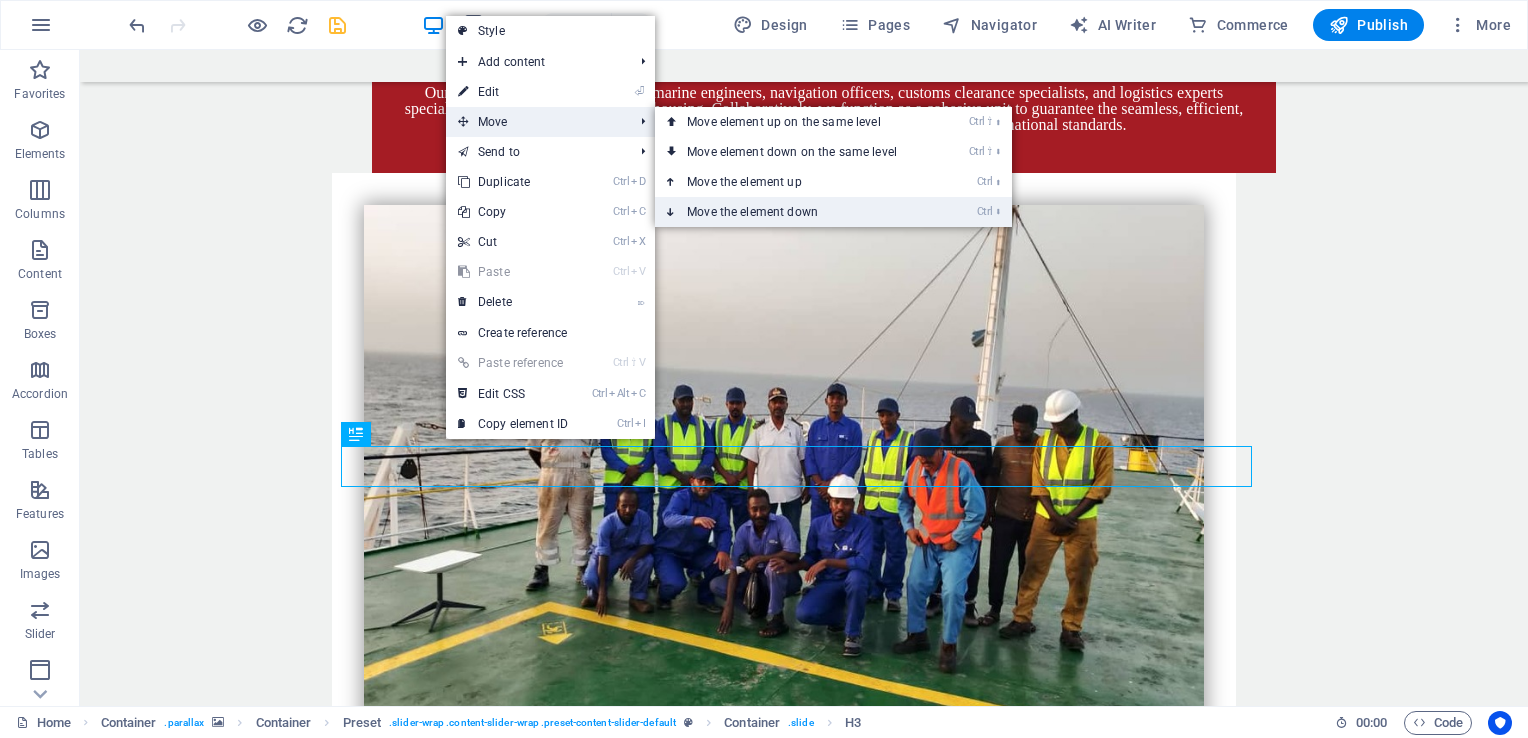 click on "Ctrl ⬇  Move the element down" at bounding box center [796, 212] 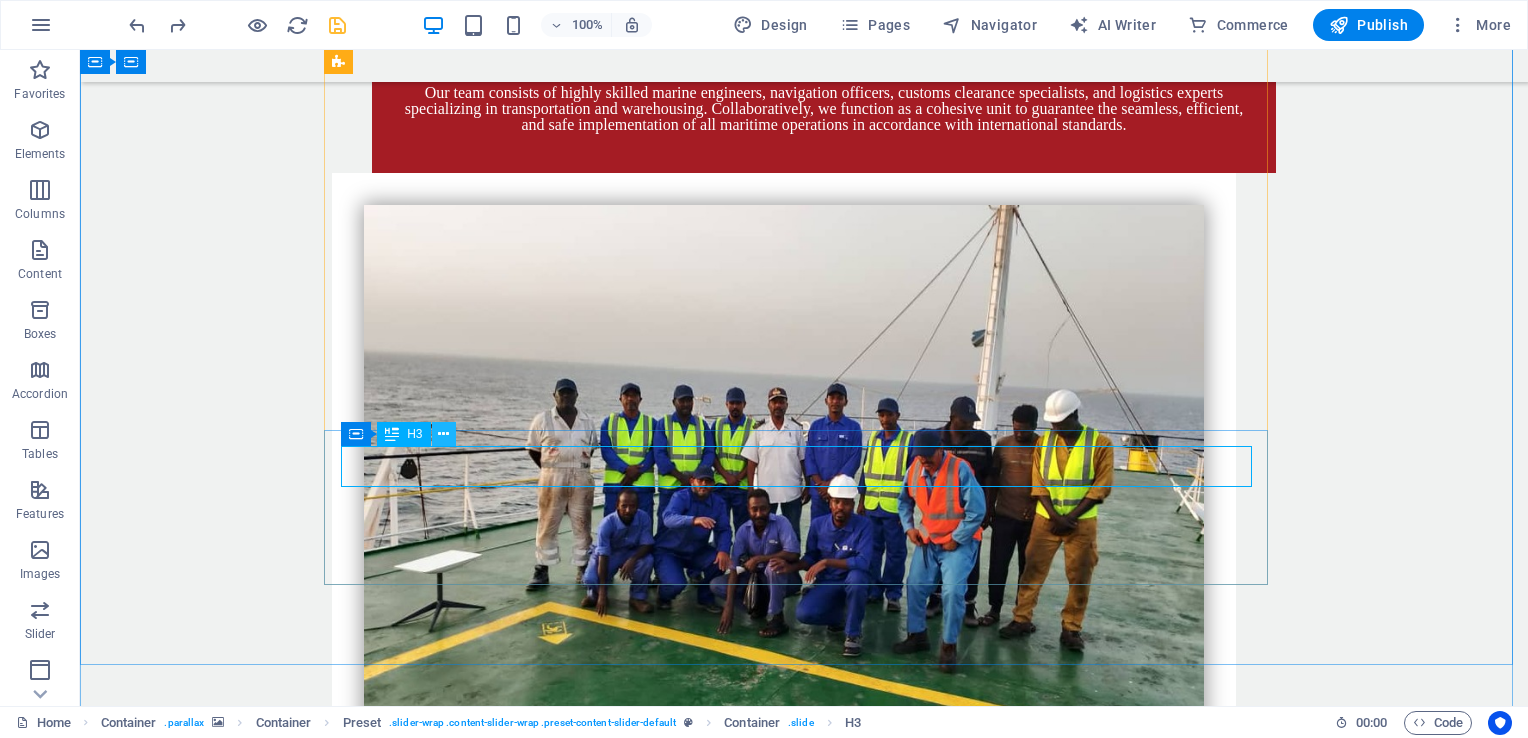 click at bounding box center [443, 434] 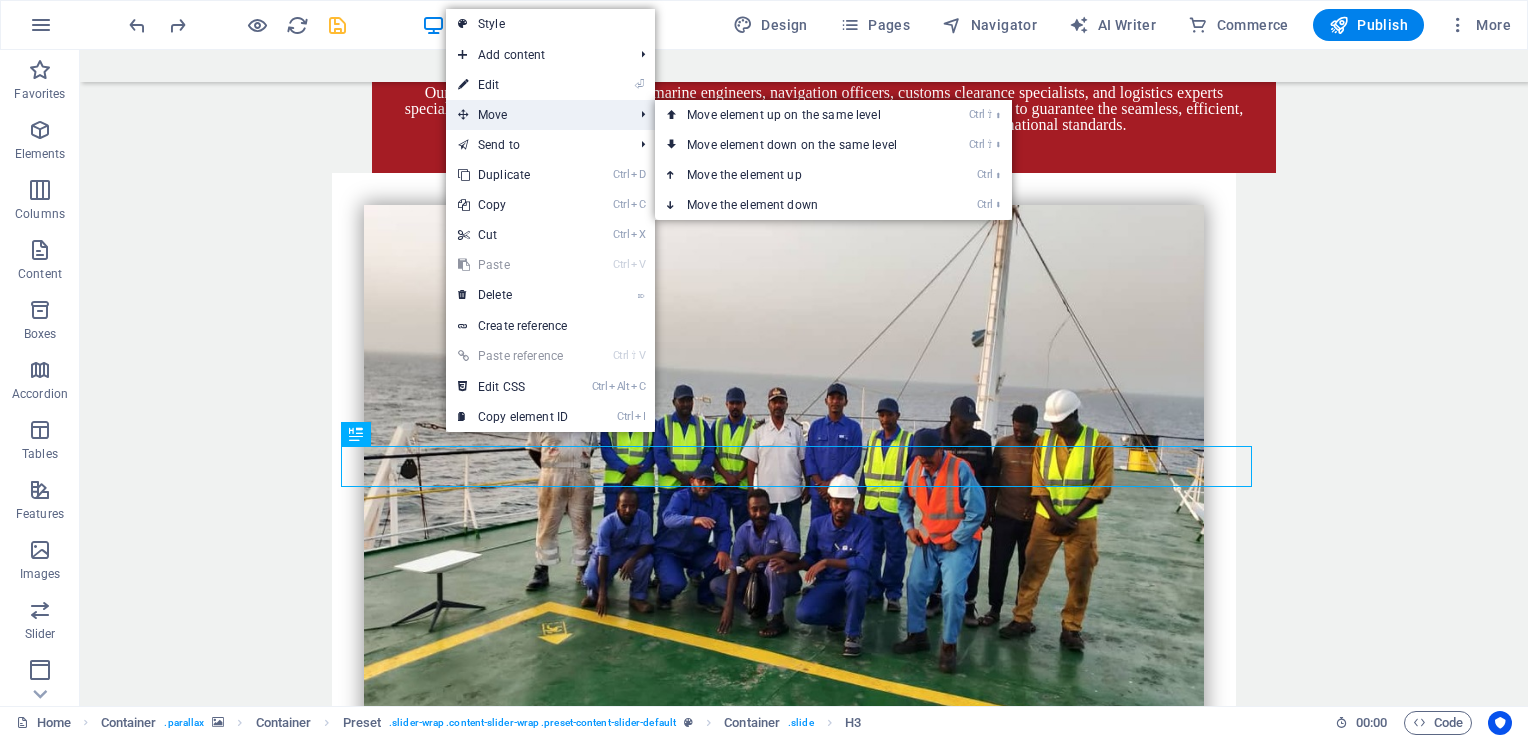 click on "Move" at bounding box center [535, 115] 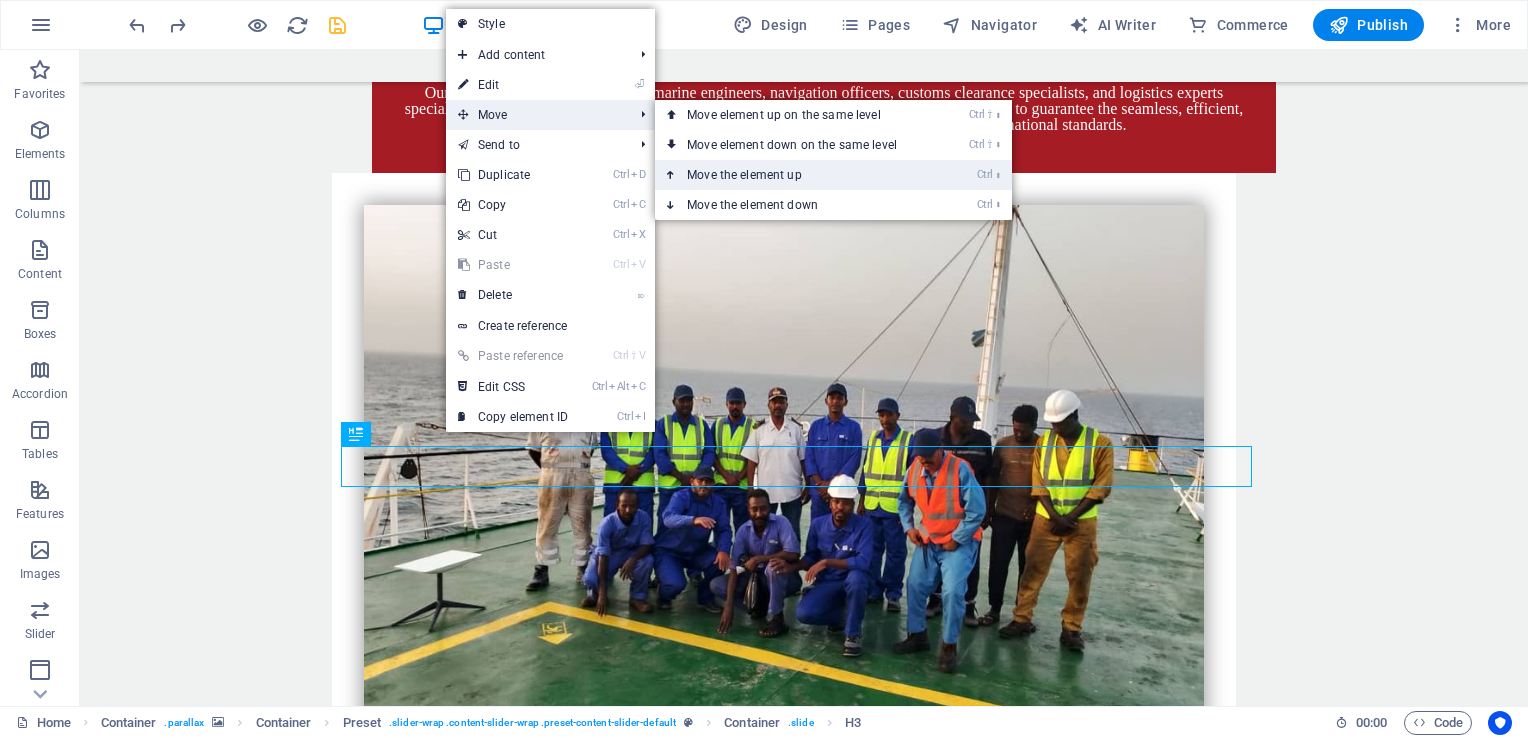 click on "Ctrl ⬆  Move the element up" at bounding box center [796, 175] 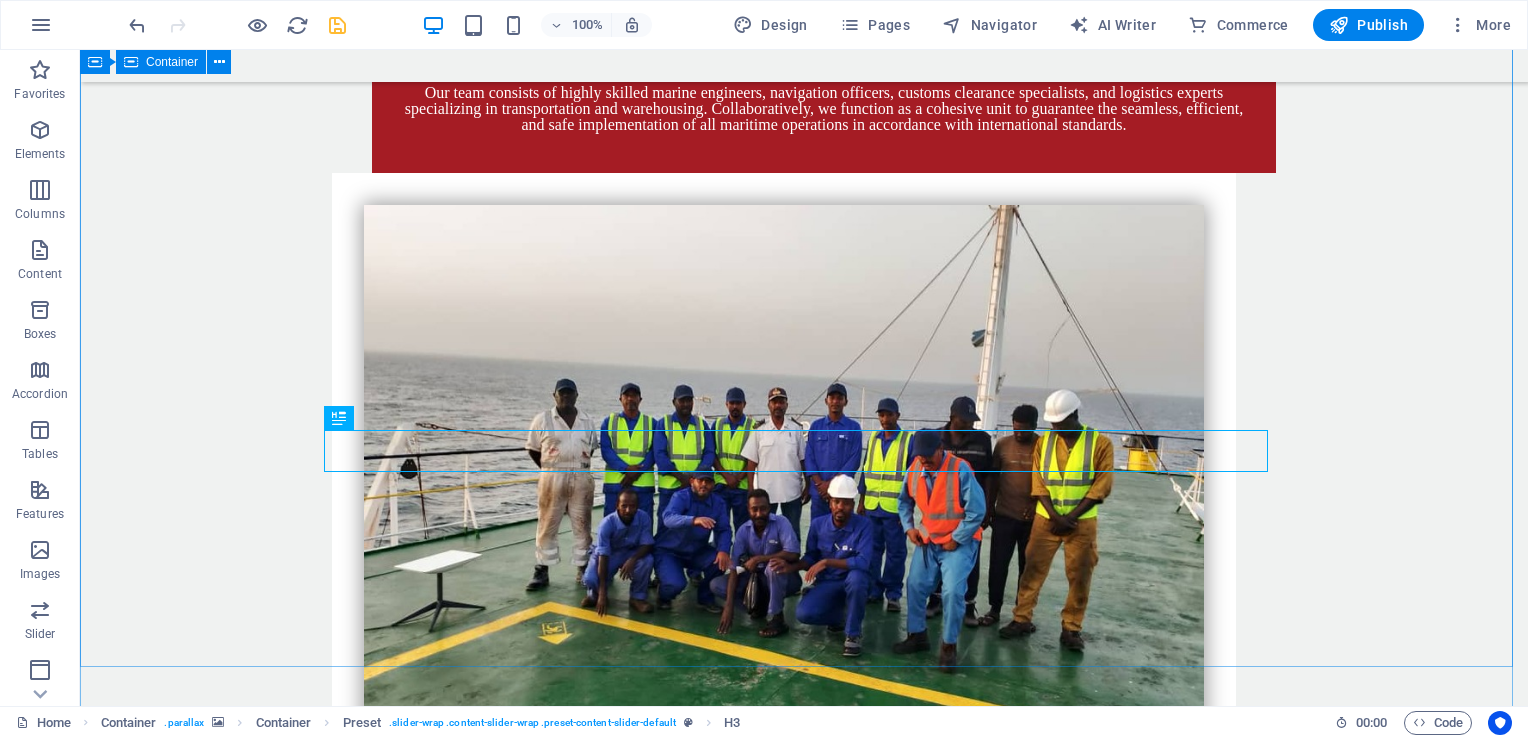 click on "TRADING IMPORT& EXPORT Our Import & Export Department offers comprehensive services to meet the needs of both local and international markets. We export high-quality sesame and oilseeds to regional and global destinations, ensuring the highest standards of purity and quality. Additionally, we import vegetable oils and essential food products to provide reliable and diverse supplies that meet our clients' demands. FOOD PACKAGING We also offer food packaging services for products like sugar and tea, following strict hygiene and quality standards to ensure product safety and readiness for distribution in local and international markets. CROP SCREENING We provide cleaning and sieving services for agricultural crops such as lentils and other grains, using modern equipment to ensure high quality and impurity-free products that meet export and international market standards" at bounding box center (804, 4146) 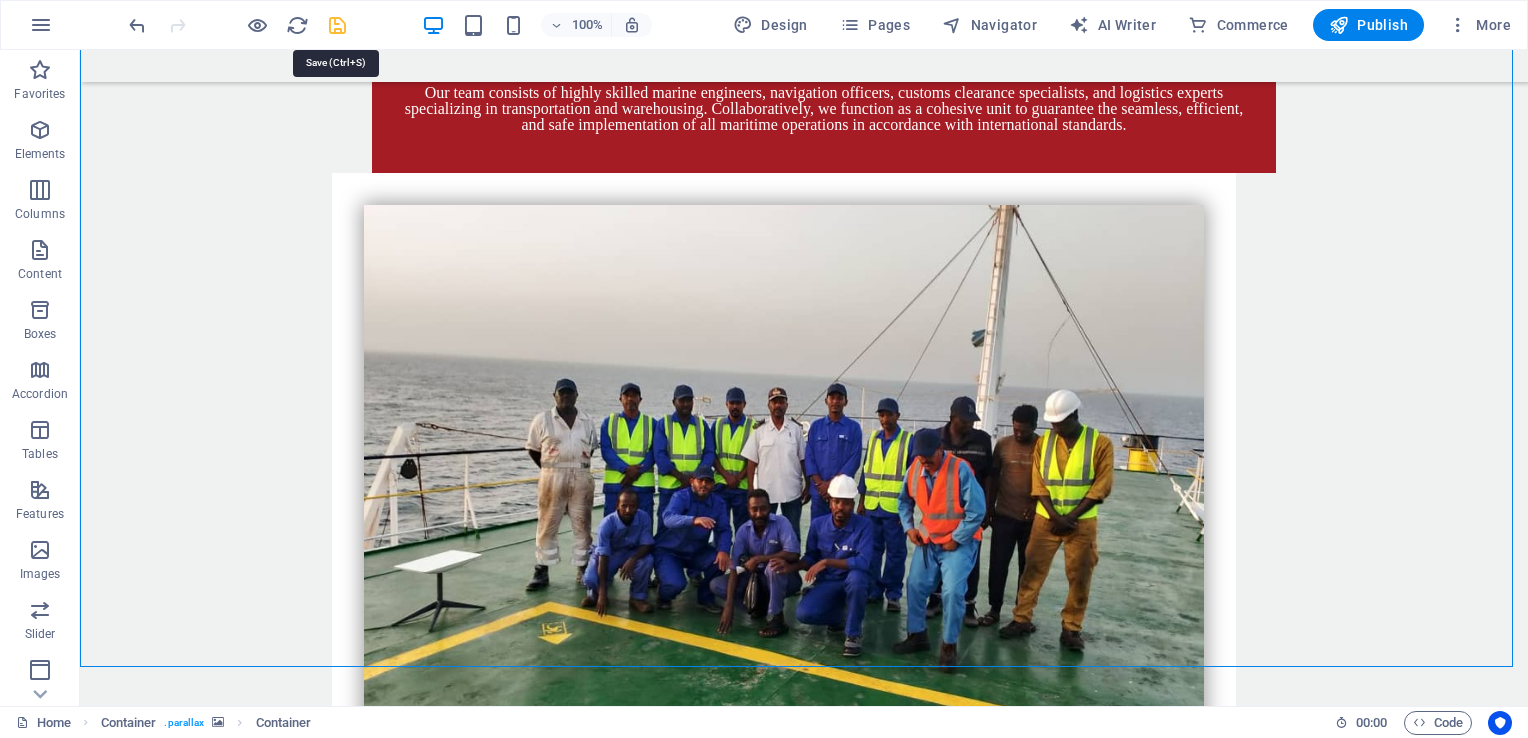 click at bounding box center (337, 25) 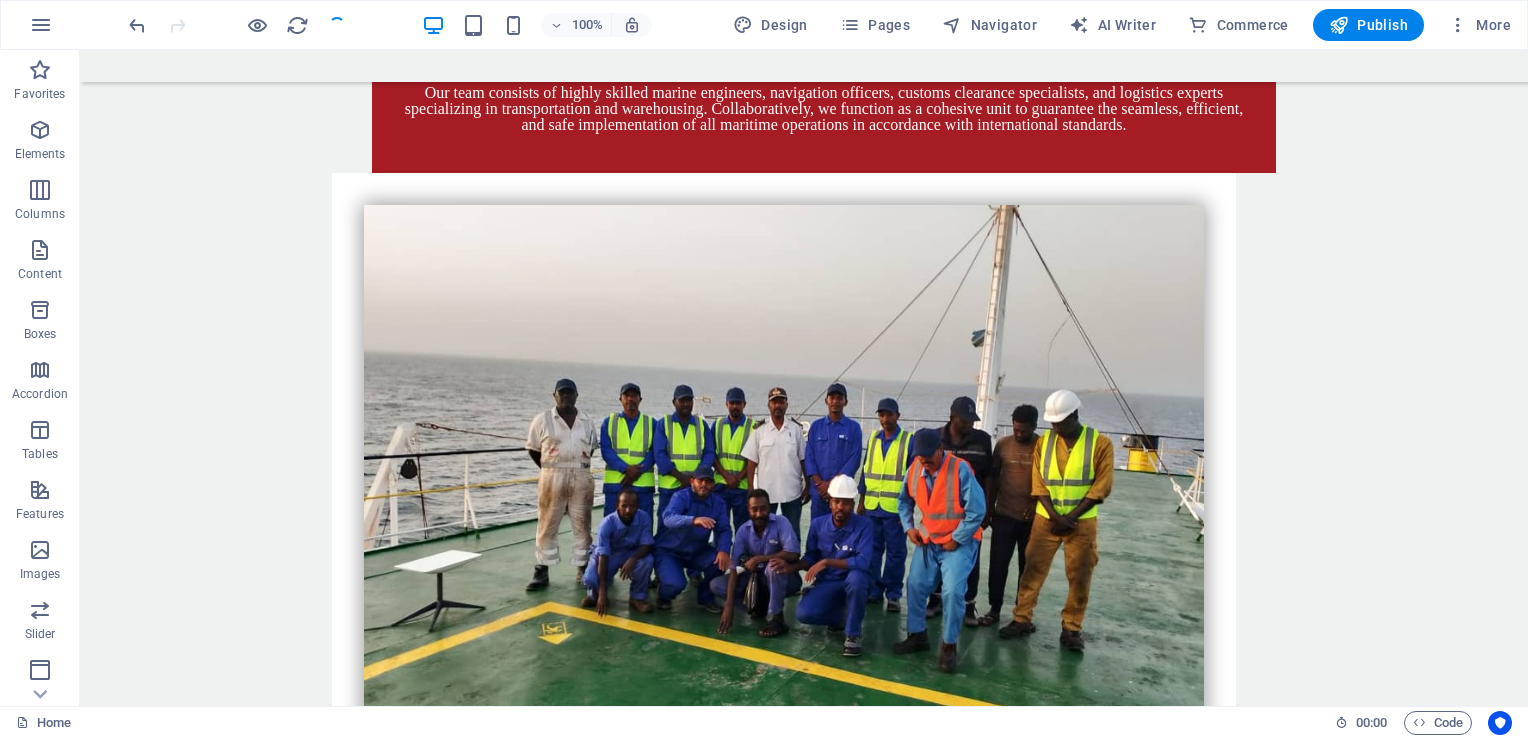 click at bounding box center (237, 25) 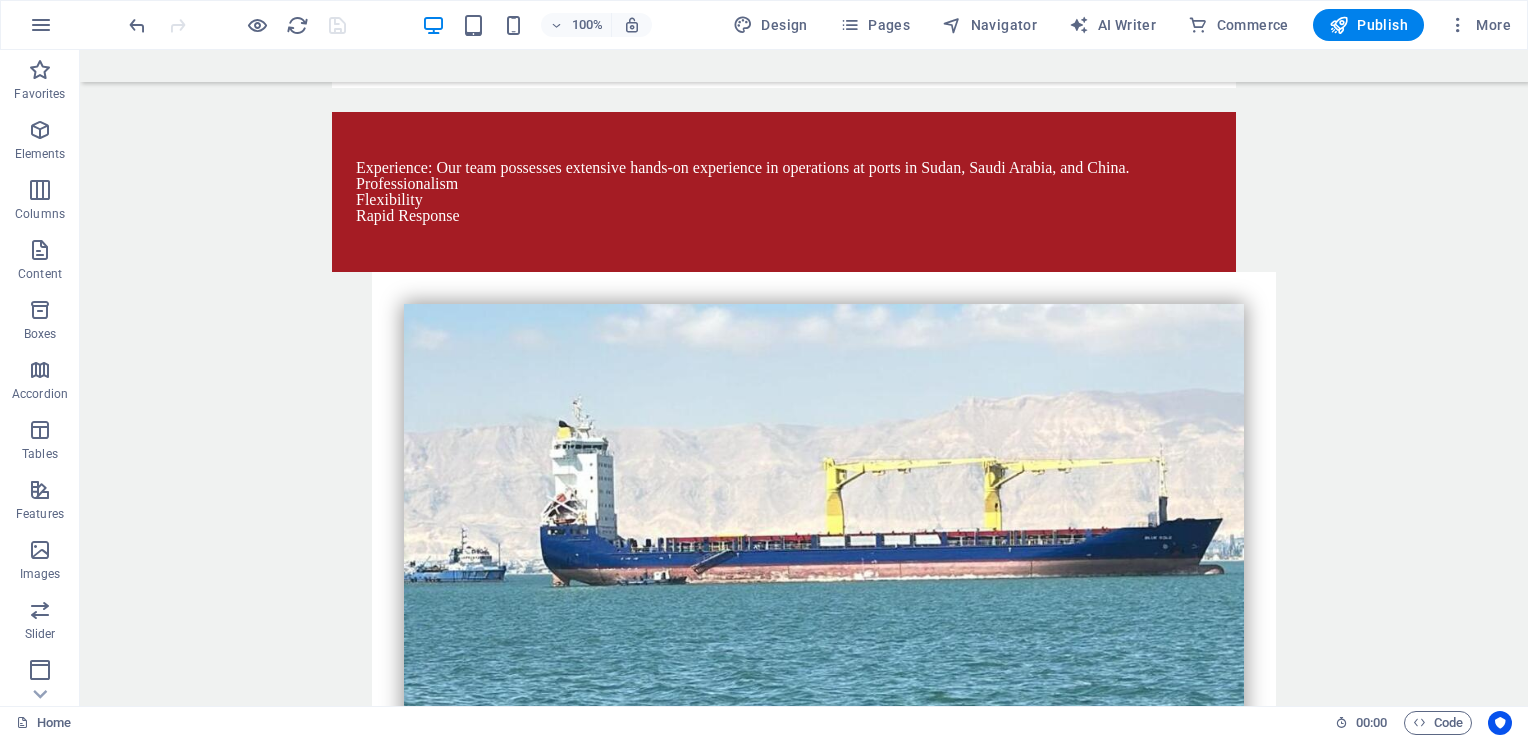 scroll, scrollTop: 5211, scrollLeft: 0, axis: vertical 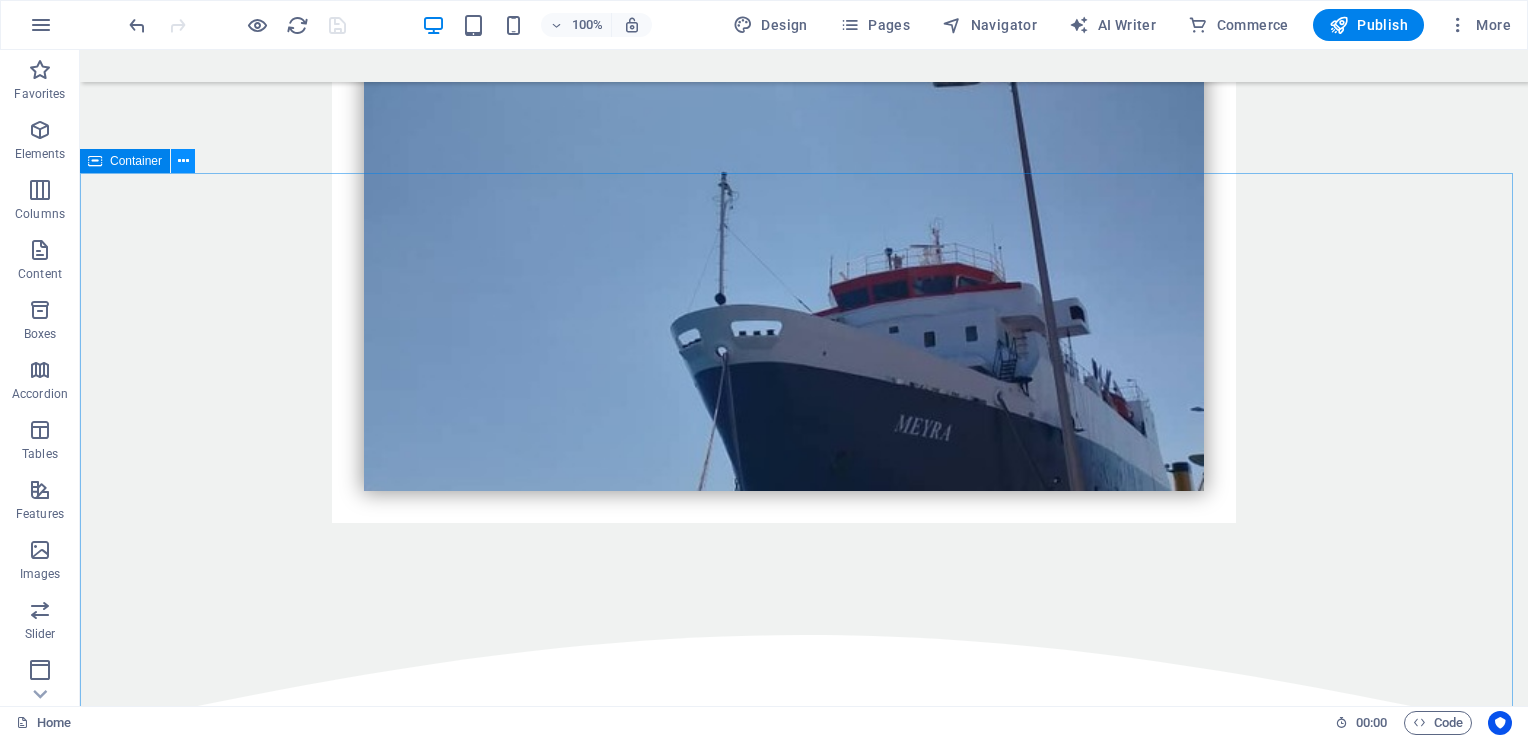 click at bounding box center [183, 161] 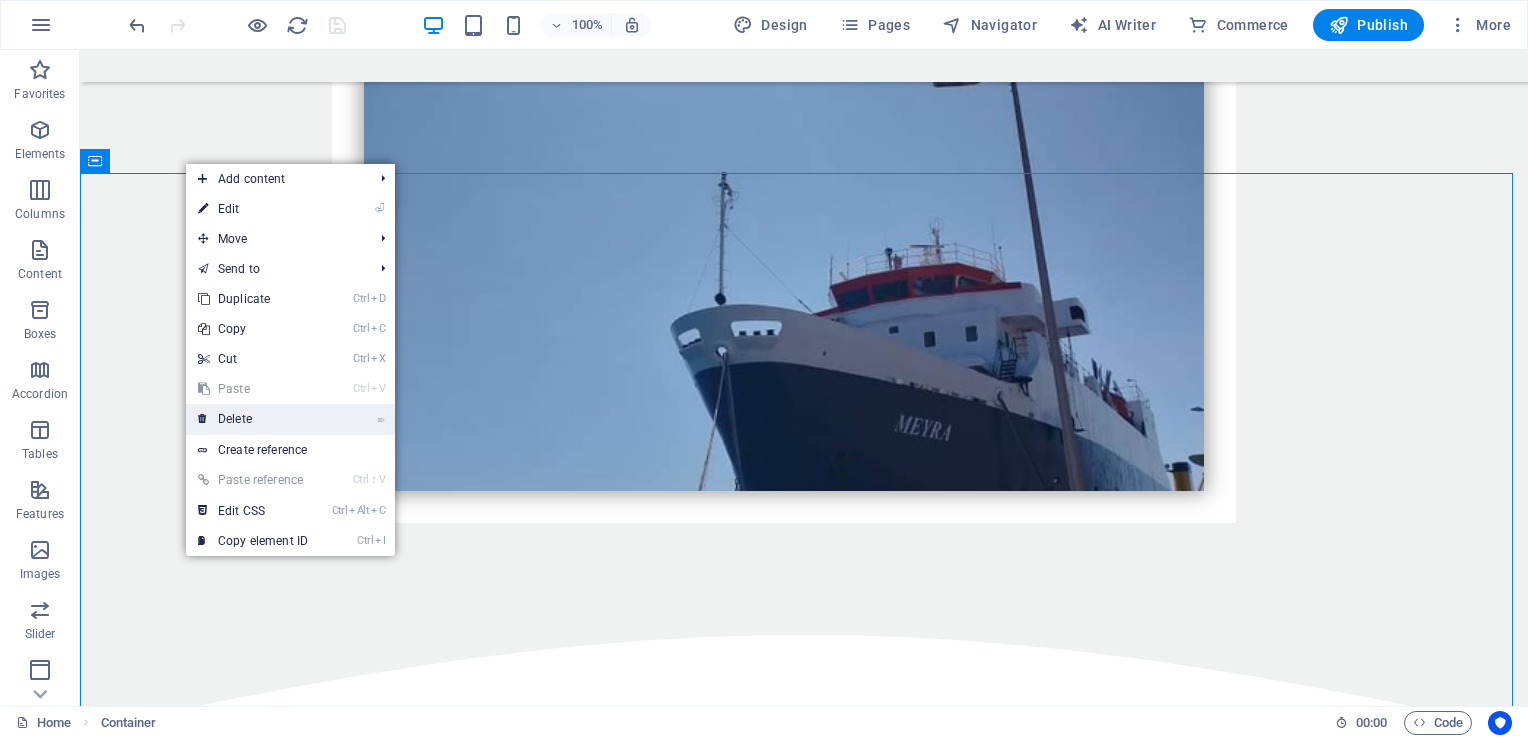 click on "⌦  Delete" at bounding box center (253, 419) 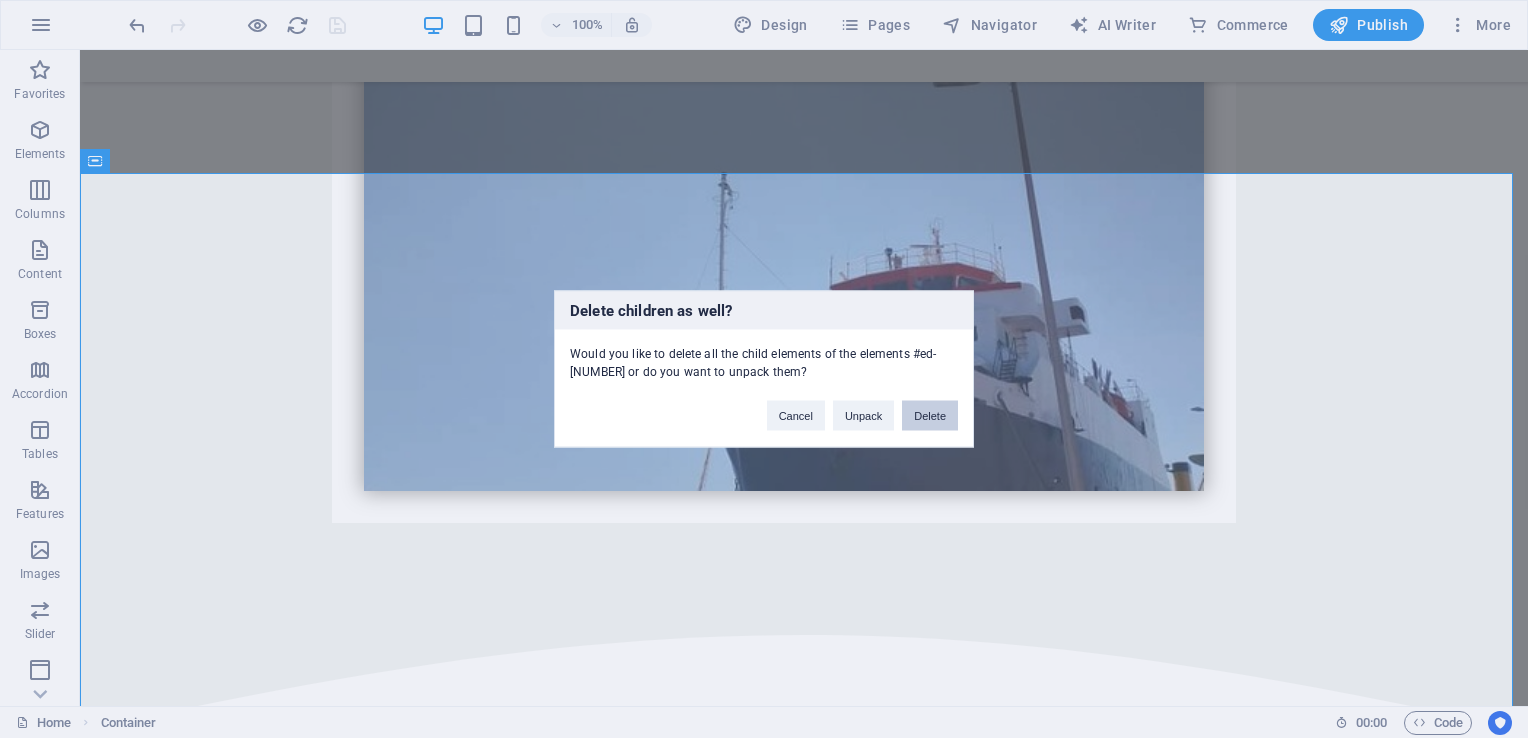 click on "Delete" at bounding box center (930, 416) 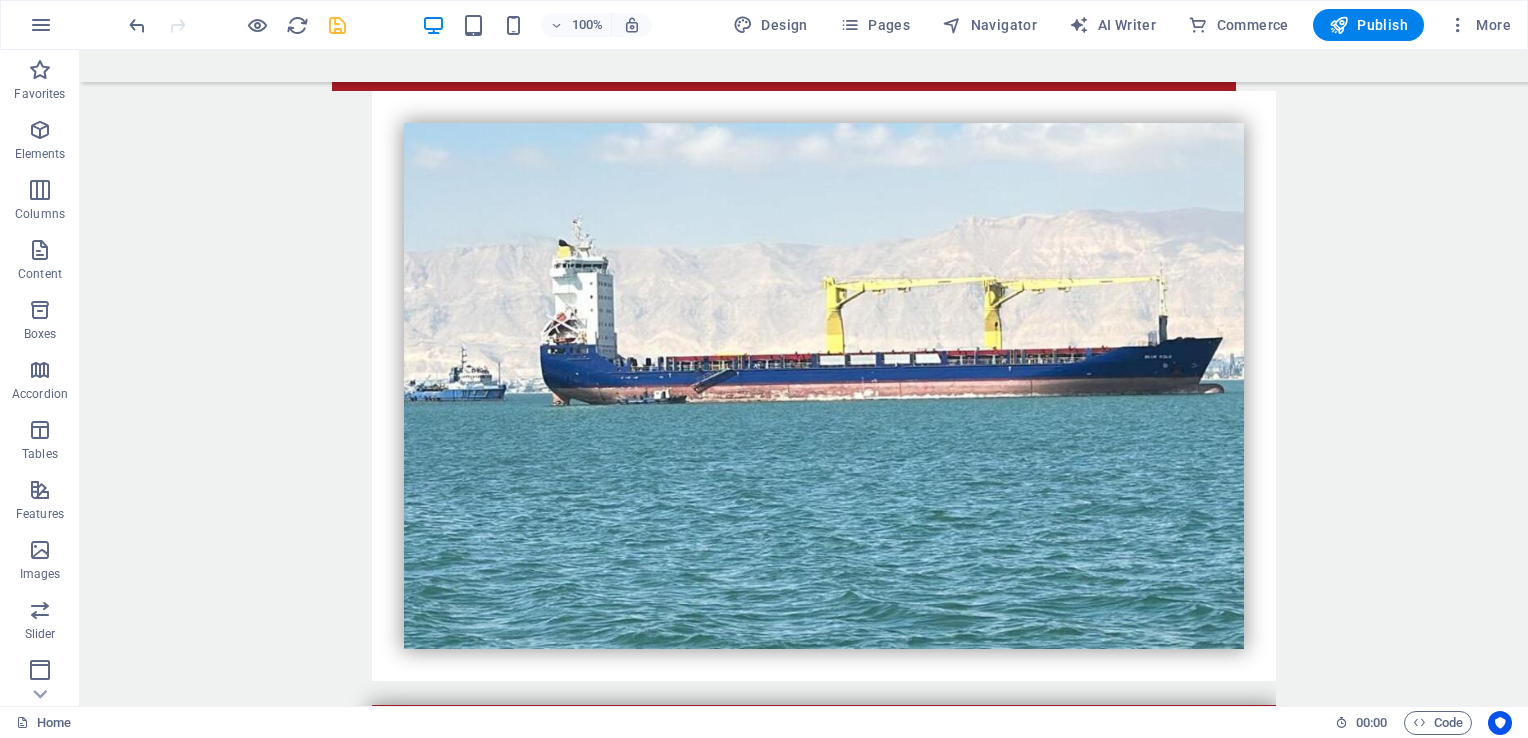 scroll, scrollTop: 5295, scrollLeft: 0, axis: vertical 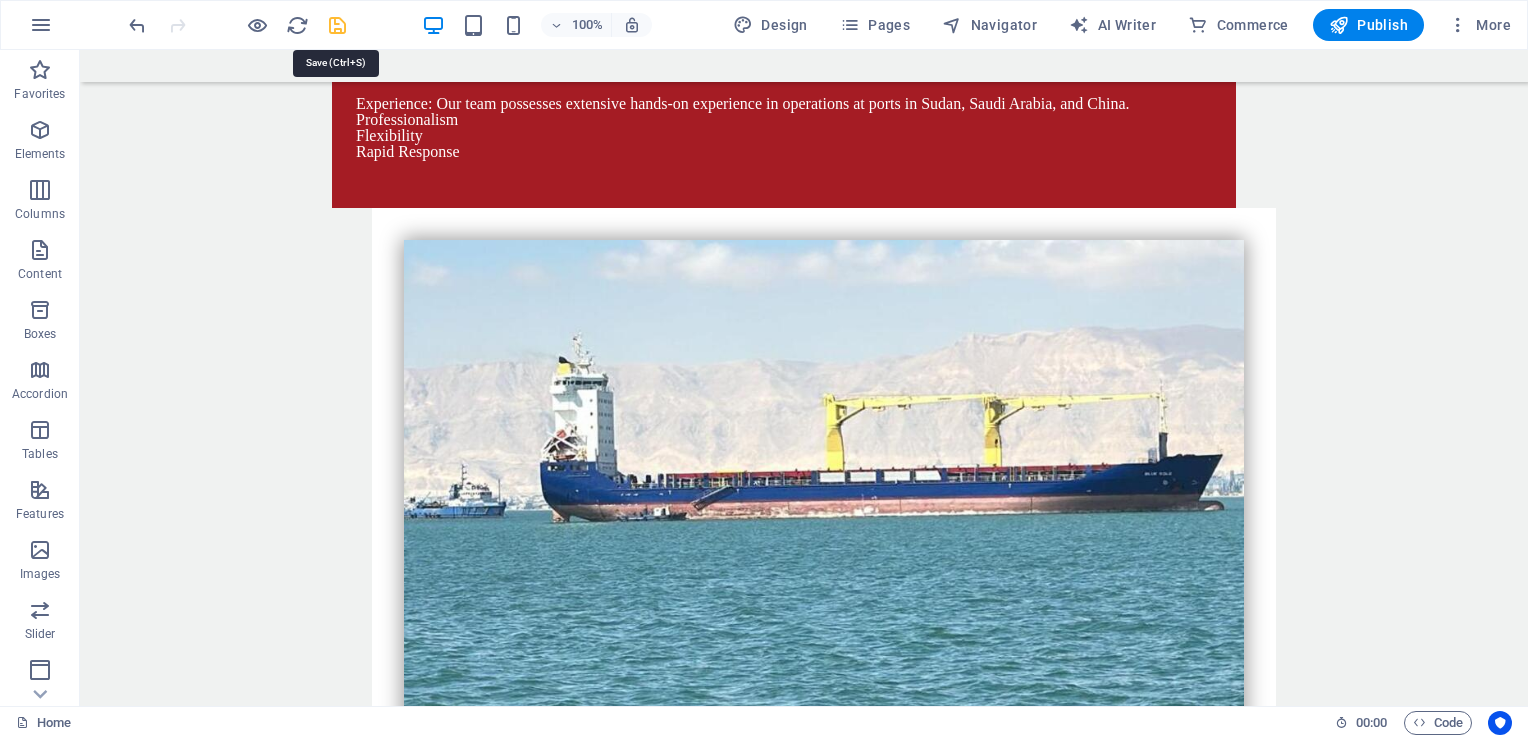 click at bounding box center (337, 25) 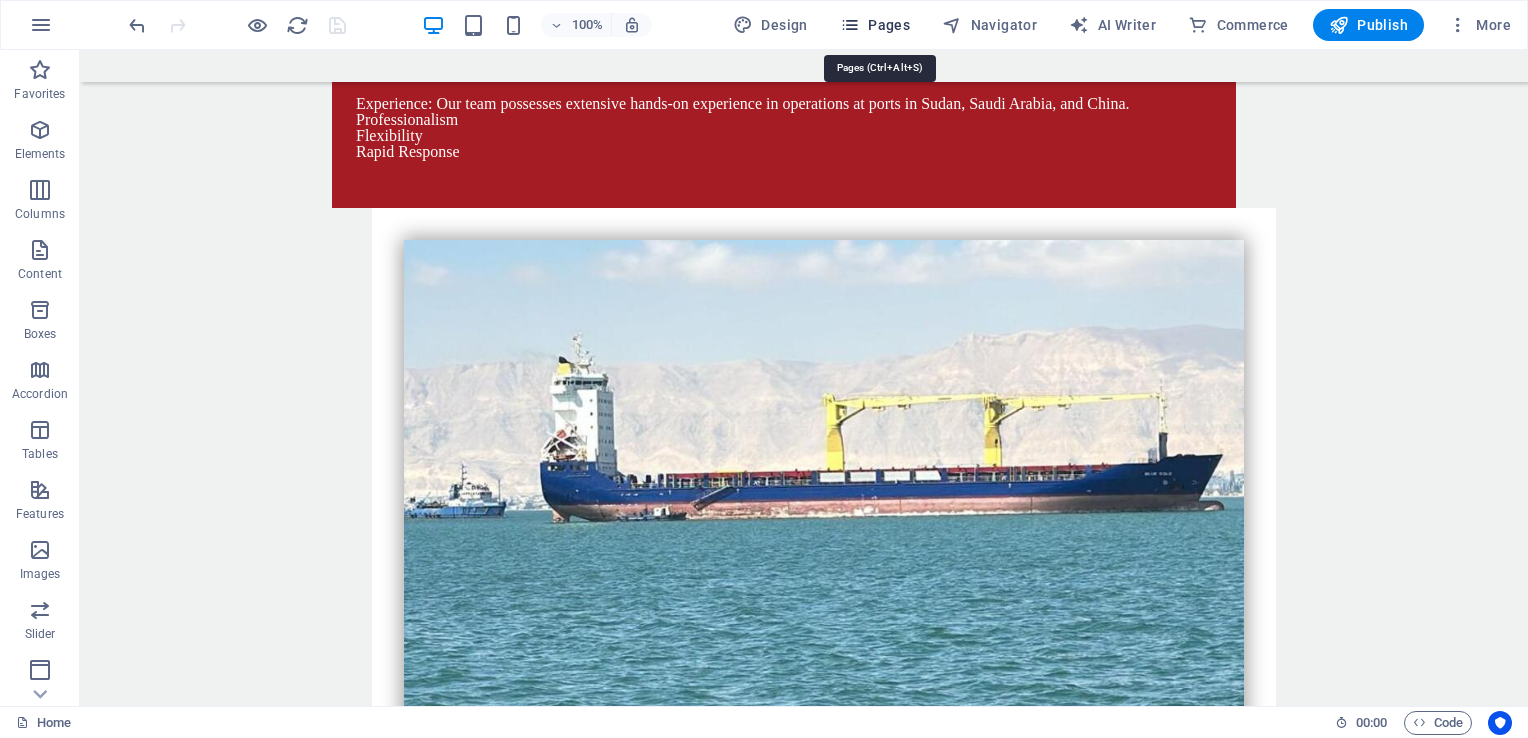 click on "Pages" at bounding box center (875, 25) 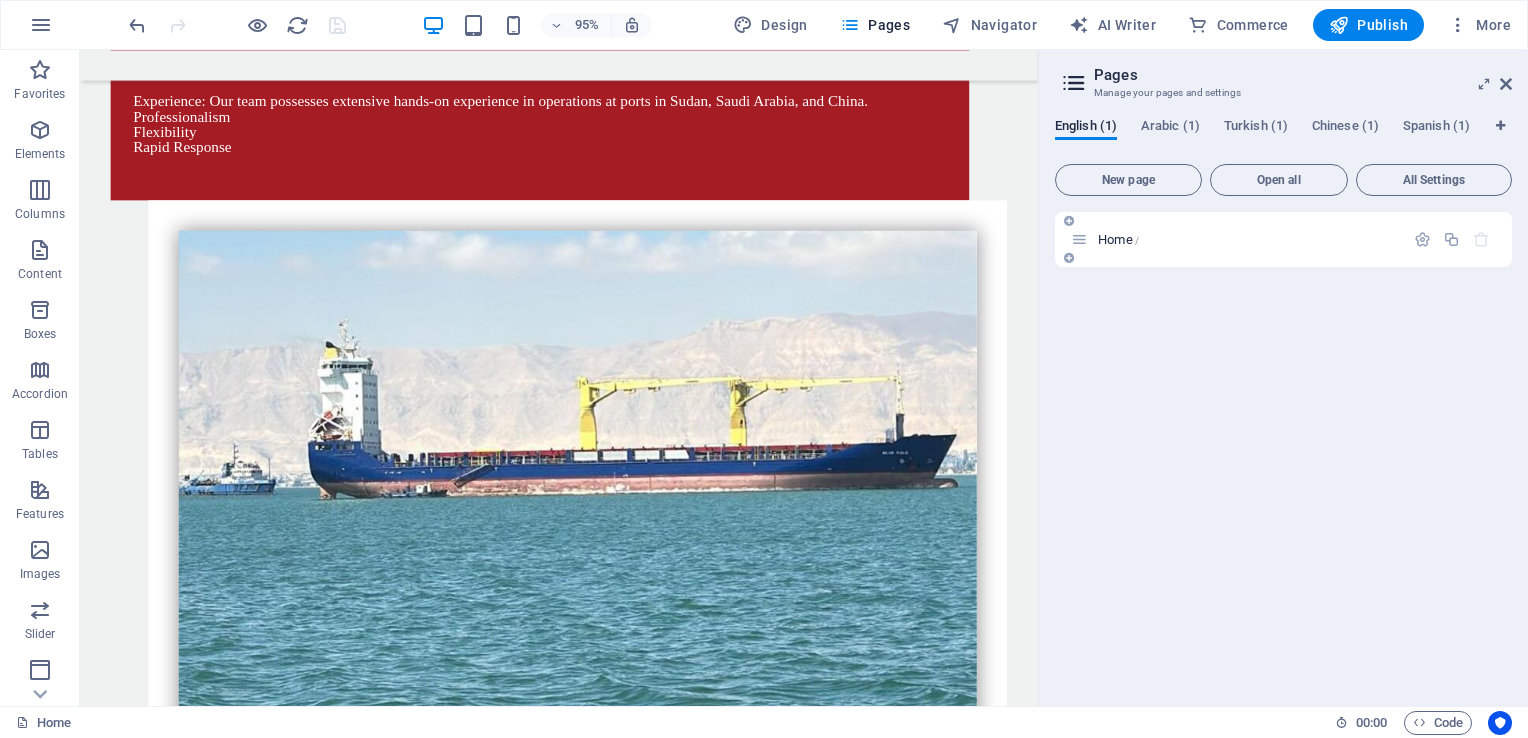 click on "Home /" at bounding box center (1283, 239) 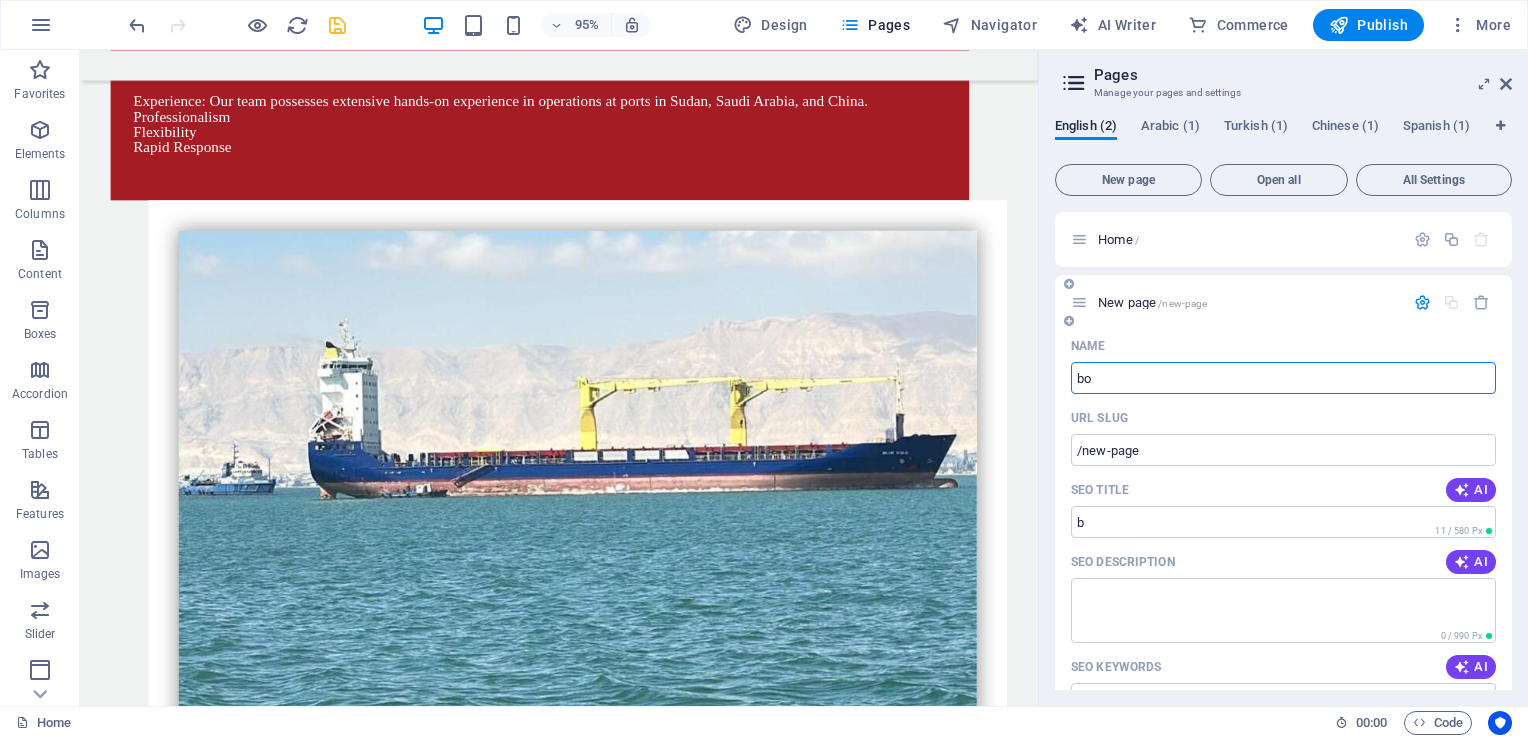 type on "boo" 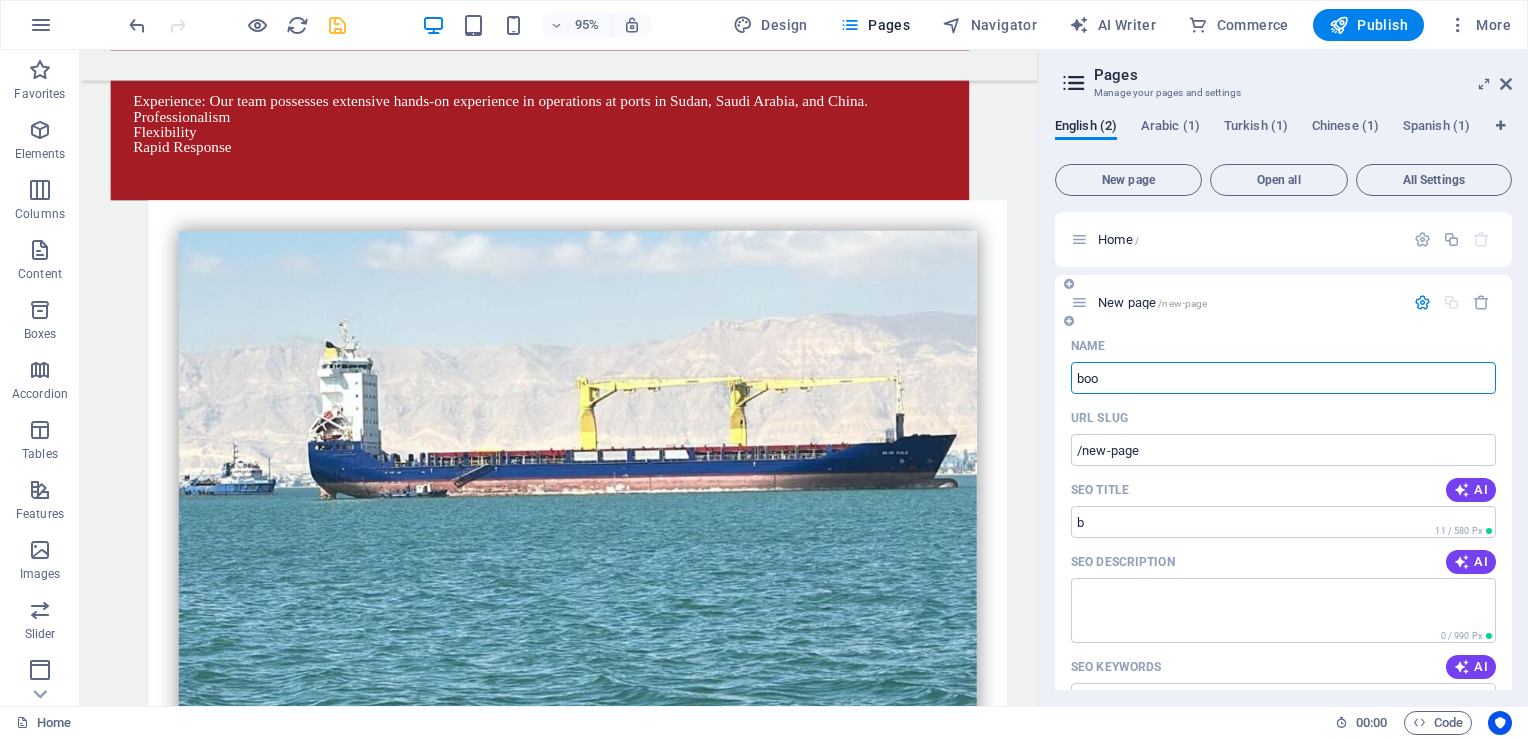 type on "/b" 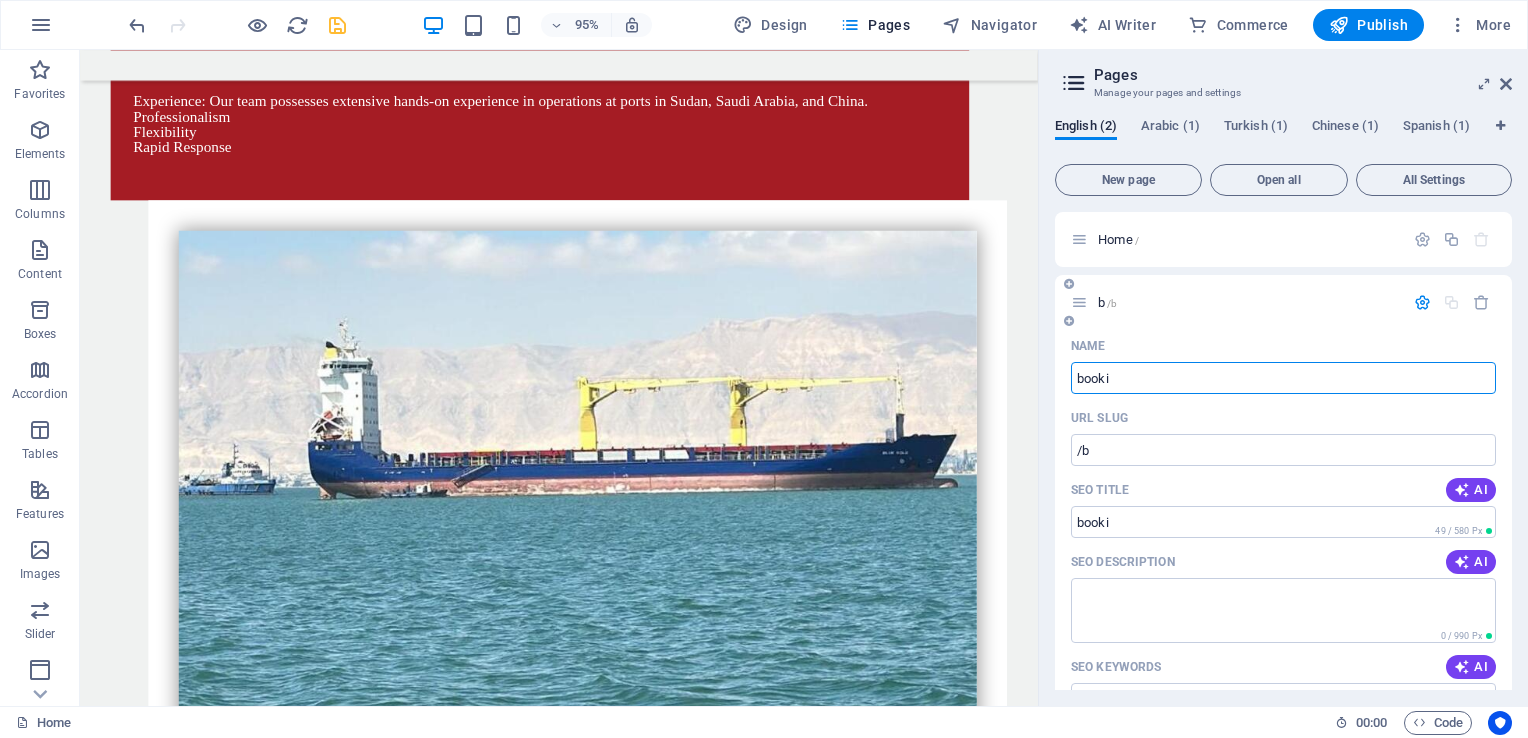 type on "booki" 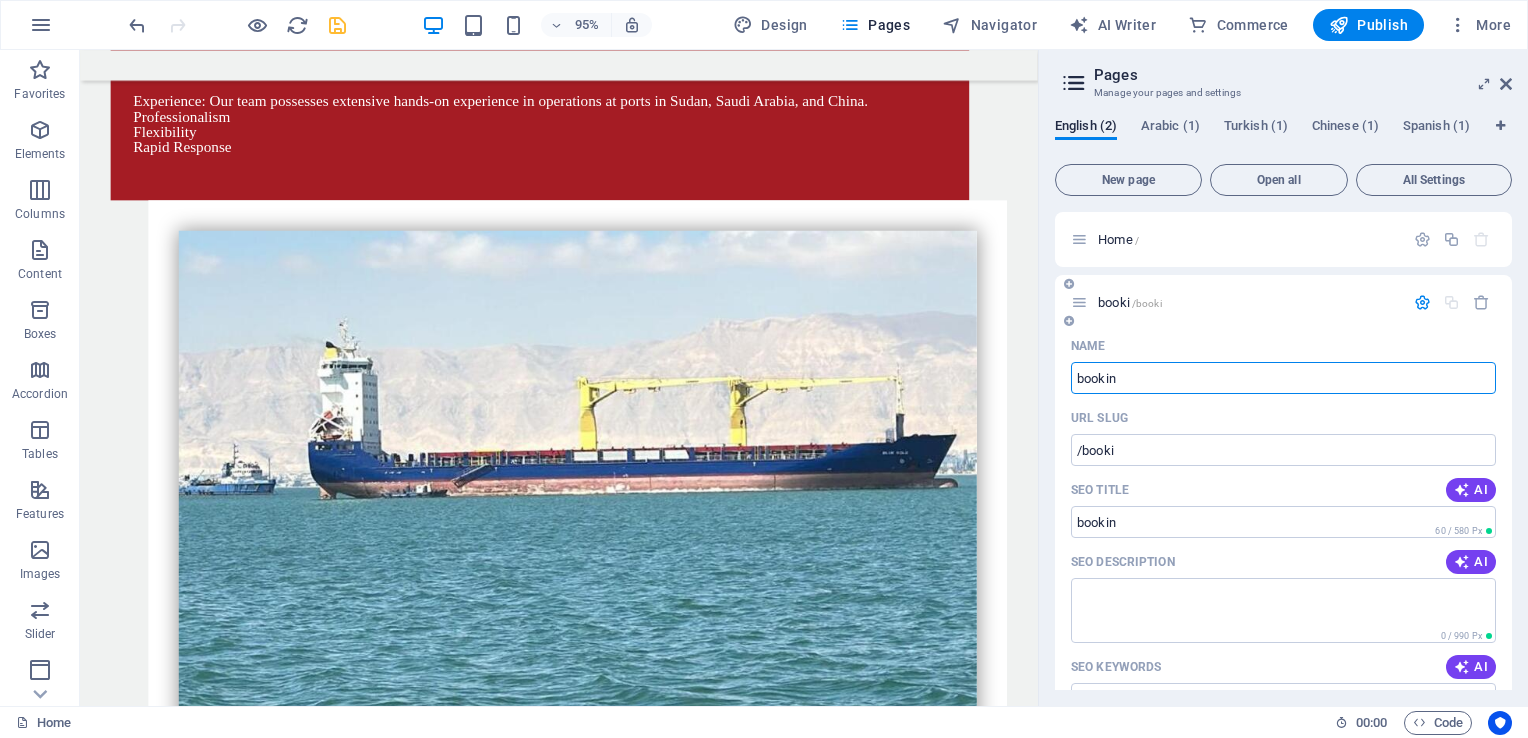 type on "bookin" 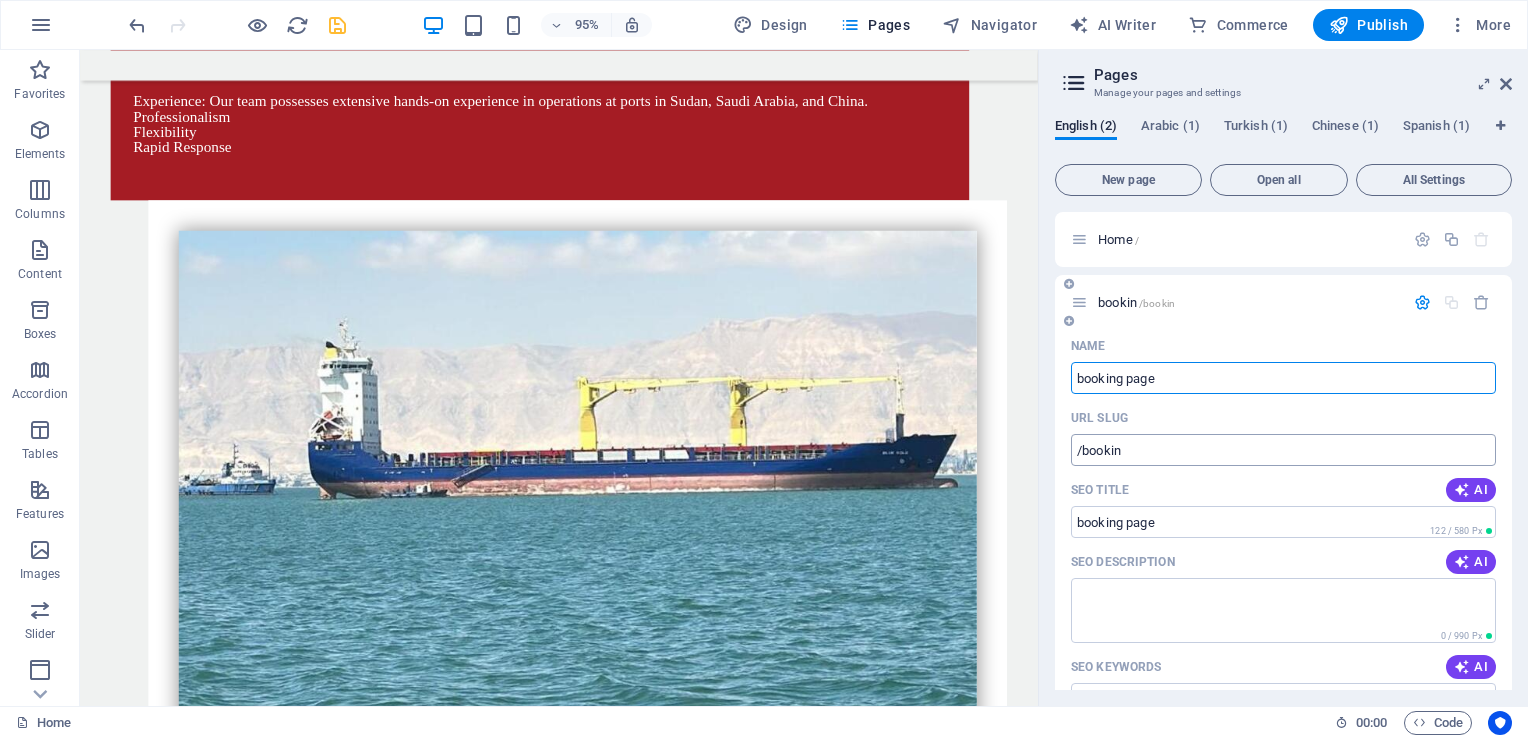 type on "booking page" 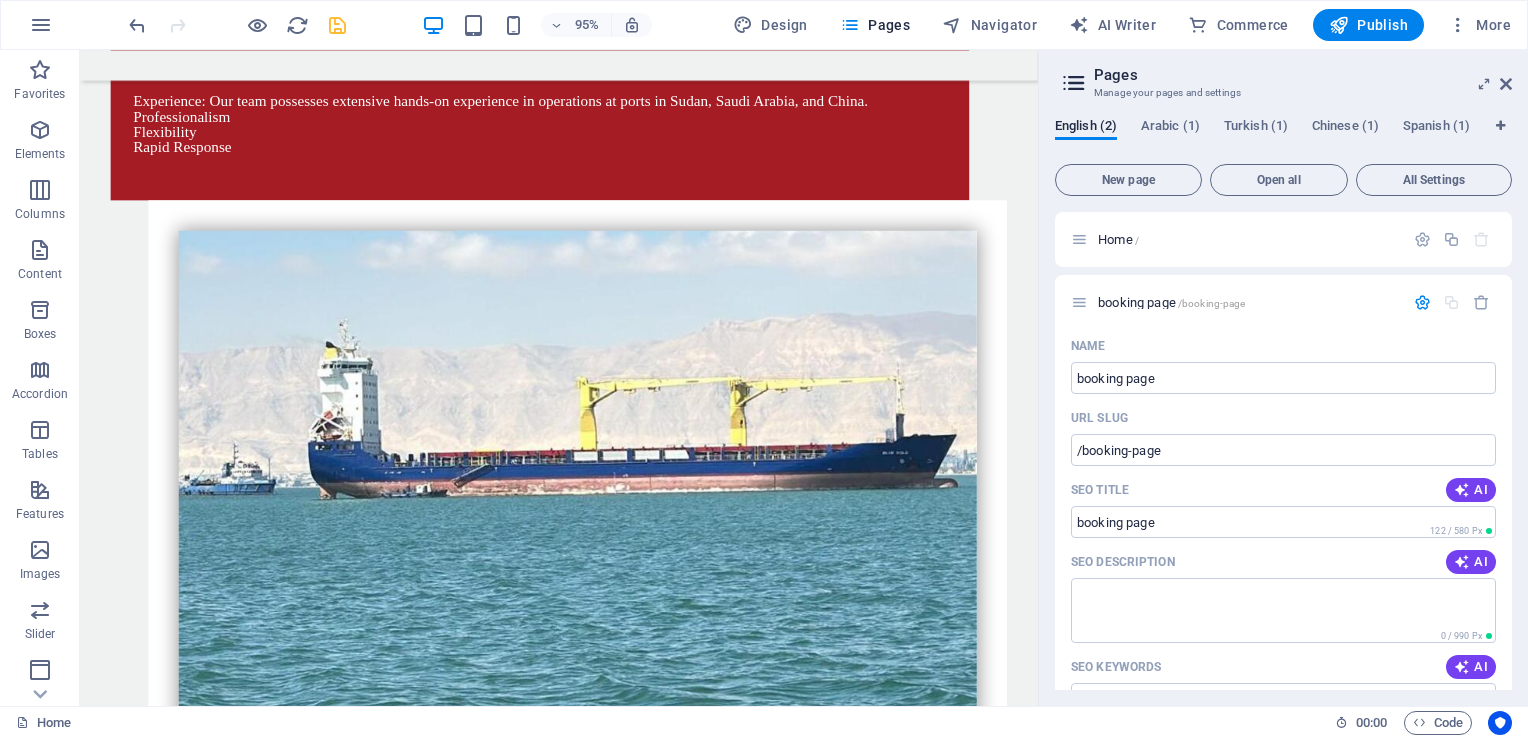 drag, startPoint x: 1504, startPoint y: 332, endPoint x: 1509, endPoint y: 439, distance: 107.11676 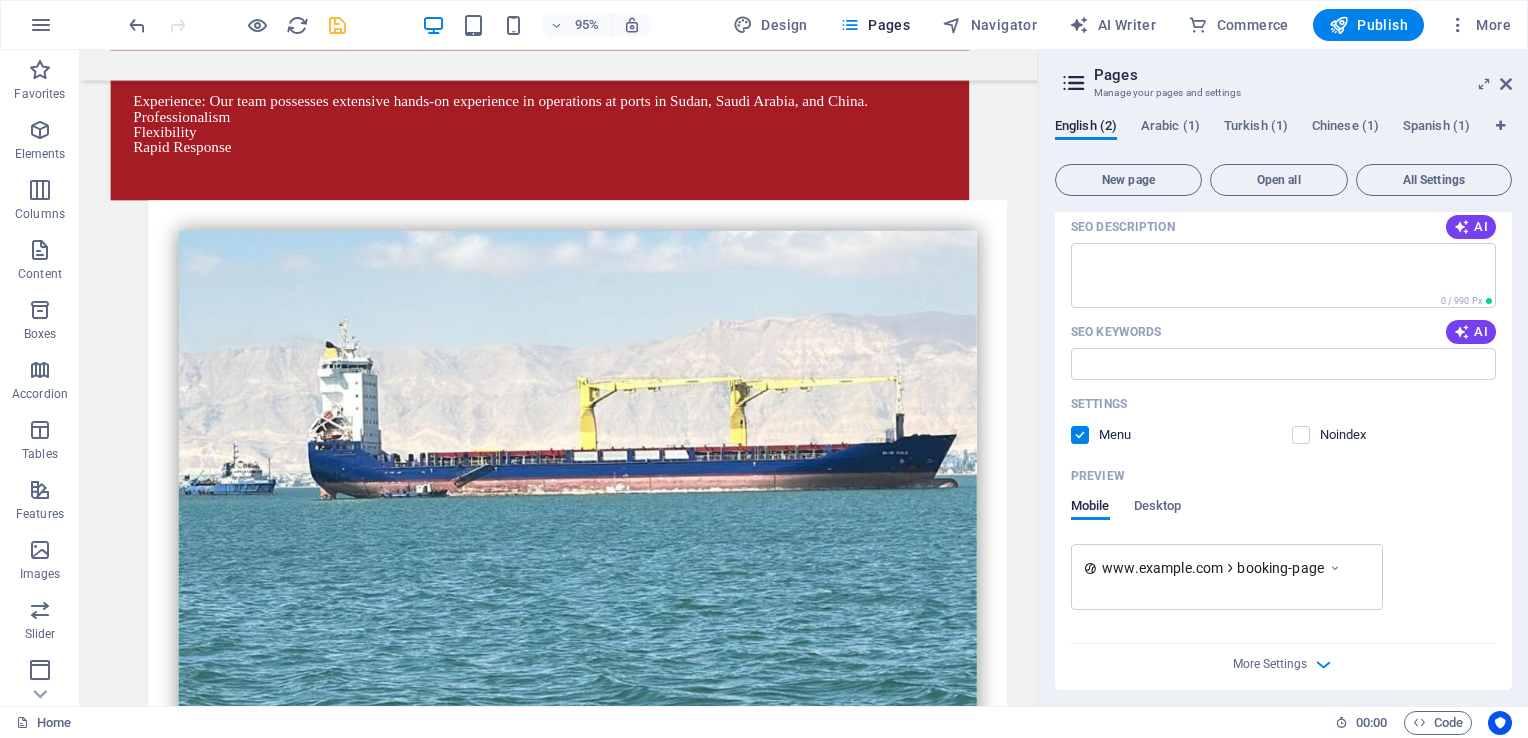 scroll, scrollTop: 344, scrollLeft: 0, axis: vertical 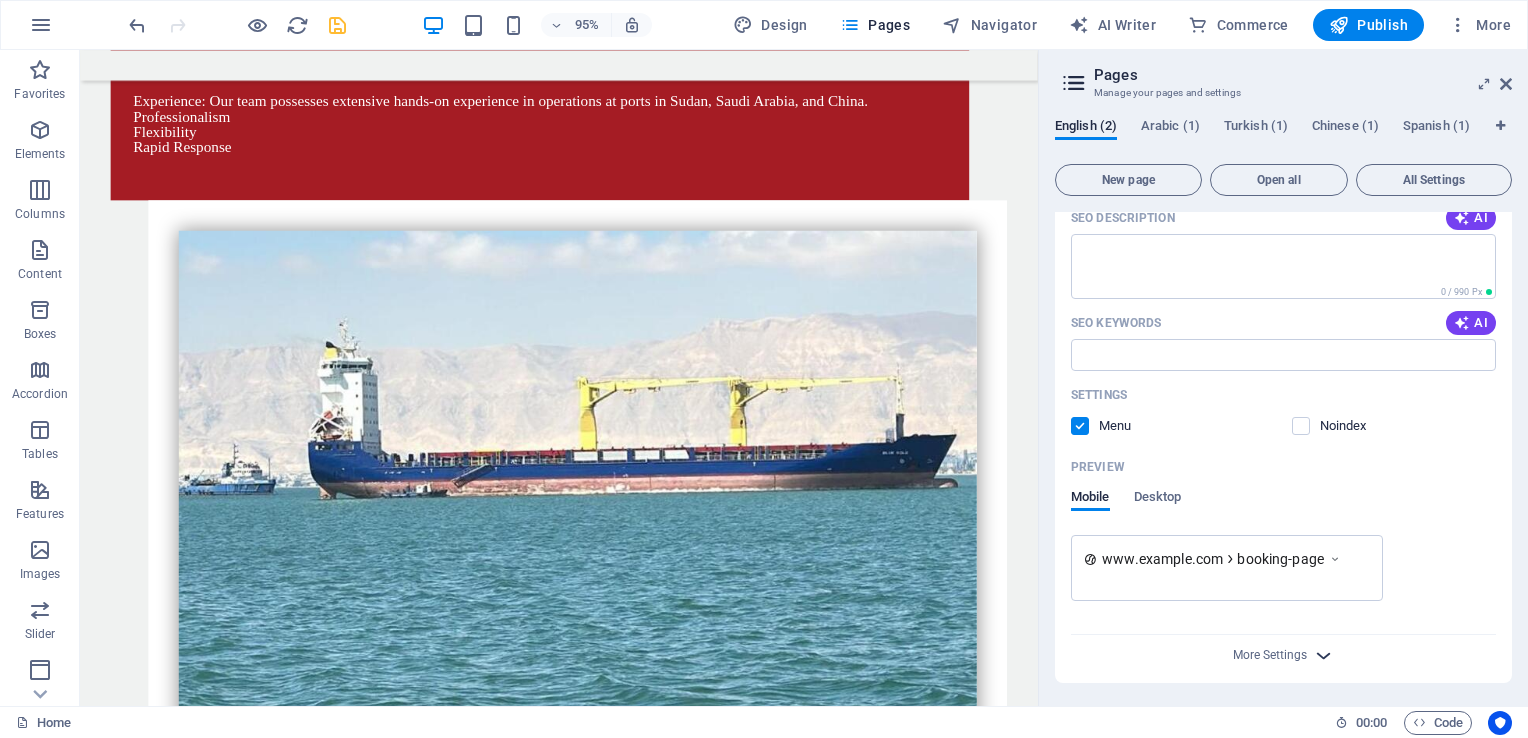 click at bounding box center [1323, 655] 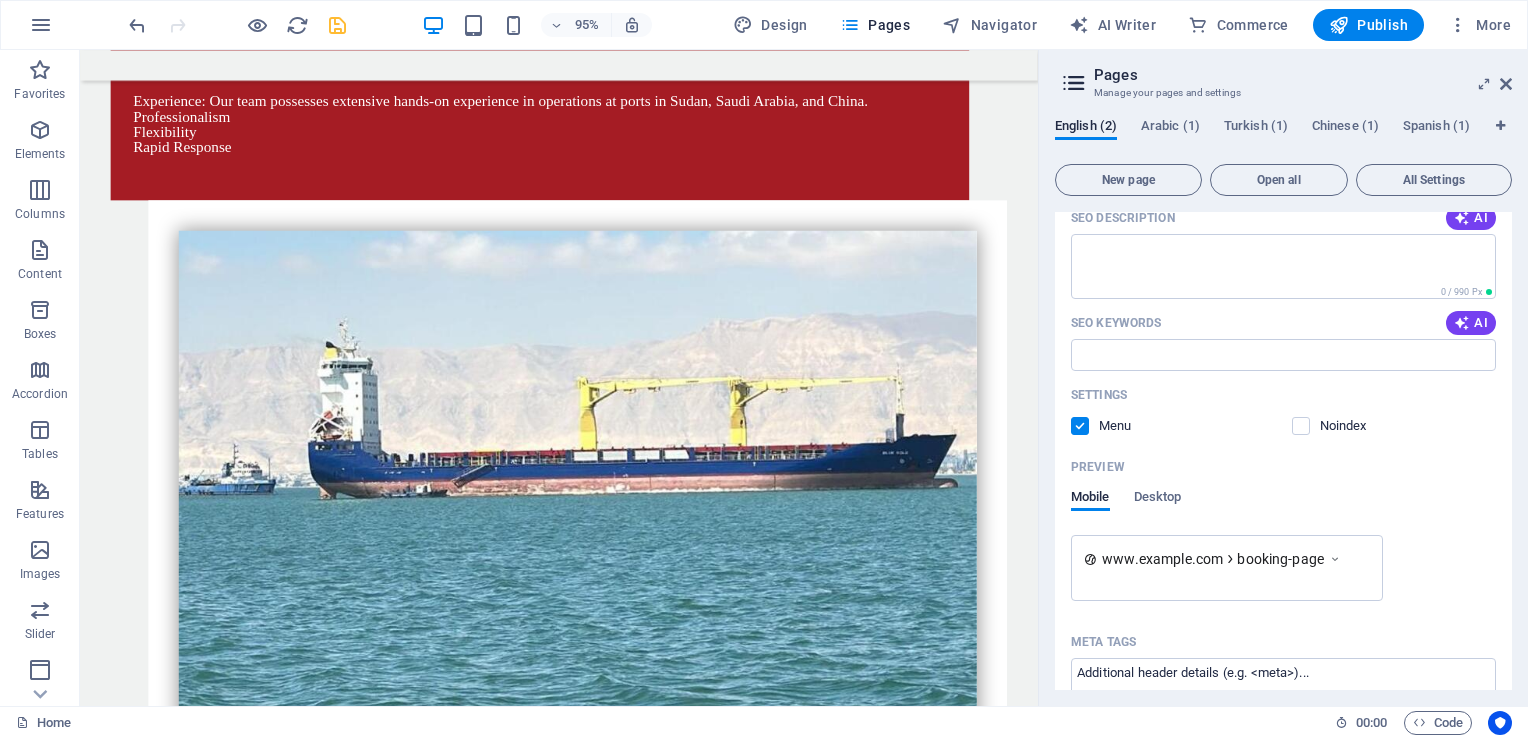 drag, startPoint x: 1513, startPoint y: 458, endPoint x: 1509, endPoint y: 533, distance: 75.10659 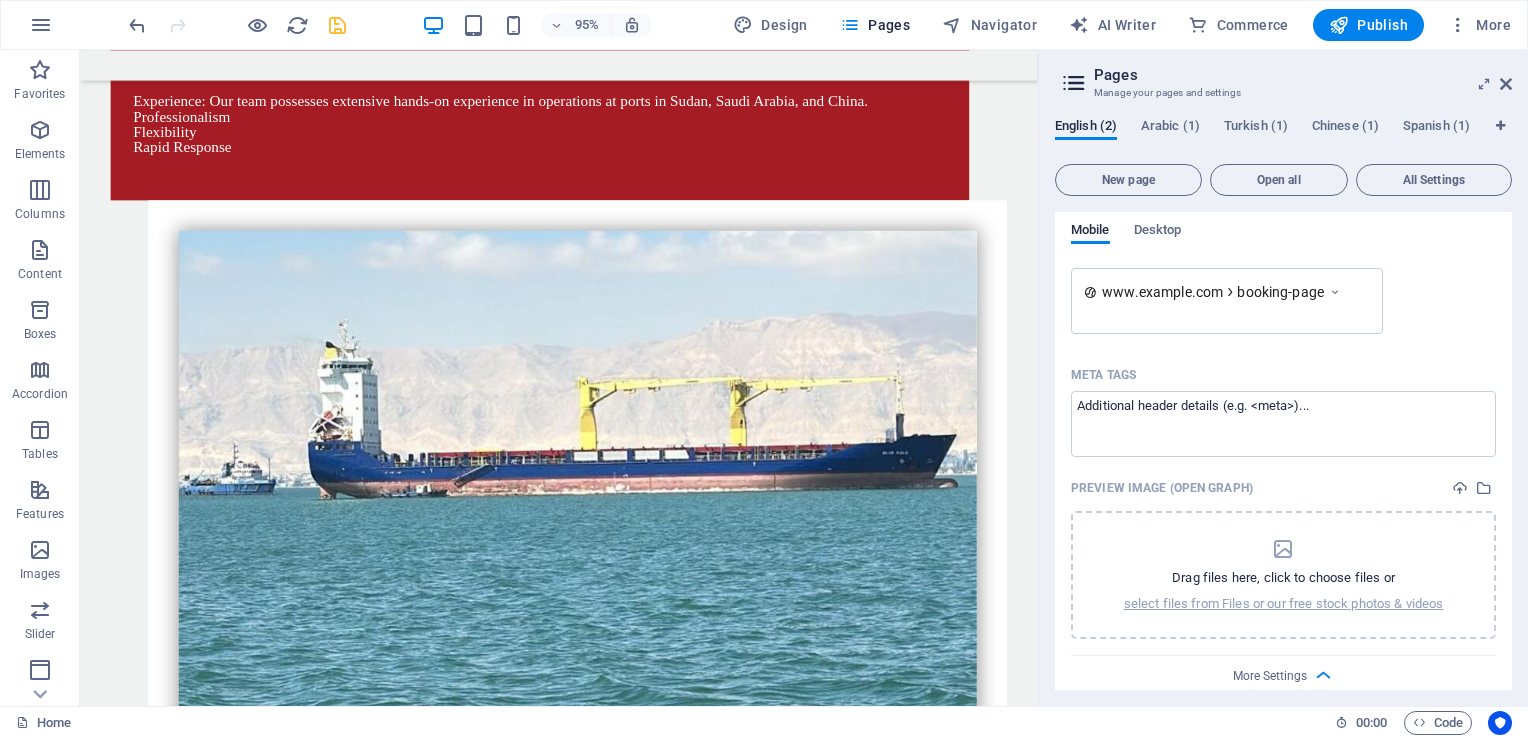 scroll, scrollTop: 631, scrollLeft: 0, axis: vertical 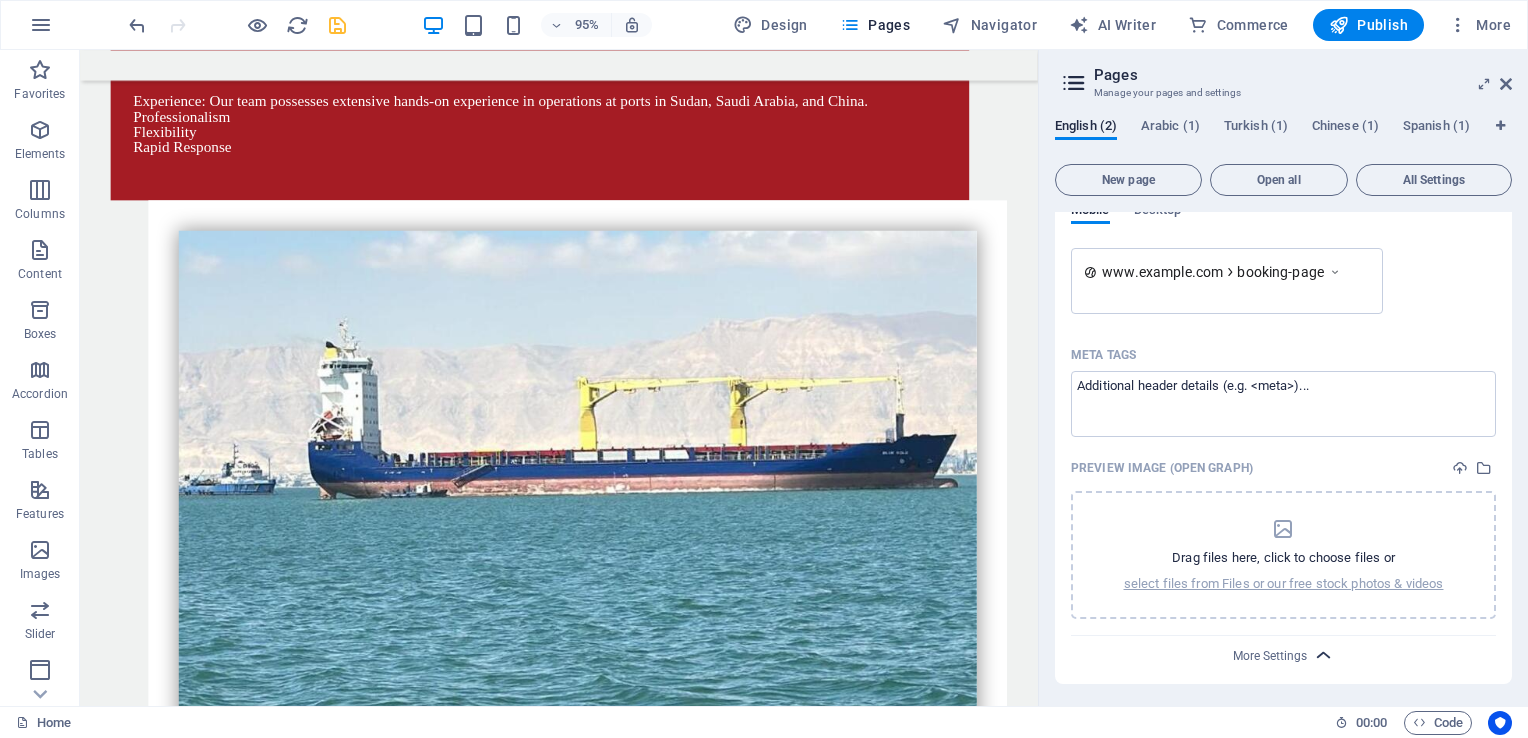 click at bounding box center [1323, 655] 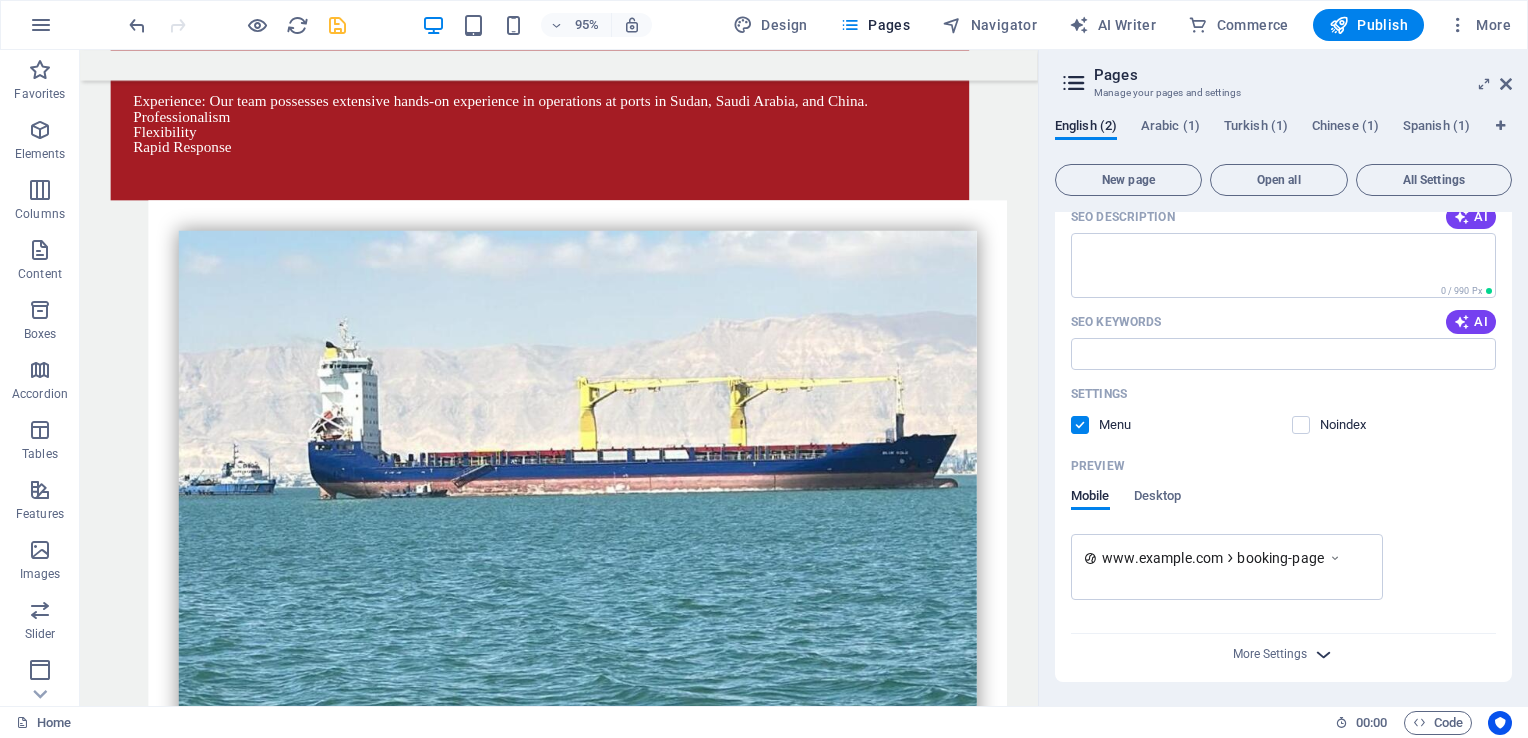 scroll, scrollTop: 344, scrollLeft: 0, axis: vertical 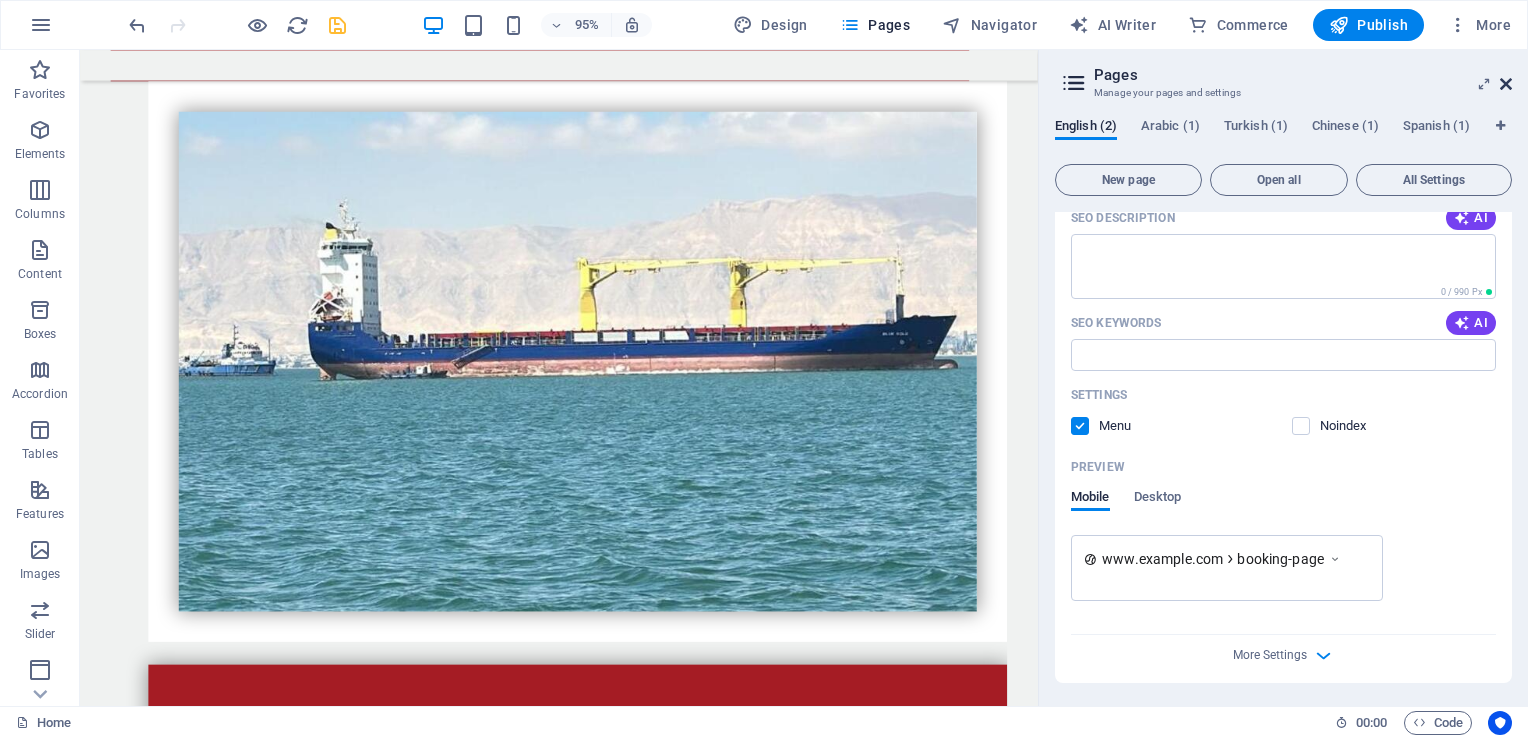 click at bounding box center (1506, 84) 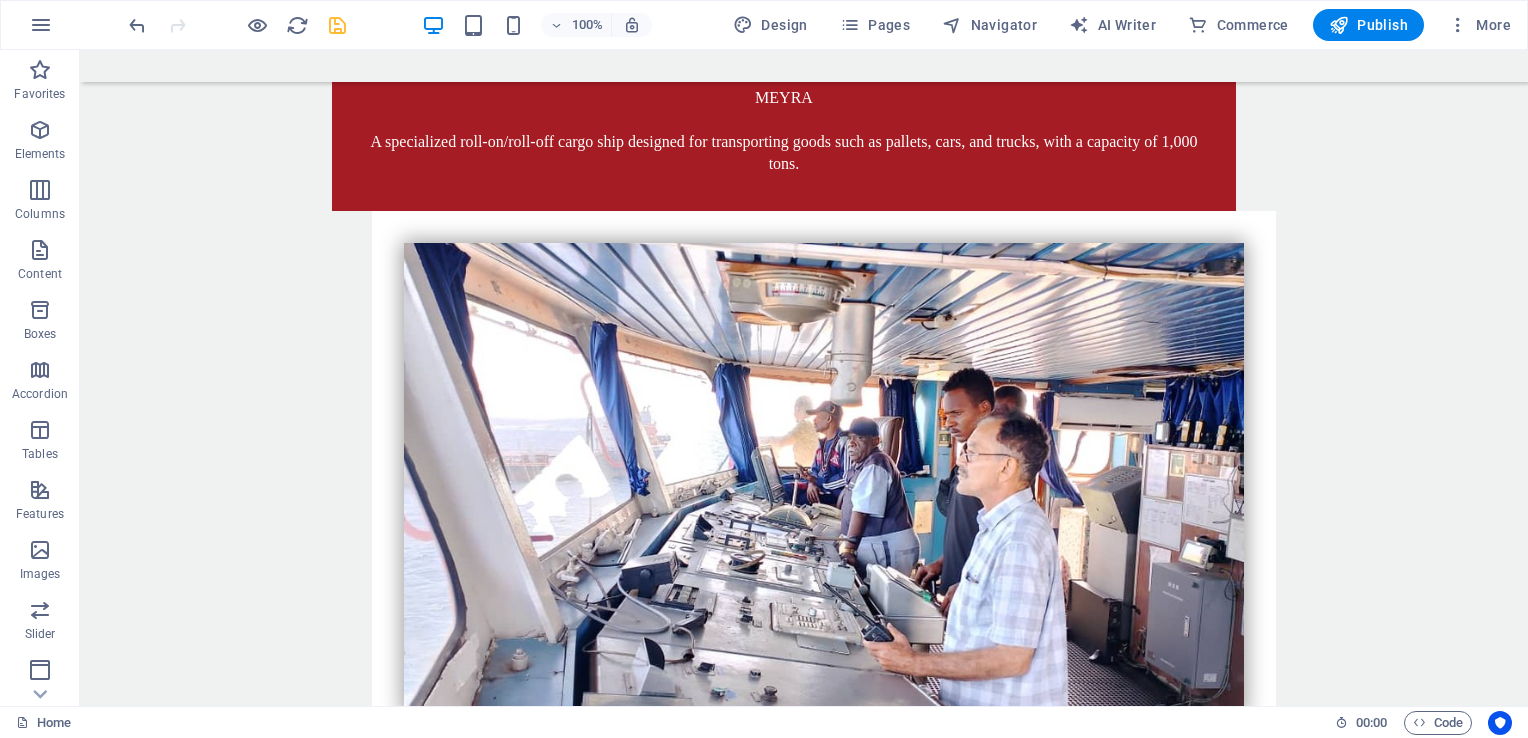 scroll, scrollTop: 3793, scrollLeft: 0, axis: vertical 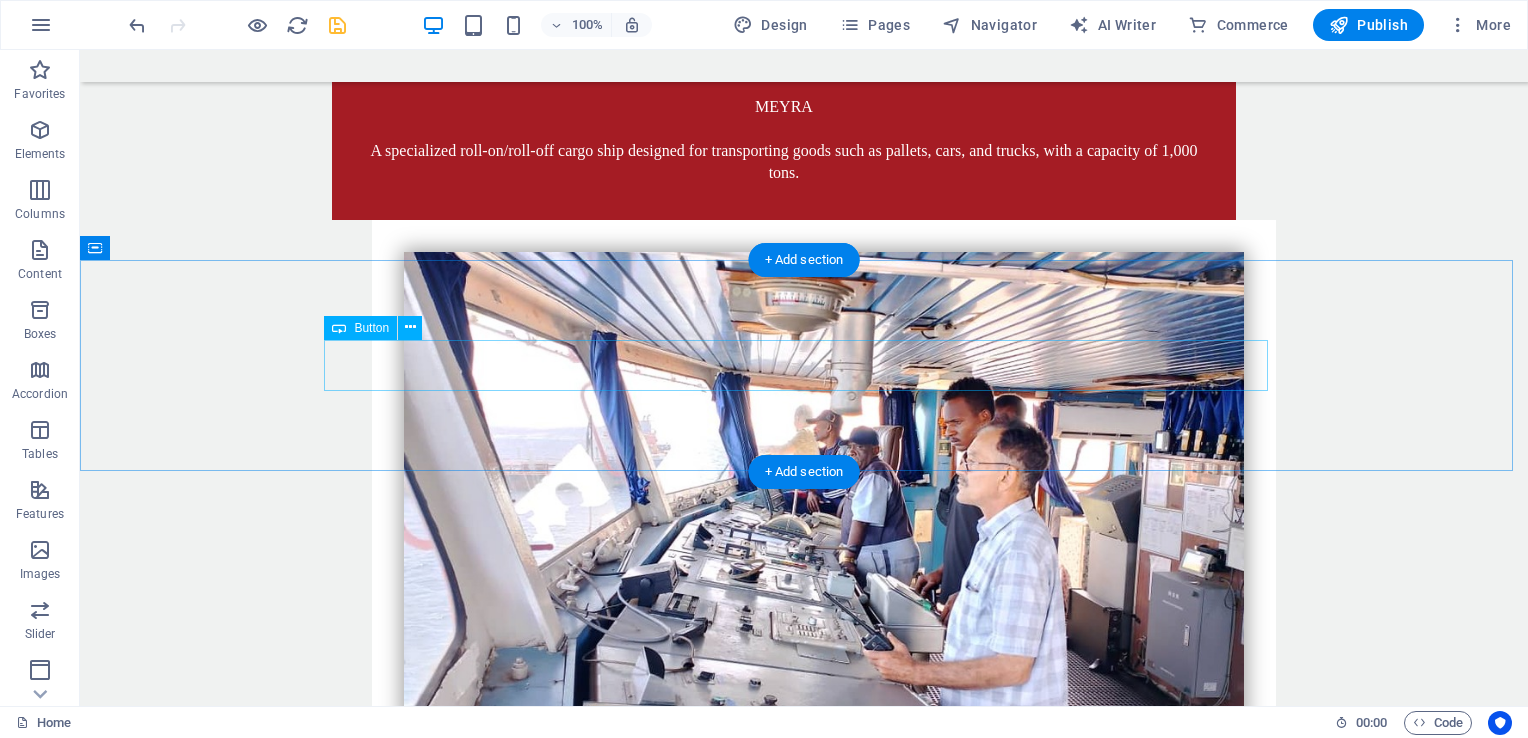 click on "booking" at bounding box center [804, 3385] 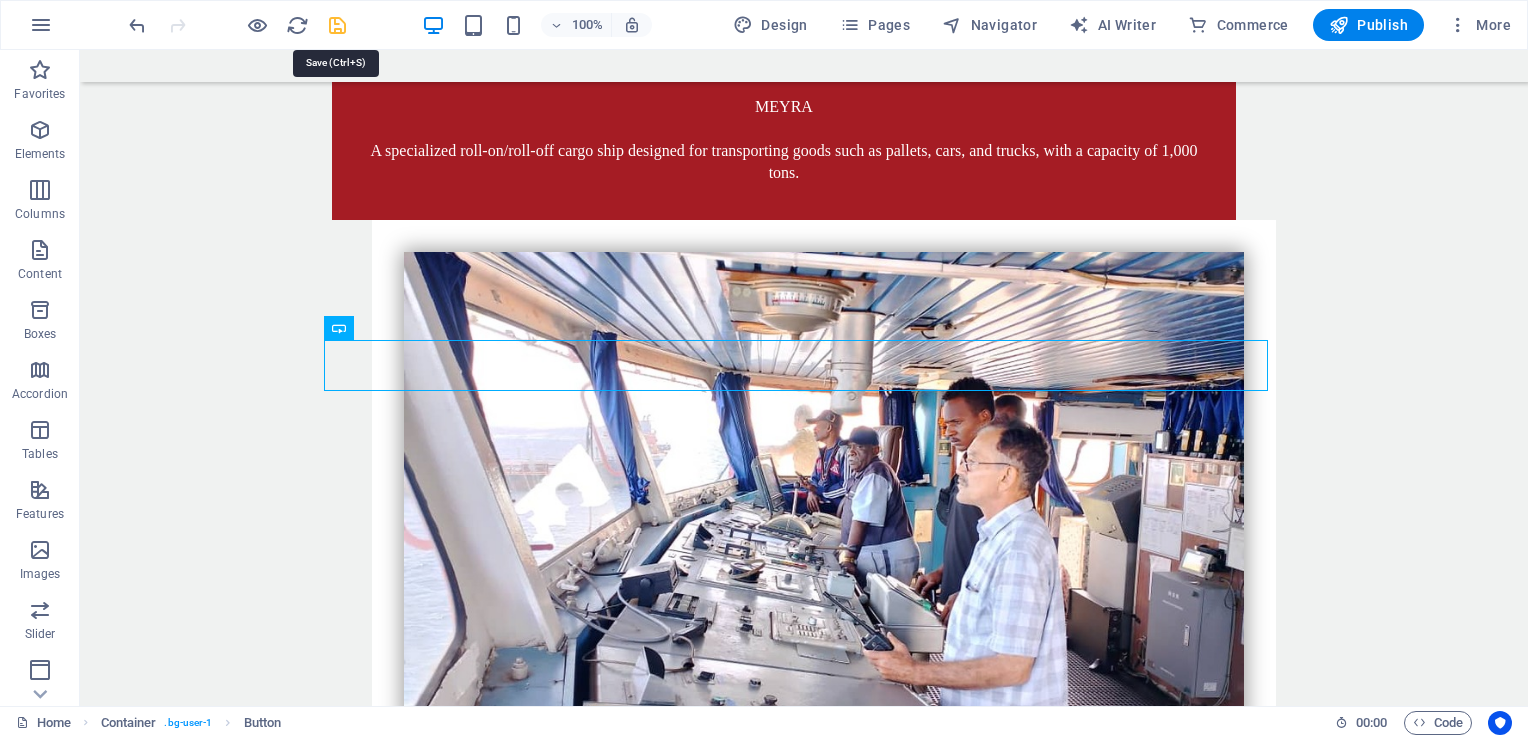 click at bounding box center [337, 25] 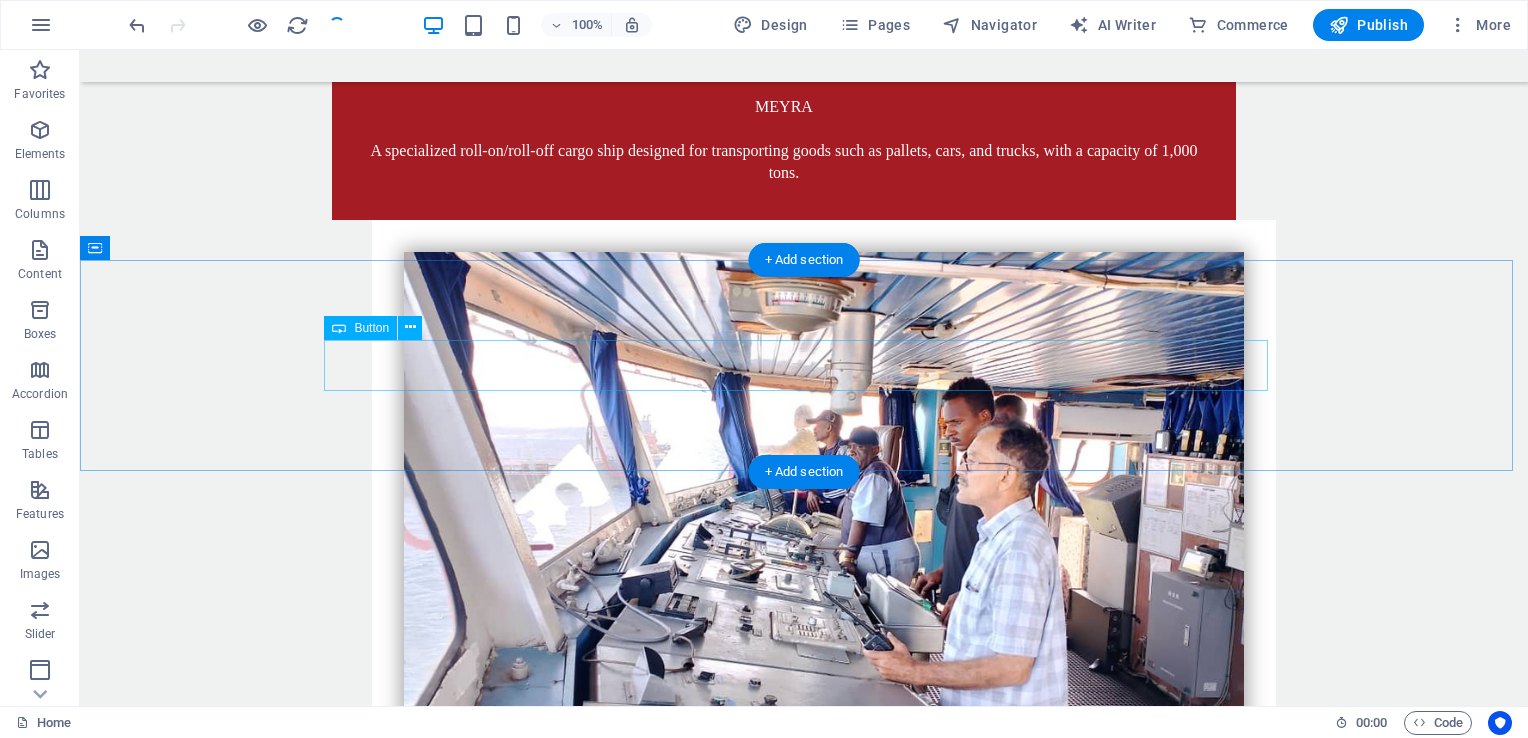 click on "booking" at bounding box center (804, 3385) 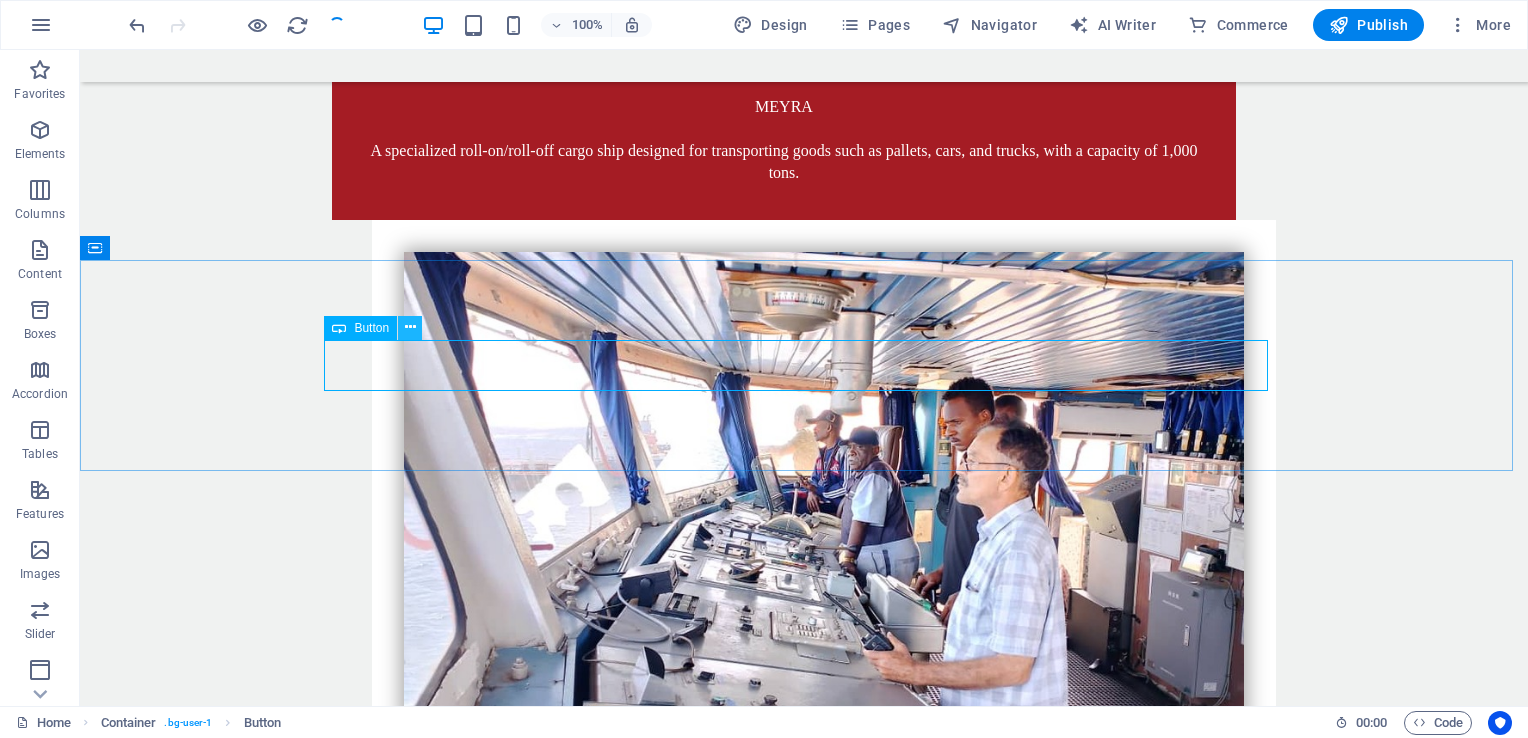 click at bounding box center (410, 327) 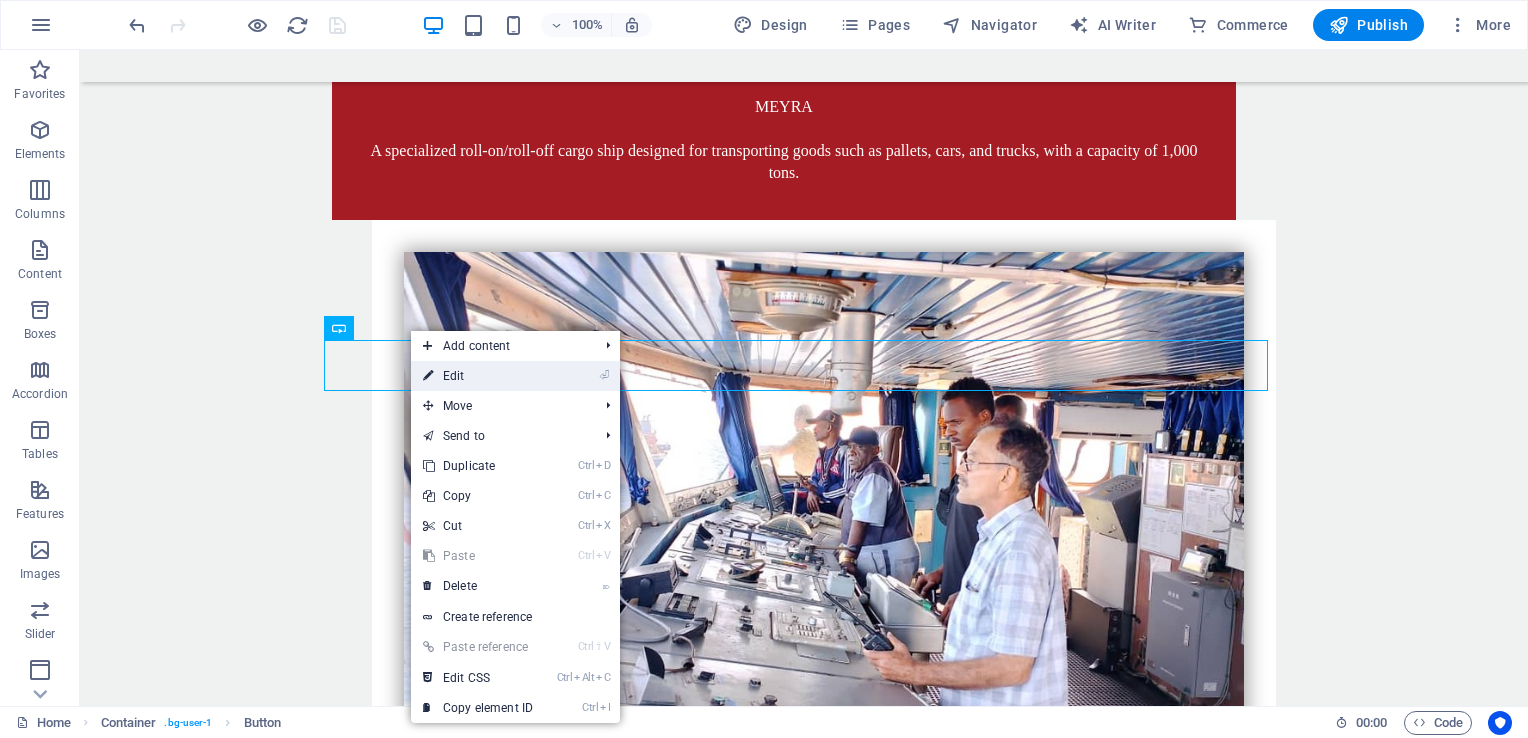 click on "⏎  Edit" at bounding box center (478, 376) 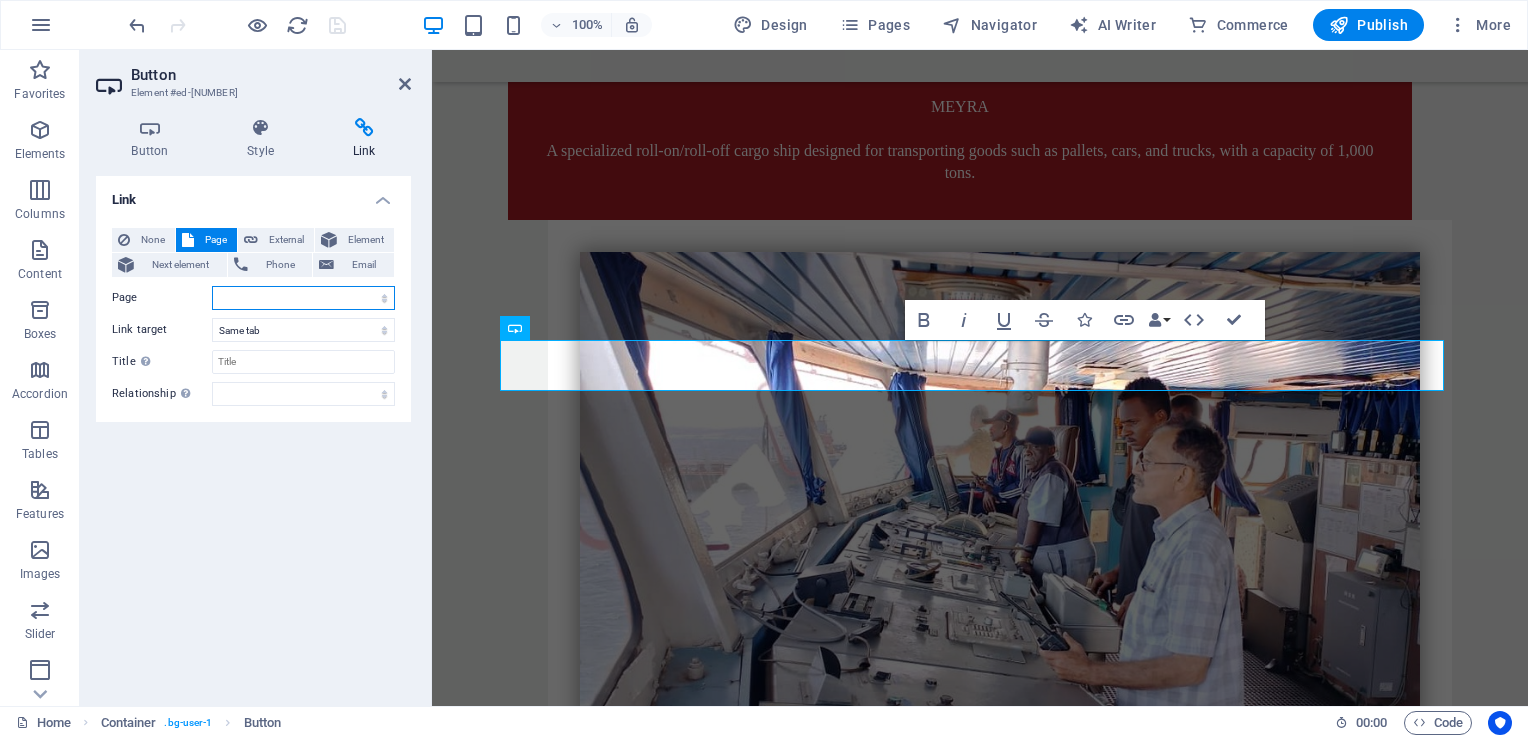 click on "Home booking page Home Home Home Home" at bounding box center [303, 298] 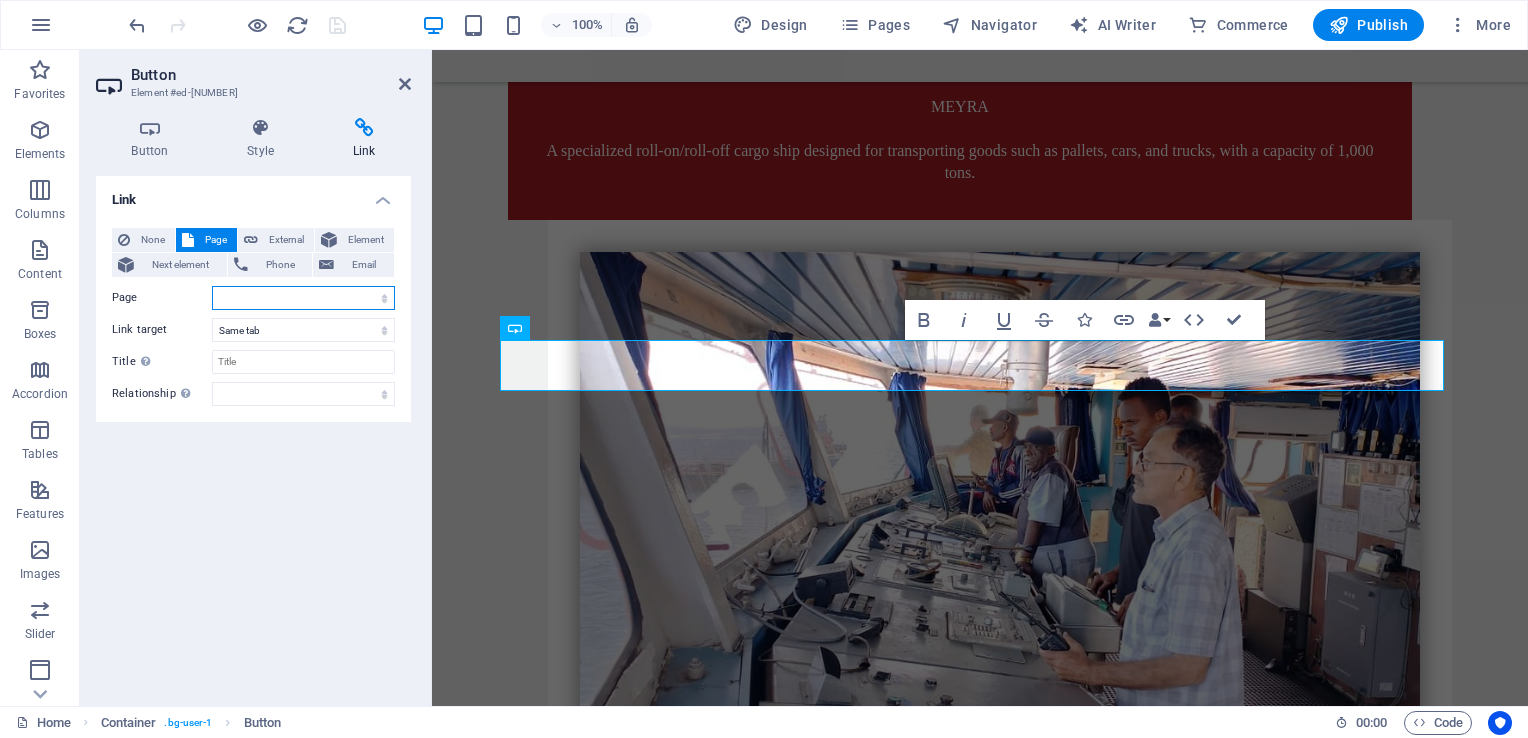 select on "1" 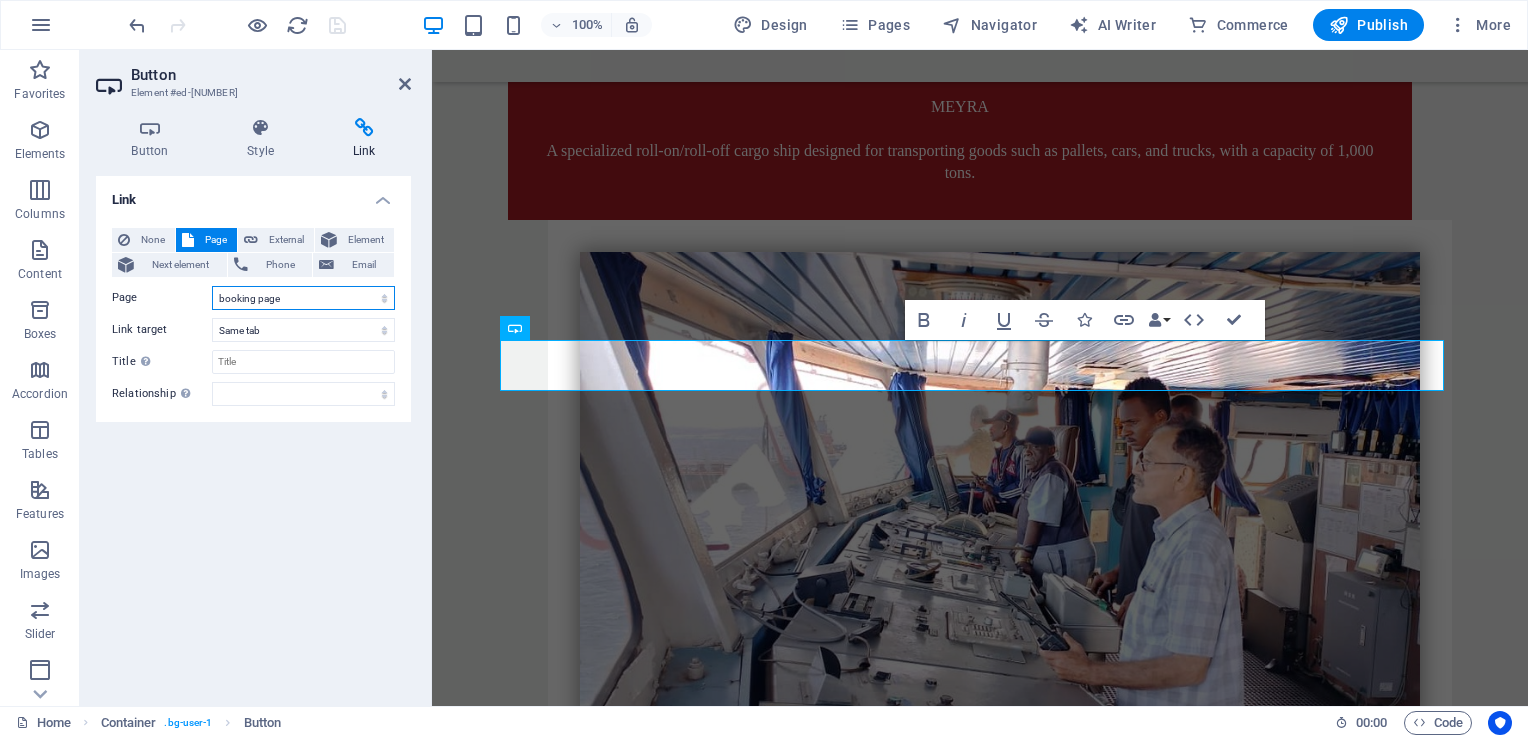 click on "Home booking page Home Home Home Home" at bounding box center [303, 298] 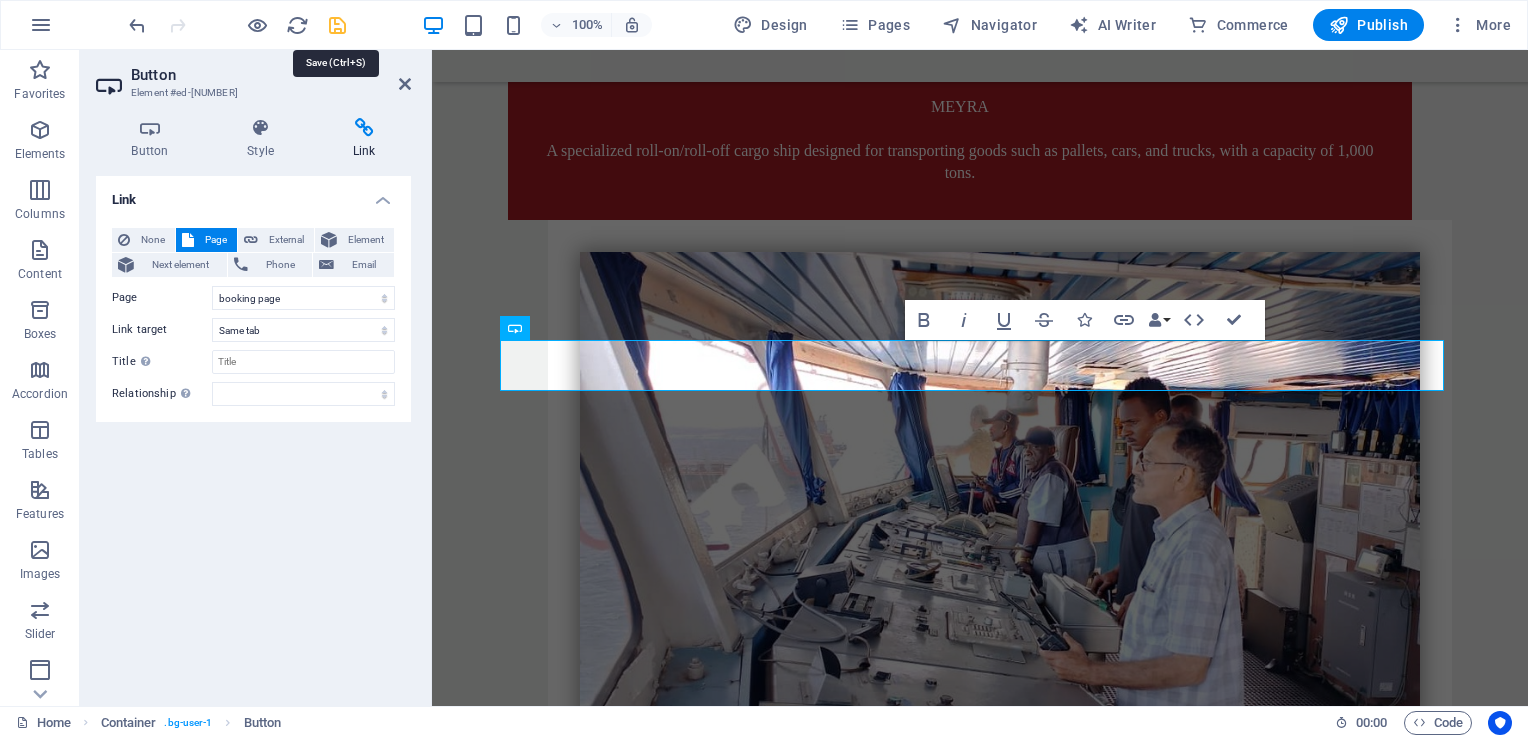 click at bounding box center [337, 25] 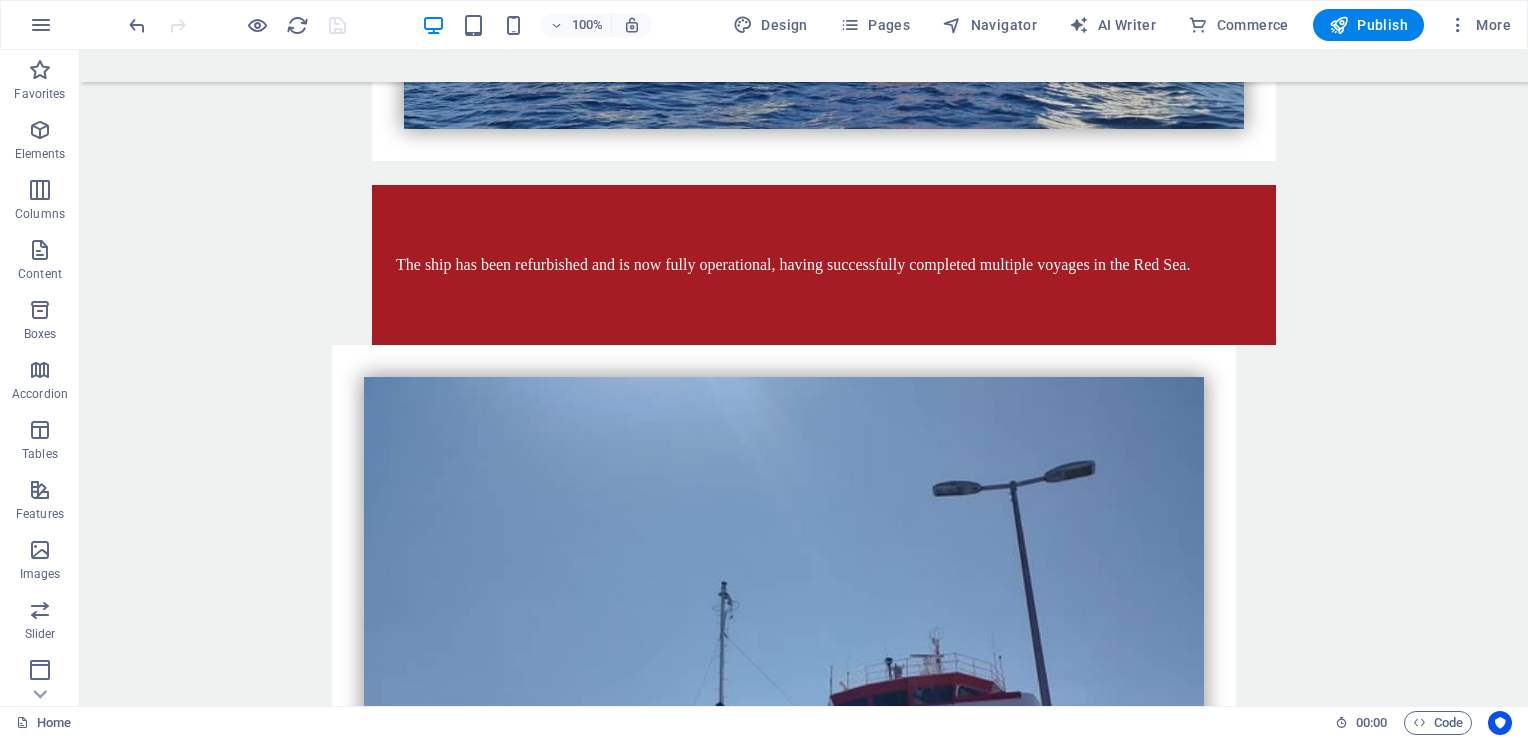 scroll, scrollTop: 2816, scrollLeft: 0, axis: vertical 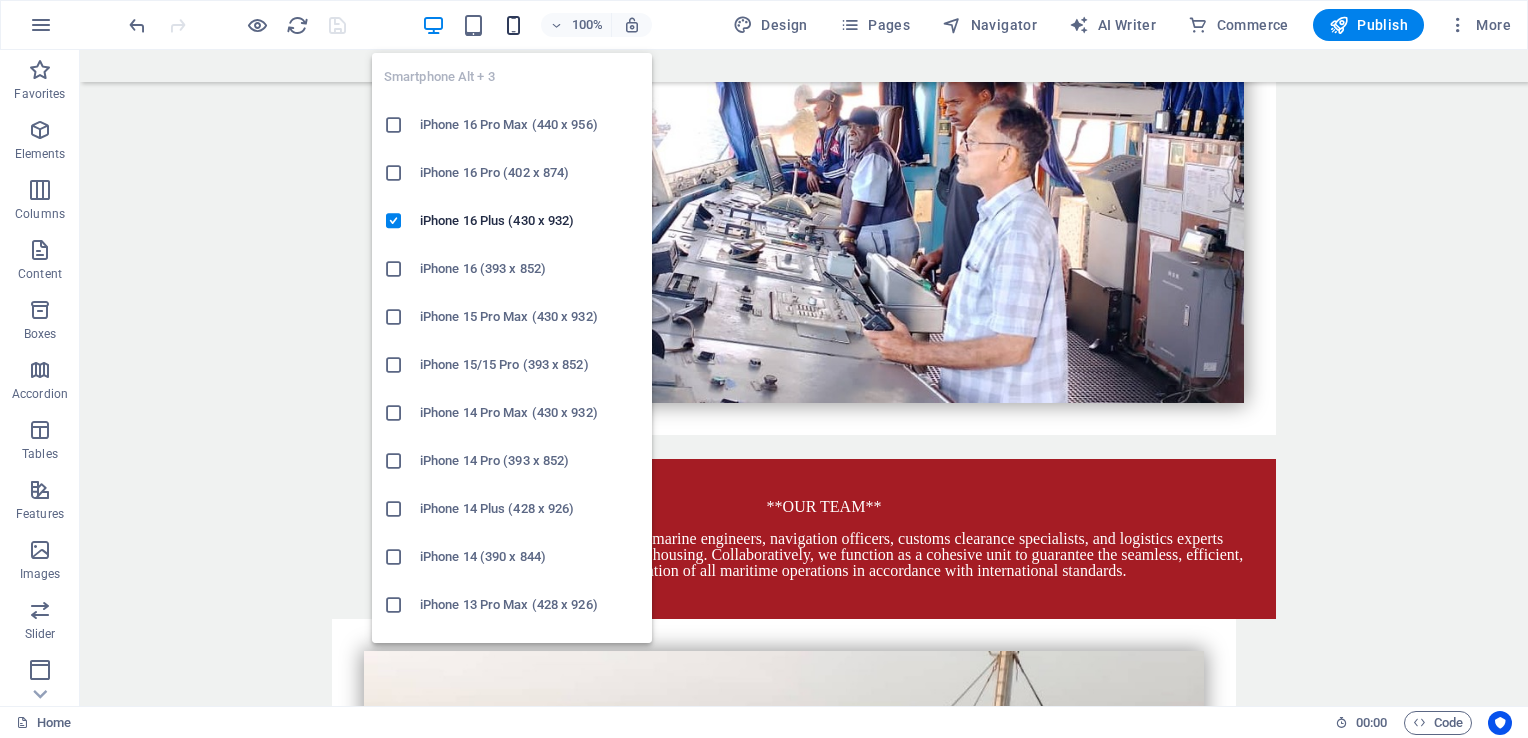 click at bounding box center [513, 25] 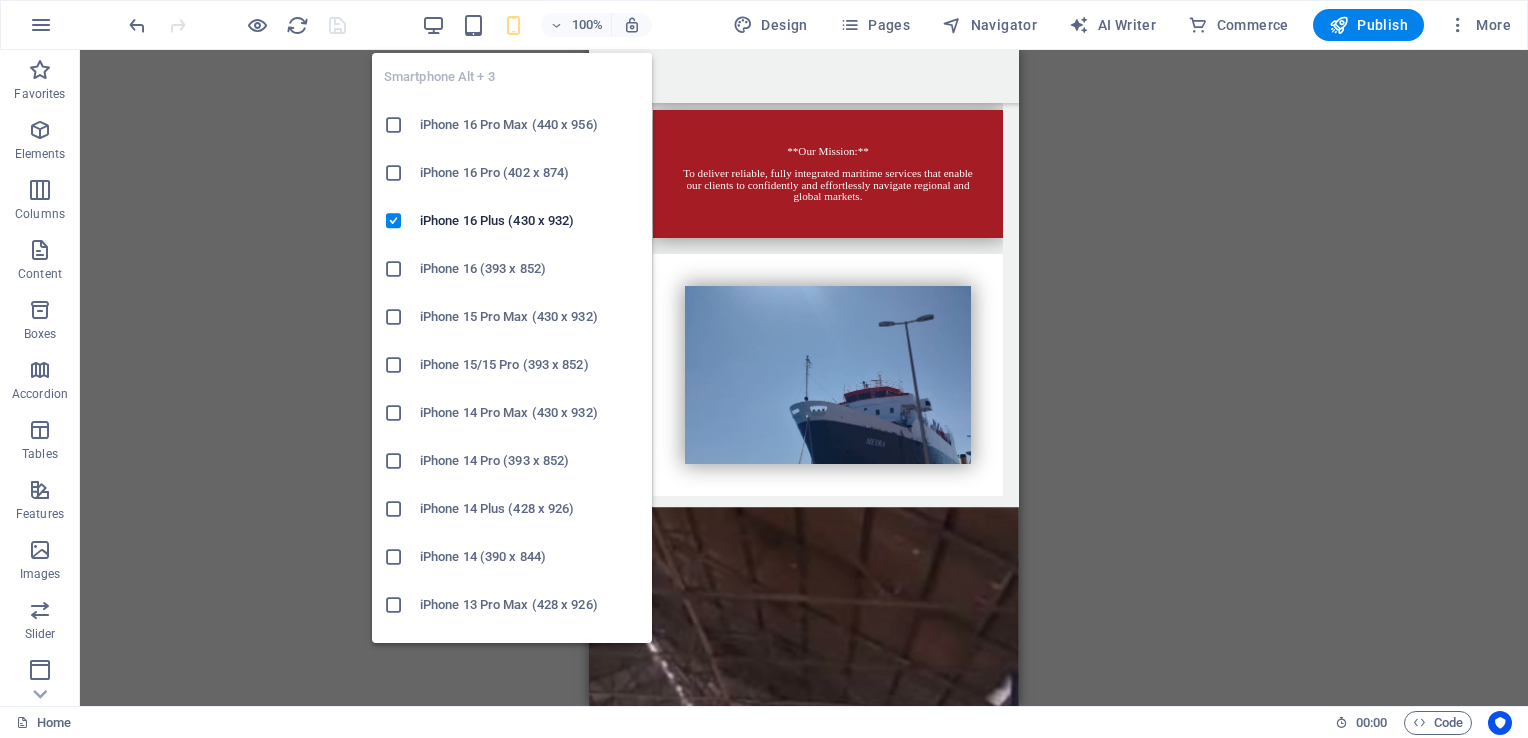 scroll, scrollTop: 4025, scrollLeft: 0, axis: vertical 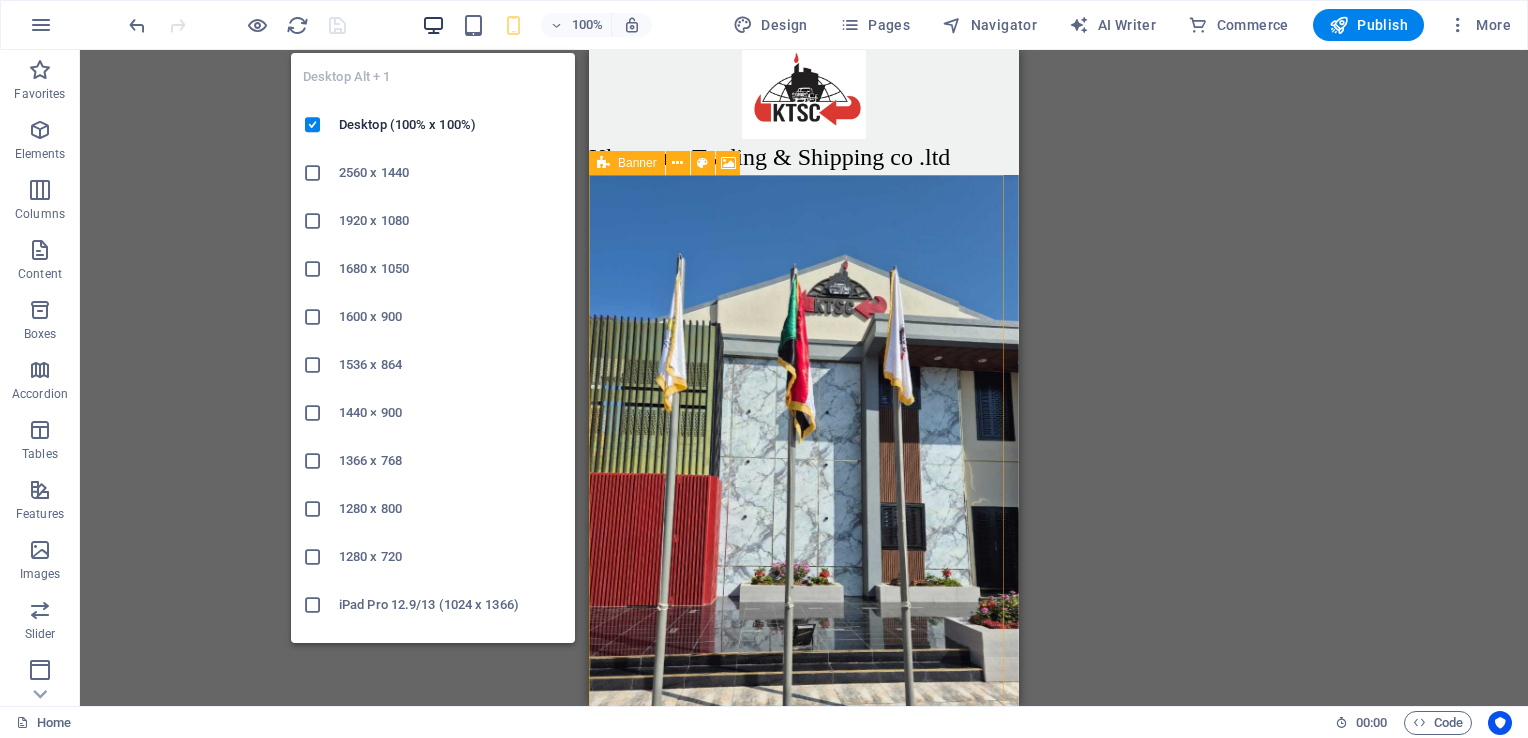 click at bounding box center (433, 25) 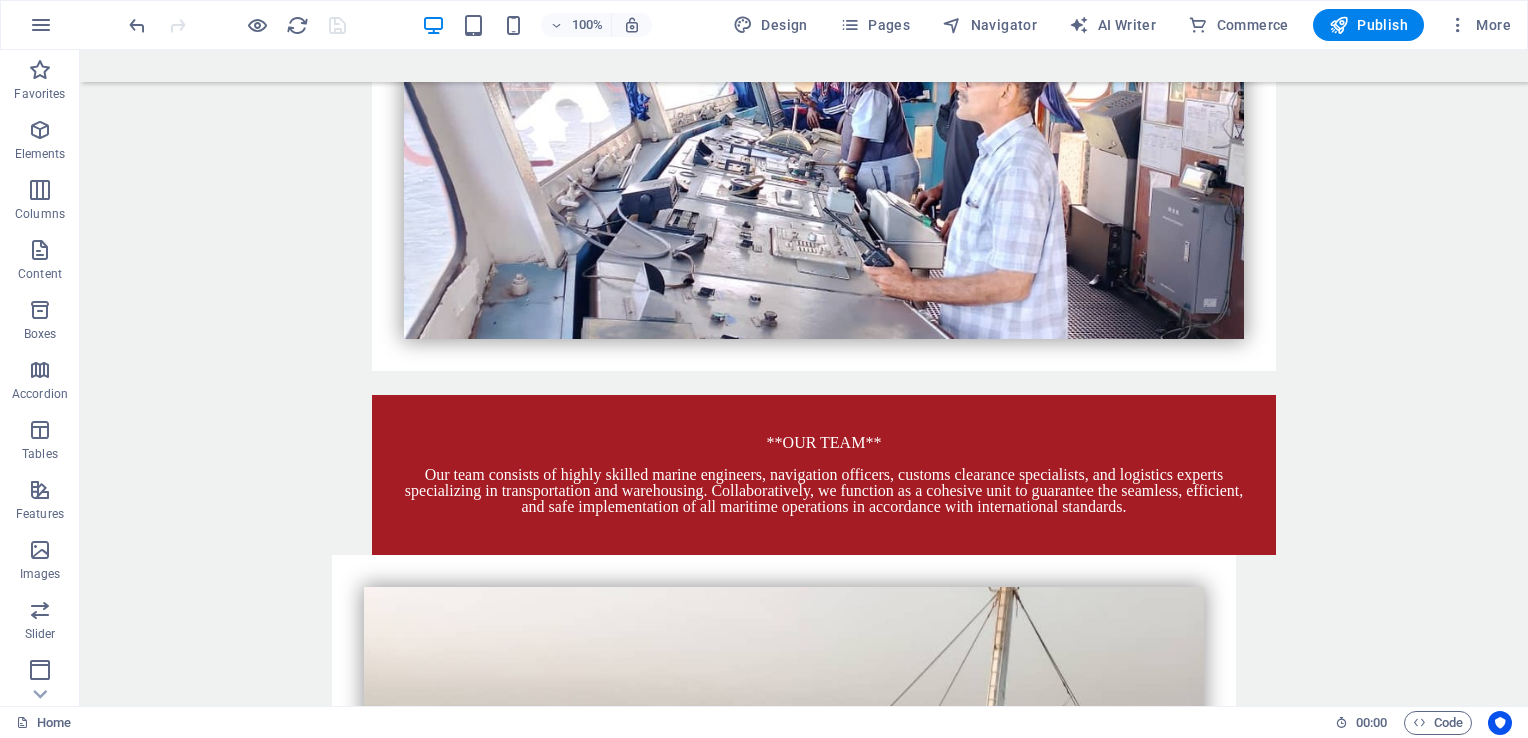 scroll, scrollTop: 4304, scrollLeft: 0, axis: vertical 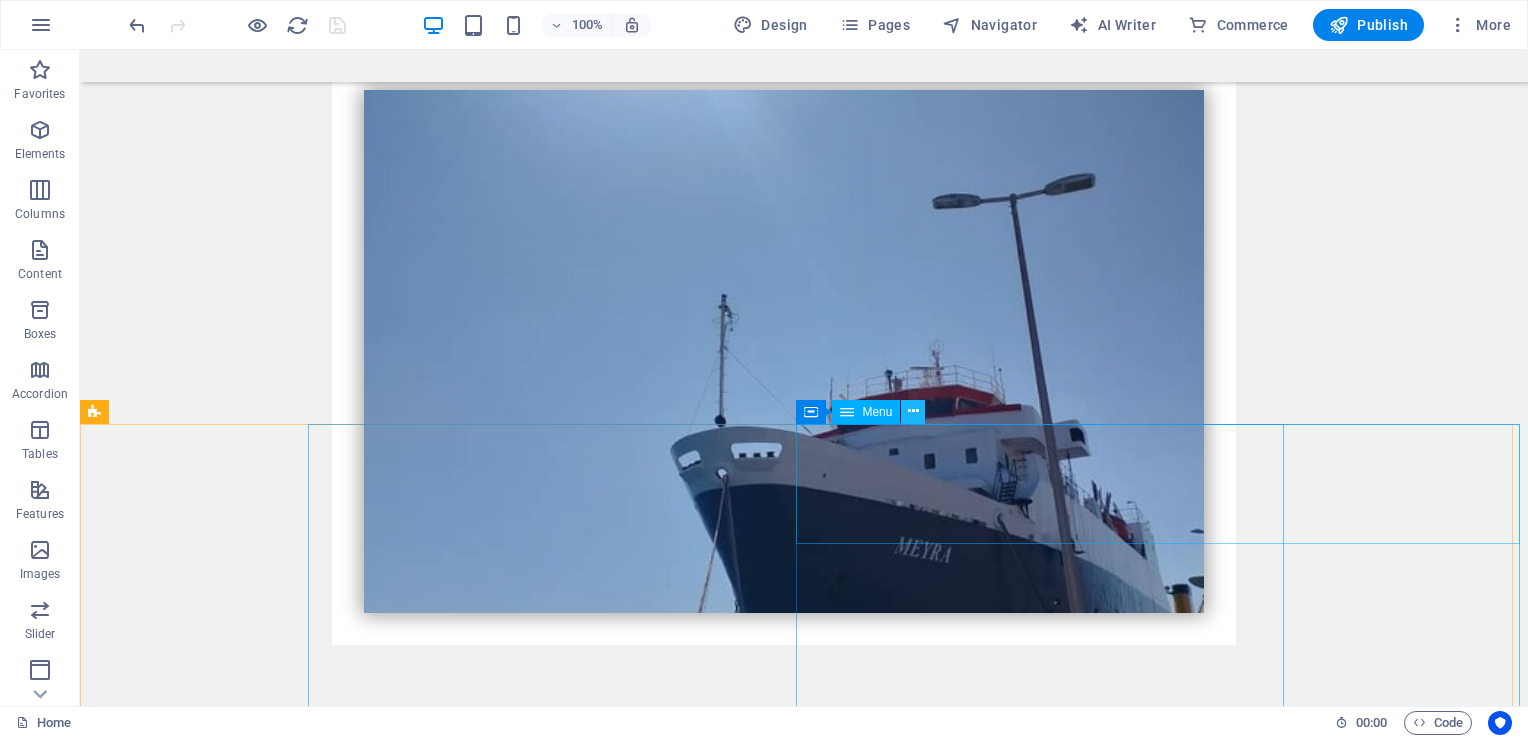 click at bounding box center (913, 411) 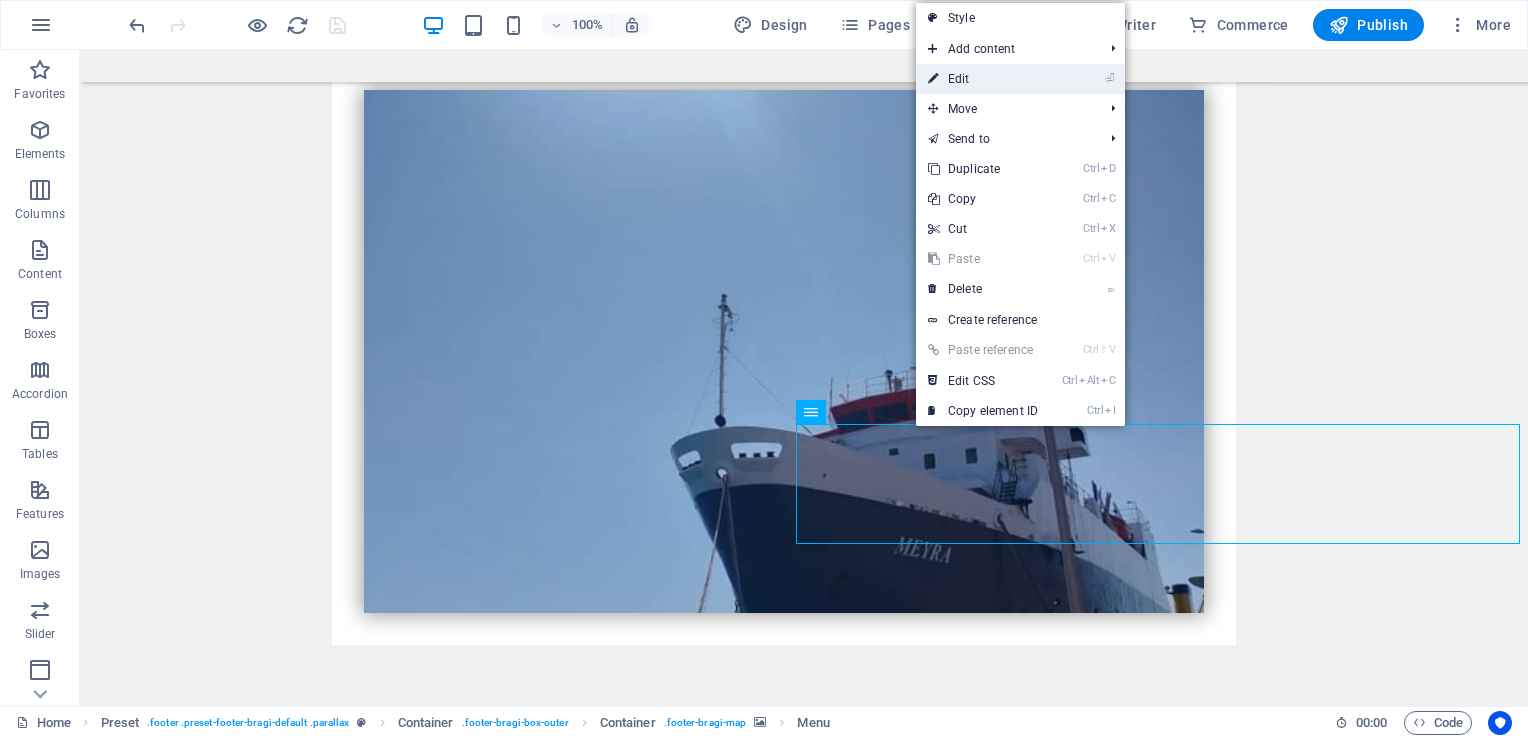 click on "⏎  Edit" at bounding box center [983, 79] 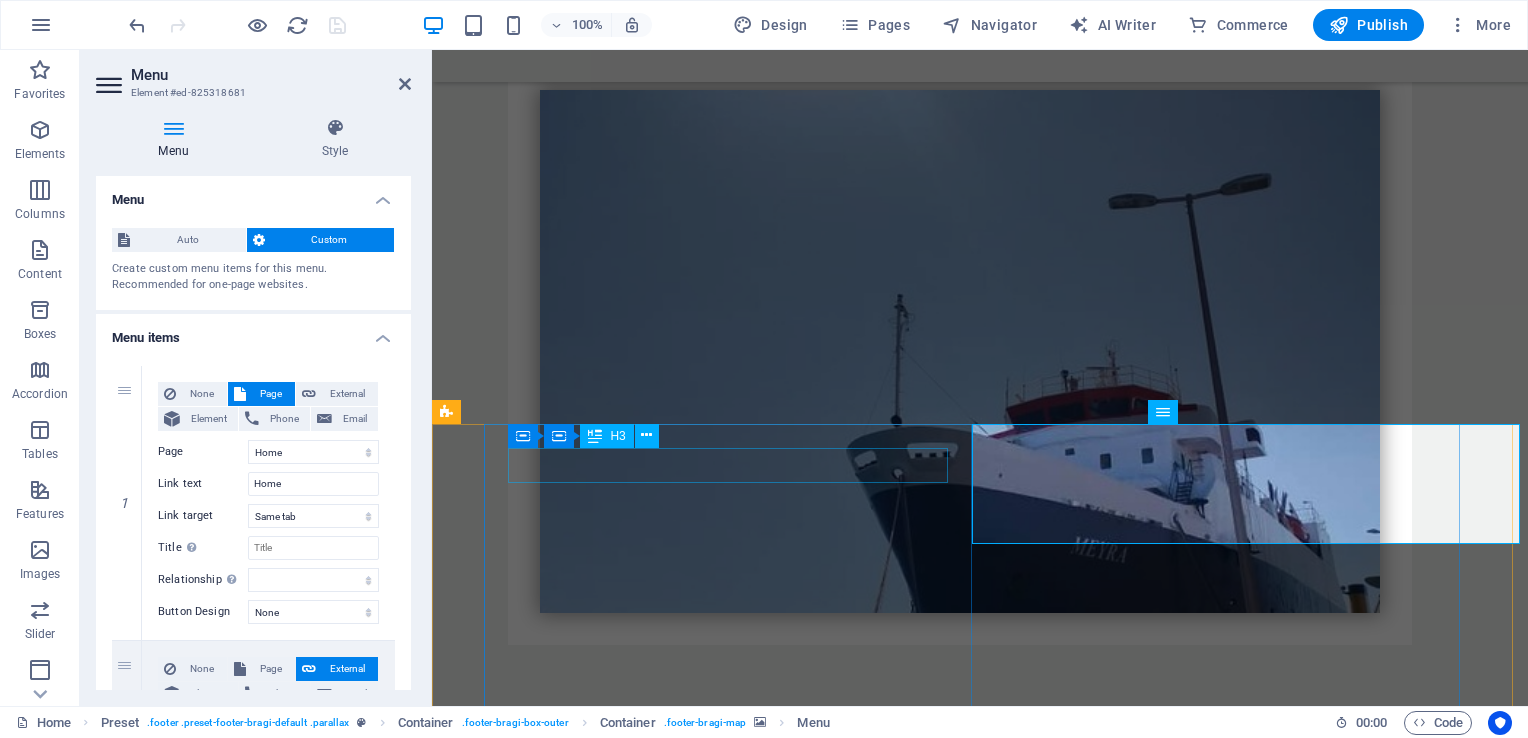 drag, startPoint x: 837, startPoint y: 370, endPoint x: 624, endPoint y: 497, distance: 247.9879 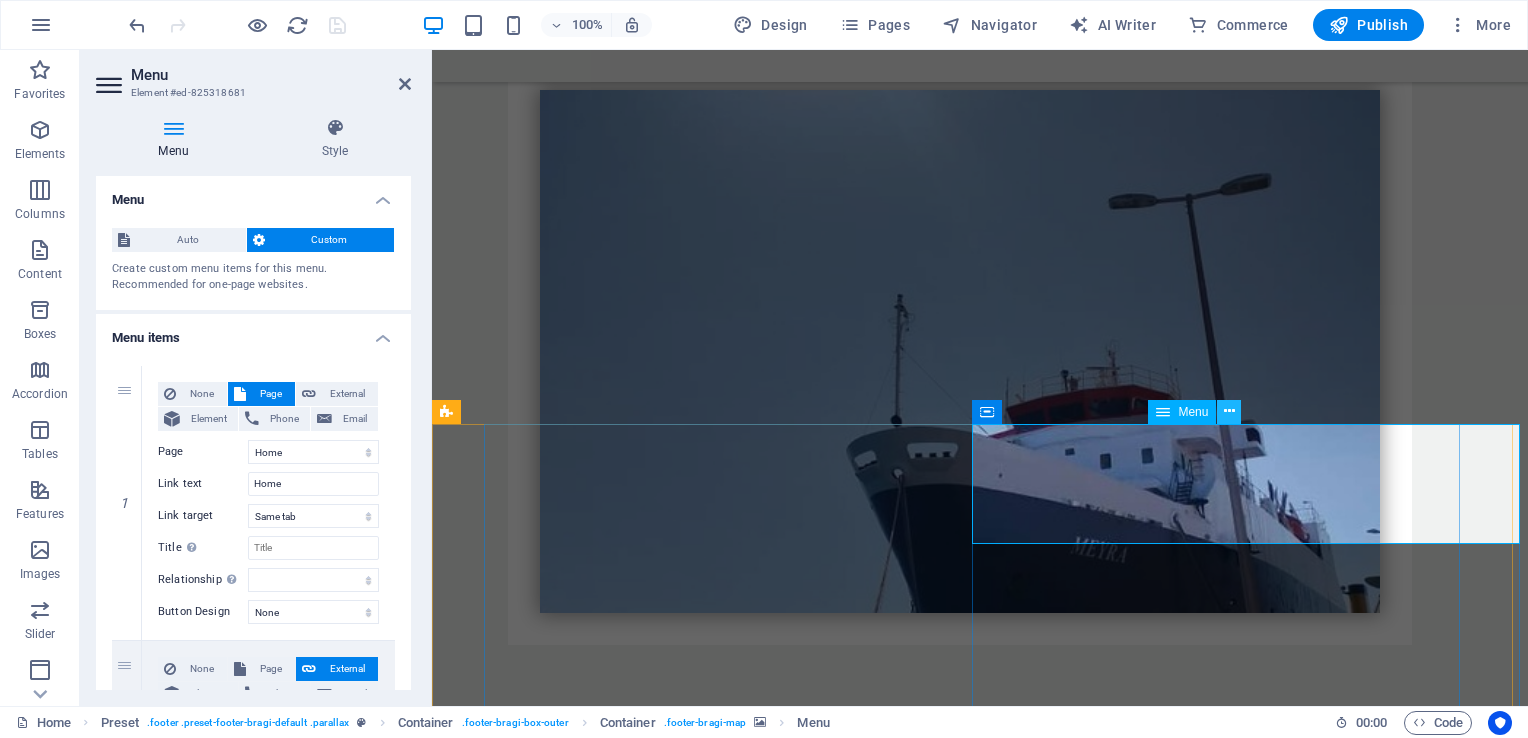 click at bounding box center [1229, 412] 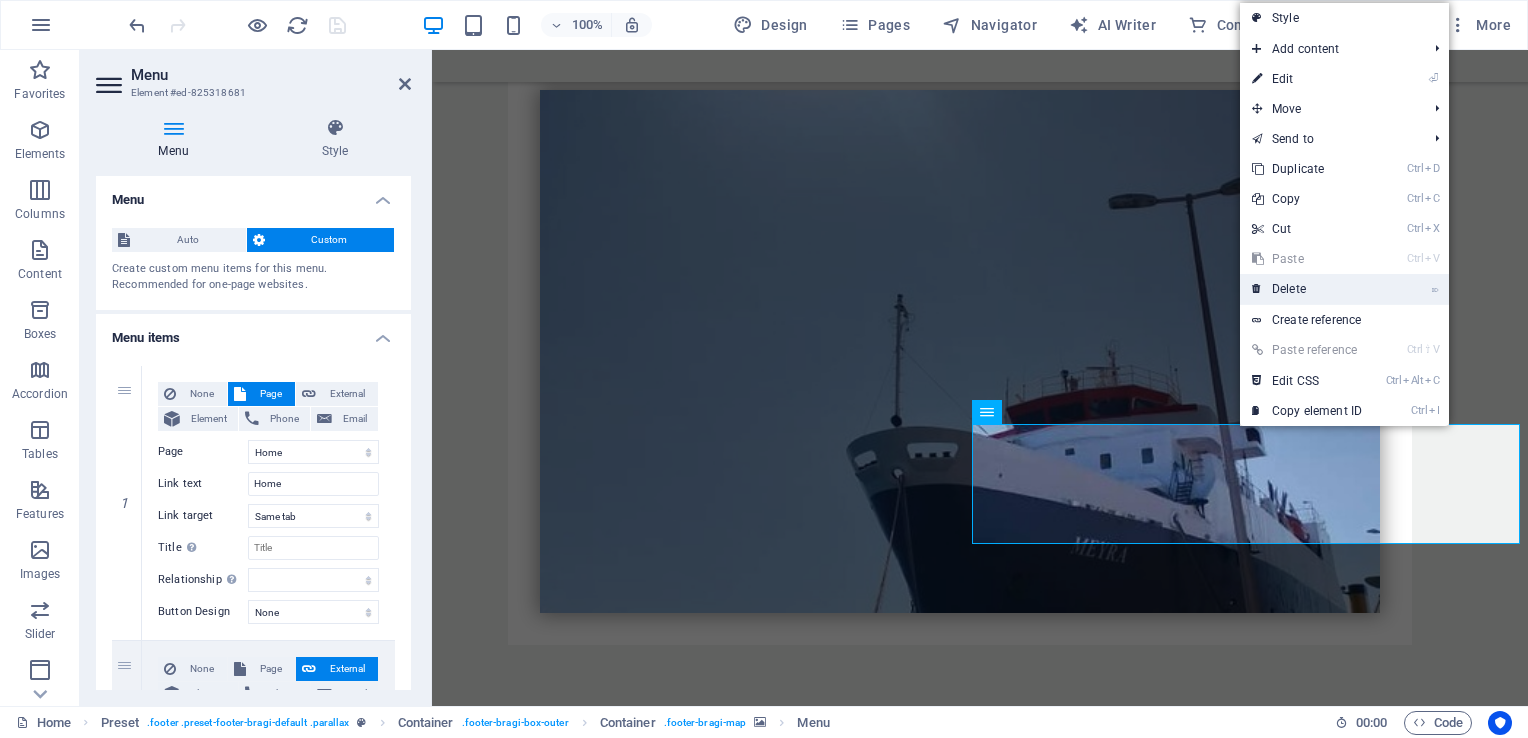 click on "⌦  Delete" at bounding box center [1307, 289] 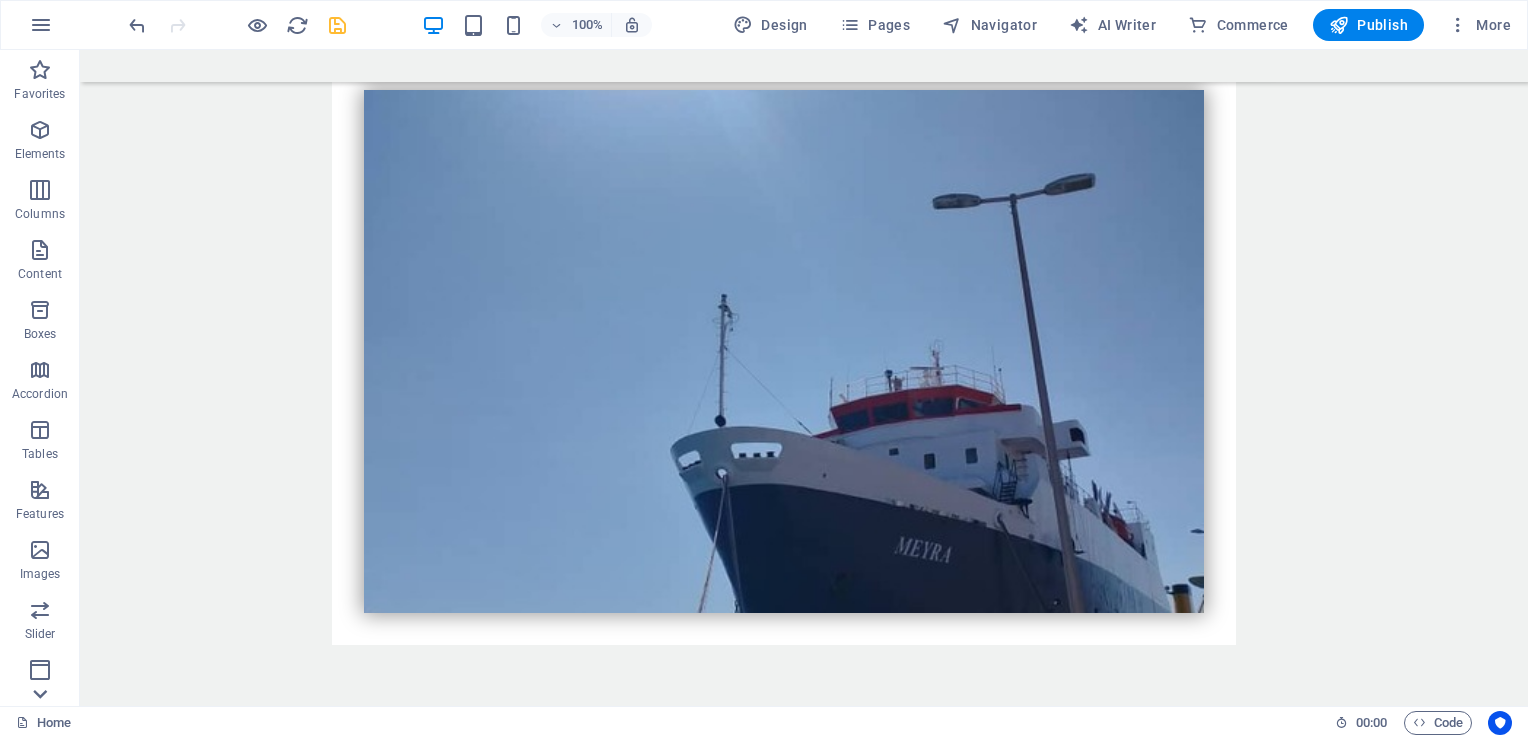 click 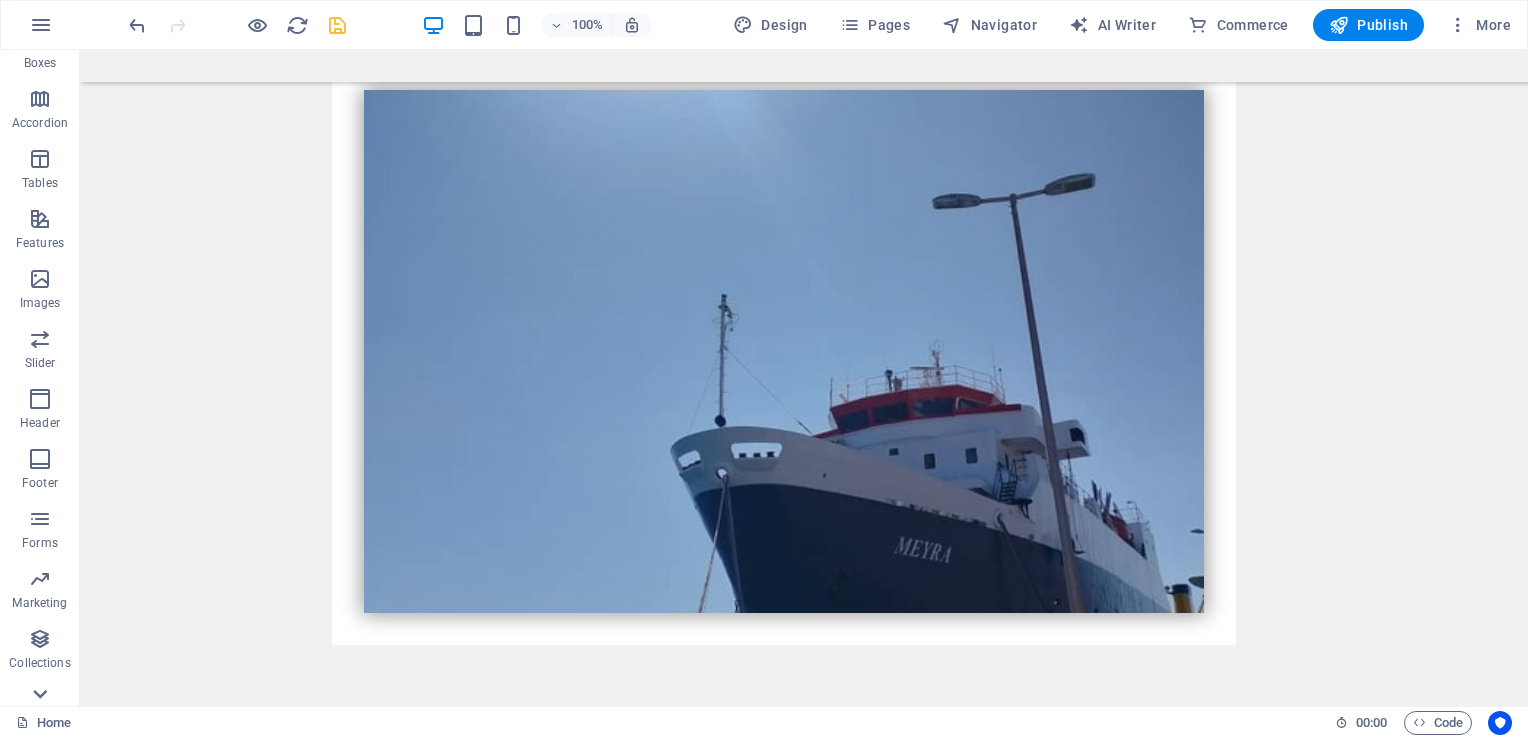 scroll, scrollTop: 303, scrollLeft: 0, axis: vertical 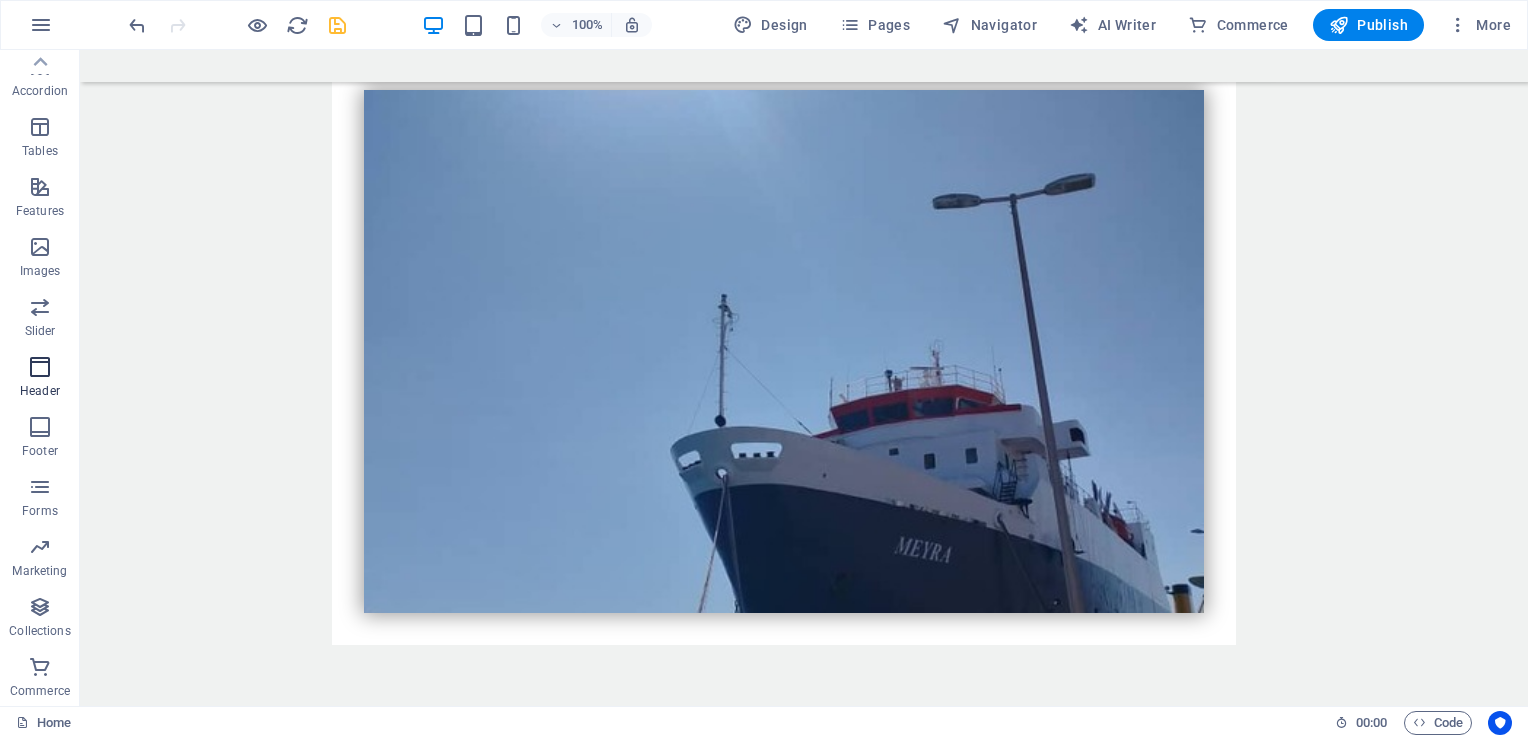click at bounding box center [40, 367] 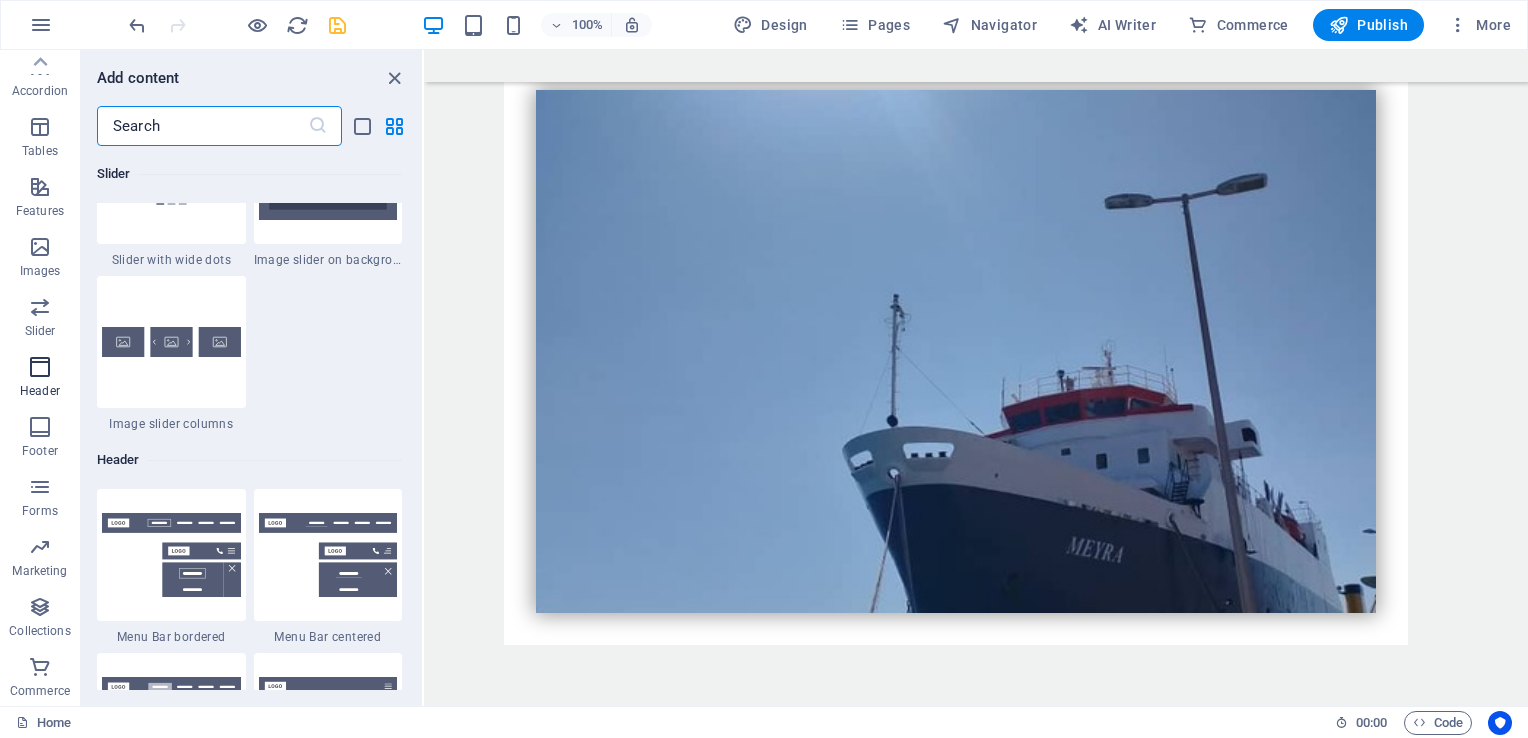 scroll, scrollTop: 12042, scrollLeft: 0, axis: vertical 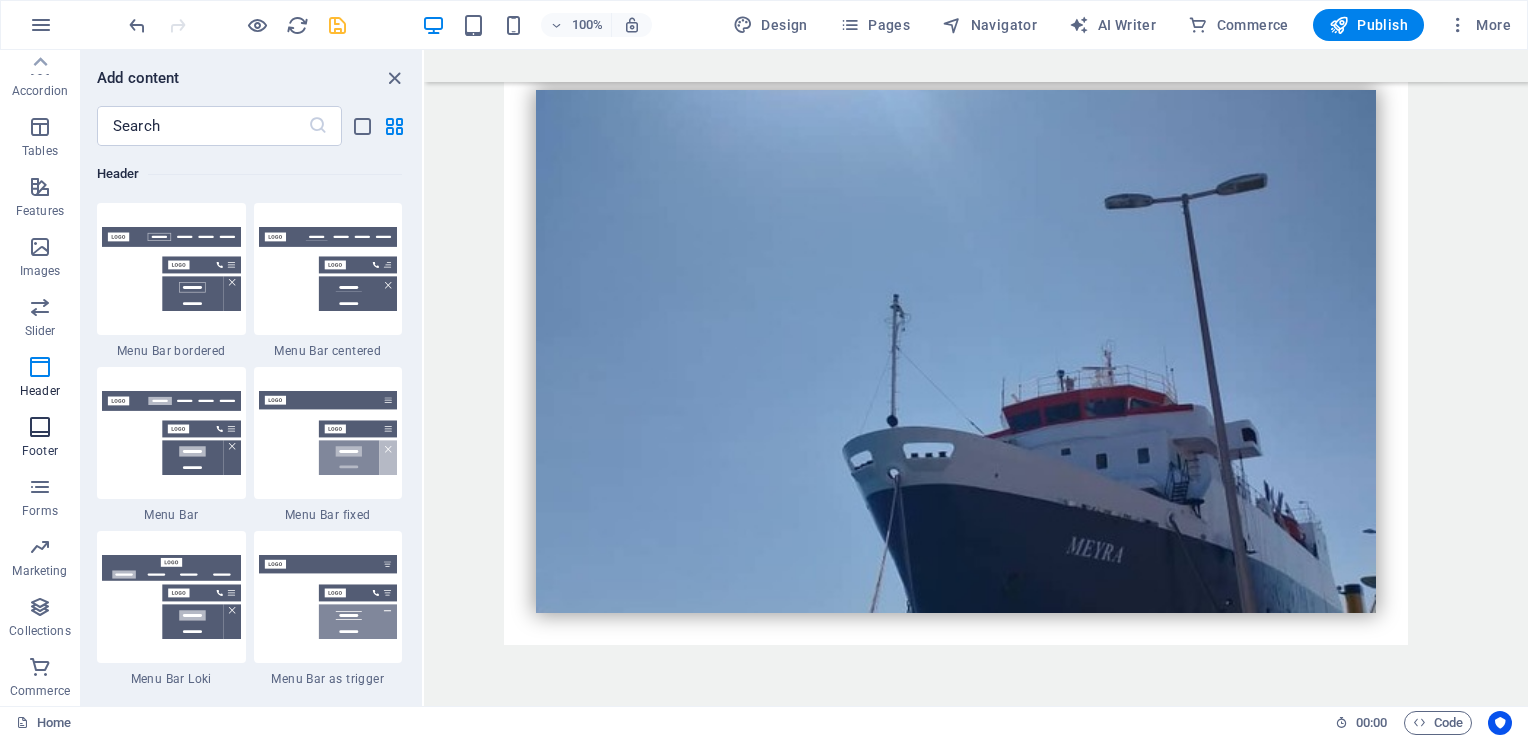 click at bounding box center [40, 427] 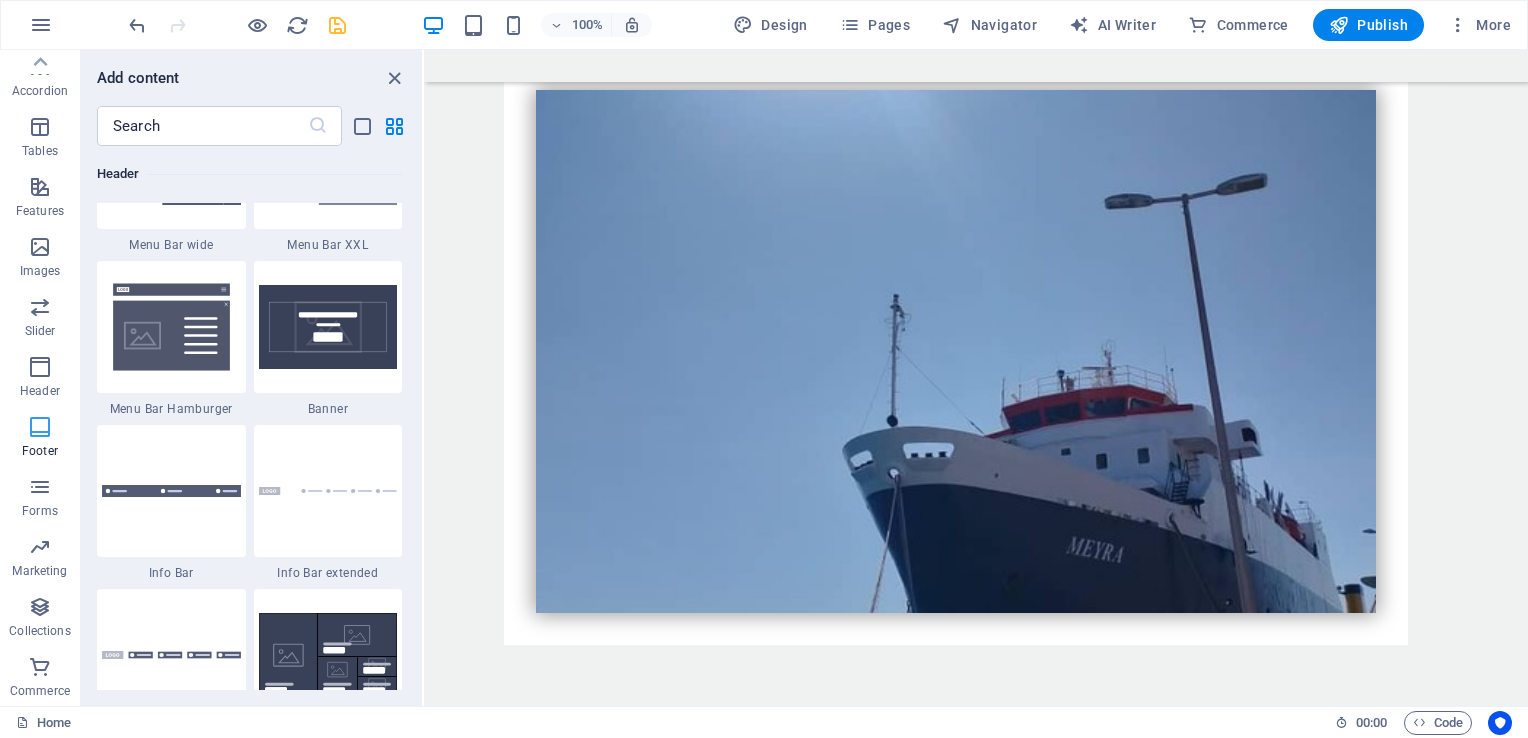scroll, scrollTop: 13239, scrollLeft: 0, axis: vertical 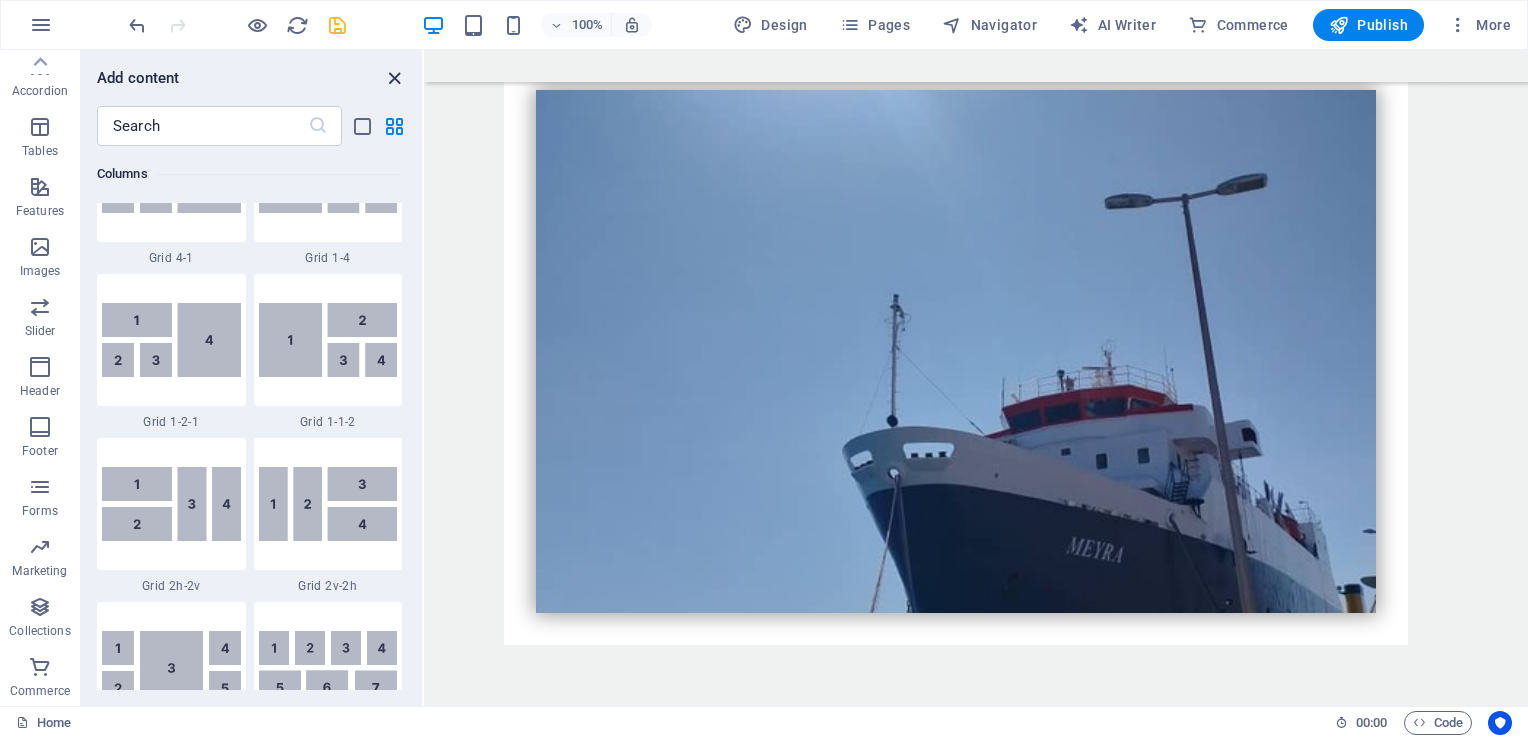click at bounding box center [394, 78] 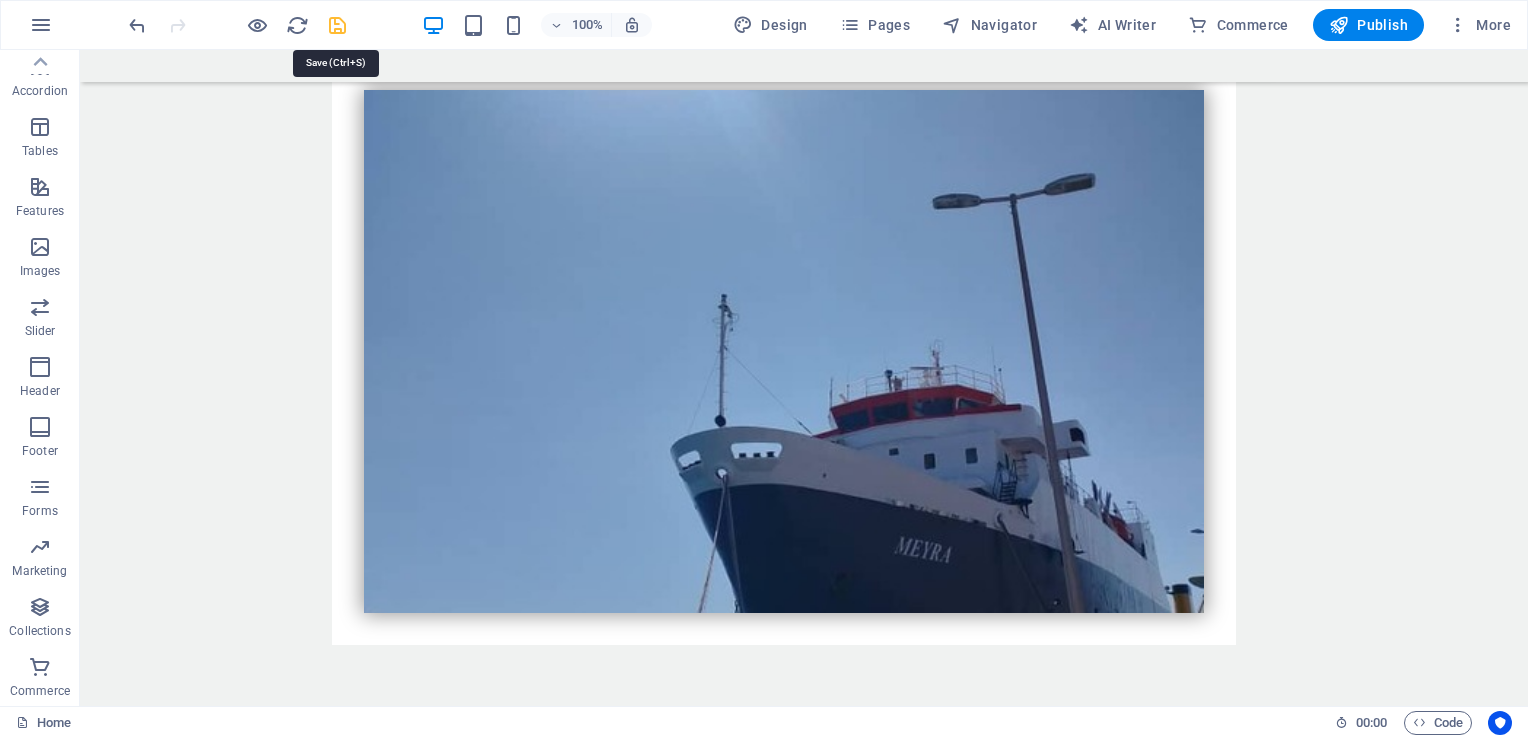 click at bounding box center (337, 25) 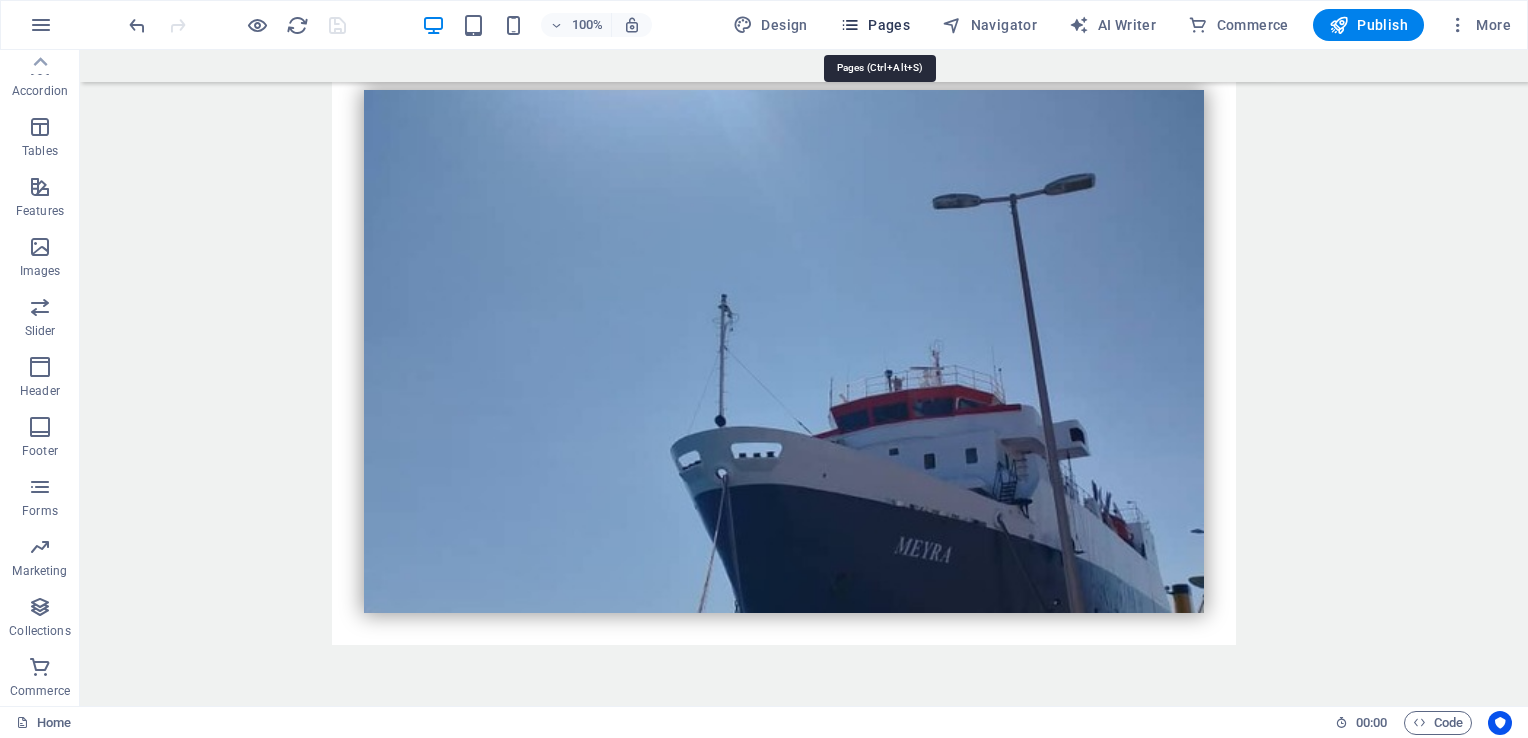 click on "Pages" at bounding box center (875, 25) 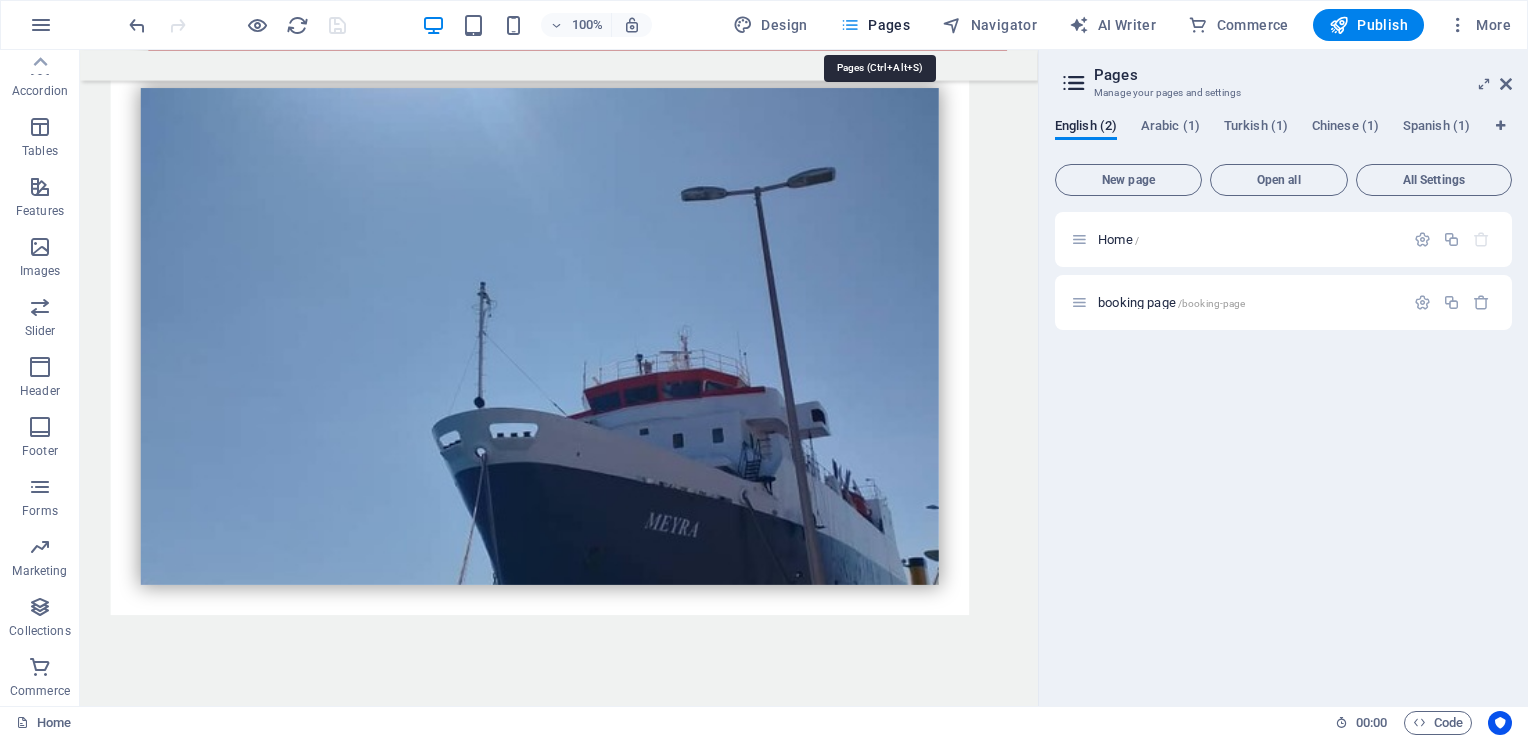 scroll, scrollTop: 6184, scrollLeft: 0, axis: vertical 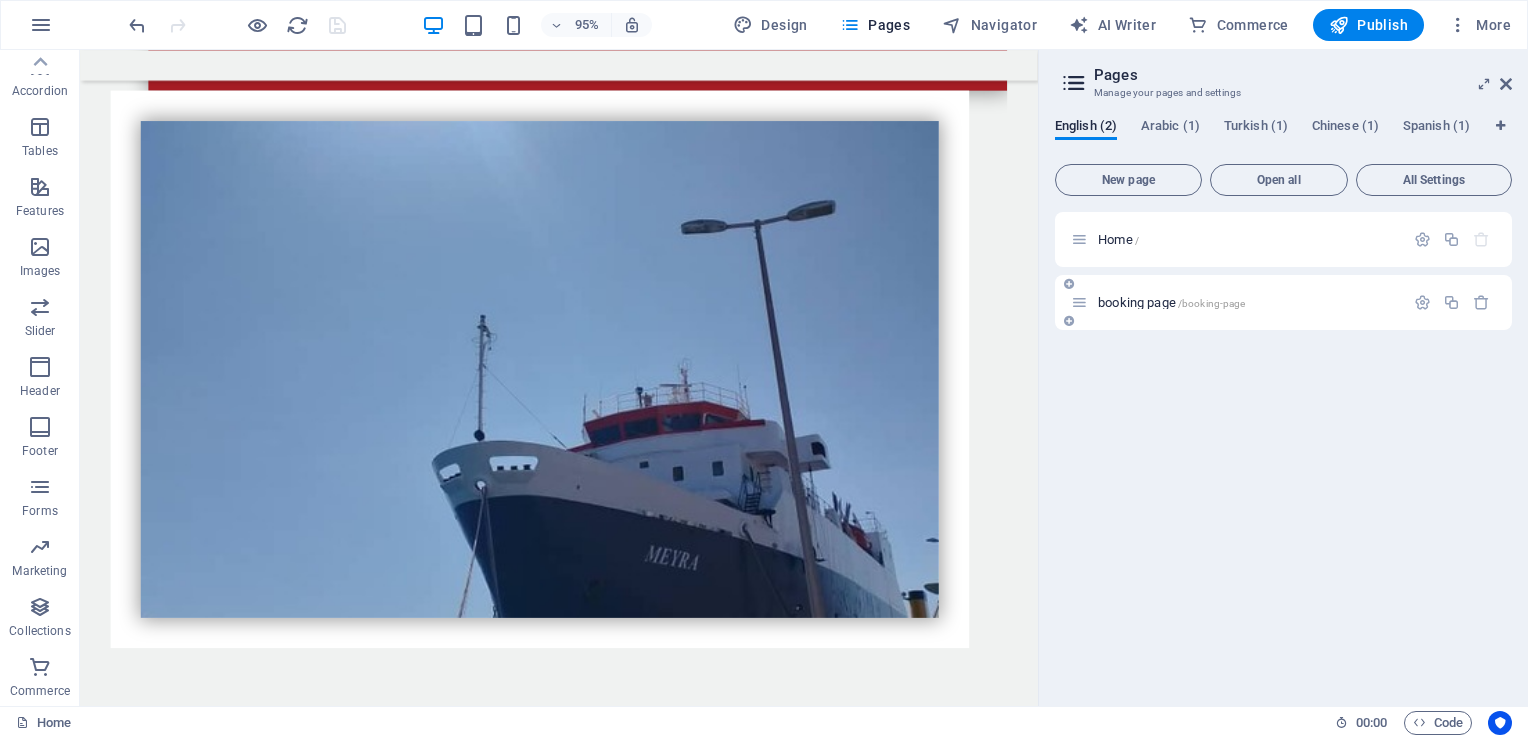 click on "booking page /booking-page" at bounding box center (1283, 302) 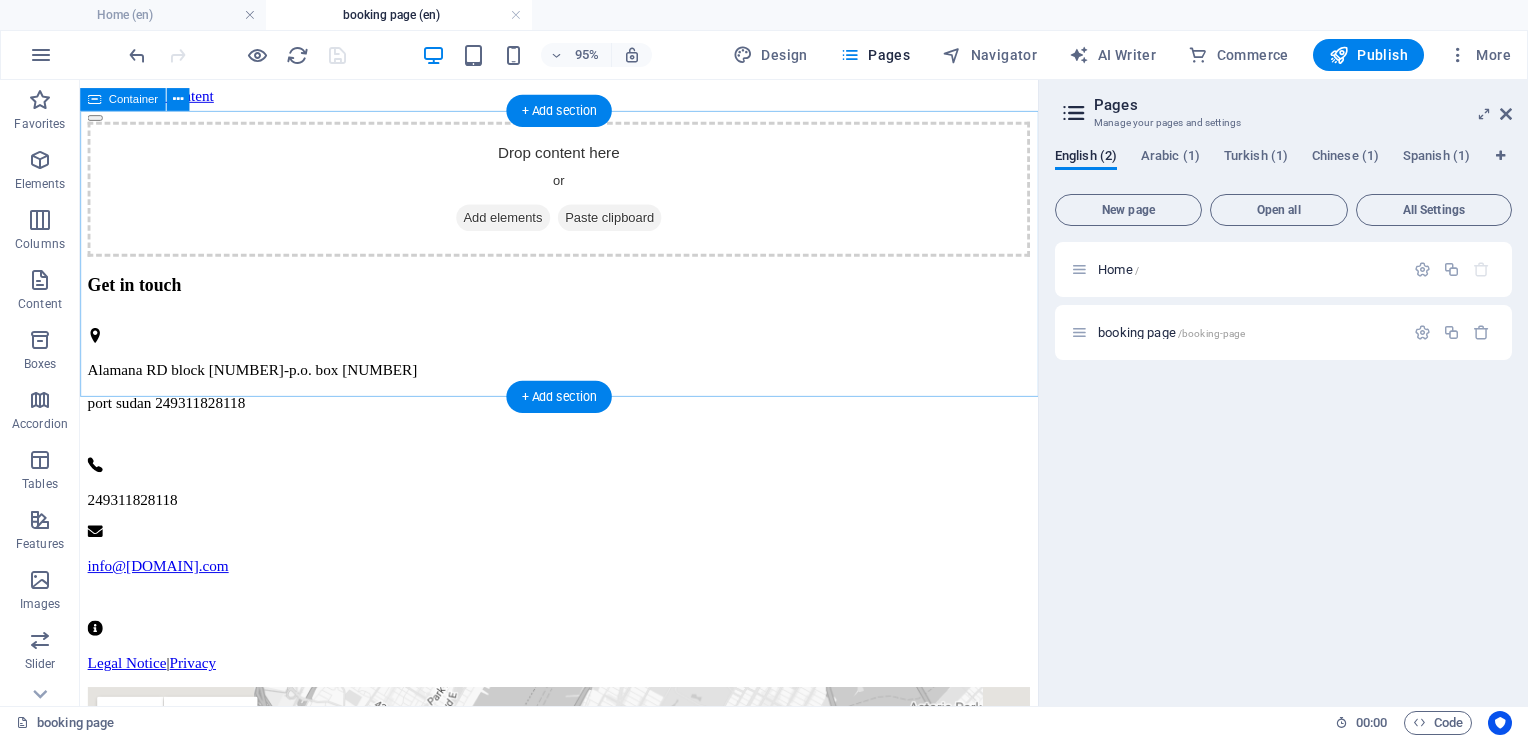 scroll, scrollTop: 0, scrollLeft: 0, axis: both 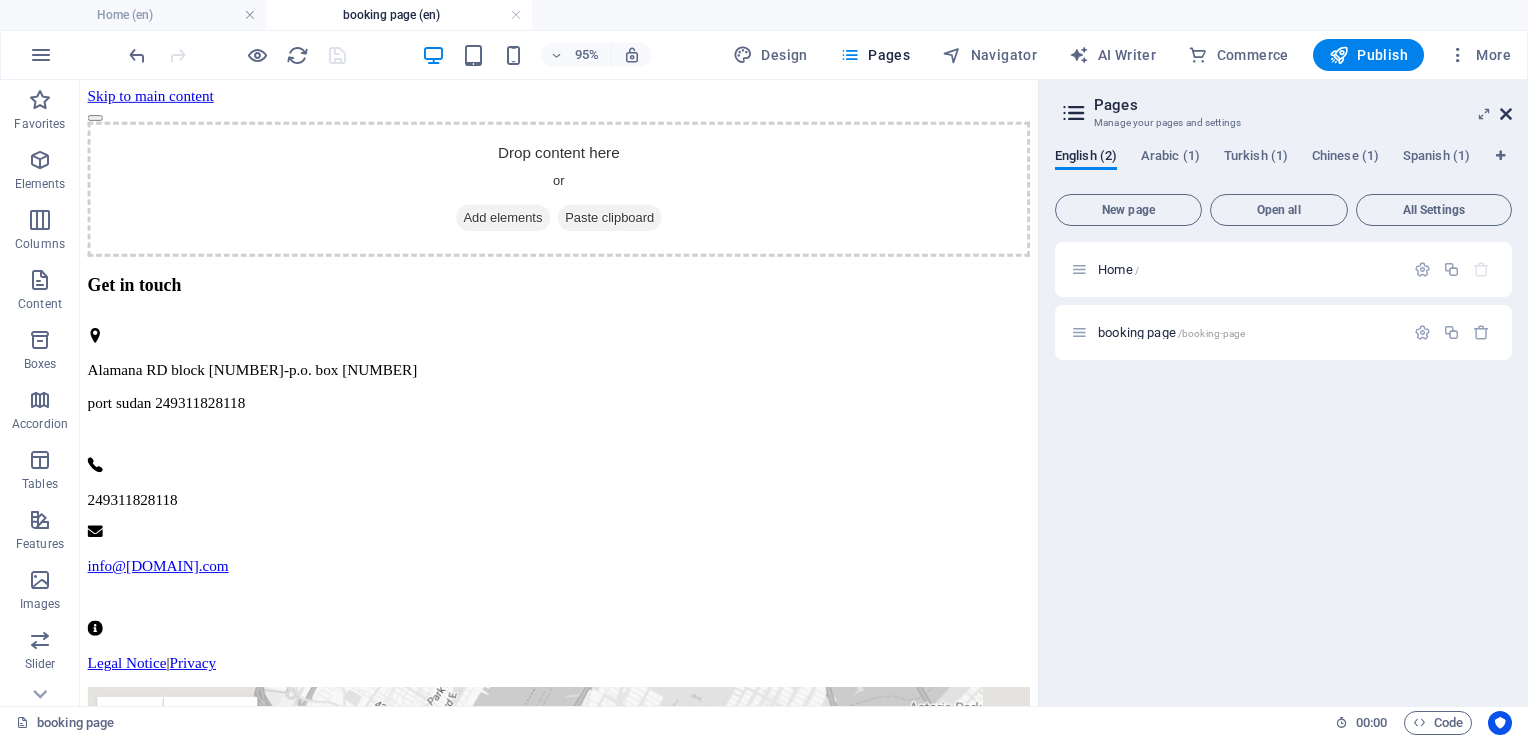 click at bounding box center (1506, 114) 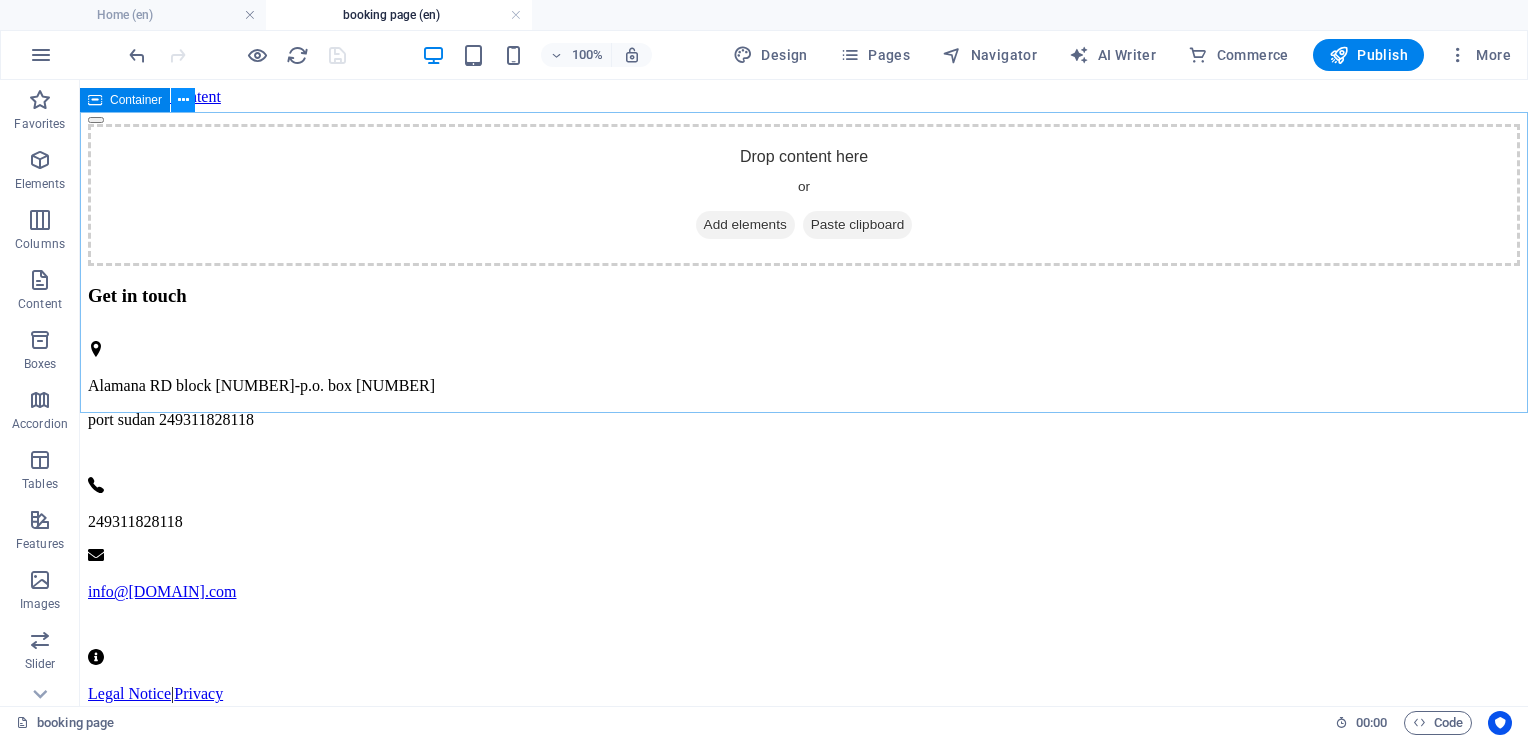click at bounding box center [183, 100] 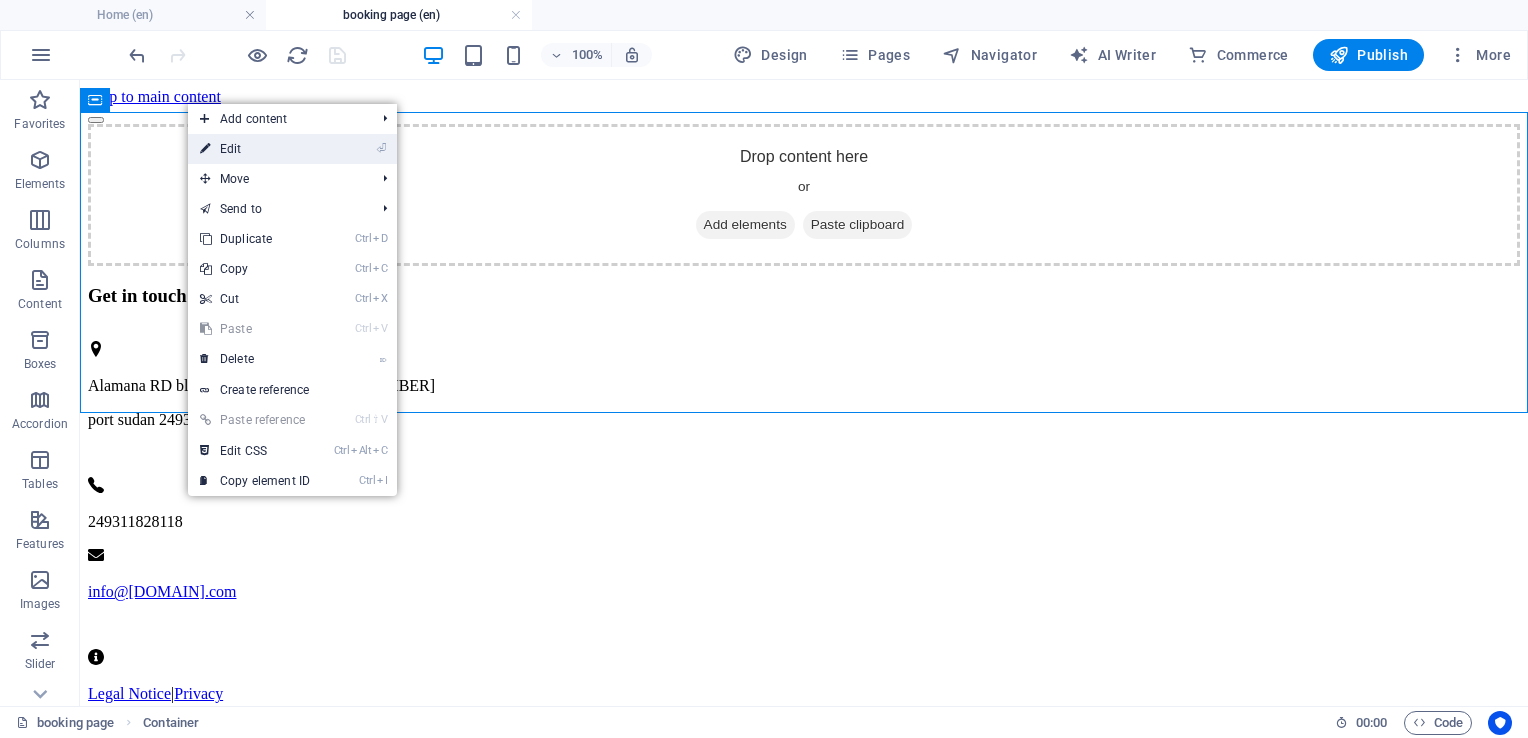 click on "⏎  Edit" at bounding box center [255, 149] 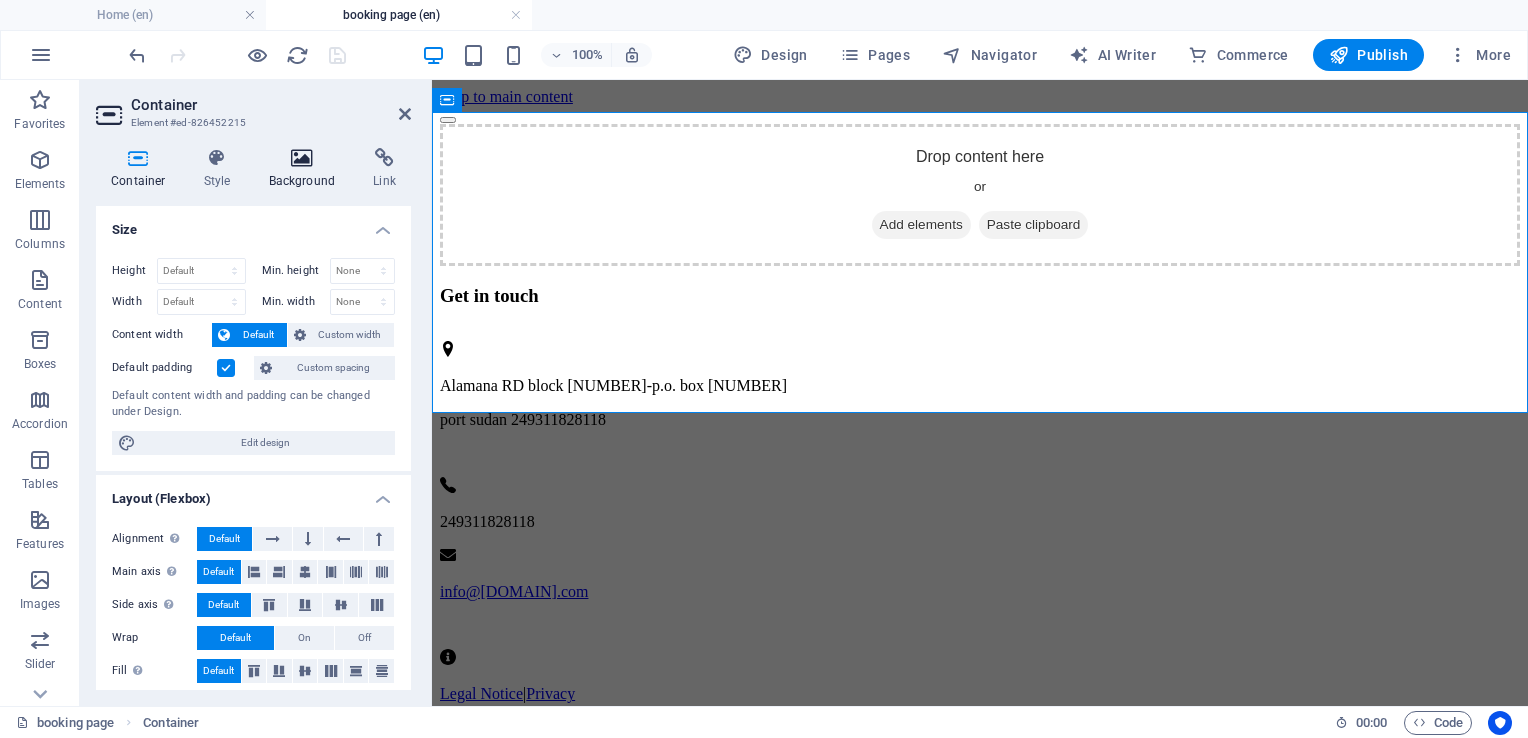 click at bounding box center [302, 158] 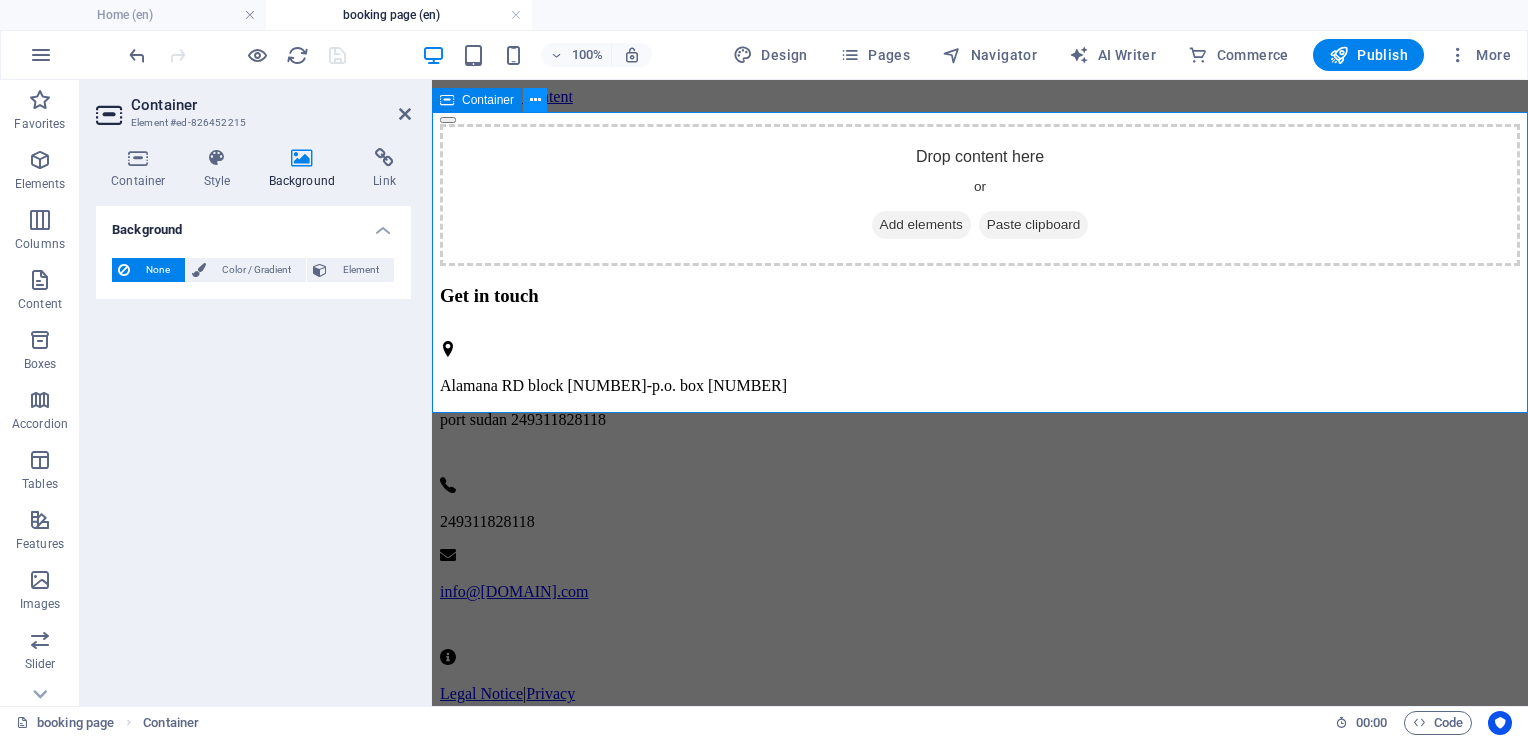 click at bounding box center (535, 100) 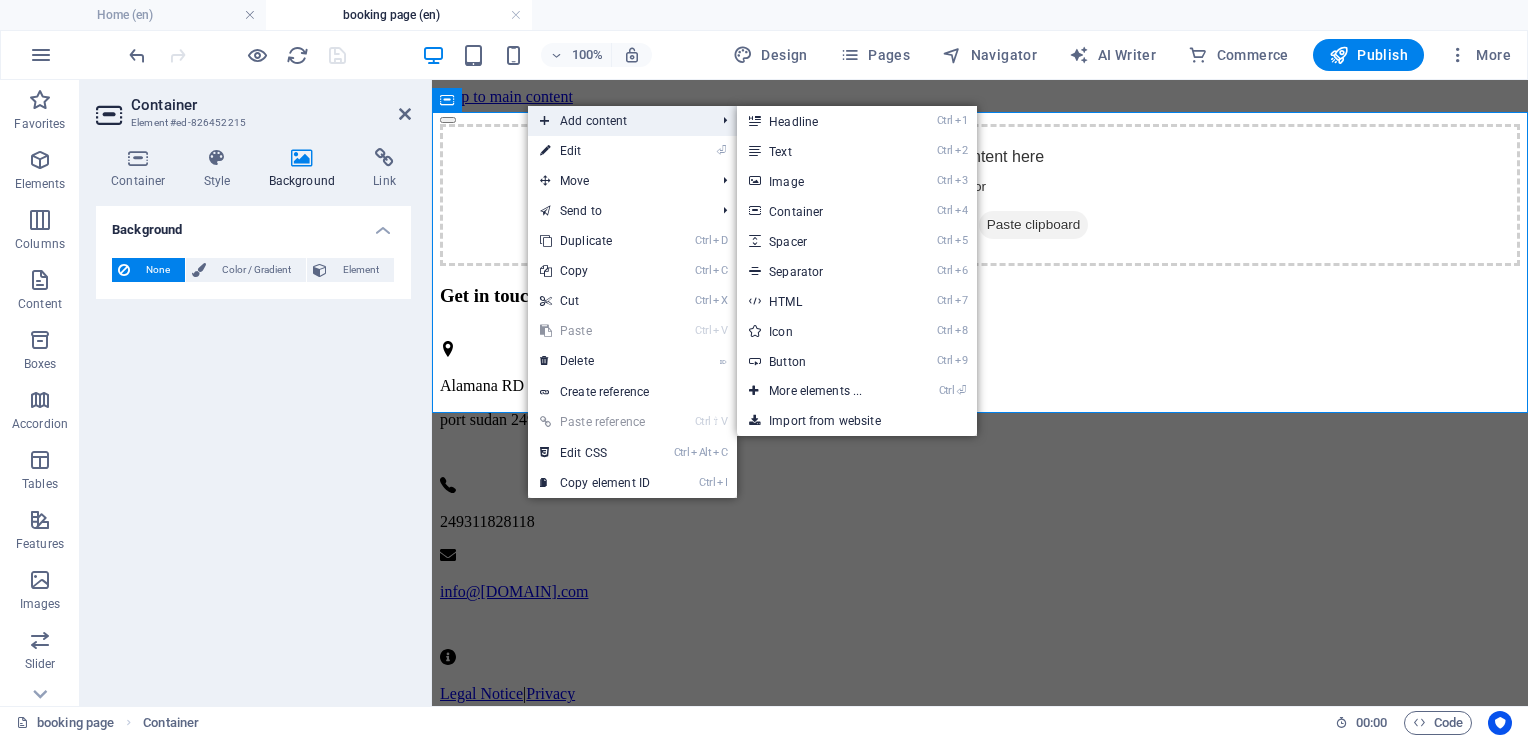 click on "Add content" at bounding box center [617, 121] 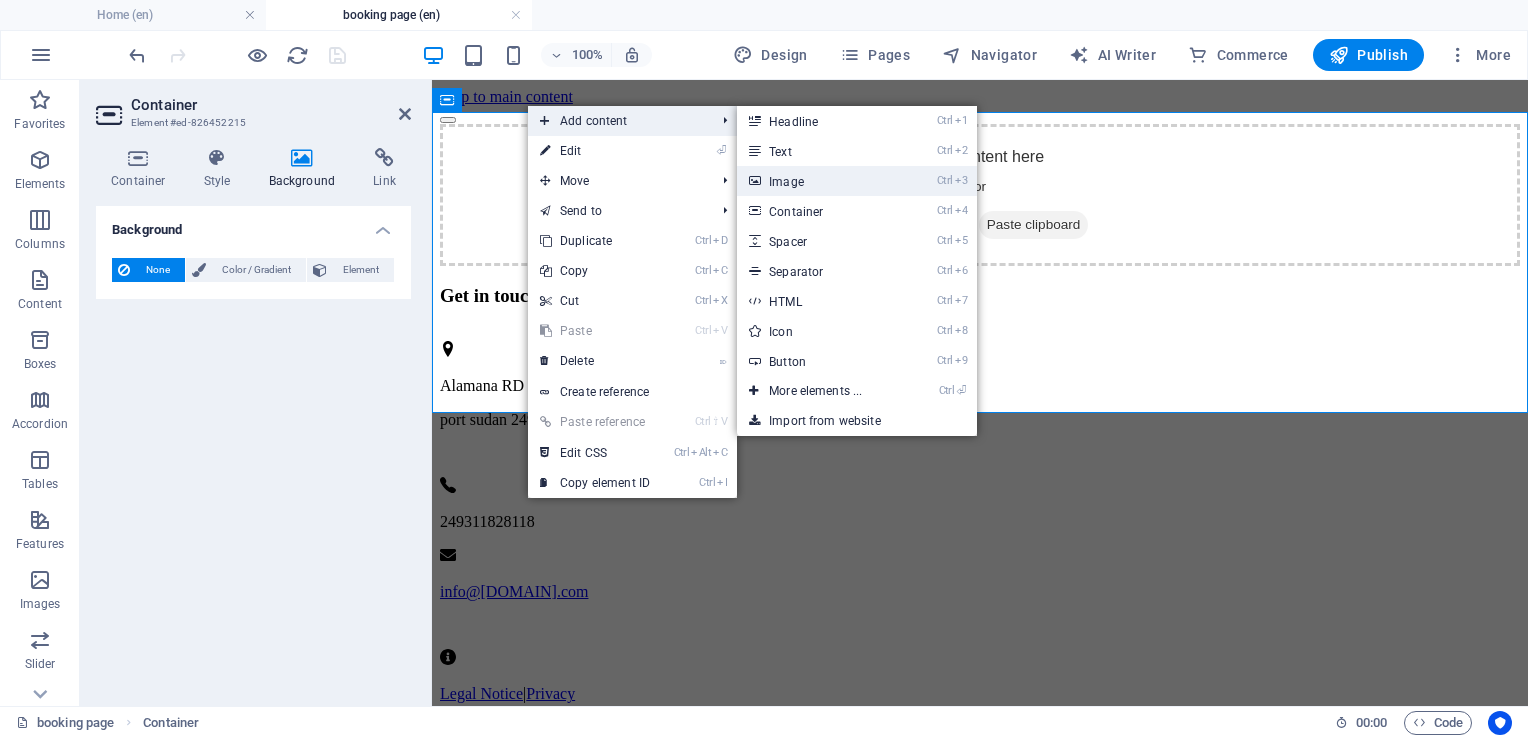 click on "Ctrl 3  Image" at bounding box center (819, 181) 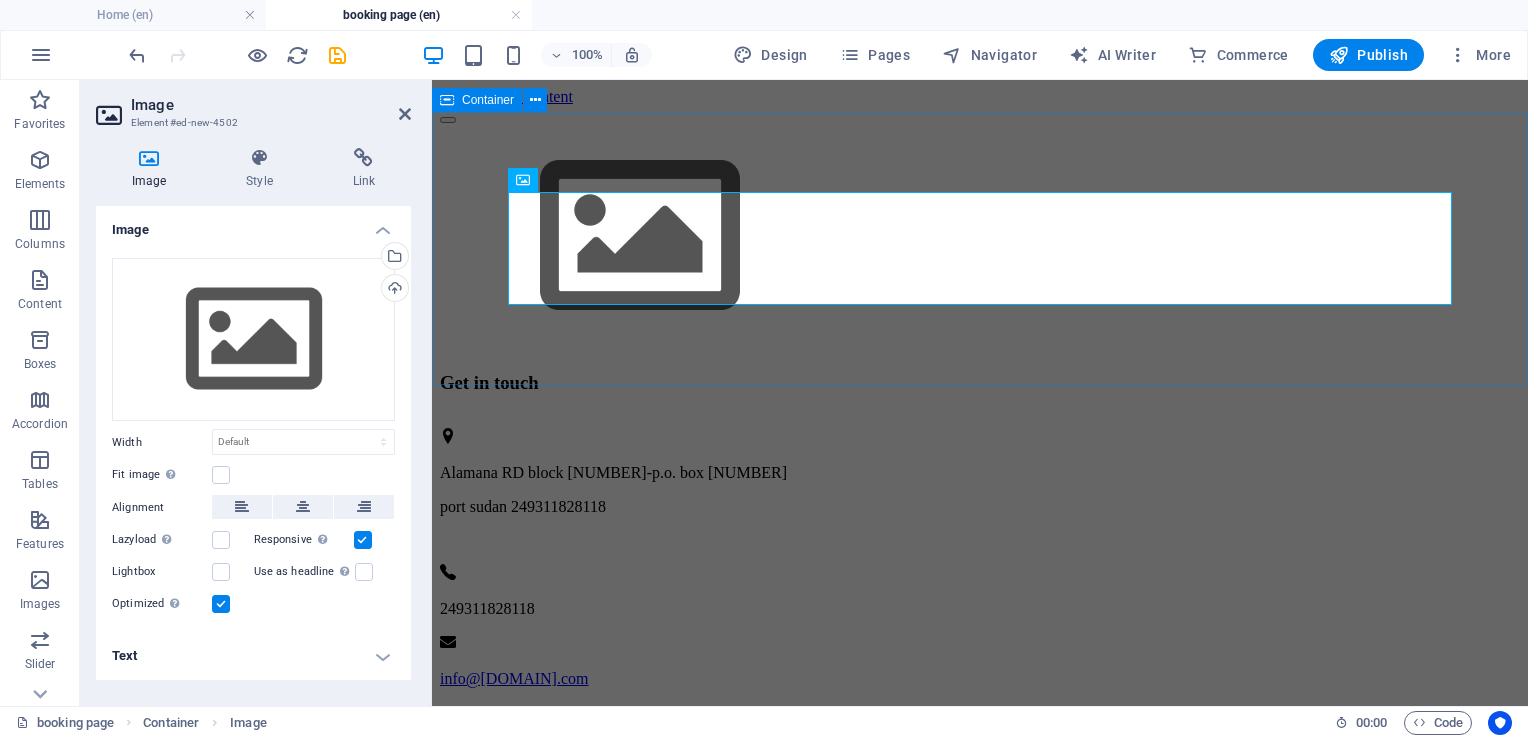 click at bounding box center (980, 238) 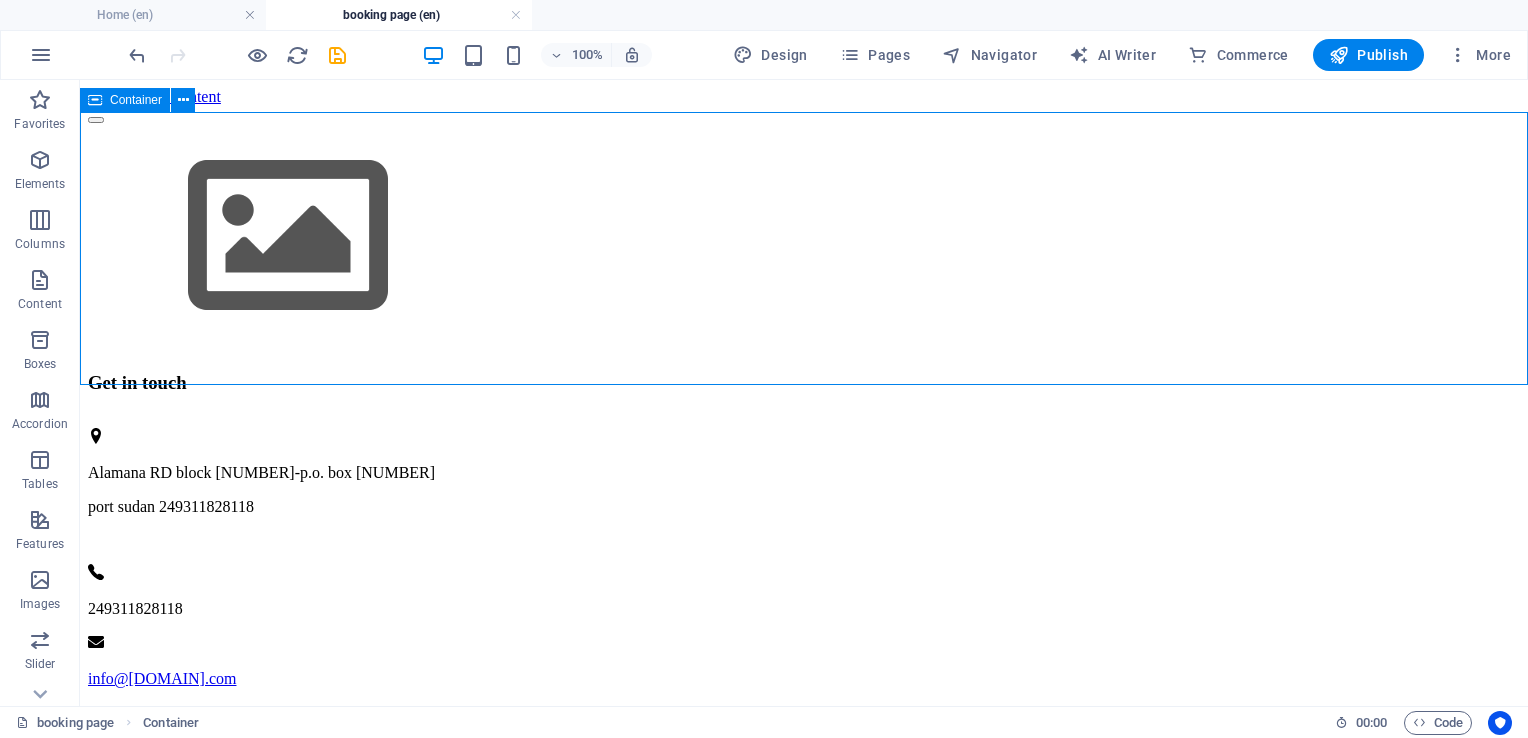 click at bounding box center [804, 238] 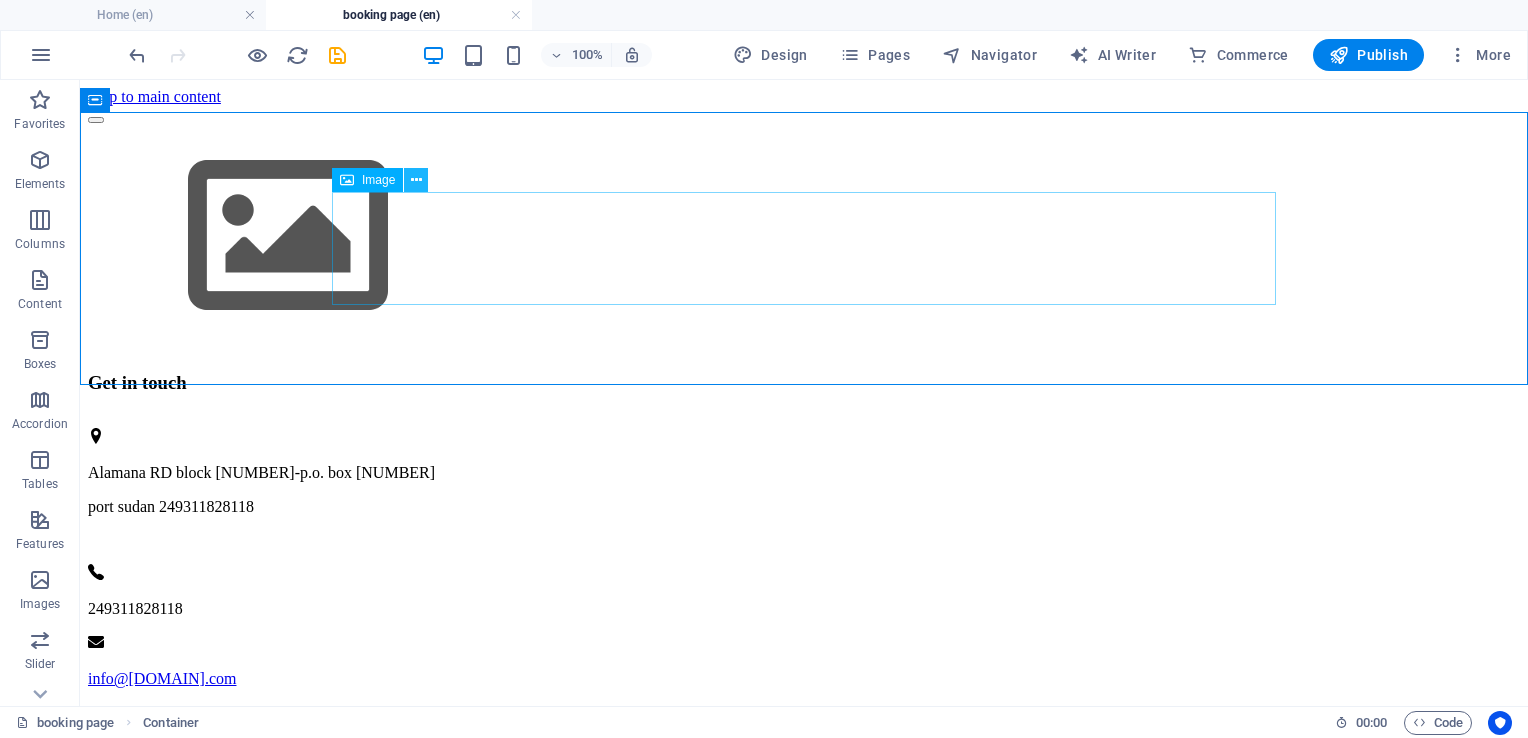 click at bounding box center (416, 180) 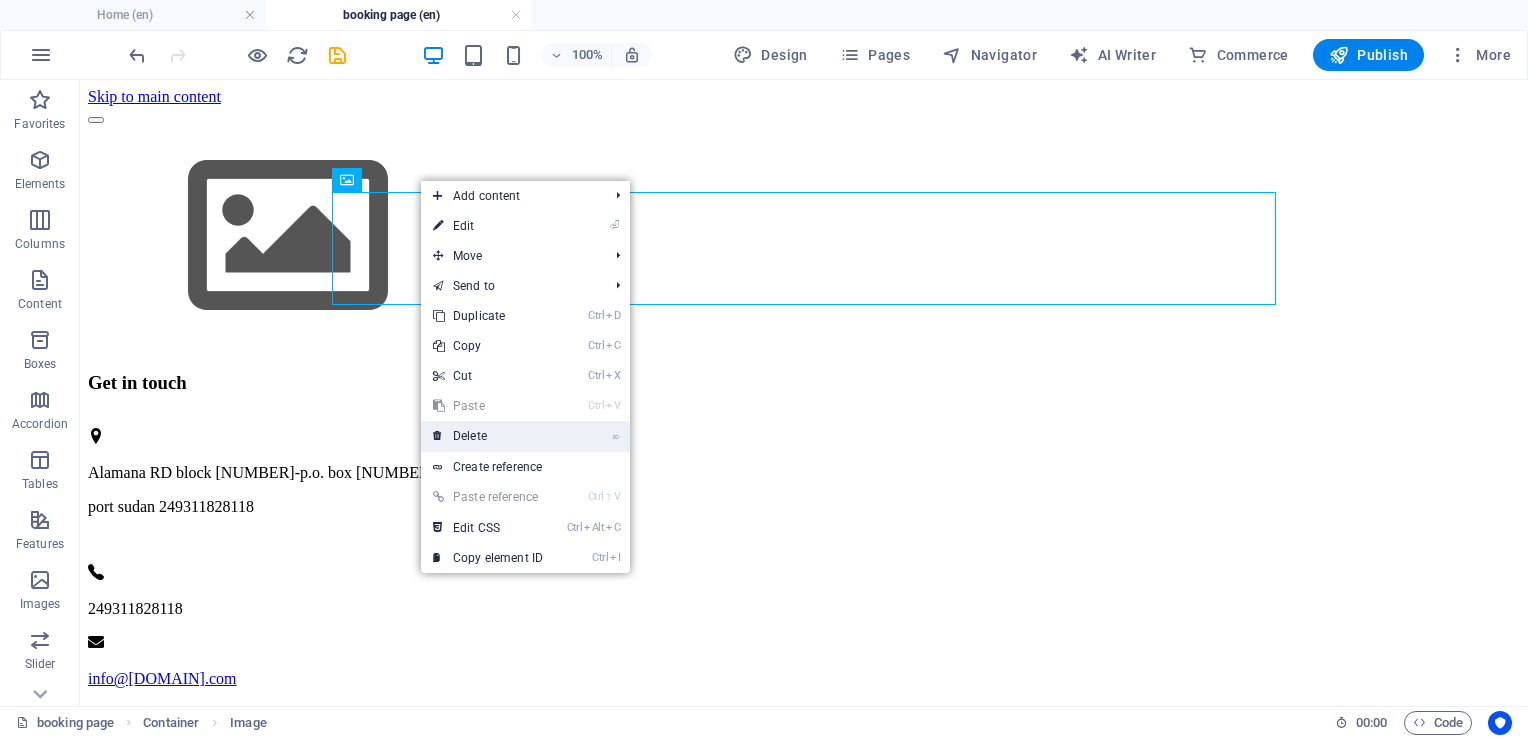 click on "⌦  Delete" at bounding box center [488, 436] 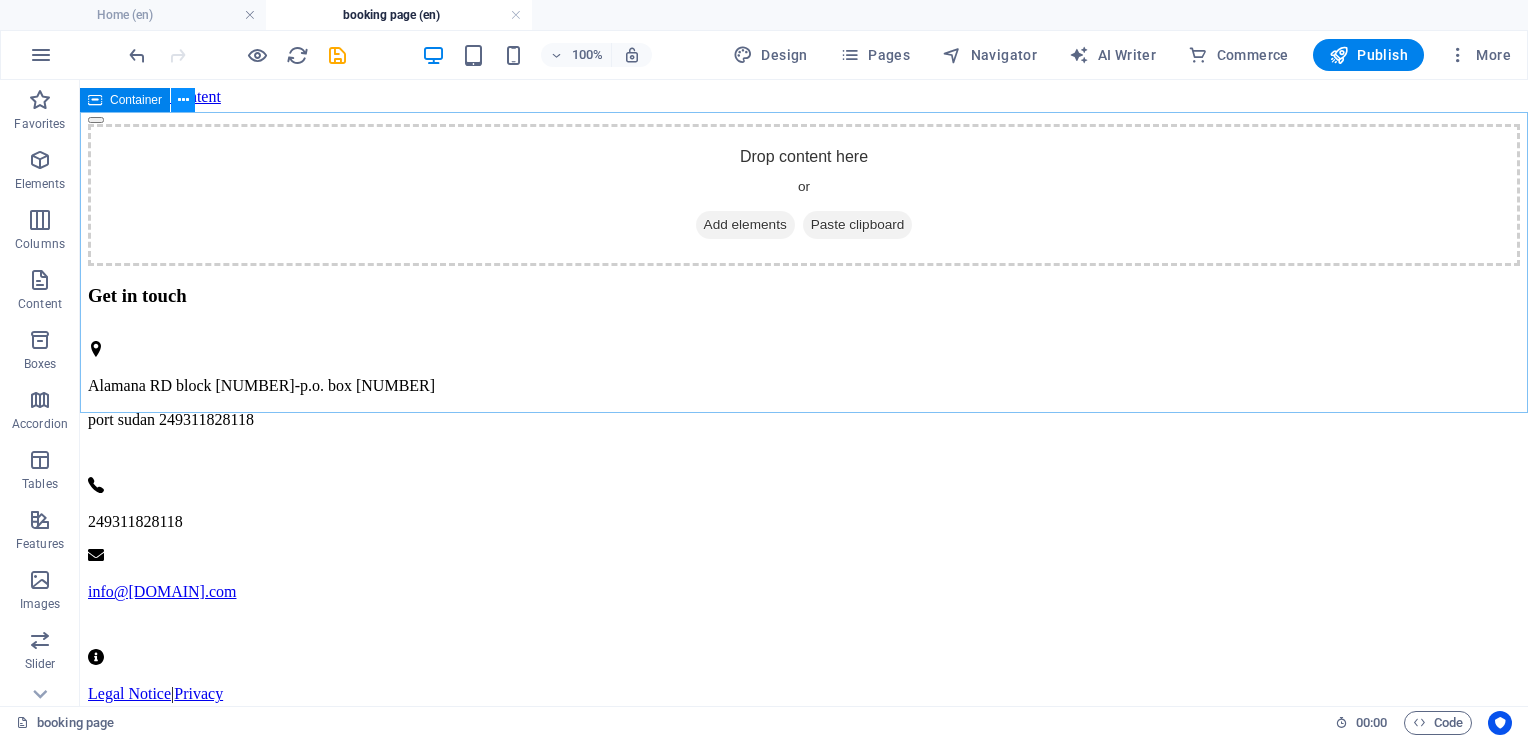 click at bounding box center (183, 100) 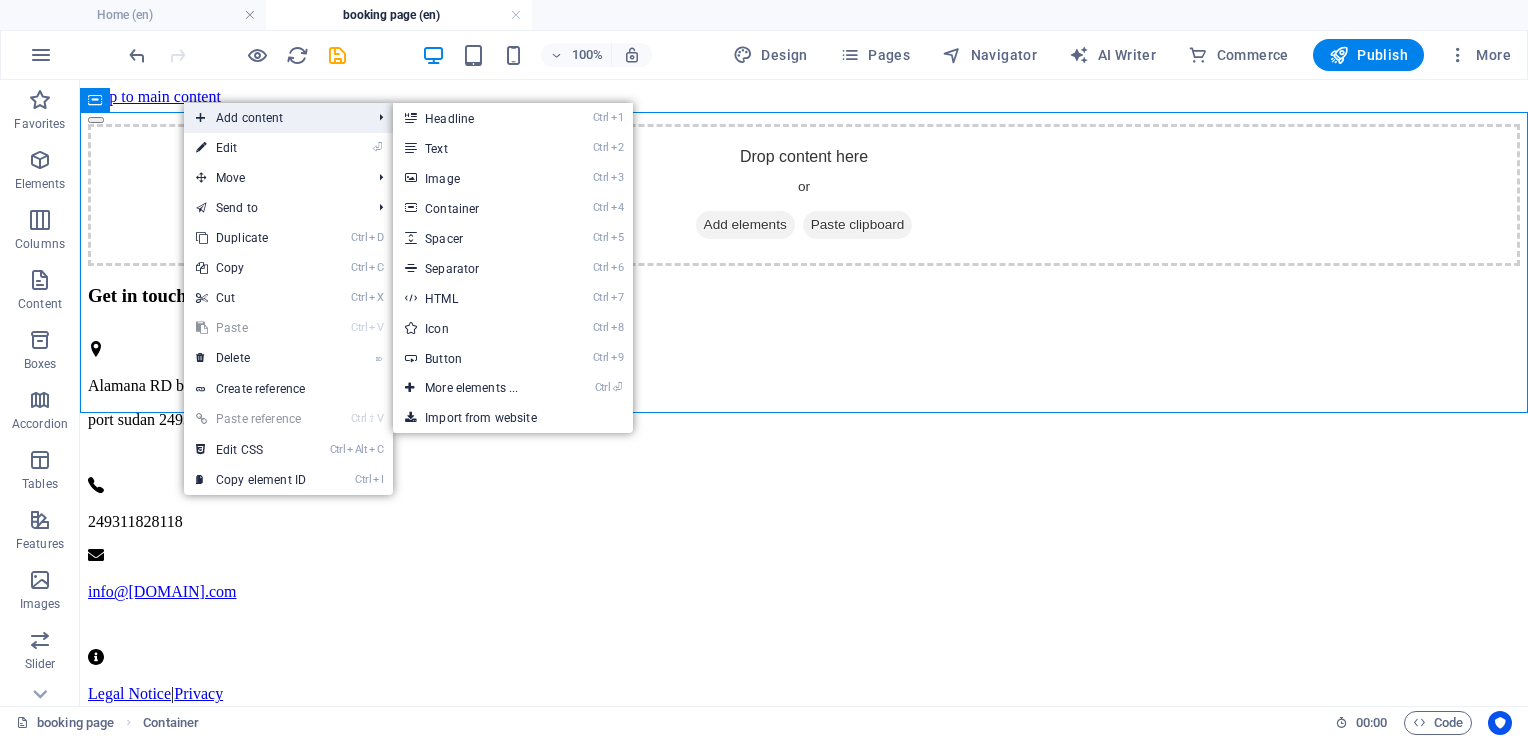 click on "Add content" at bounding box center [273, 118] 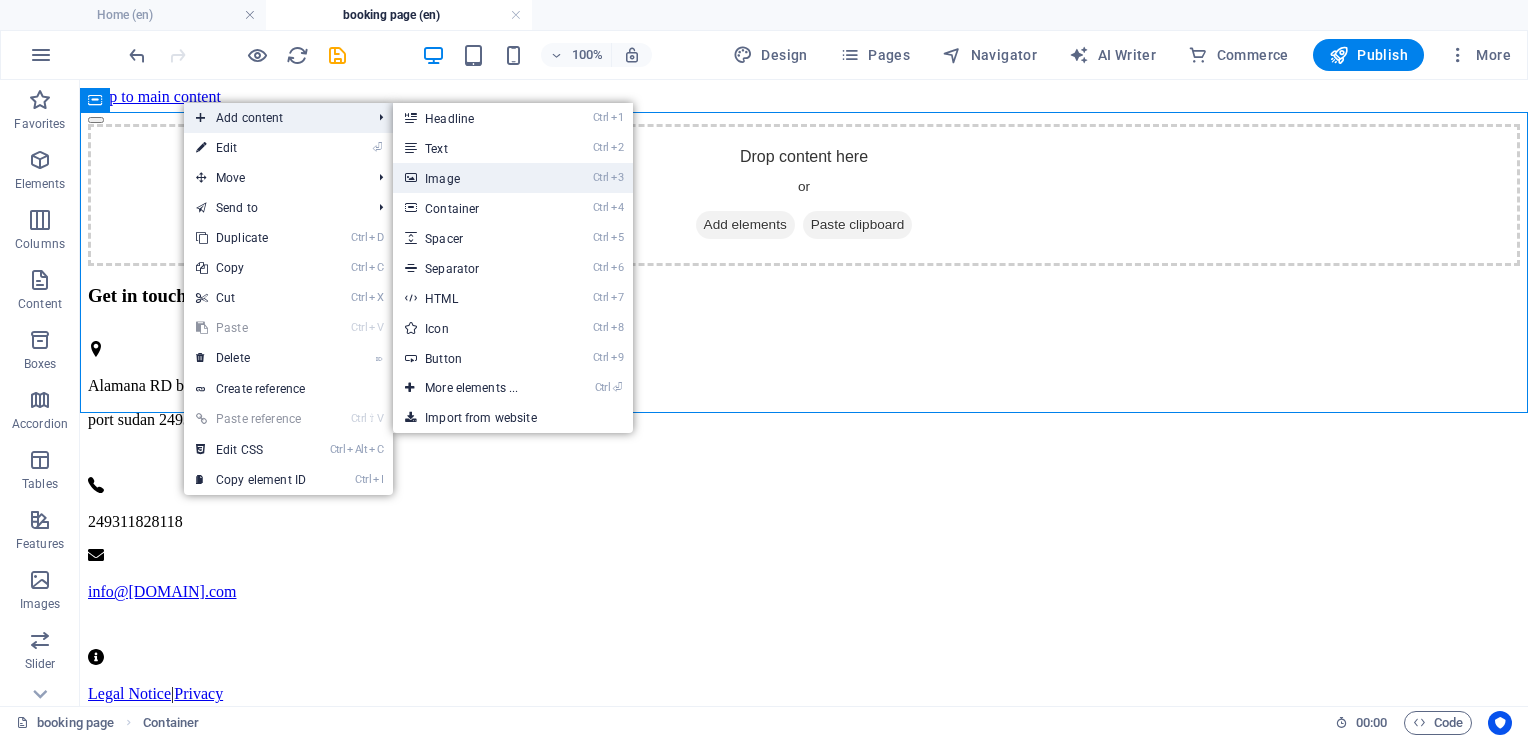click on "Ctrl 3  Image" at bounding box center [475, 178] 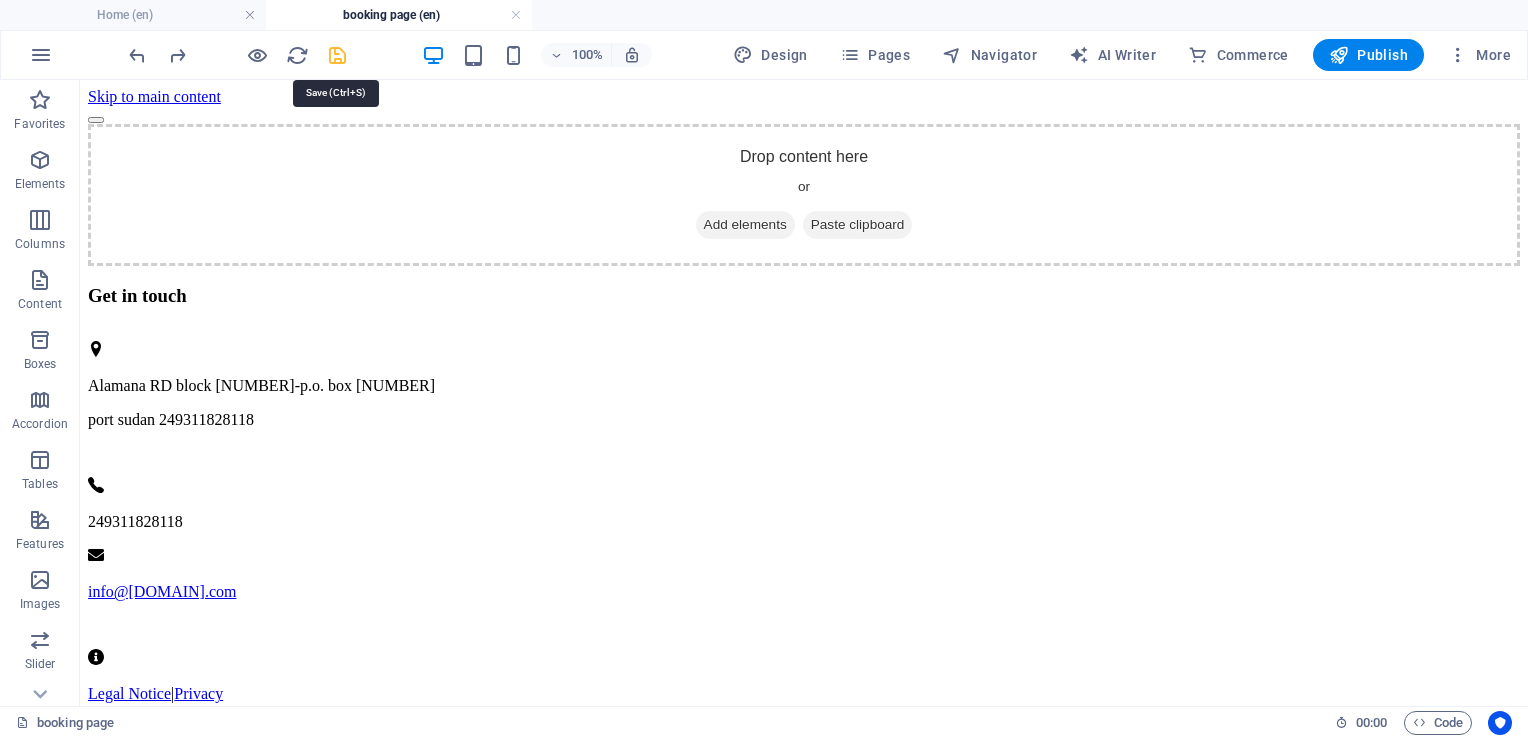 click at bounding box center [337, 55] 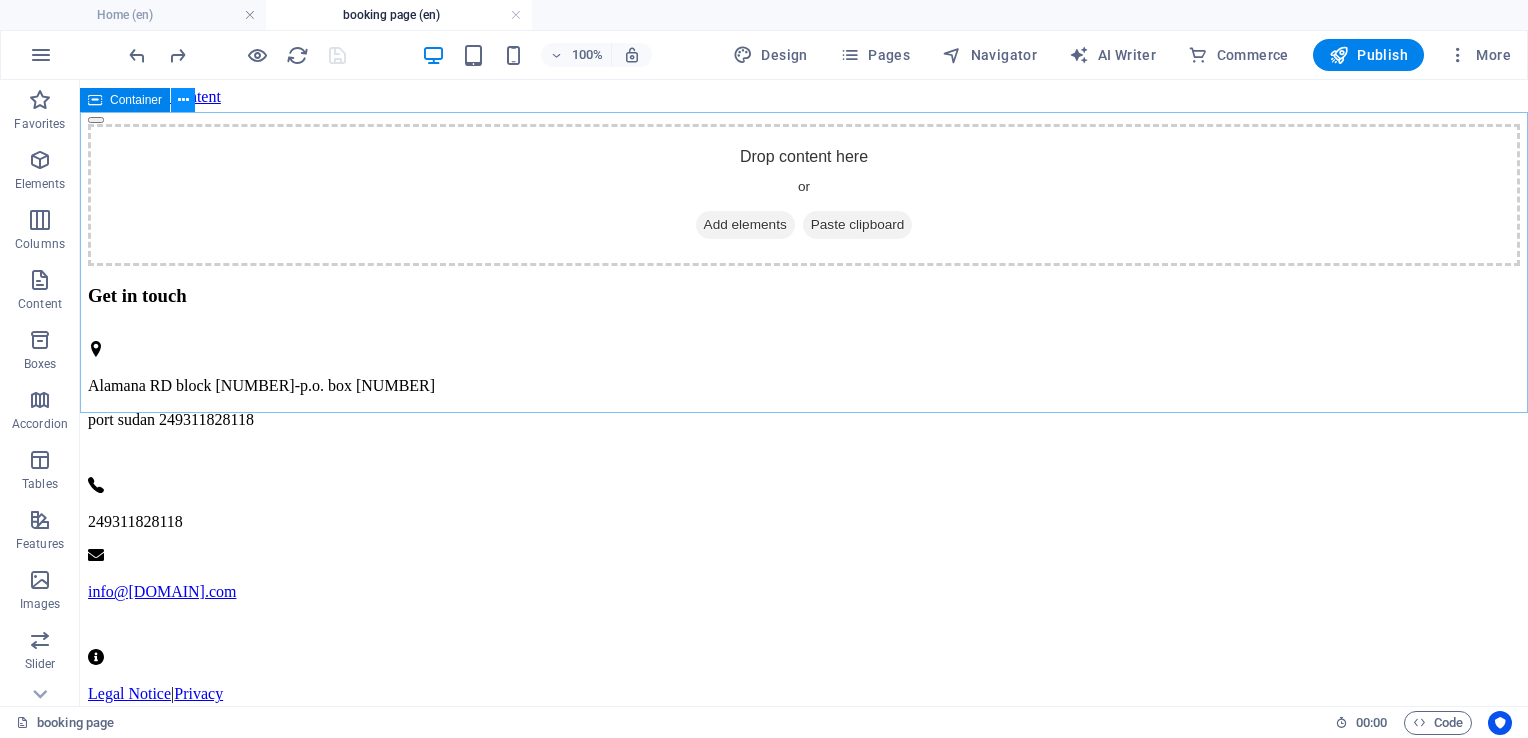 click at bounding box center [183, 100] 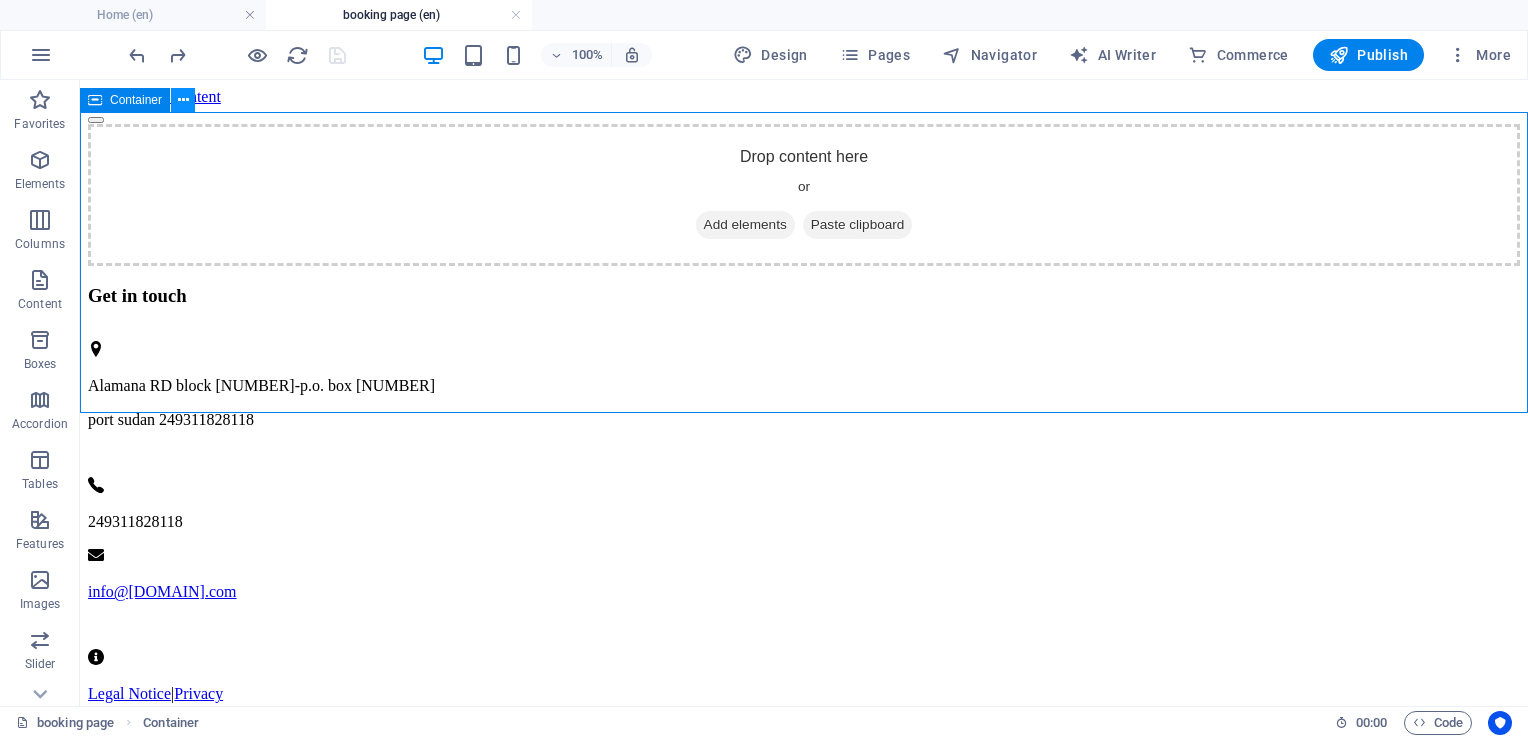 click at bounding box center (183, 100) 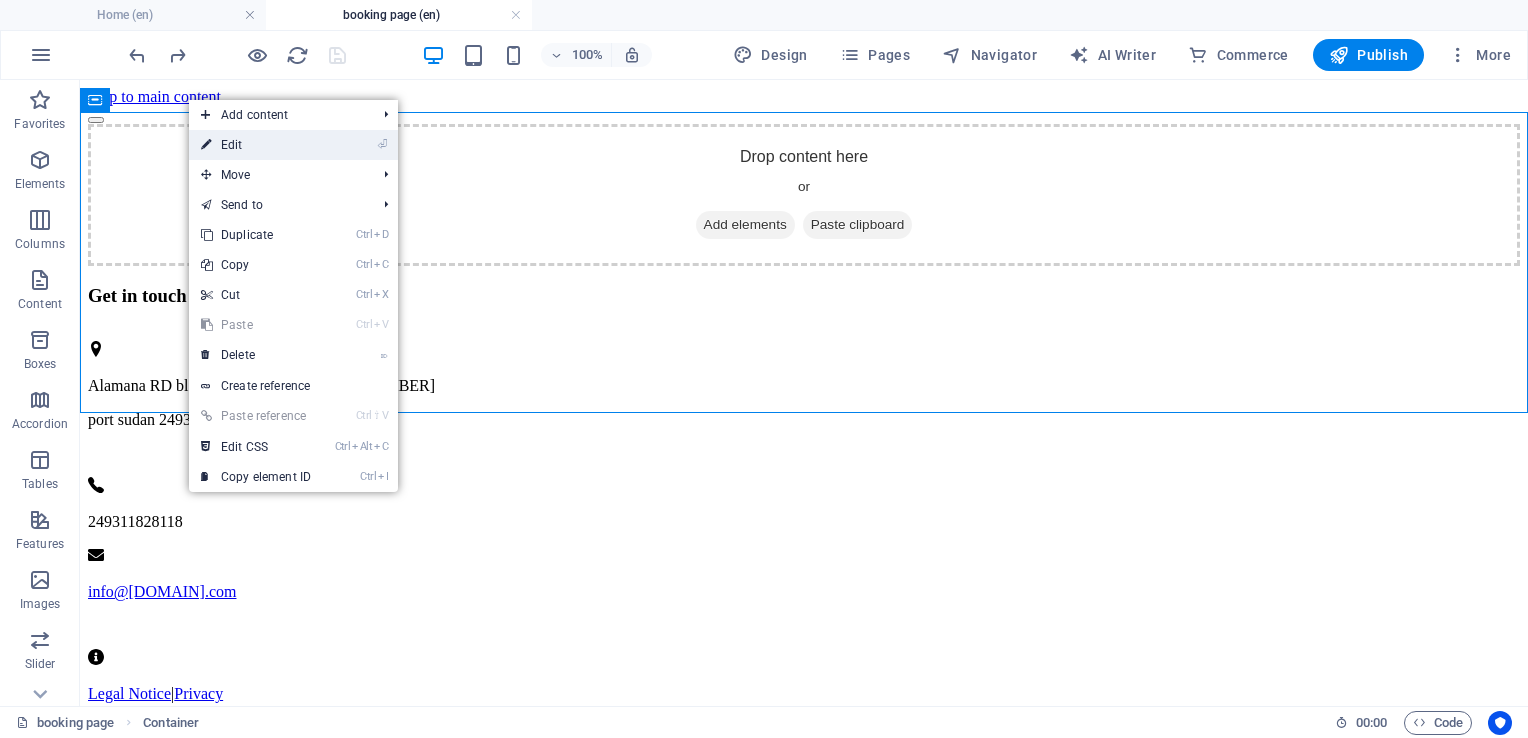 click on "⏎  Edit" at bounding box center (256, 145) 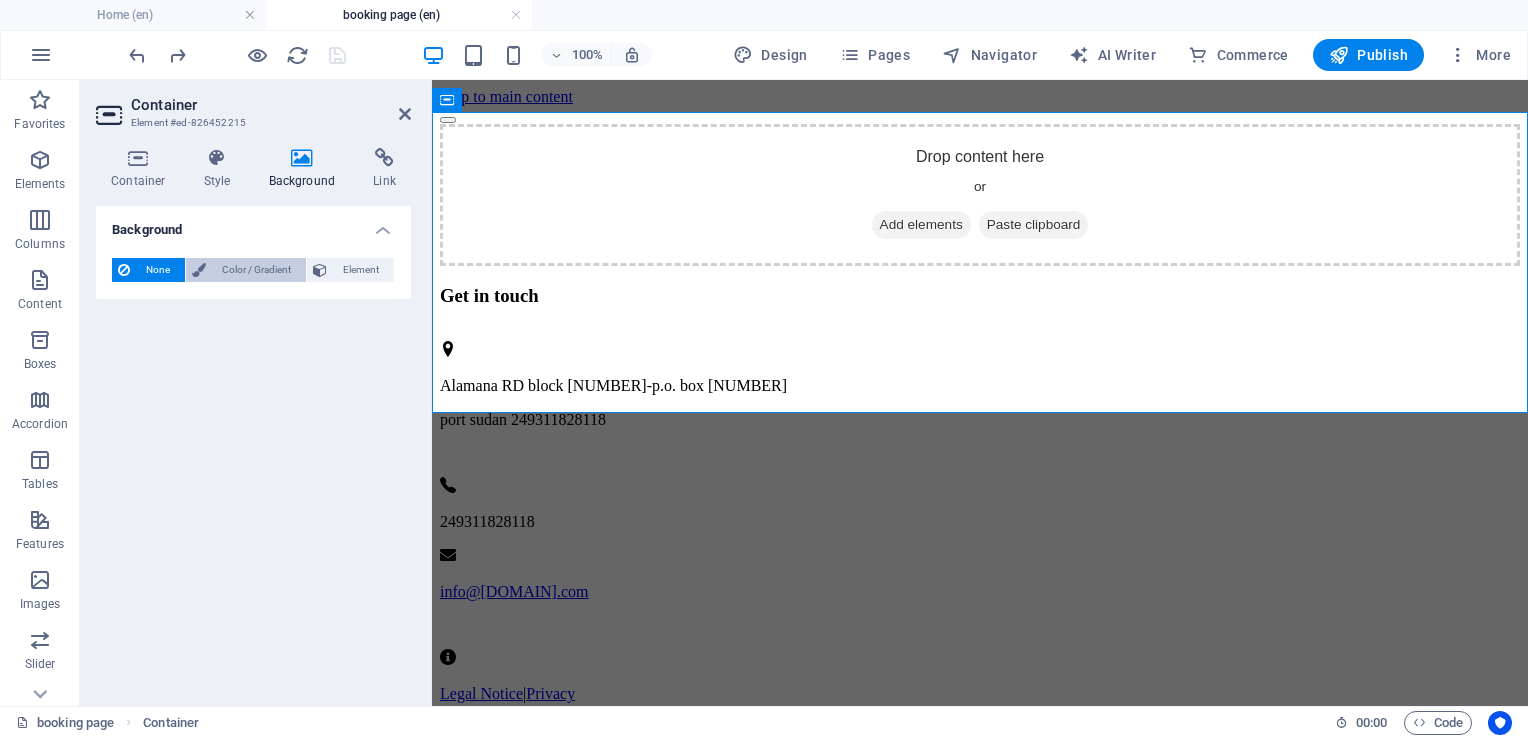 click on "Color / Gradient" at bounding box center (256, 270) 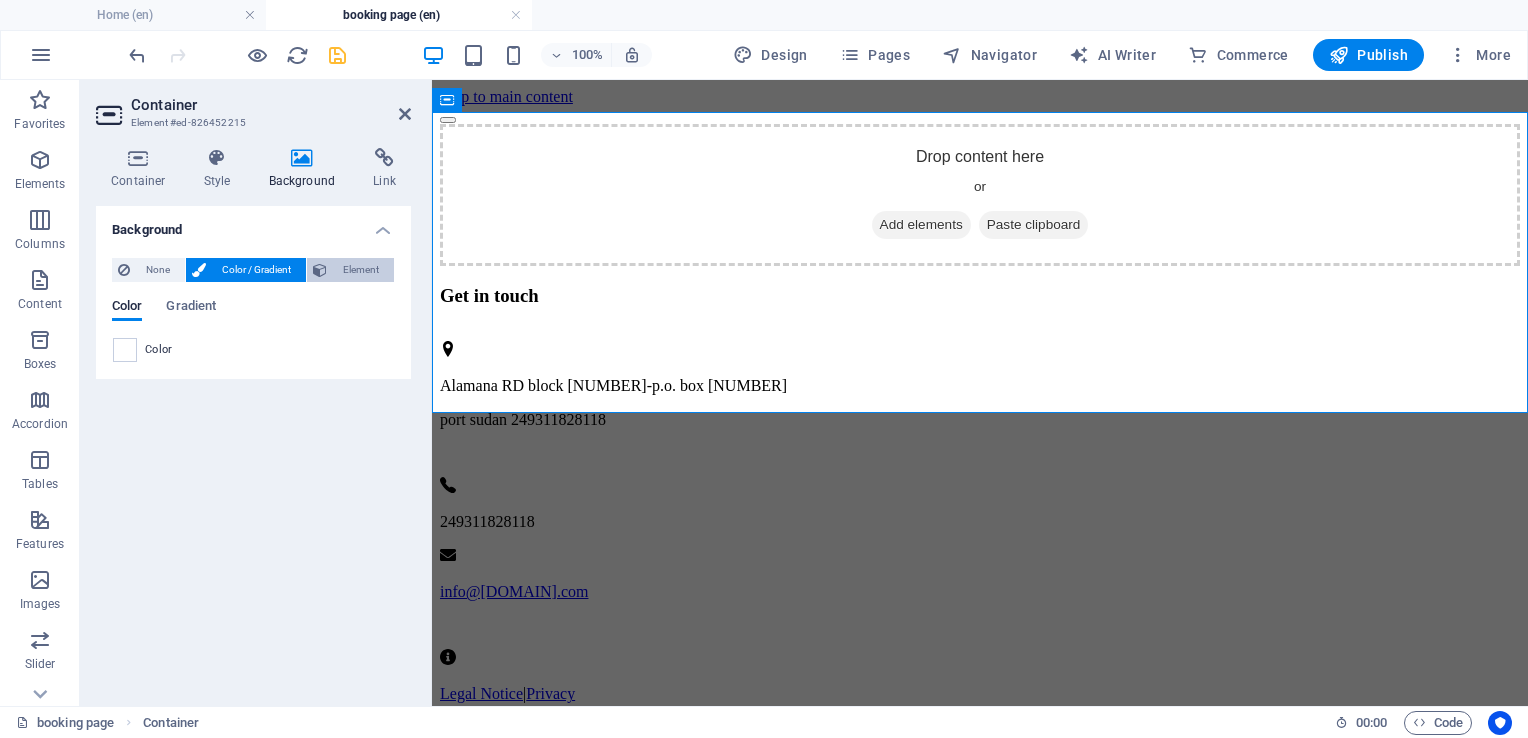 click at bounding box center [320, 270] 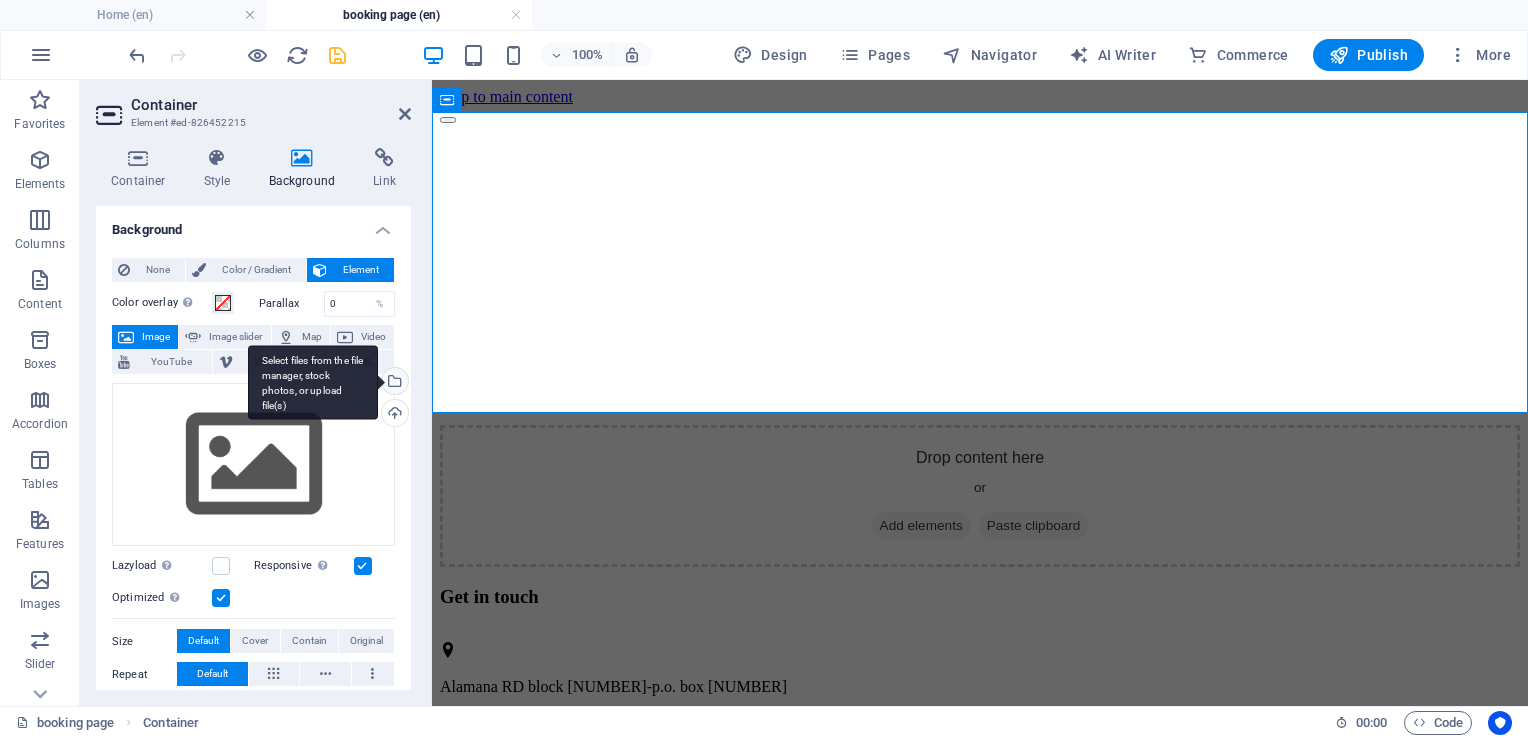 click on "Select files from the file manager, stock photos, or upload file(s)" at bounding box center [393, 383] 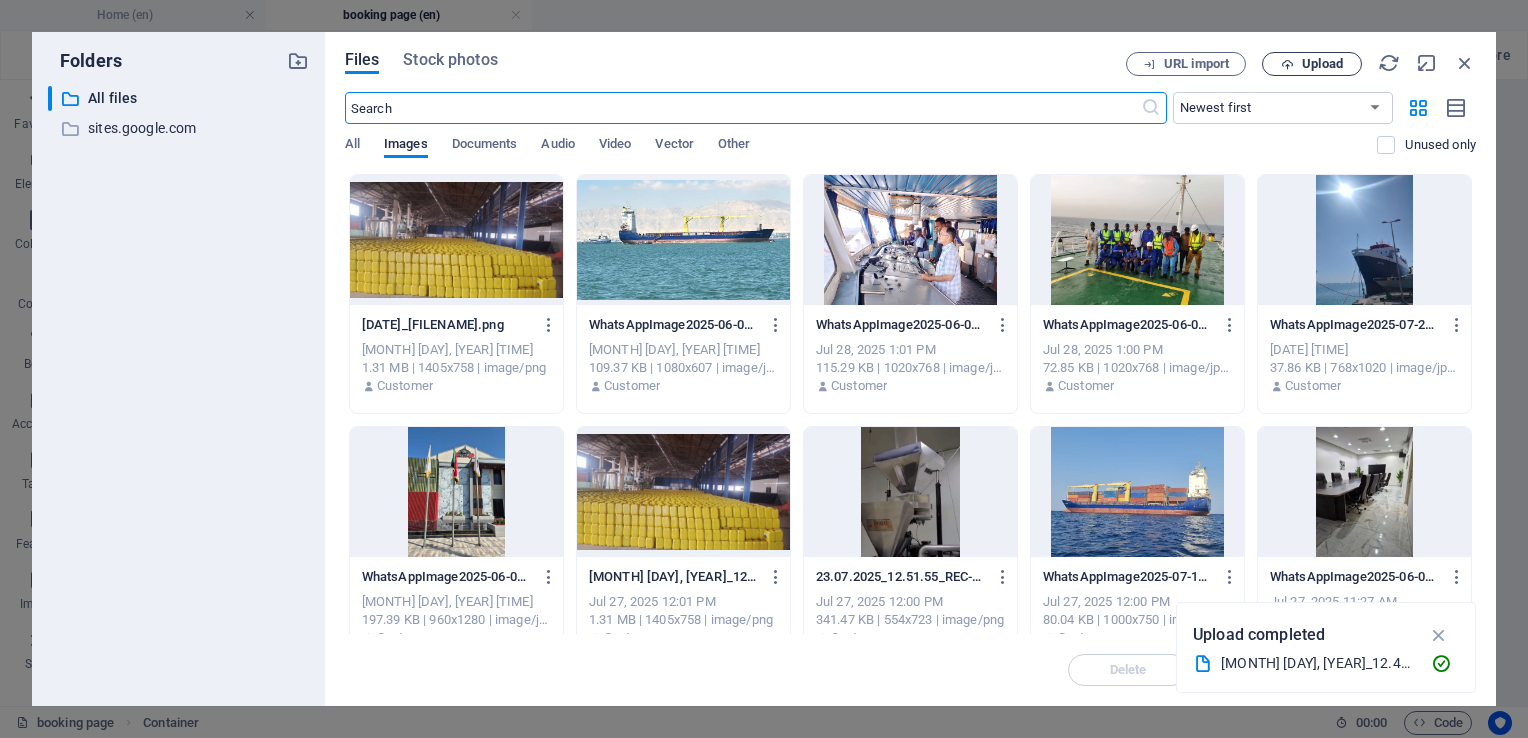 click on "Upload" at bounding box center (1312, 64) 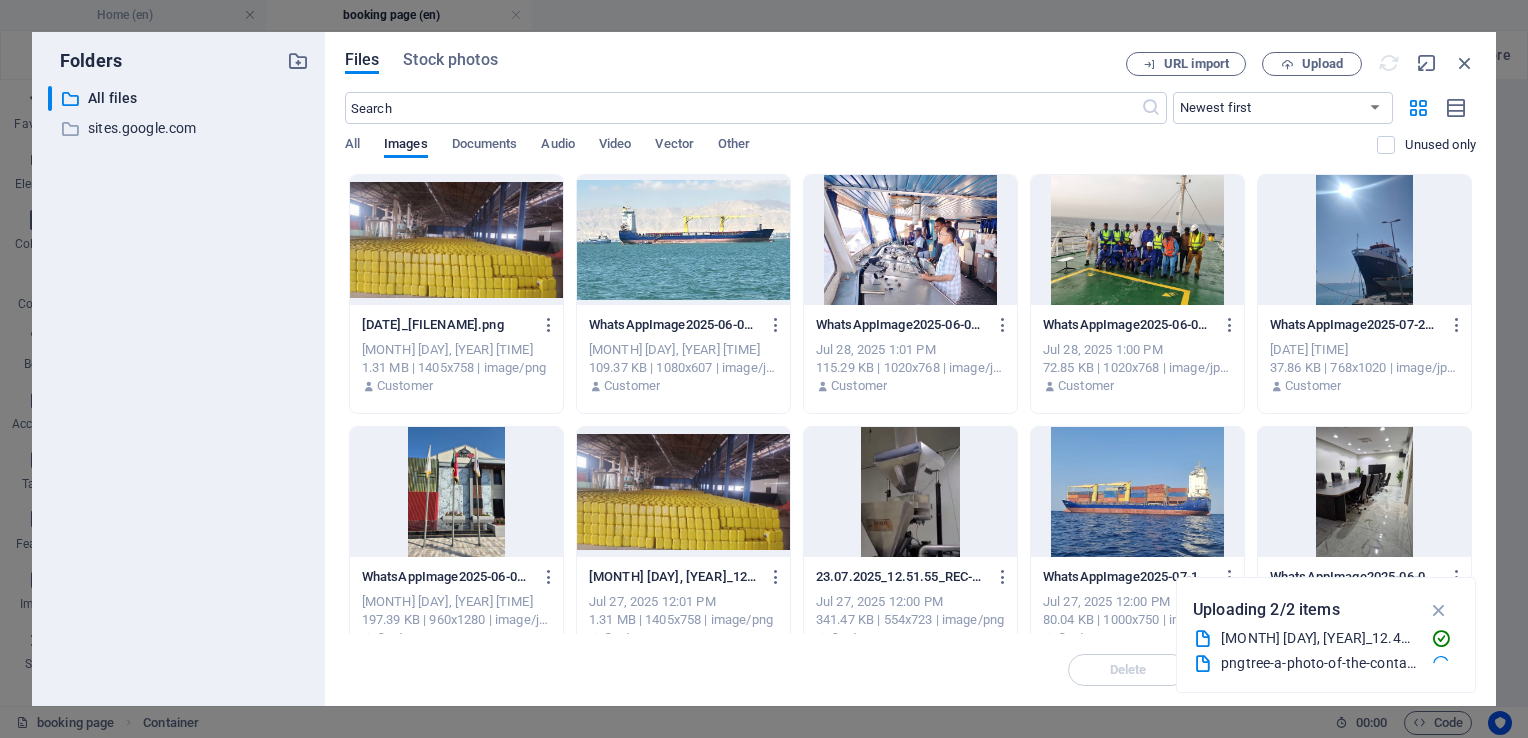drag, startPoint x: 1469, startPoint y: 302, endPoint x: 1473, endPoint y: 376, distance: 74.10803 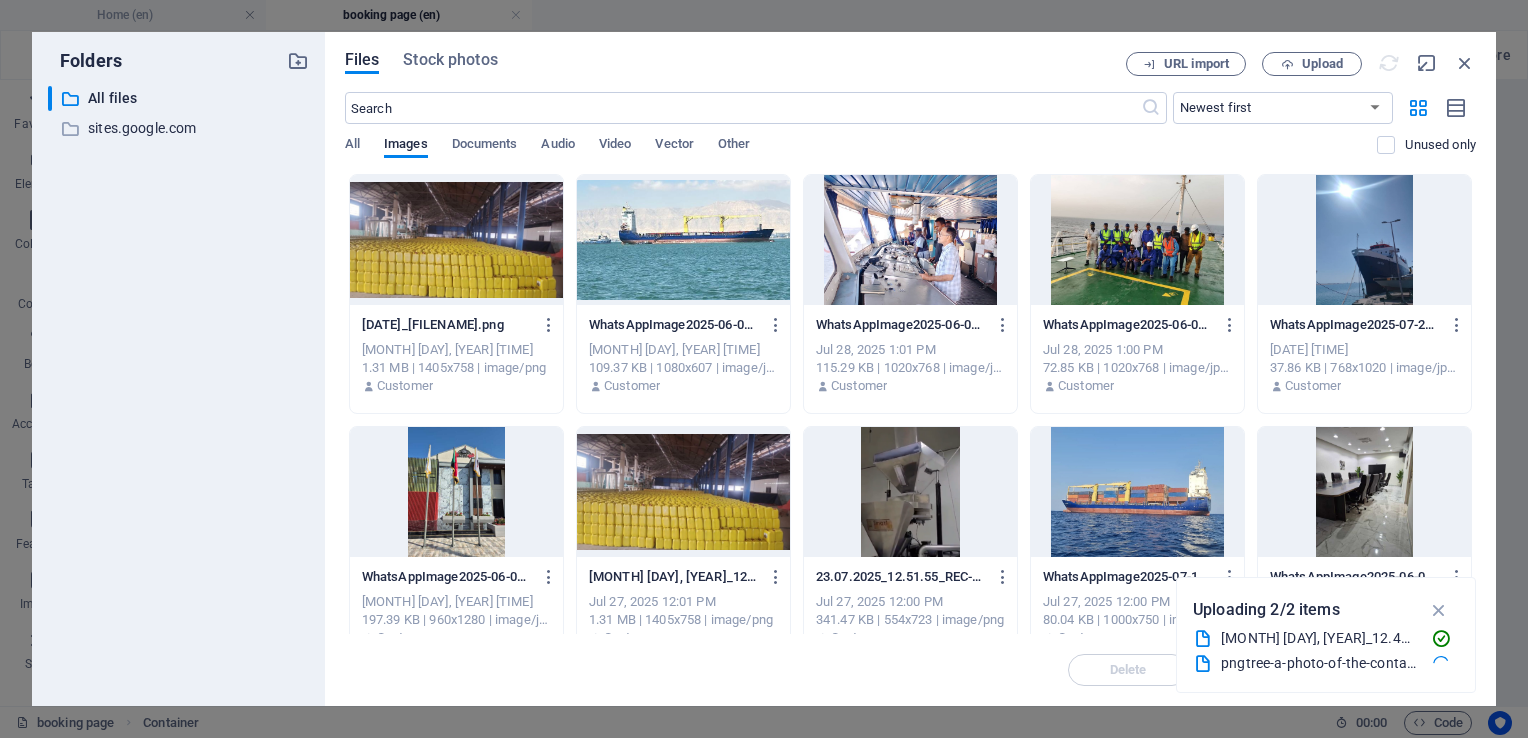 drag, startPoint x: 1476, startPoint y: 340, endPoint x: 1476, endPoint y: 373, distance: 33 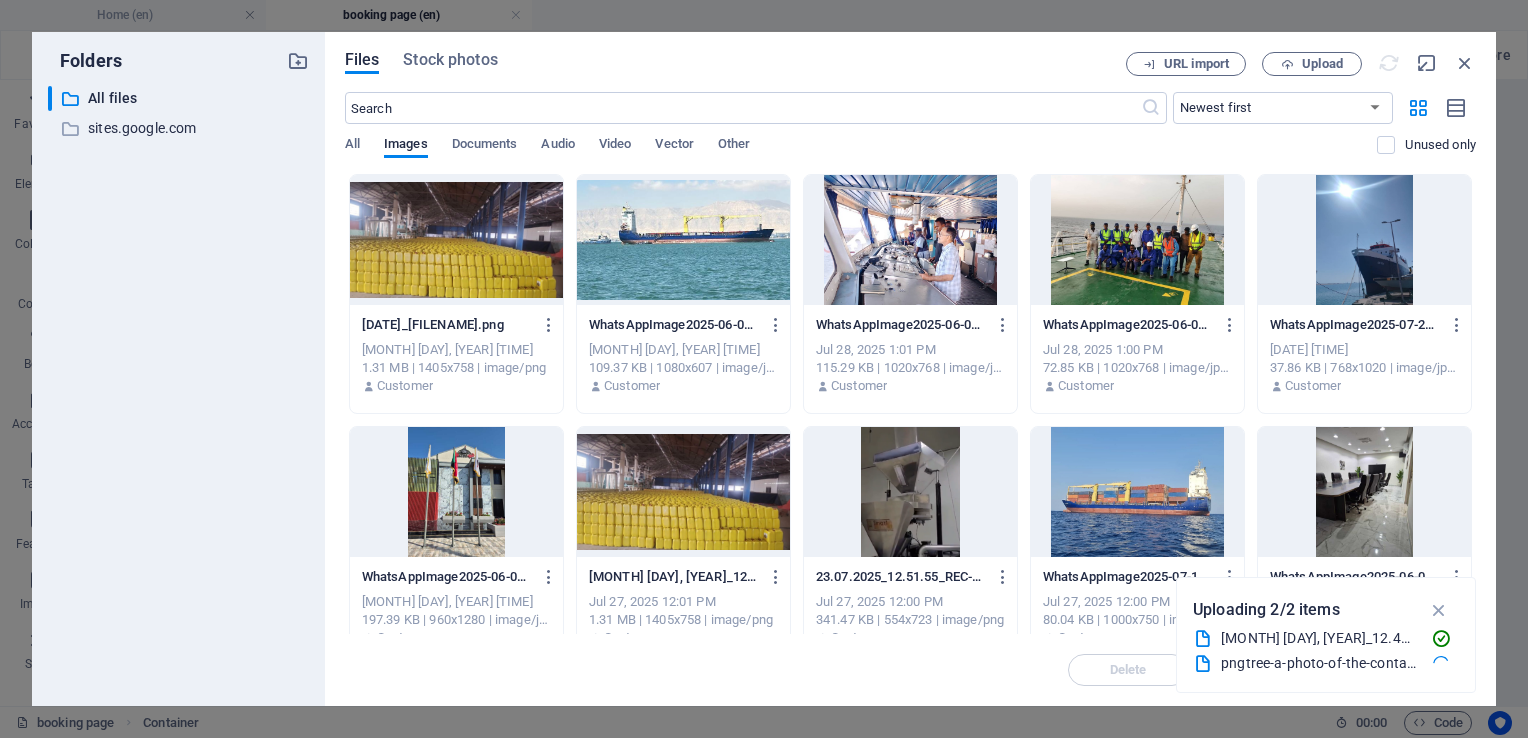 click on "Files Stock photos URL import Upload ​ Newest first Oldest first Name (A-Z) Name (Z-A) Size (0-9) Size (9-0) Resolution (0-9) Resolution (9-0) All Images Documents Audio Video Vector Other Unused only Drop files here to upload them instantly 23.07.2025_12.49.43_REC-i2Tl8CY2wkFo4zgeOGecFw.png 23.07.2025_12.49.43_REC-i2Tl8CY2wkFo4zgeOGecFw.png [MONTH] [DAY], [YEAR] [TIME] 1.31 MB | 1405x758 | image/png Customer WhatsAppImage2025-06-03at11.10.28_08a5ed0f-ZLZJ9Hx-vnAGWIkMuFUJ7A.jpg WhatsAppImage2025-06-03at11.10.28_08a5ed0f-ZLZJ9Hx-vnAGWIkMuFUJ7A.jpg [MONTH] [DAY], [YEAR] [TIME] 109.37 KB | 1080x607 | image/jpeg Customer WhatsAppImage2025-06-03at11.12.10_71338213-LHOJlWoTLkUj7lEJd3WxCQ.jpg WhatsAppImage2025-06-03at11.12.10_71338213-LHOJlWoTLkUj7lEJd3WxCQ.jpg [MONTH] [DAY], [YEAR] [TIME] 115.29 KB | 1020x768 | image/jpeg Customer WhatsAppImage2025-06-03at11.12.31_f713717b-JExLZtpw_cMbcmzgAy8YyA.jpg WhatsAppImage2025-06-03at11.12.31_f713717b-JExLZtpw_cMbcmzgAy8YyA.jpg [MONTH] [DAY], [YEAR] [TIME] 72.85 KB | 1020x768 | image/jpeg Customer Delete" at bounding box center [910, 369] 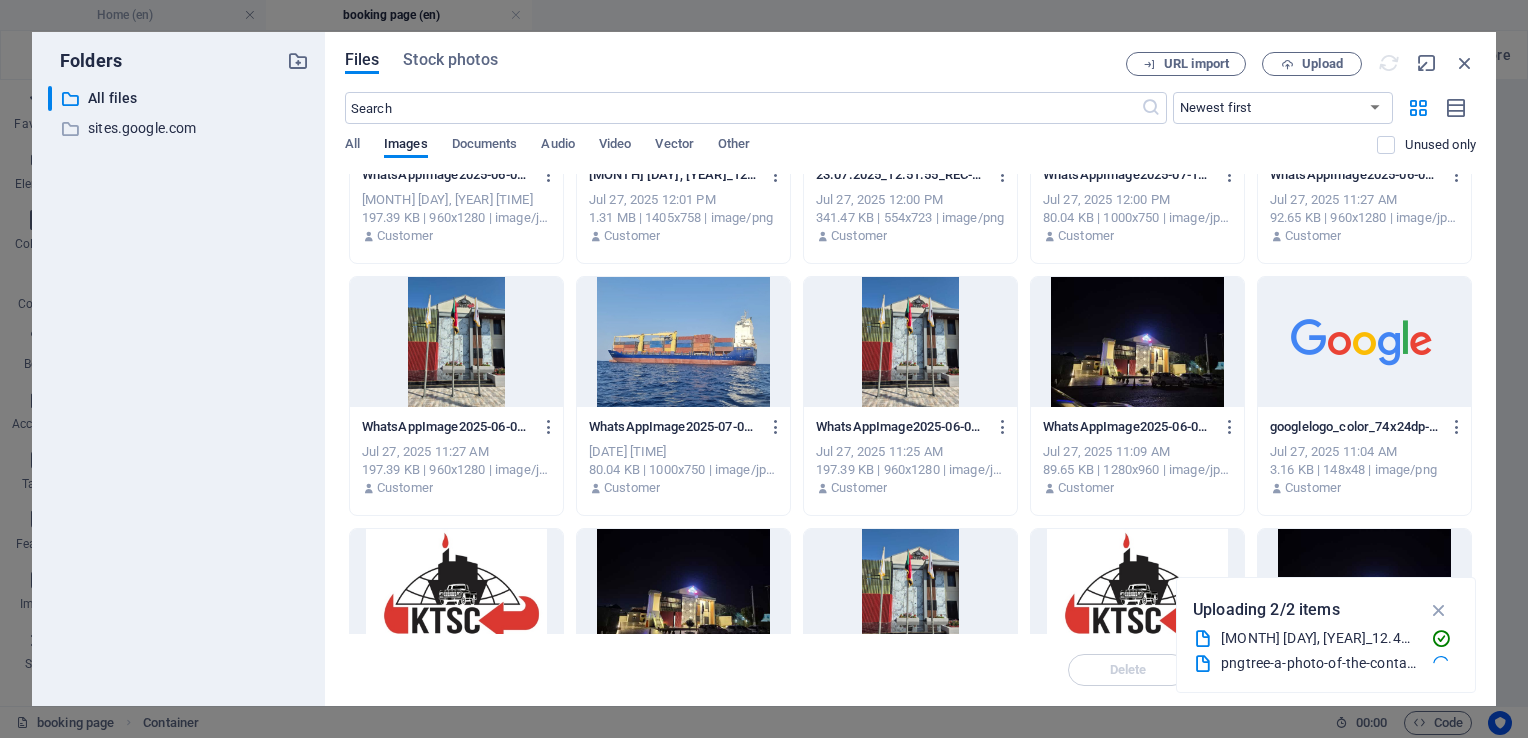 drag, startPoint x: 1476, startPoint y: 419, endPoint x: 1475, endPoint y: 512, distance: 93.00538 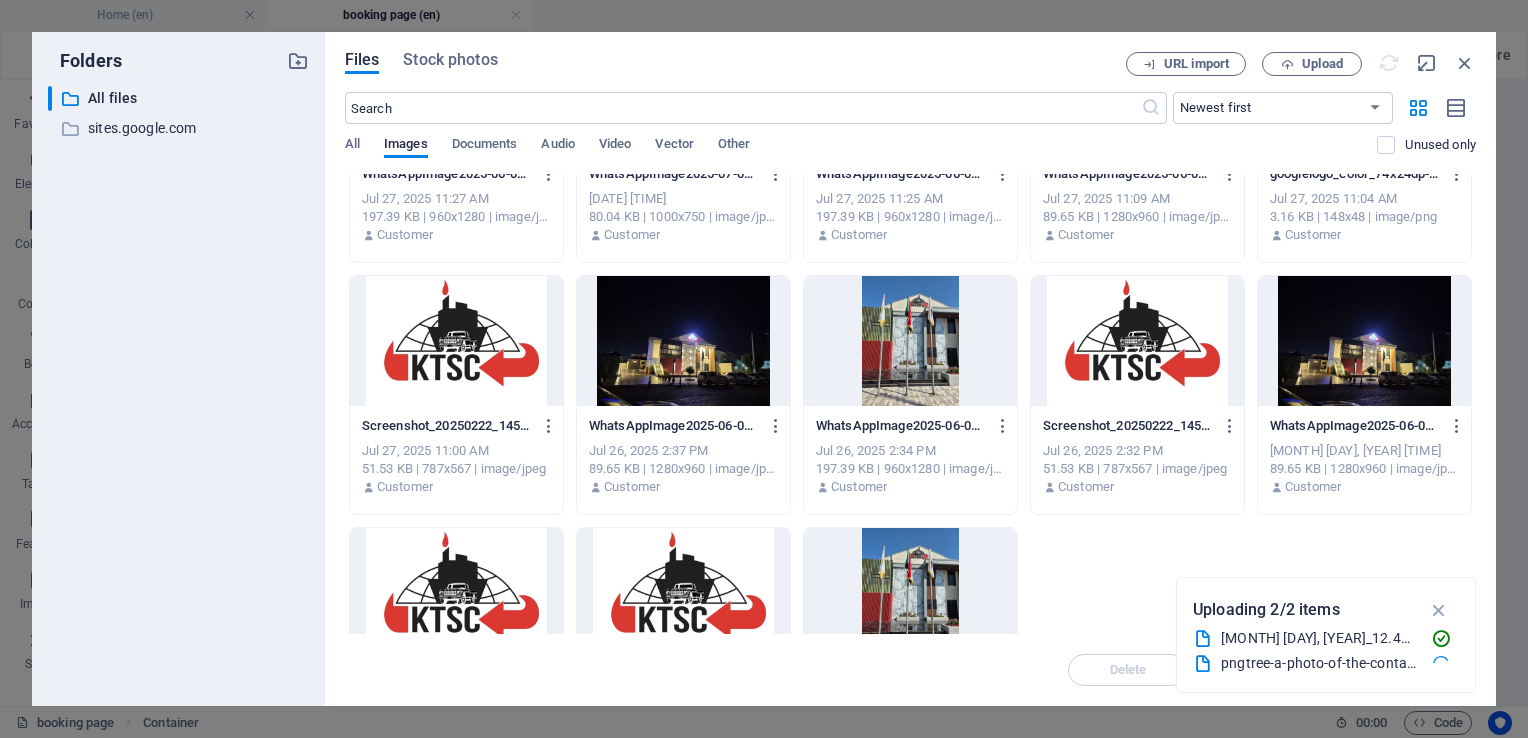 scroll, scrollTop: 678, scrollLeft: 0, axis: vertical 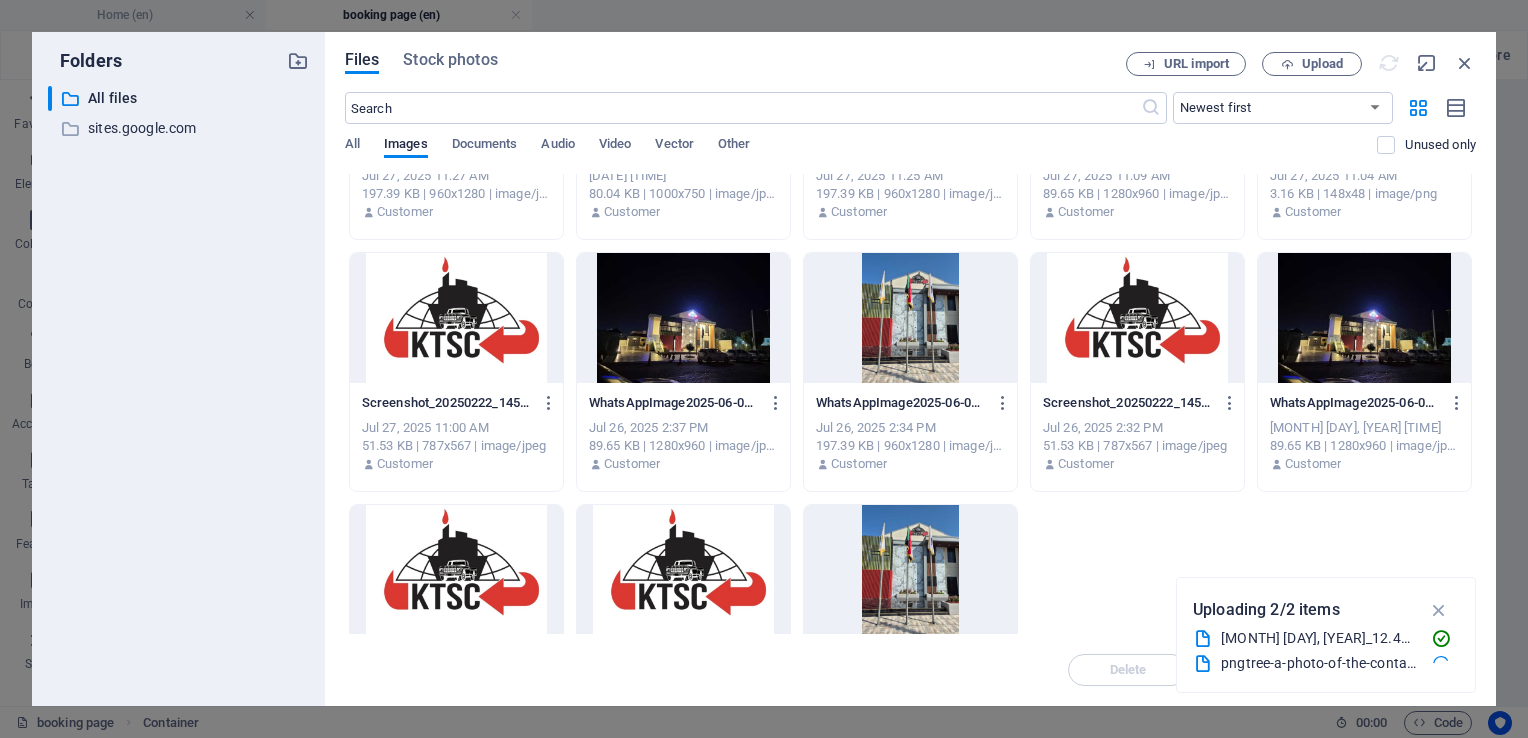 drag, startPoint x: 1478, startPoint y: 587, endPoint x: 1483, endPoint y: 377, distance: 210.05951 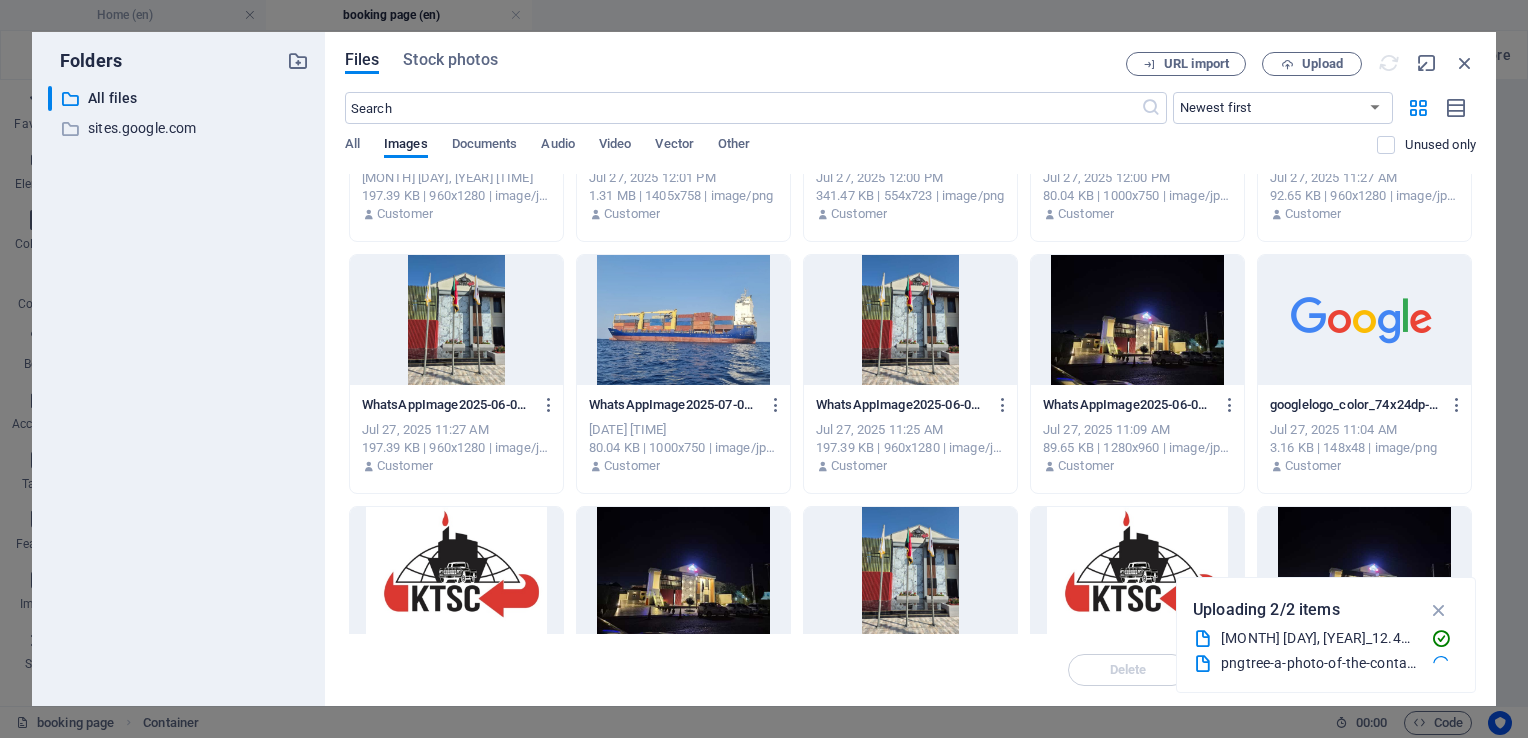 scroll, scrollTop: 152, scrollLeft: 0, axis: vertical 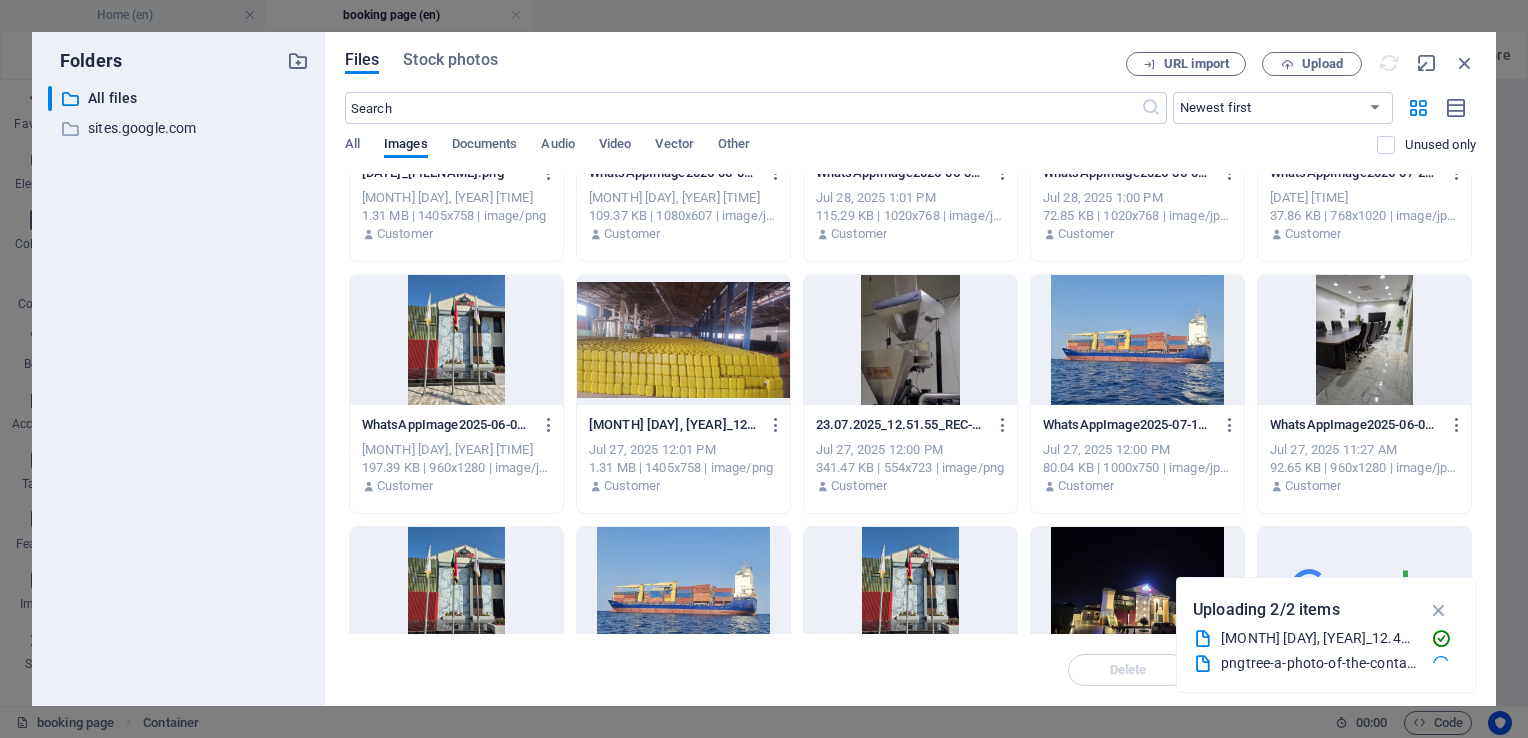 click on "Files Stock photos URL import Upload ​ Newest first Oldest first Name (A-Z) Name (Z-A) Size (0-9) Size (9-0) Resolution (0-9) Resolution (9-0) All Images Documents Audio Video Vector Other Unused only Drop files here to upload them instantly 23.07.2025_12.49.43_REC-i2Tl8CY2wkFo4zgeOGecFw.png 23.07.2025_12.49.43_REC-i2Tl8CY2wkFo4zgeOGecFw.png [MONTH] [DAY], [YEAR] [TIME] 1.31 MB | 1405x758 | image/png Customer WhatsAppImage2025-06-03at11.10.28_08a5ed0f-ZLZJ9Hx-vnAGWIkMuFUJ7A.jpg WhatsAppImage2025-06-03at11.10.28_08a5ed0f-ZLZJ9Hx-vnAGWIkMuFUJ7A.jpg [MONTH] [DAY], [YEAR] [TIME] 109.37 KB | 1080x607 | image/jpeg Customer WhatsAppImage2025-06-03at11.12.10_71338213-LHOJlWoTLkUj7lEJd3WxCQ.jpg WhatsAppImage2025-06-03at11.12.10_71338213-LHOJlWoTLkUj7lEJd3WxCQ.jpg [MONTH] [DAY], [YEAR] [TIME] 115.29 KB | 1020x768 | image/jpeg Customer WhatsAppImage2025-06-03at11.12.31_f713717b-JExLZtpw_cMbcmzgAy8YyA.jpg WhatsAppImage2025-06-03at11.12.31_f713717b-JExLZtpw_cMbcmzgAy8YyA.jpg [MONTH] [DAY], [YEAR] [TIME] 72.85 KB | 1020x768 | image/jpeg Customer Delete" at bounding box center [910, 369] 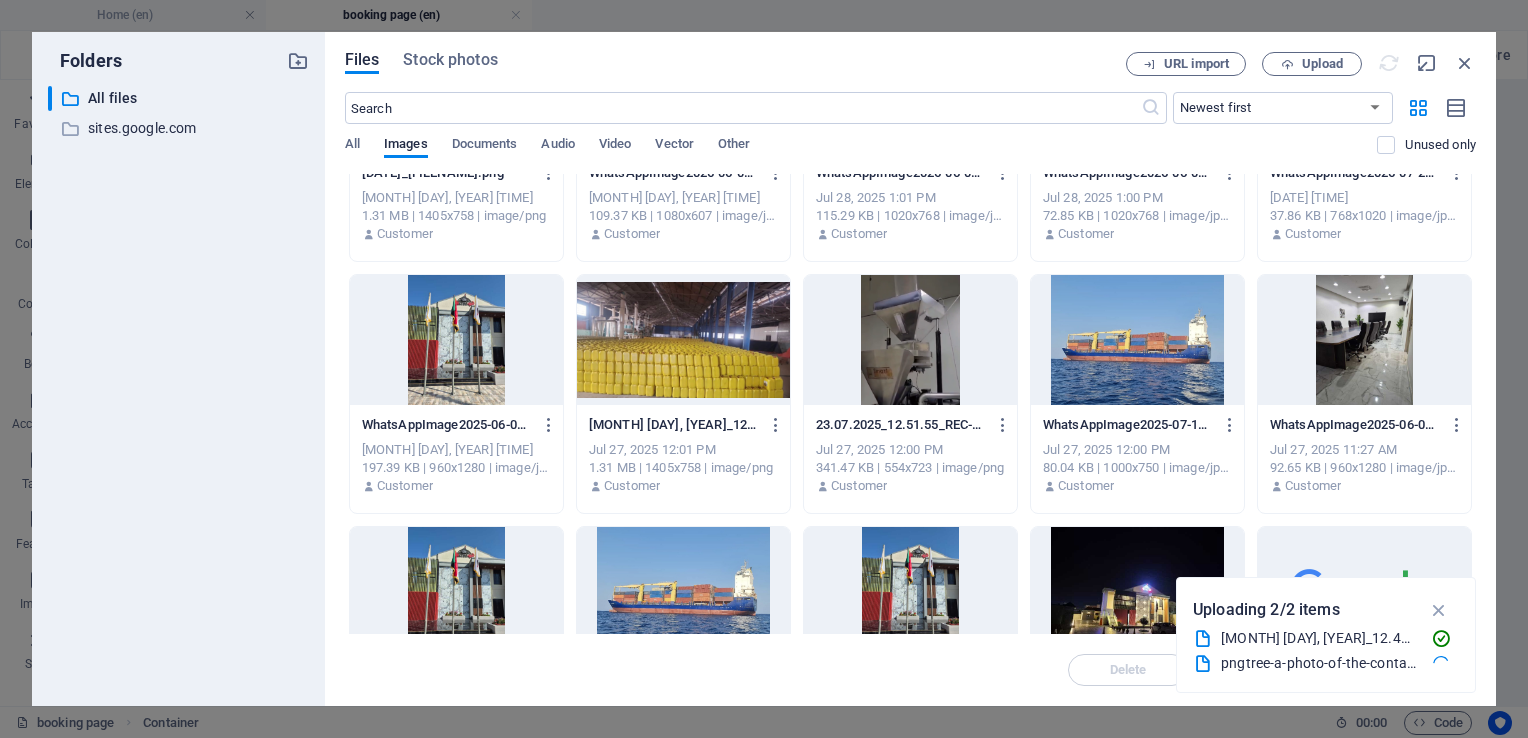 click on "Files Stock photos URL import Upload ​ Newest first Oldest first Name (A-Z) Name (Z-A) Size (0-9) Size (9-0) Resolution (0-9) Resolution (9-0) All Images Documents Audio Video Vector Other Unused only Drop files here to upload them instantly 23.07.2025_12.49.43_REC-i2Tl8CY2wkFo4zgeOGecFw.png 23.07.2025_12.49.43_REC-i2Tl8CY2wkFo4zgeOGecFw.png [MONTH] [DAY], [YEAR] [TIME] 1.31 MB | 1405x758 | image/png Customer WhatsAppImage2025-06-03at11.10.28_08a5ed0f-ZLZJ9Hx-vnAGWIkMuFUJ7A.jpg WhatsAppImage2025-06-03at11.10.28_08a5ed0f-ZLZJ9Hx-vnAGWIkMuFUJ7A.jpg [MONTH] [DAY], [YEAR] [TIME] 109.37 KB | 1080x607 | image/jpeg Customer WhatsAppImage2025-06-03at11.12.10_71338213-LHOJlWoTLkUj7lEJd3WxCQ.jpg WhatsAppImage2025-06-03at11.12.10_71338213-LHOJlWoTLkUj7lEJd3WxCQ.jpg [MONTH] [DAY], [YEAR] [TIME] 115.29 KB | 1020x768 | image/jpeg Customer WhatsAppImage2025-06-03at11.12.31_f713717b-JExLZtpw_cMbcmzgAy8YyA.jpg WhatsAppImage2025-06-03at11.12.31_f713717b-JExLZtpw_cMbcmzgAy8YyA.jpg [MONTH] [DAY], [YEAR] [TIME] 72.85 KB | 1020x768 | image/jpeg Customer Delete" at bounding box center (910, 369) 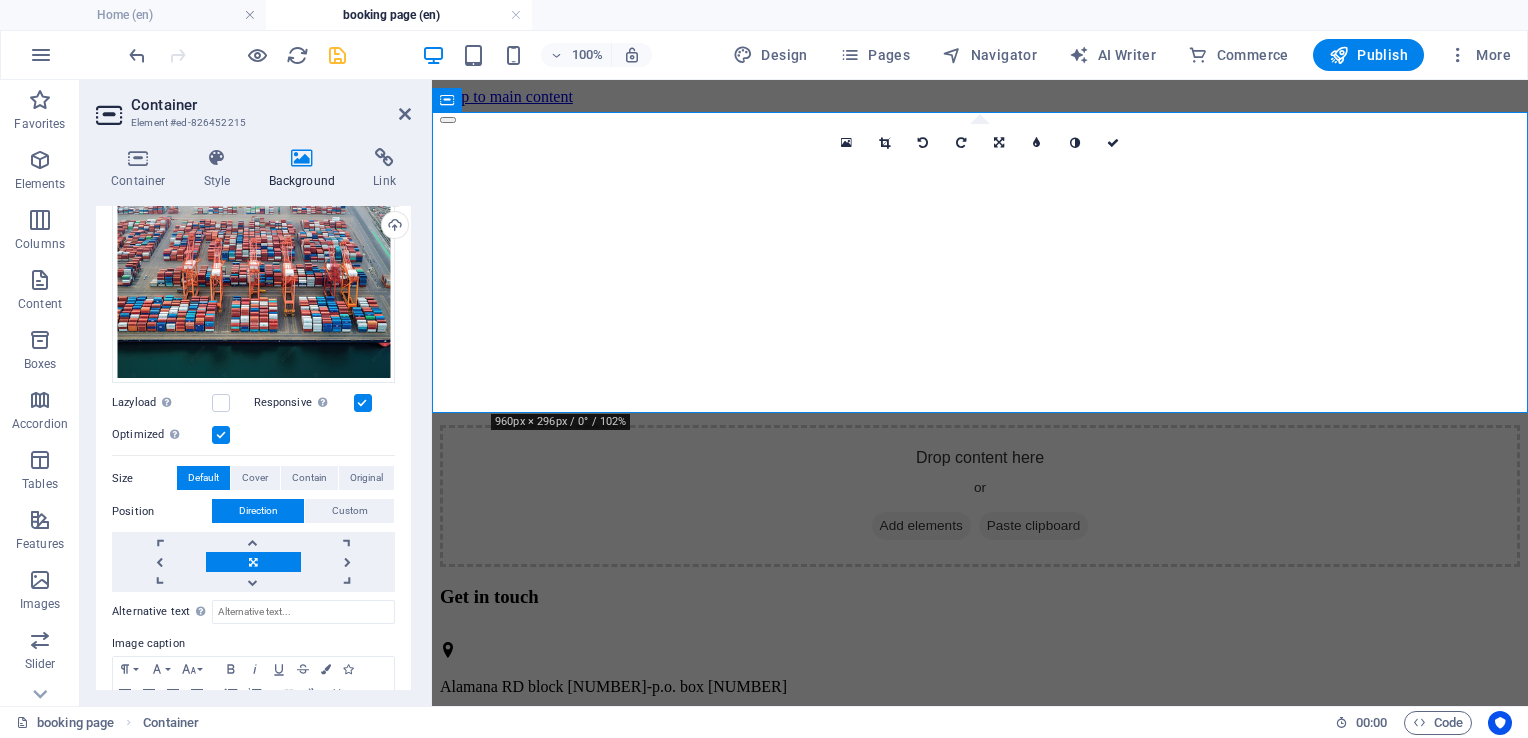 scroll, scrollTop: 193, scrollLeft: 0, axis: vertical 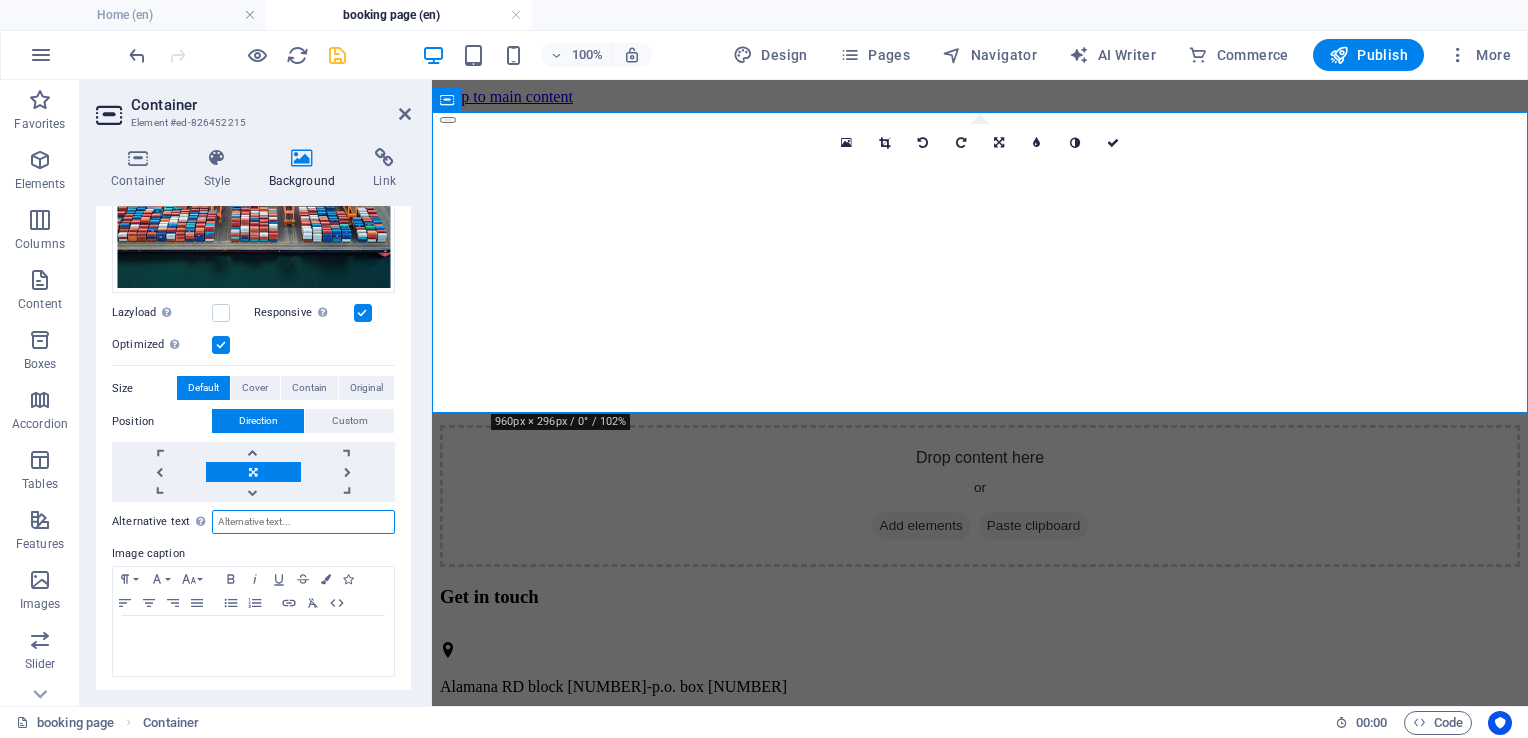click on "Alternative text The alternative text is used by devices that cannot display images (e.g. image search engines) and should be added to every image to improve website accessibility." at bounding box center [303, 522] 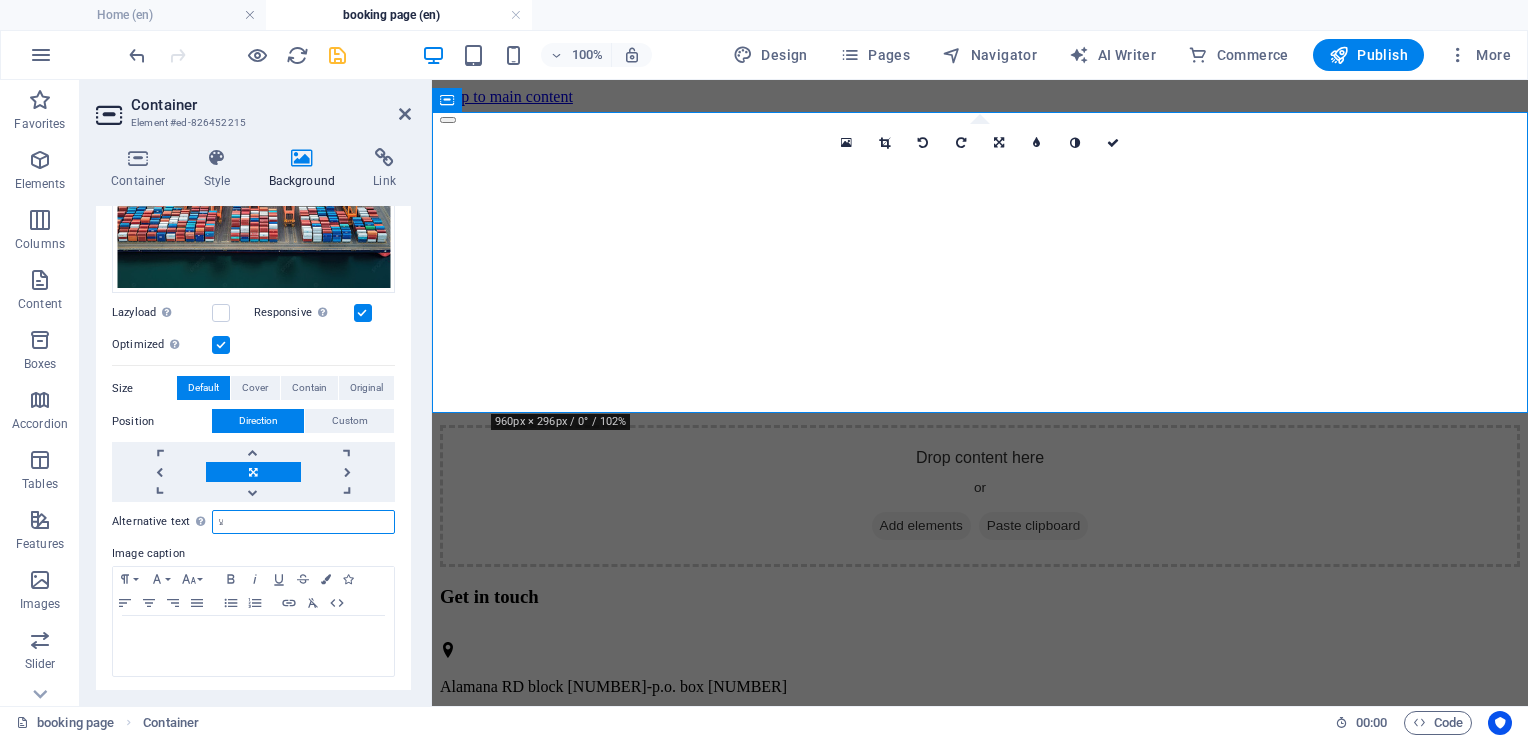 type on "ل" 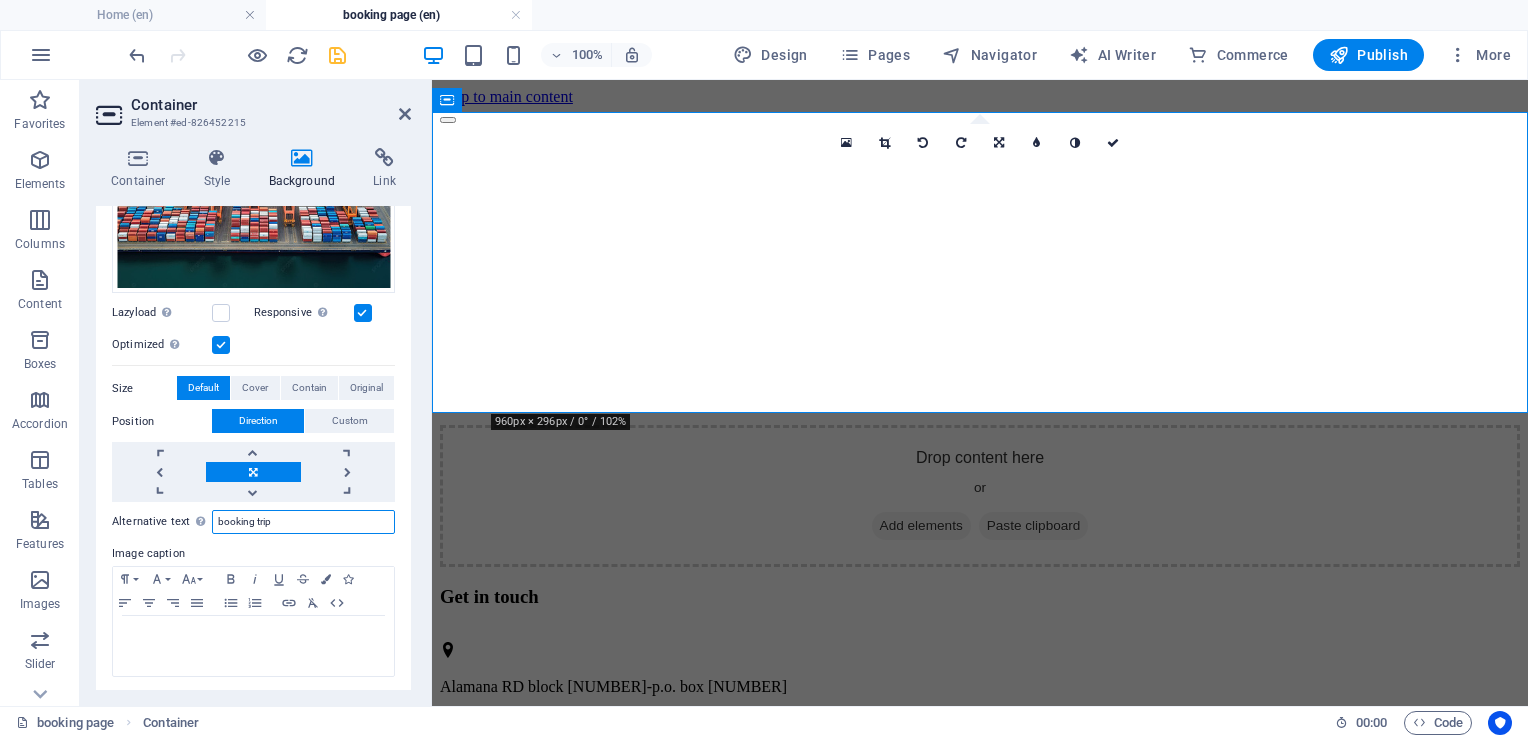 type on "booking trip" 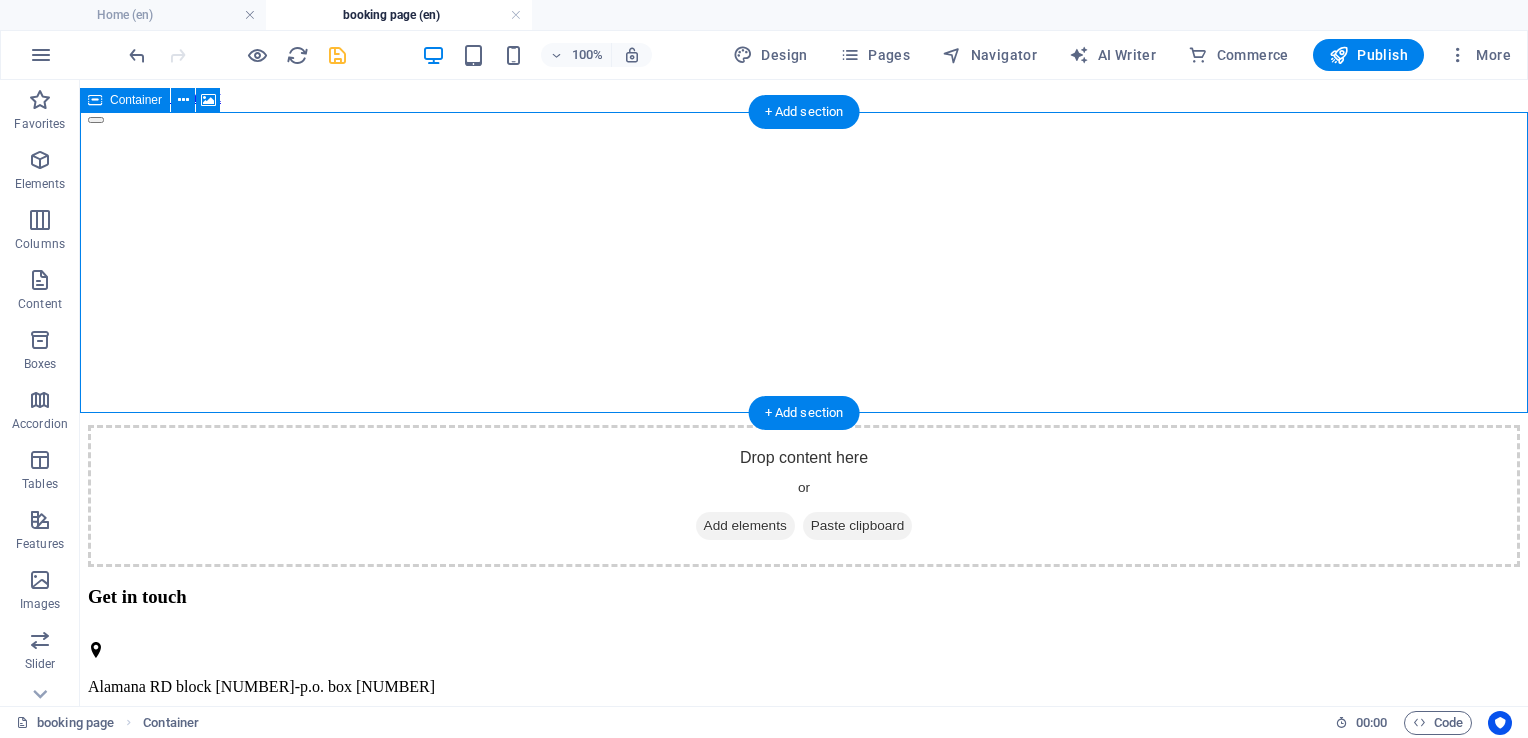 click on "Drop content here or  Add elements  Paste clipboard" at bounding box center (804, 496) 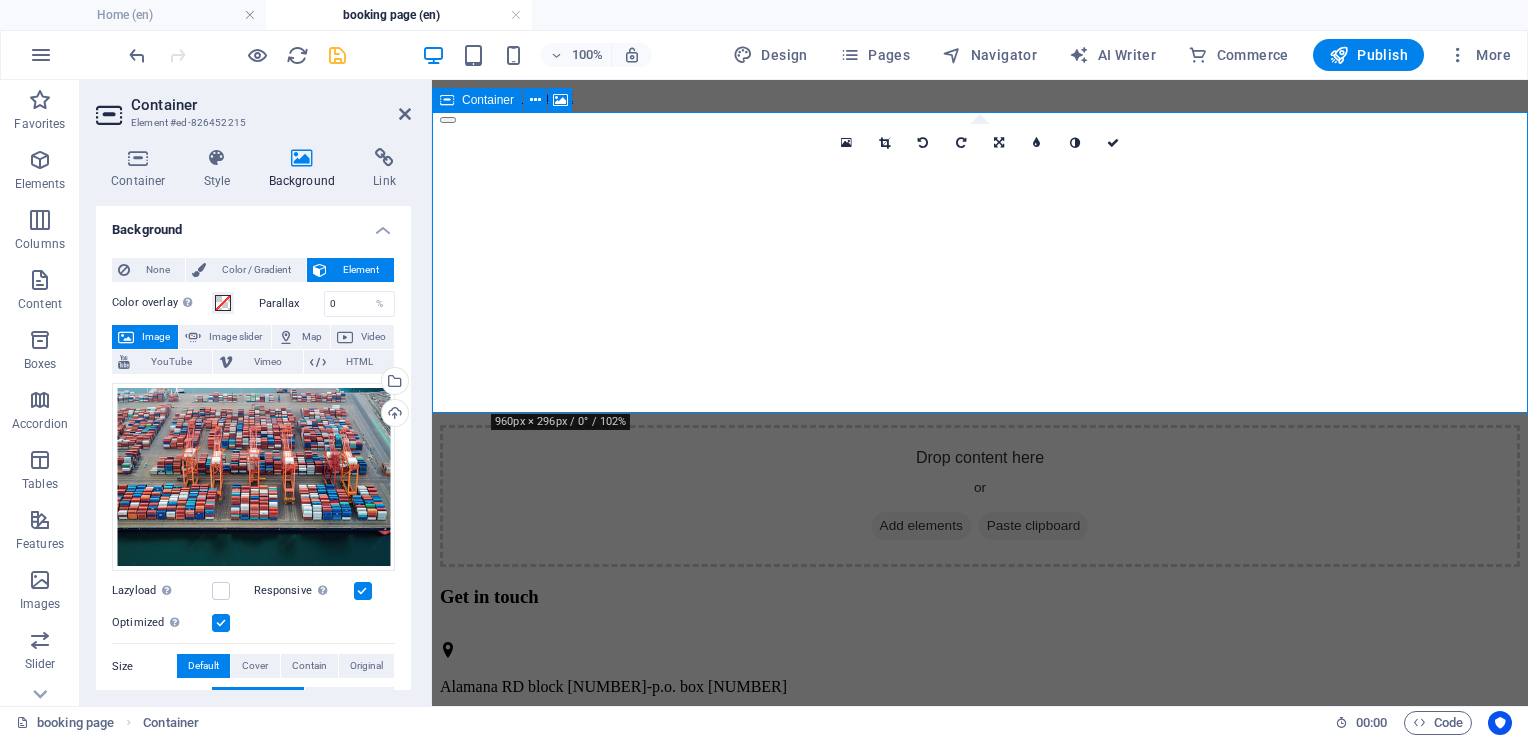 click on "Drop content here or  Add elements  Paste clipboard" at bounding box center [980, 496] 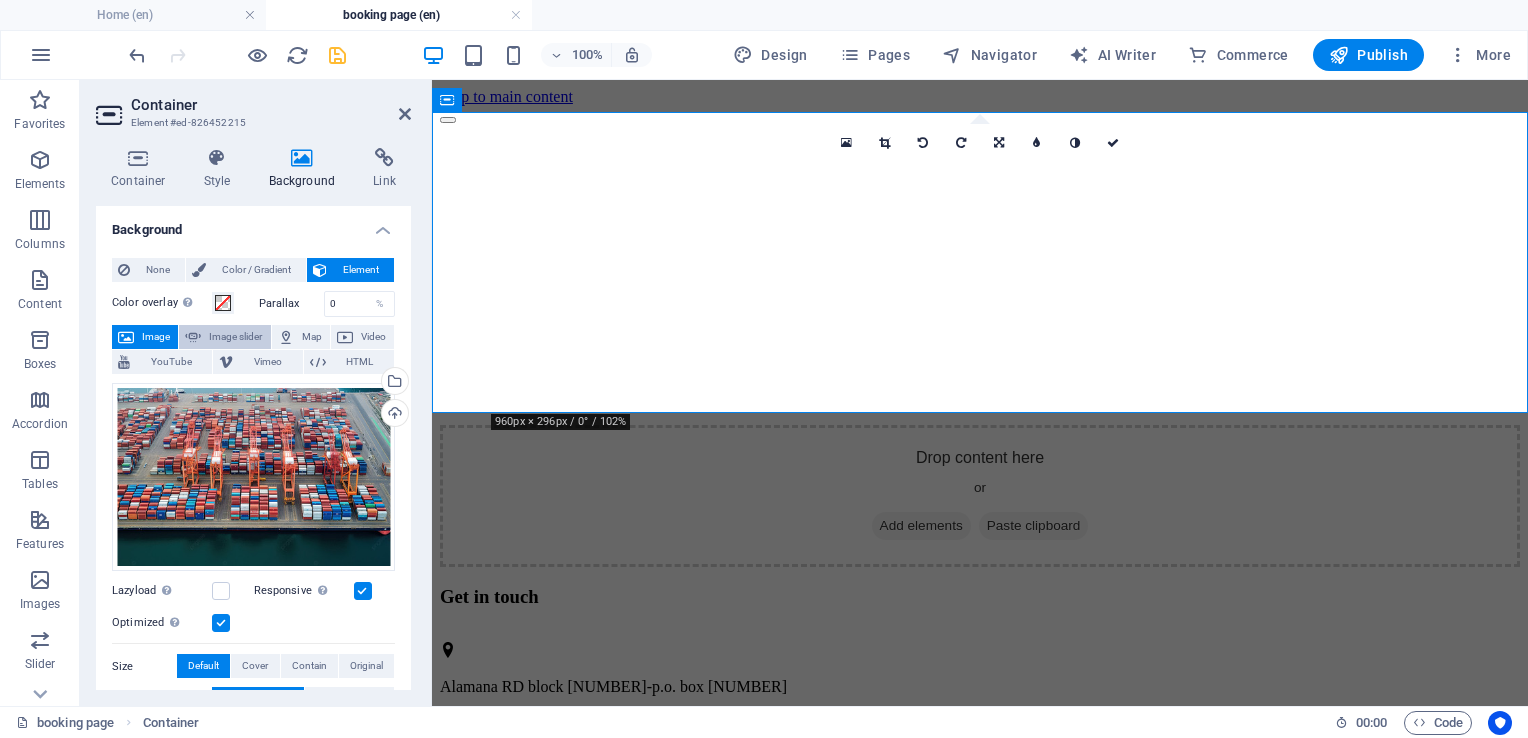 click on "Image slider" at bounding box center [235, 337] 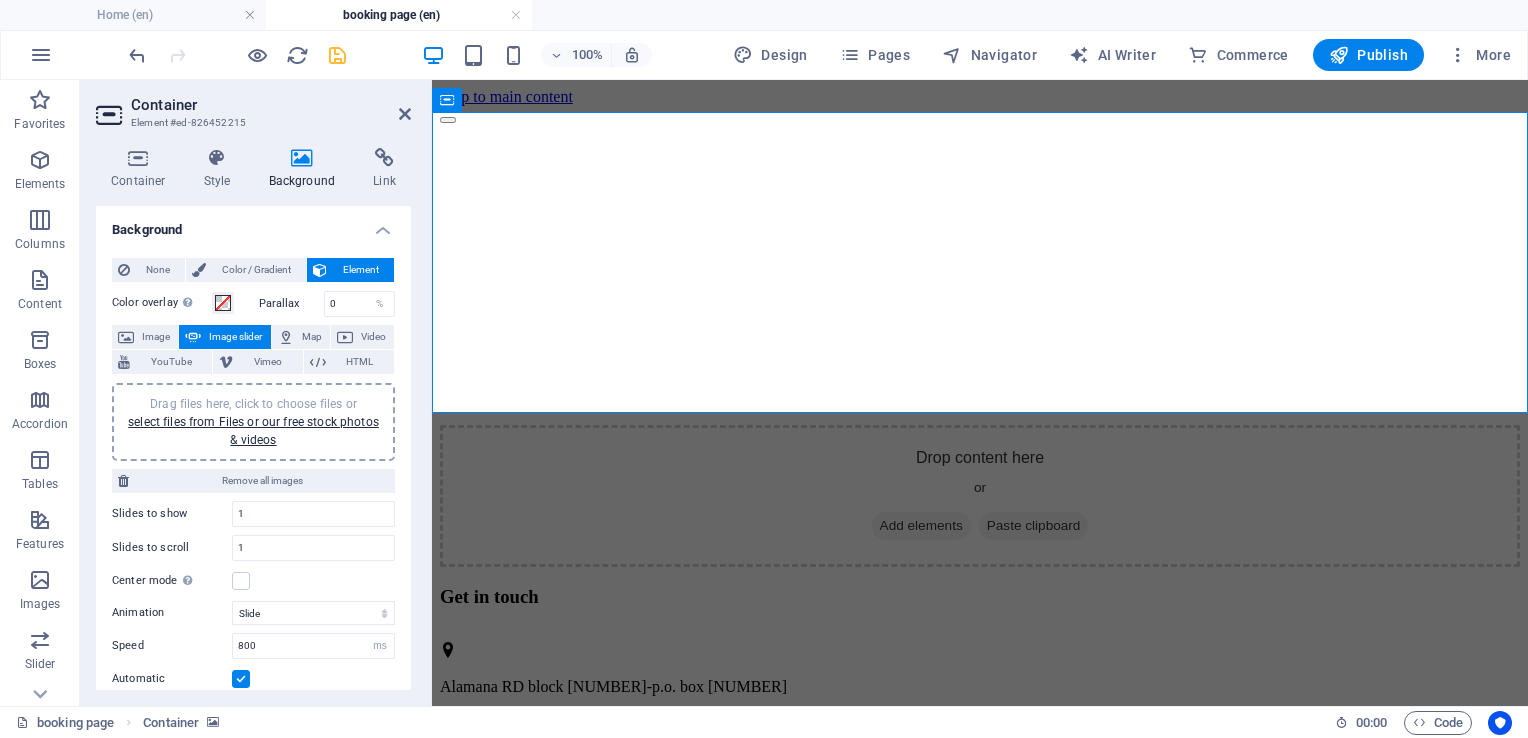 click on "Image slider" at bounding box center [235, 337] 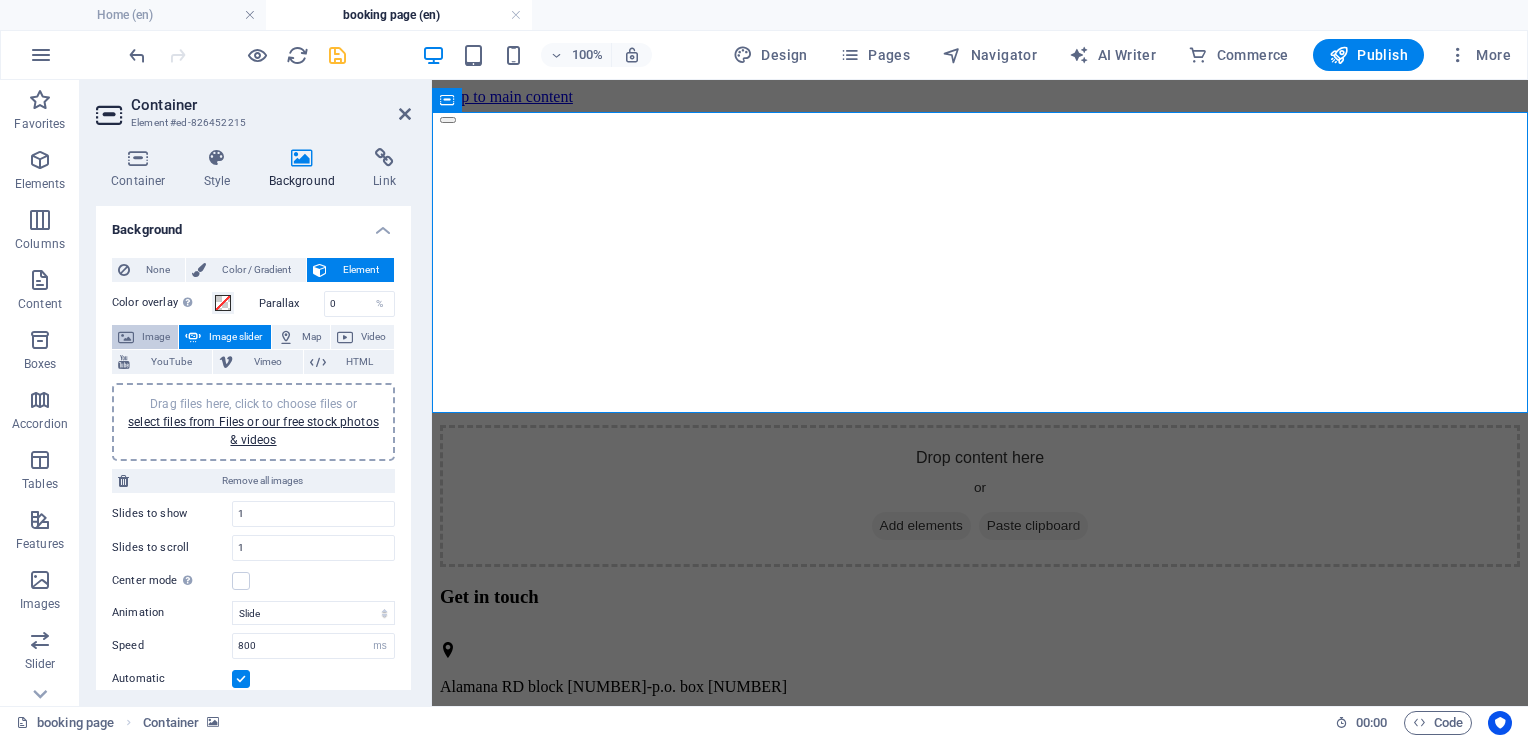 click on "Image" at bounding box center [156, 337] 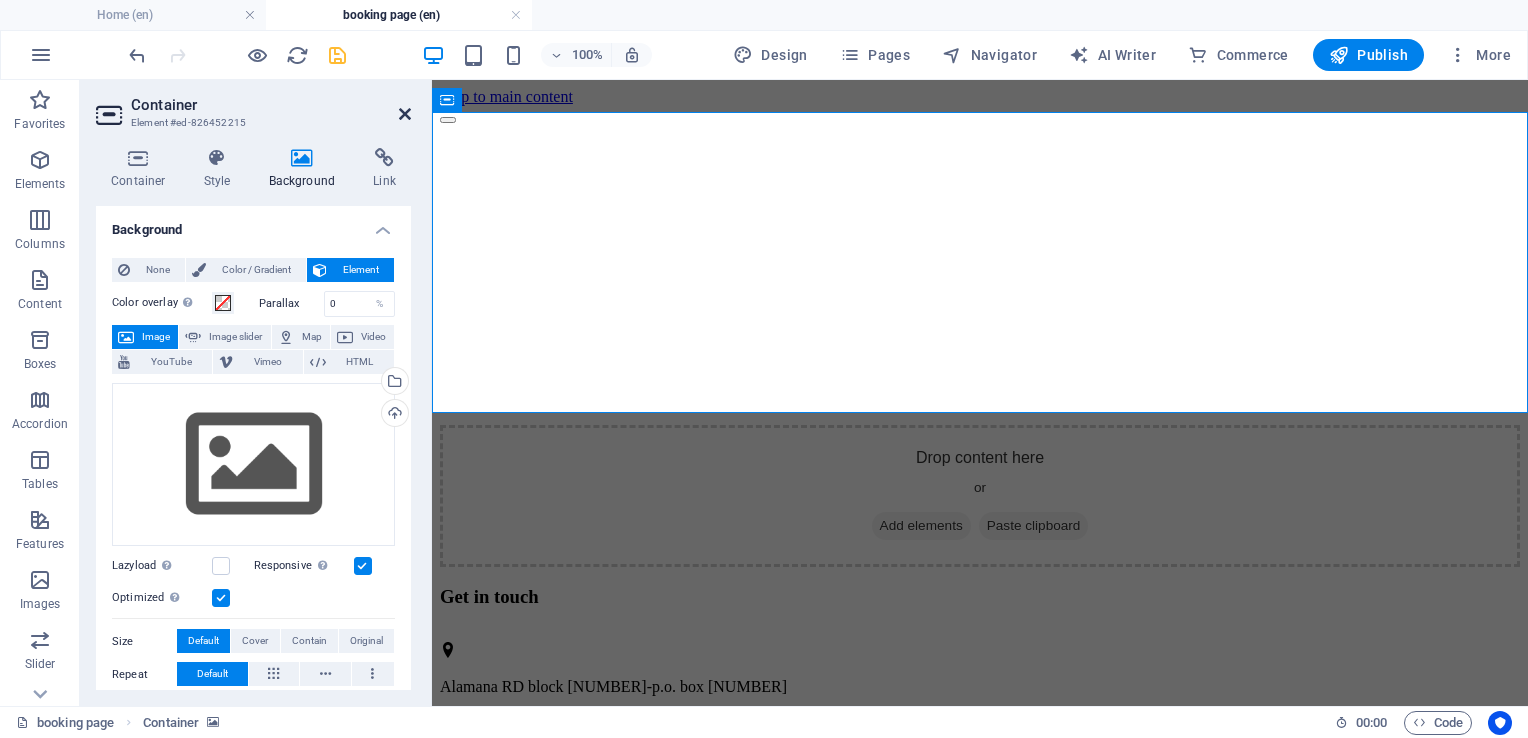 click at bounding box center (405, 114) 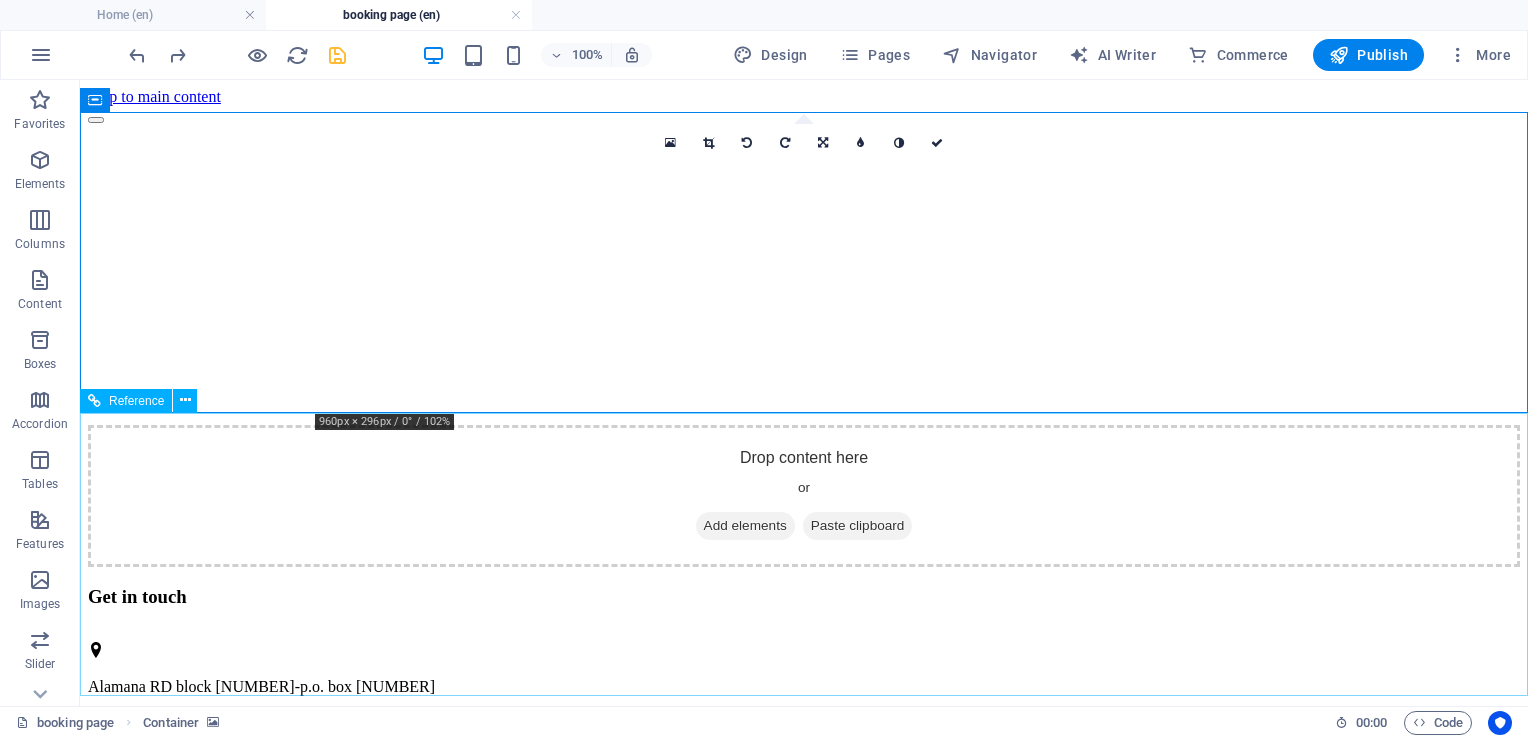 click on "Get in touch" at bounding box center (804, 597) 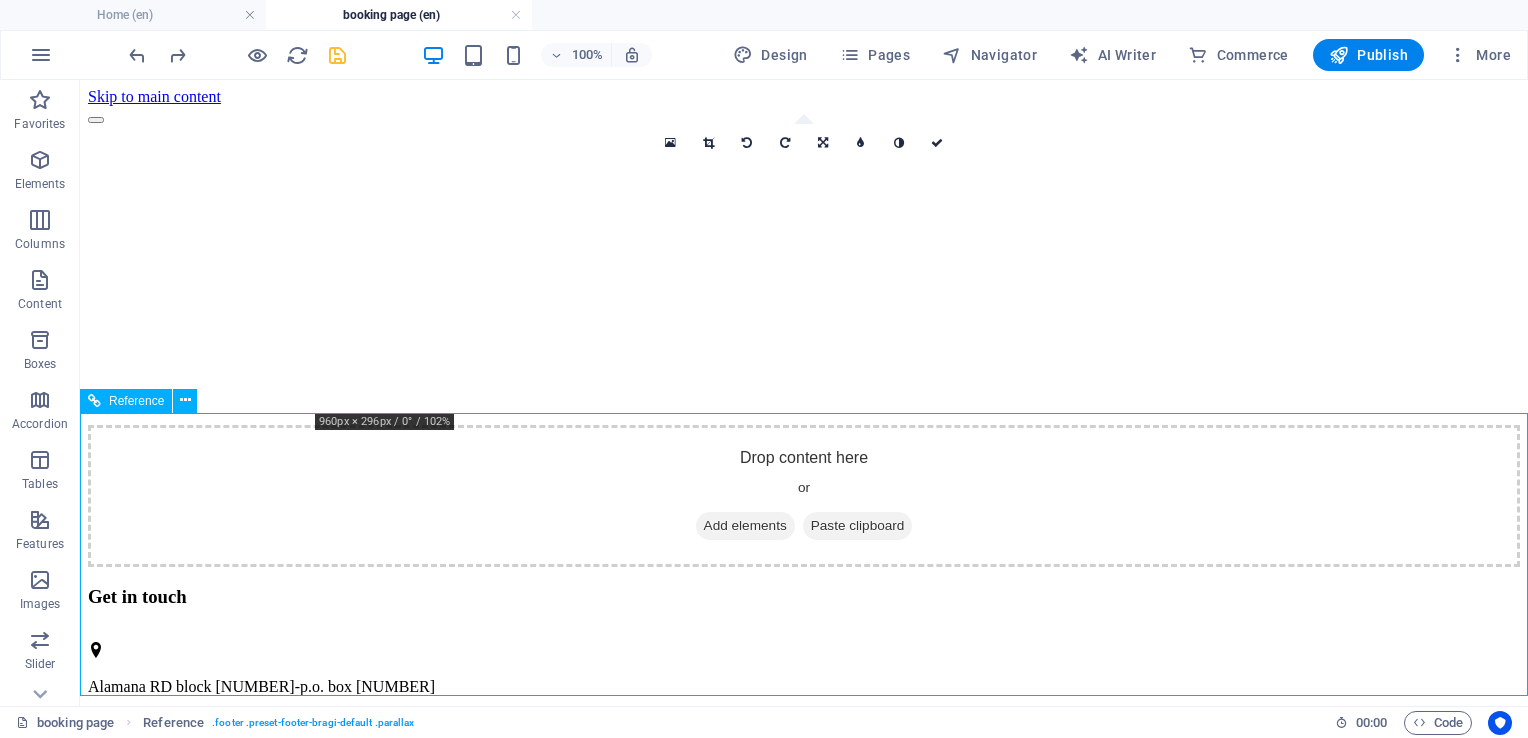 click on "Get in touch Alamana RD block 5-p.o. box 242 port sudan   [PHONE] [PHONE] info@ktsc.ltd Legal Notice  |  Privacy ← Move left → Move right ↑ Move up ↓ Move down + Zoom in - Zoom out Home Jump left by 75% End Jump right by 75% Page Up Jump up by 75% Page Down Jump down by 75% Map Terrain Satellite Labels Keyboard shortcuts Map Data Map data ©2025 Google Map data ©2025 Google 1 km  Click to toggle between metric and imperial units Terms Report a map error" at bounding box center [804, 954] 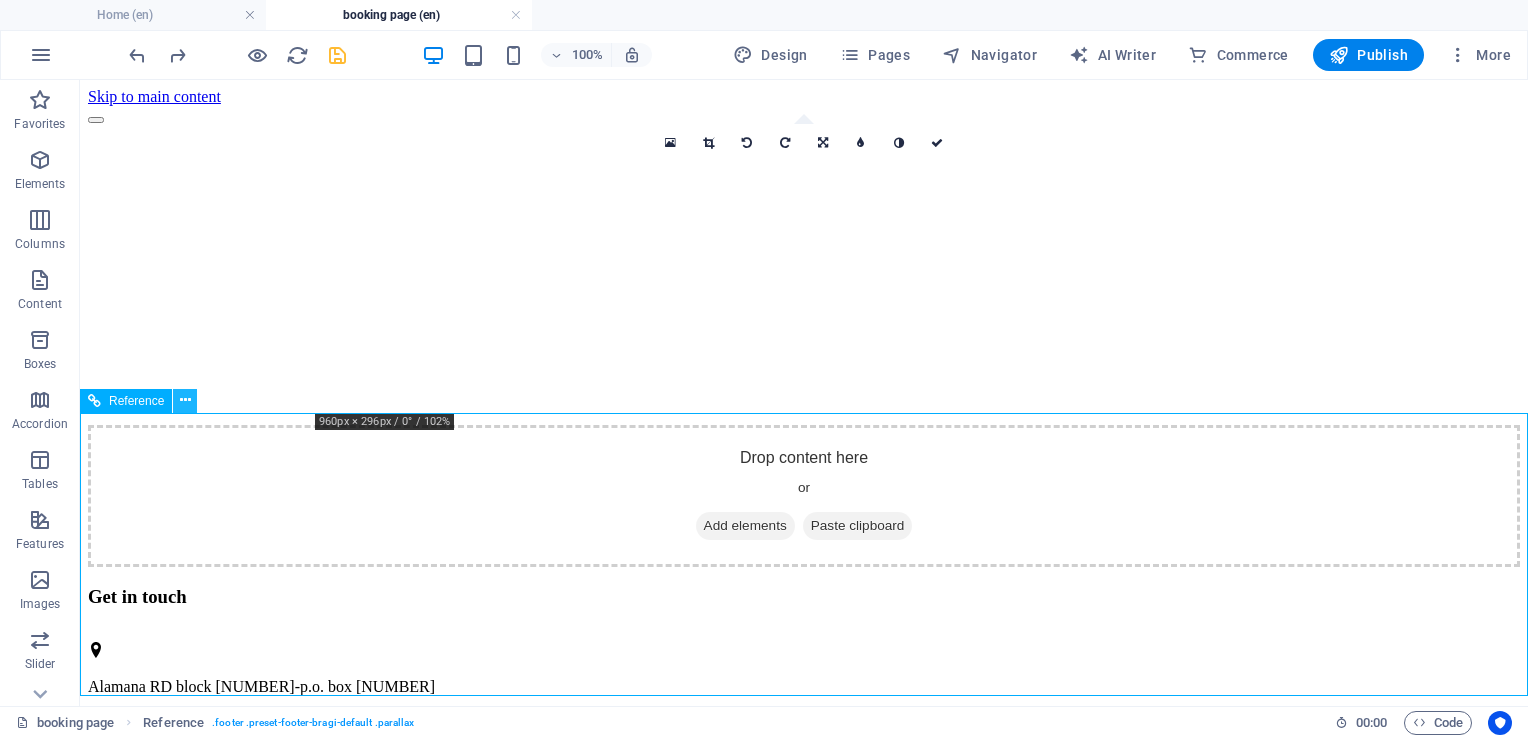 click at bounding box center (185, 400) 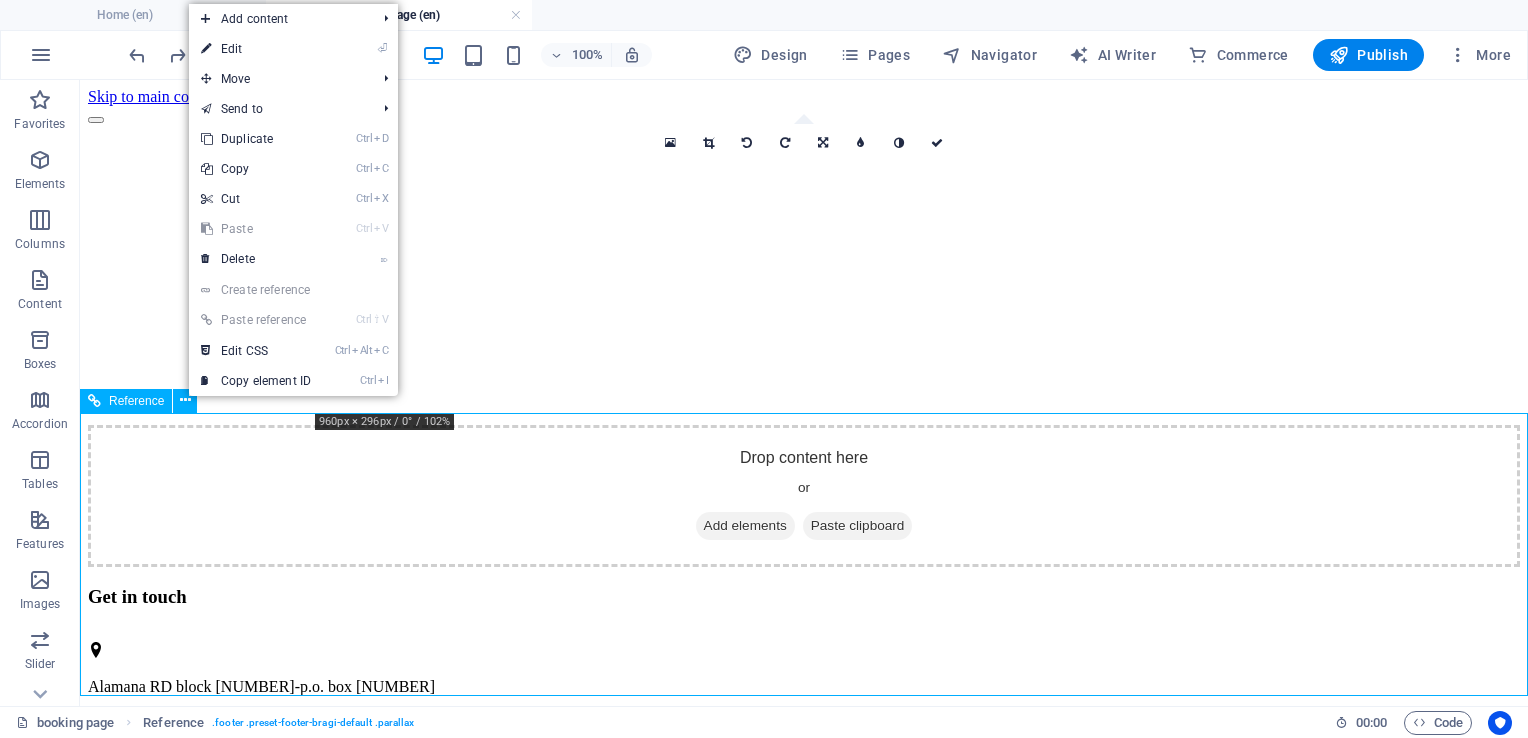 click at bounding box center [804, 762] 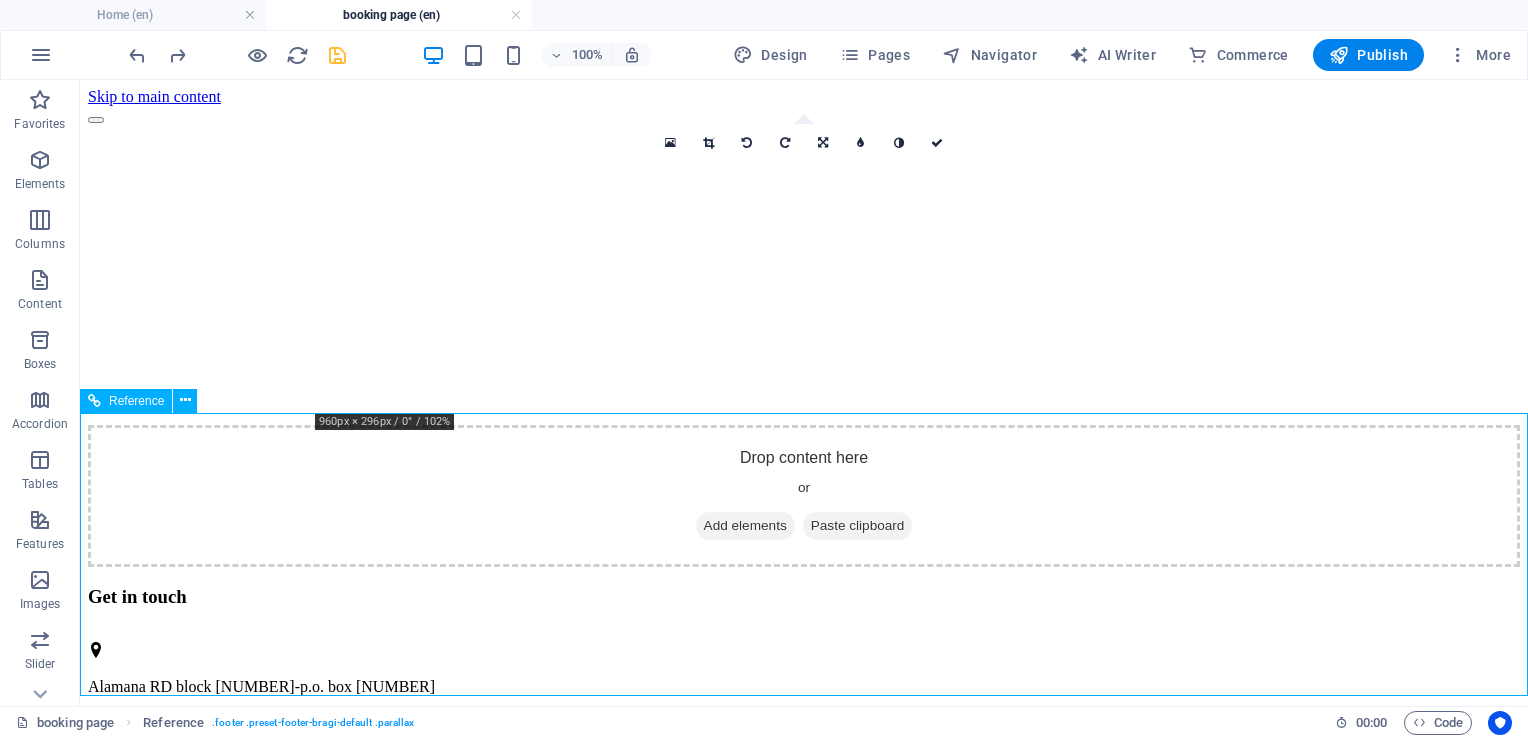 click on "Get in touch Alamana RD block 5-p.o. box 242 port sudan   [PHONE] [PHONE] info@ktsc.ltd Legal Notice  |  Privacy ← Move left → Move right ↑ Move up ↓ Move down + Zoom in - Zoom out Home Jump left by 75% End Jump right by 75% Page Up Jump up by 75% Page Down Jump down by 75% Map Terrain Satellite Labels Keyboard shortcuts Map Data Map data ©2025 Google Map data ©2025 Google 1 km  Click to toggle between metric and imperial units Terms Report a map error" at bounding box center [804, 954] 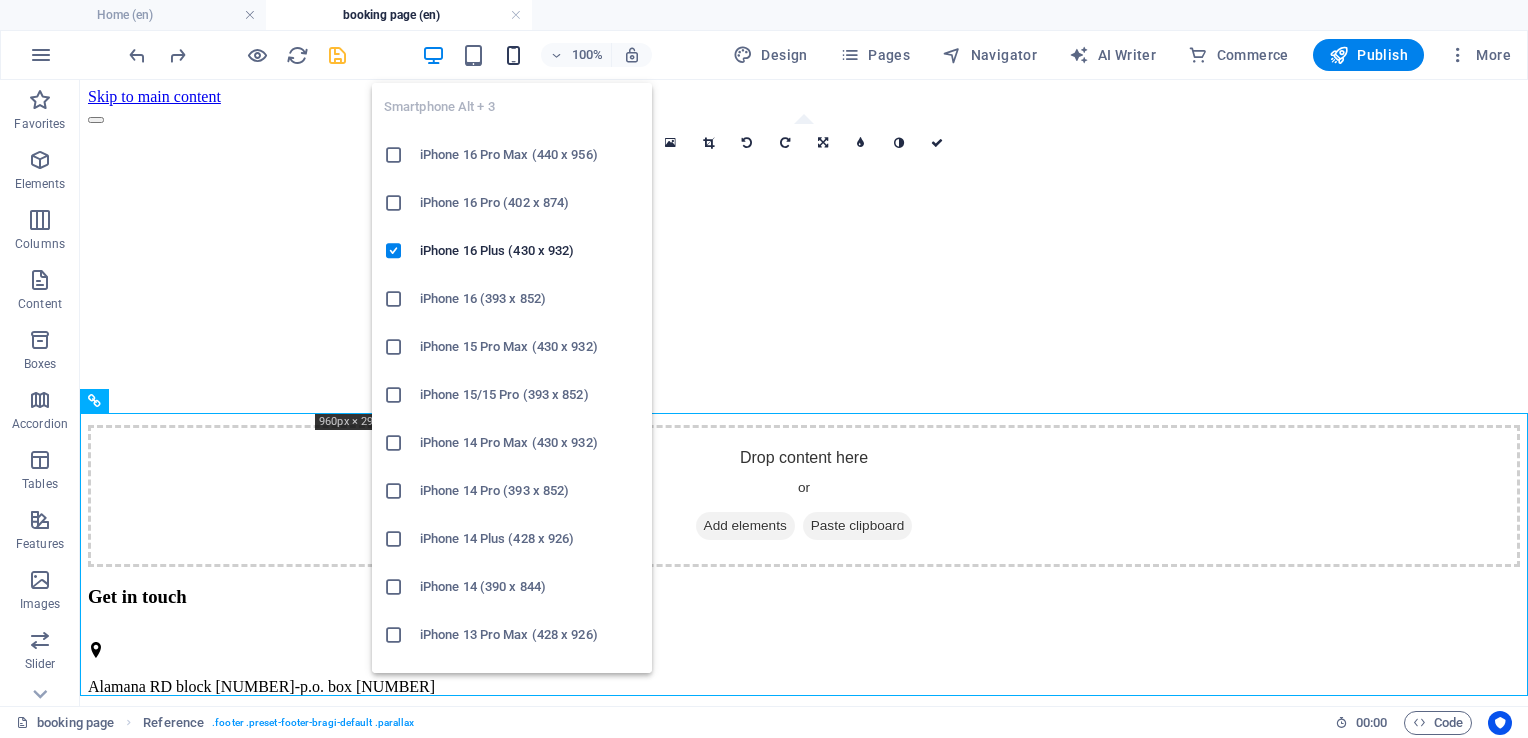 click at bounding box center [513, 55] 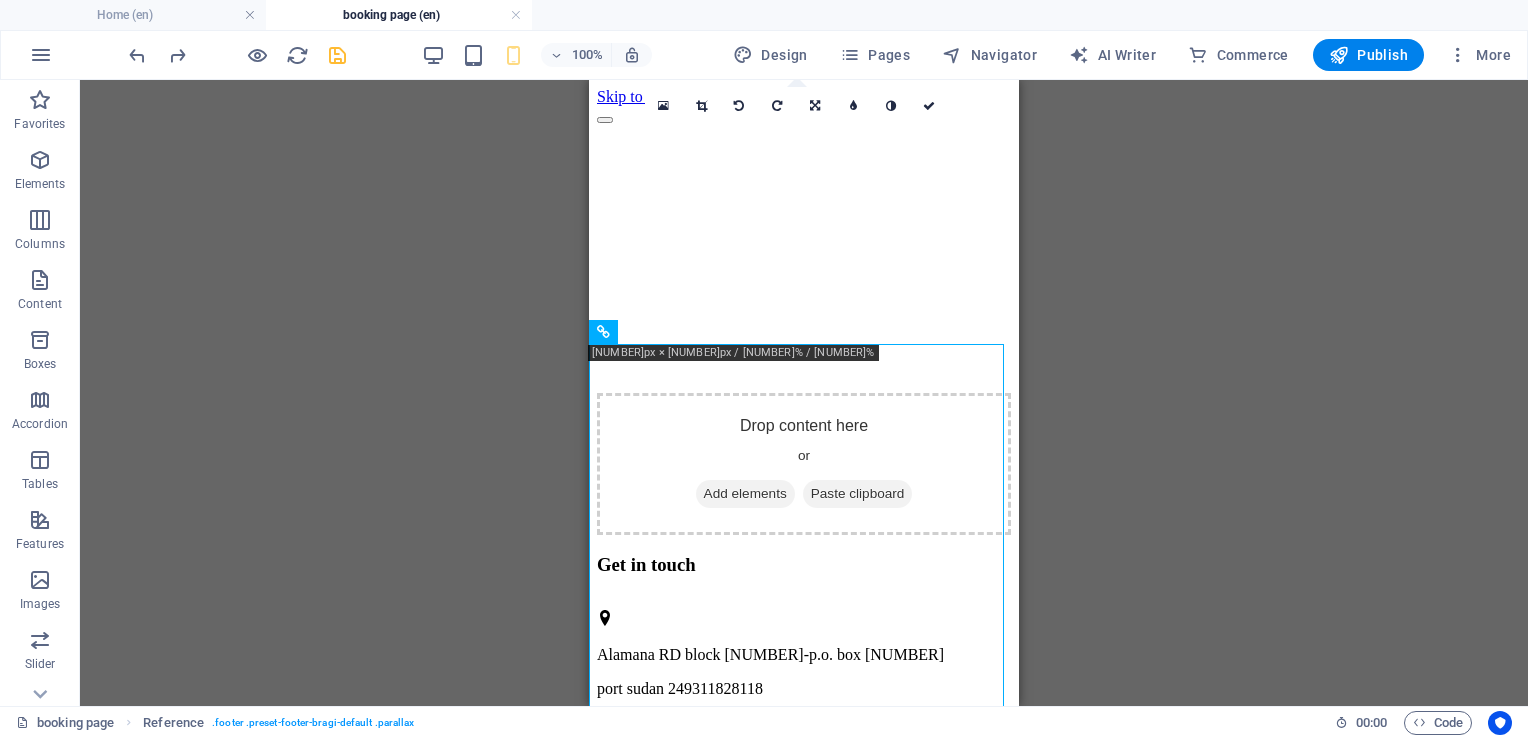 scroll, scrollTop: 168, scrollLeft: 0, axis: vertical 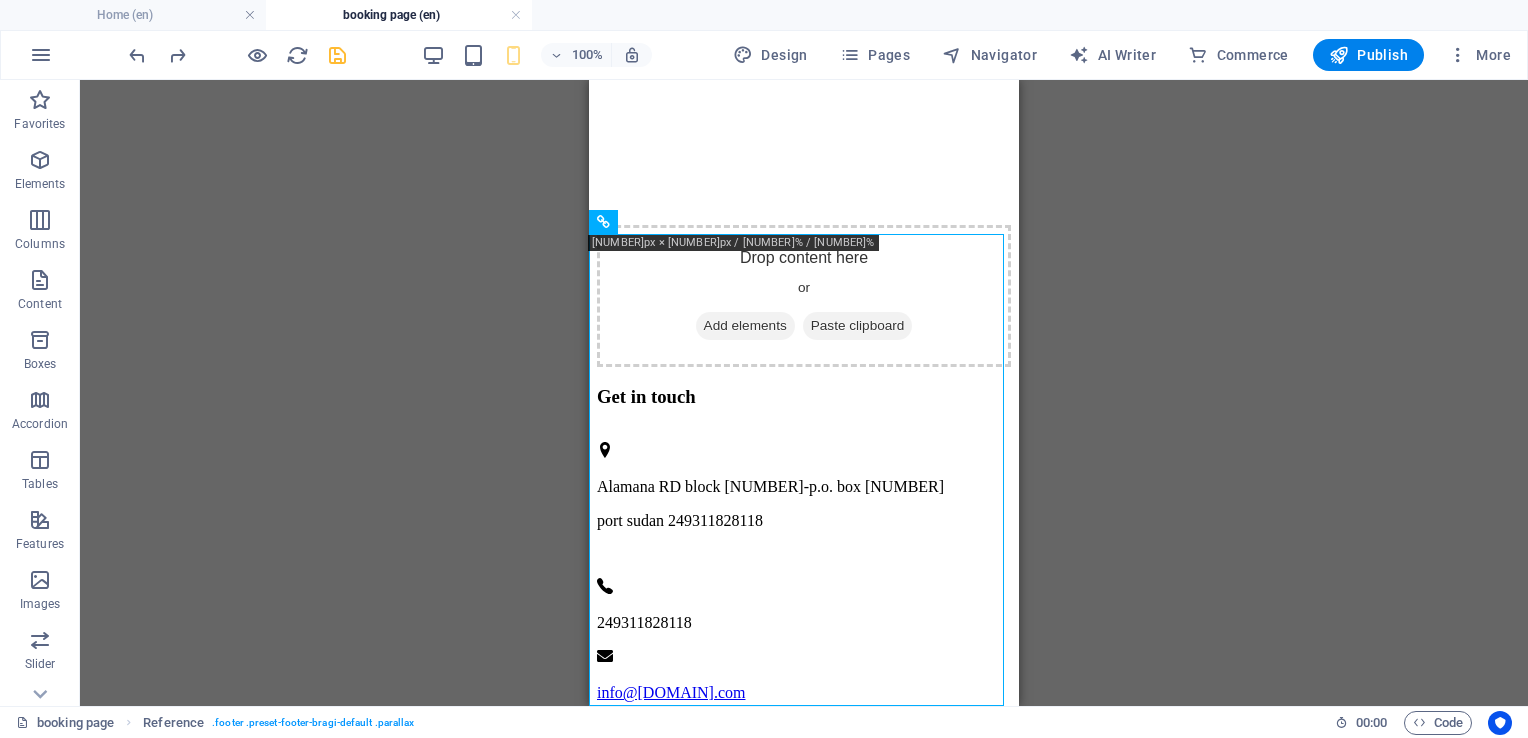 click at bounding box center (237, 55) 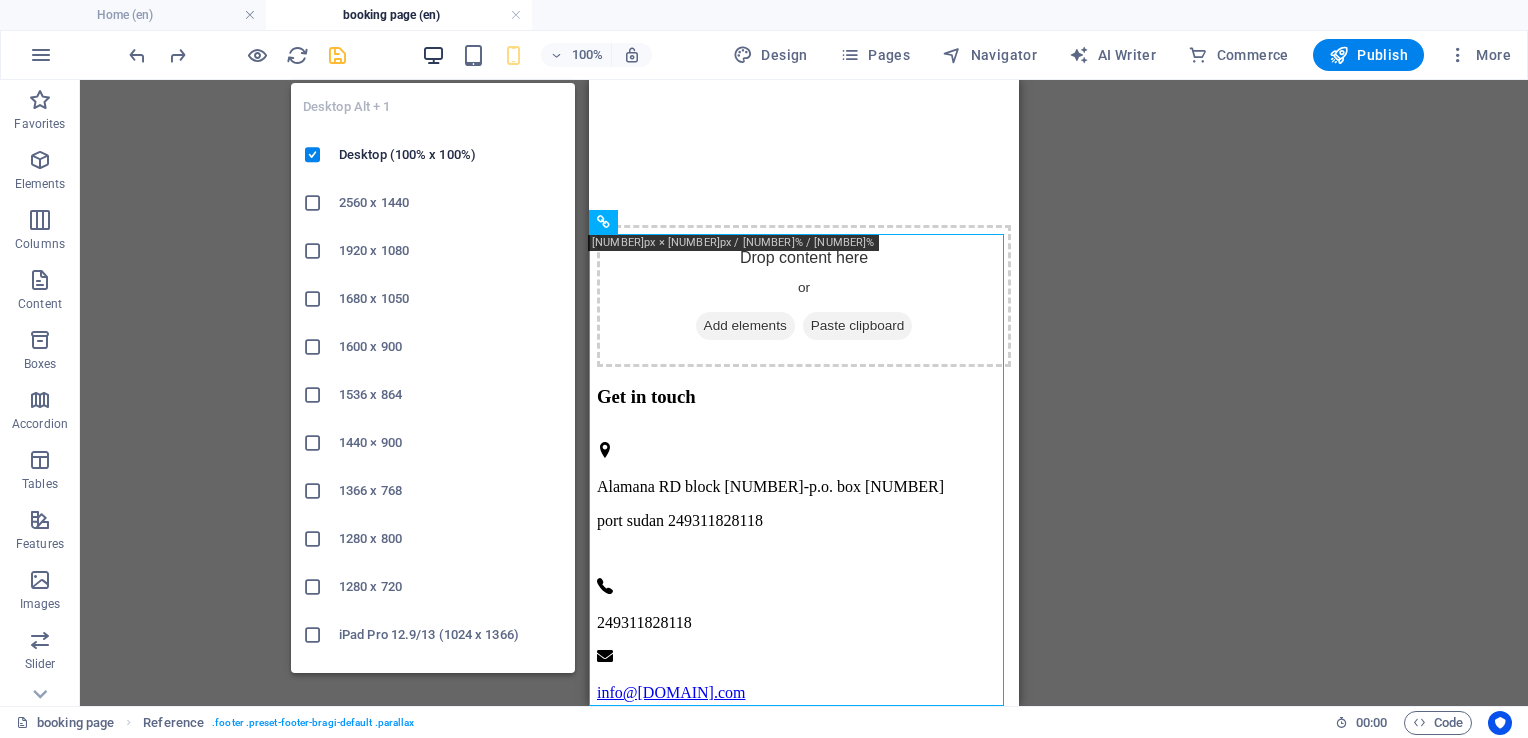 click at bounding box center [433, 55] 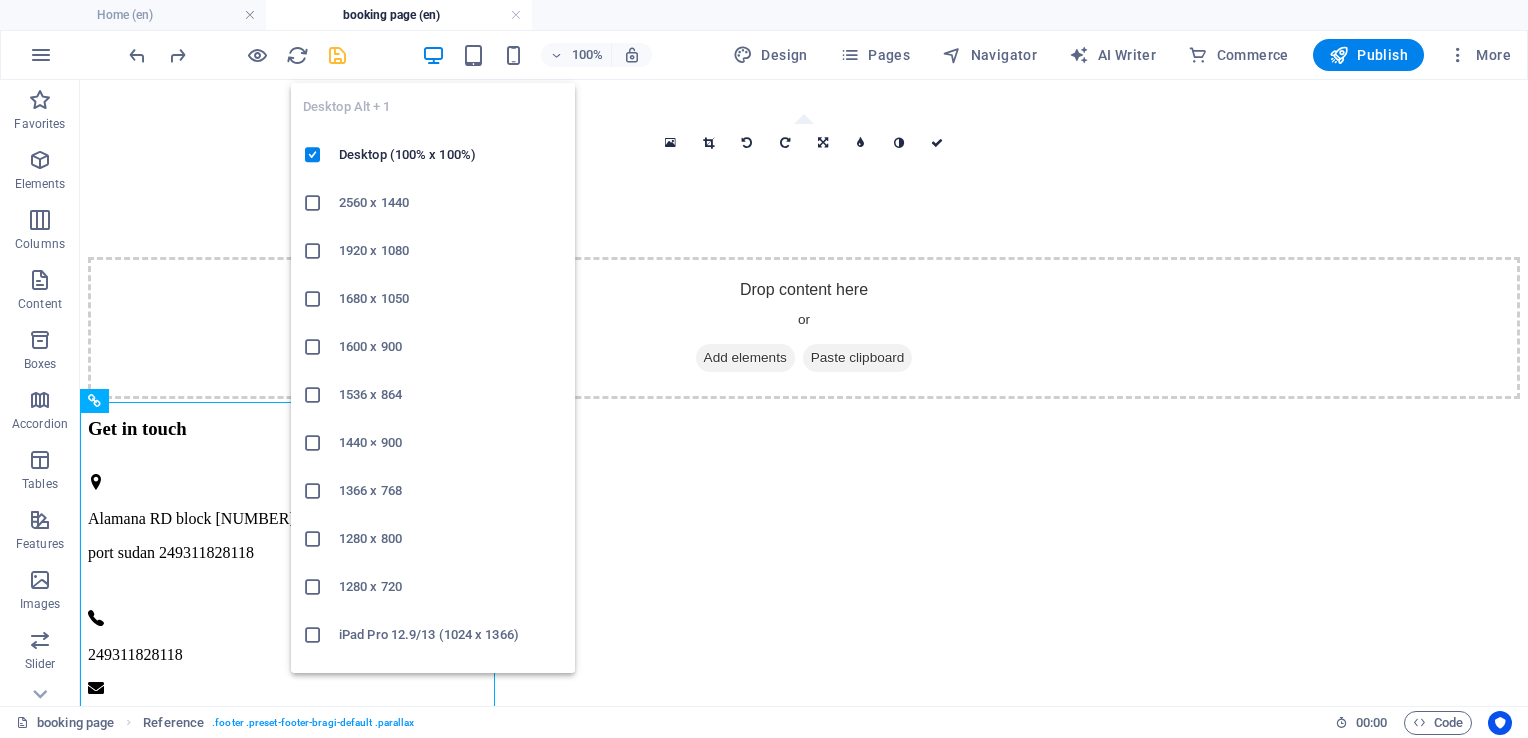 scroll, scrollTop: 0, scrollLeft: 0, axis: both 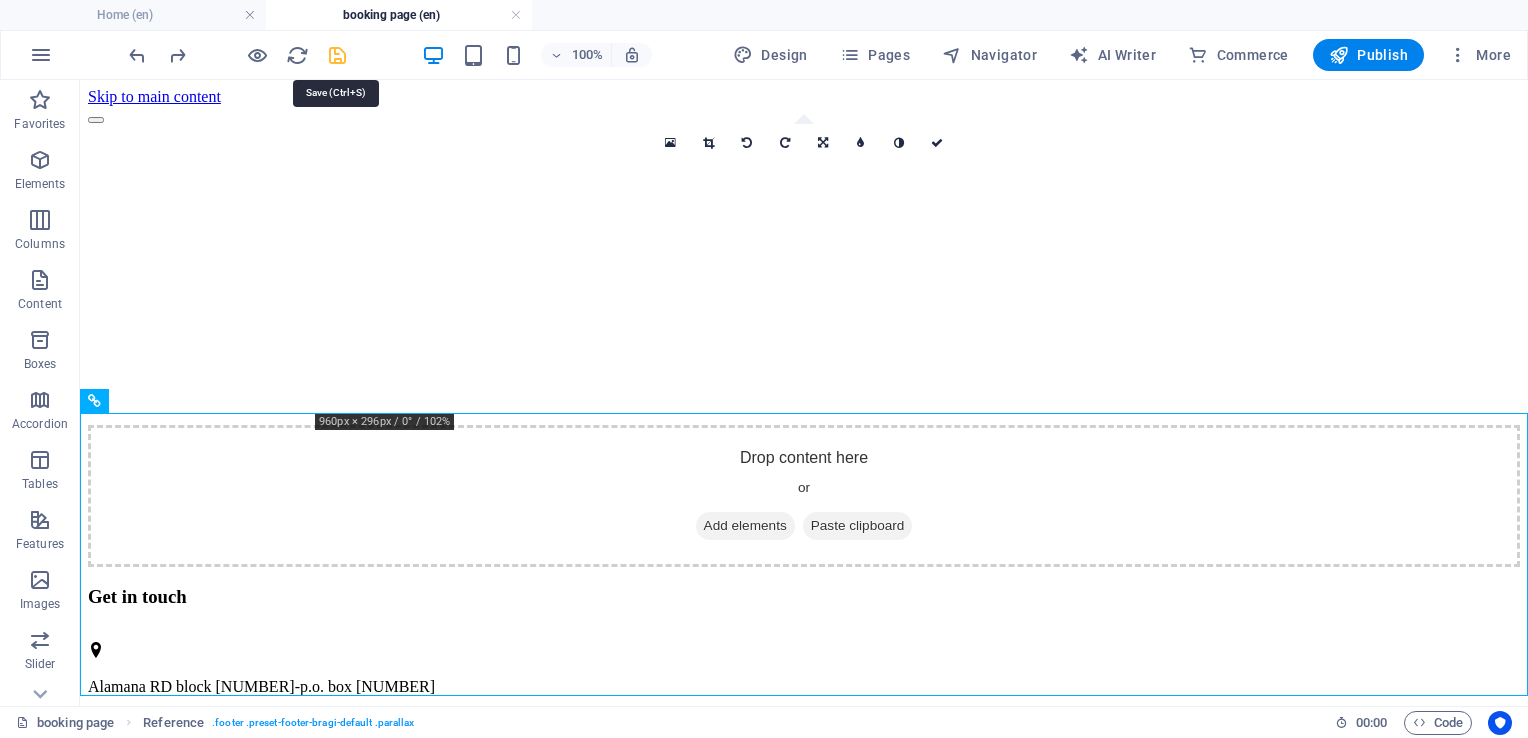click at bounding box center [337, 55] 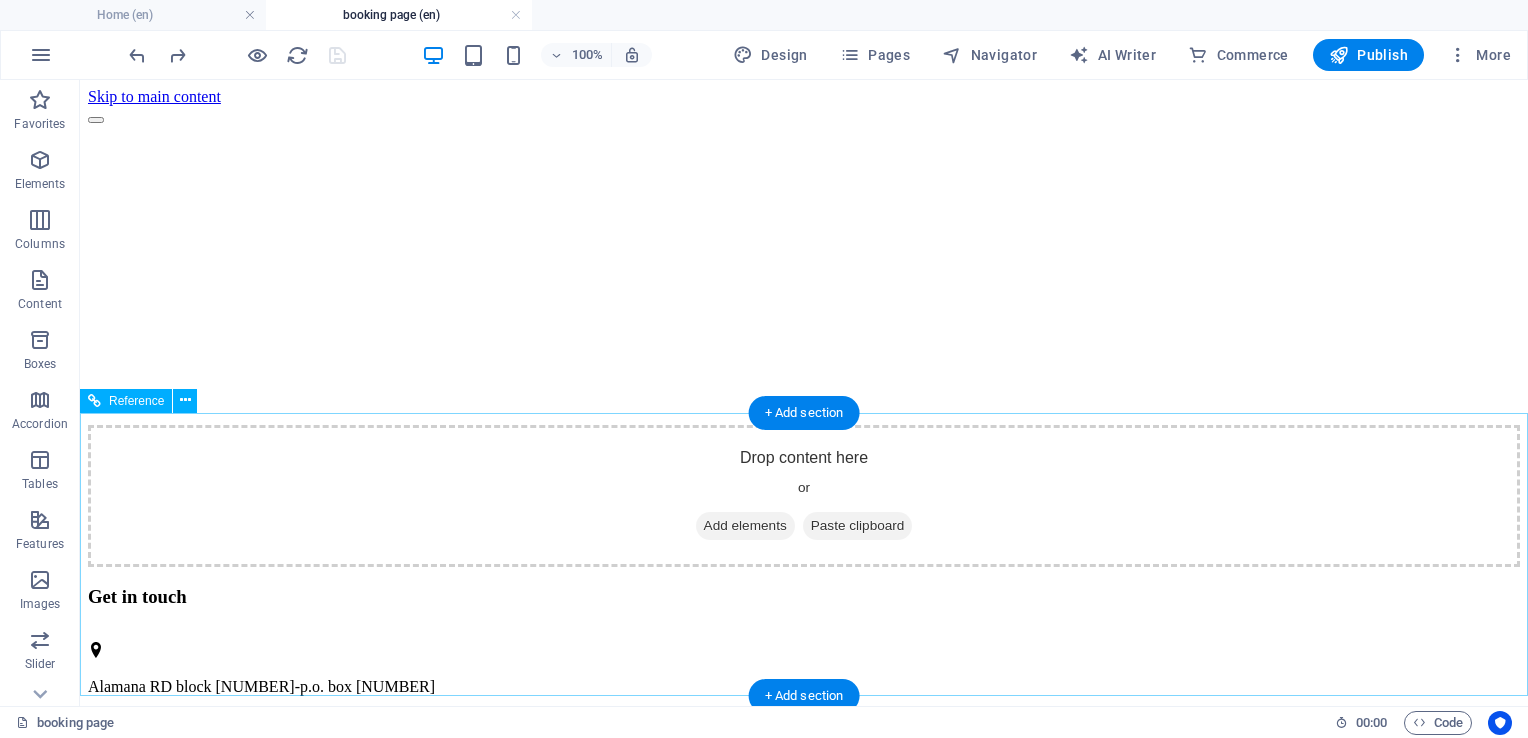 click on "Get in touch Alamana RD block 5-p.o. box 242 port sudan   [PHONE] [PHONE] info@ktsc.ltd Legal Notice  |  Privacy" at bounding box center [804, 795] 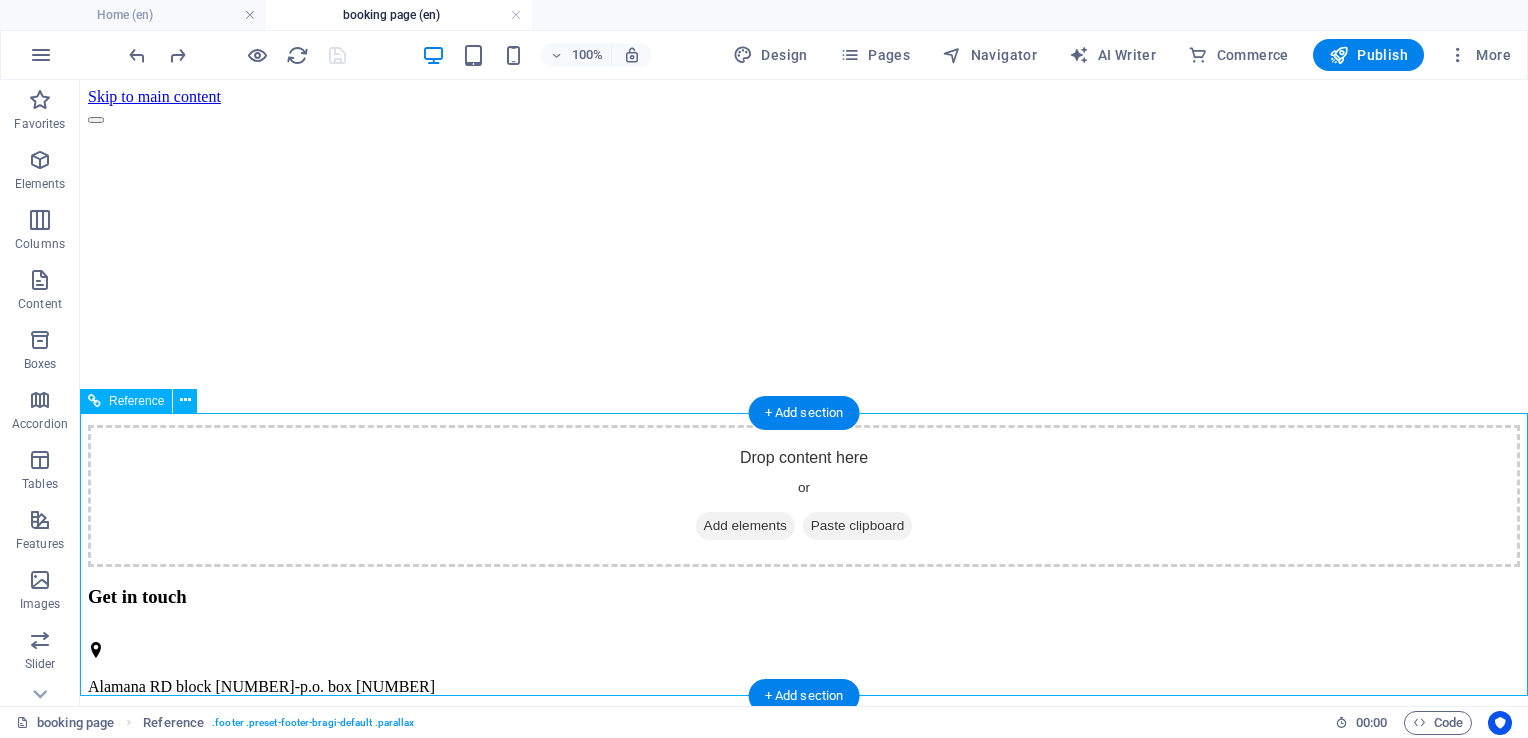 click on "Get in touch Alamana RD block 5-p.o. box 242 port sudan   [PHONE] [PHONE] info@ktsc.ltd Legal Notice  |  Privacy" at bounding box center [804, 795] 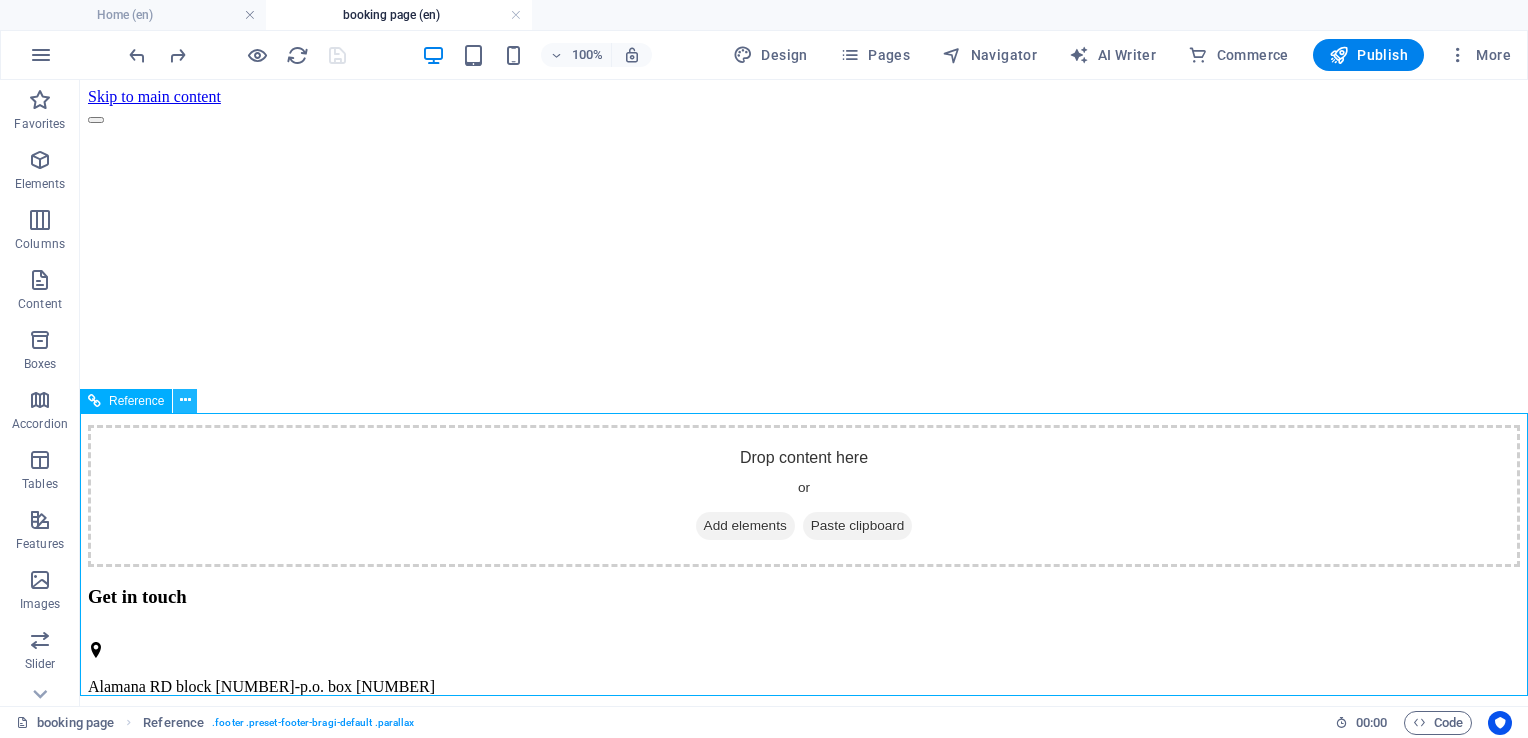 click at bounding box center (185, 400) 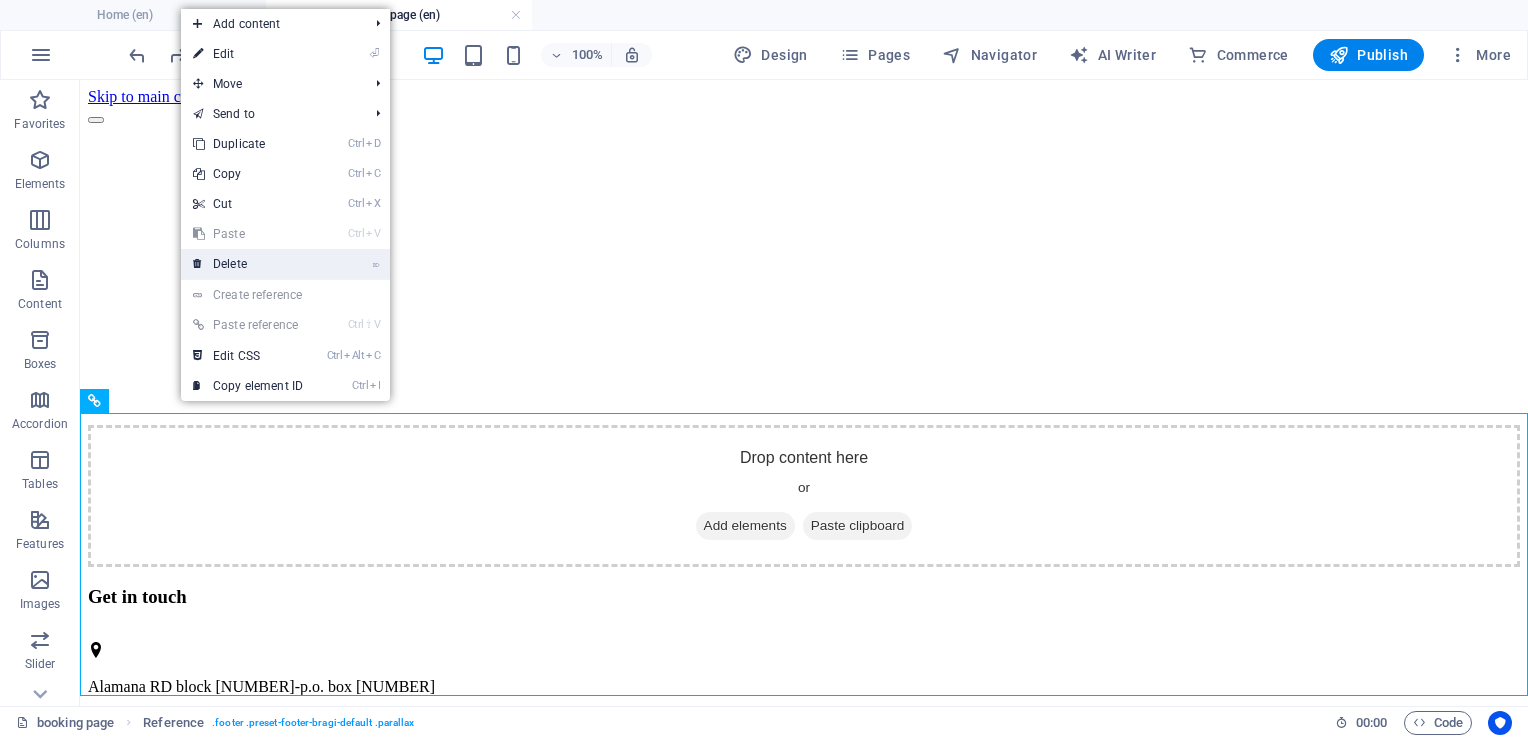click on "⌦  Delete" at bounding box center (248, 264) 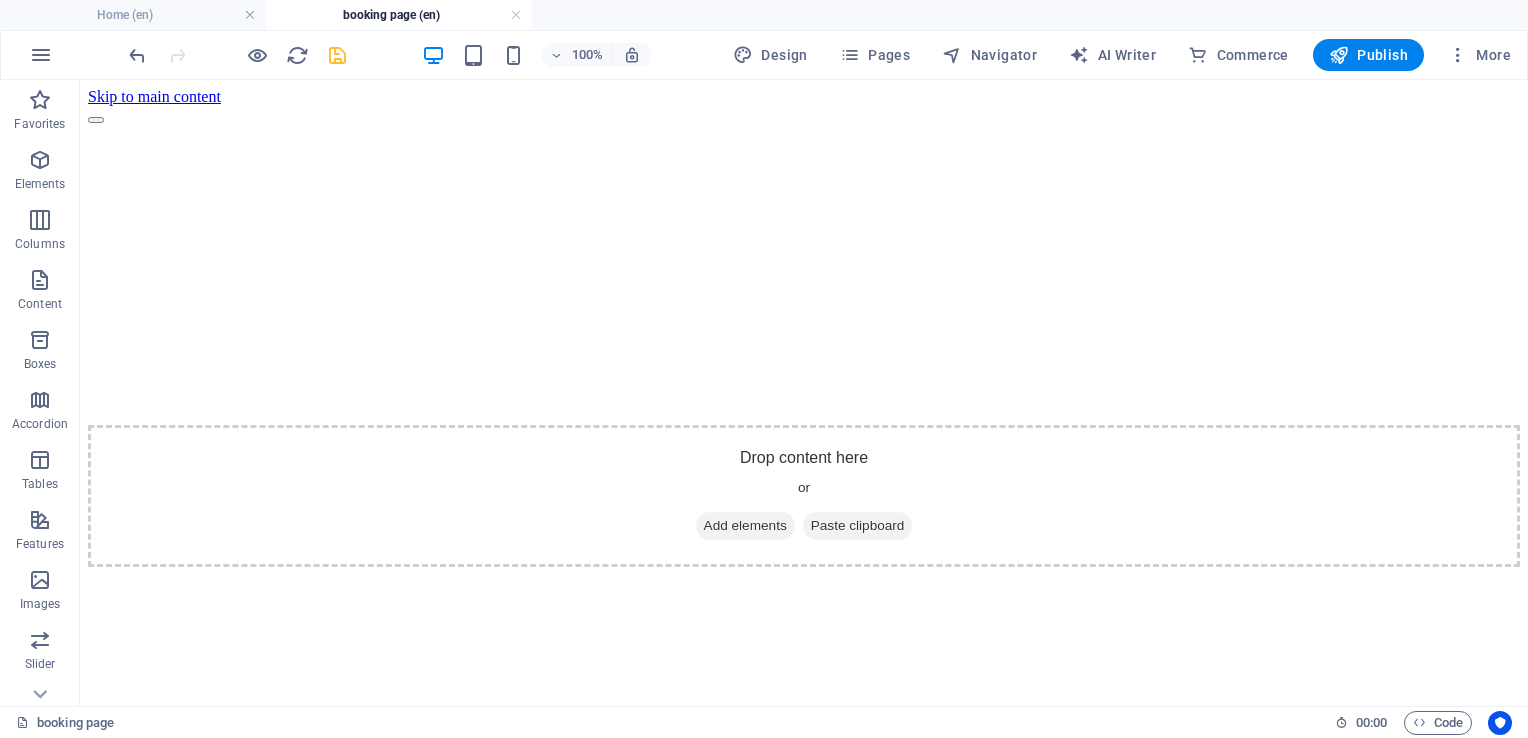 click on "Skip to main content
Drop content here or  Add elements  Paste clipboard" at bounding box center [804, 327] 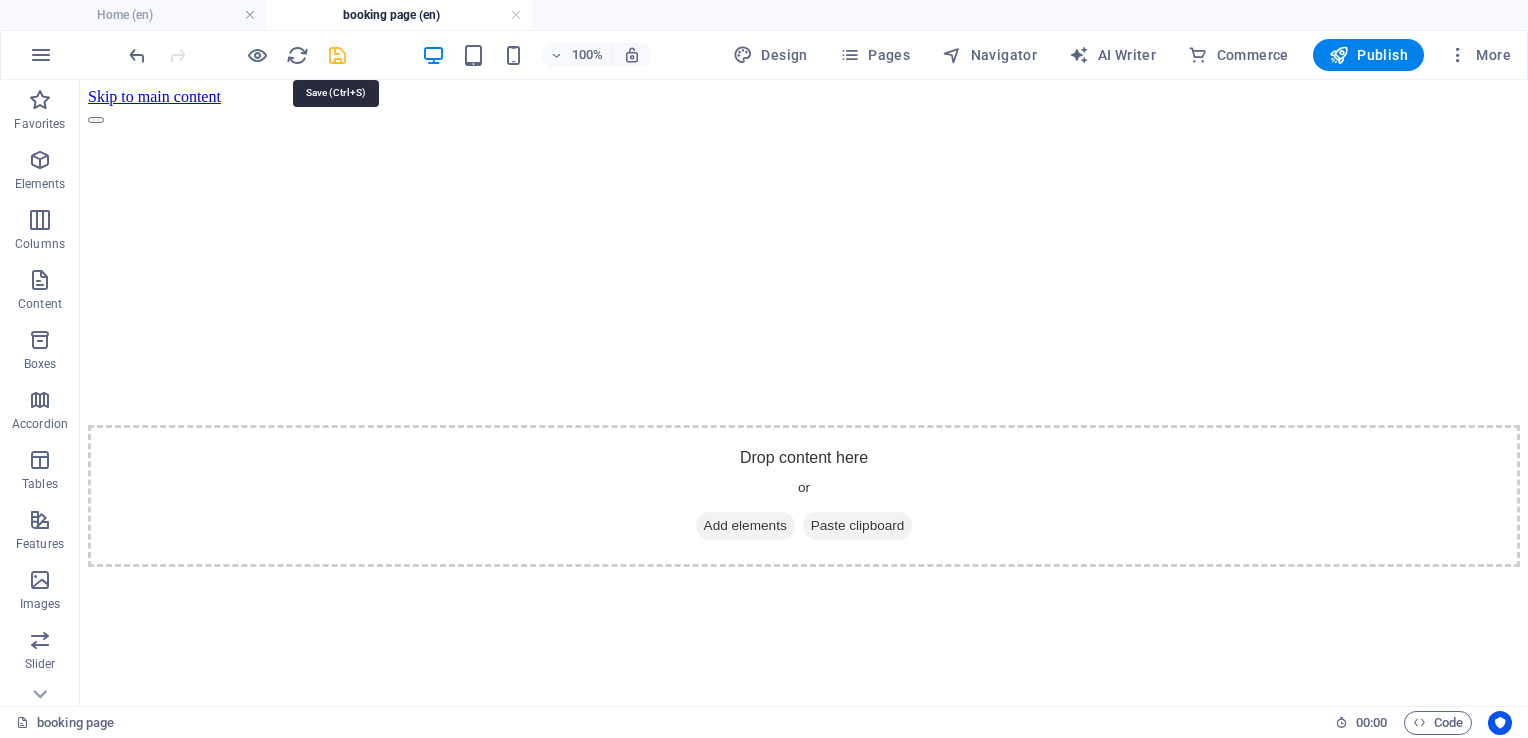 click at bounding box center (337, 55) 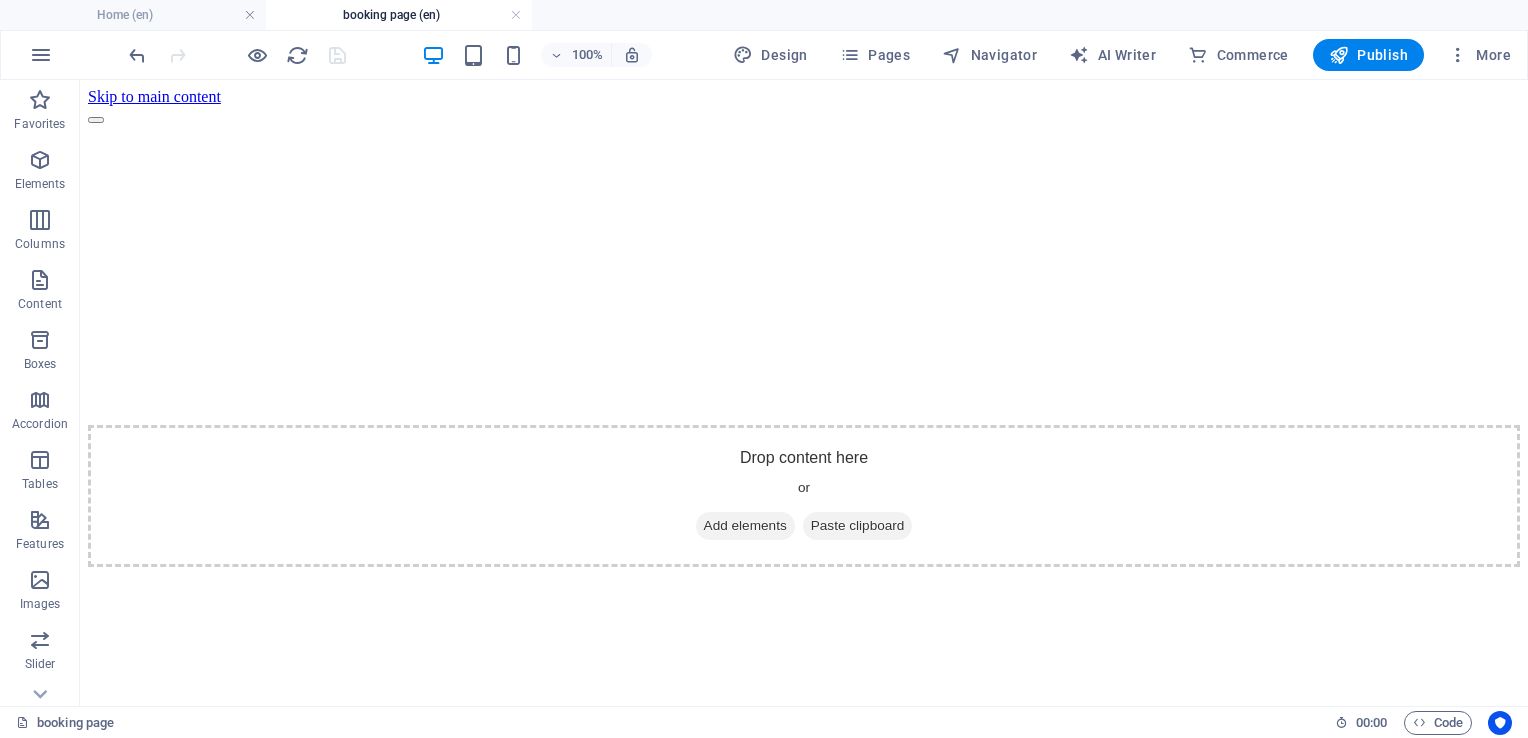 click on "Skip to main content
Drop content here or  Add elements  Paste clipboard" at bounding box center (804, 327) 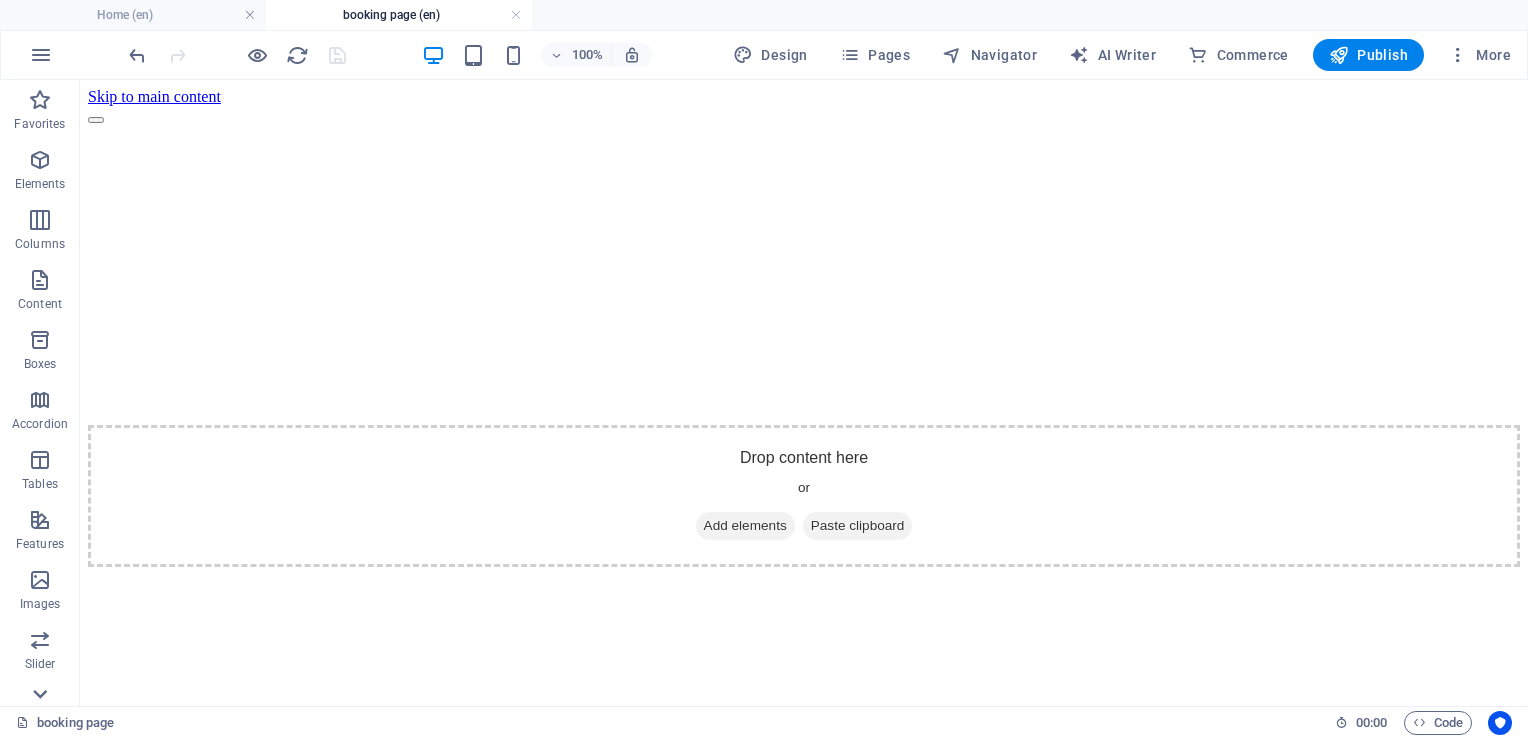 click 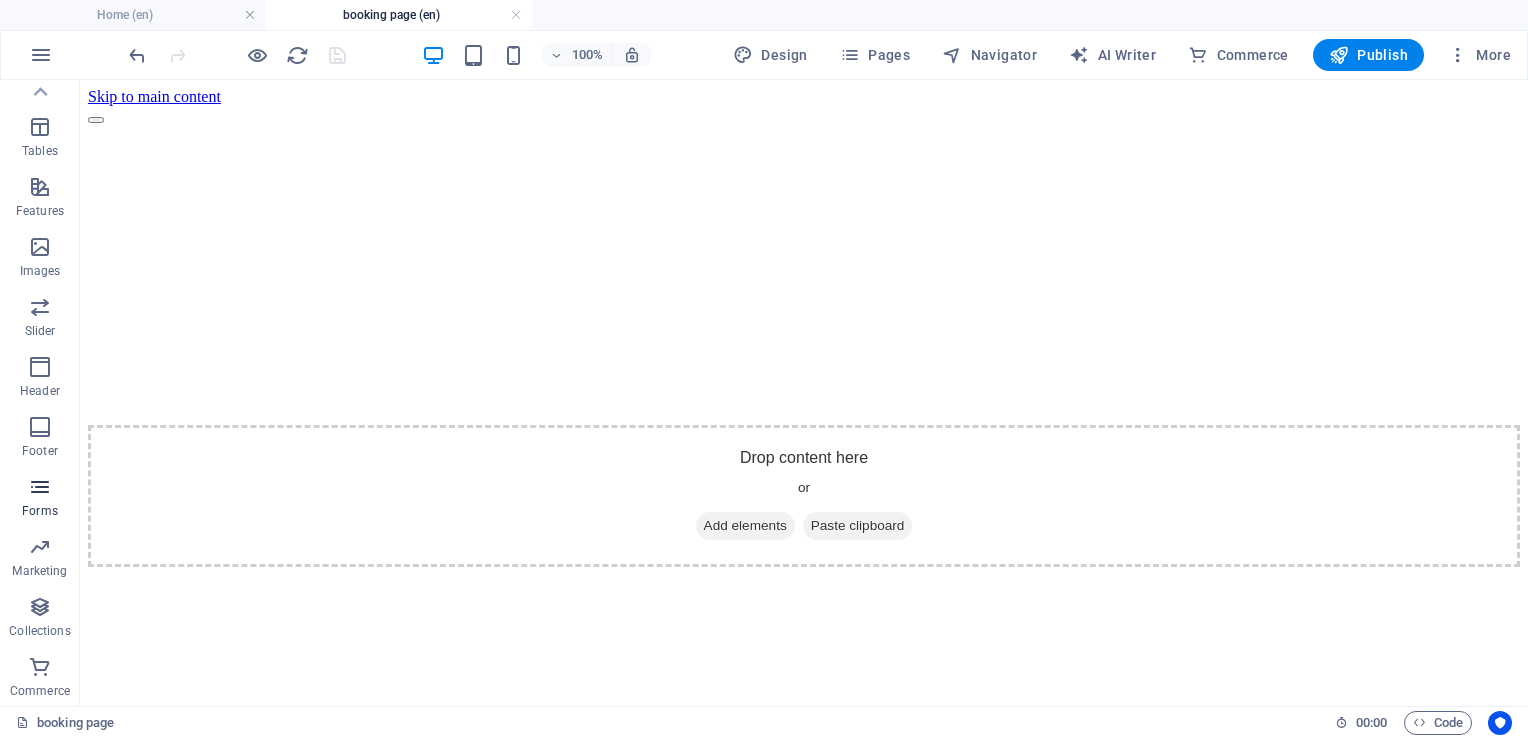 click at bounding box center (40, 487) 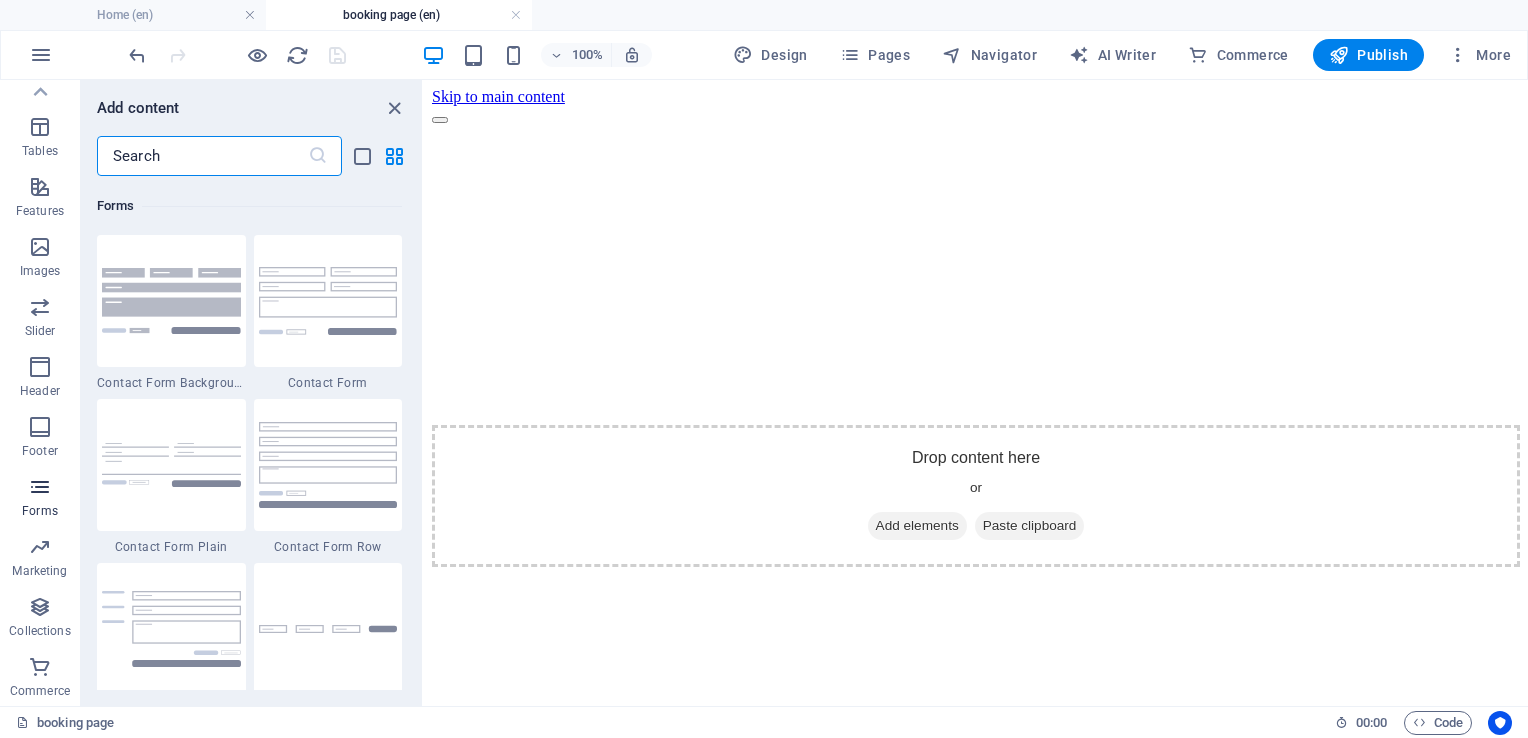 scroll, scrollTop: 14600, scrollLeft: 0, axis: vertical 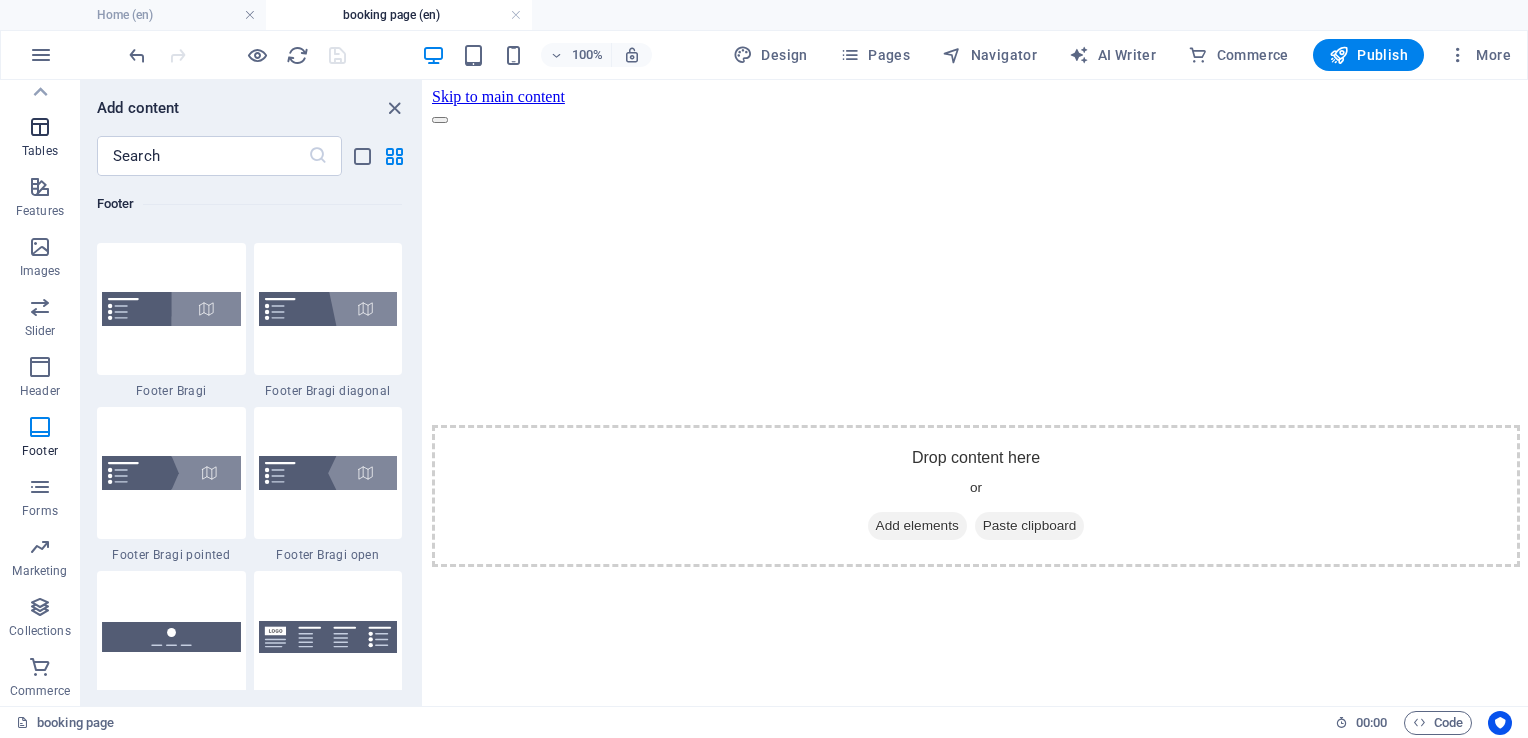 click at bounding box center (40, 127) 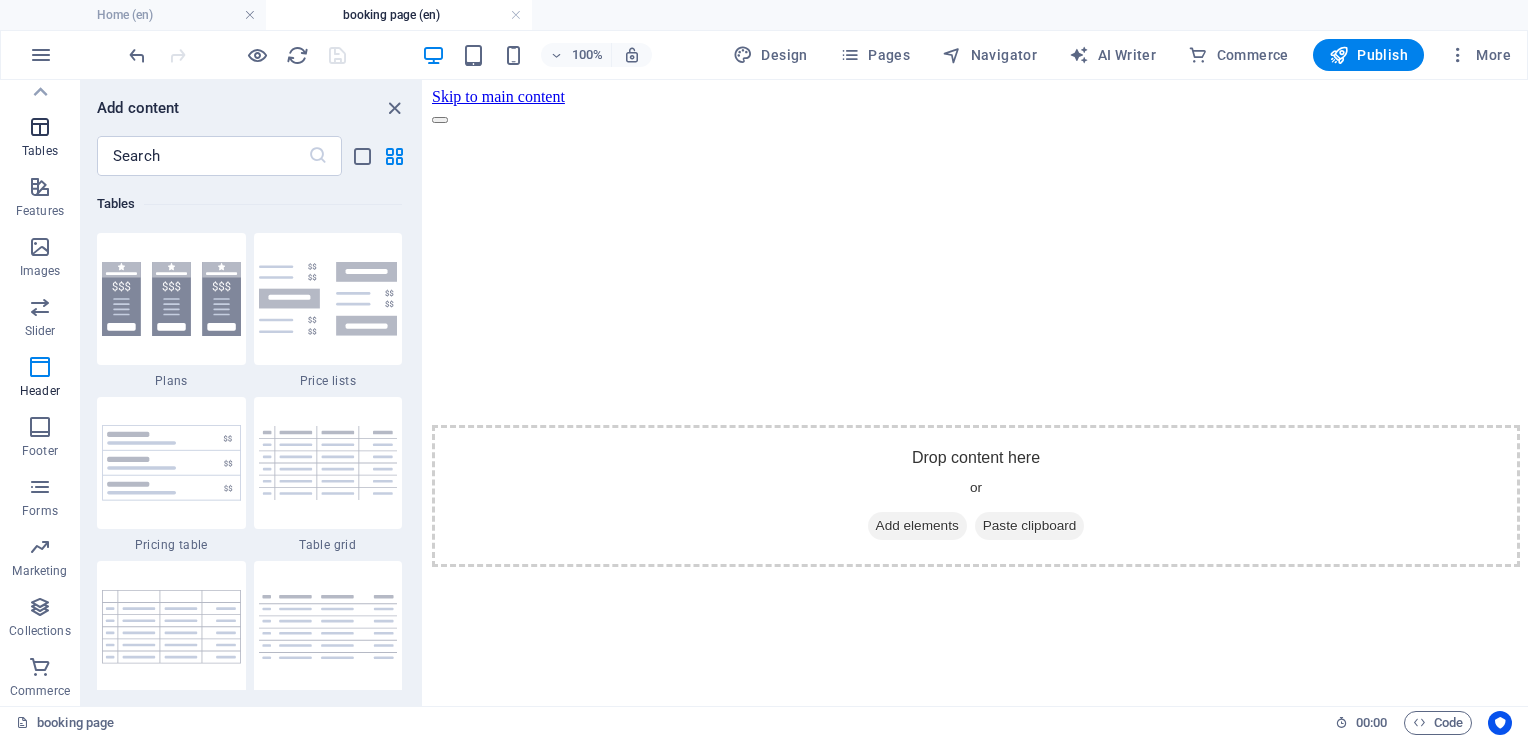 scroll, scrollTop: 6925, scrollLeft: 0, axis: vertical 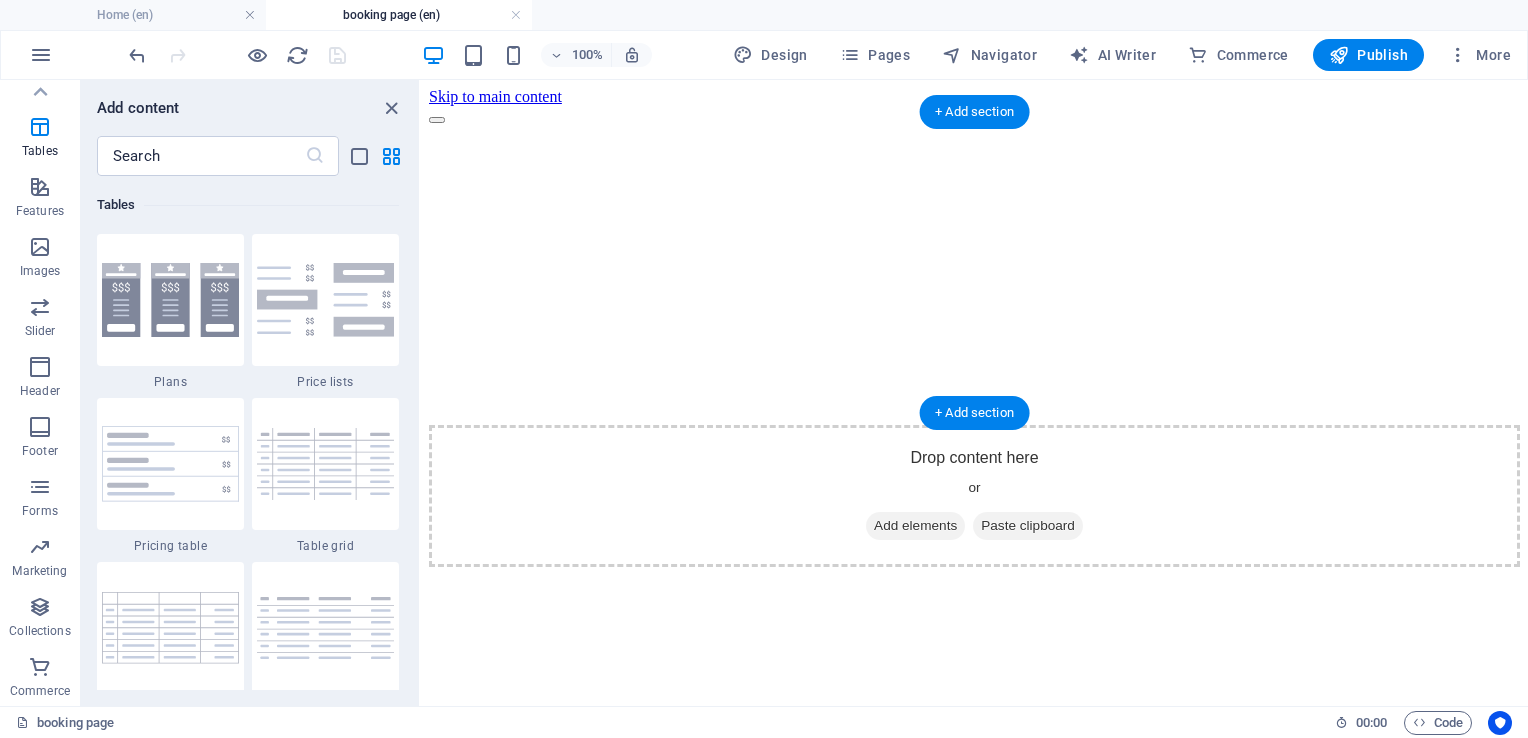 drag, startPoint x: 843, startPoint y: 439, endPoint x: 423, endPoint y: 386, distance: 423.33084 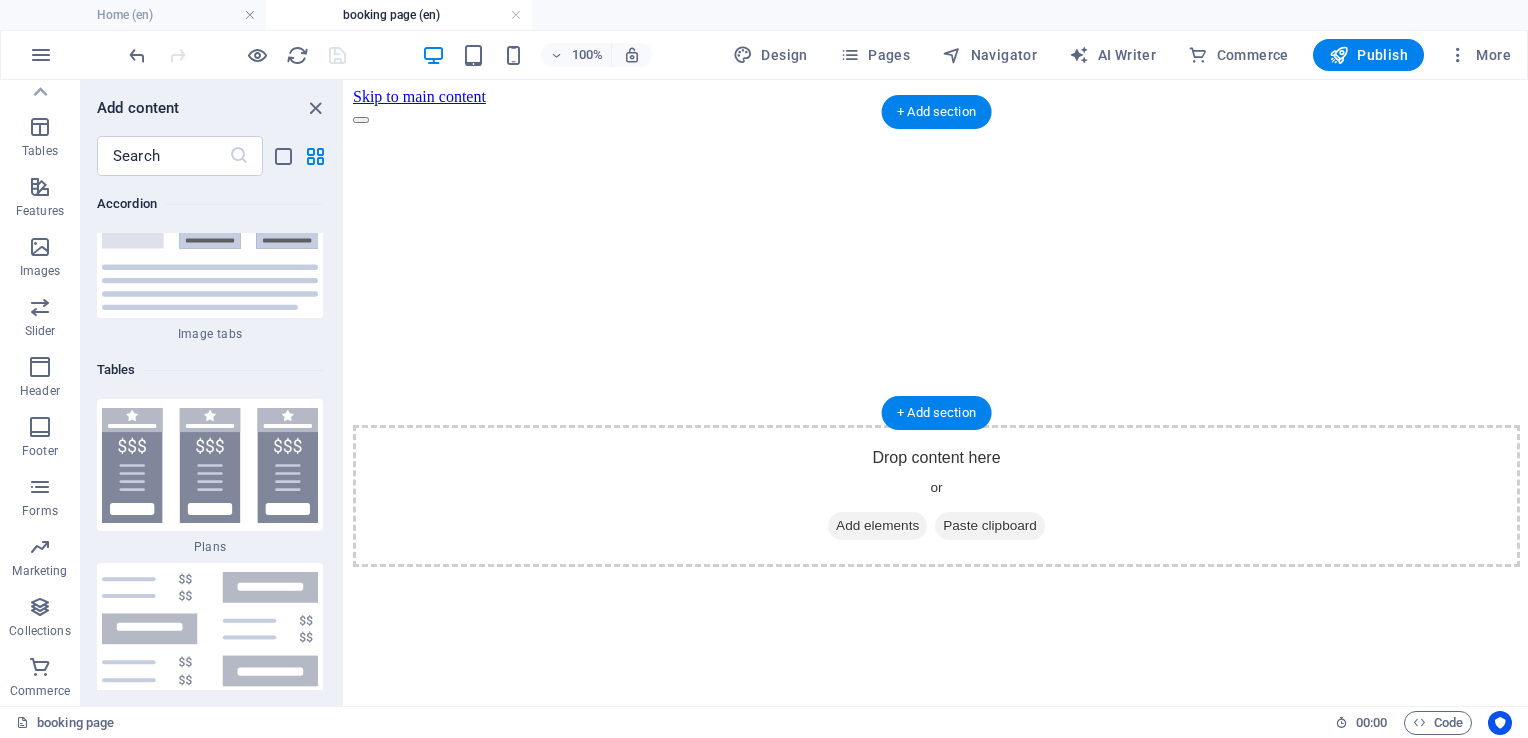 scroll, scrollTop: 12587, scrollLeft: 0, axis: vertical 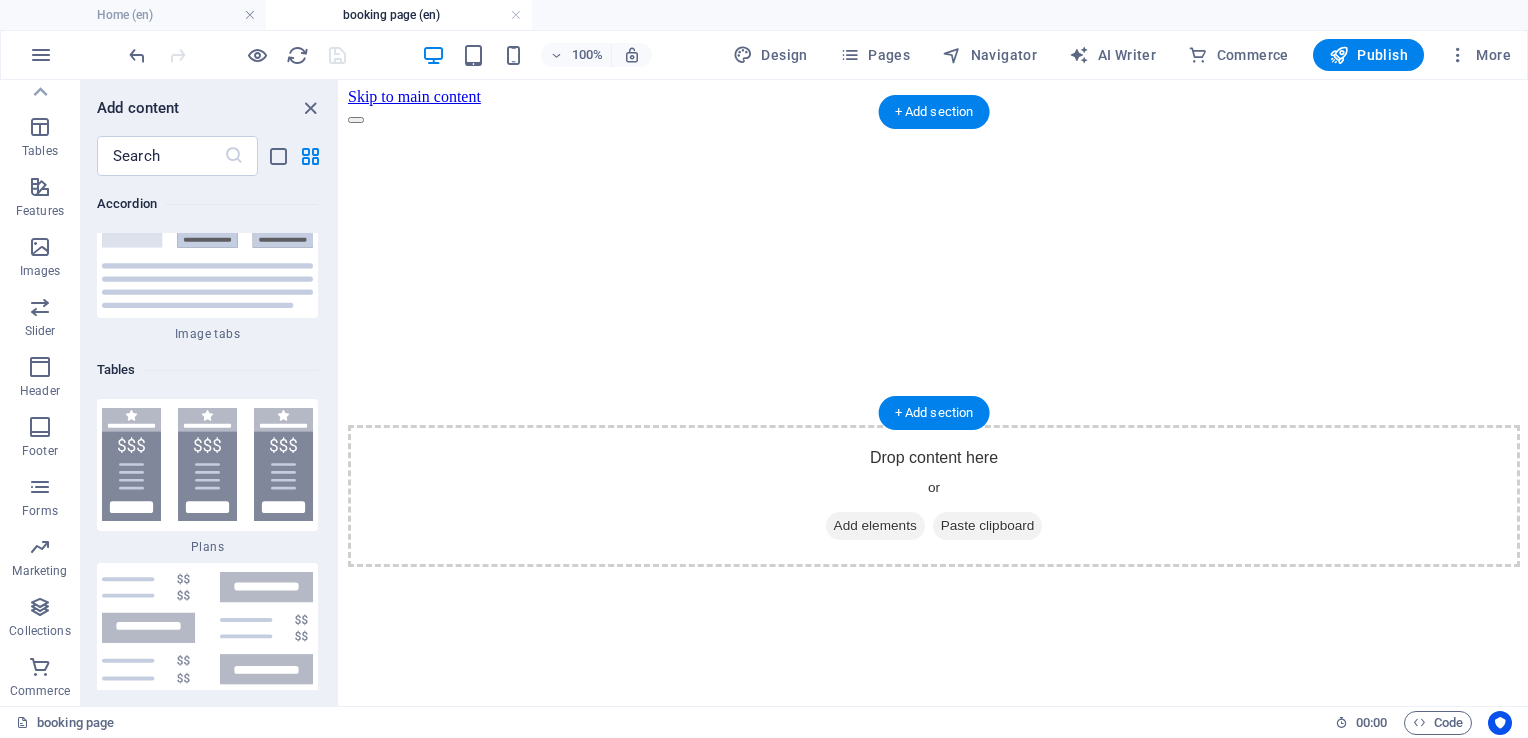click at bounding box center [934, 124] 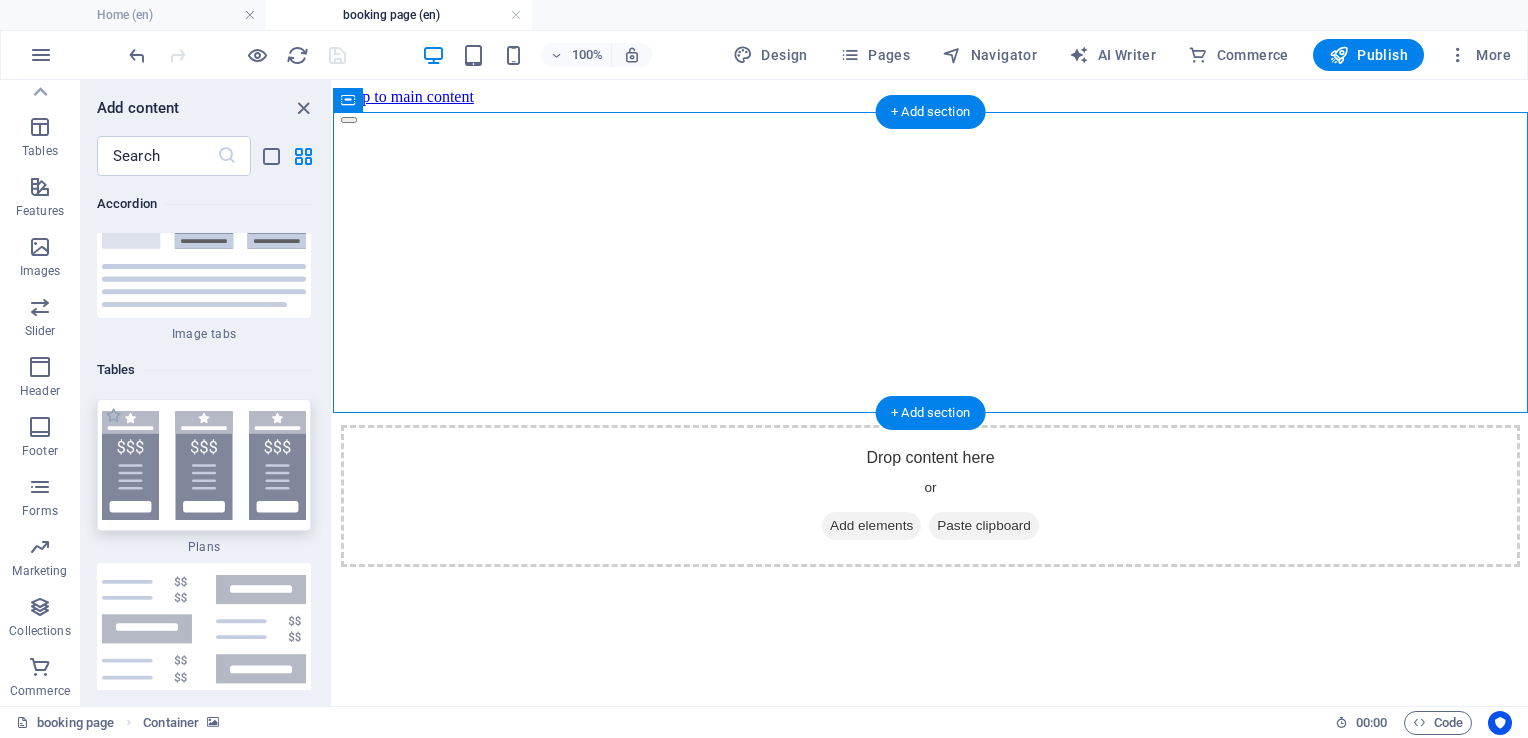 scroll, scrollTop: 12961, scrollLeft: 0, axis: vertical 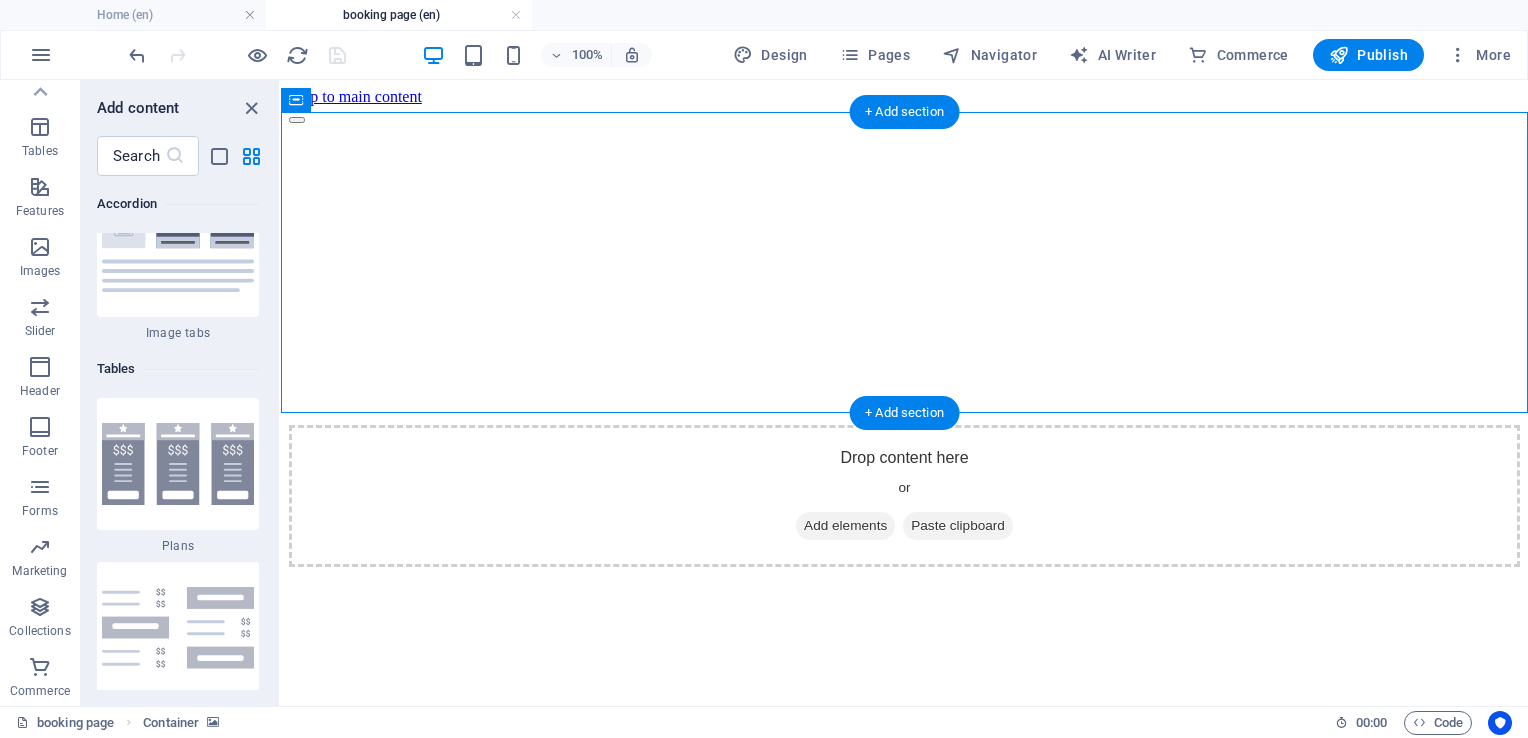 drag, startPoint x: 561, startPoint y: 437, endPoint x: 348, endPoint y: 350, distance: 230.0826 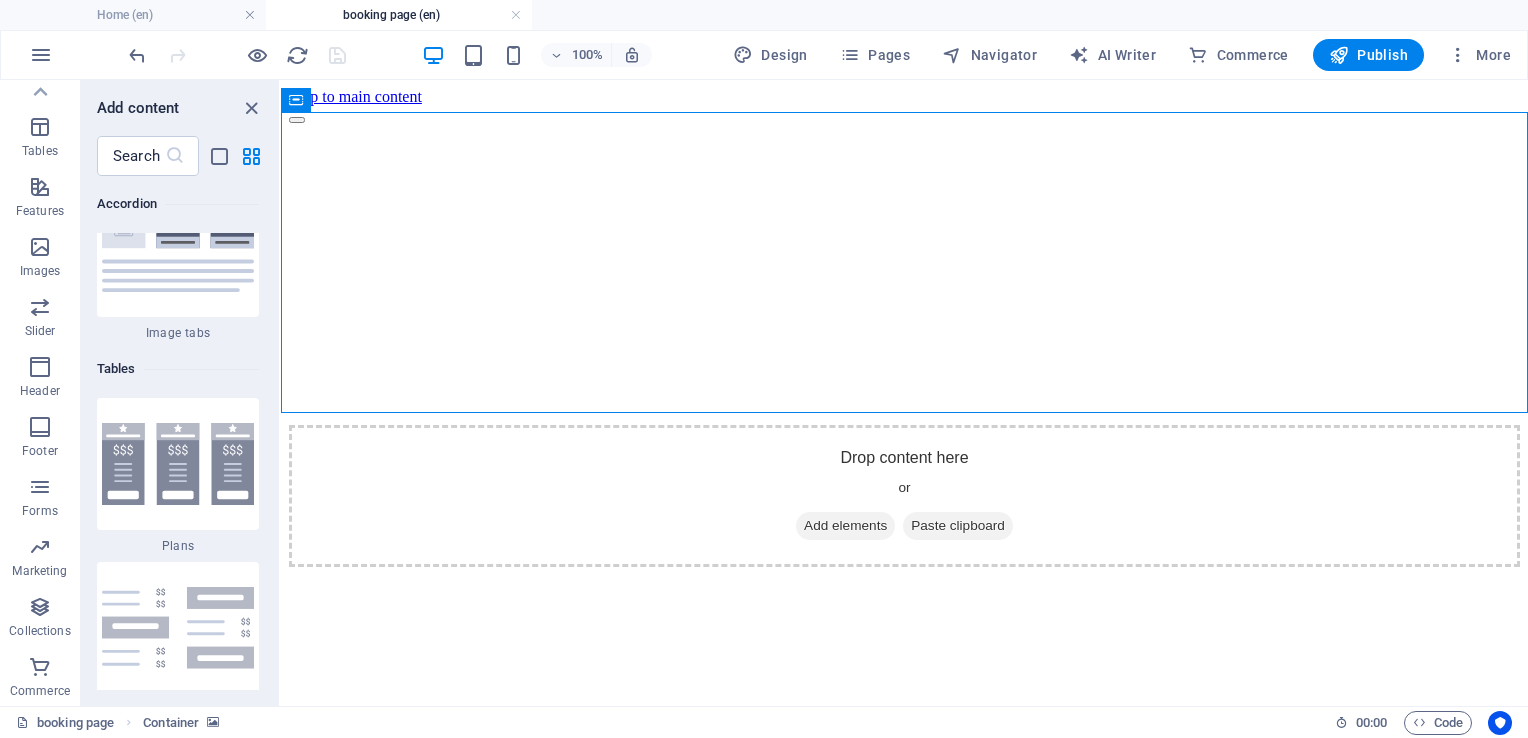 click on "Skip to main content
Drop content here or  Add elements  Paste clipboard" at bounding box center [904, 327] 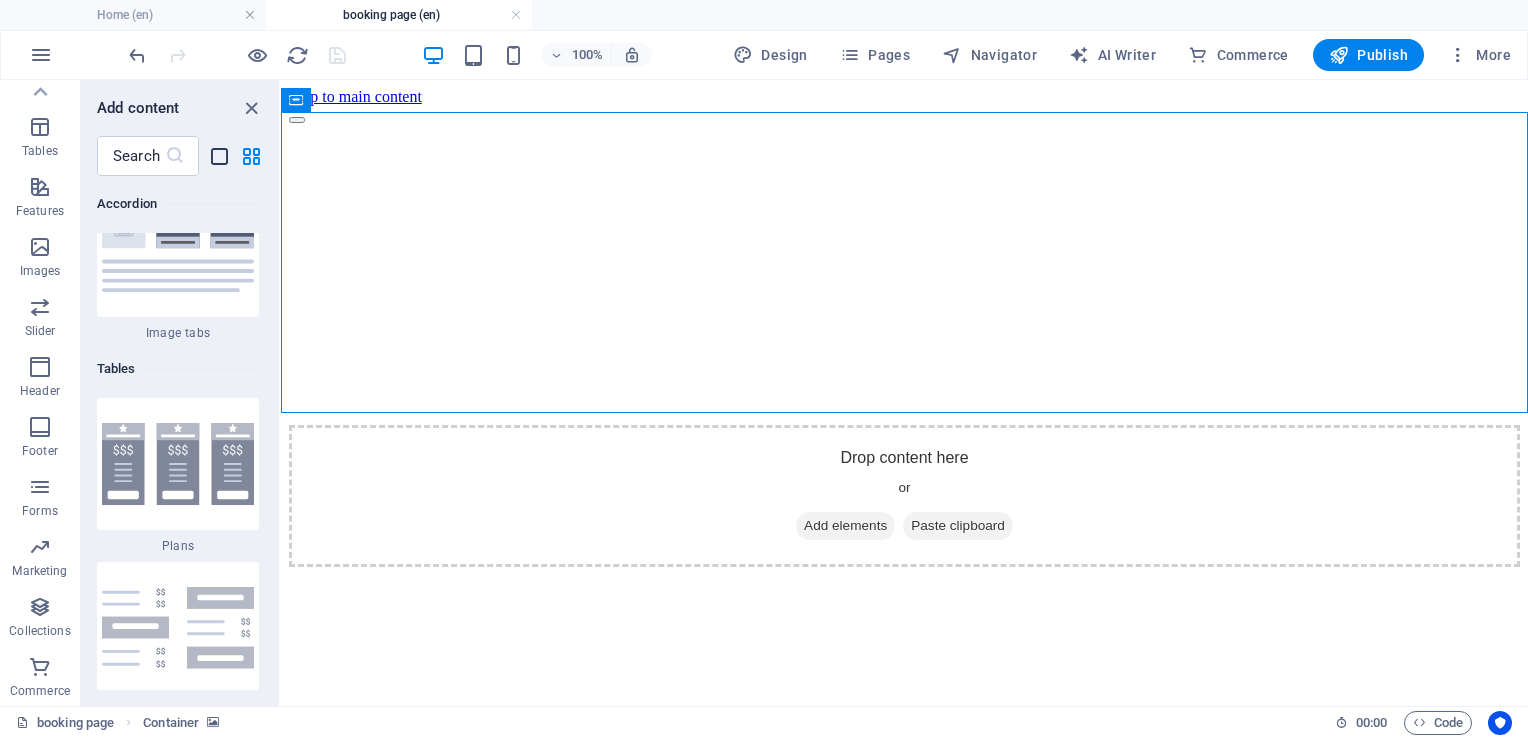 click at bounding box center [219, 156] 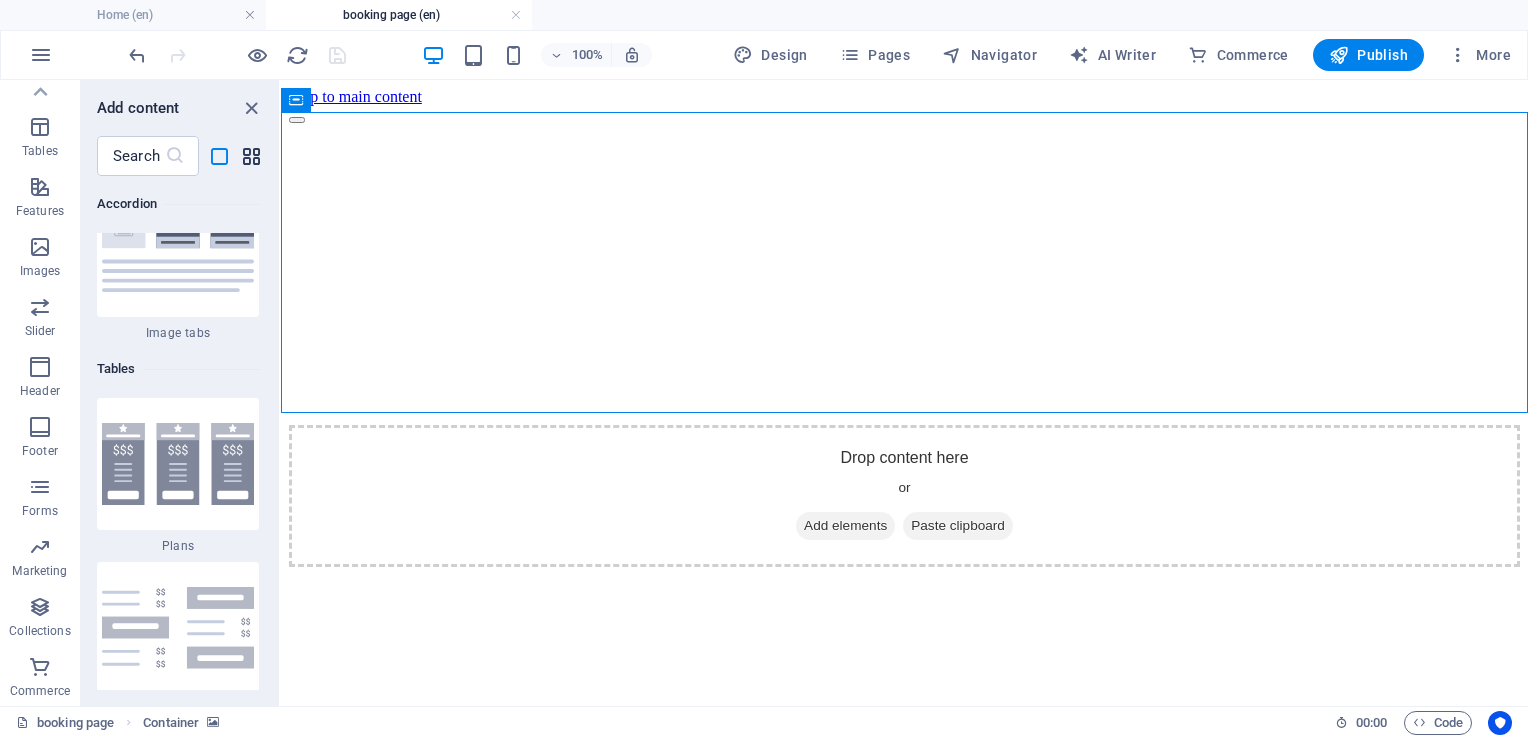 click at bounding box center [251, 156] 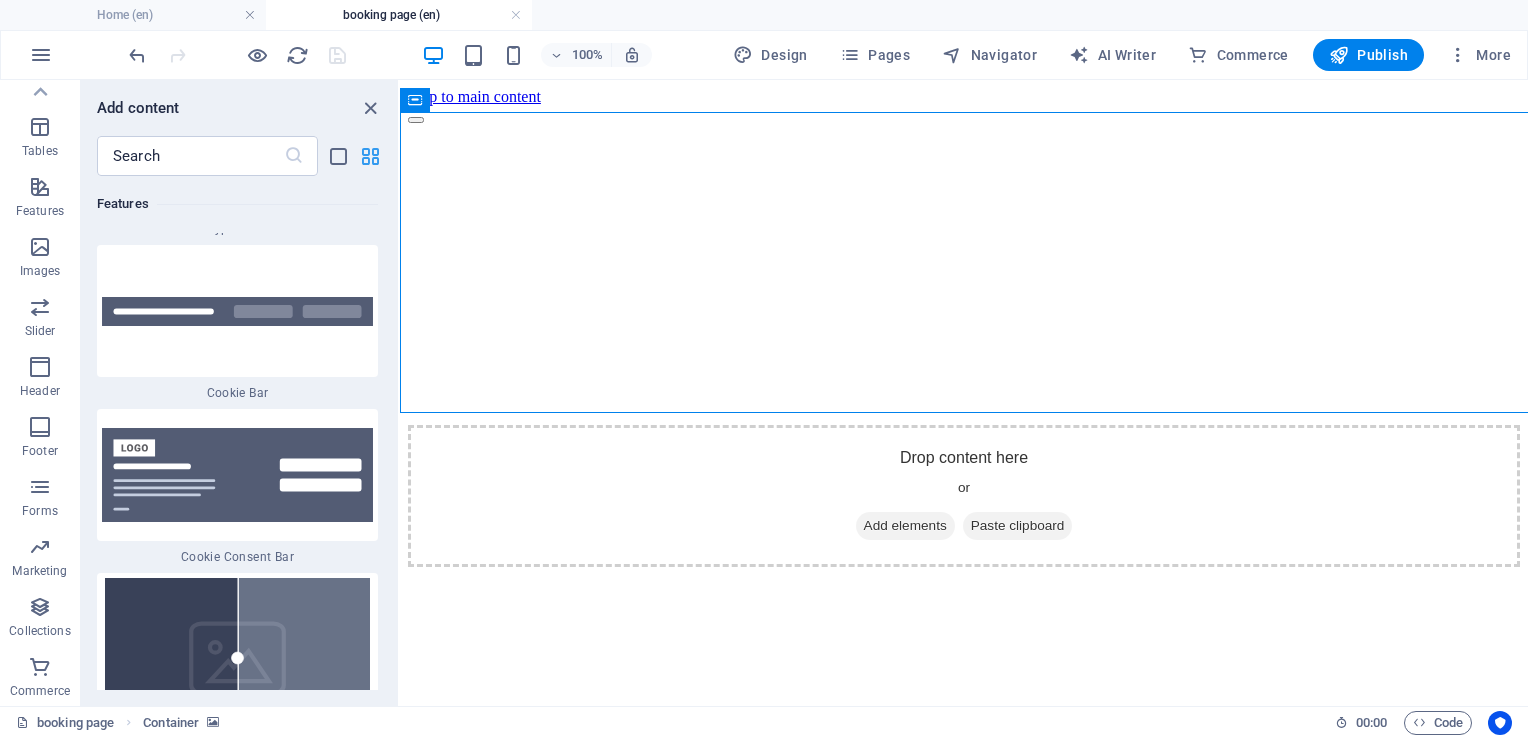 scroll, scrollTop: 13247, scrollLeft: 0, axis: vertical 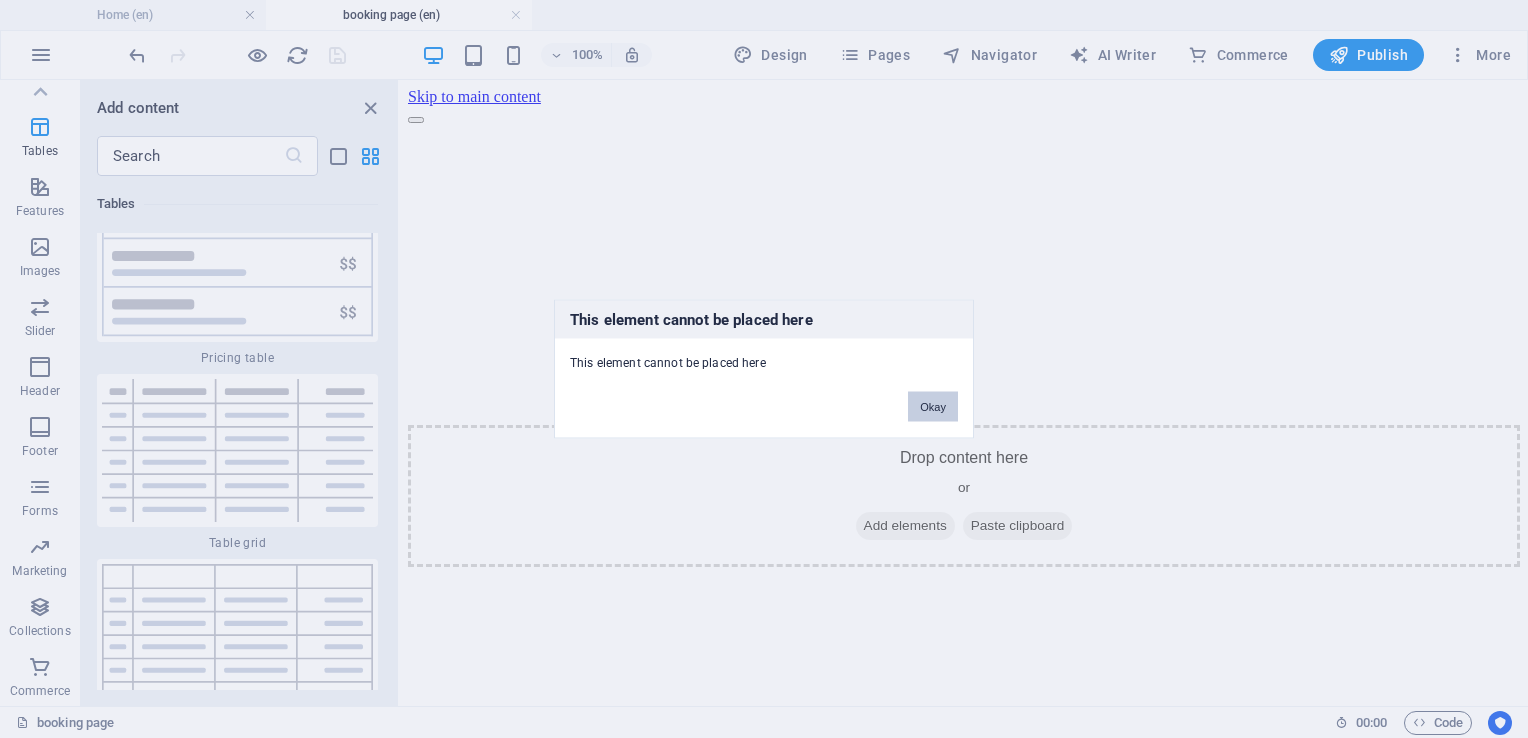 click on "Okay" at bounding box center (933, 407) 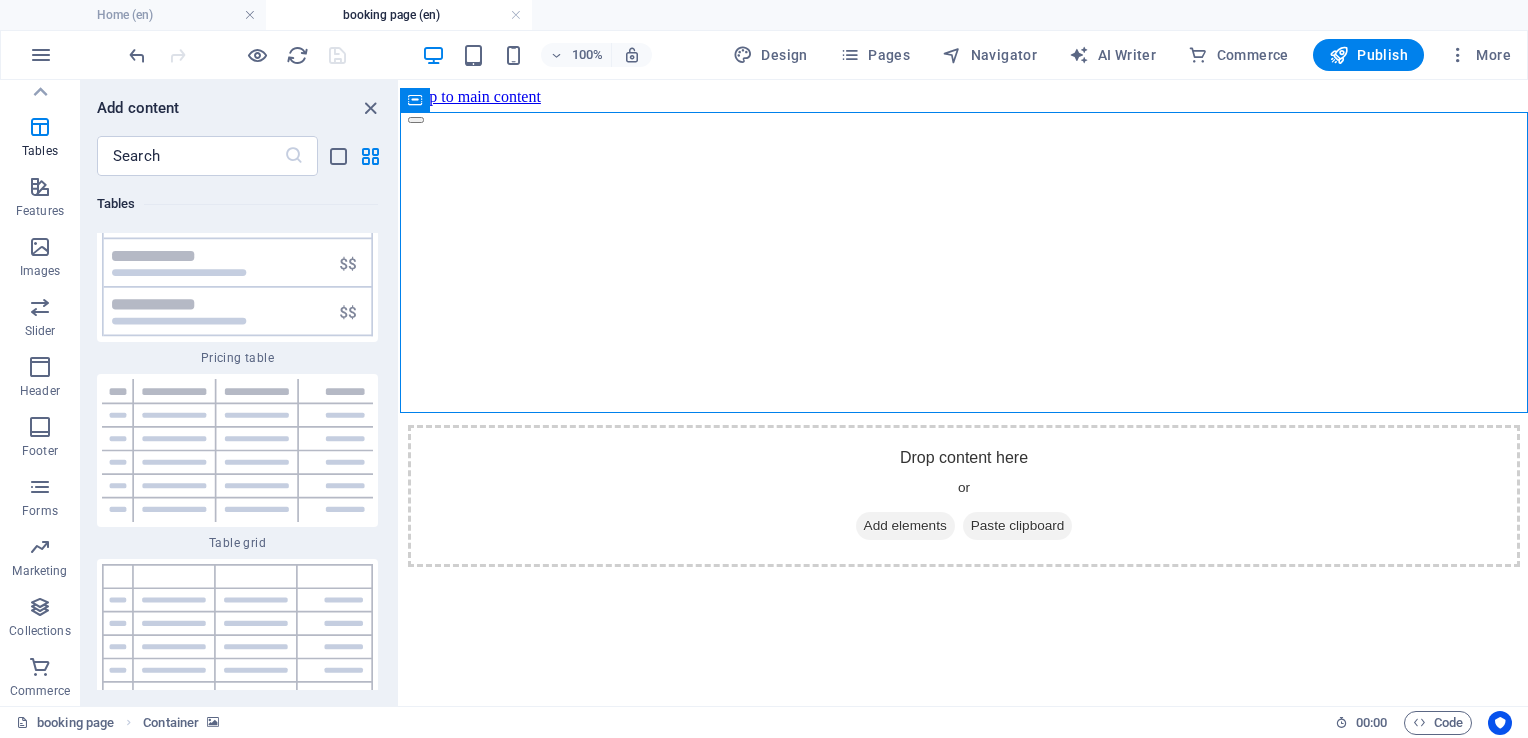 drag, startPoint x: 871, startPoint y: 262, endPoint x: 800, endPoint y: 585, distance: 330.71136 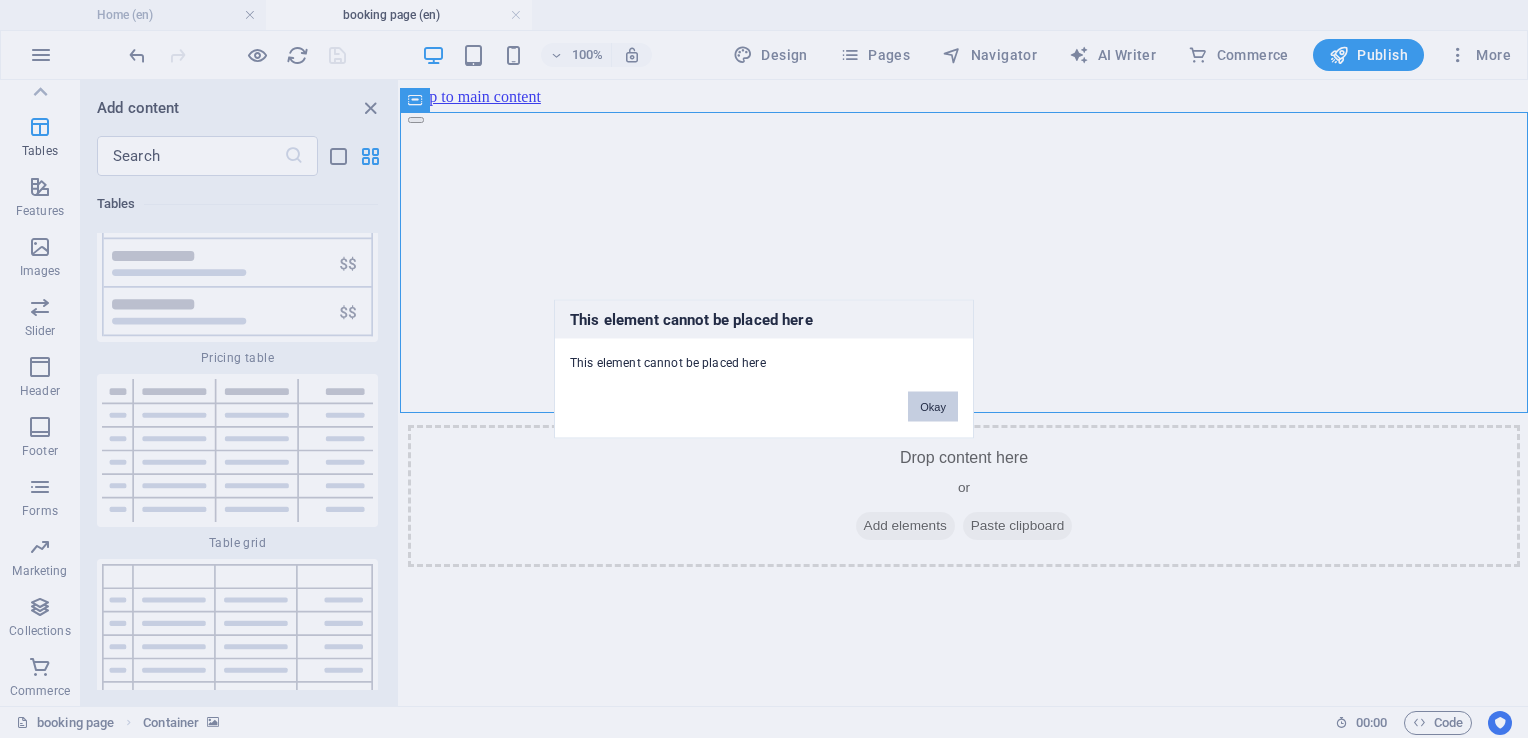 click on "Okay" at bounding box center [933, 407] 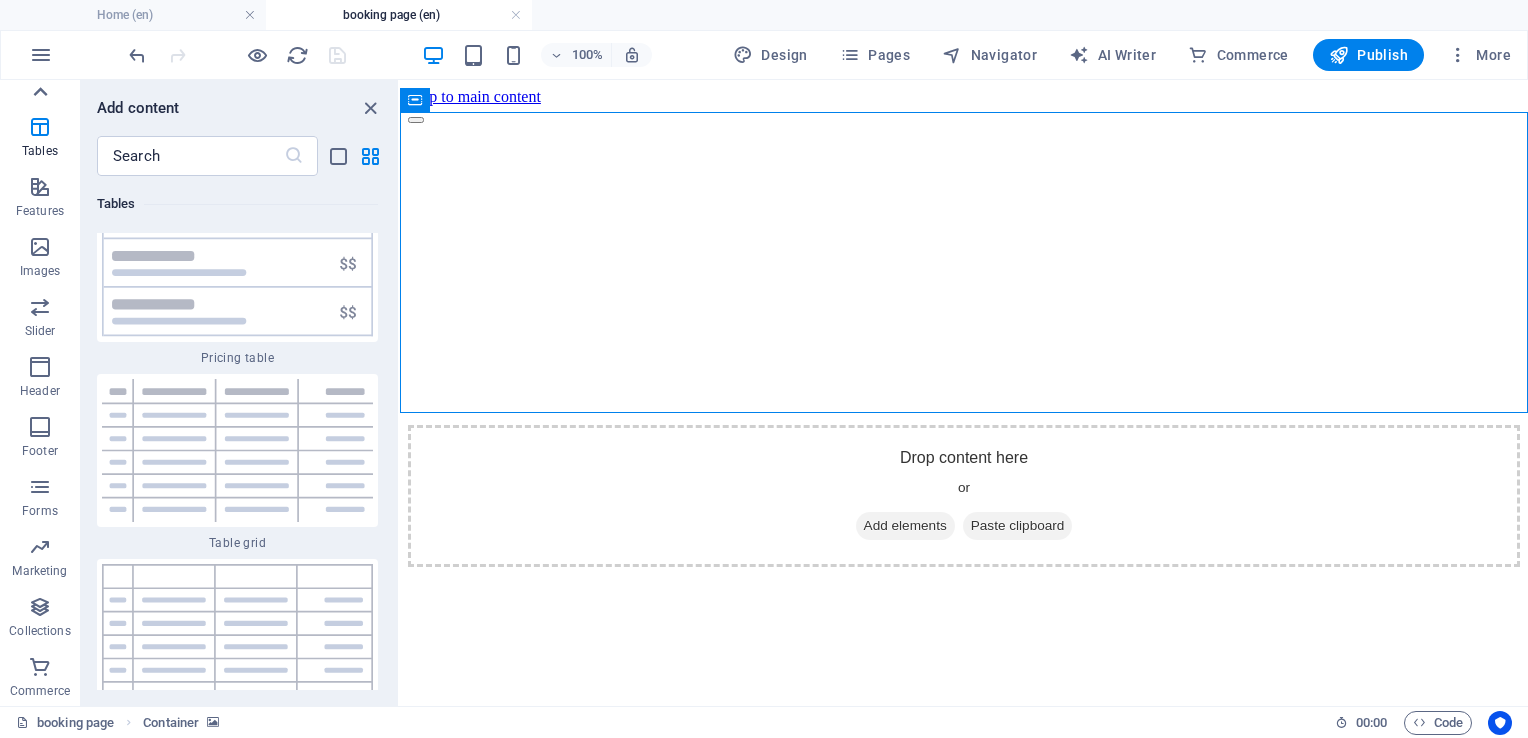 click 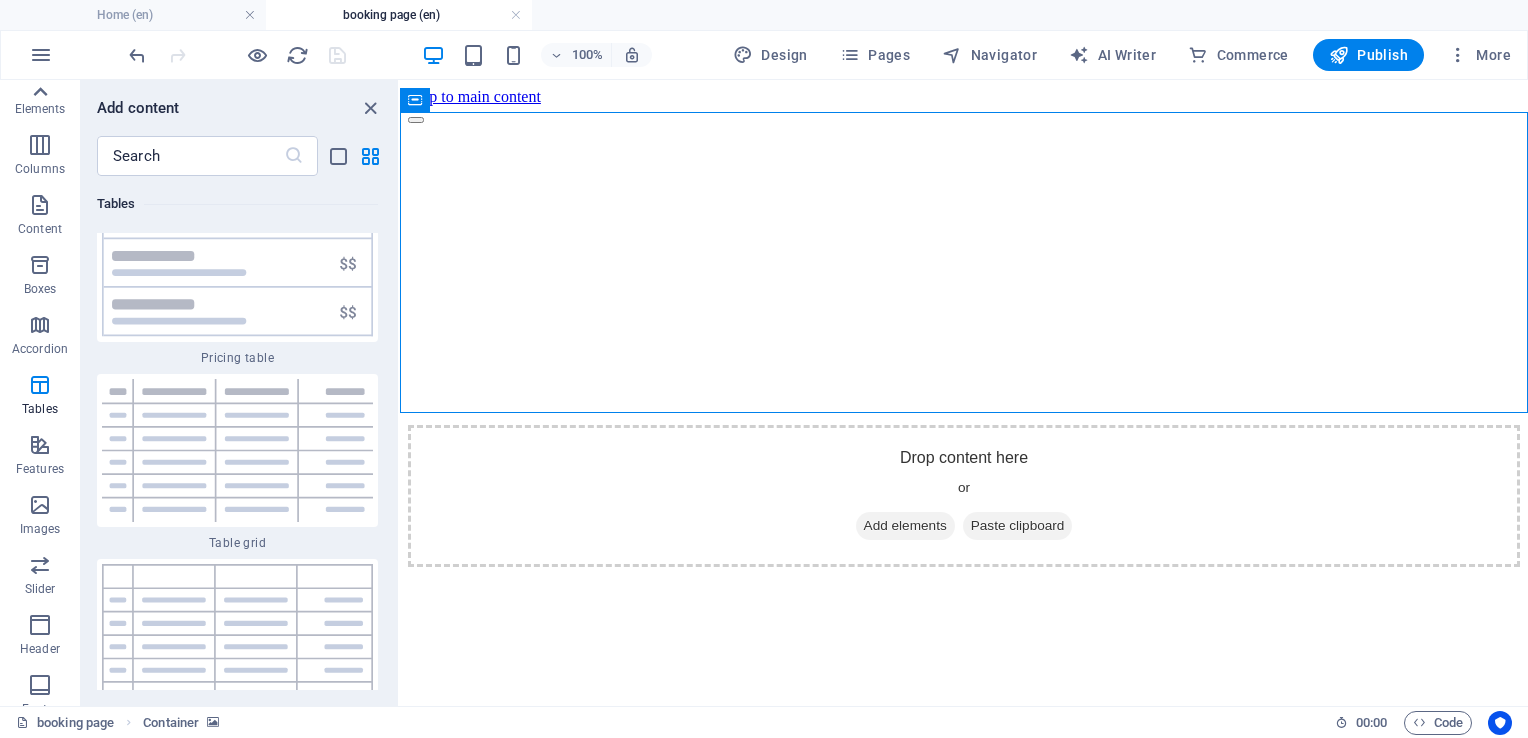 scroll, scrollTop: 0, scrollLeft: 0, axis: both 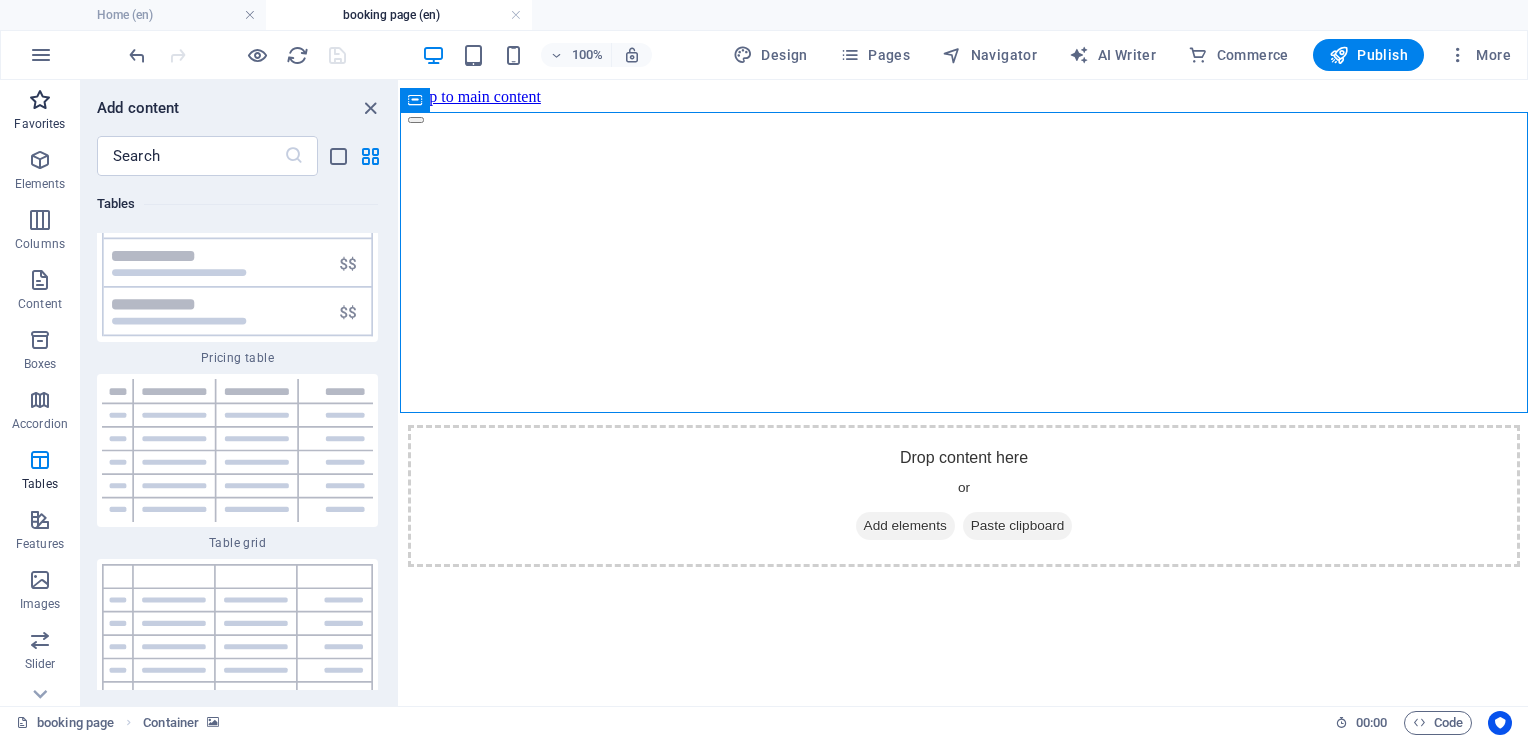 click at bounding box center [40, 100] 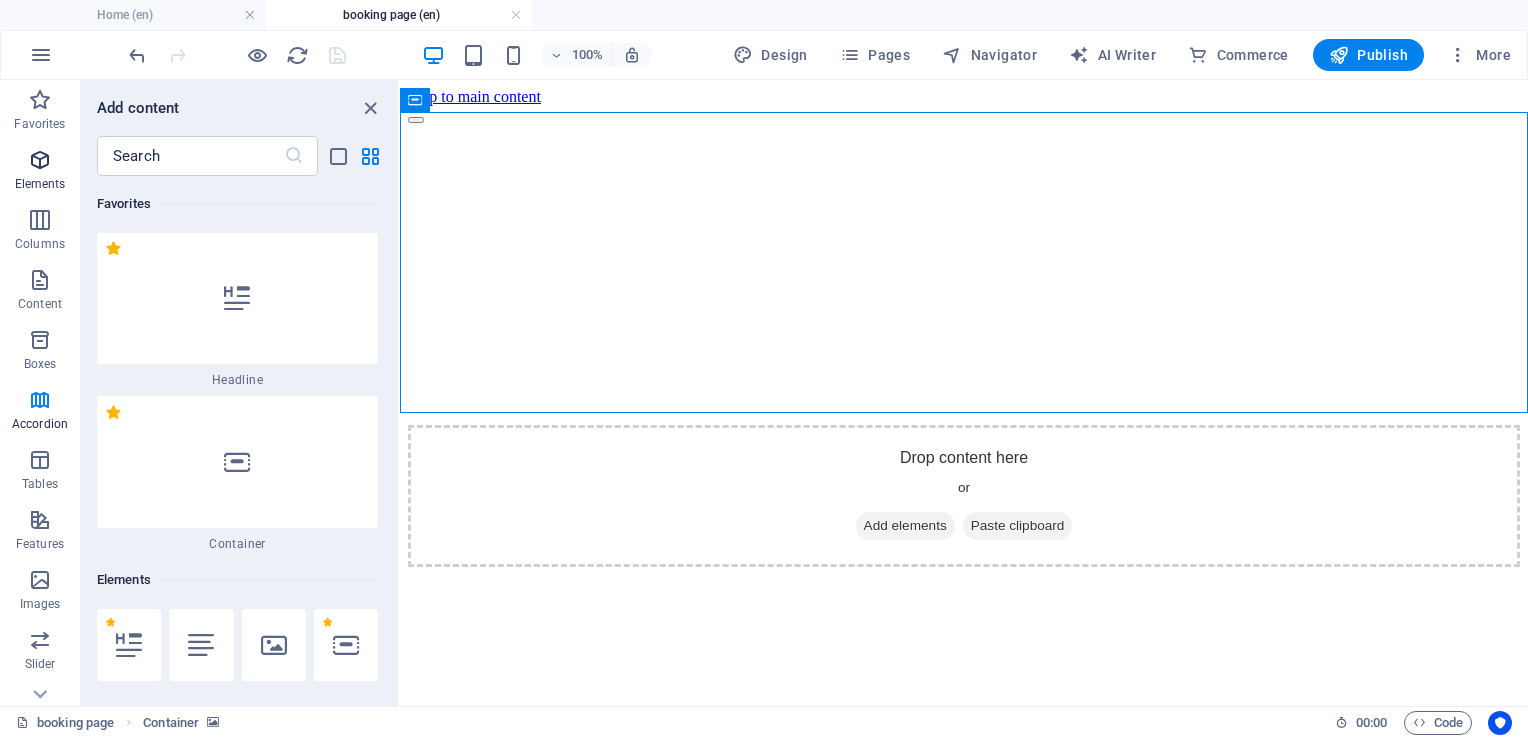 scroll, scrollTop: 0, scrollLeft: 0, axis: both 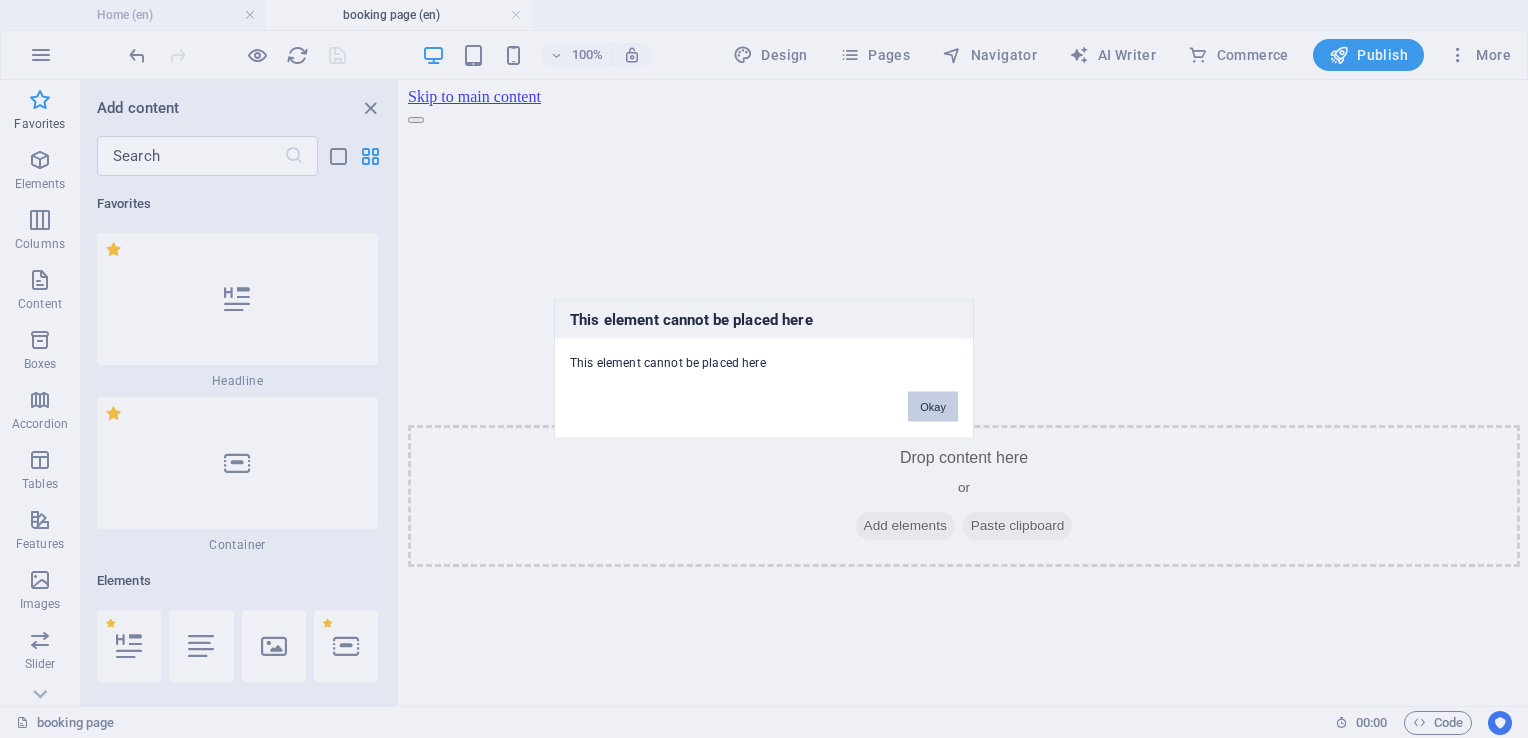 click on "Okay" at bounding box center (933, 407) 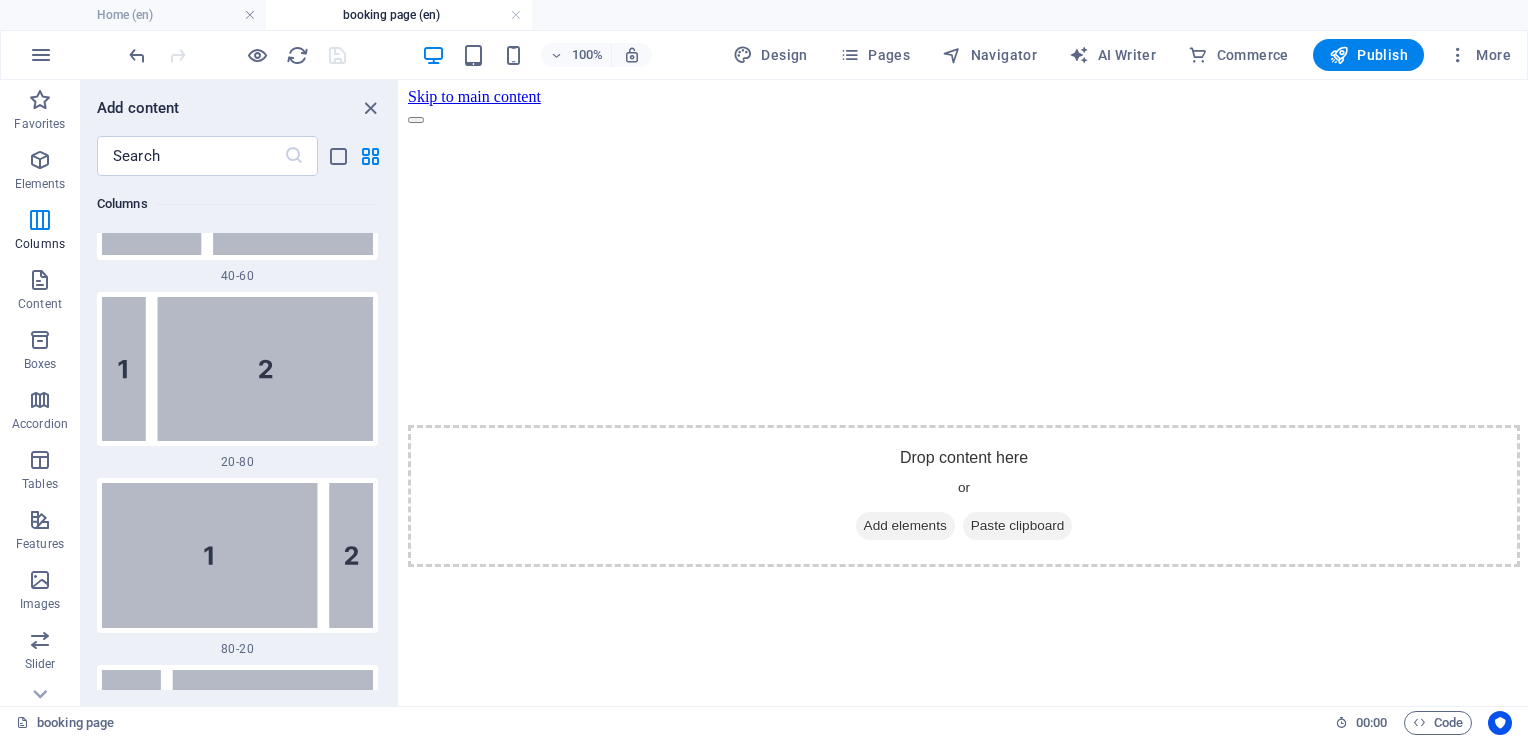 scroll, scrollTop: 2196, scrollLeft: 0, axis: vertical 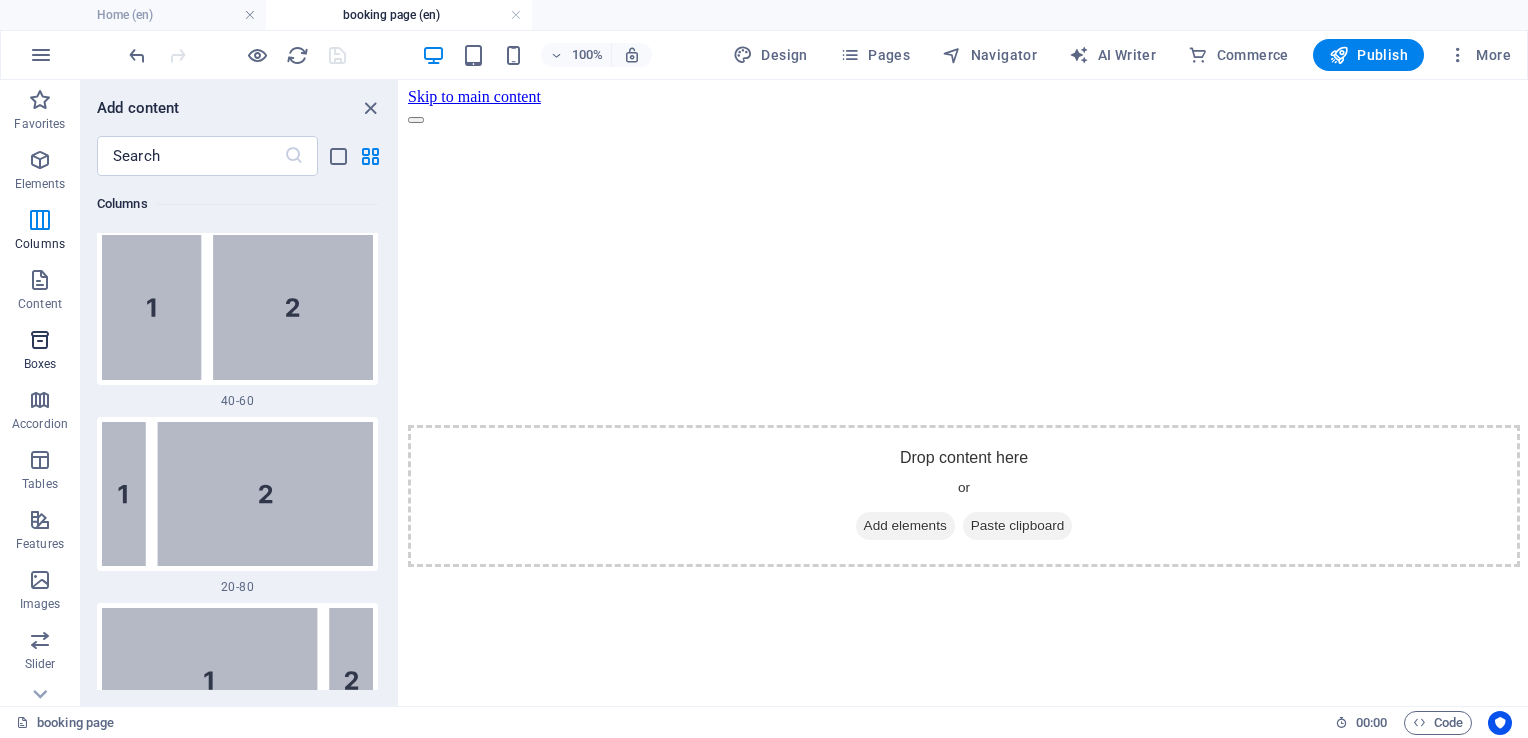 click at bounding box center [40, 340] 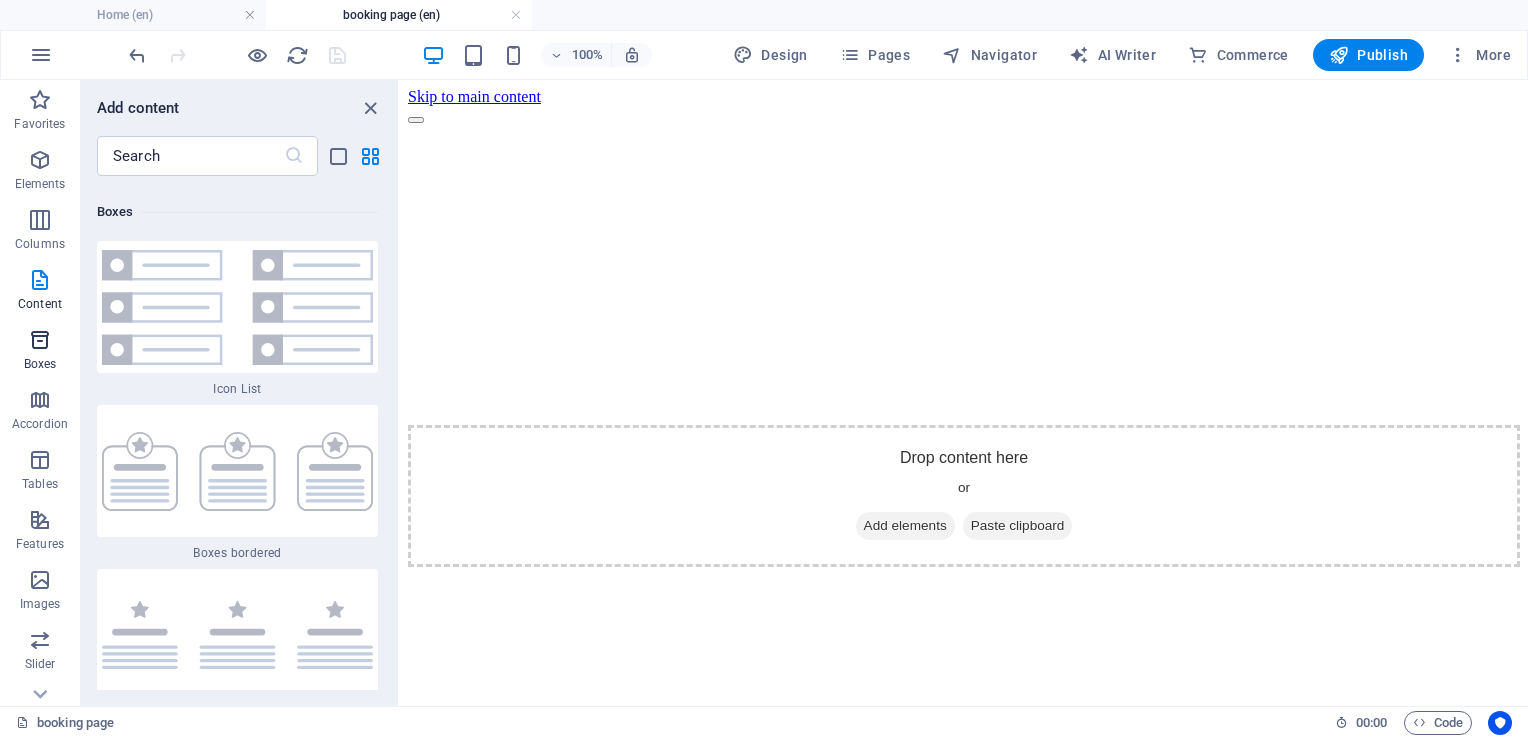 scroll, scrollTop: 10731, scrollLeft: 0, axis: vertical 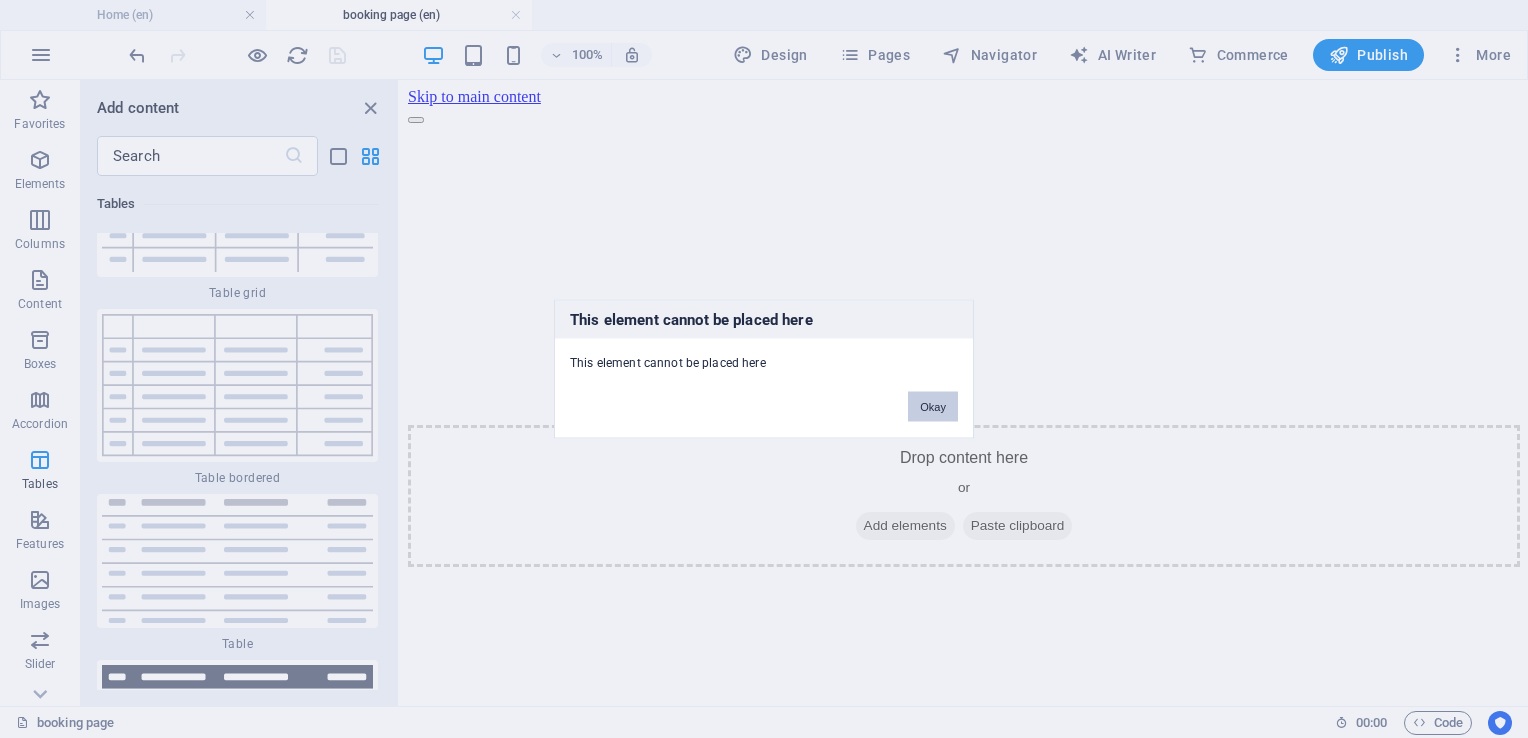 click on "Okay" at bounding box center (933, 407) 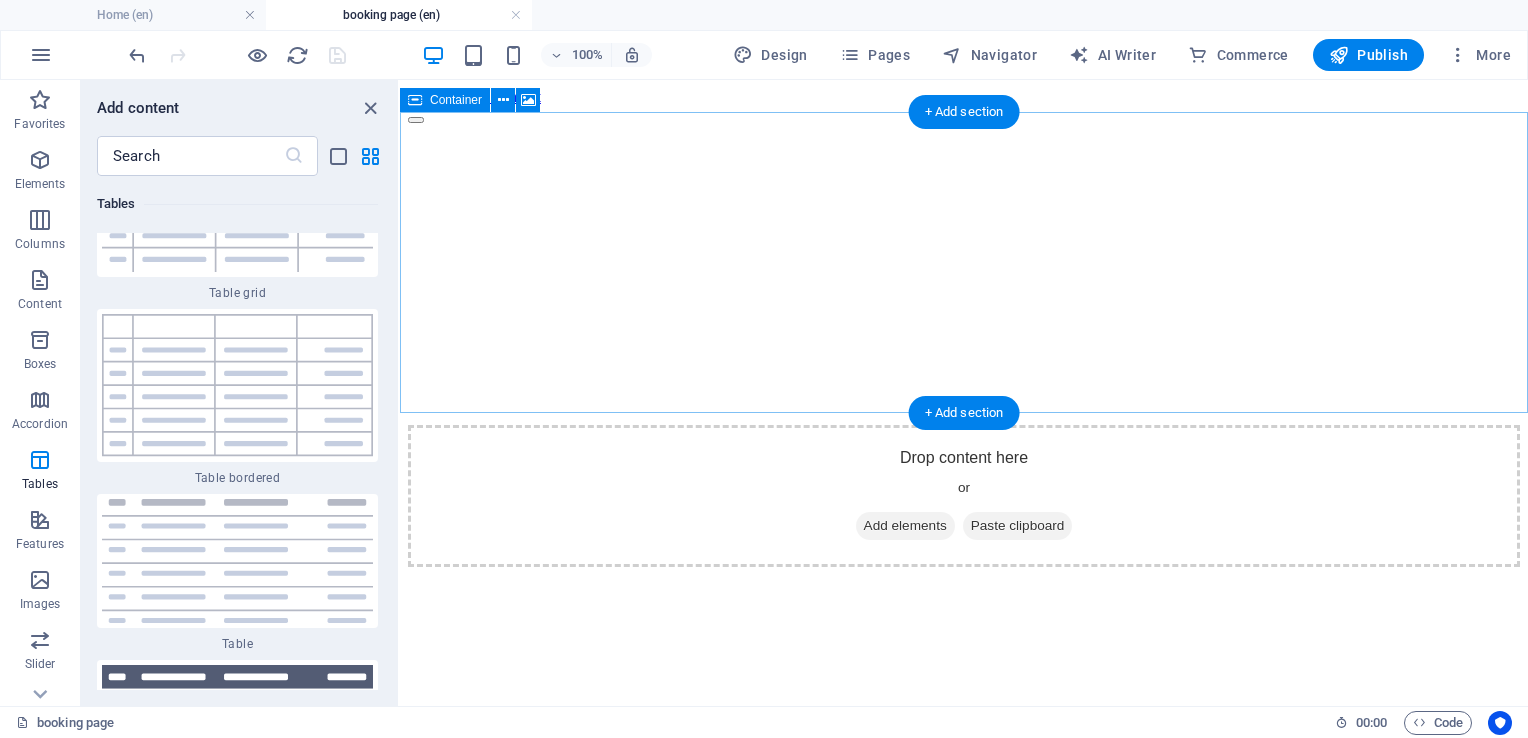 click on "Paste clipboard" at bounding box center (1018, 526) 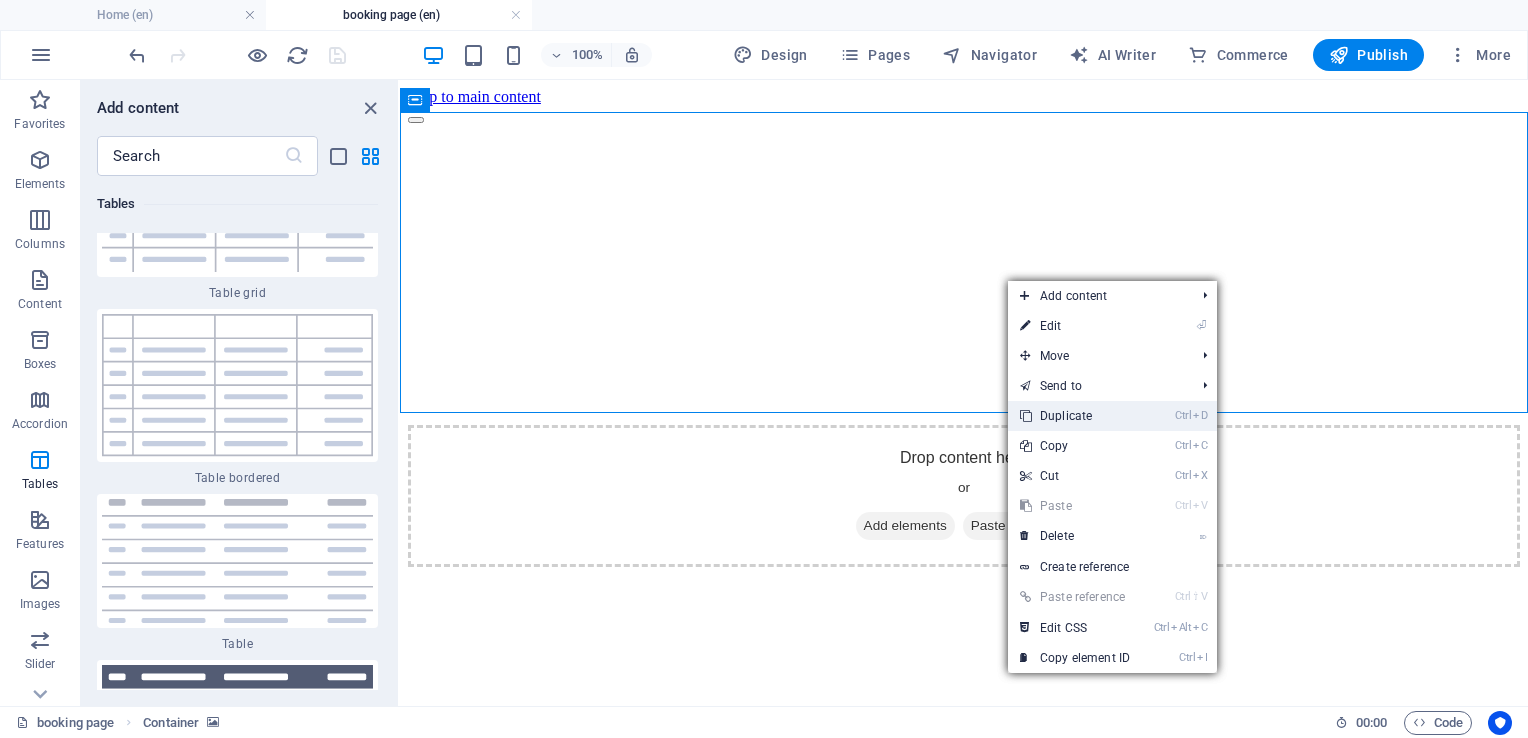 click on "Ctrl D  Duplicate" at bounding box center (1075, 416) 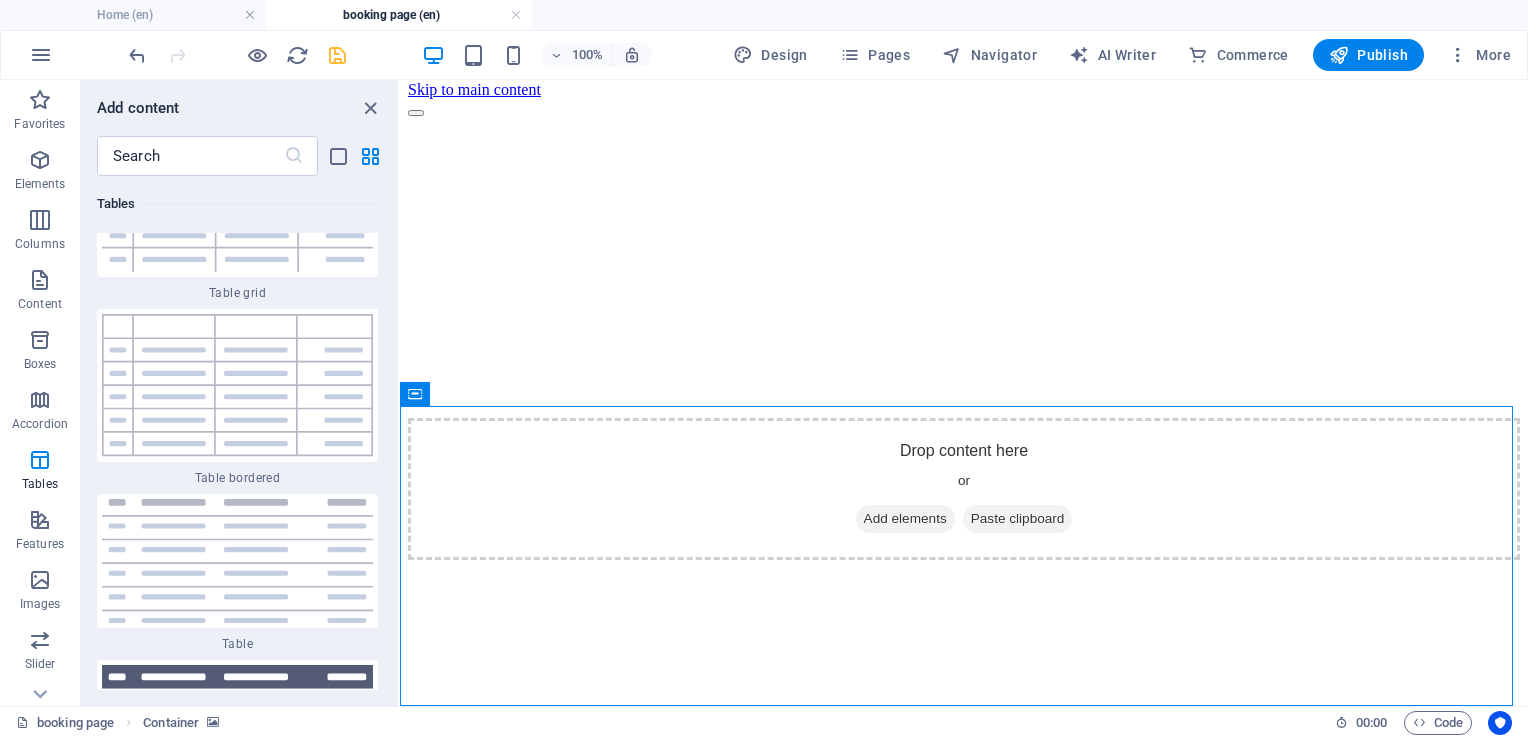 scroll, scrollTop: 0, scrollLeft: 0, axis: both 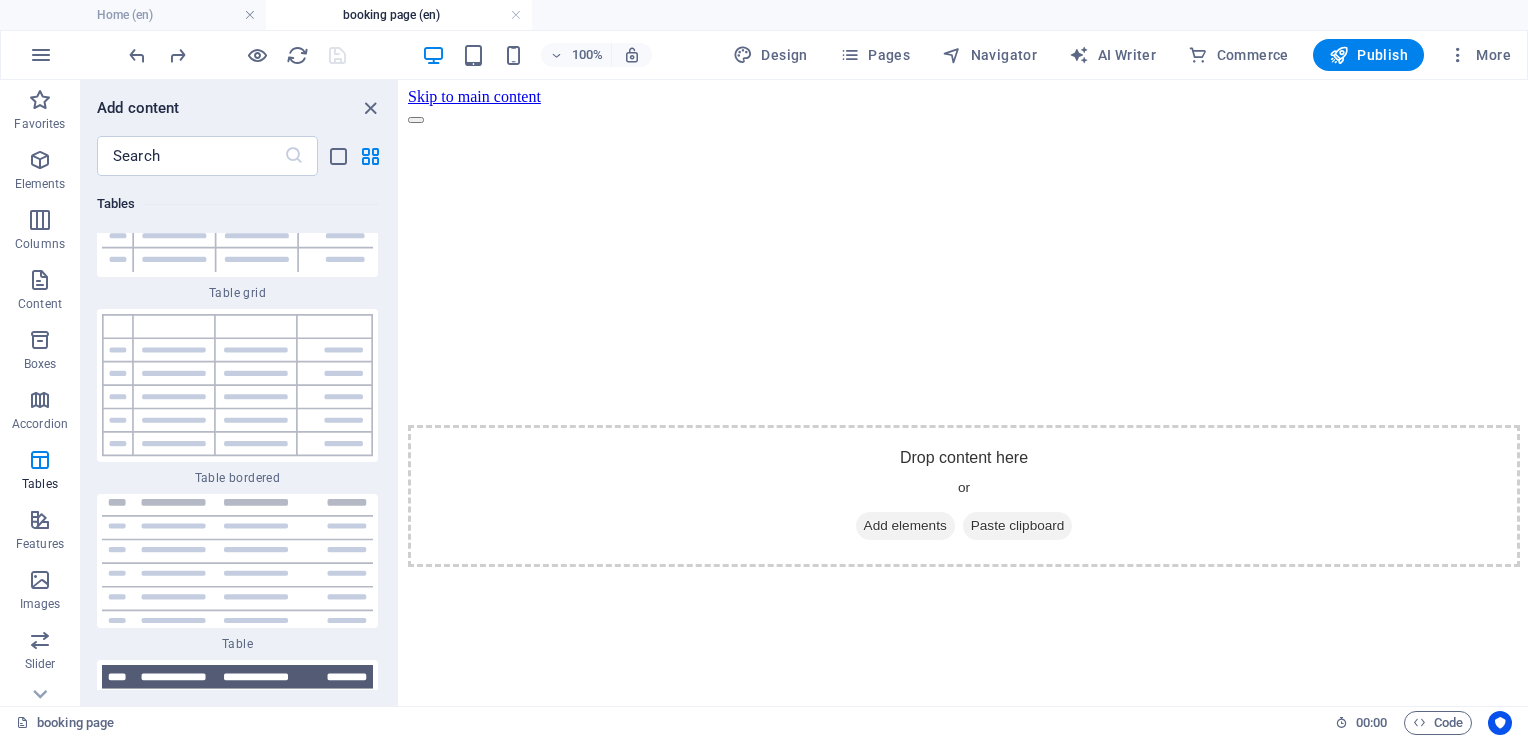 click on "Skip to main content
Drop content here or  Add elements  Paste clipboard" at bounding box center (964, 327) 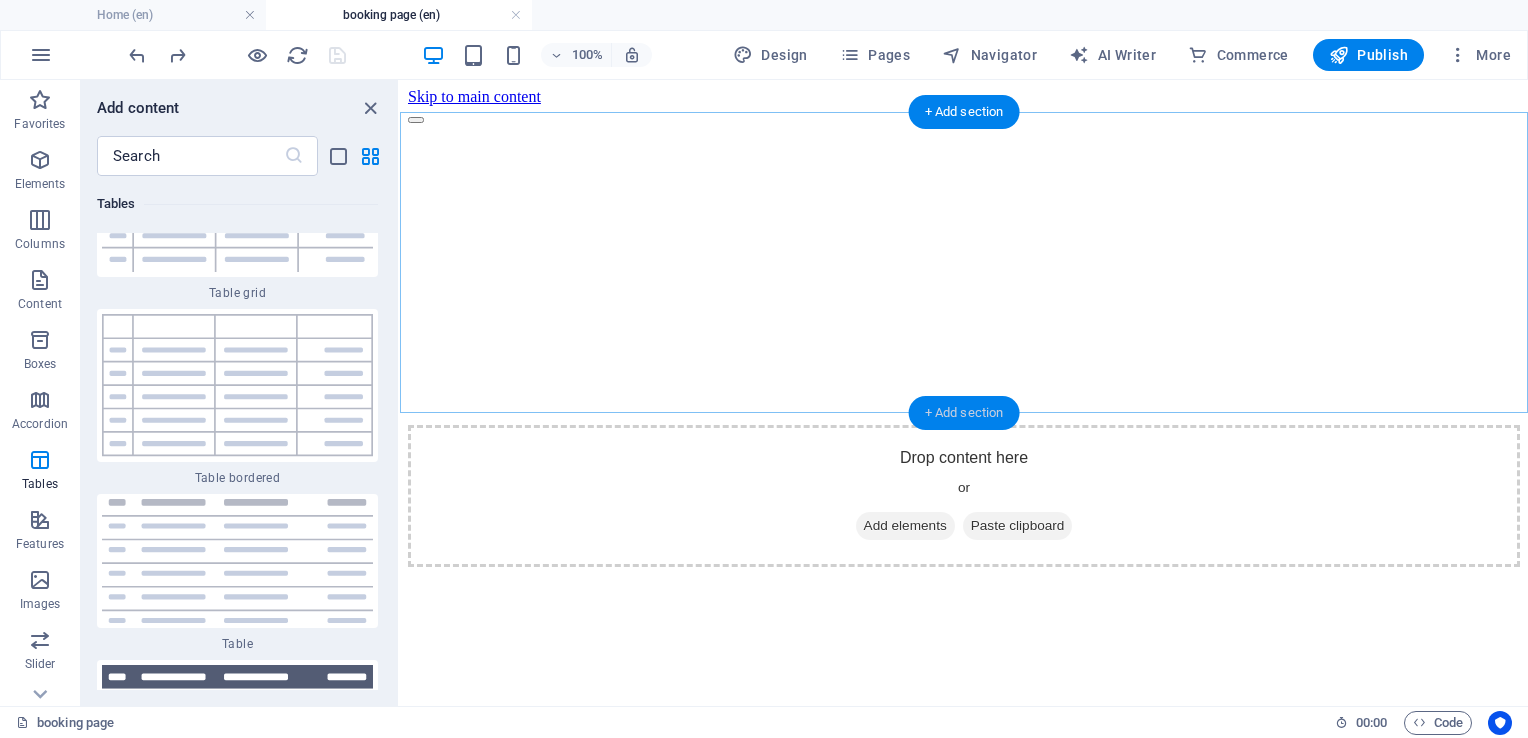 click on "+ Add section" at bounding box center [964, 413] 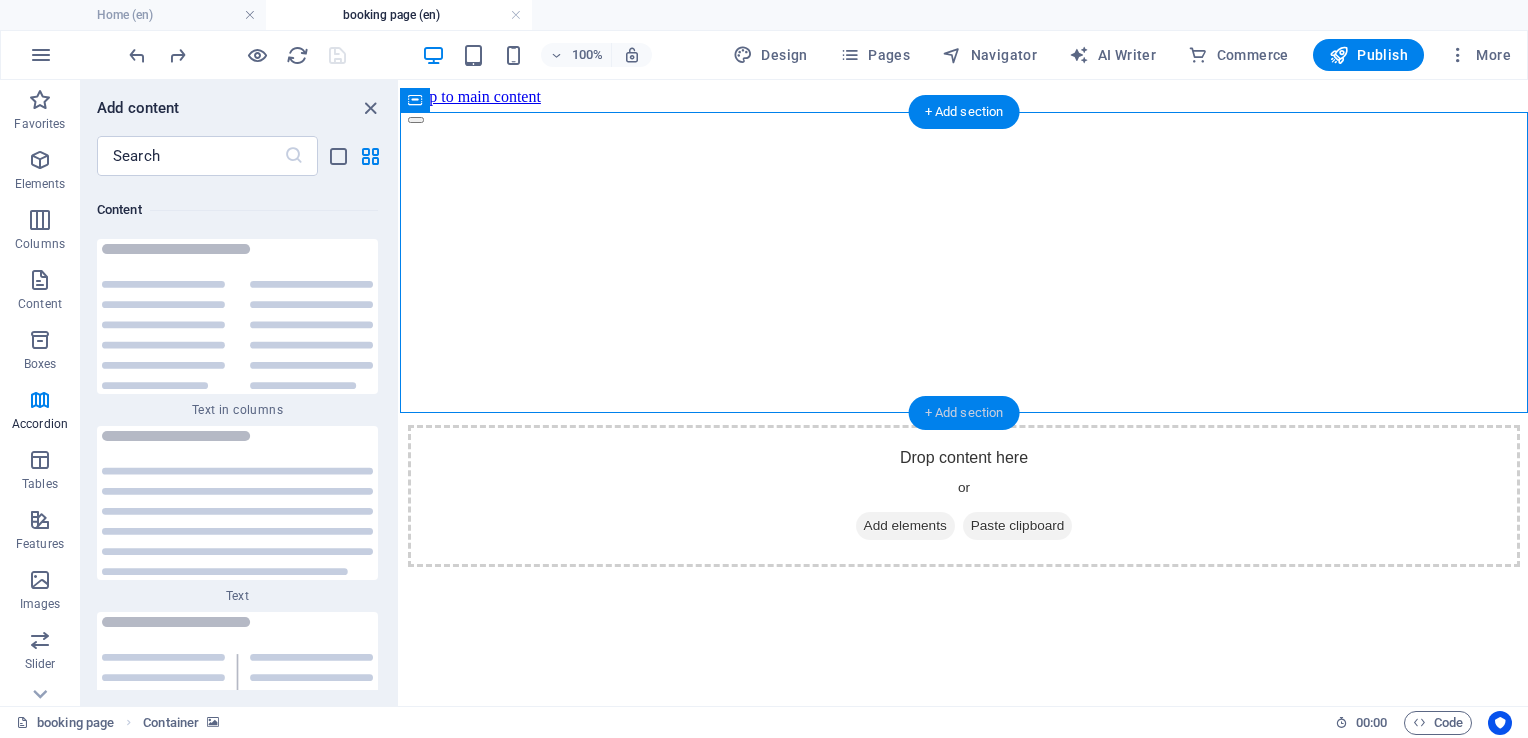 scroll, scrollTop: 6717, scrollLeft: 0, axis: vertical 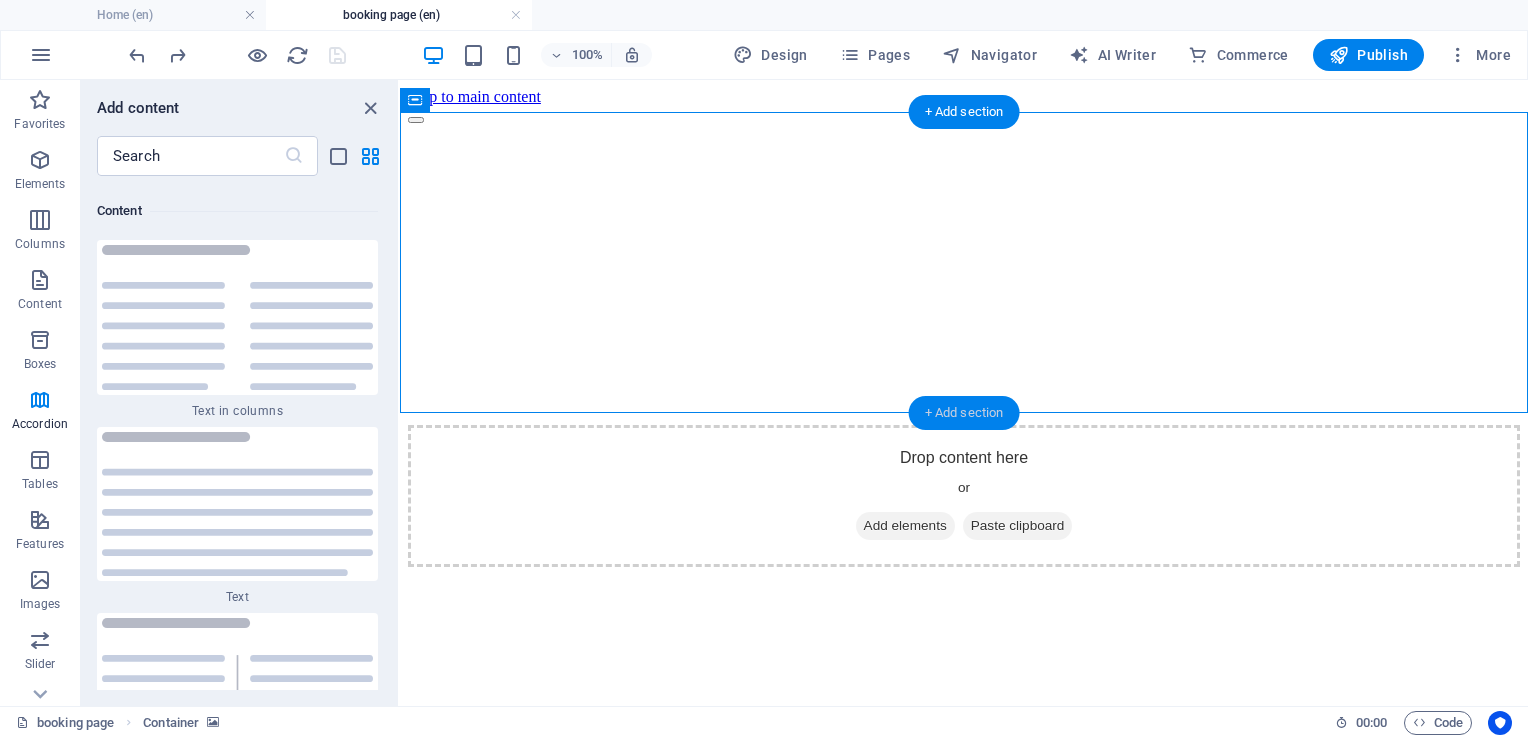 click on "+ Add section" at bounding box center [964, 413] 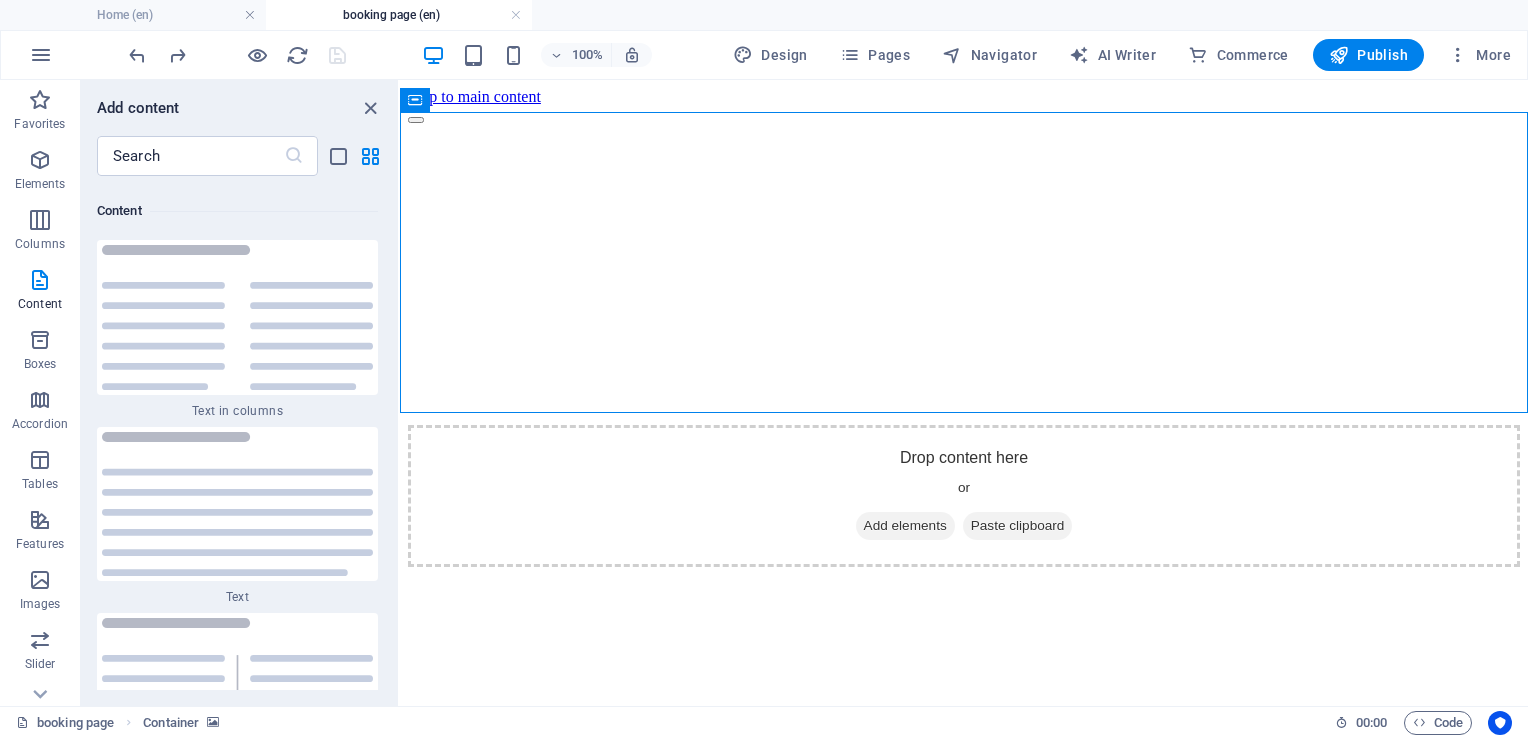 click on "Skip to main content
Drop content here or  Add elements  Paste clipboard" at bounding box center [964, 327] 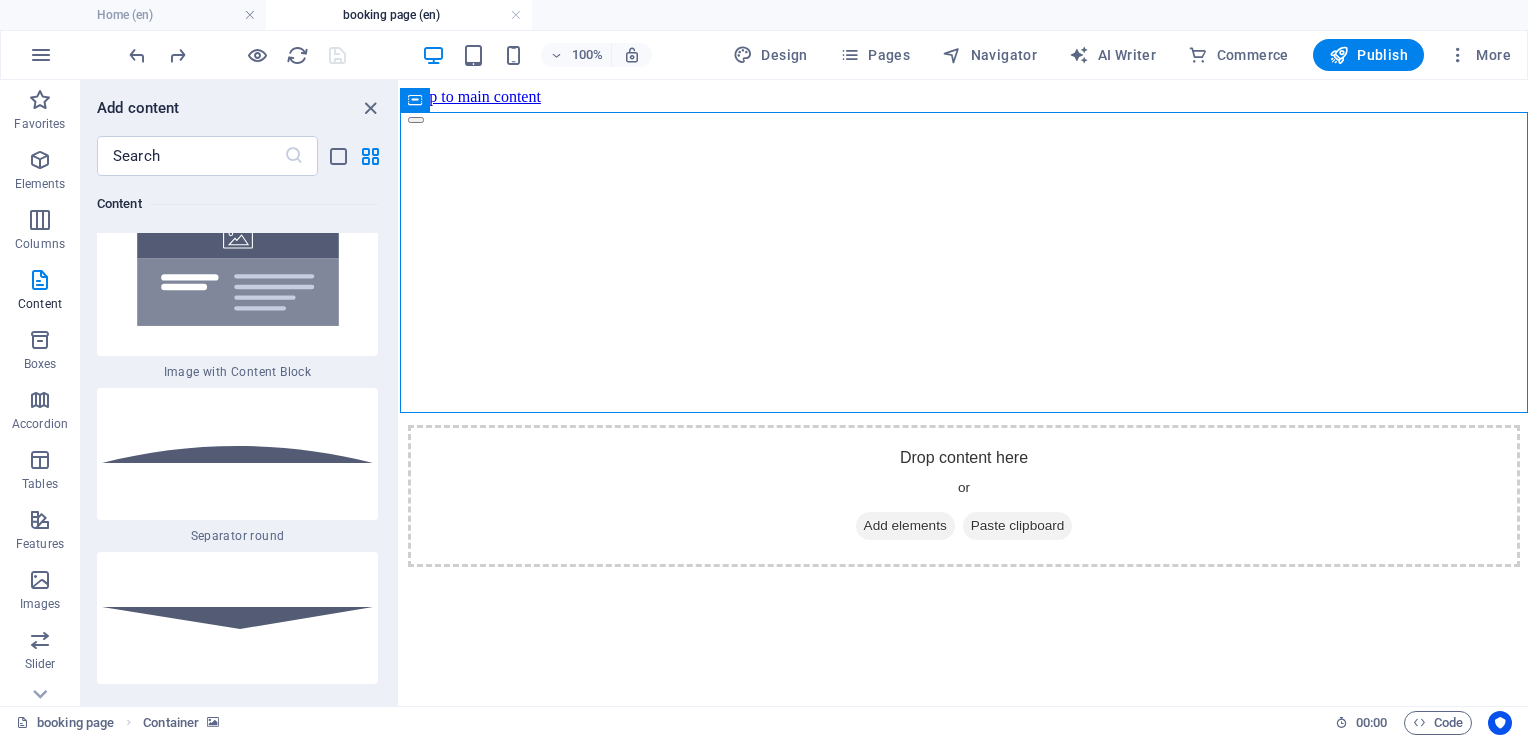 scroll, scrollTop: 9286, scrollLeft: 0, axis: vertical 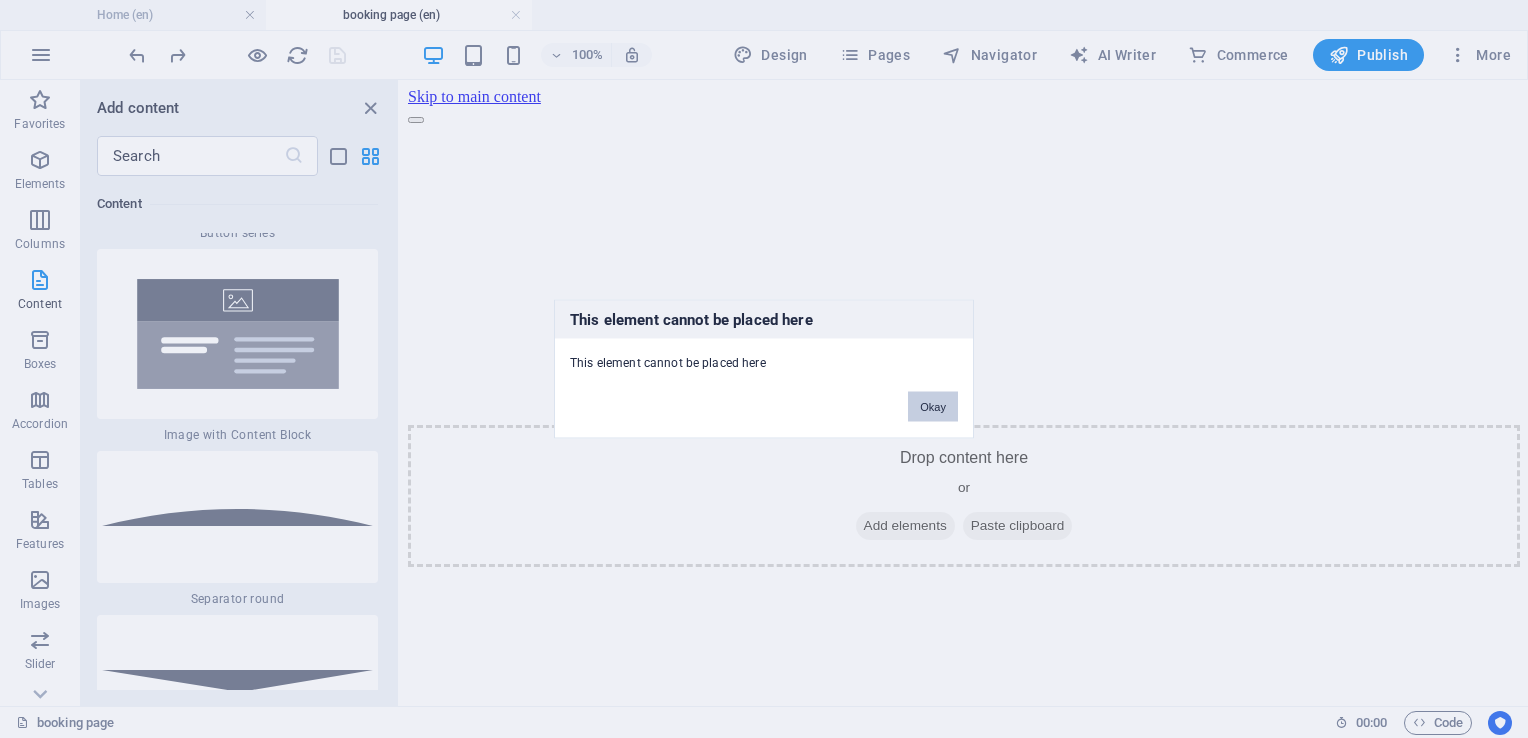 click on "Okay" at bounding box center [933, 407] 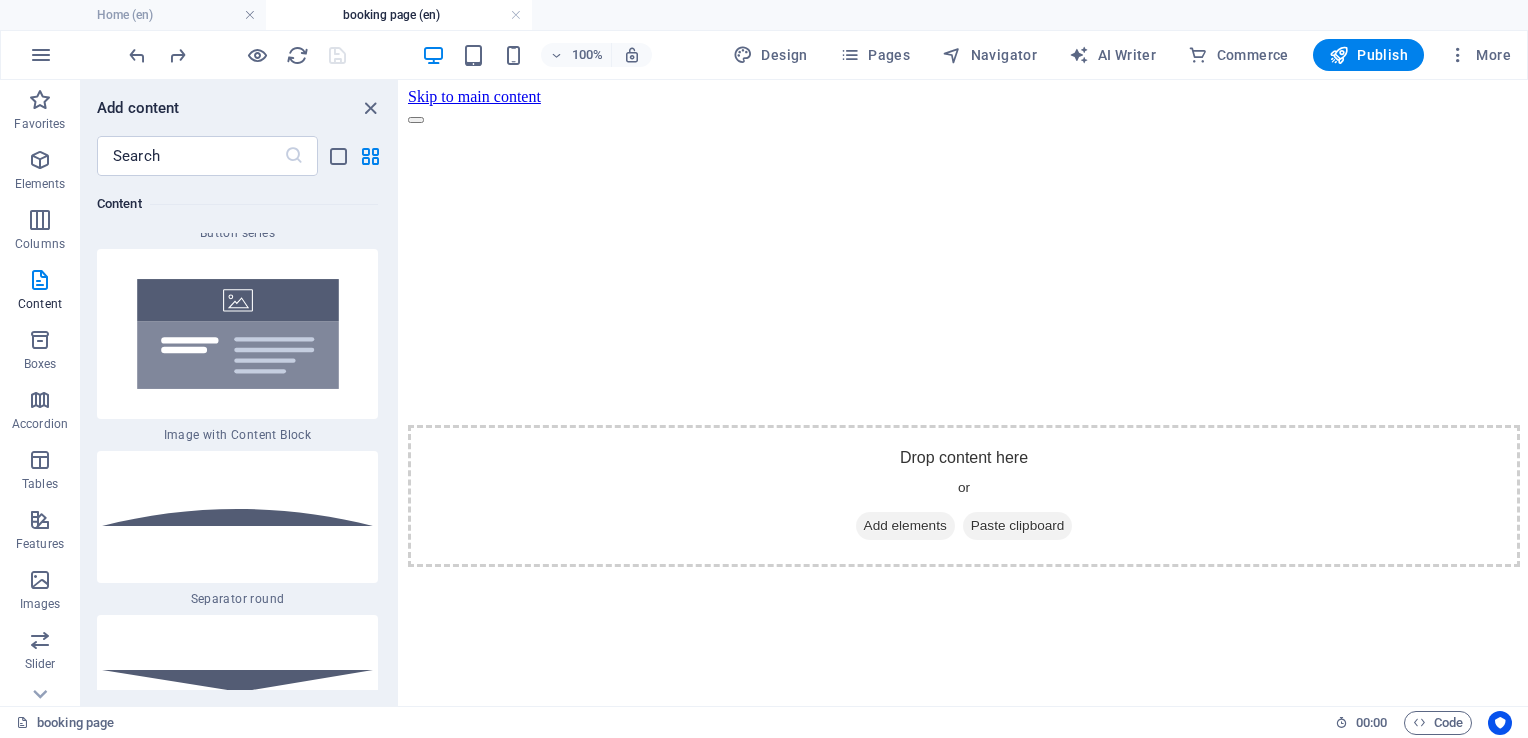 drag, startPoint x: 1527, startPoint y: 261, endPoint x: 1052, endPoint y: 593, distance: 579.5248 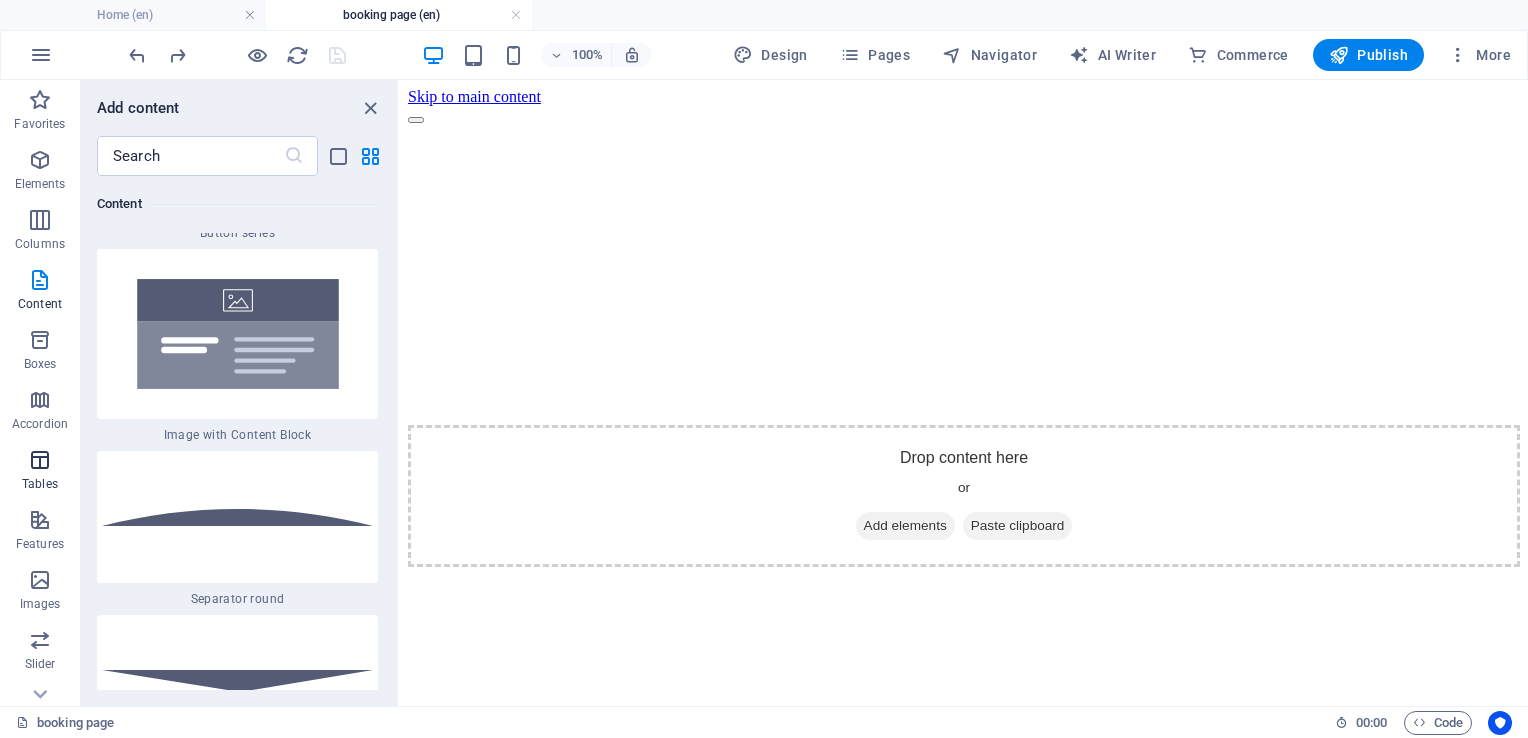 click at bounding box center (40, 460) 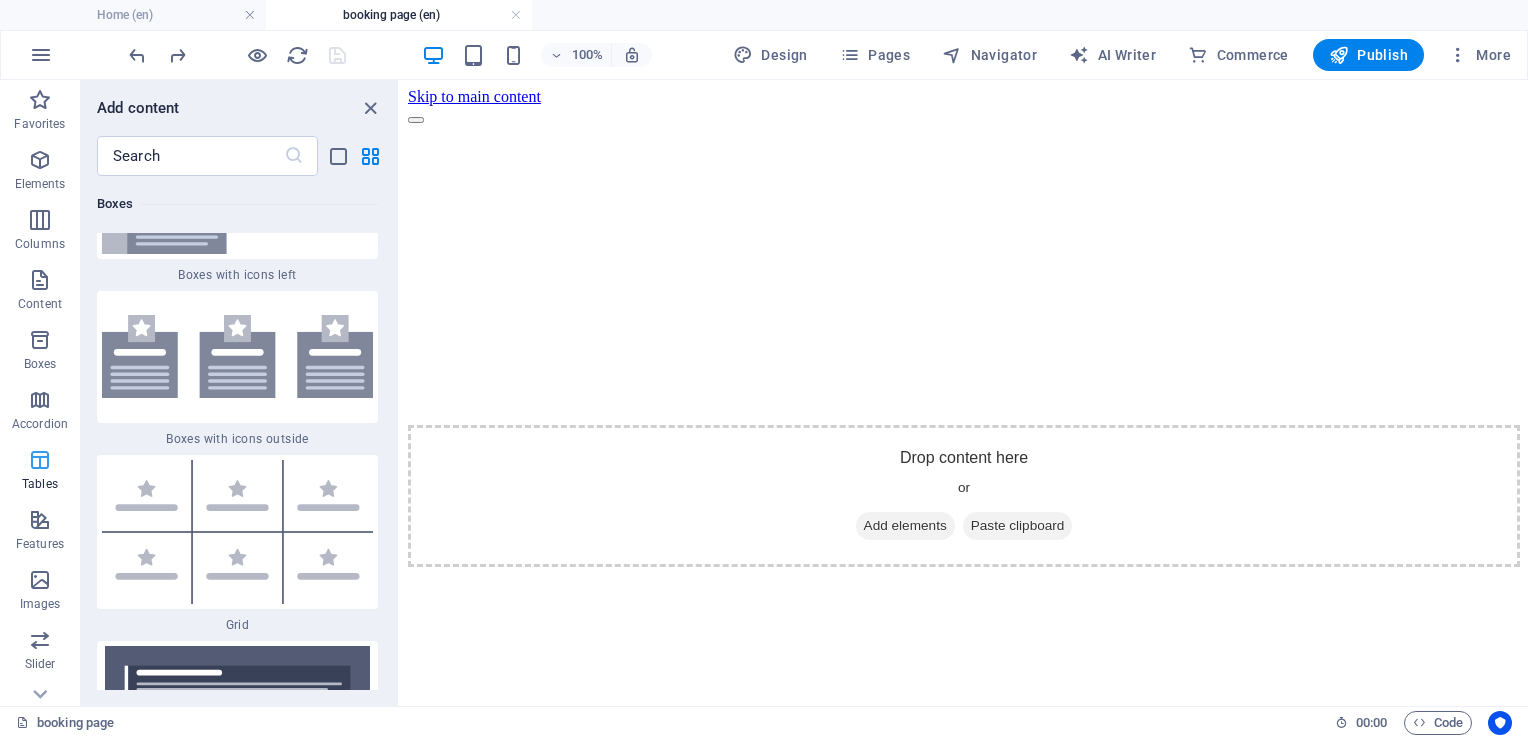 scroll, scrollTop: 13434, scrollLeft: 0, axis: vertical 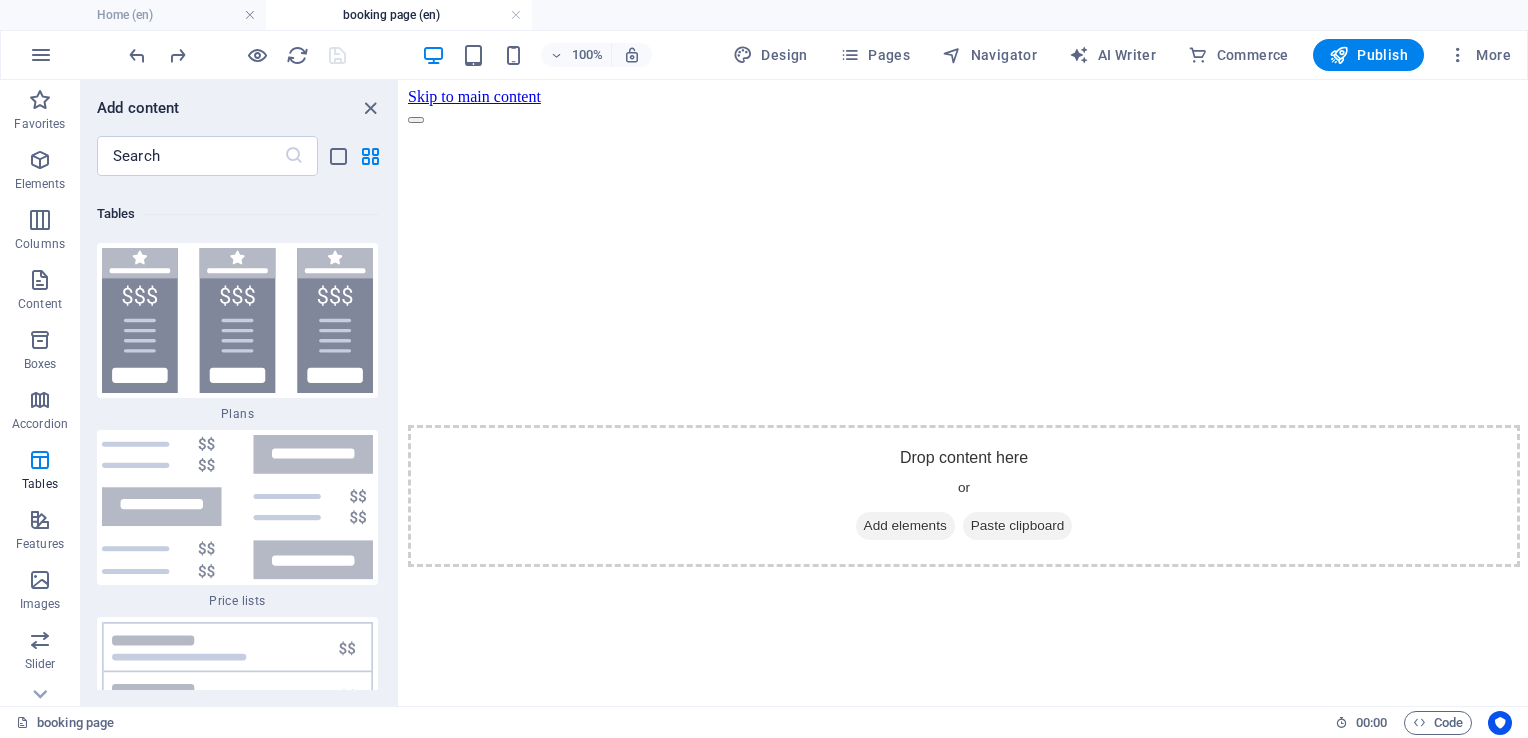 click on "Favorites 1 Star Headline 1 Star Container Elements 1 Star Headline 1 Star Text 1 Star Image 1 Star Container 1 Star Spacer 1 Star Separator 1 Star HTML 1 Star Icon 1 Star Button 1 Star Logo 1 Star SVG 1 Star Image slider 1 Star Slider 1 Star Gallery 1 Star Menu 1 Star Map 1 Star Facebook 1 Star Video 1 Star YouTube 1 Star Vimeo 1 Star Document 1 Star Audio 1 Star Iframe 1 Star Privacy 1 Star Languages Columns 1 Star Container 1 Star 2 columns 1 Star 3 columns 1 Star 4 columns 1 Star 5 columns 1 Star 6 columns 1 Star 40-60 1 Star 20-80 1 Star 80-20 1 Star 30-70 1 Star 70-30 1 Star Unequal Columns 1 Star 25-25-50 1 Star 25-50-25 1 Star 50-25-25 1 Star 20-60-20 1 Star 50-16-16-16 1 Star 16-16-16-50 1 Star Grid 2-1 1 Star Grid 1-2 1 Star Grid 3-1 1 Star Grid 1-3 1 Star Grid 4-1 1 Star Grid 1-4 1 Star Grid 1-2-1 1 Star Grid 1-1-2 1 Star Grid 2h-2v 1 Star Grid 2v-2h 1 Star Grid 2-1-2 1 Star Grid 3-4 Content 1 Star Text in columns 1 Star Text 1 Star Text with separator 1 Star Image with text box 1 Star 1 Star Boxes" at bounding box center (239, 433) 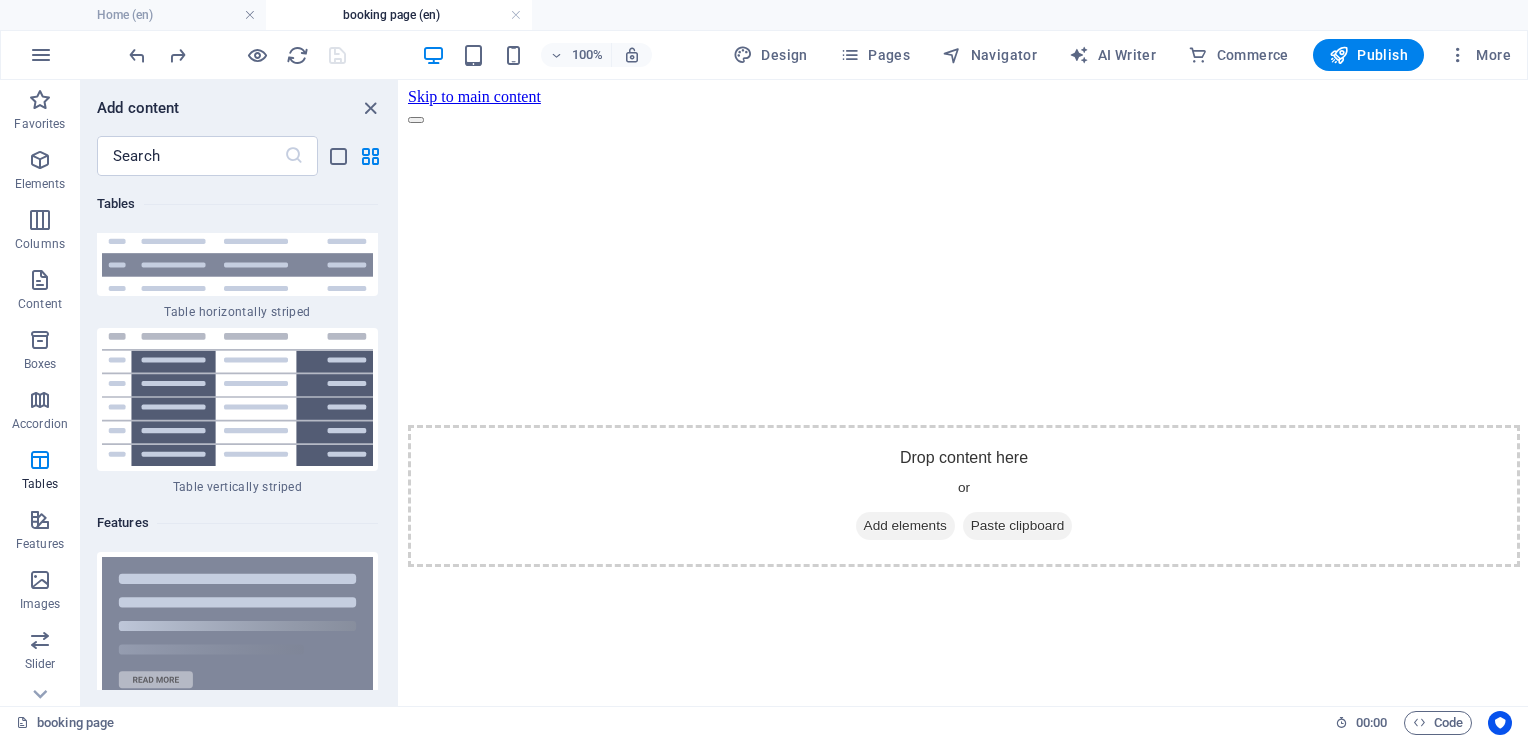 scroll, scrollTop: 14682, scrollLeft: 0, axis: vertical 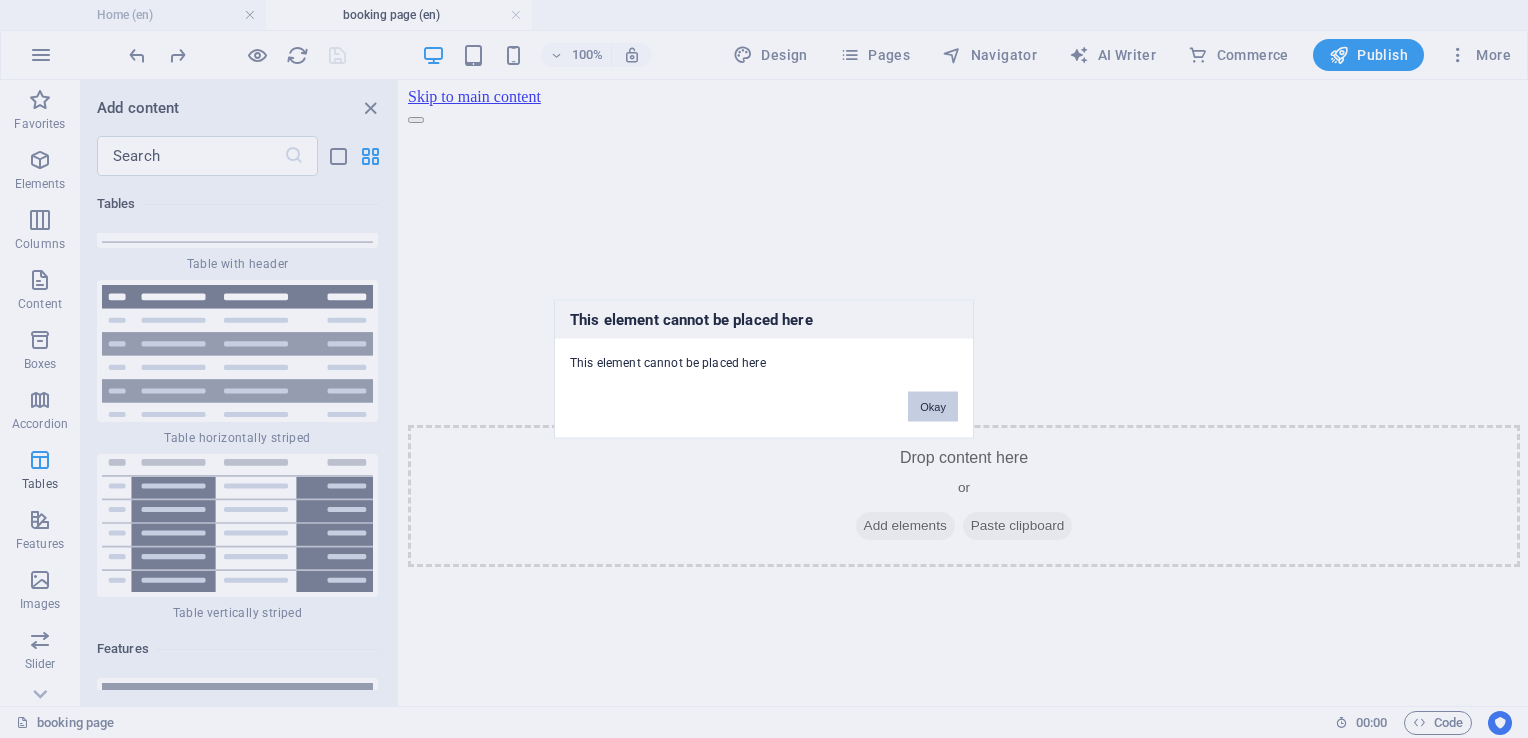 click on "Okay" at bounding box center (933, 407) 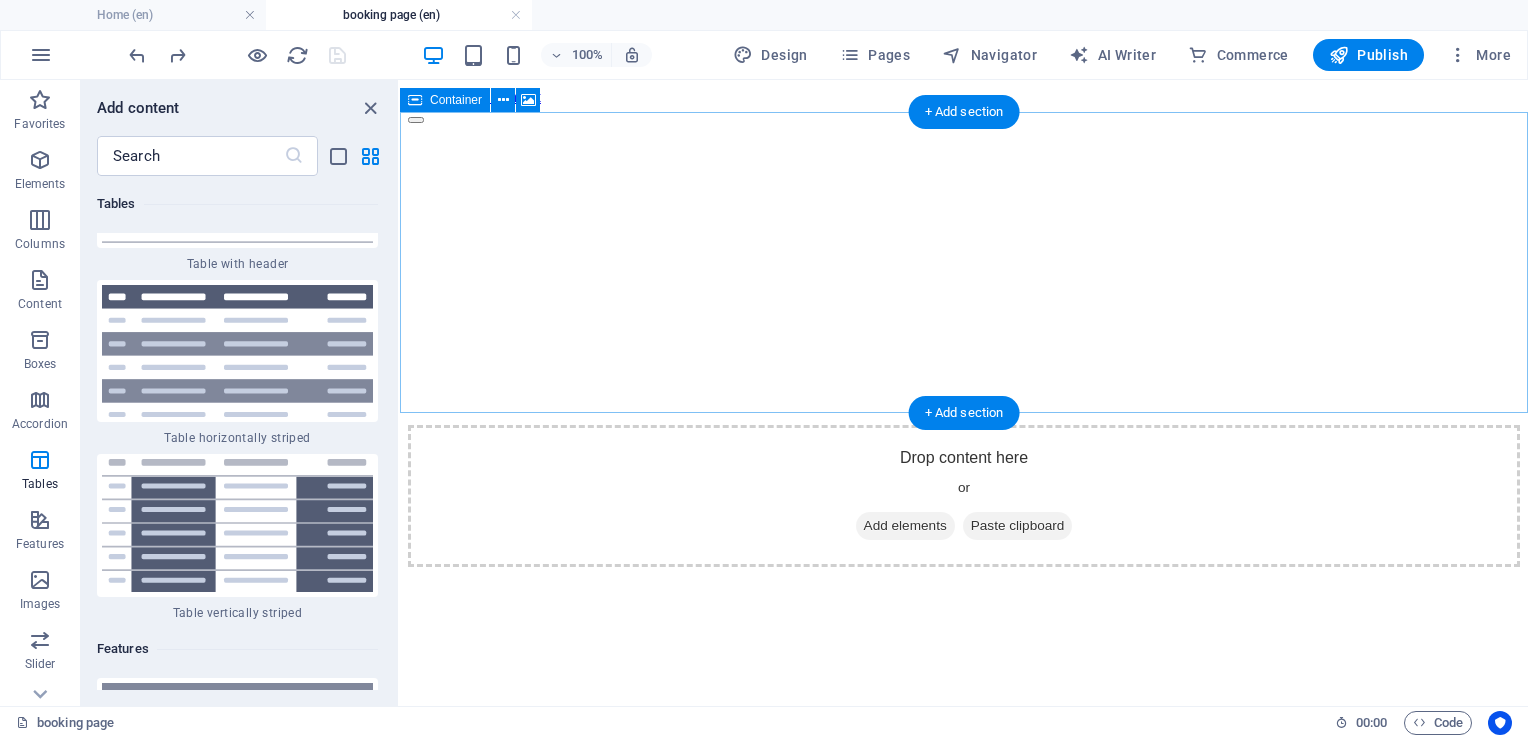 click on "Add elements" at bounding box center (905, 526) 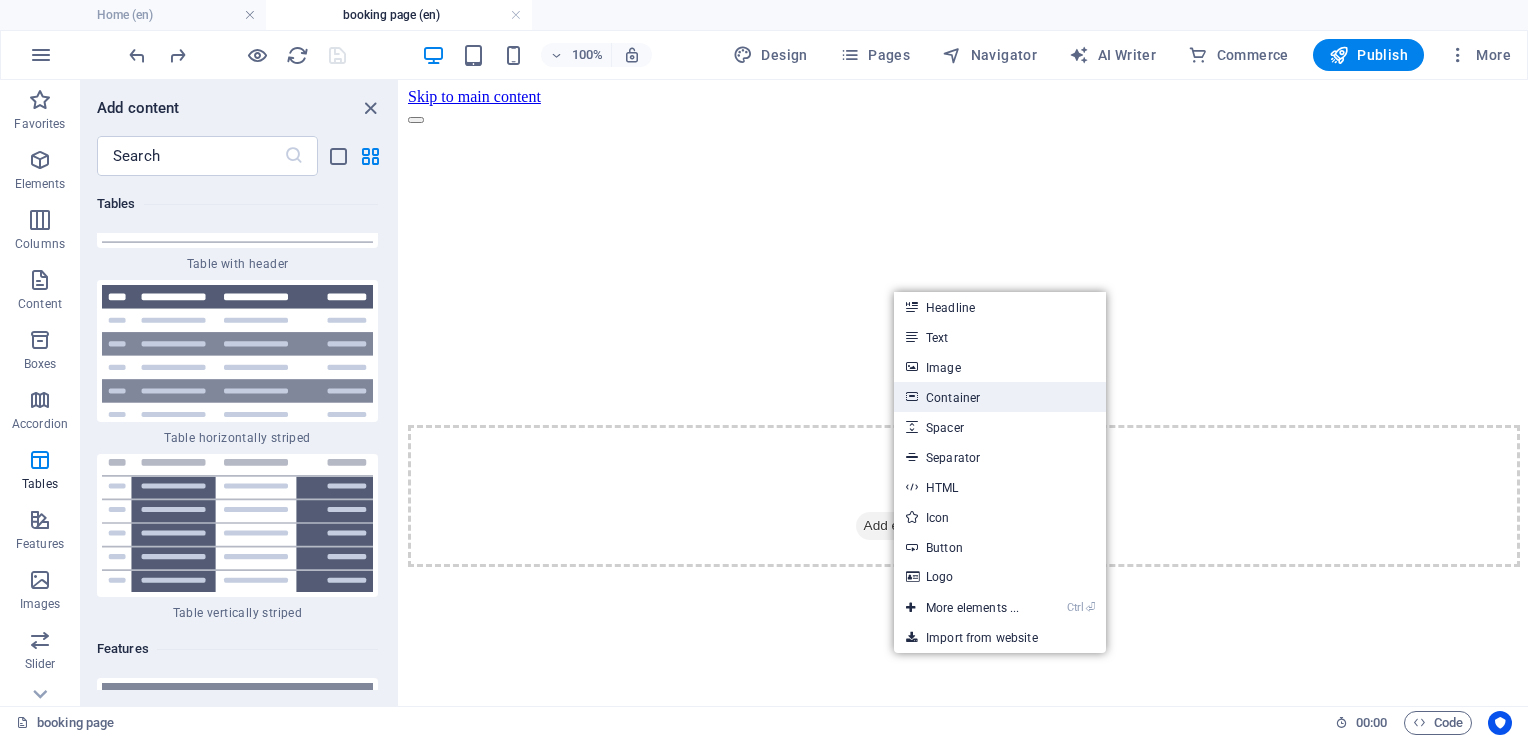 click on "Container" at bounding box center (1000, 397) 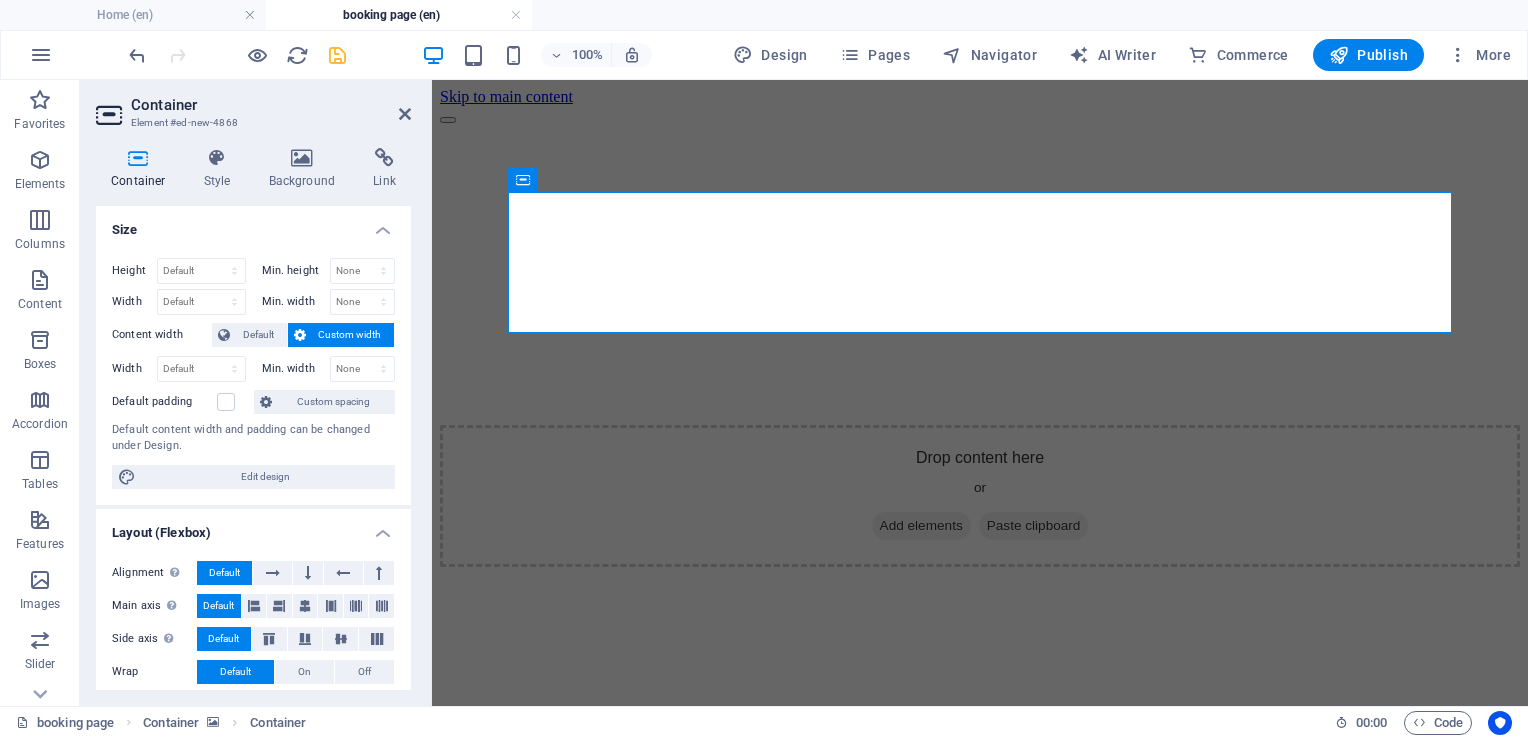 drag, startPoint x: 1044, startPoint y: 259, endPoint x: 566, endPoint y: 519, distance: 544.136 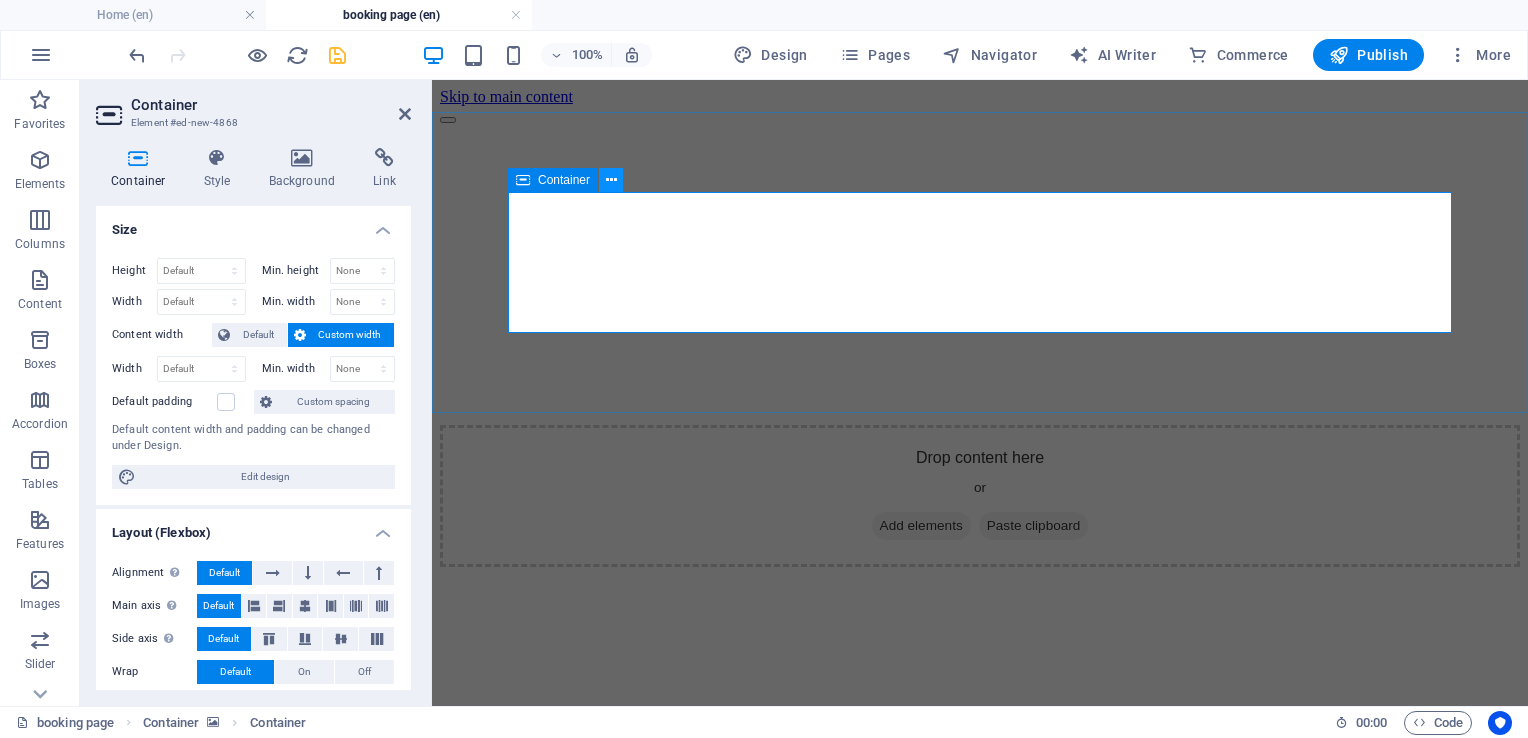 click at bounding box center [611, 180] 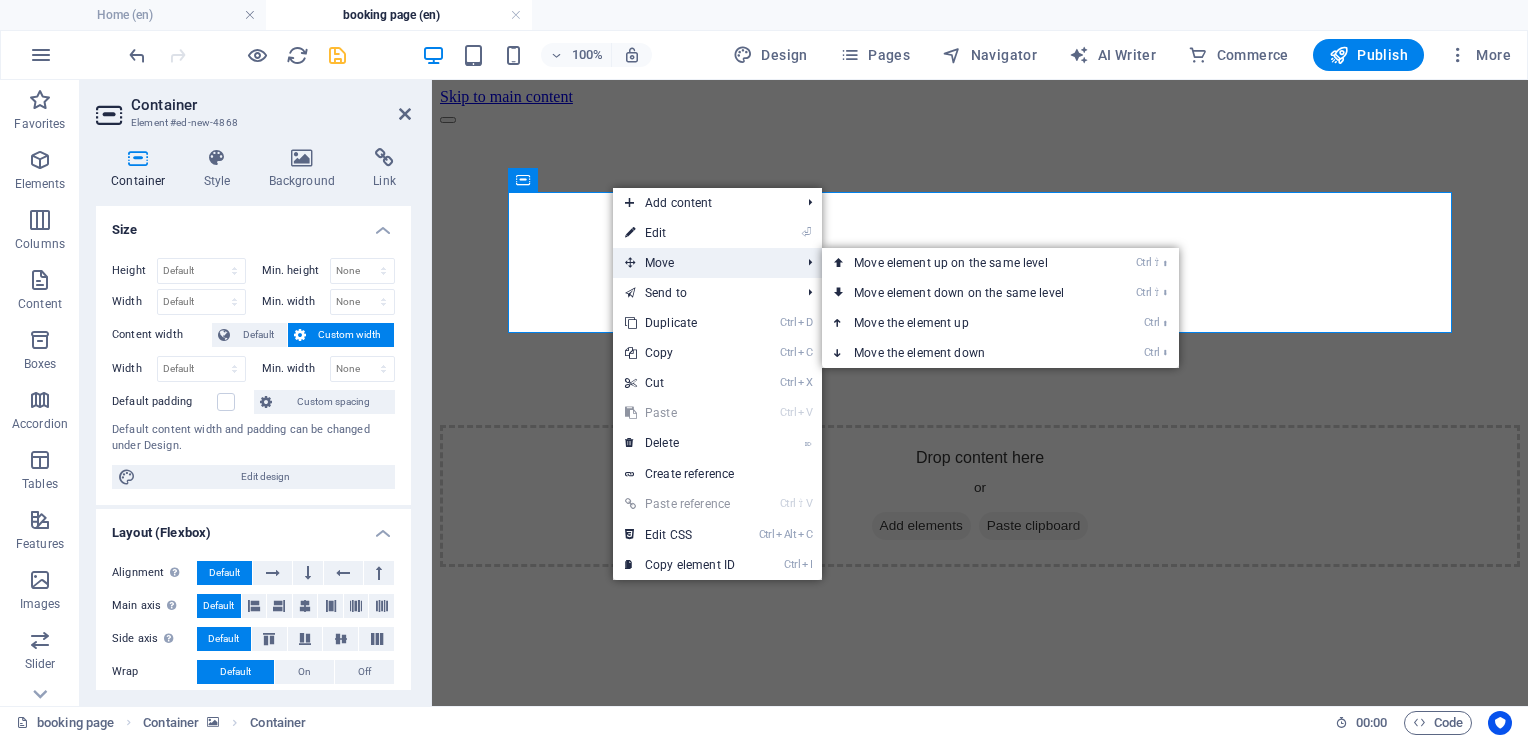 click on "Move" at bounding box center [702, 263] 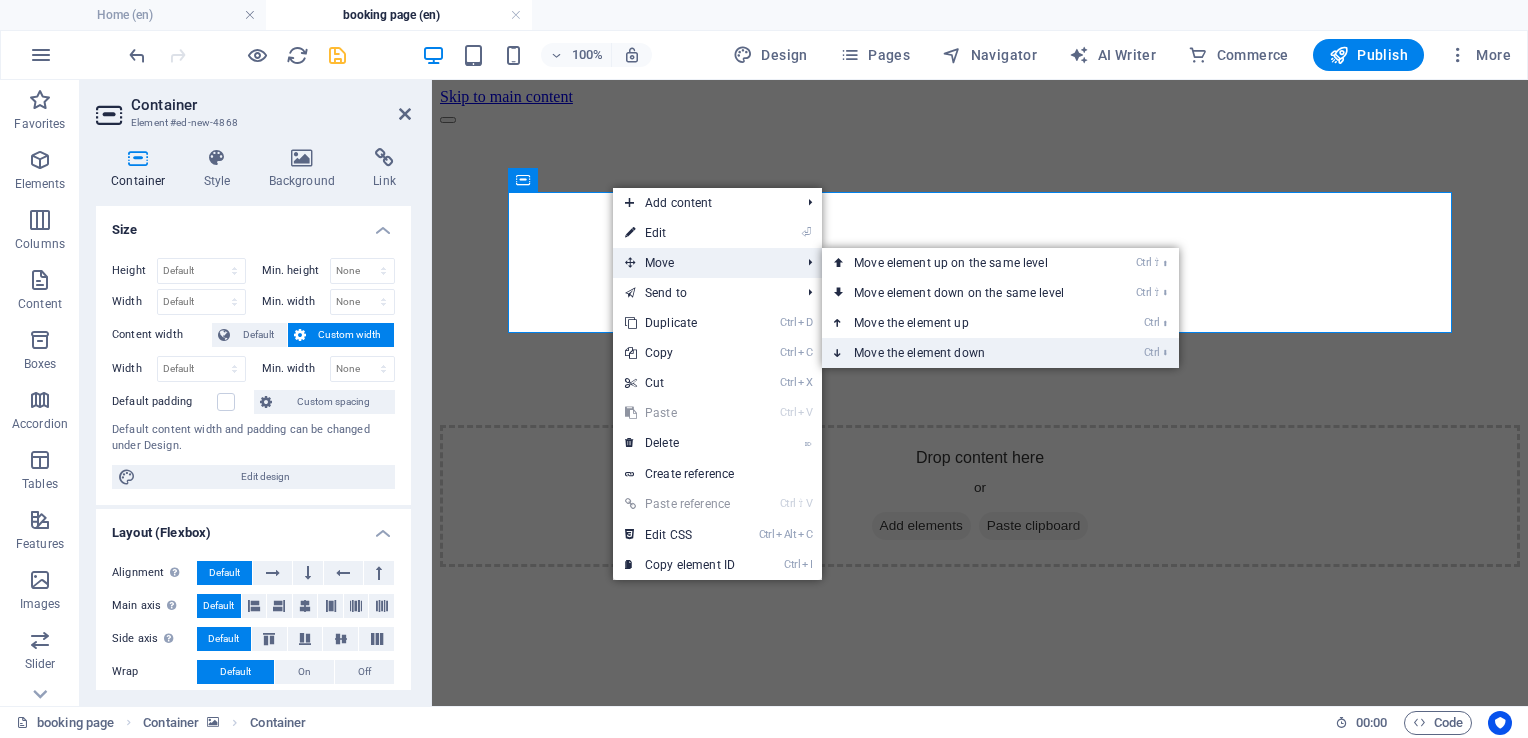 click on "Ctrl ⬇  Move the element down" at bounding box center (963, 353) 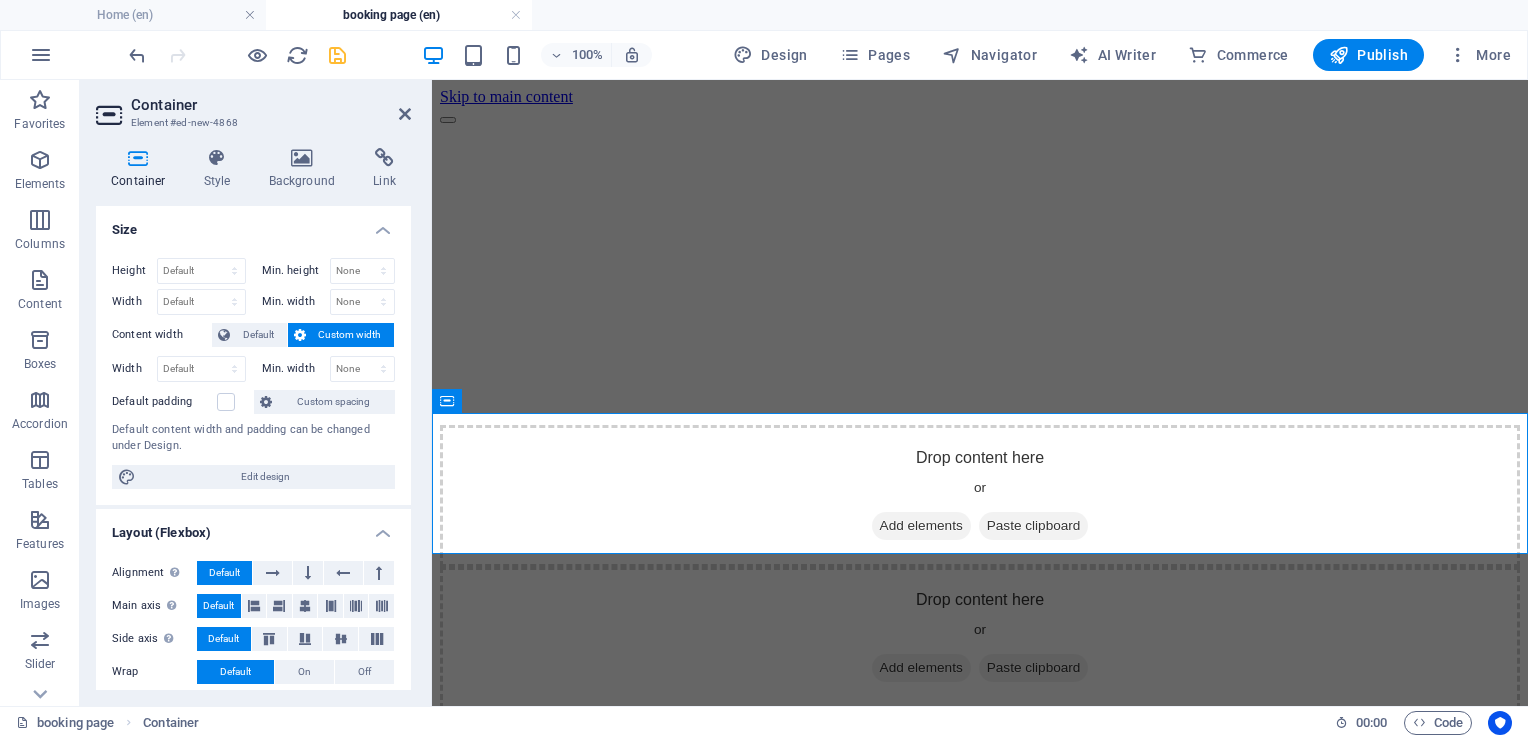 click on "Skip to main content
Drop content here or  Add elements  Paste clipboard Drop content here or  Add elements  Paste clipboard" at bounding box center (980, 398) 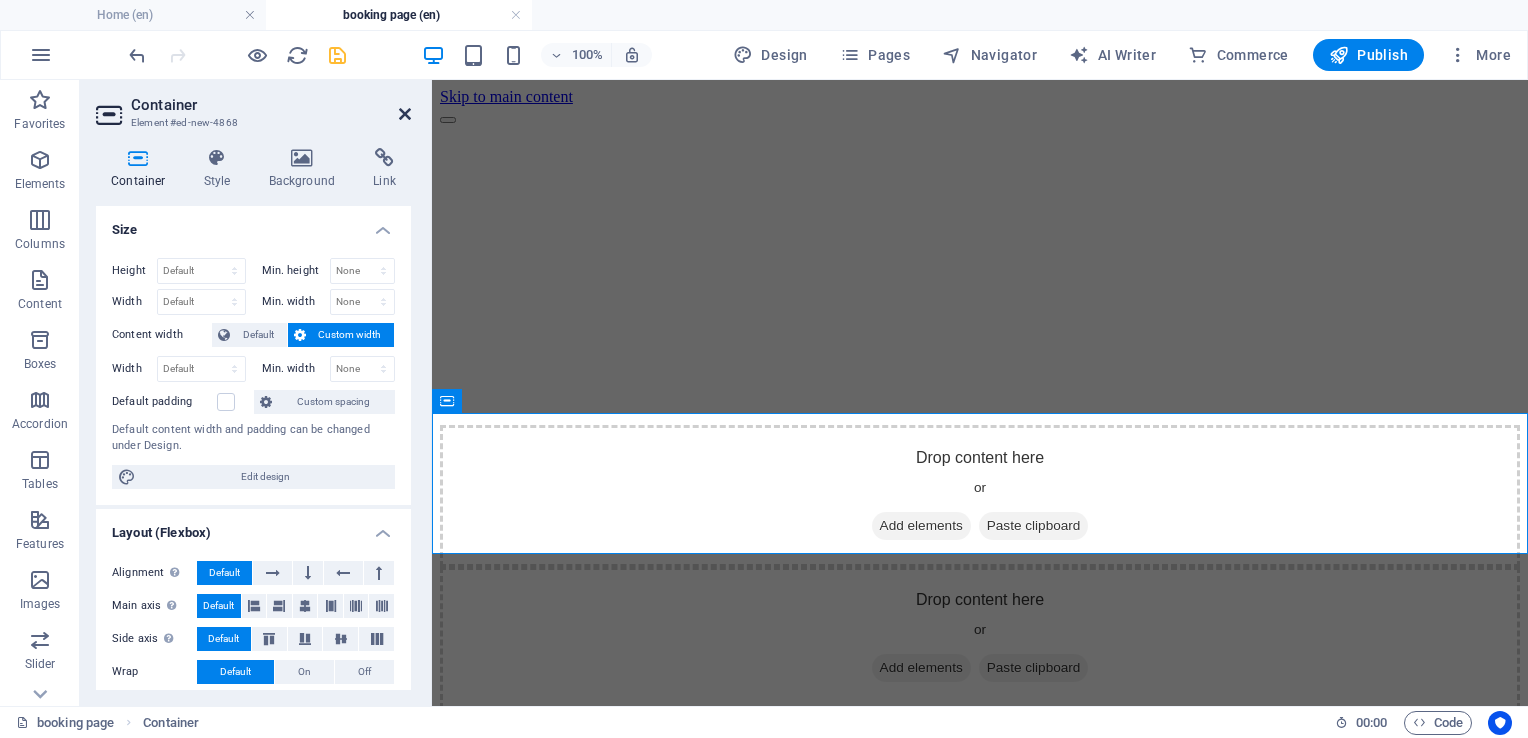 click at bounding box center [405, 114] 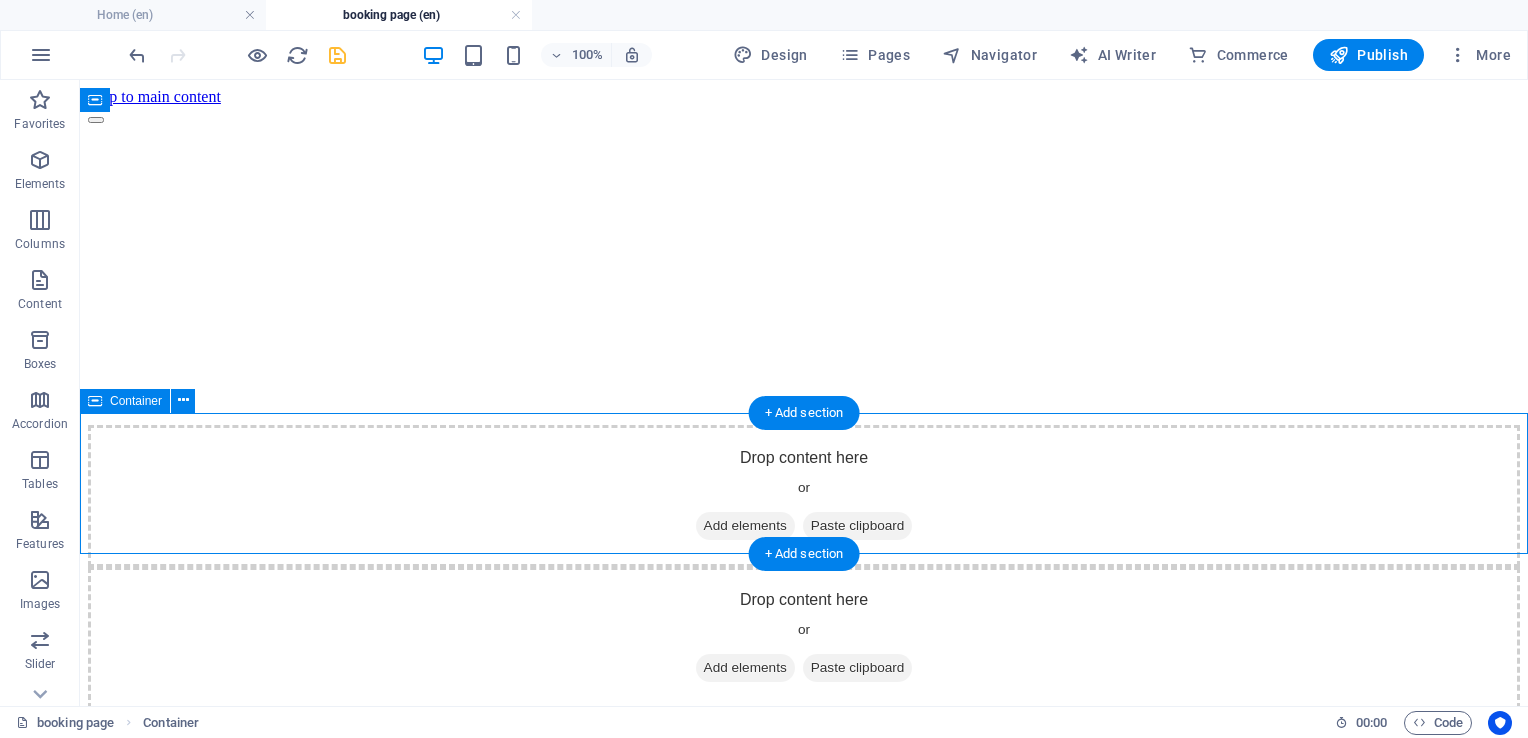 click on "Drop content here or  Add elements  Paste clipboard" at bounding box center (804, 638) 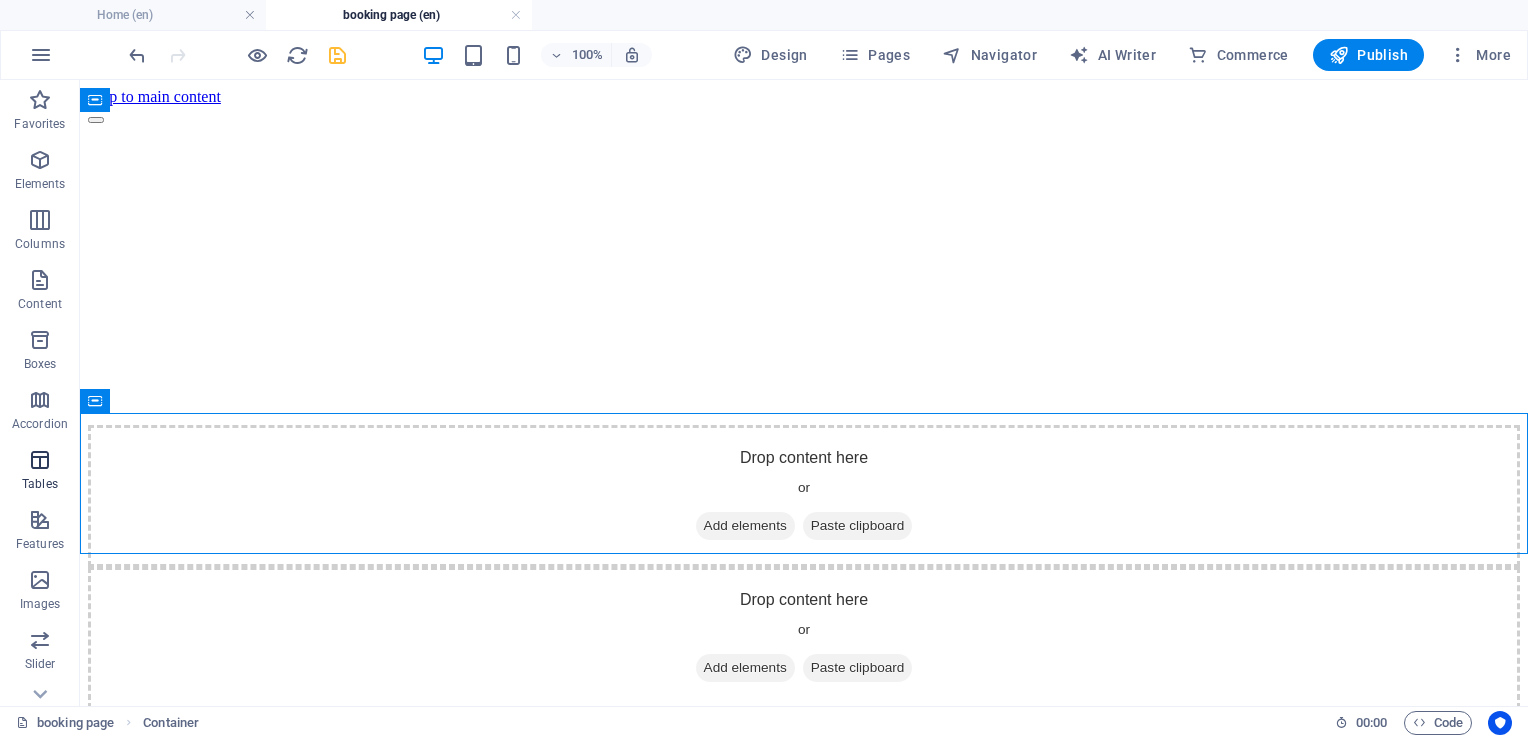 click on "Tables" at bounding box center (40, 484) 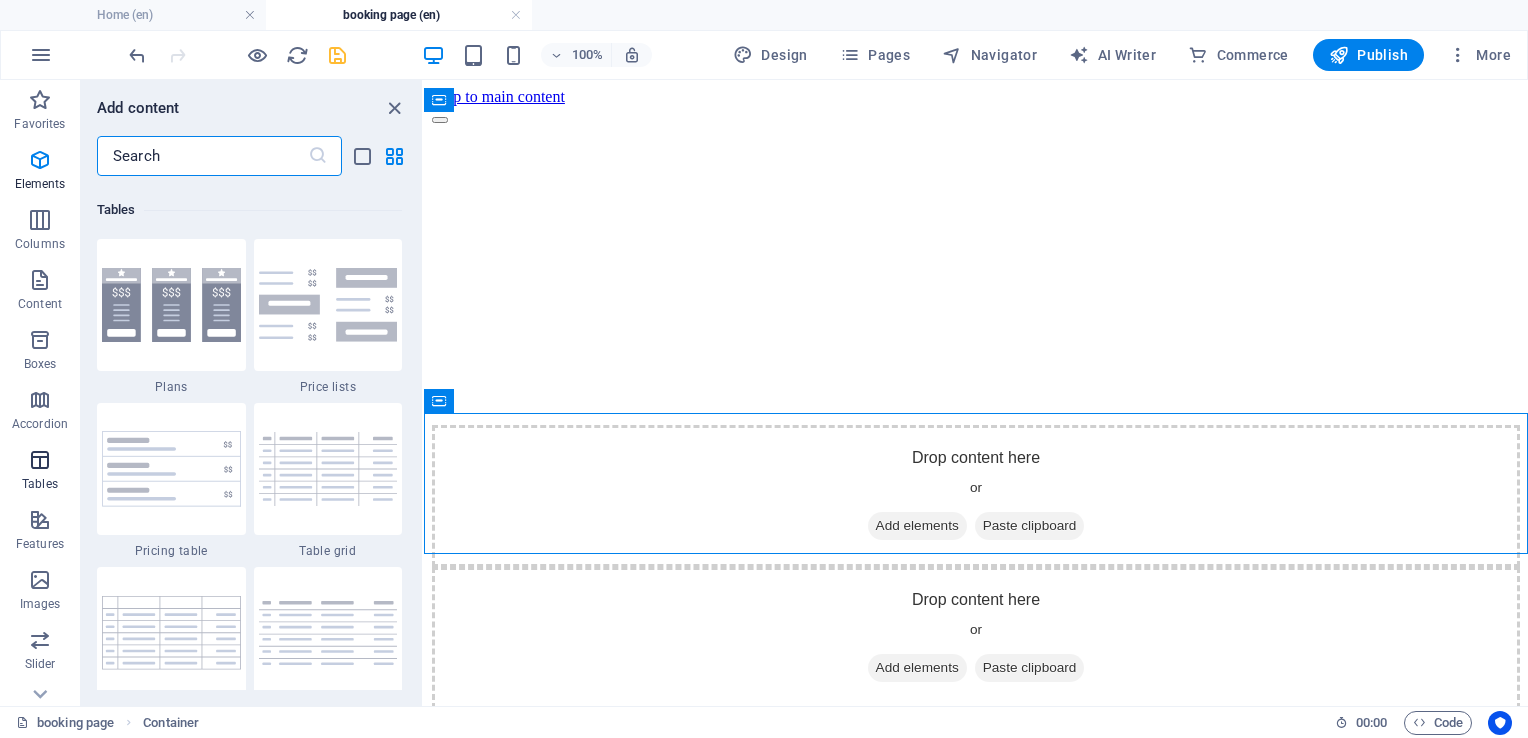 scroll, scrollTop: 6926, scrollLeft: 0, axis: vertical 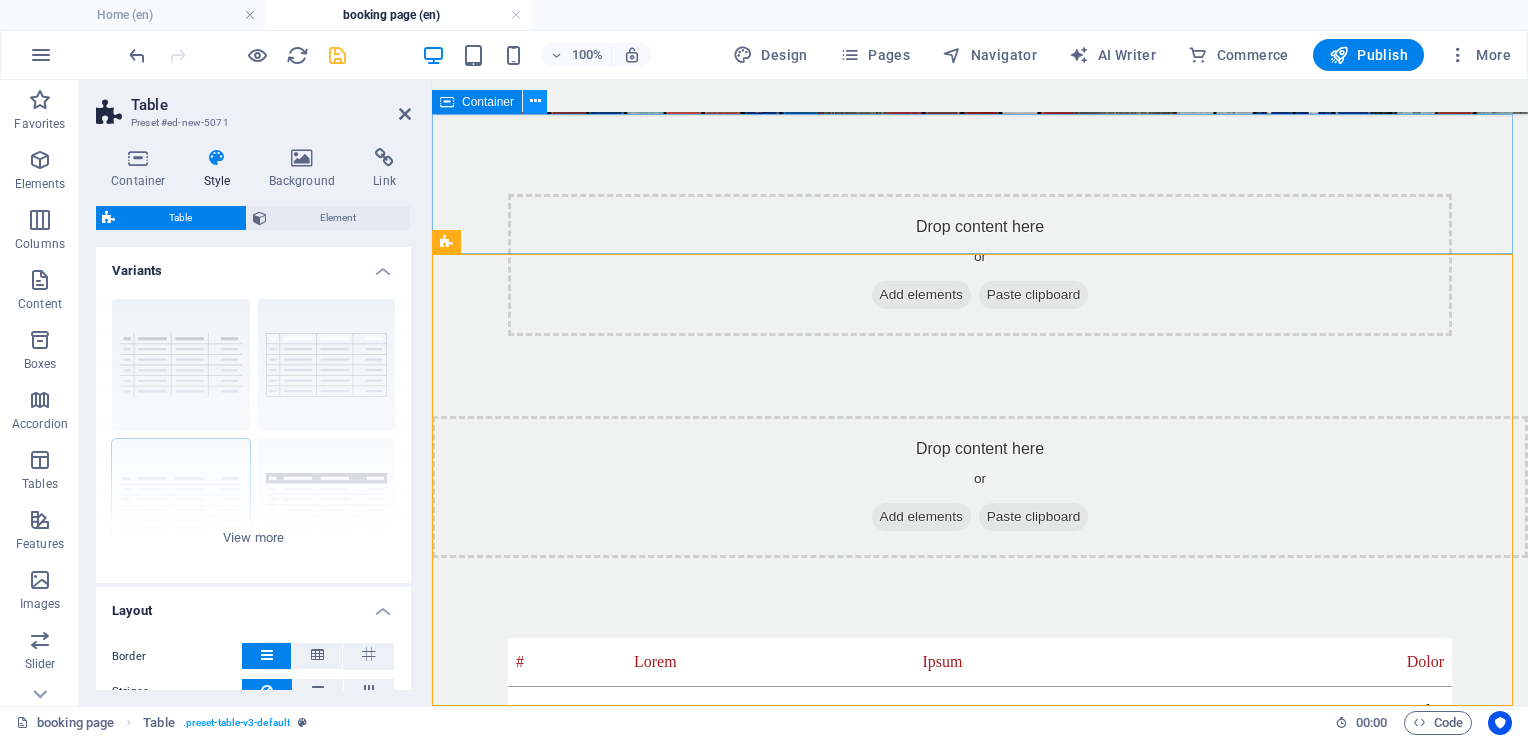click at bounding box center [535, 101] 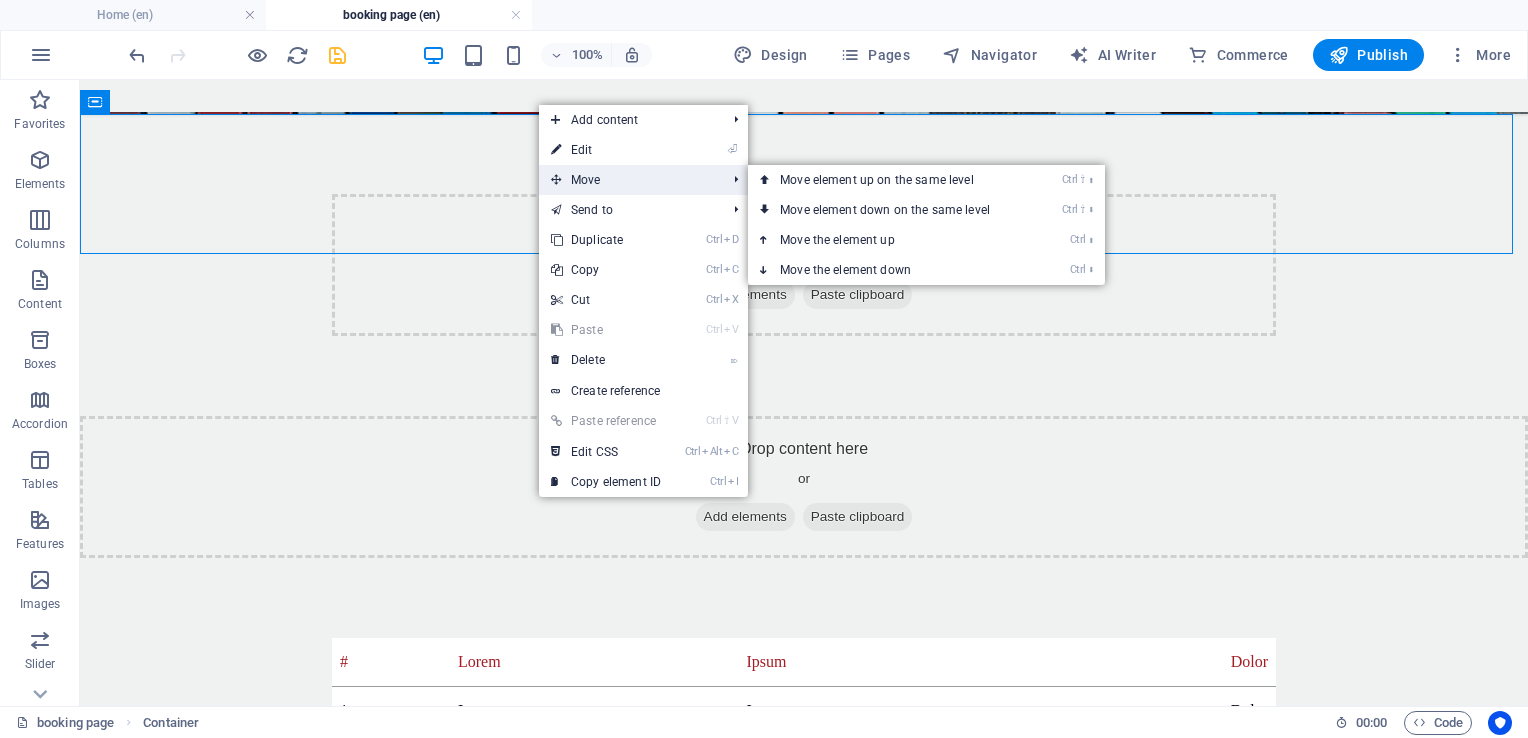 click on "Move" at bounding box center (628, 180) 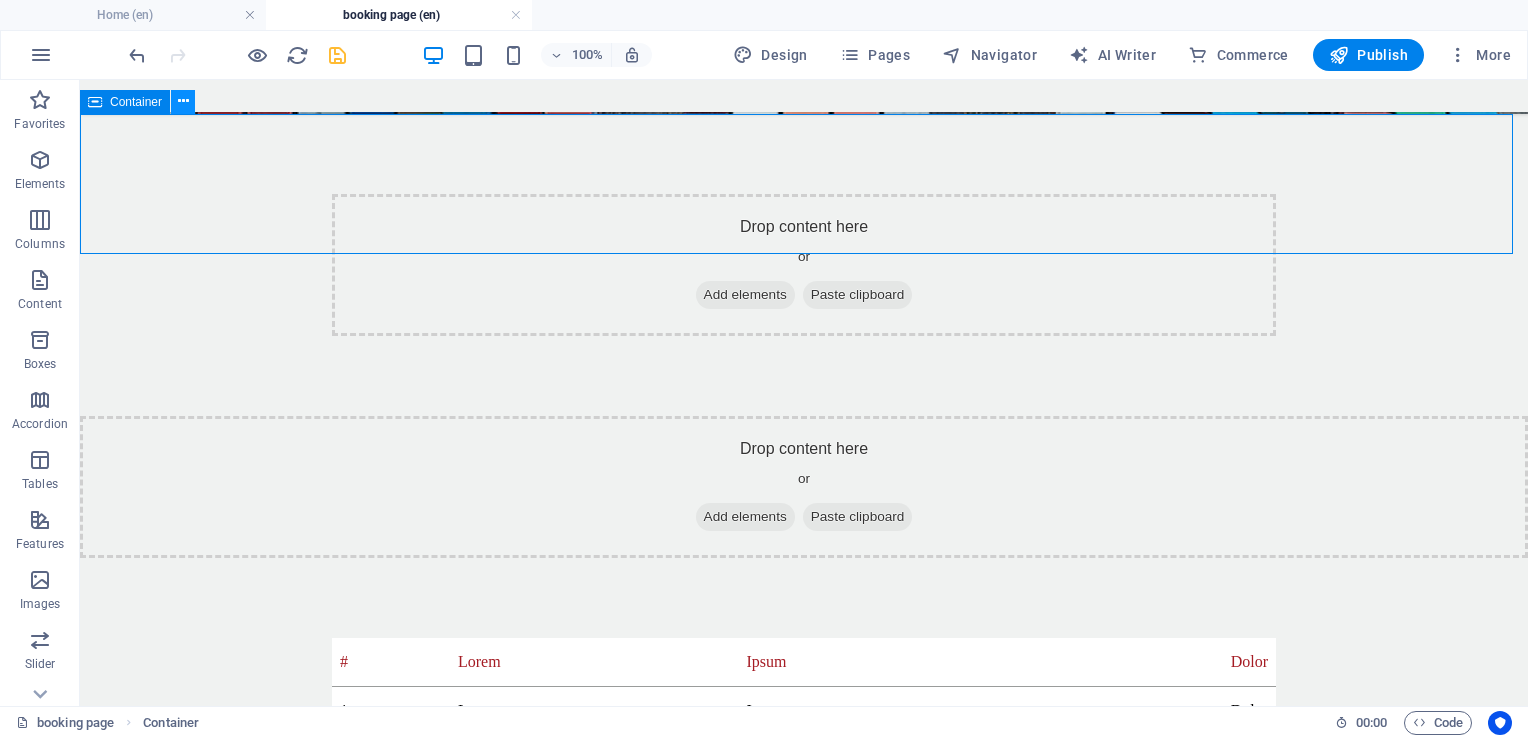 click at bounding box center (183, 101) 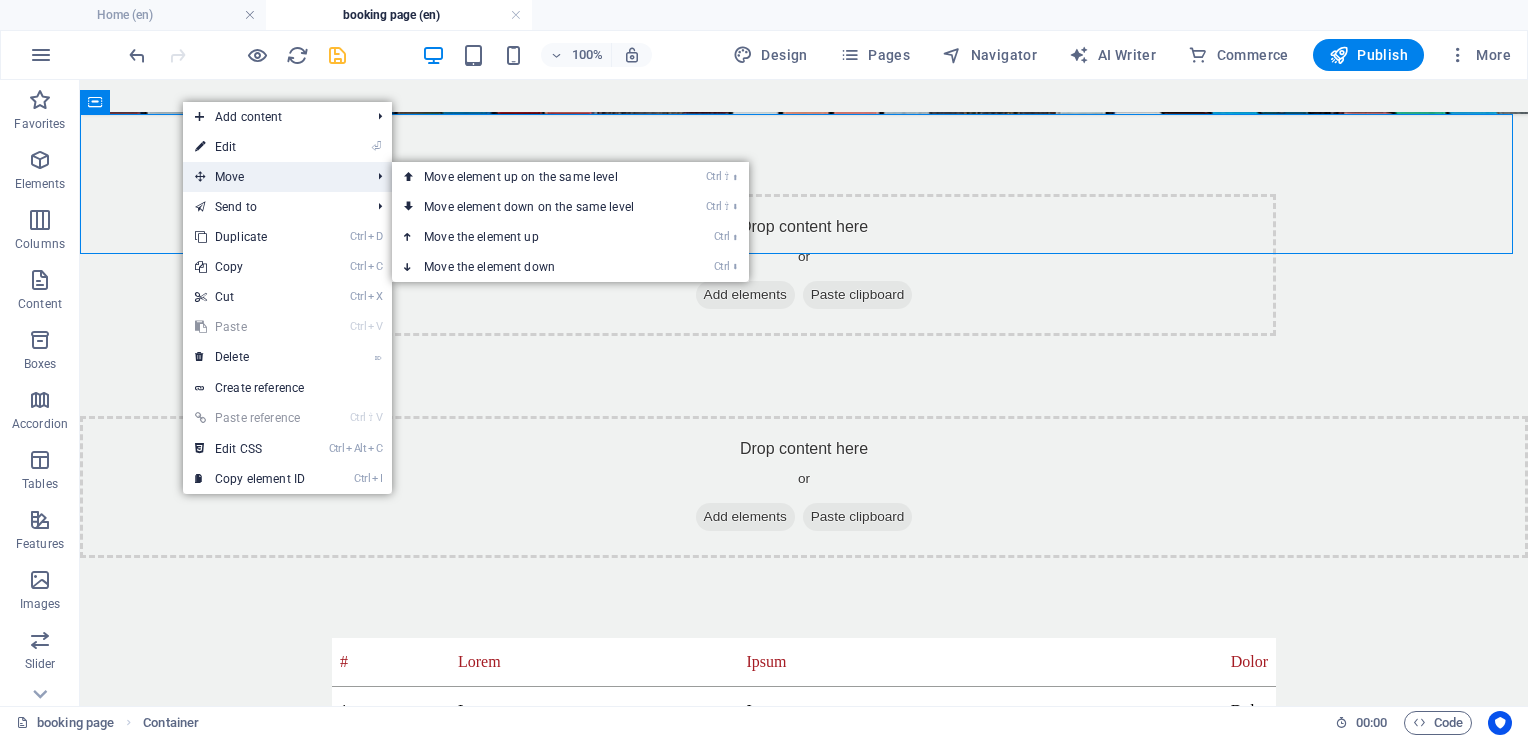 click on "Move" at bounding box center [272, 177] 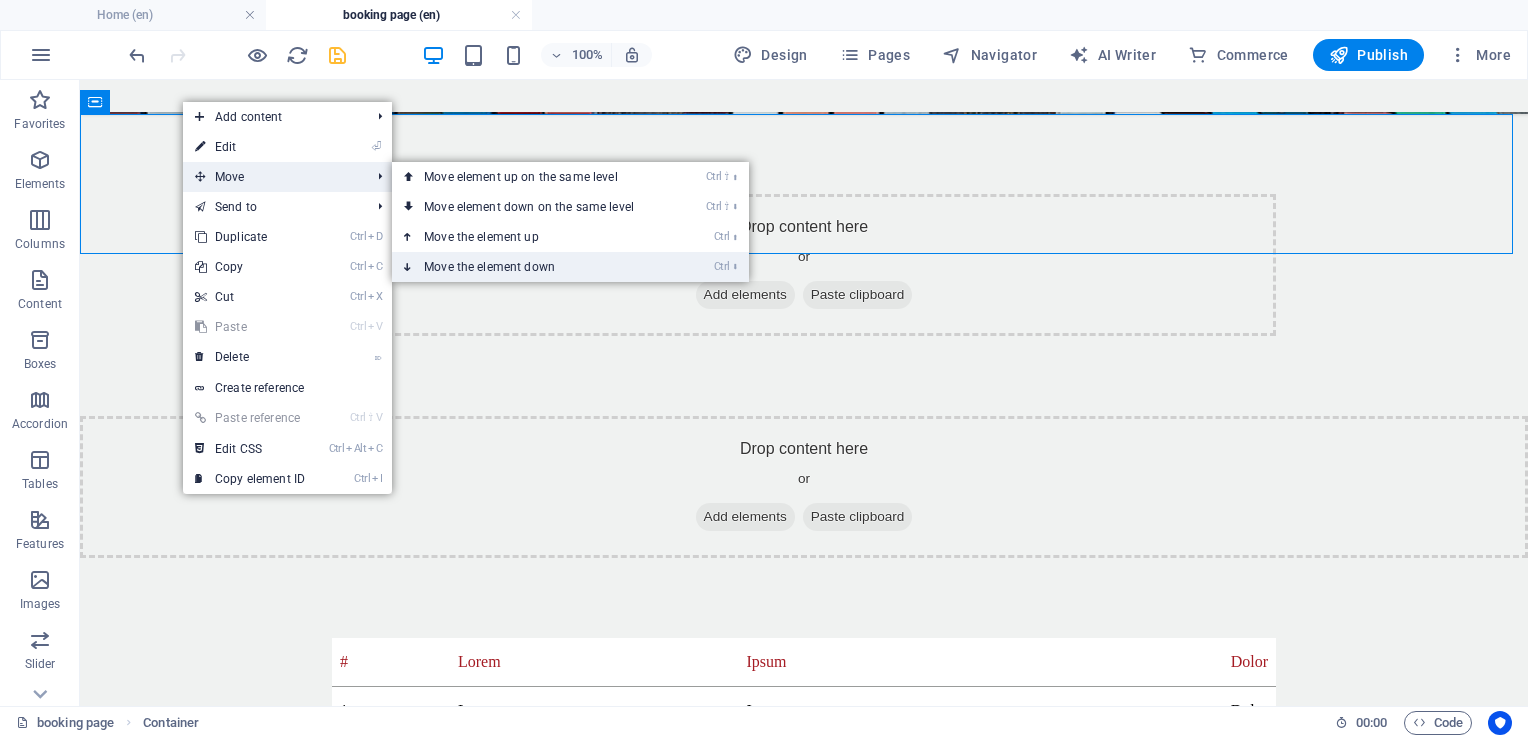click on "Ctrl ⬇  Move the element down" at bounding box center [533, 267] 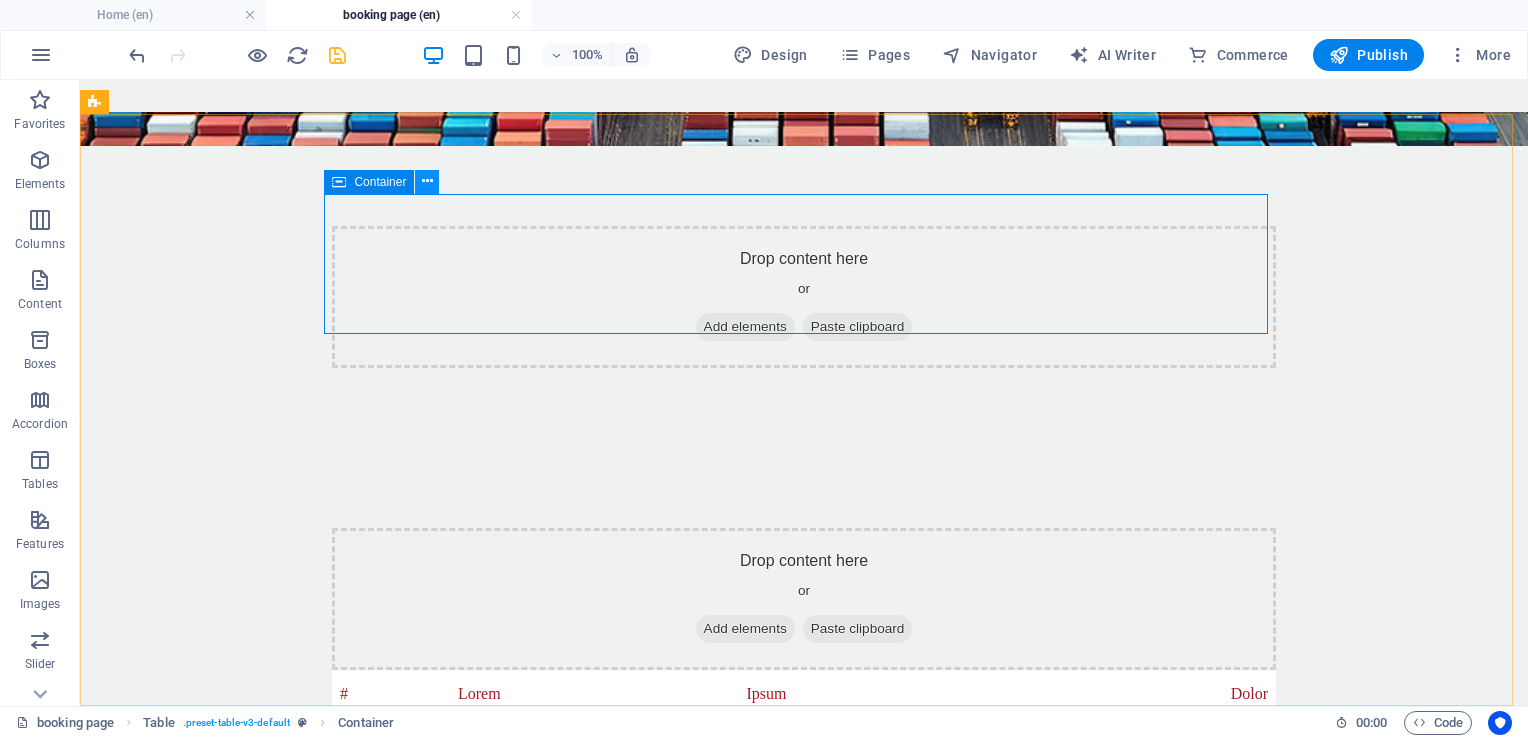 click at bounding box center (427, 182) 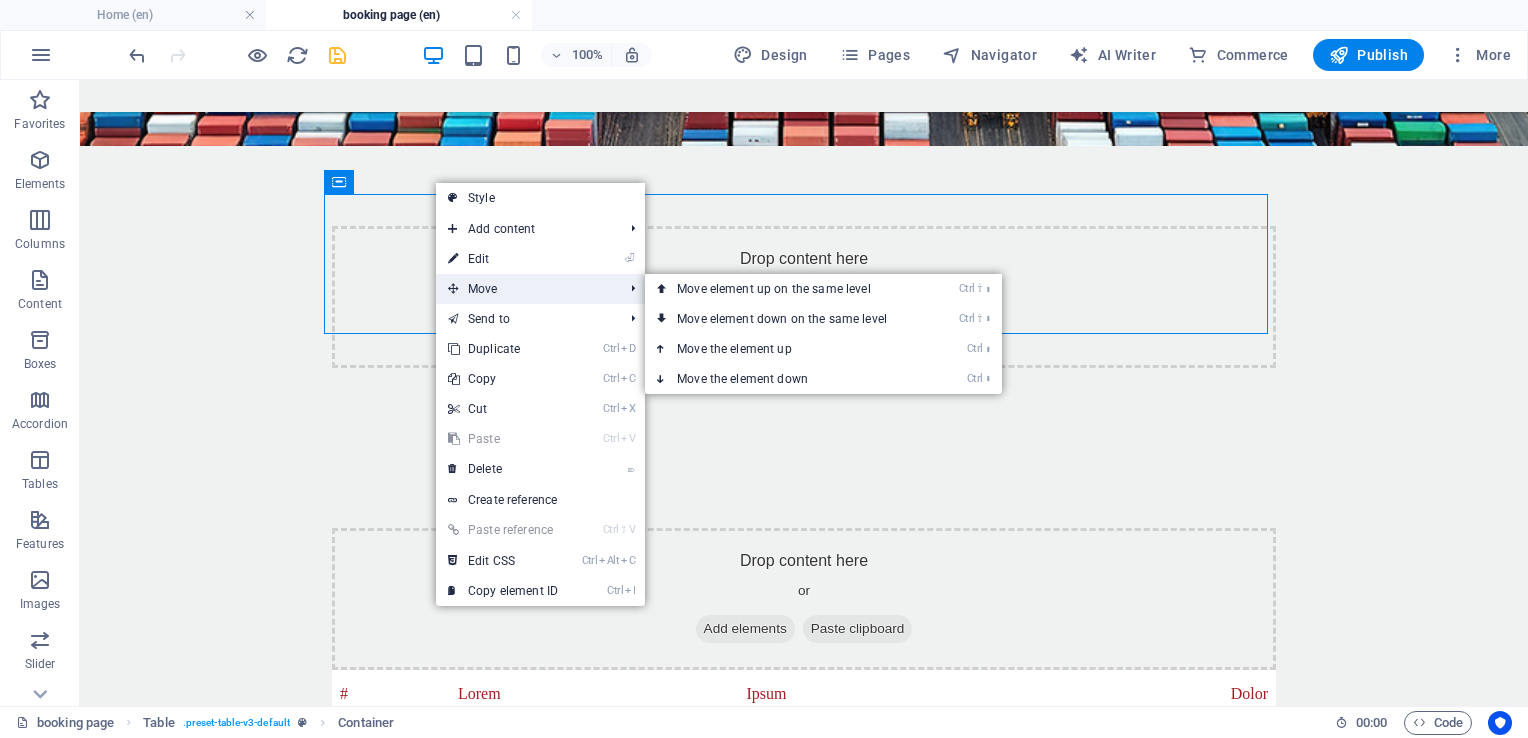 click on "Move" at bounding box center [525, 289] 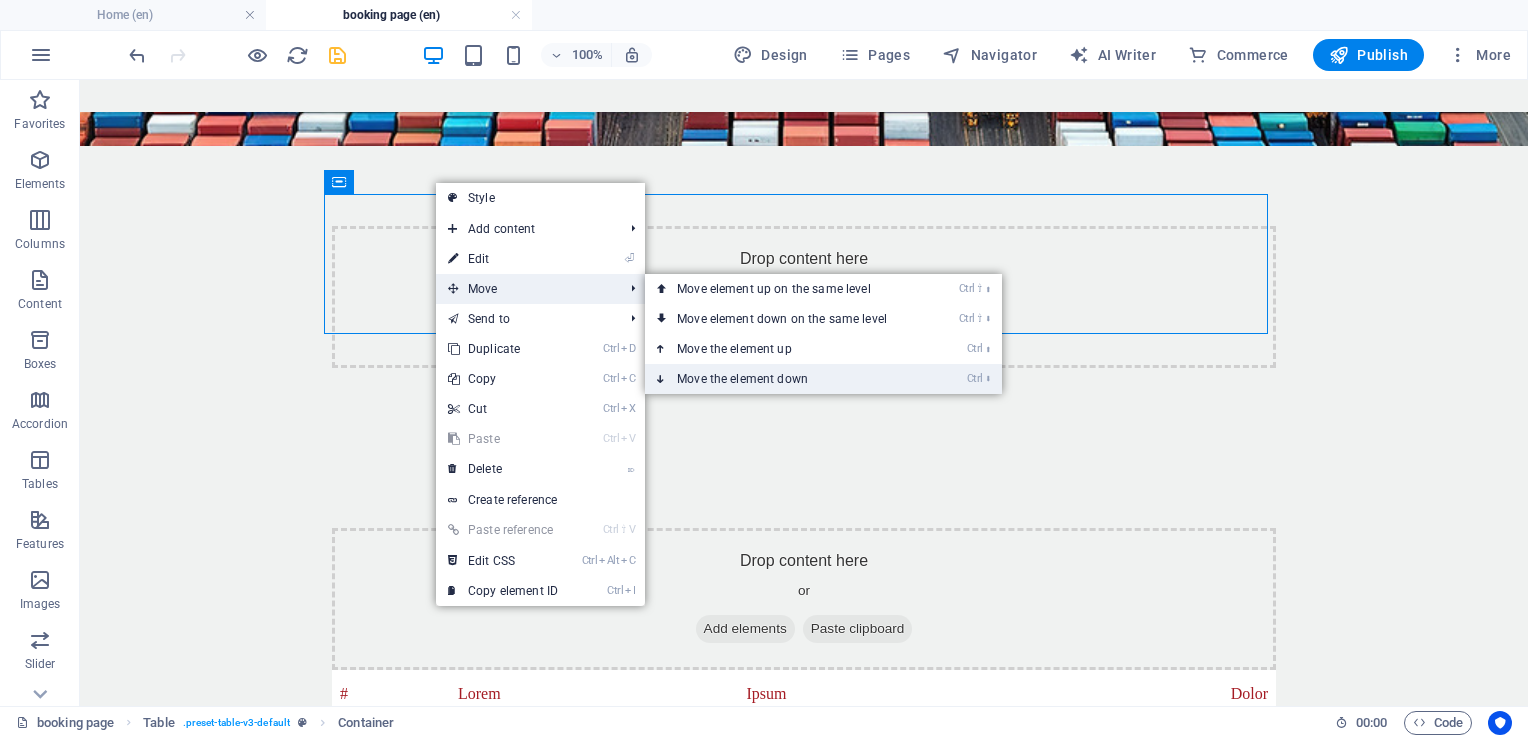 click on "Ctrl ⬇  Move the element down" at bounding box center [786, 379] 